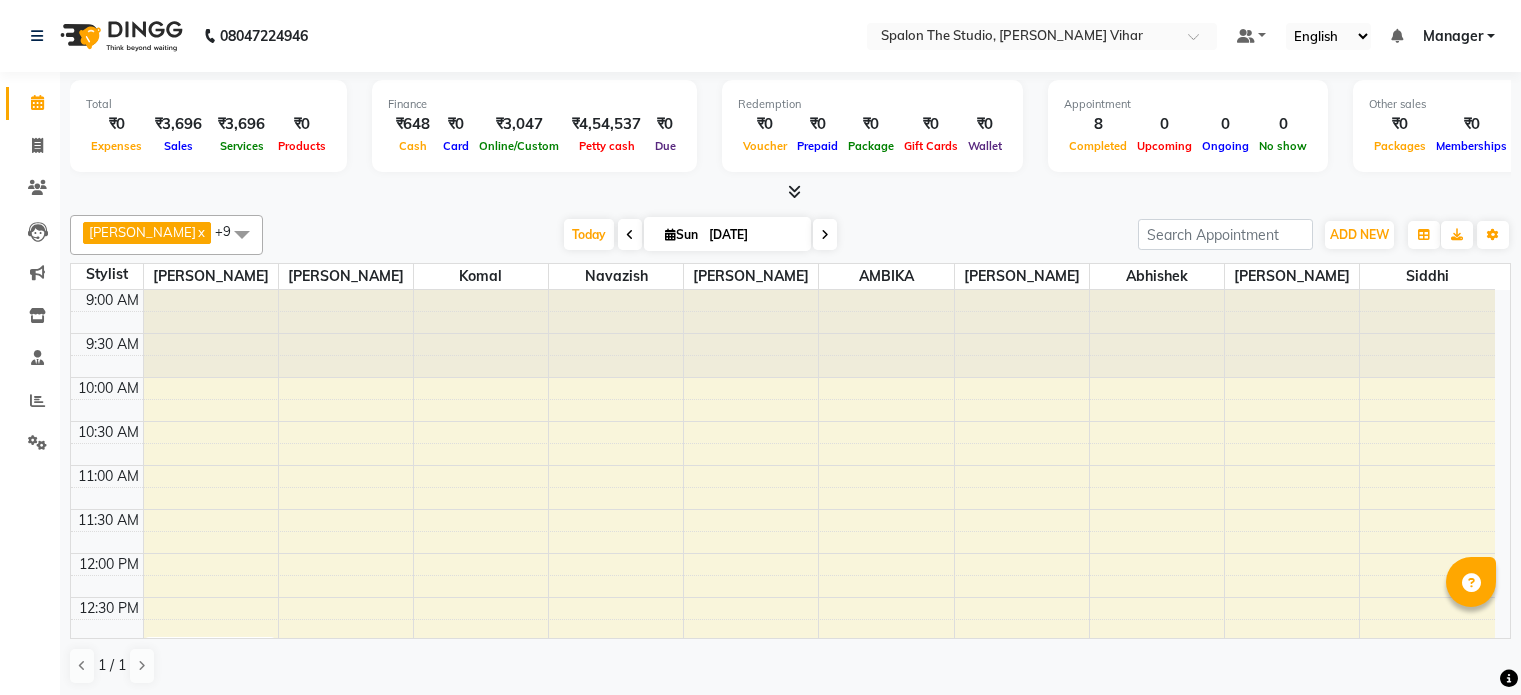 scroll, scrollTop: 0, scrollLeft: 0, axis: both 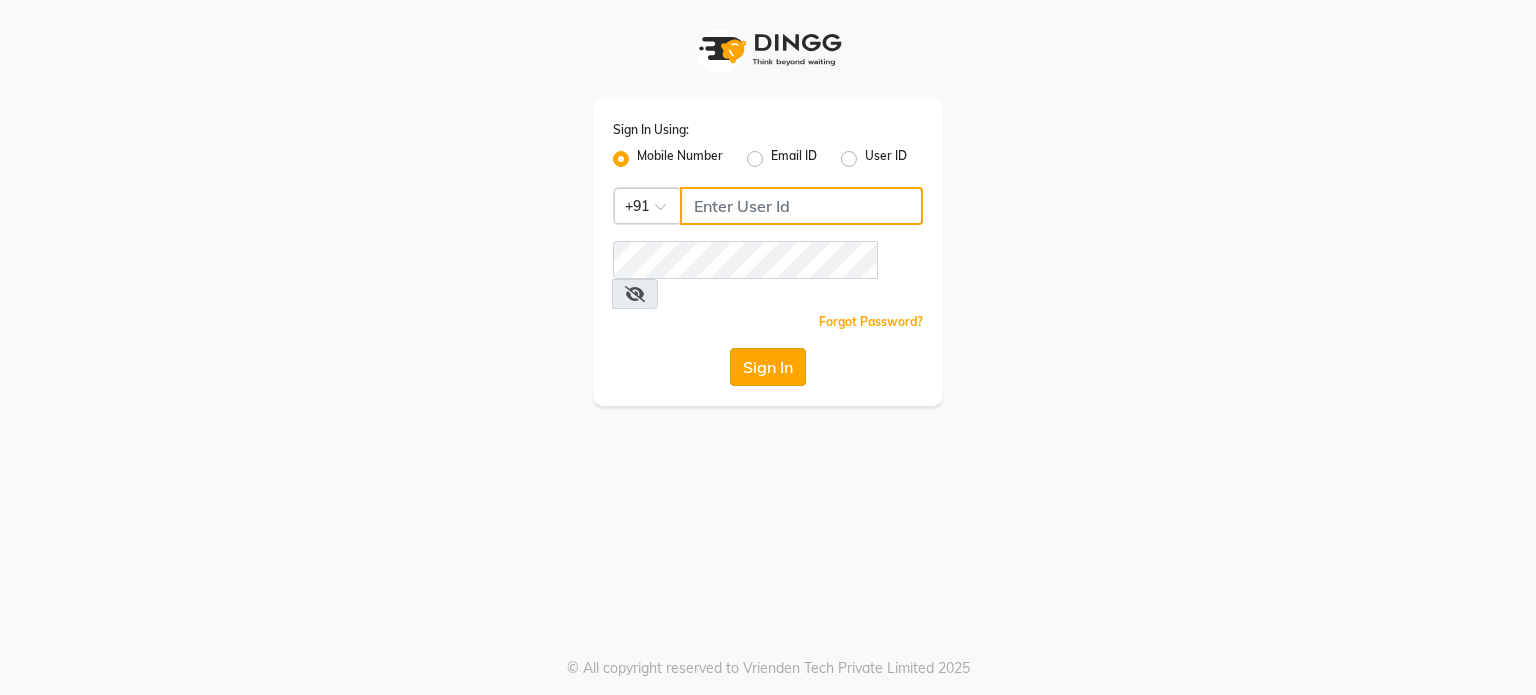 type on "7775066332" 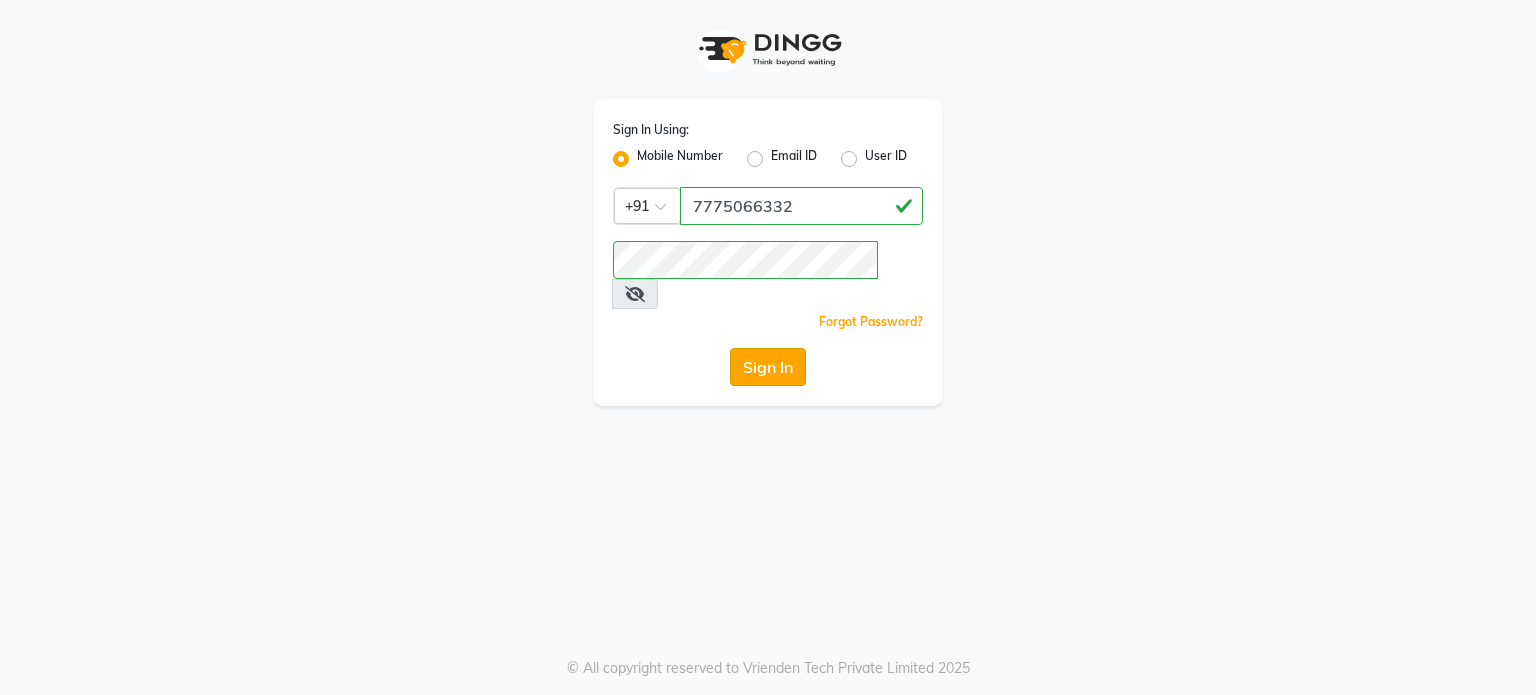 click on "Sign In" 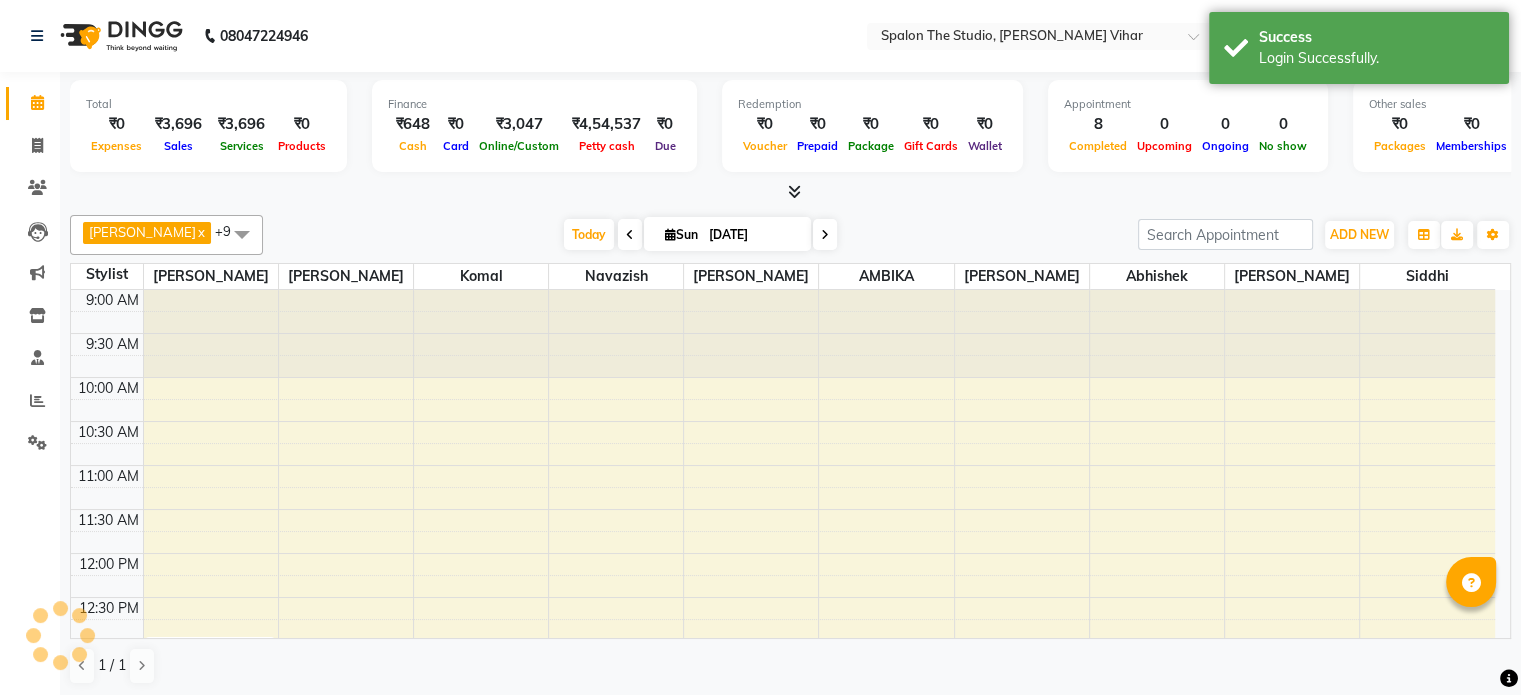 scroll, scrollTop: 0, scrollLeft: 0, axis: both 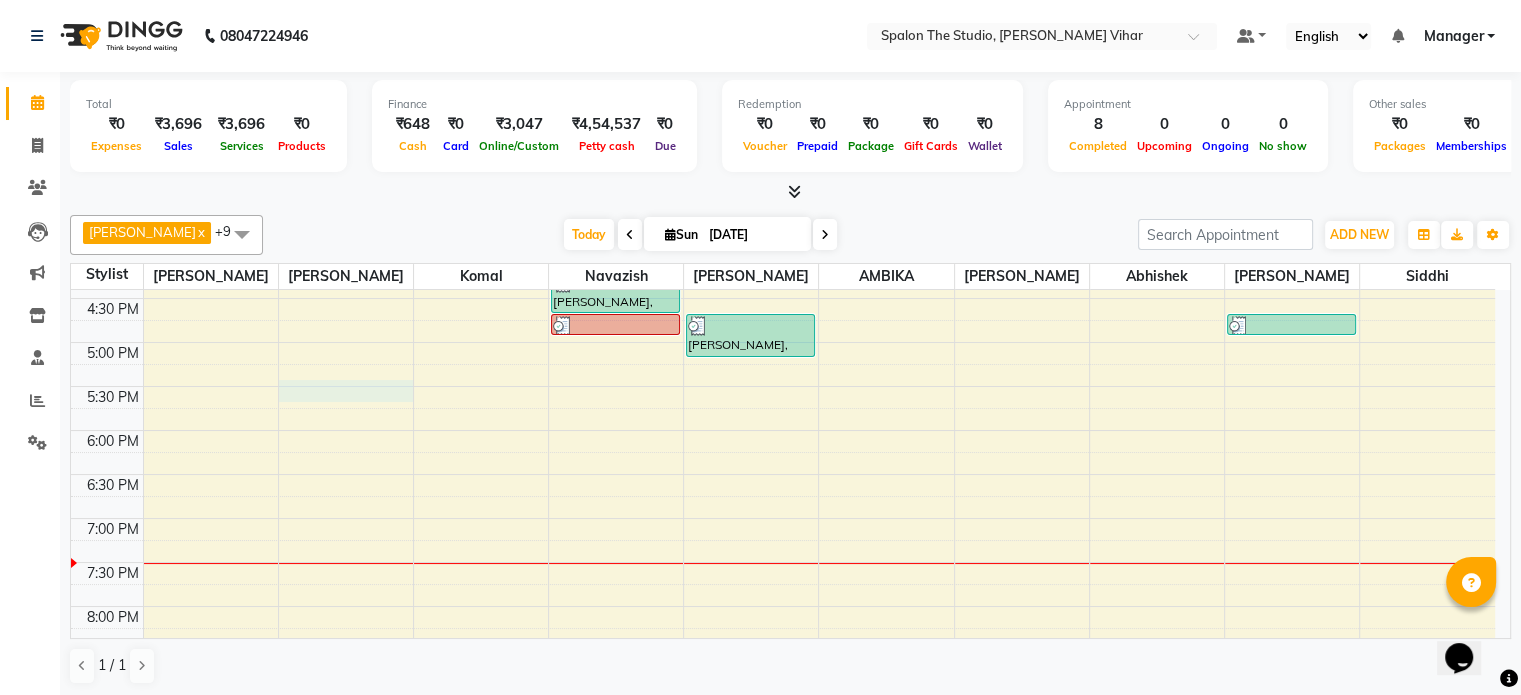 click on "9:00 AM 9:30 AM 10:00 AM 10:30 AM 11:00 AM 11:30 AM 12:00 PM 12:30 PM 1:00 PM 1:30 PM 2:00 PM 2:30 PM 3:00 PM 3:30 PM 4:00 PM 4:30 PM 5:00 PM 5:30 PM 6:00 PM 6:30 PM 7:00 PM 7:30 PM 8:00 PM 8:30 PM 9:00 PM 9:30 PM 10:00 PM 10:30 PM     vmi singh, TK01, 01:00 PM-01:30 PM, Hair Cut (Women) - Hair Cut     anju, TK02, 01:45 PM-02:15 PM, Hair Cut (Men) - Haircut     anju, TK02, 02:15 PM-02:45 PM, Hair Cut (Men) - Beard Trim     imtihaj, TK03, 03:00 PM-03:30 PM, Hair Cut (Women) - Hair Trim     Dr. Swati, TK05, 02:15 PM-02:45 PM, Hair Cut (Men) - Haircut     ABDULAHAD, TK04, 04:15 PM-04:45 PM, Hair Cut (Men) - Haircut     ABDULAHAD, TK04, 04:45 PM-05:00 PM, Threading - Eyebrows     SANJANA, TK06, 04:45 PM-05:15 PM, Nail Art - Gel Nail Polish     ABDULAHAD, TK04, 04:45 PM-05:00 PM, Threading - Eyebrows" at bounding box center [783, 254] 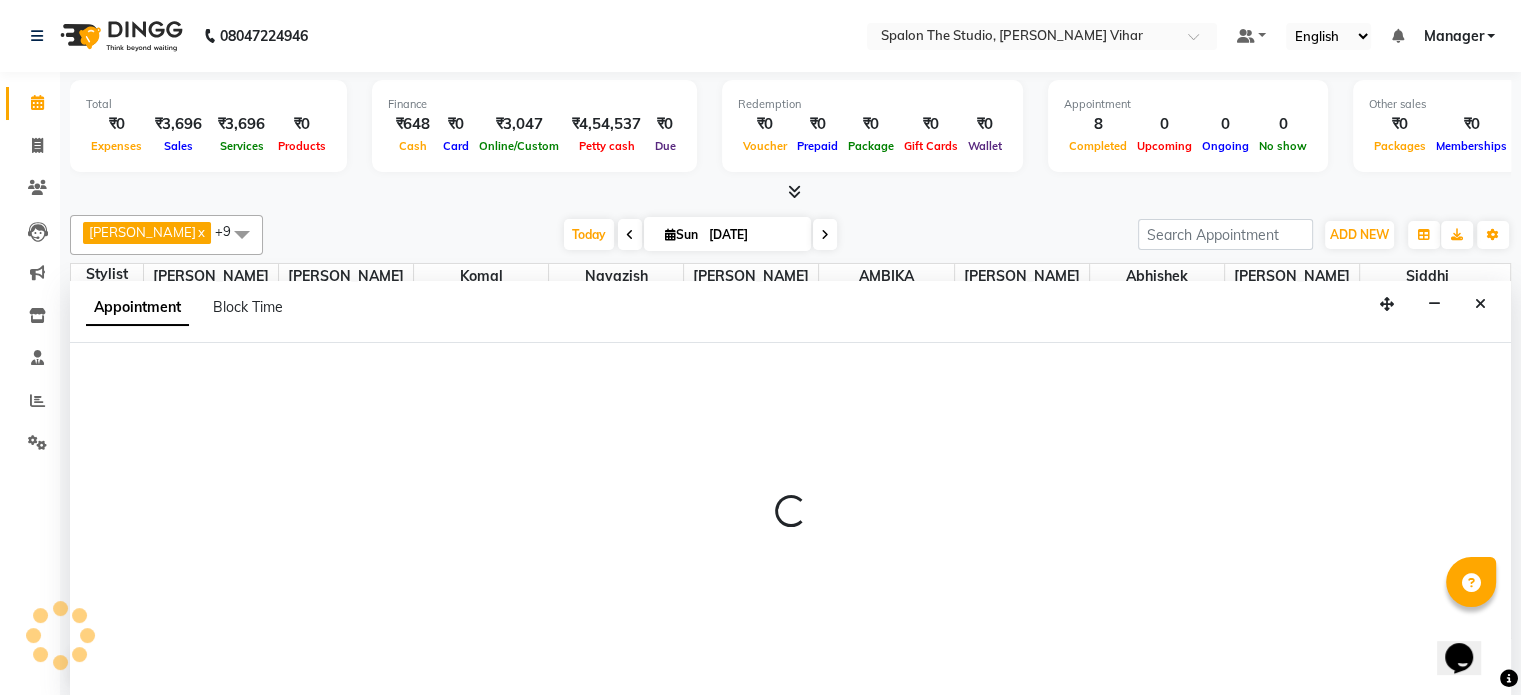 scroll, scrollTop: 0, scrollLeft: 0, axis: both 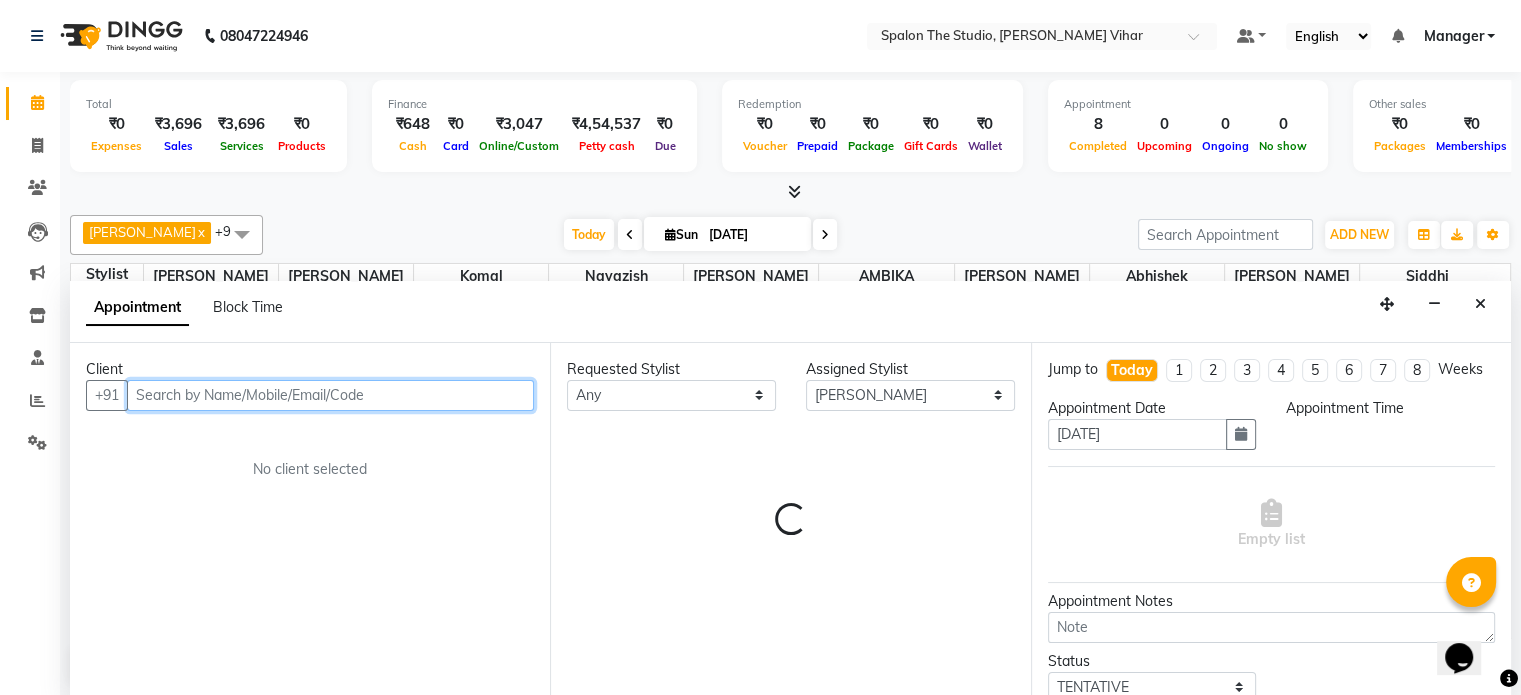 select on "1050" 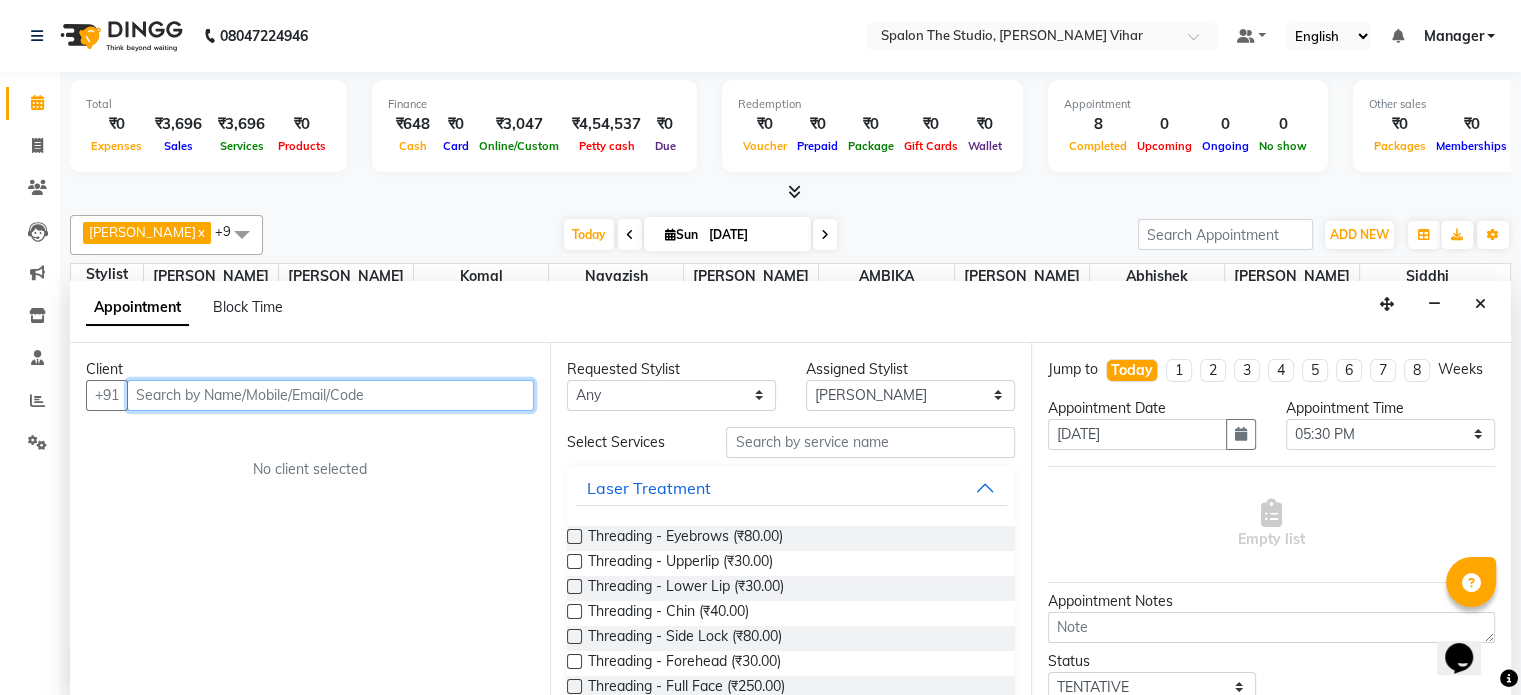 click at bounding box center [330, 395] 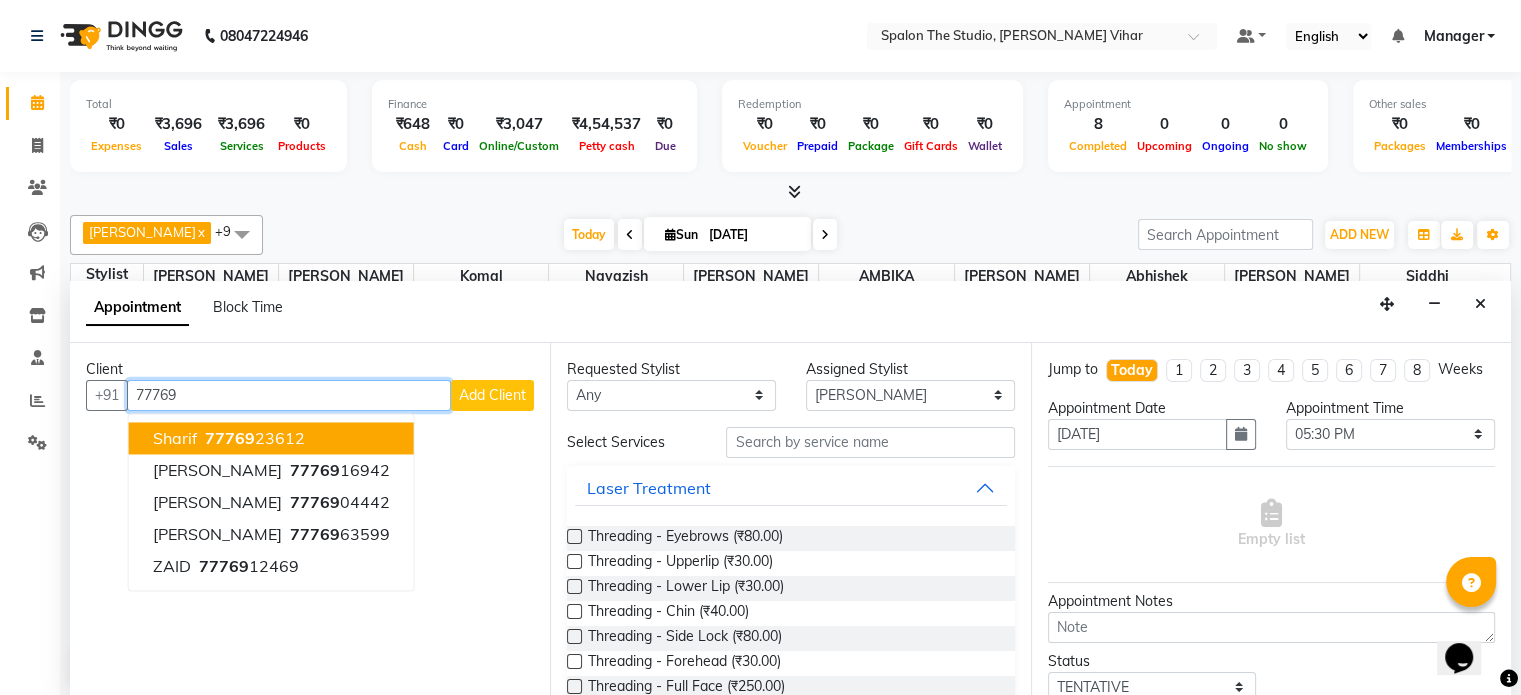 click on "77769" at bounding box center [230, 438] 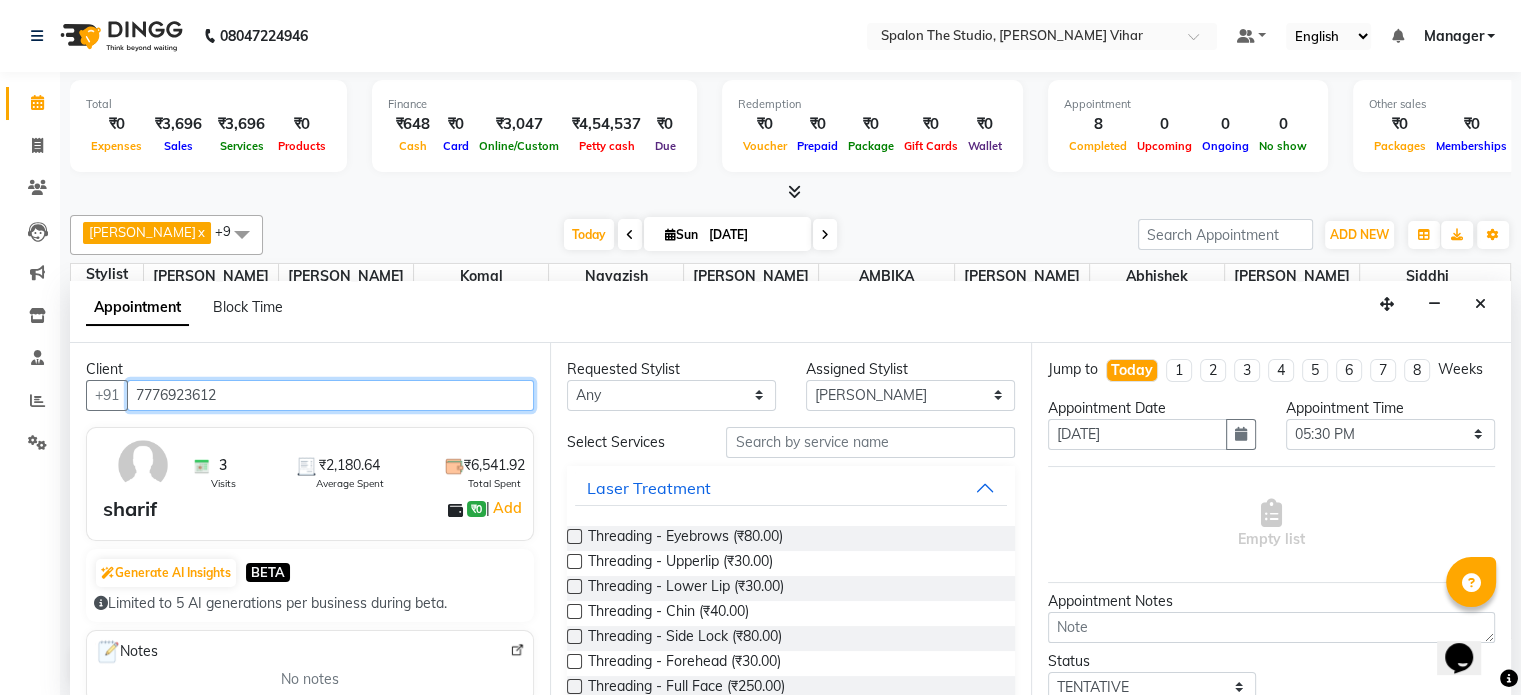 type on "7776923612" 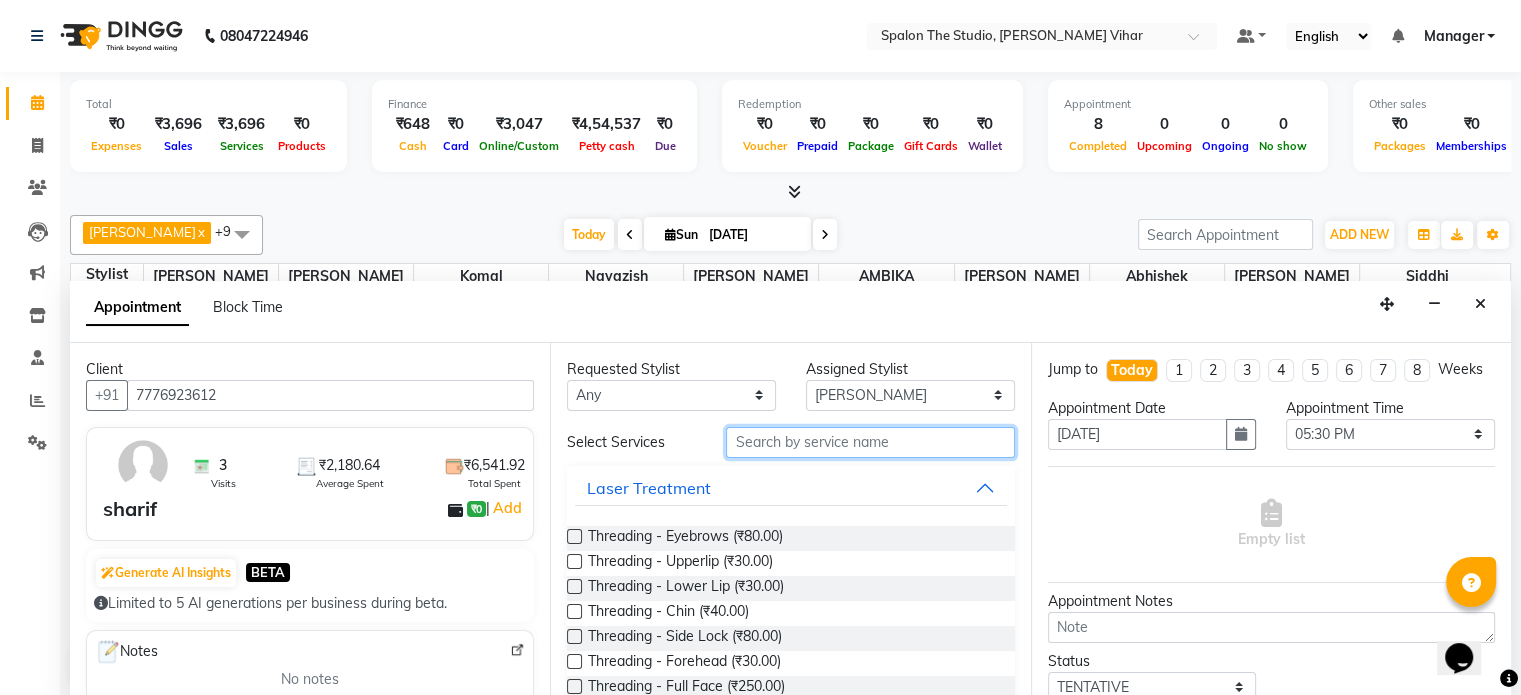 click at bounding box center [870, 442] 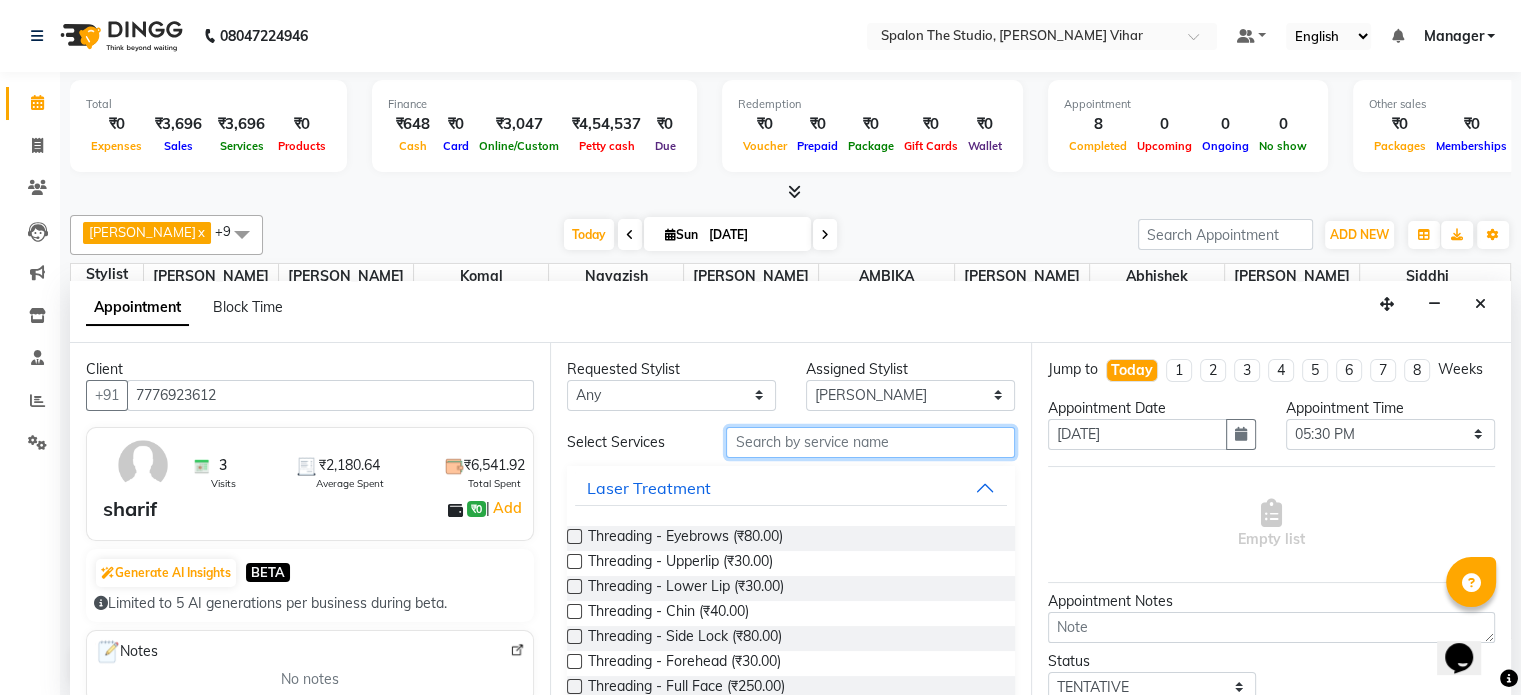 click at bounding box center [870, 442] 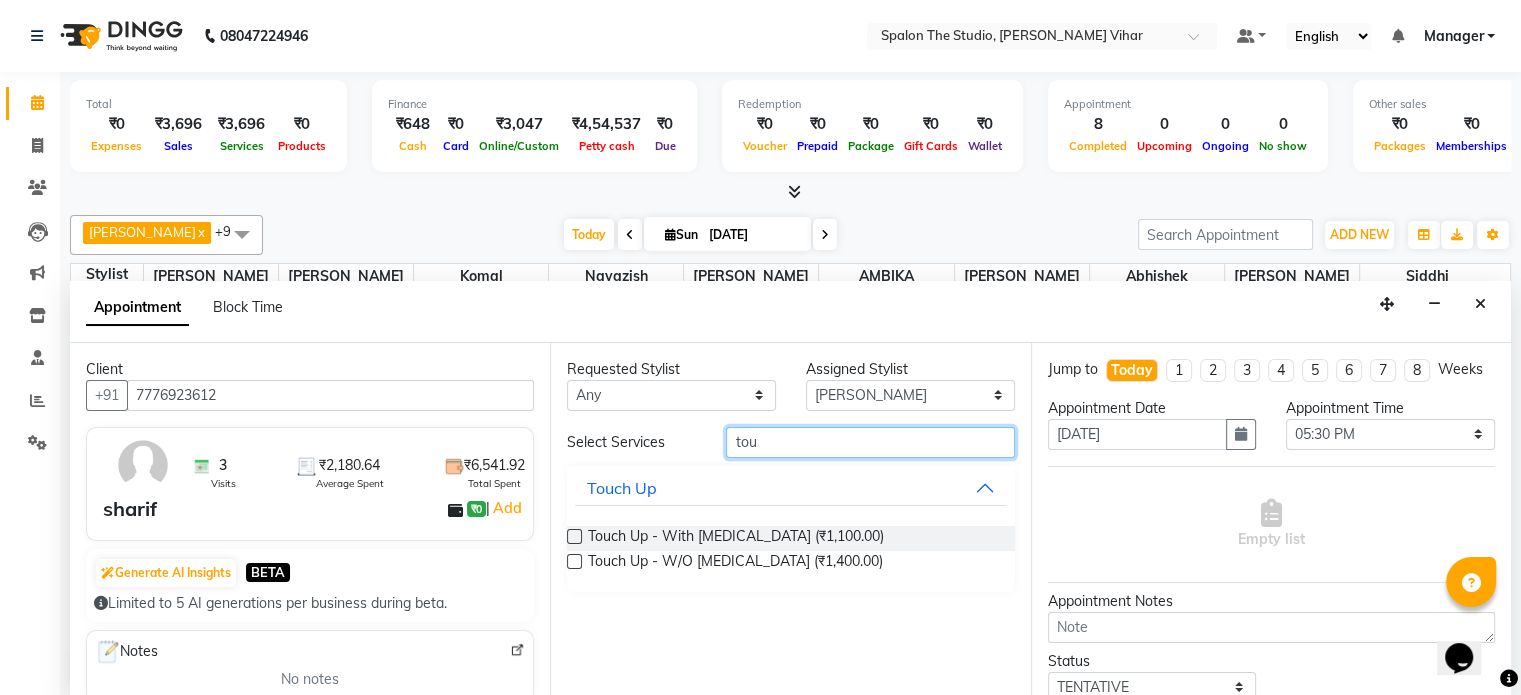 type on "tou" 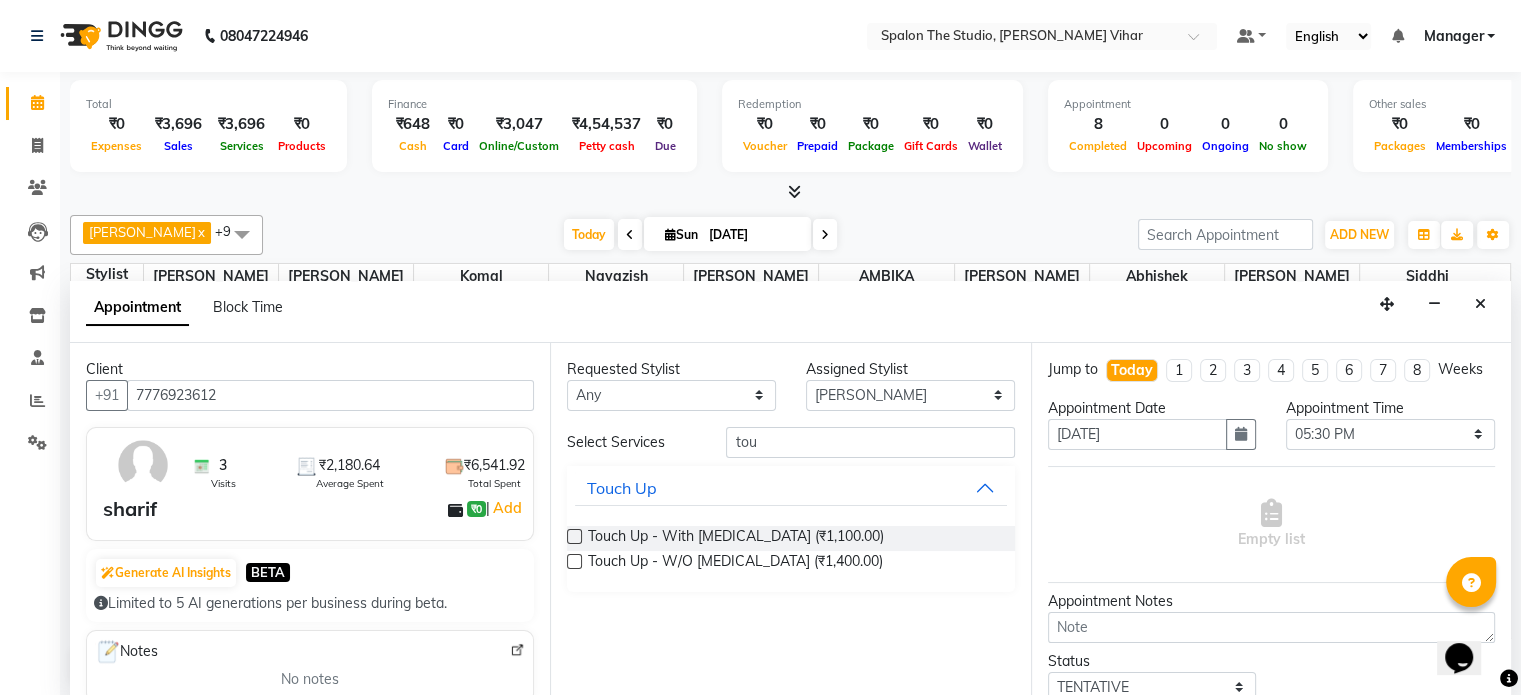 click at bounding box center (574, 561) 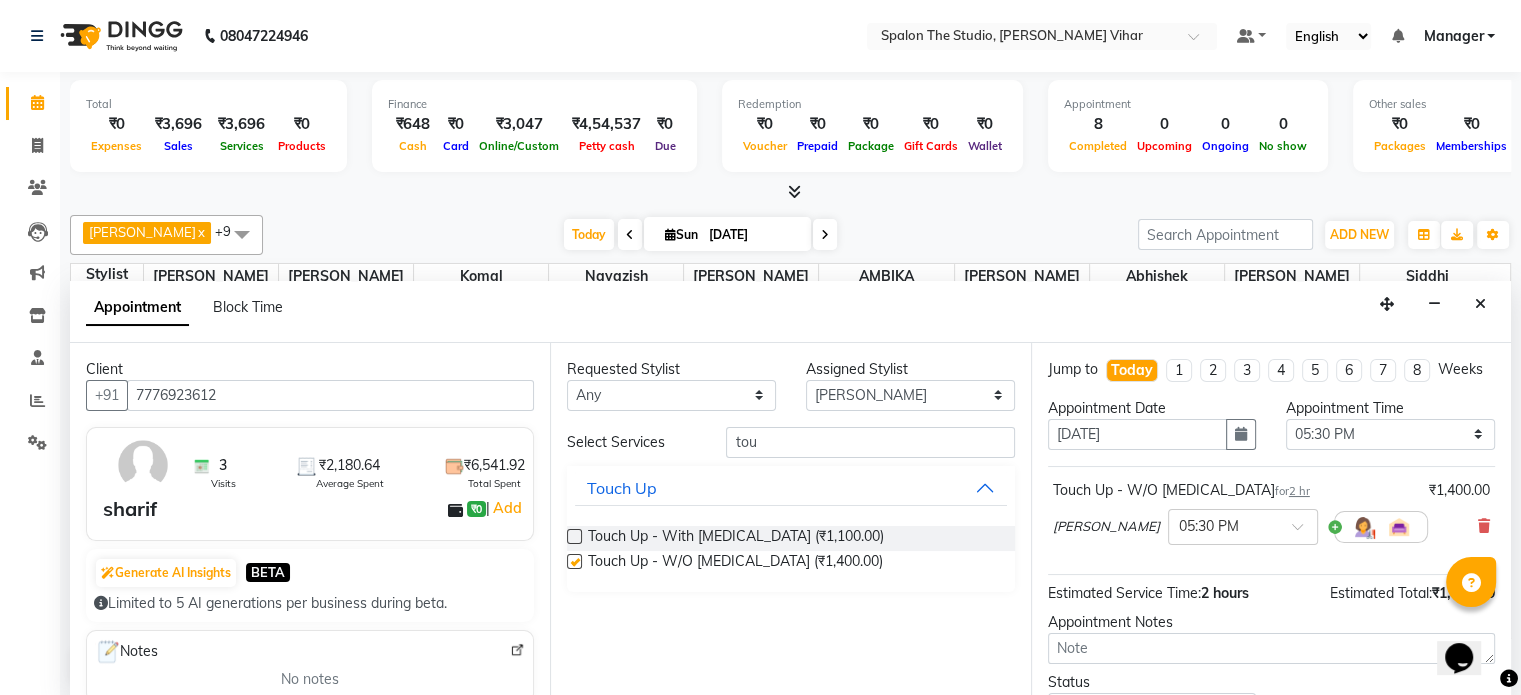 checkbox on "false" 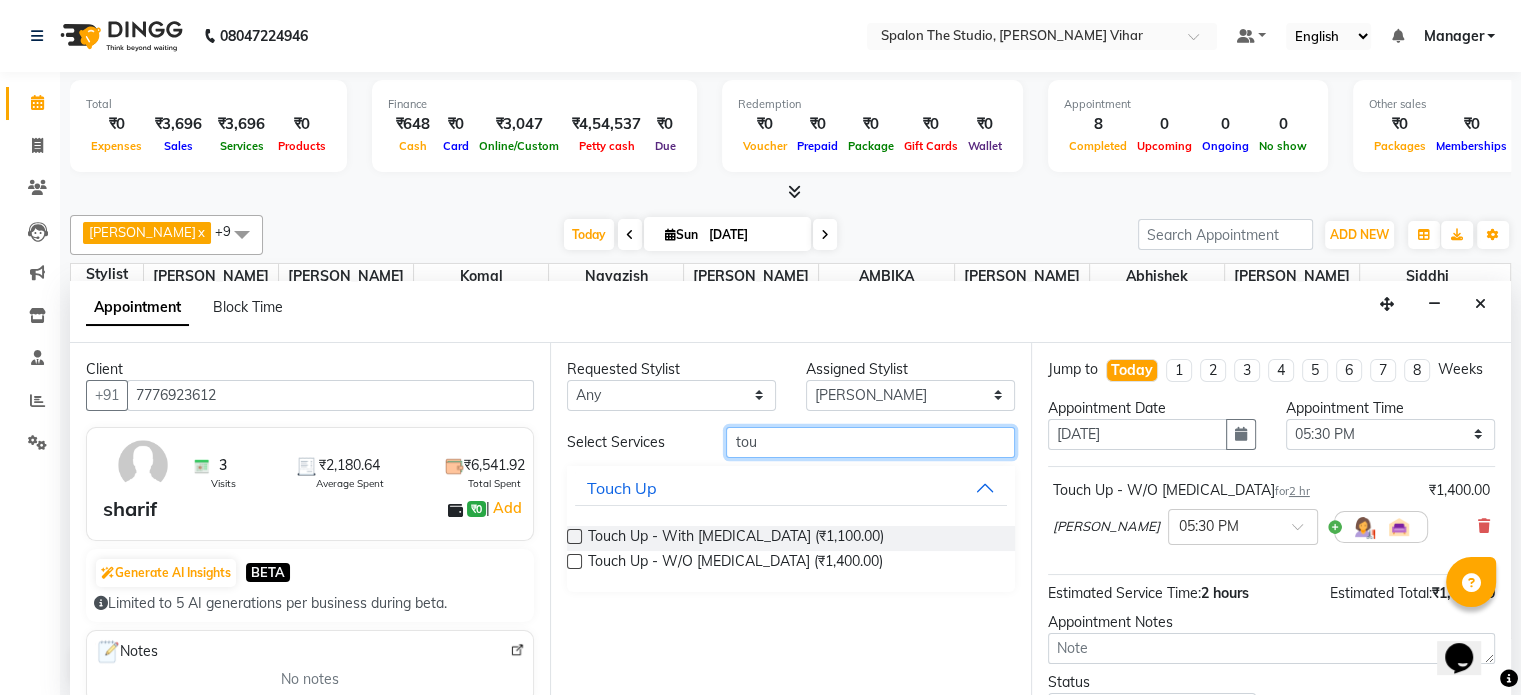 click on "tou" at bounding box center [870, 442] 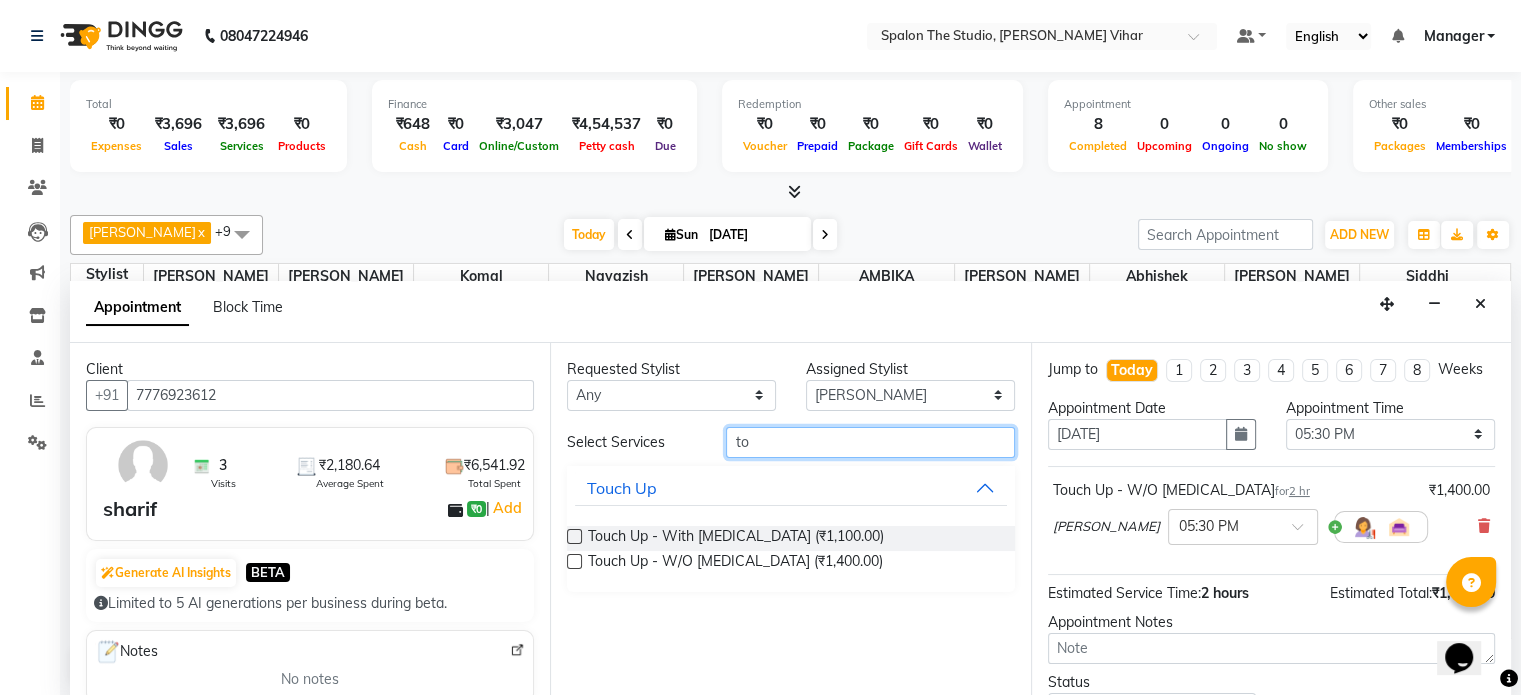 type on "t" 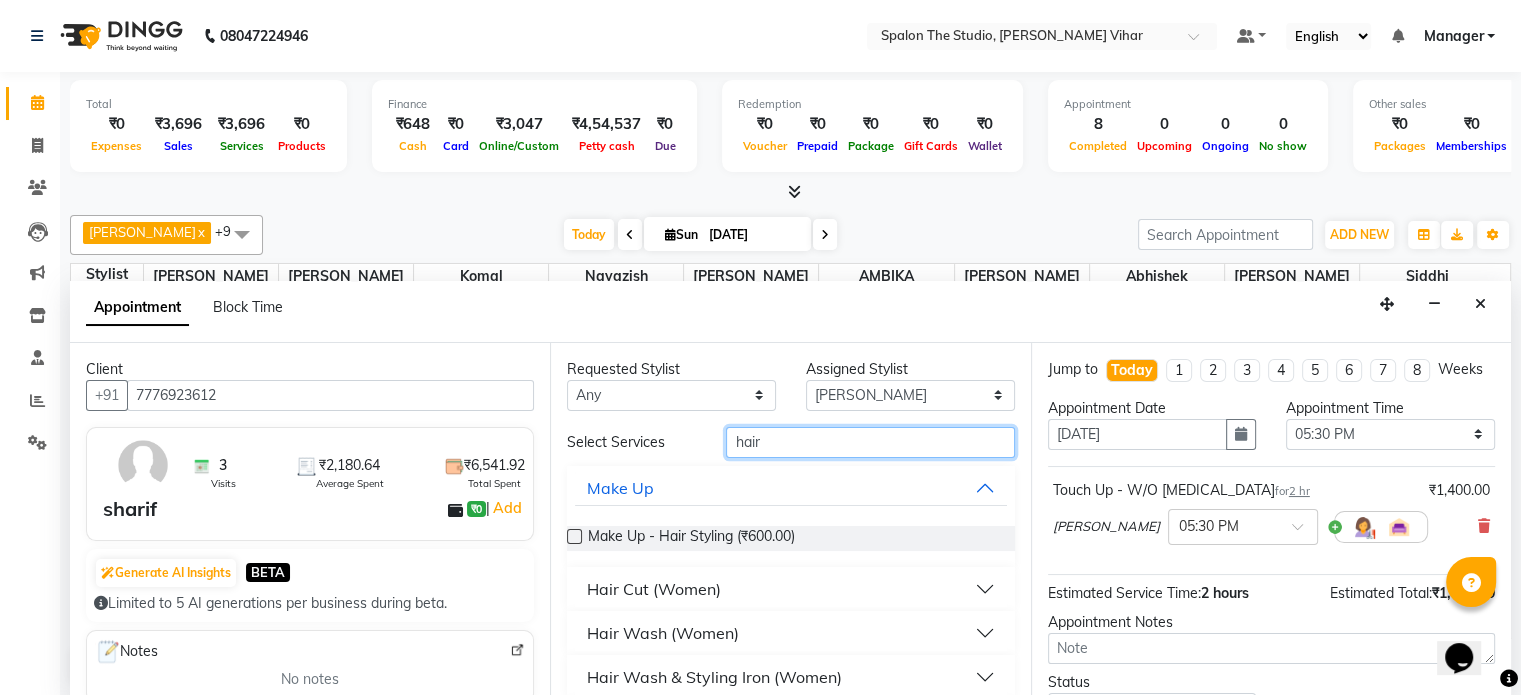 type on "hair" 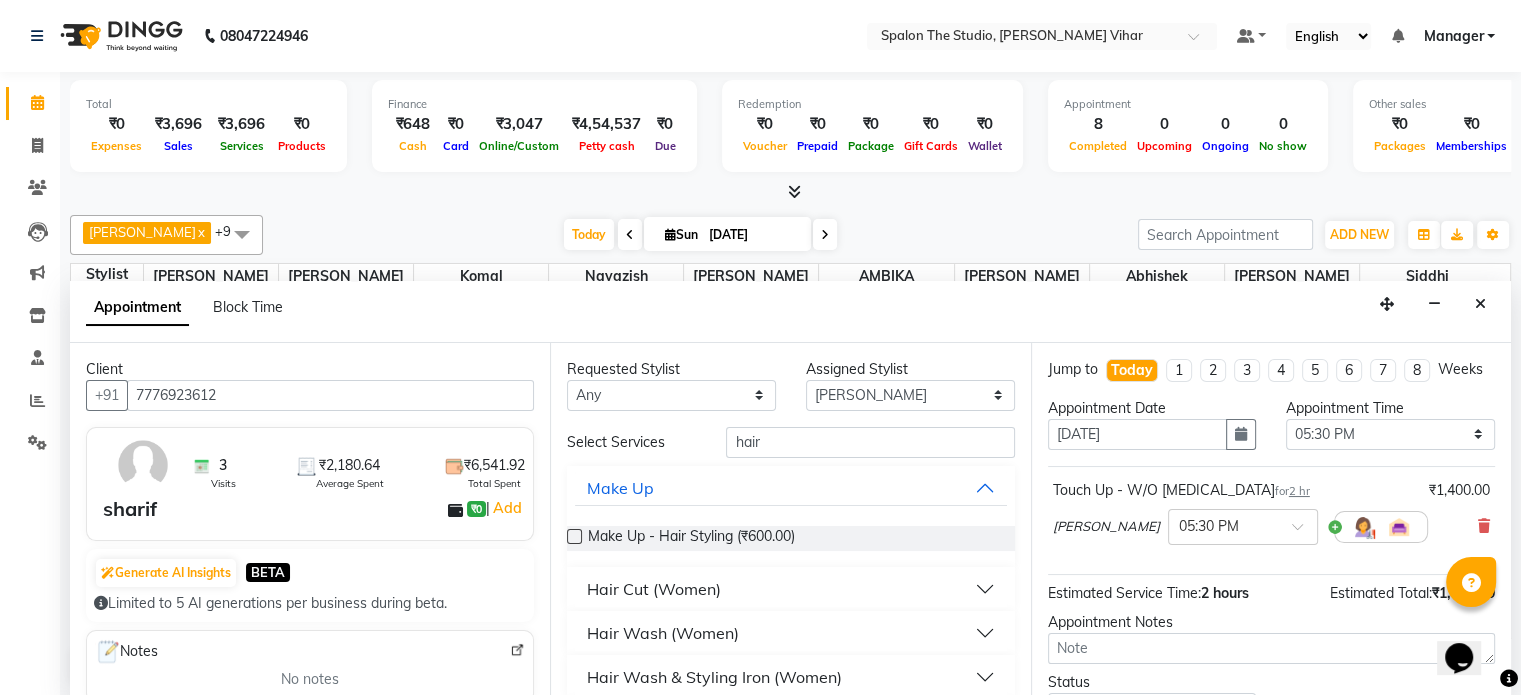 click on "Hair Cut (Women)" at bounding box center (654, 589) 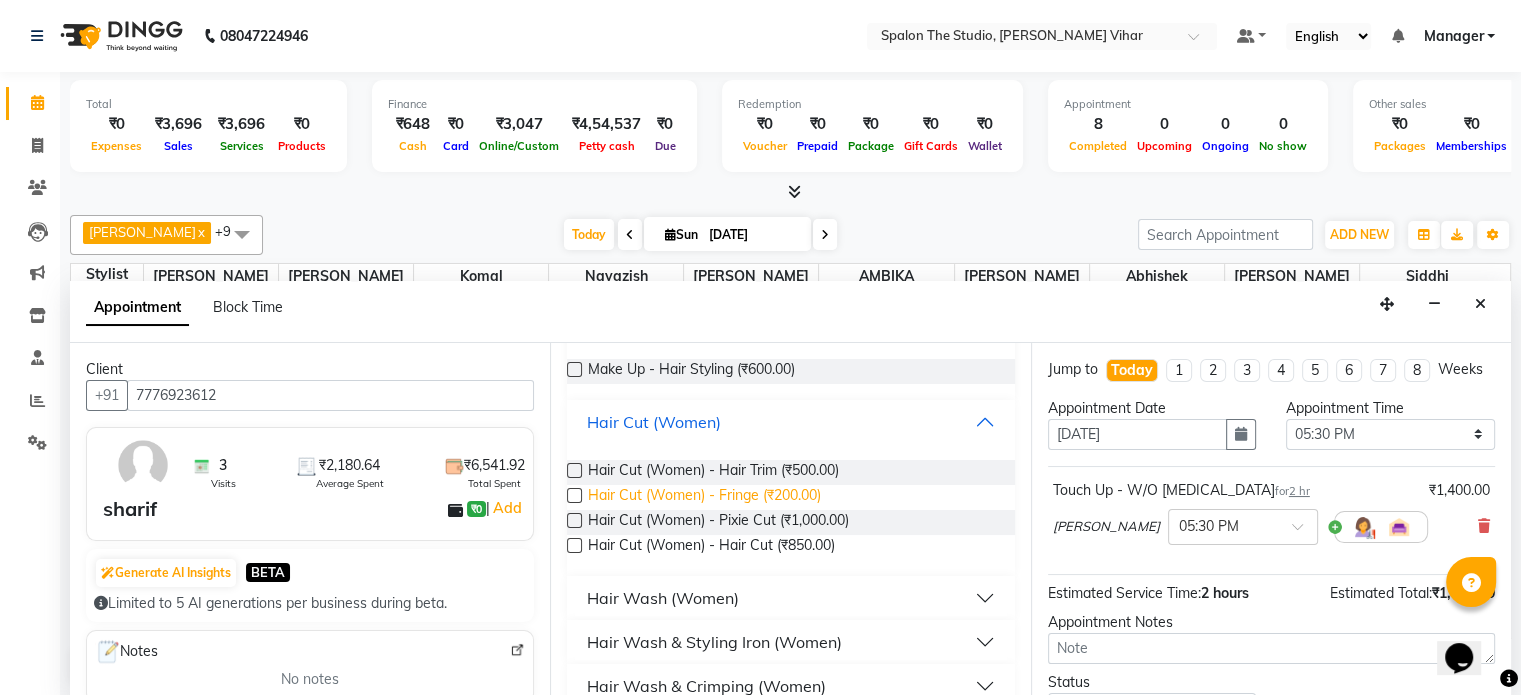scroll, scrollTop: 168, scrollLeft: 0, axis: vertical 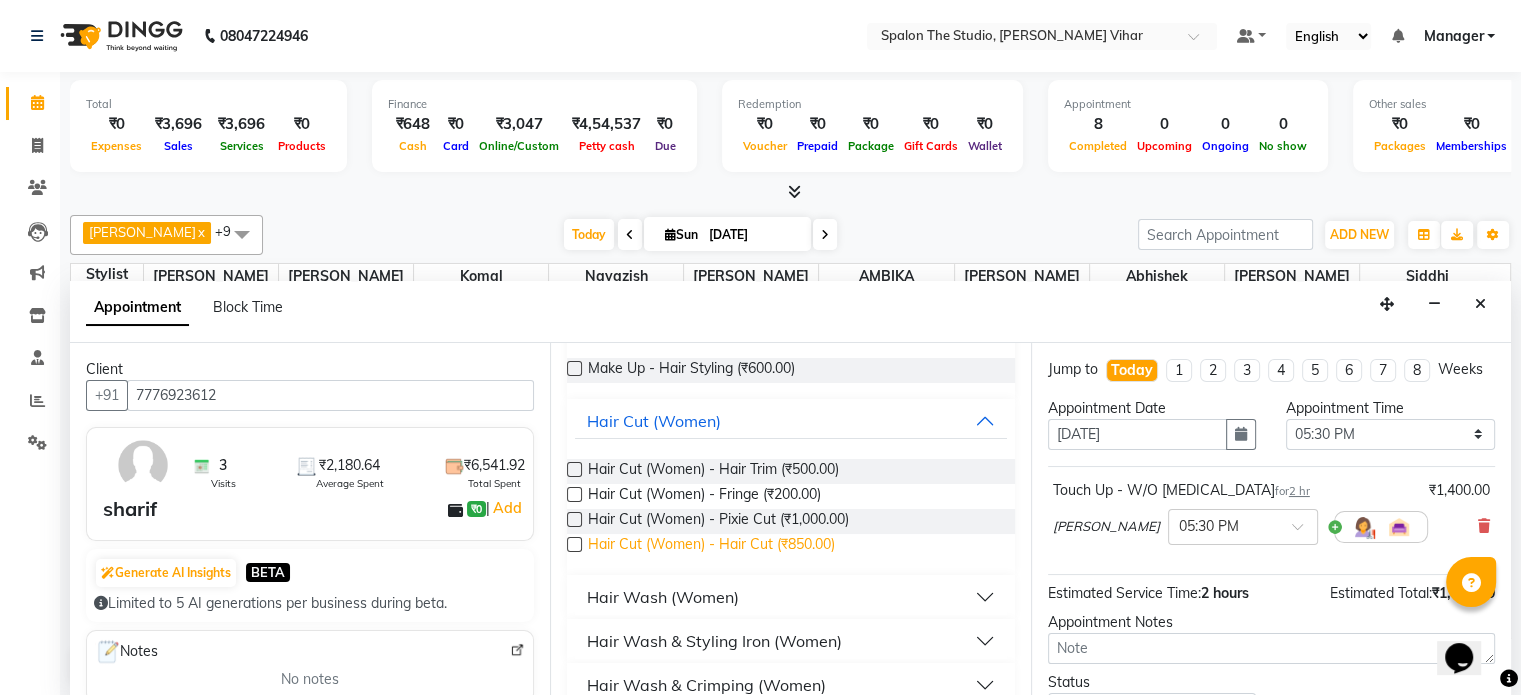 click on "Hair Cut (Women) - Hair Cut (₹850.00)" at bounding box center (711, 546) 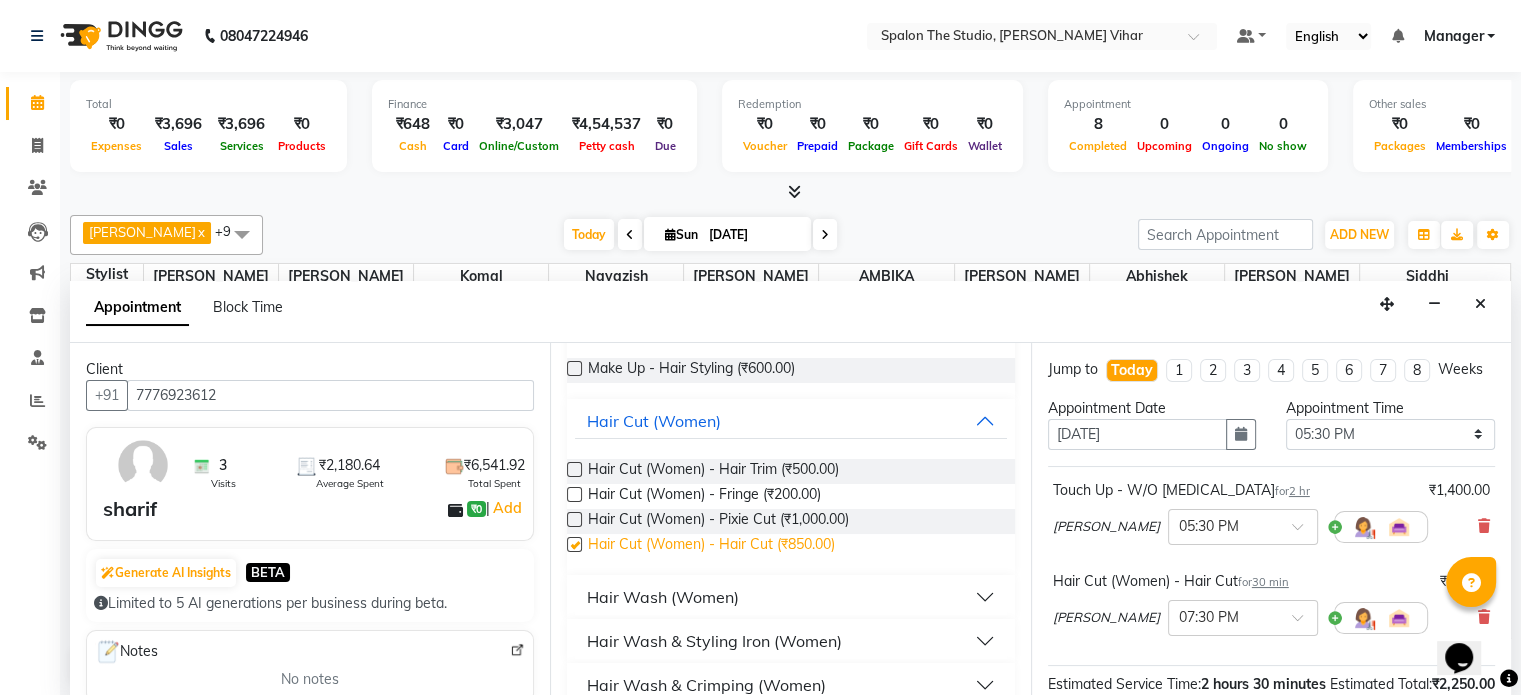 checkbox on "false" 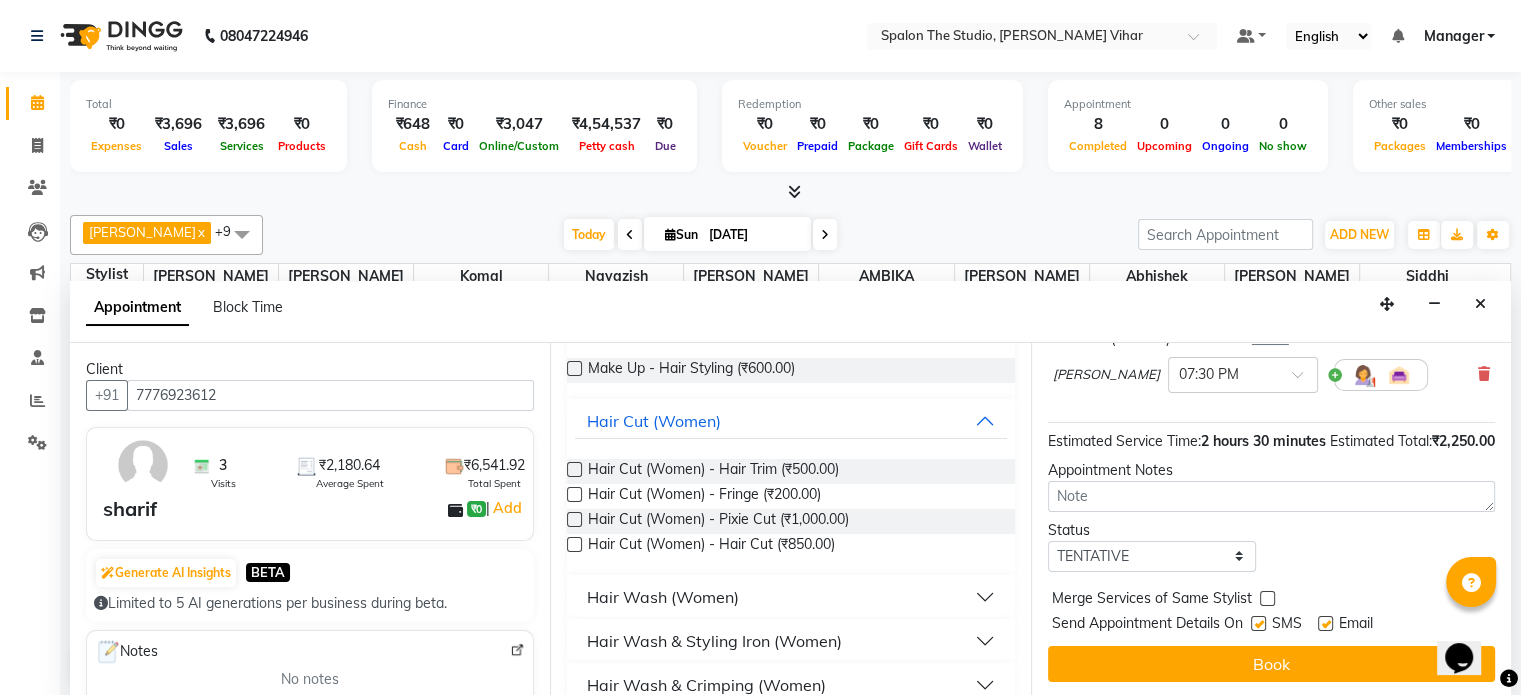 scroll, scrollTop: 282, scrollLeft: 0, axis: vertical 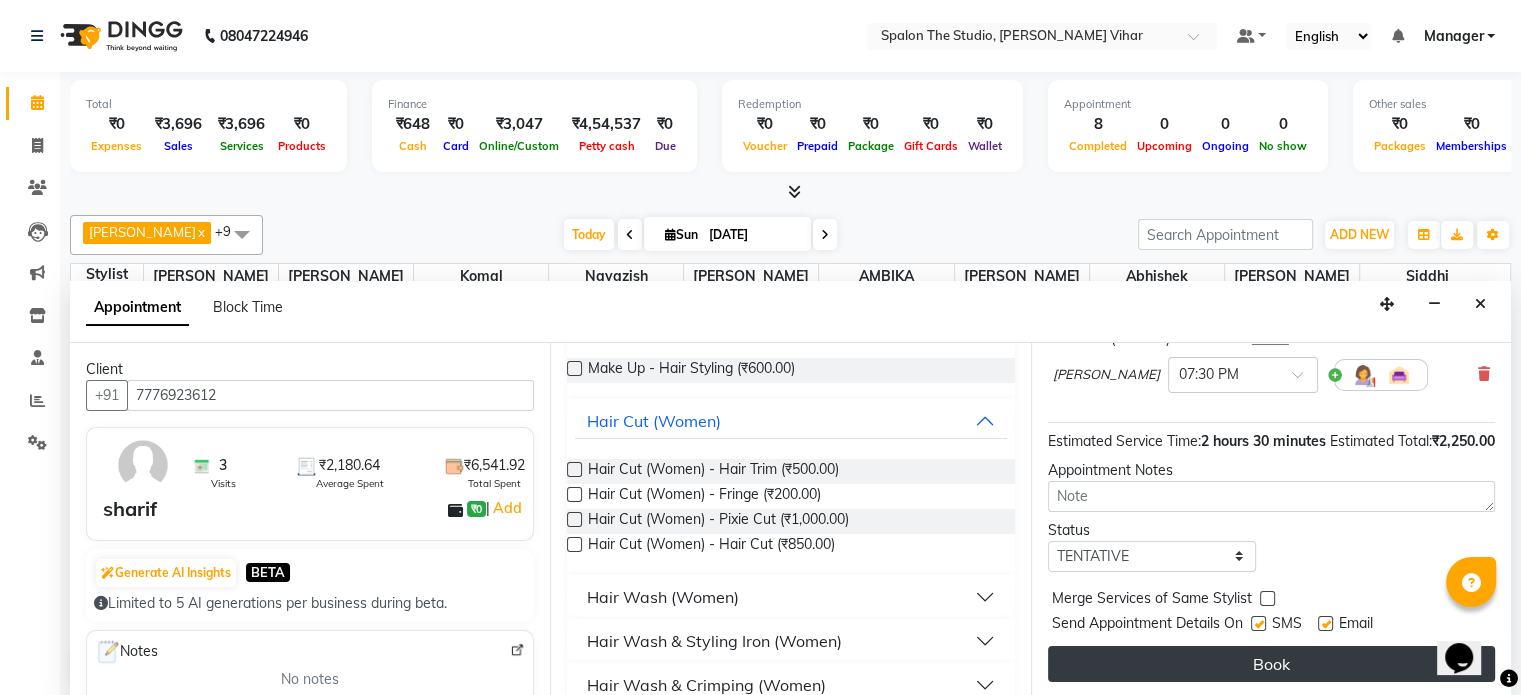 click on "Book" at bounding box center (1271, 664) 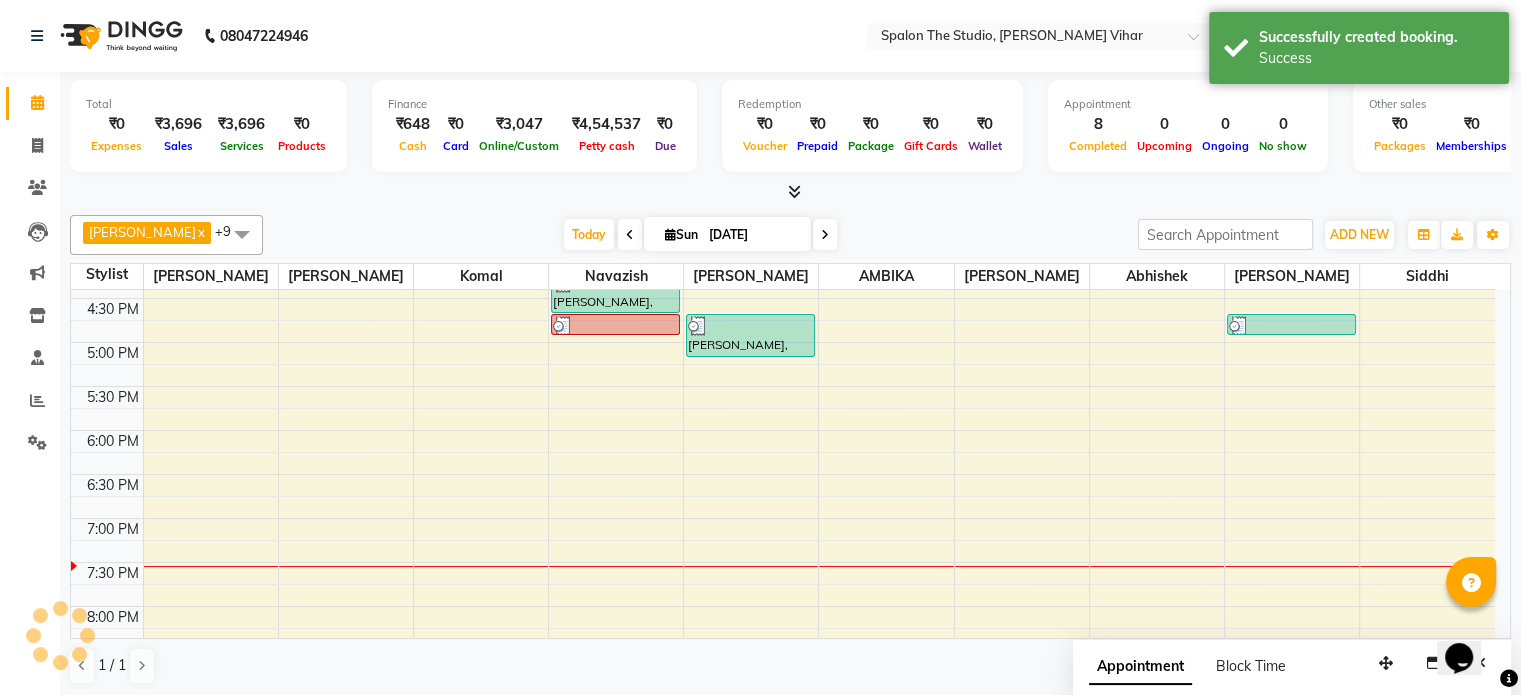 scroll, scrollTop: 0, scrollLeft: 0, axis: both 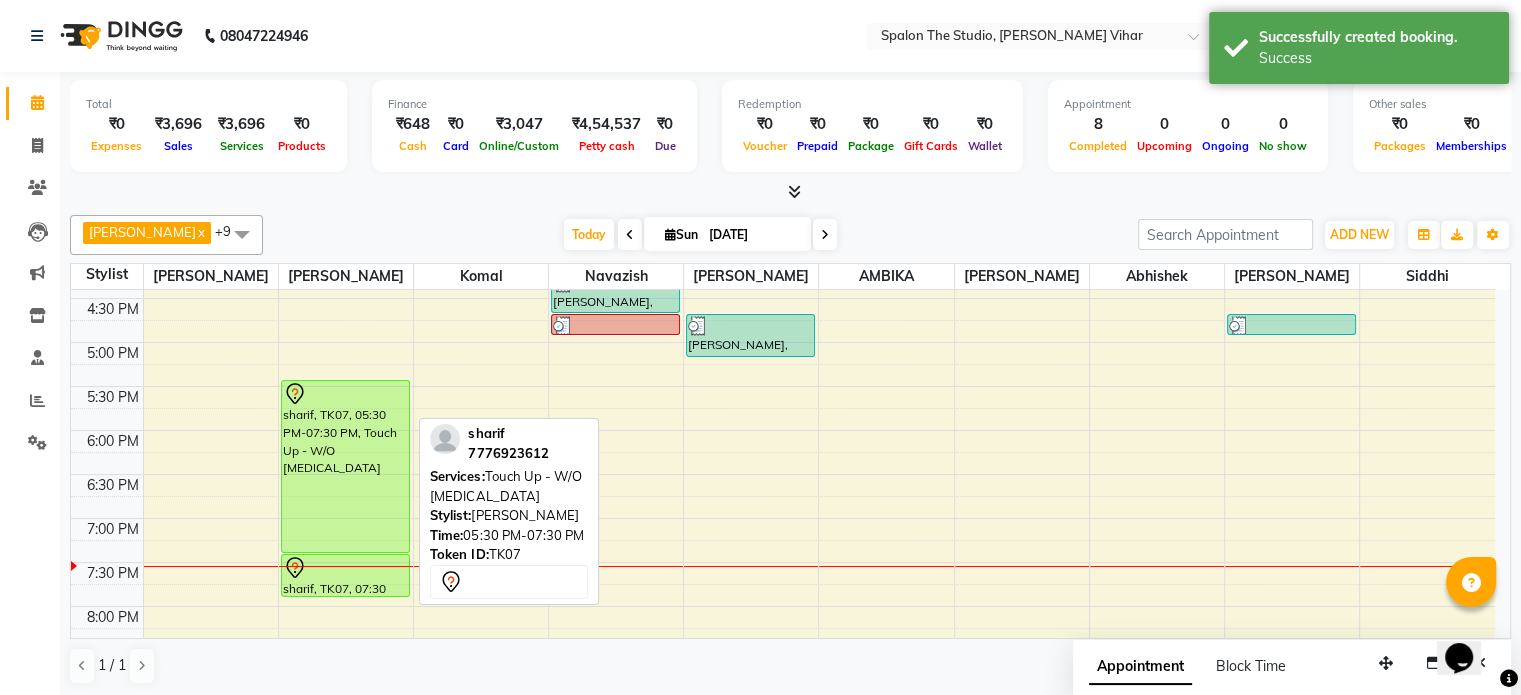 click on "sharif, TK07, 05:30 PM-07:30 PM, Touch Up - W/O [MEDICAL_DATA]" at bounding box center (345, 466) 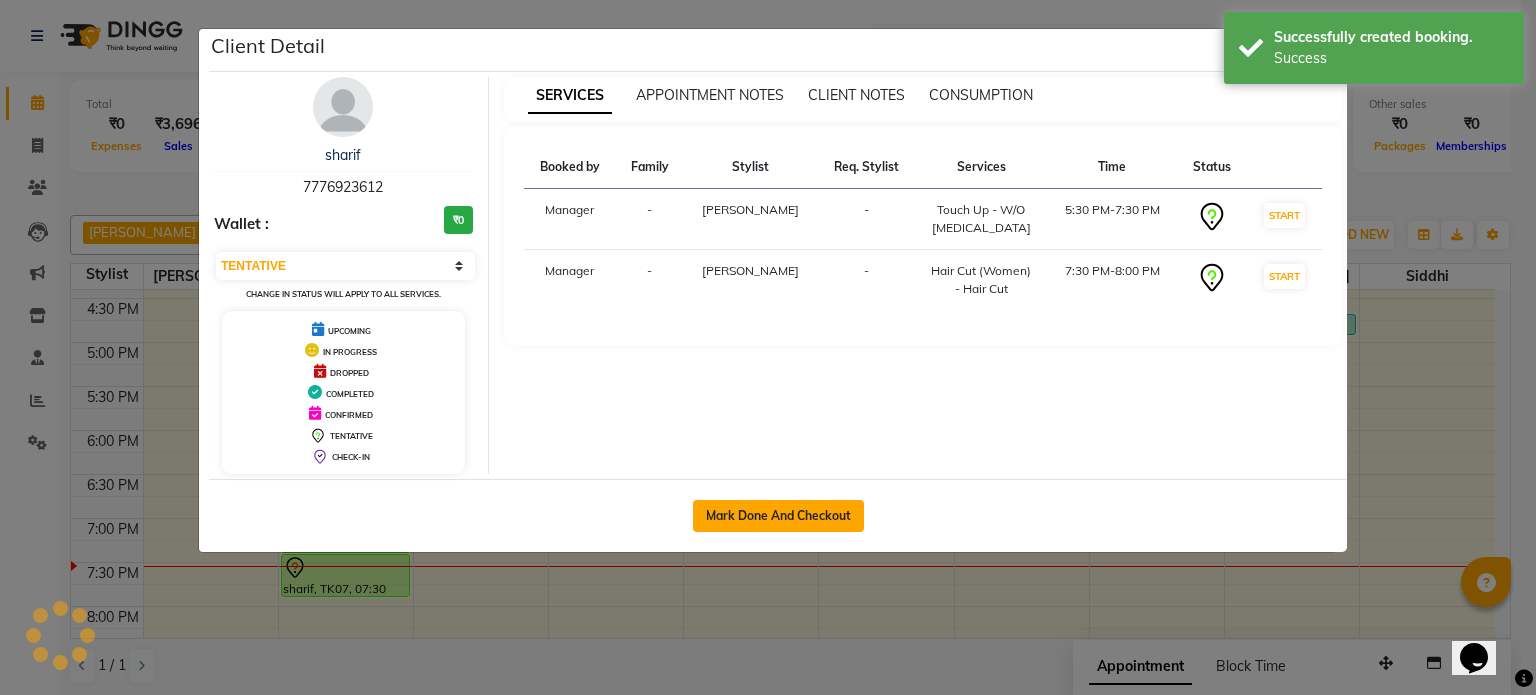 click on "Mark Done And Checkout" 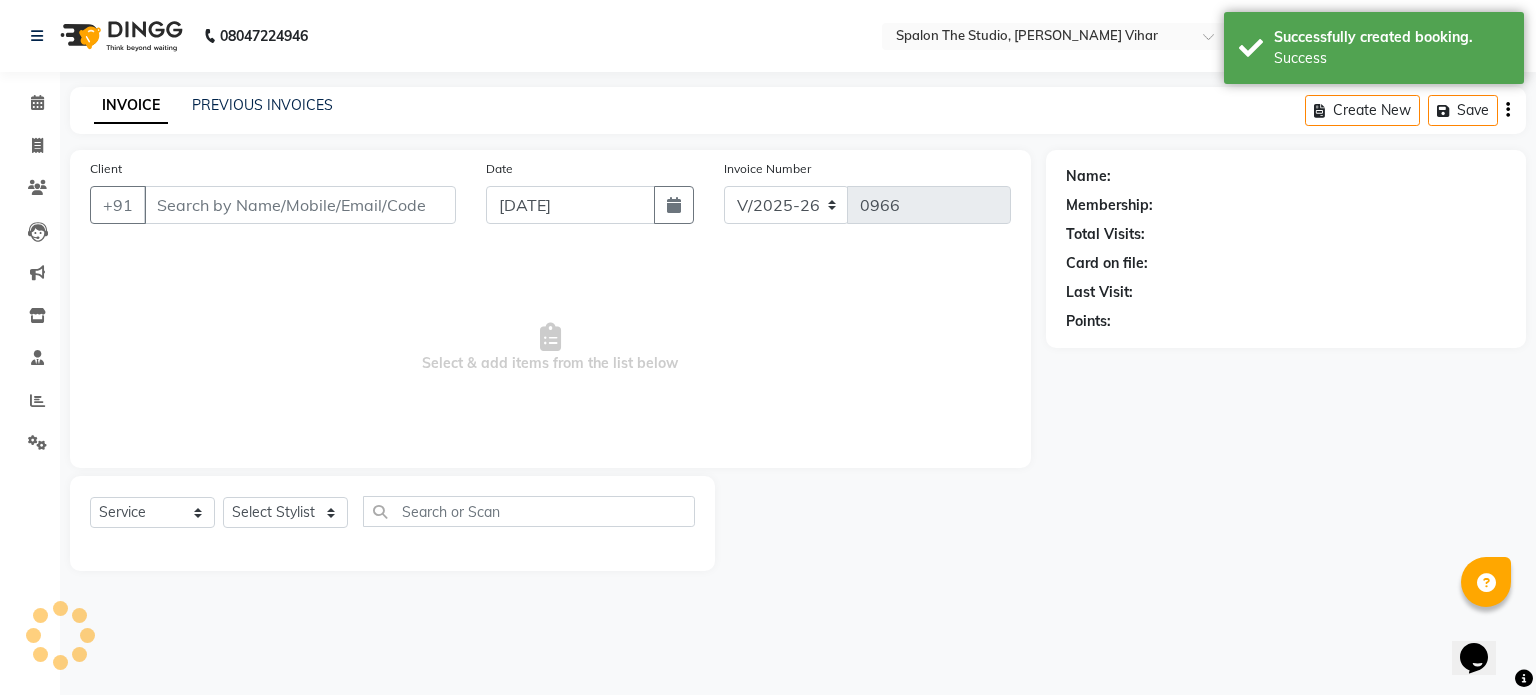 type on "7776923612" 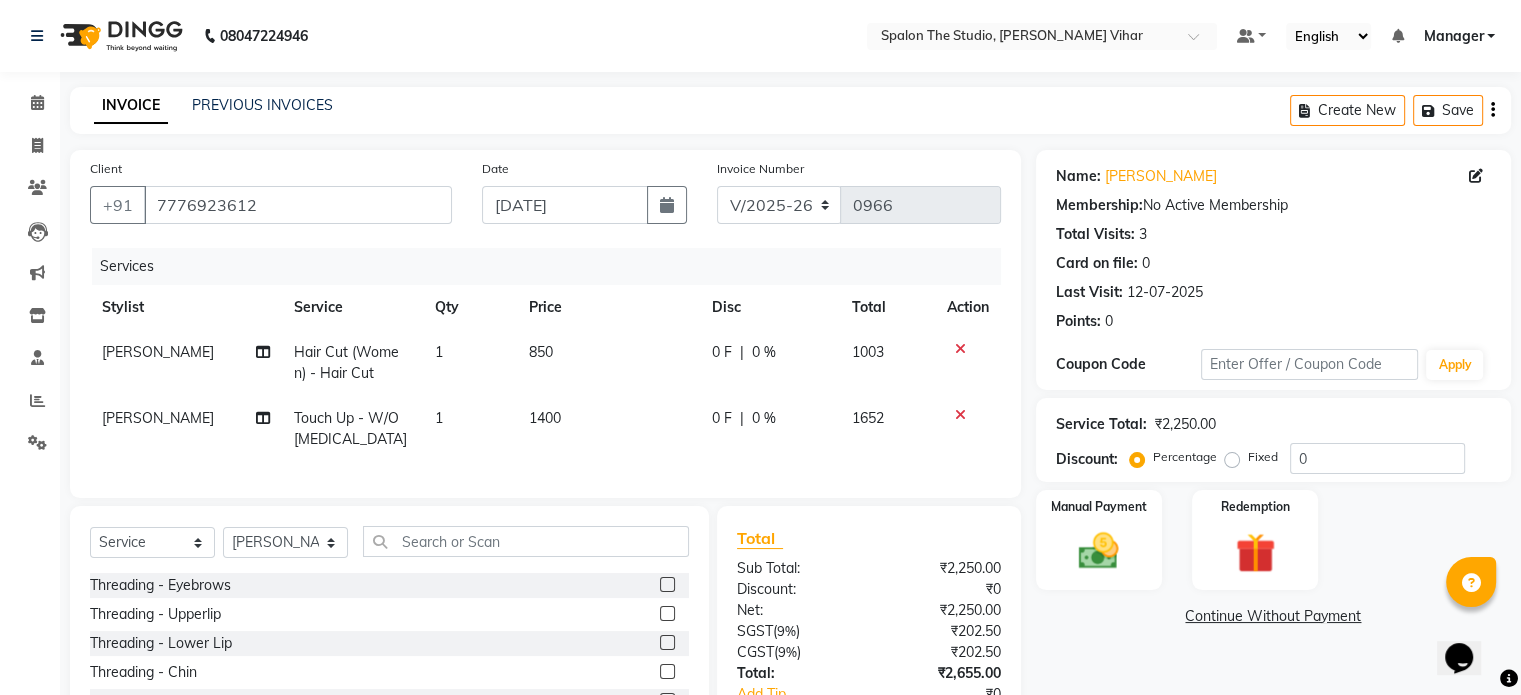 click on "1400" 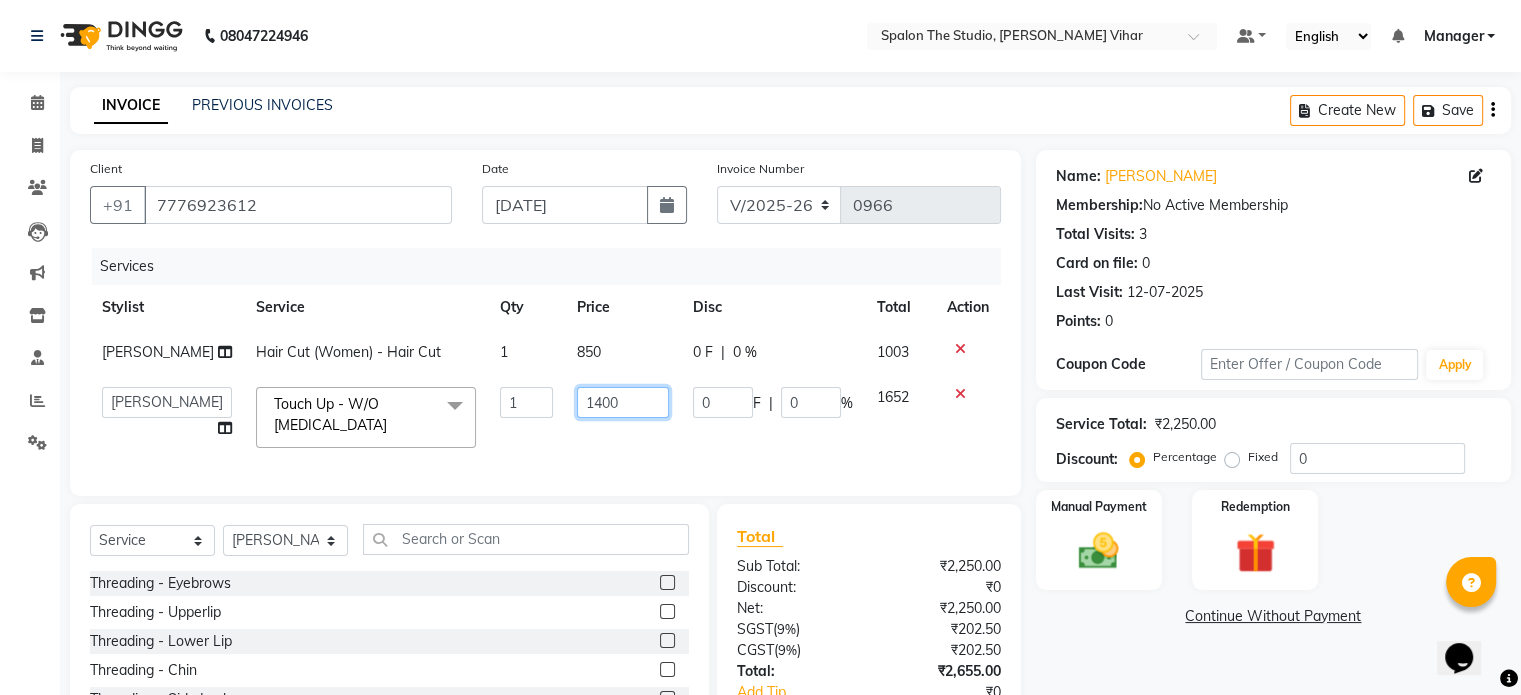 click on "1400" 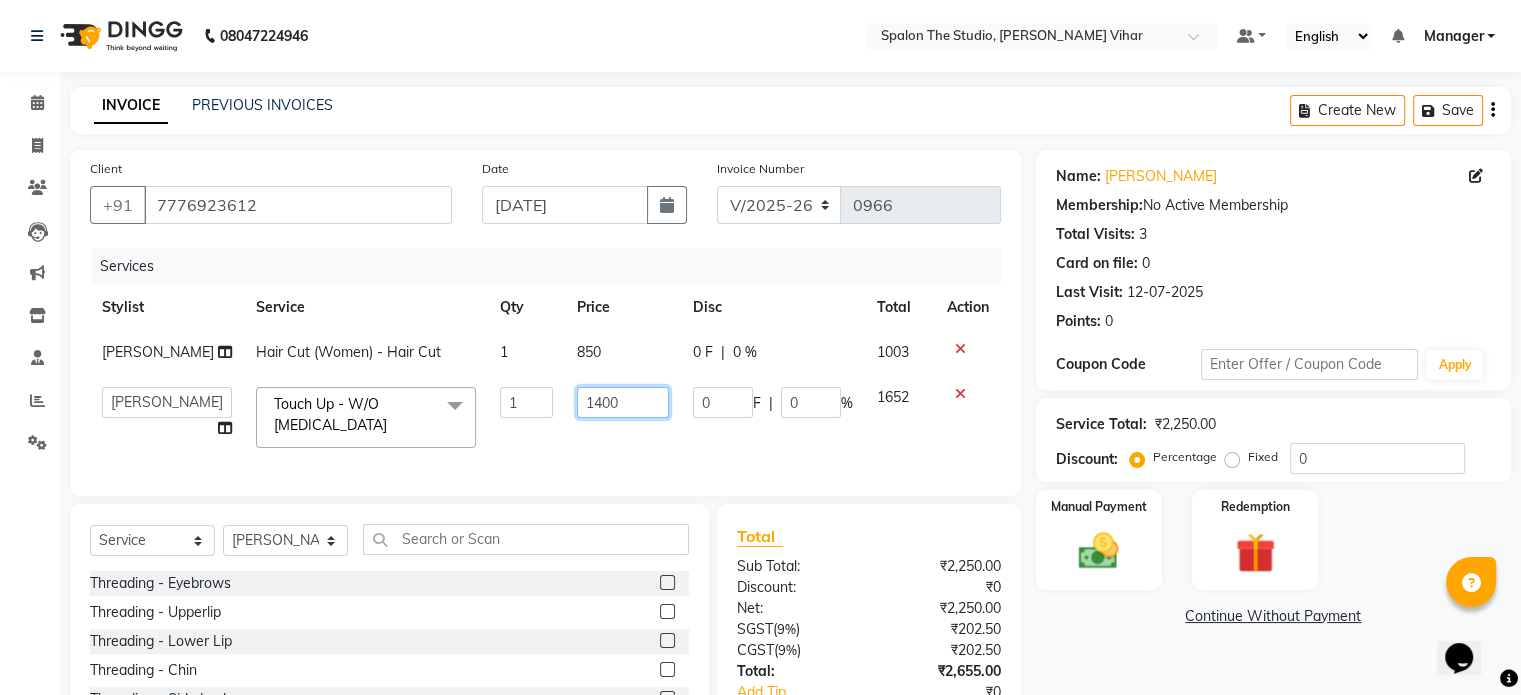 click on "1400" 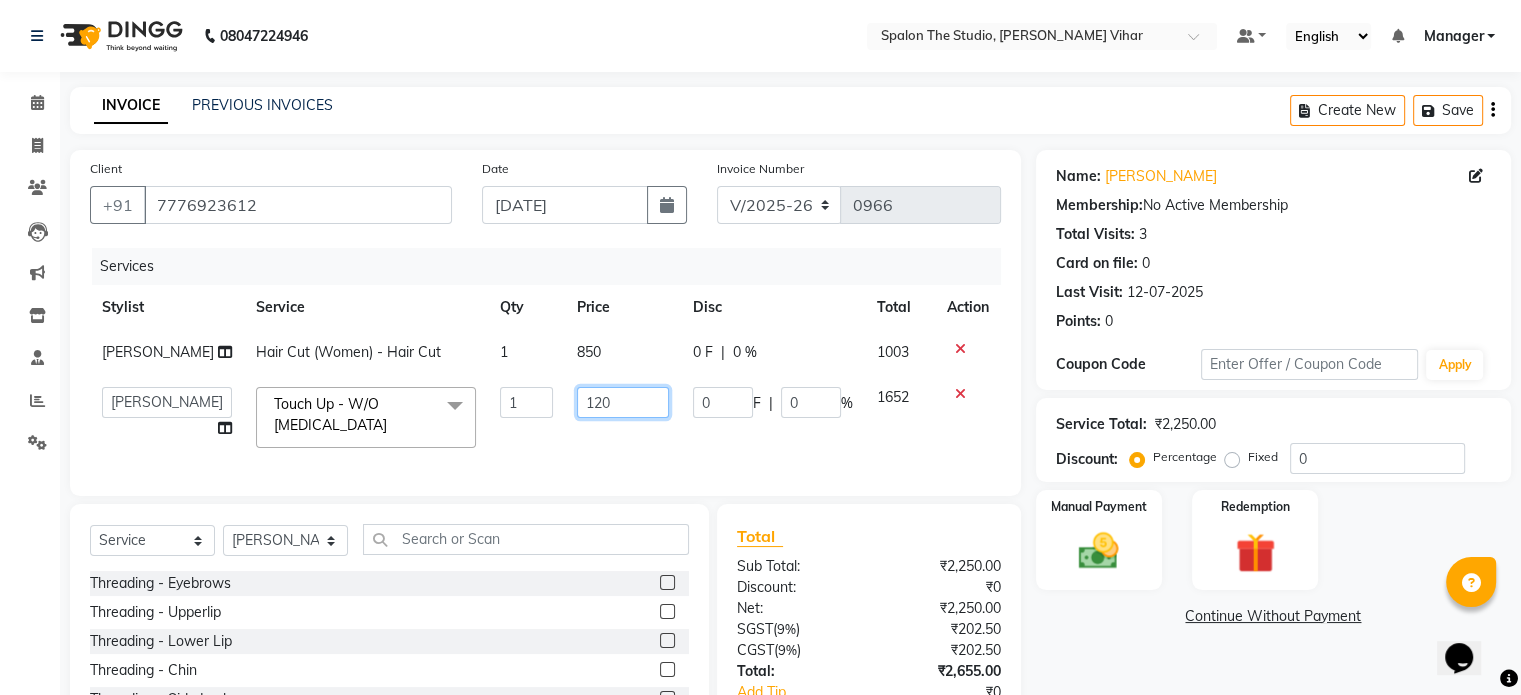 type on "1200" 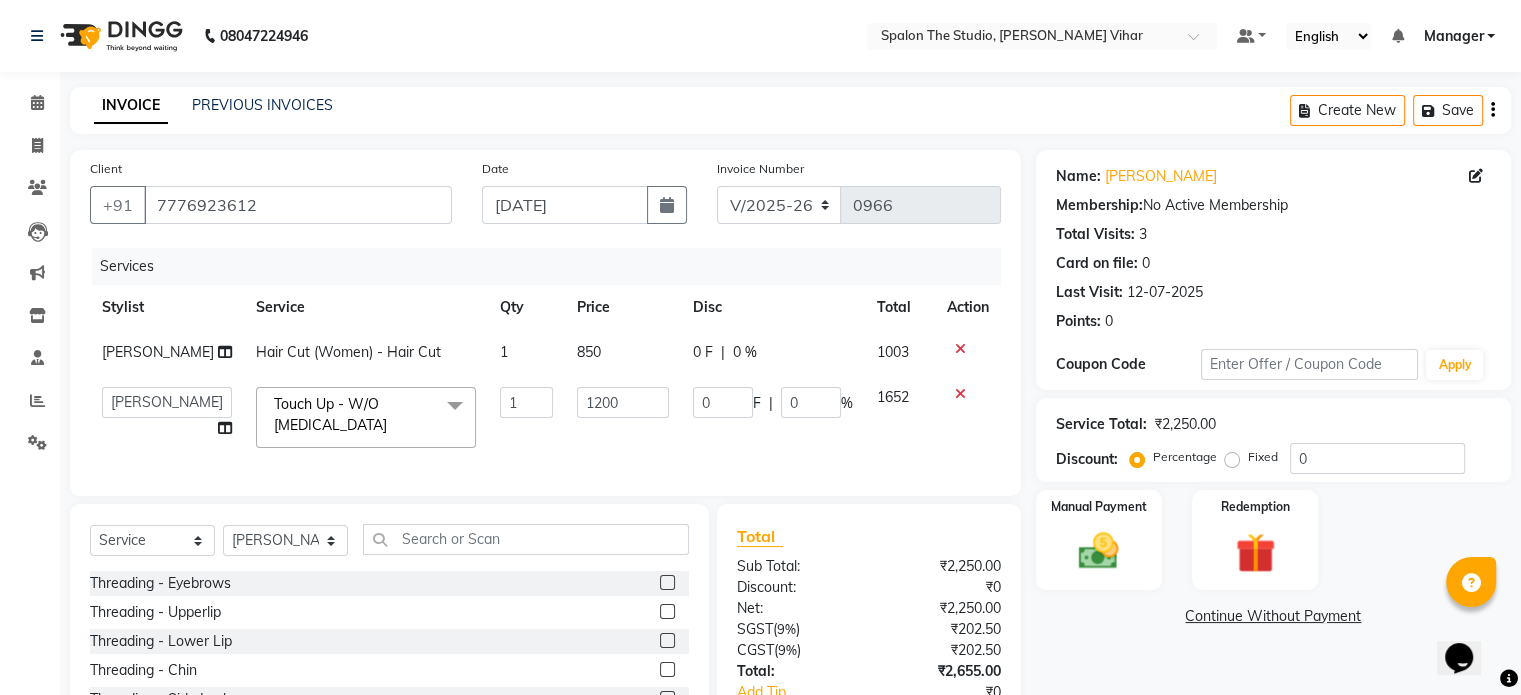 click on "1200" 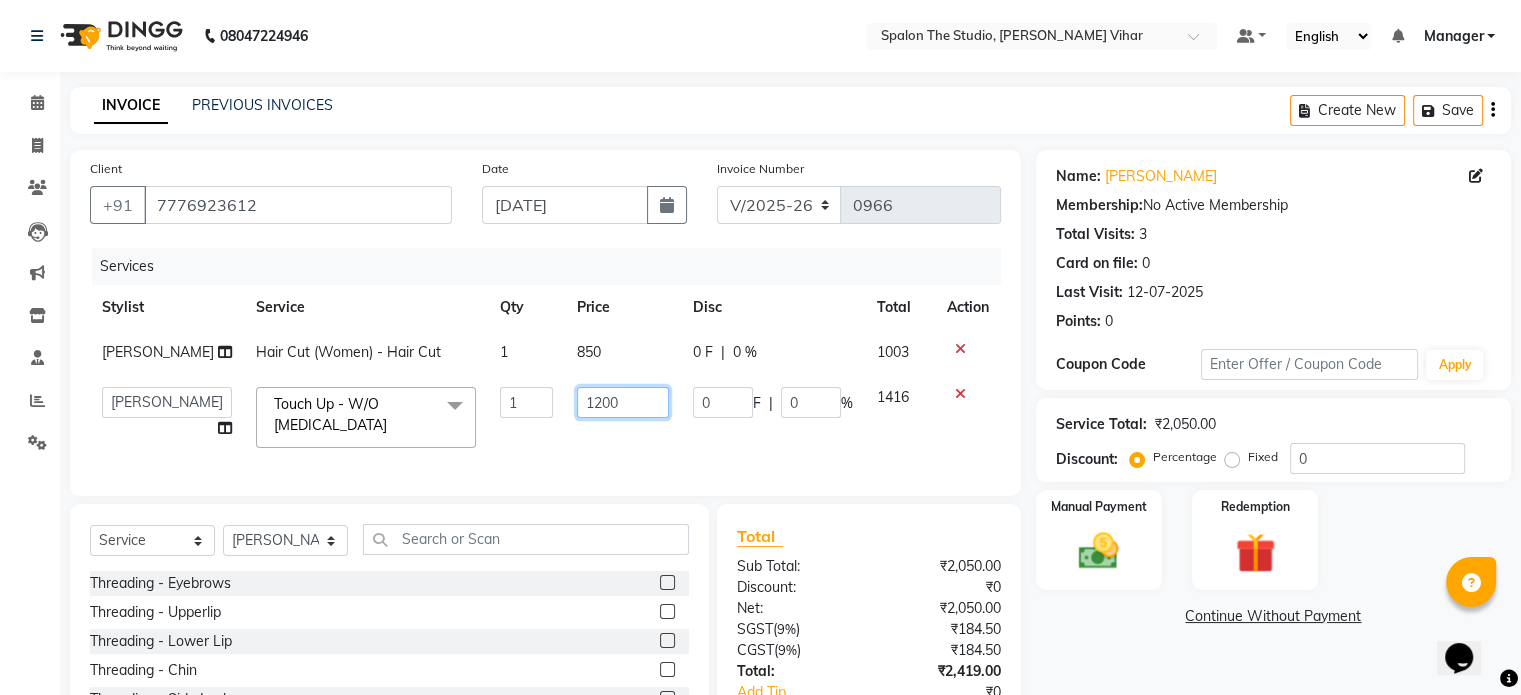 click on "1200" 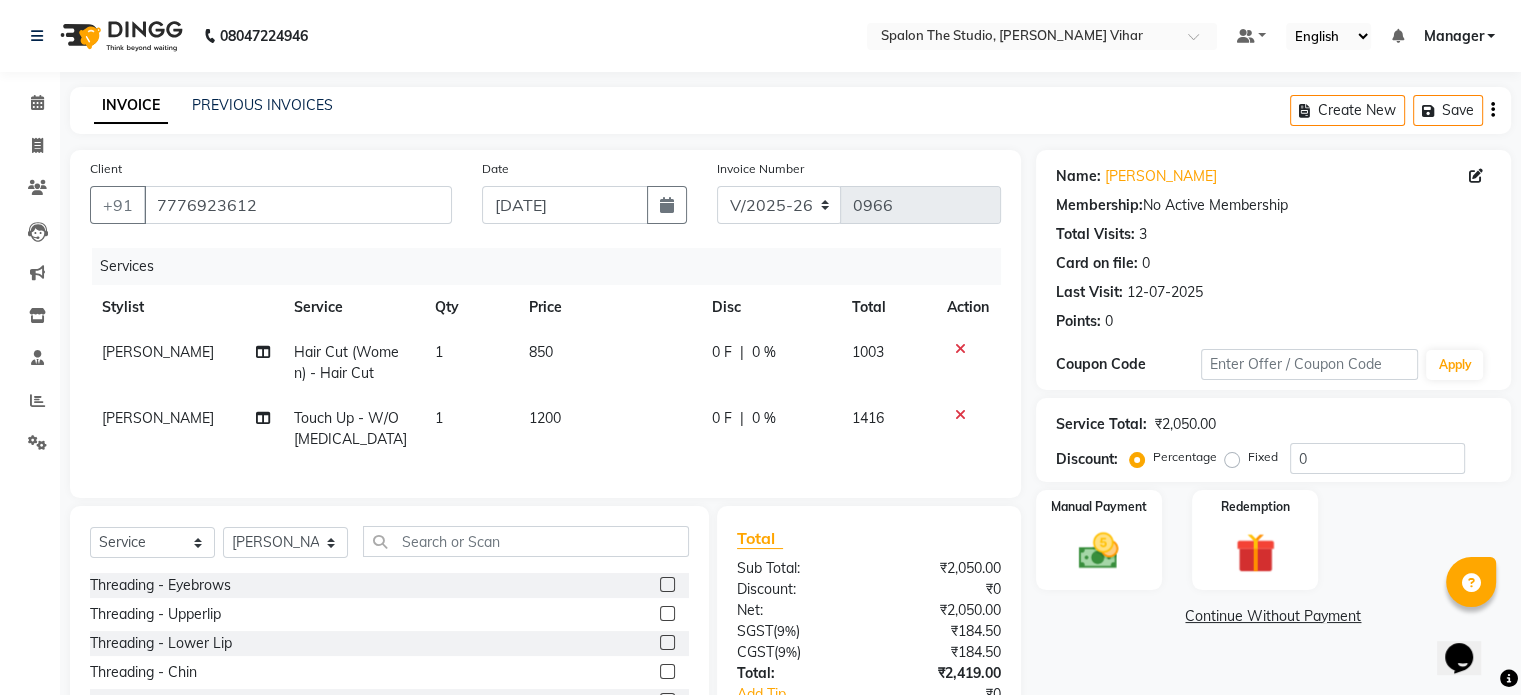 click on "850" 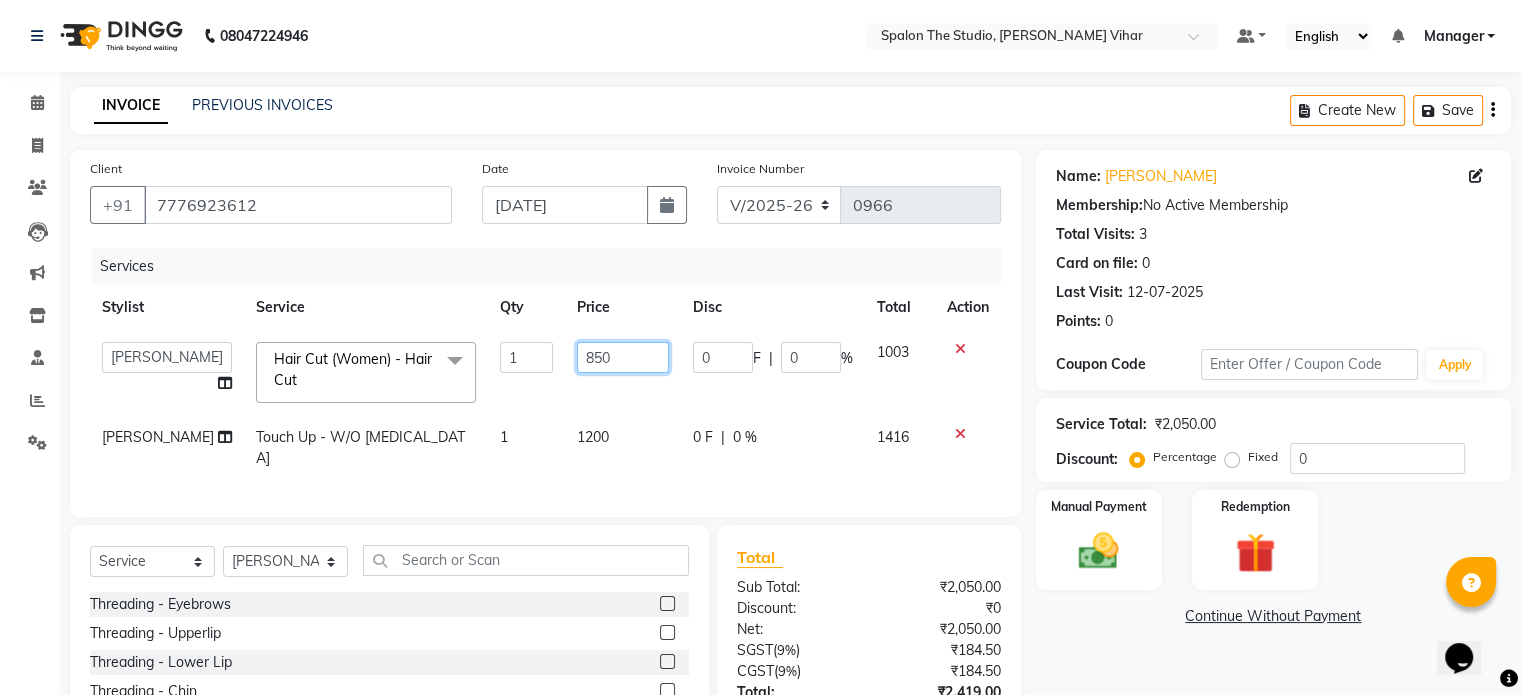 click on "850" 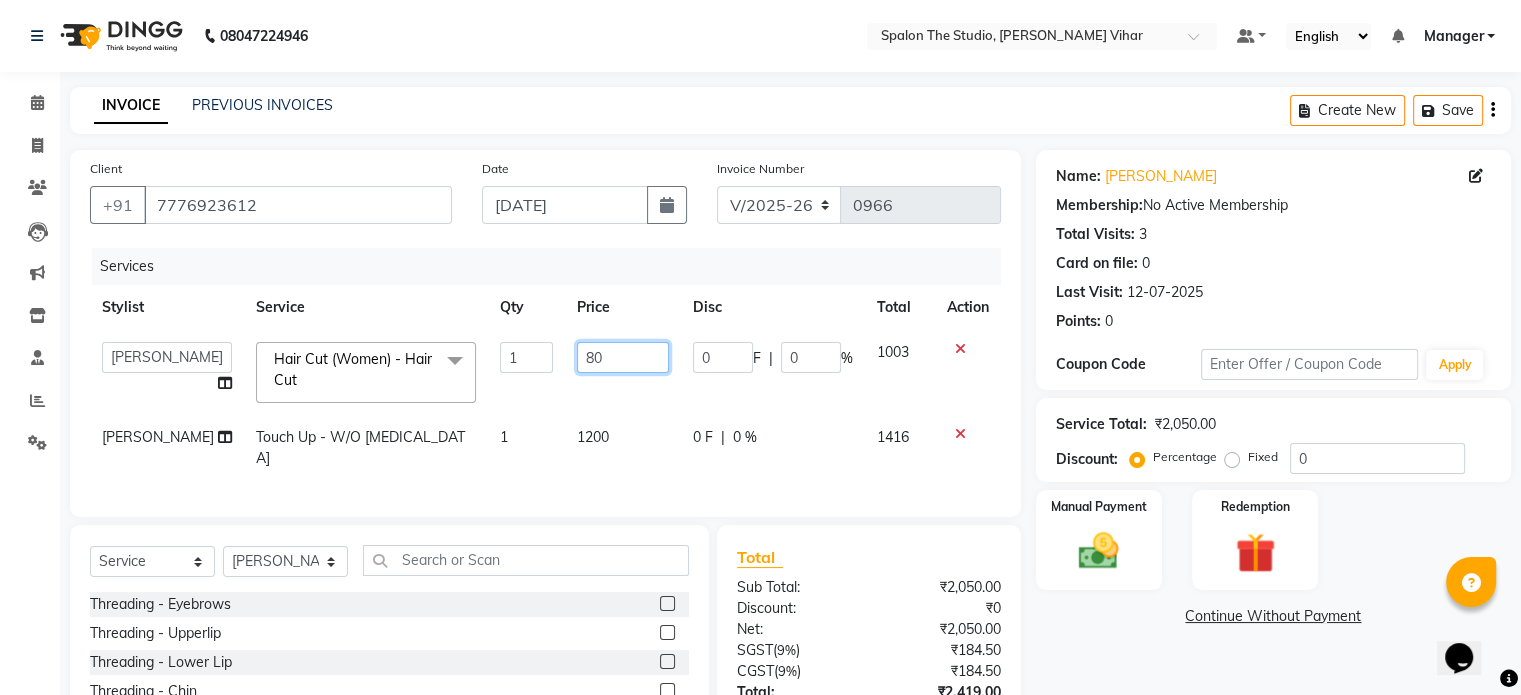 type on "800" 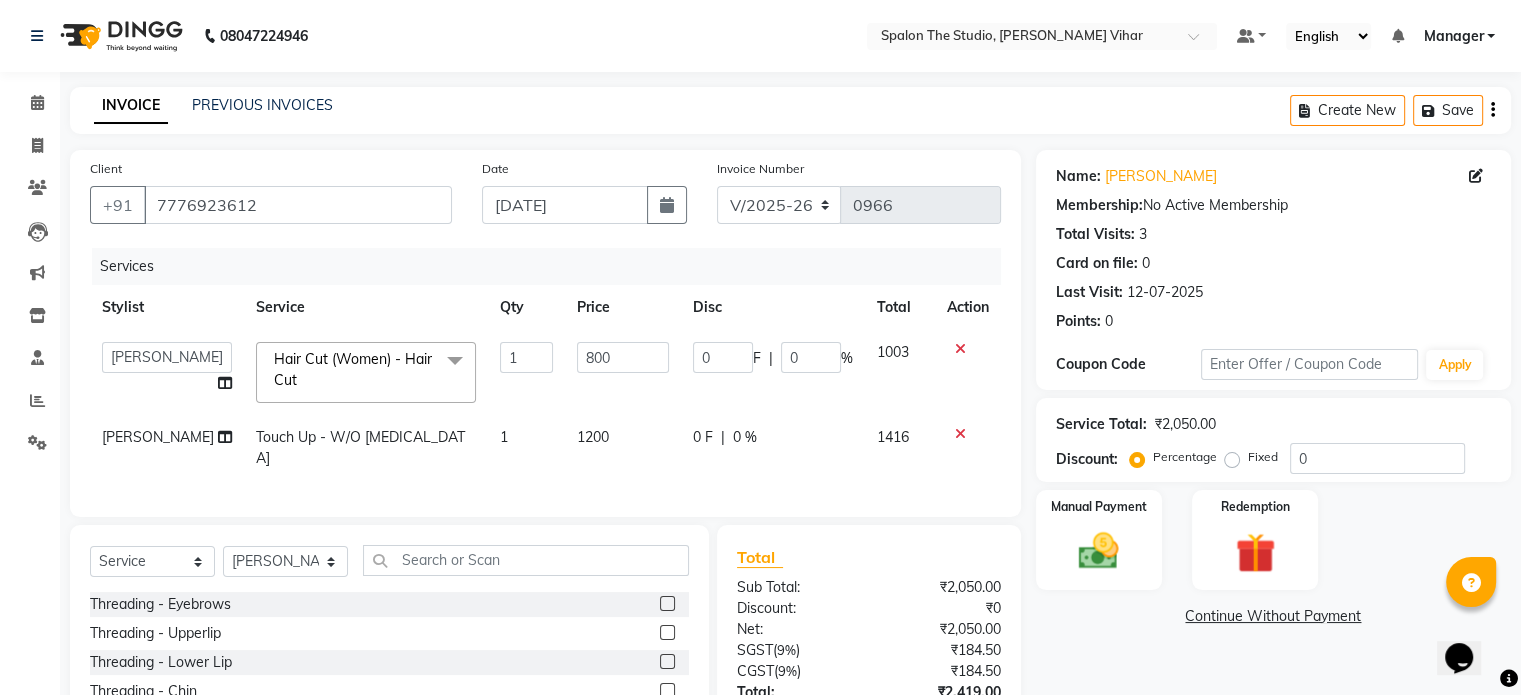click on "800" 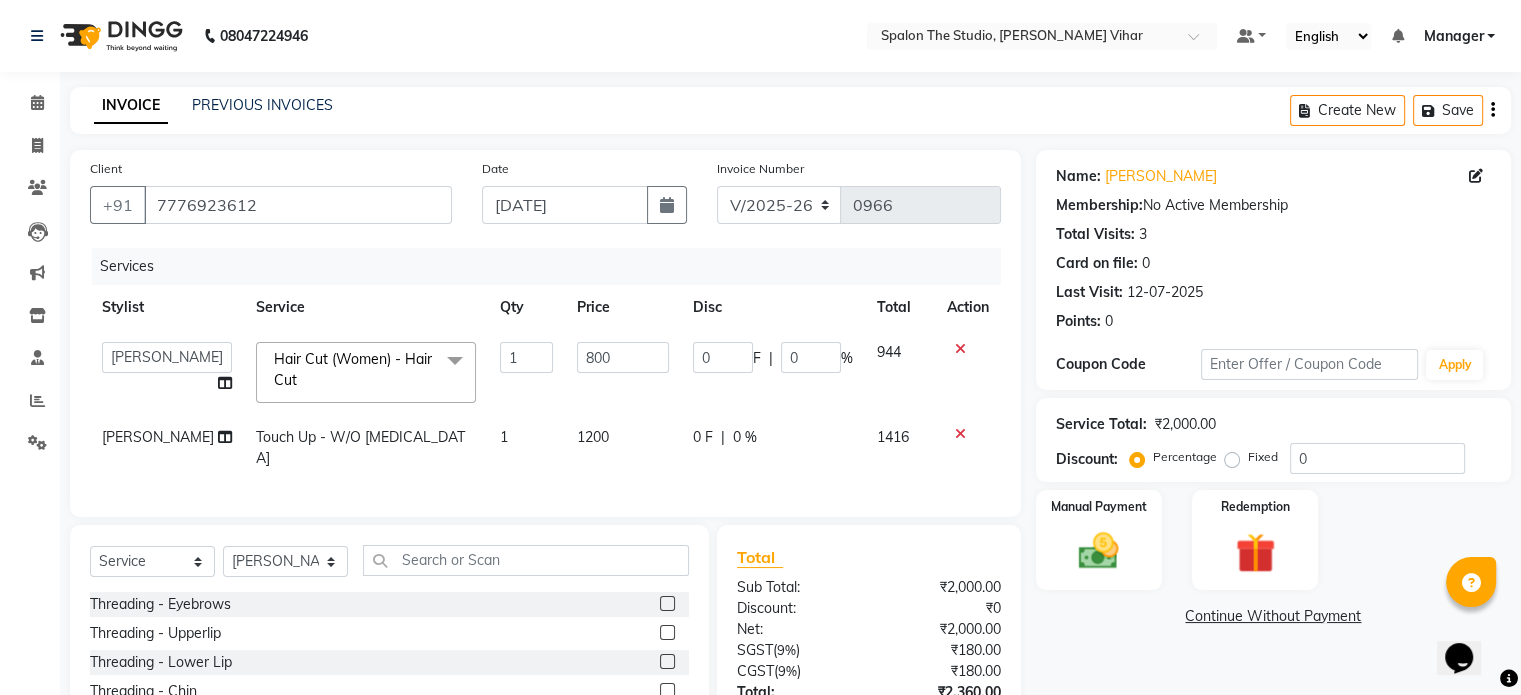 click on "1200" 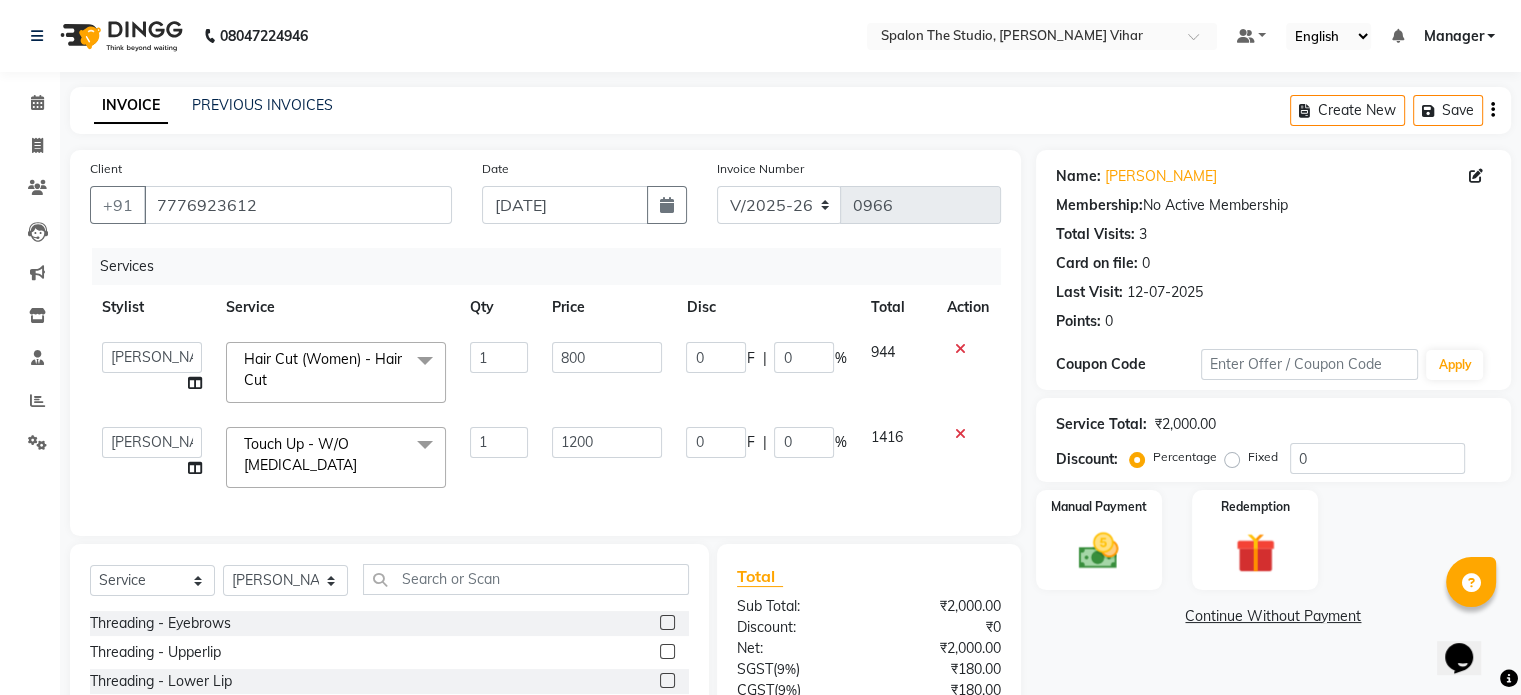 click on "1200" 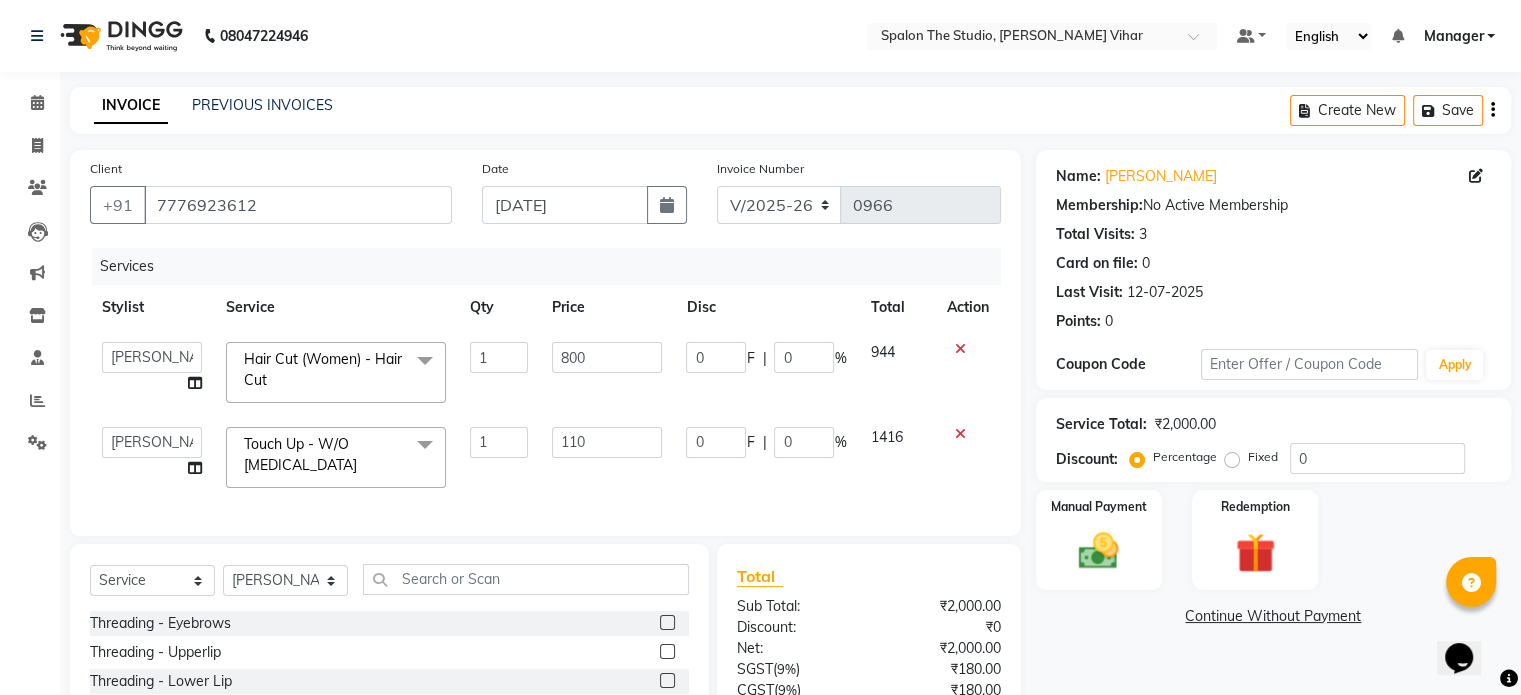 type on "1100" 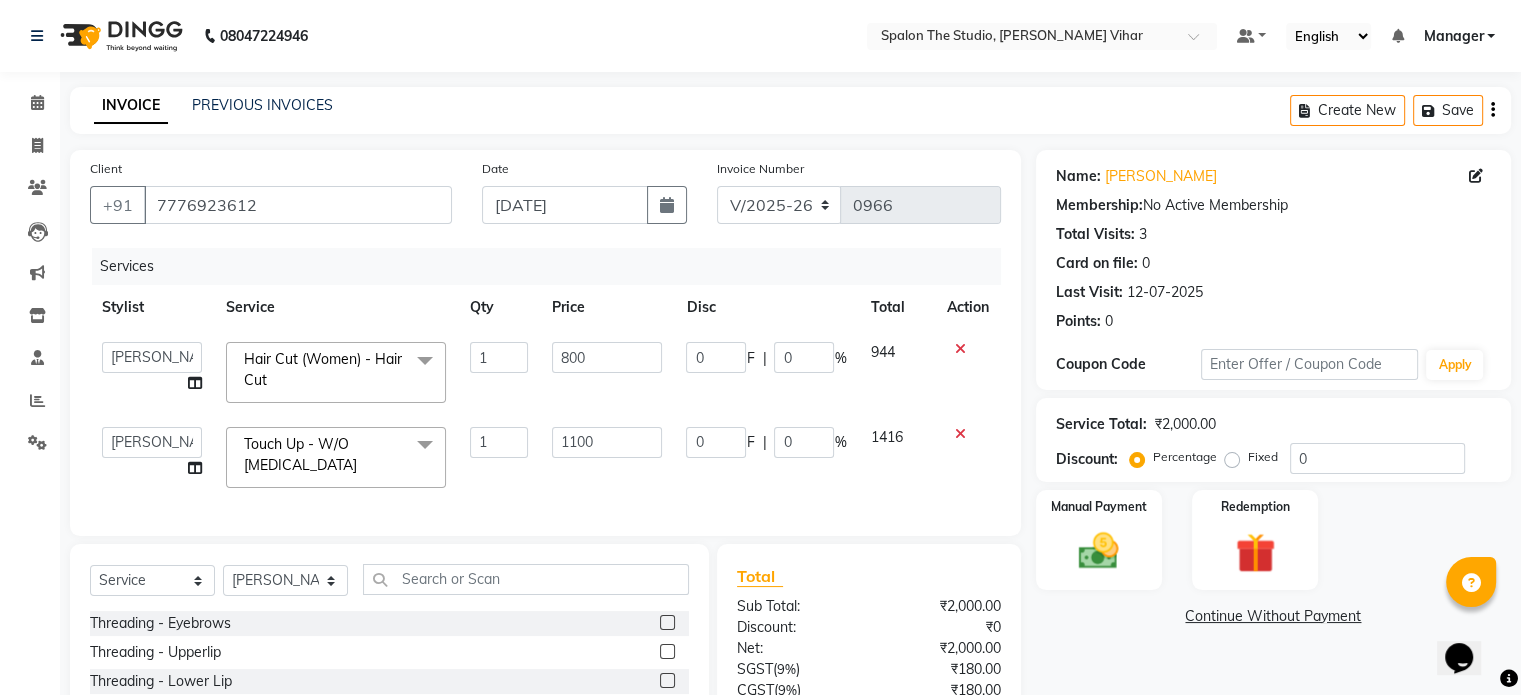 click on "Client +91 7776923612 Date 13-07-2025 Invoice Number V/2025 V/2025-26 0966 Services Stylist Service Qty Price Disc Total Action  abhishek   AMBIKA   komal    kusum   Manager   navazish   Riya Shetye   Saisha   SHARIF   Shubham  Pawar   siddhi   Vanshika  Hair Cut (Women) - Hair Cut  x Threading - Eyebrows Threading - Upperlip Threading - Lower Lip Threading - Chin Threading - Side Lock Threading - Forehead Threading - Full Face Threading - Jawline Threading - Neck Scieutific Combing green peel DERMA PEELING  LHR YELLOW PEEL LE MARINE TREATMENT tatto removal D - Tan - Underarm D - Tan - Feet D - Tan - Face & Neck D - Tan - Full Arm/Half Arm D - Tan - Half Back/Front D - Tan - Midriff D - Tan - Face Neck & Blouse Line D - Tan - Full Back/Front D - Tan - Full Leg/Half Leg D - Tan - Full Body Waxing - Sugar Wax Full Arm Waxing - Sugar Wax Full Leg Waxing - Sugar Wax Half Arm Waxing - Sugar Wax Half Leg Waxing - Sugar Wax Under Arm Waxing - Sugar Wax Chin Waxing - Sugar Wax Upperlip/Lowerlip B.B GLOW FACIAL 1 800" 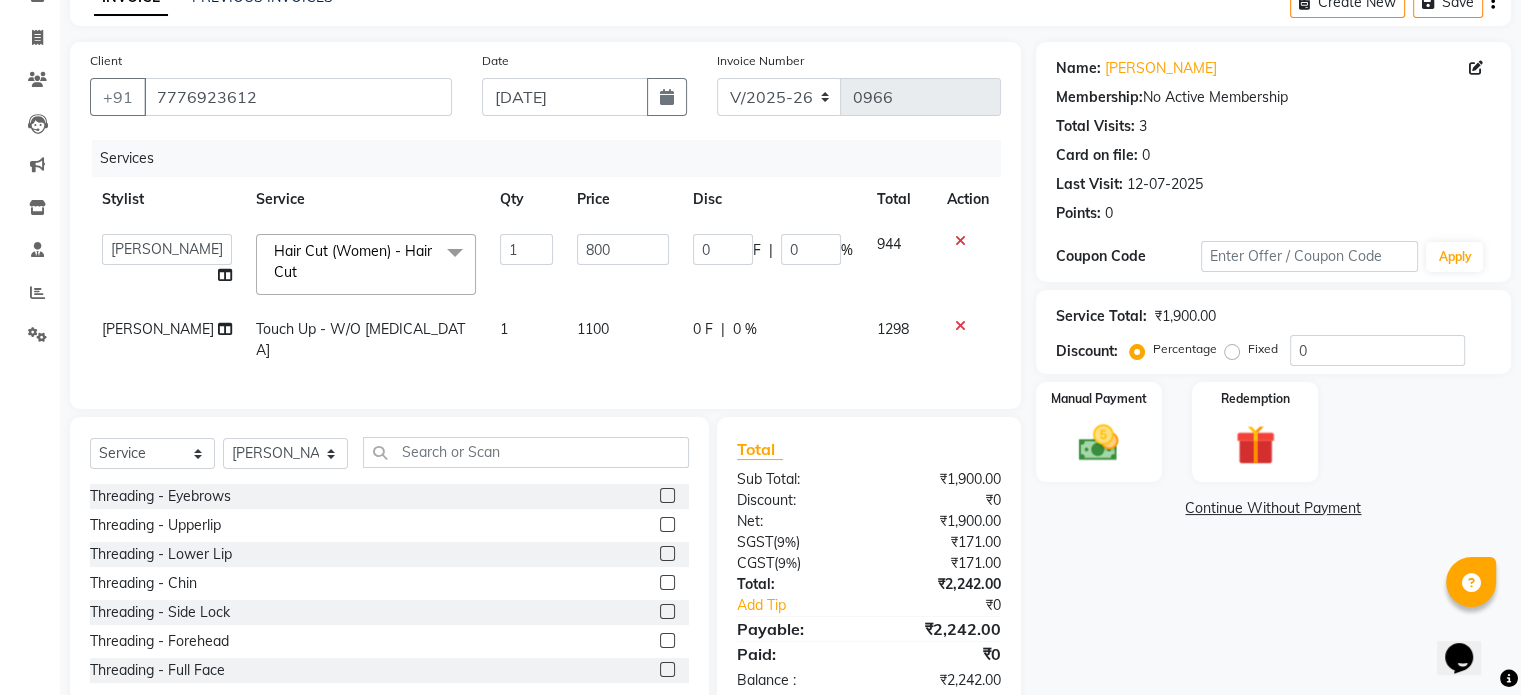 scroll, scrollTop: 108, scrollLeft: 0, axis: vertical 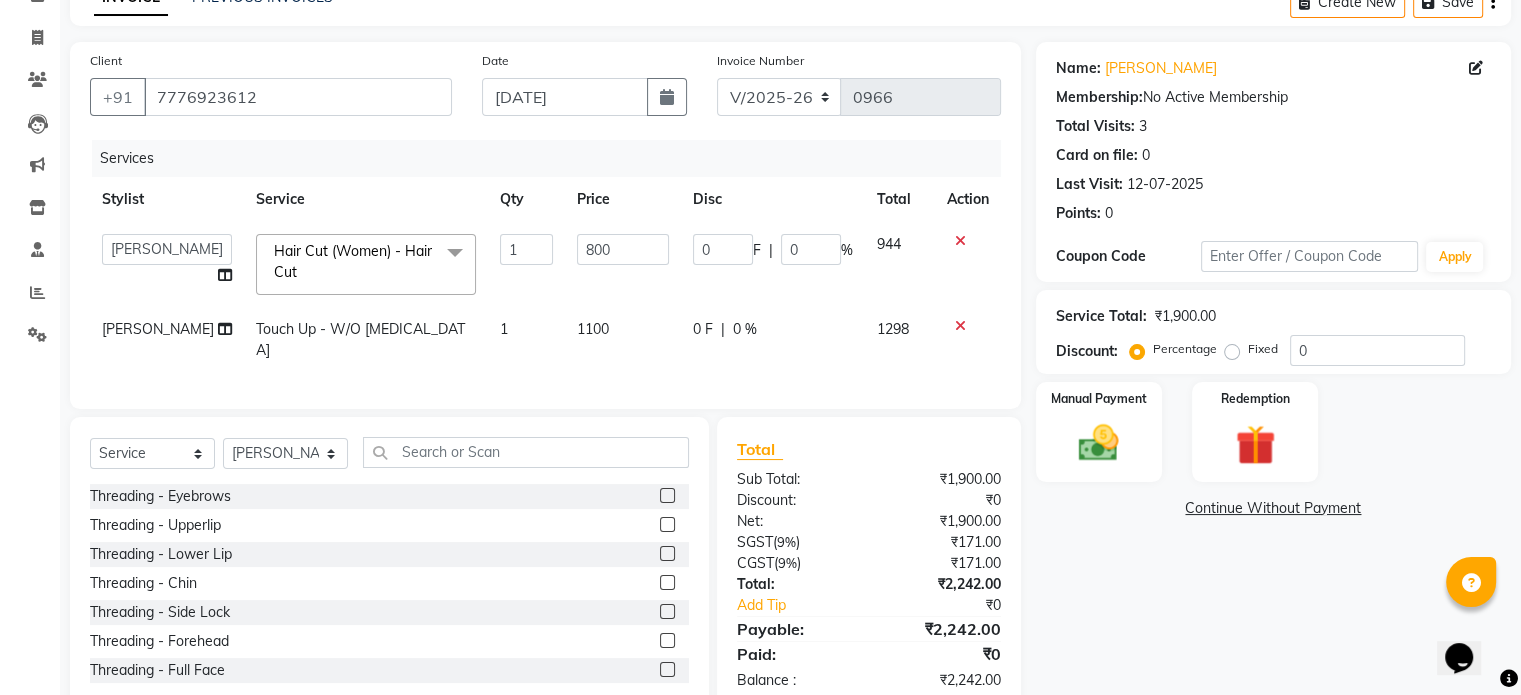 click on "1100" 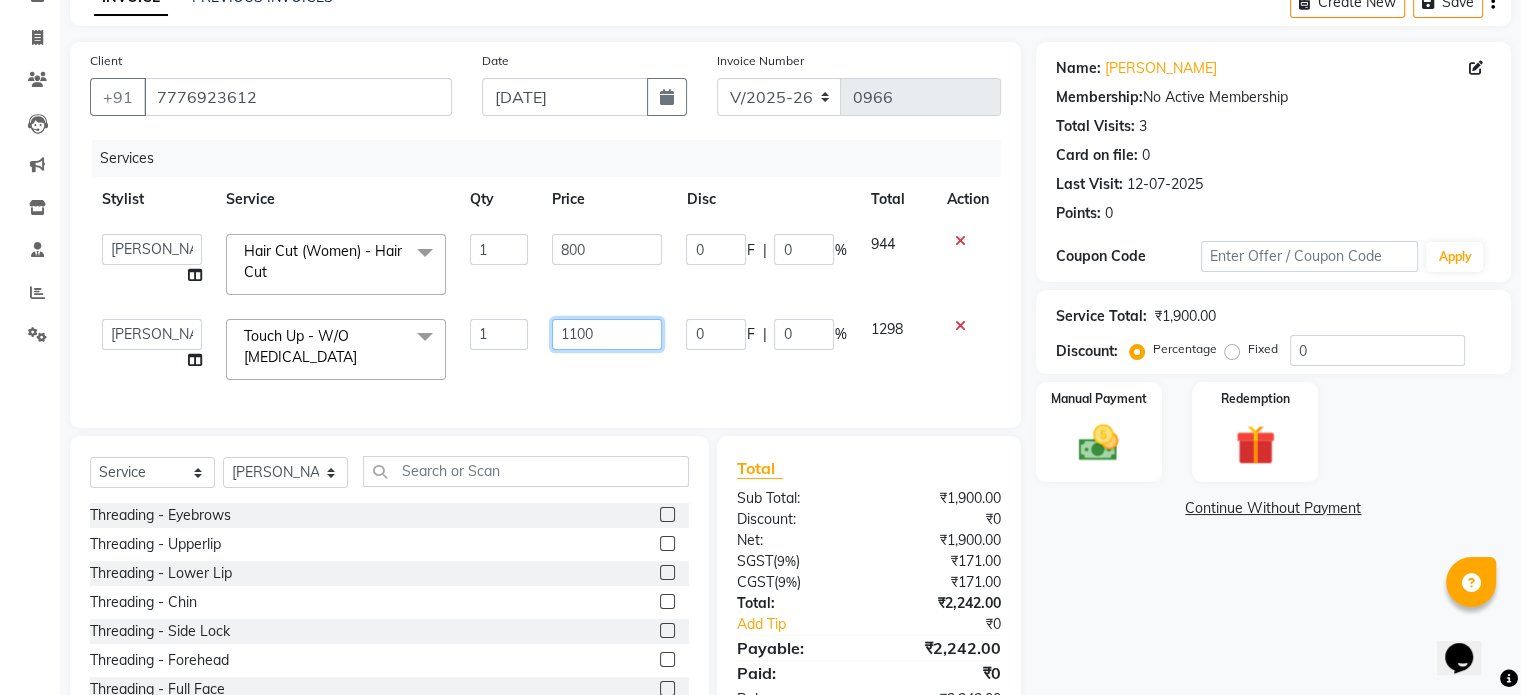 click on "1100" 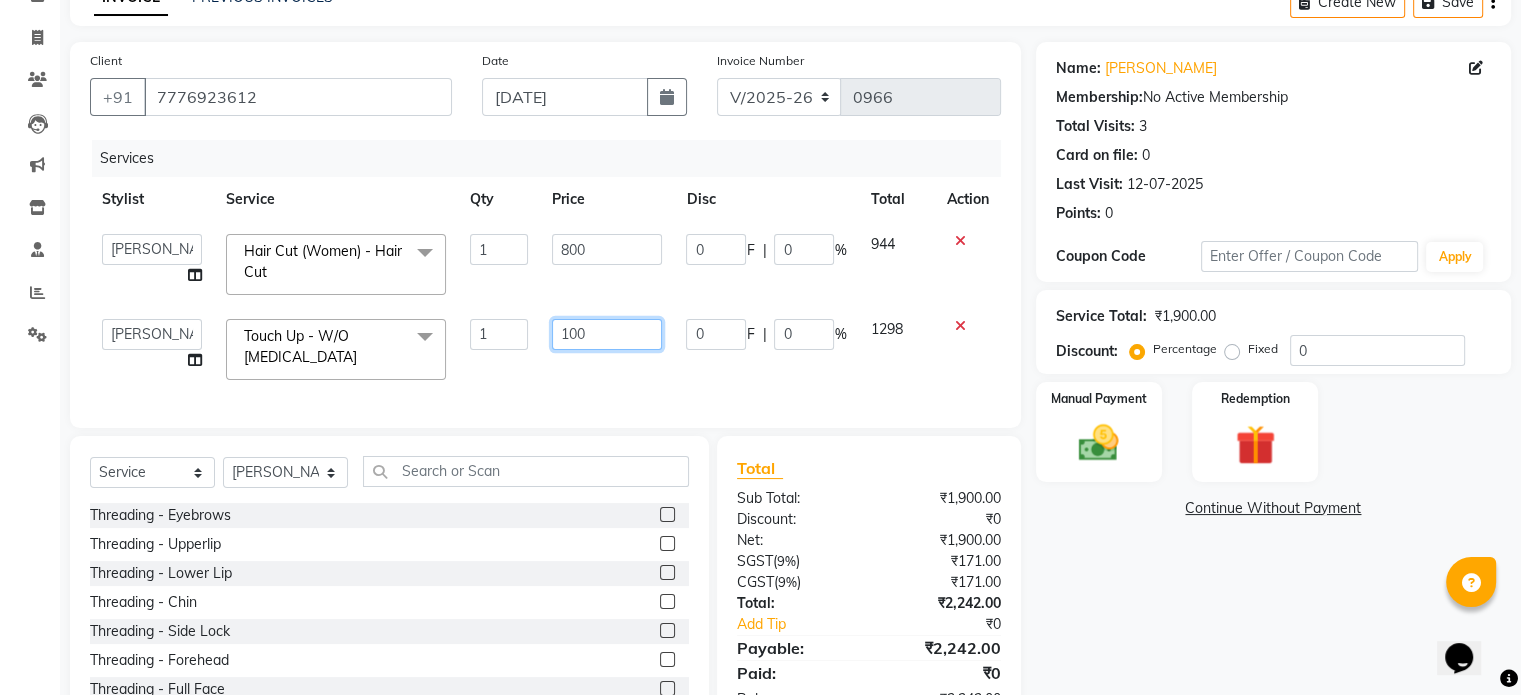 type on "1000" 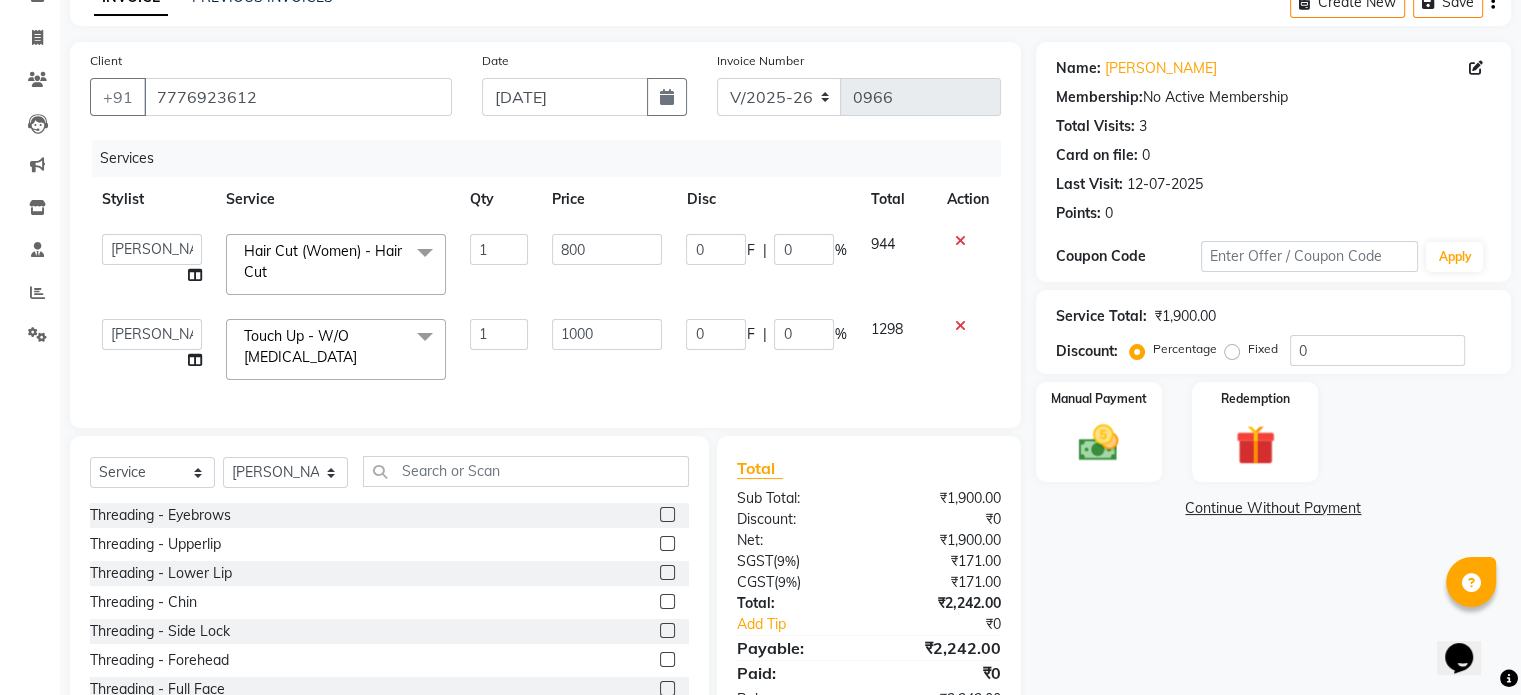 click on "Client +91 7776923612 Date 13-07-2025 Invoice Number V/2025 V/2025-26 0966 Services Stylist Service Qty Price Disc Total Action  abhishek   AMBIKA   komal    kusum   Manager   navazish   Riya Shetye   Saisha   SHARIF   Shubham  Pawar   siddhi   Vanshika  Hair Cut (Women) - Hair Cut  x Threading - Eyebrows Threading - Upperlip Threading - Lower Lip Threading - Chin Threading - Side Lock Threading - Forehead Threading - Full Face Threading - Jawline Threading - Neck Scieutific Combing green peel DERMA PEELING  LHR YELLOW PEEL LE MARINE TREATMENT tatto removal D - Tan - Underarm D - Tan - Feet D - Tan - Face & Neck D - Tan - Full Arm/Half Arm D - Tan - Half Back/Front D - Tan - Midriff D - Tan - Face Neck & Blouse Line D - Tan - Full Back/Front D - Tan - Full Leg/Half Leg D - Tan - Full Body Waxing - Sugar Wax Full Arm Waxing - Sugar Wax Full Leg Waxing - Sugar Wax Half Arm Waxing - Sugar Wax Half Leg Waxing - Sugar Wax Under Arm Waxing - Sugar Wax Chin Waxing - Sugar Wax Upperlip/Lowerlip B.B GLOW FACIAL 1 800" 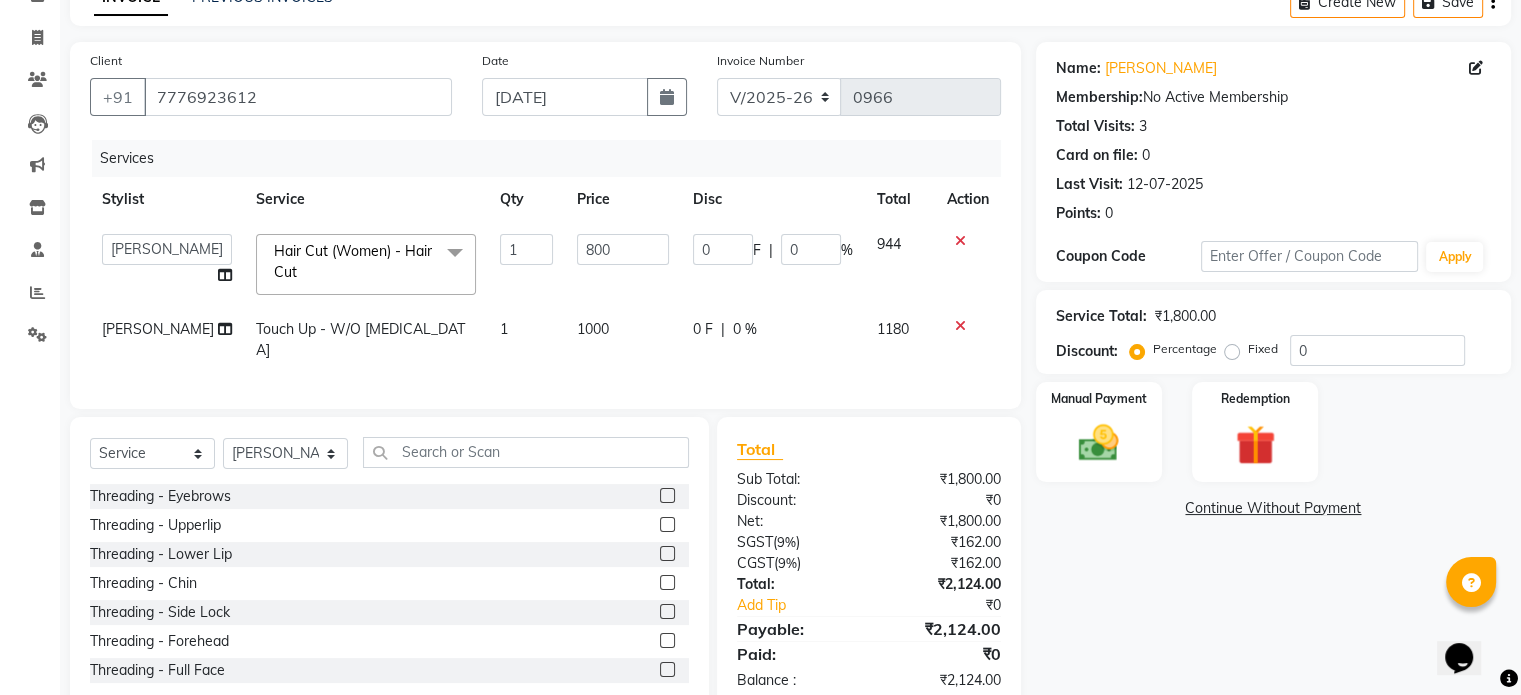 click 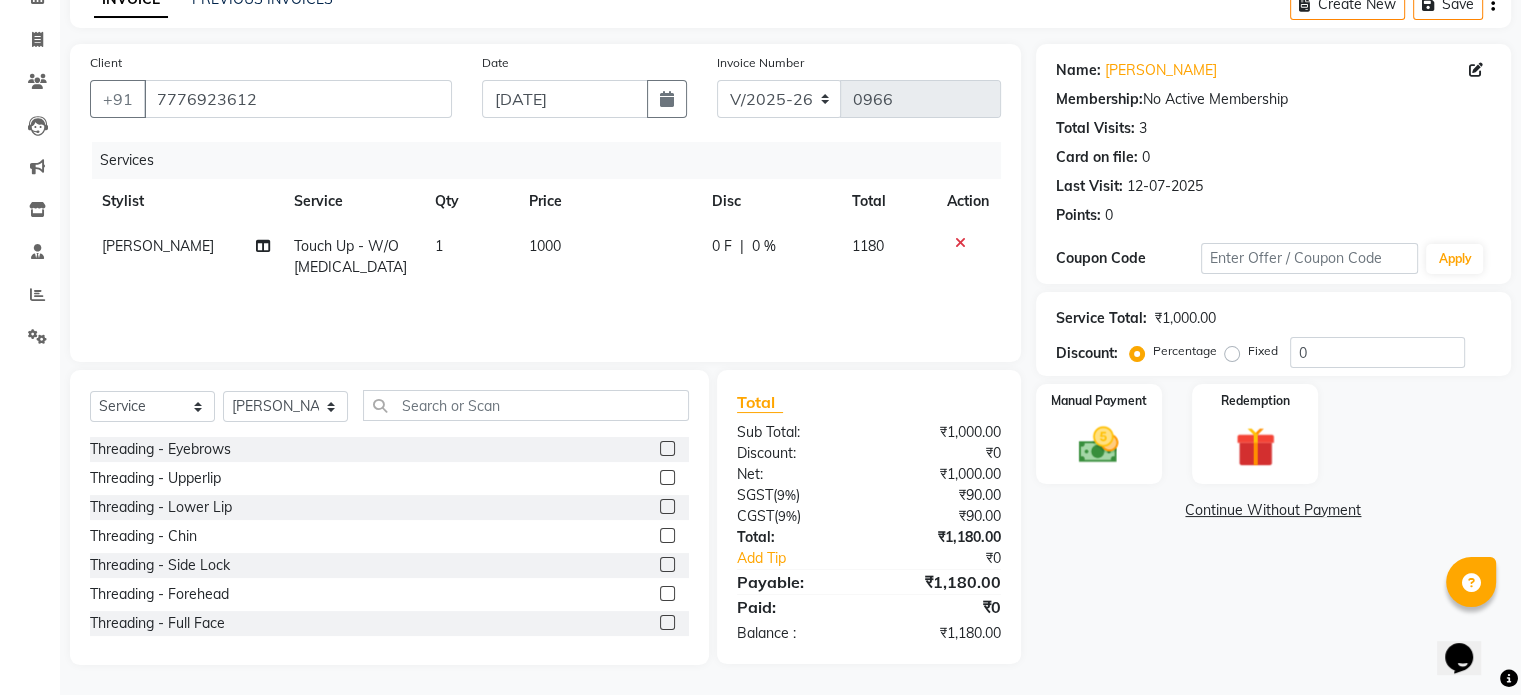 scroll, scrollTop: 106, scrollLeft: 0, axis: vertical 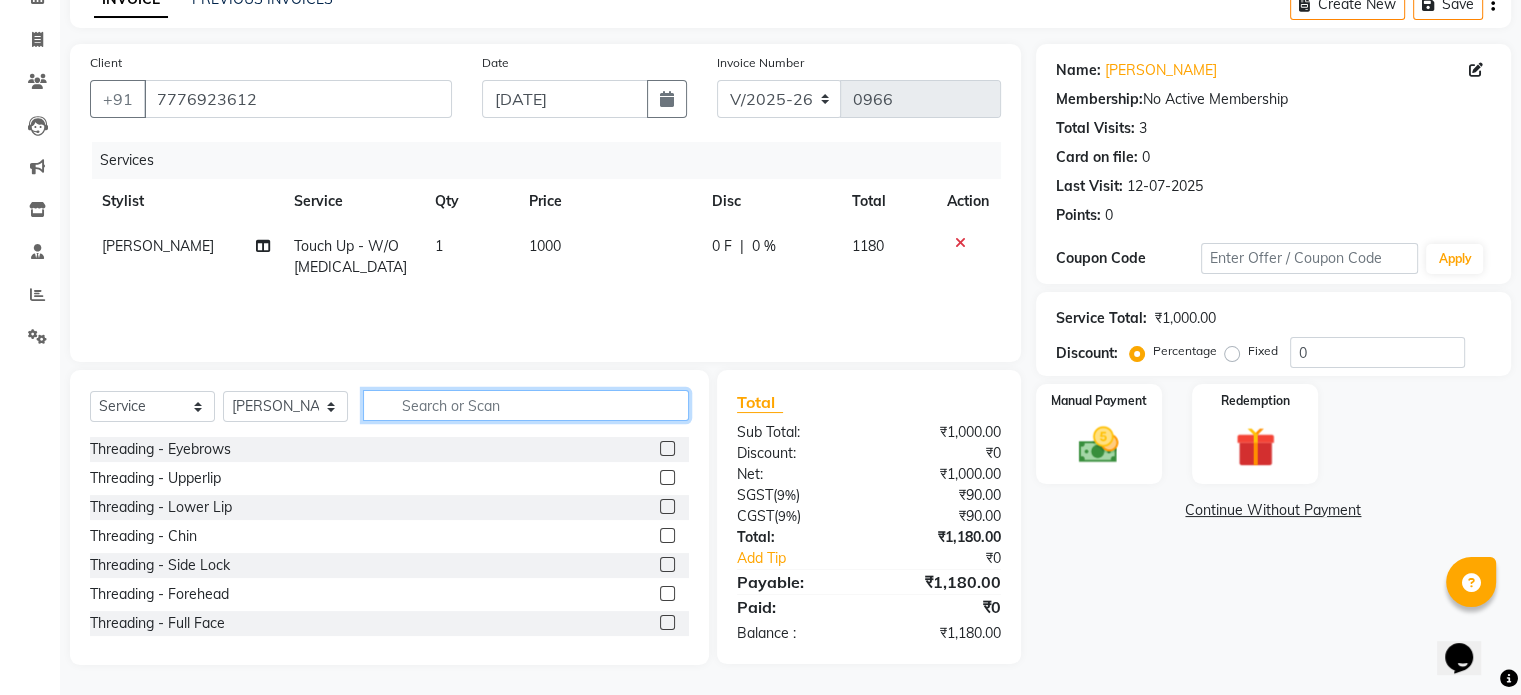 click 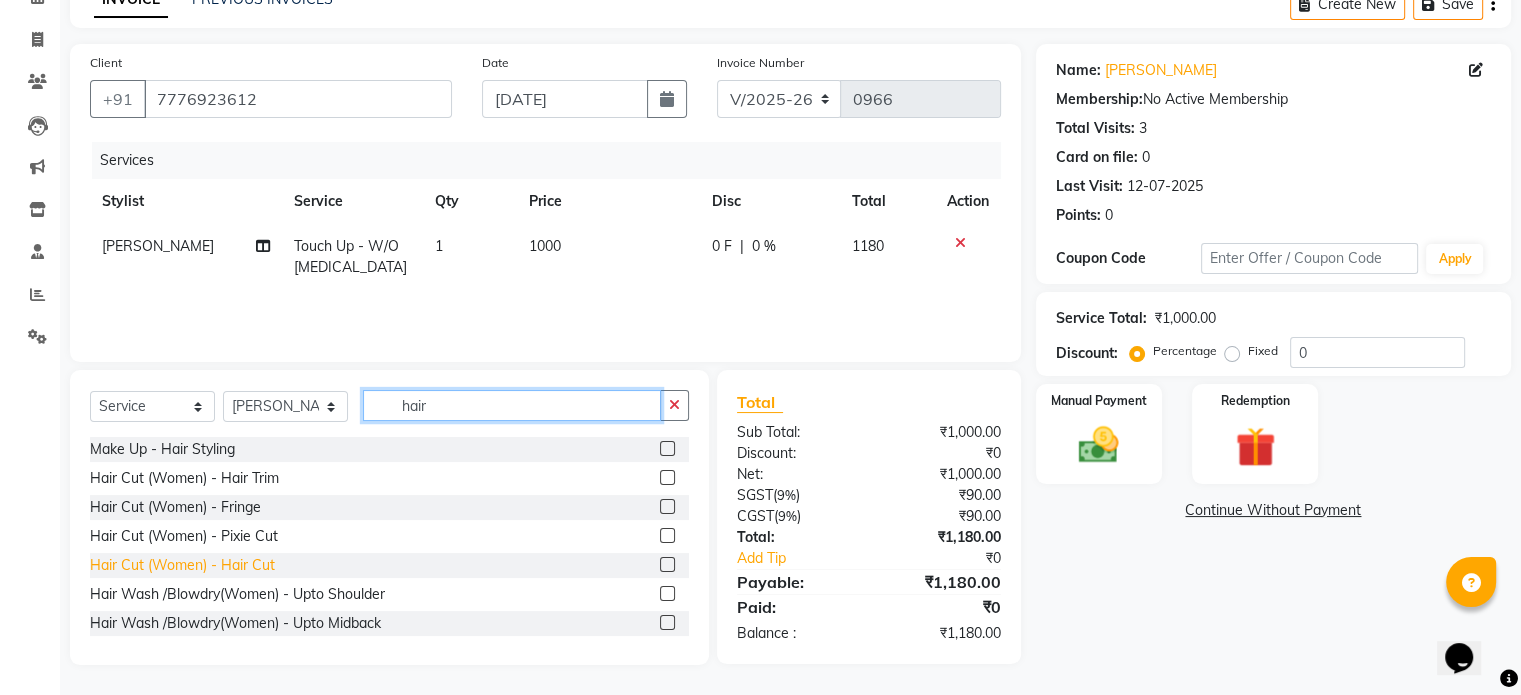 type on "hair" 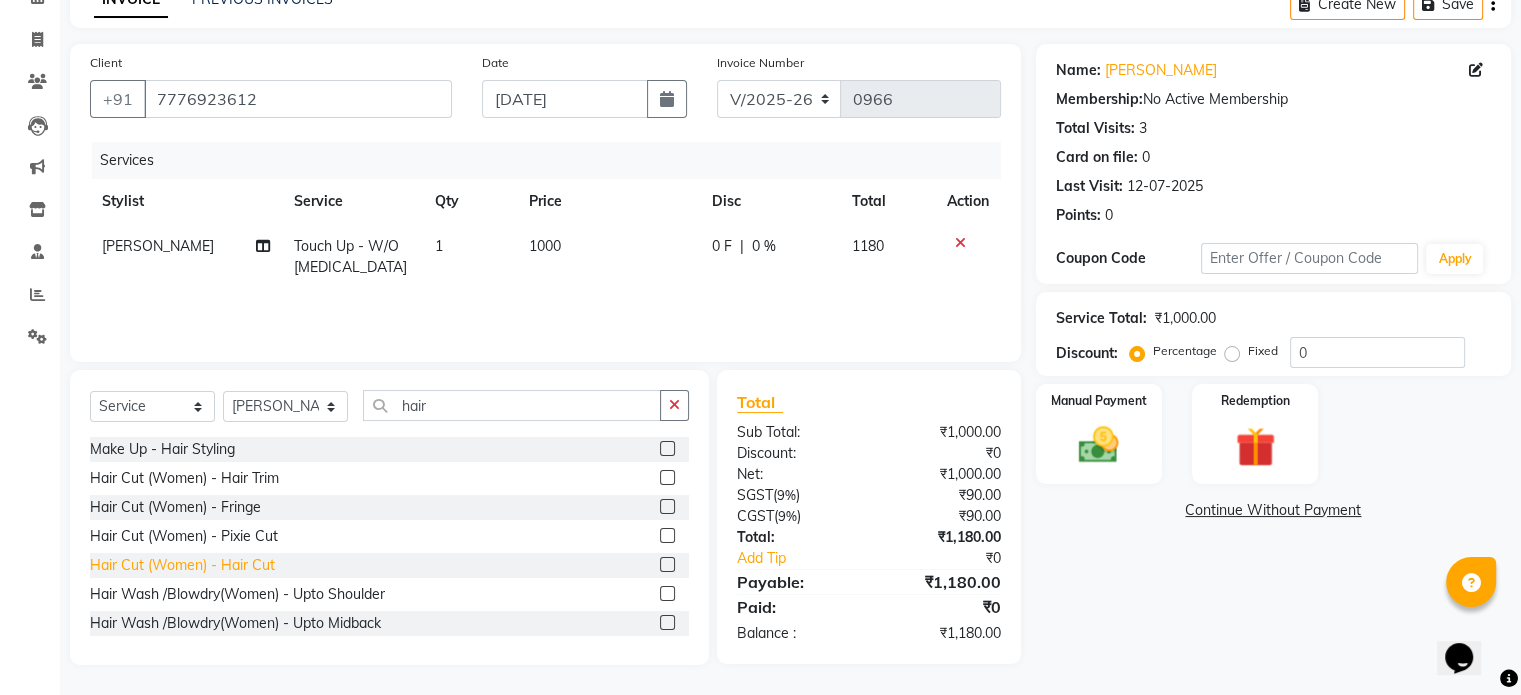 click on "Hair Cut (Women) - Hair Cut" 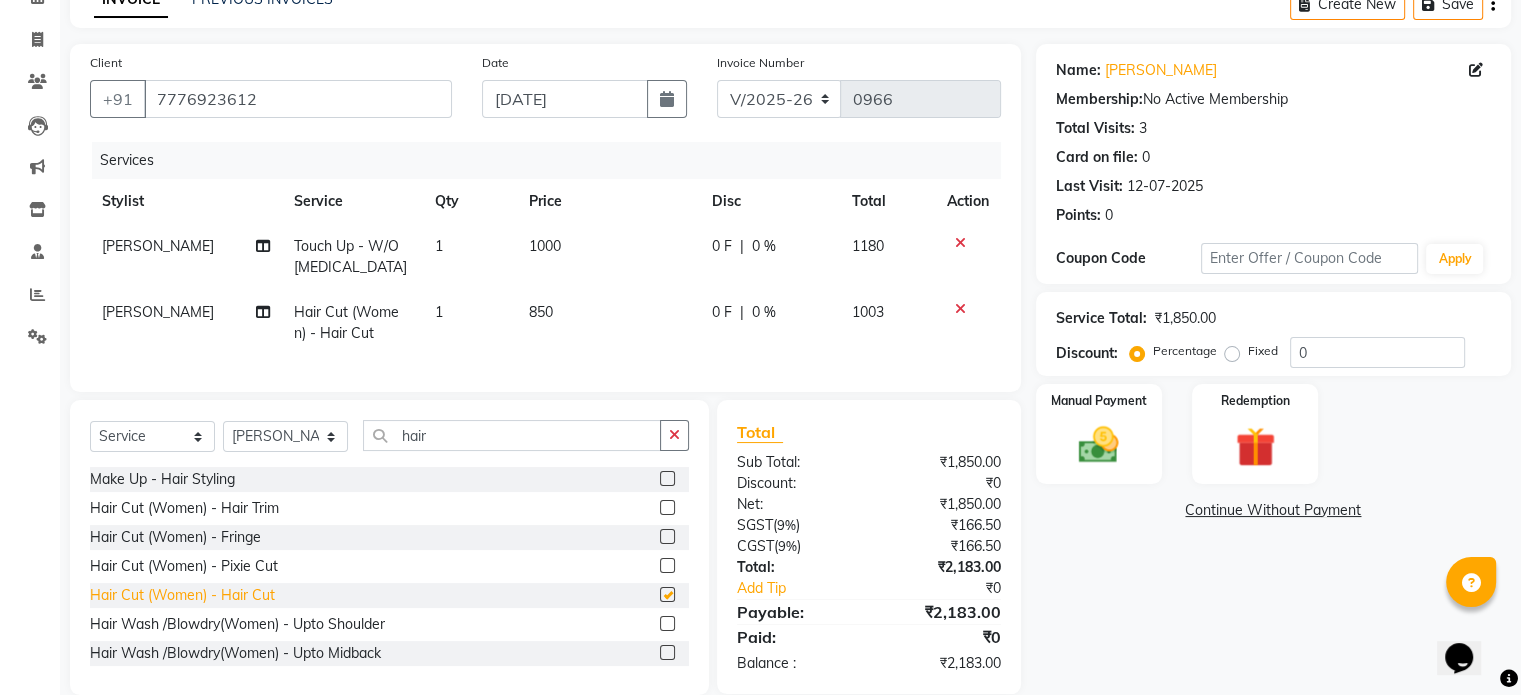 checkbox on "false" 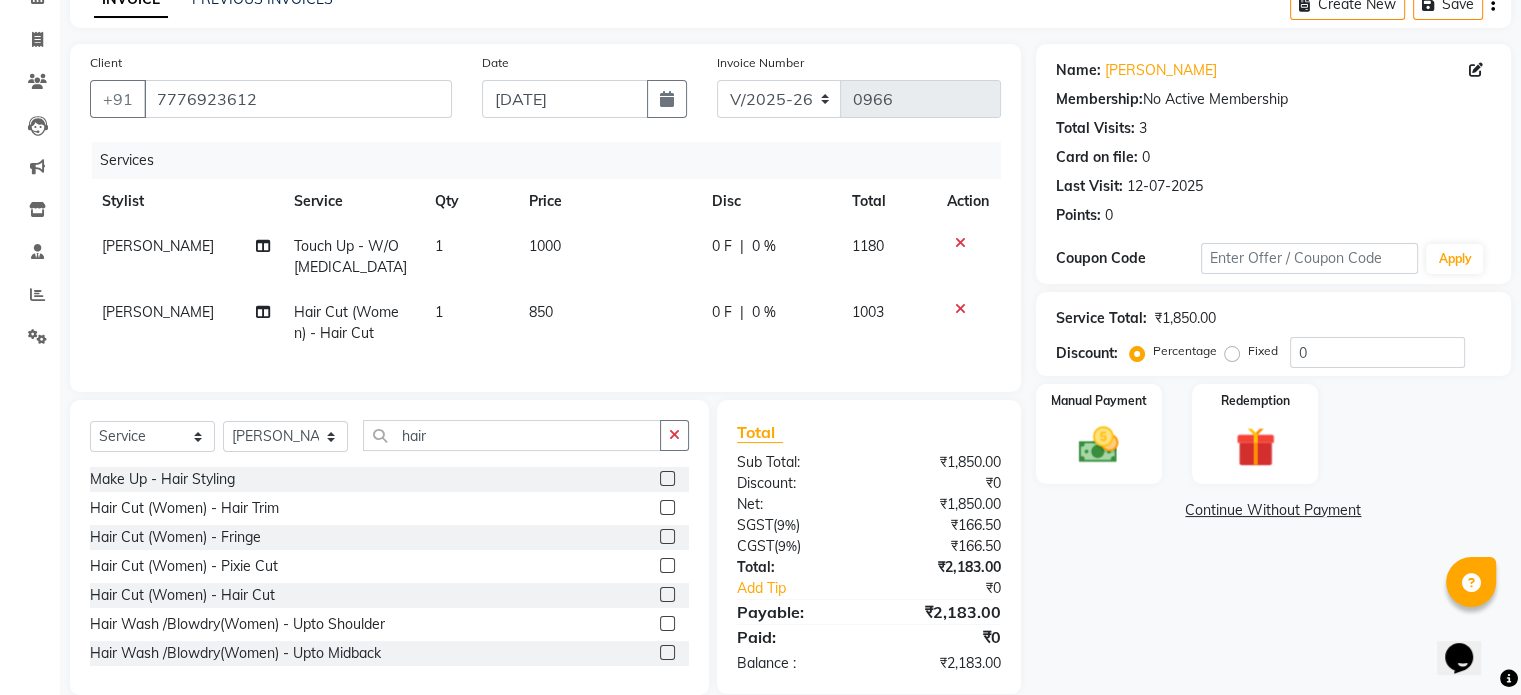 click 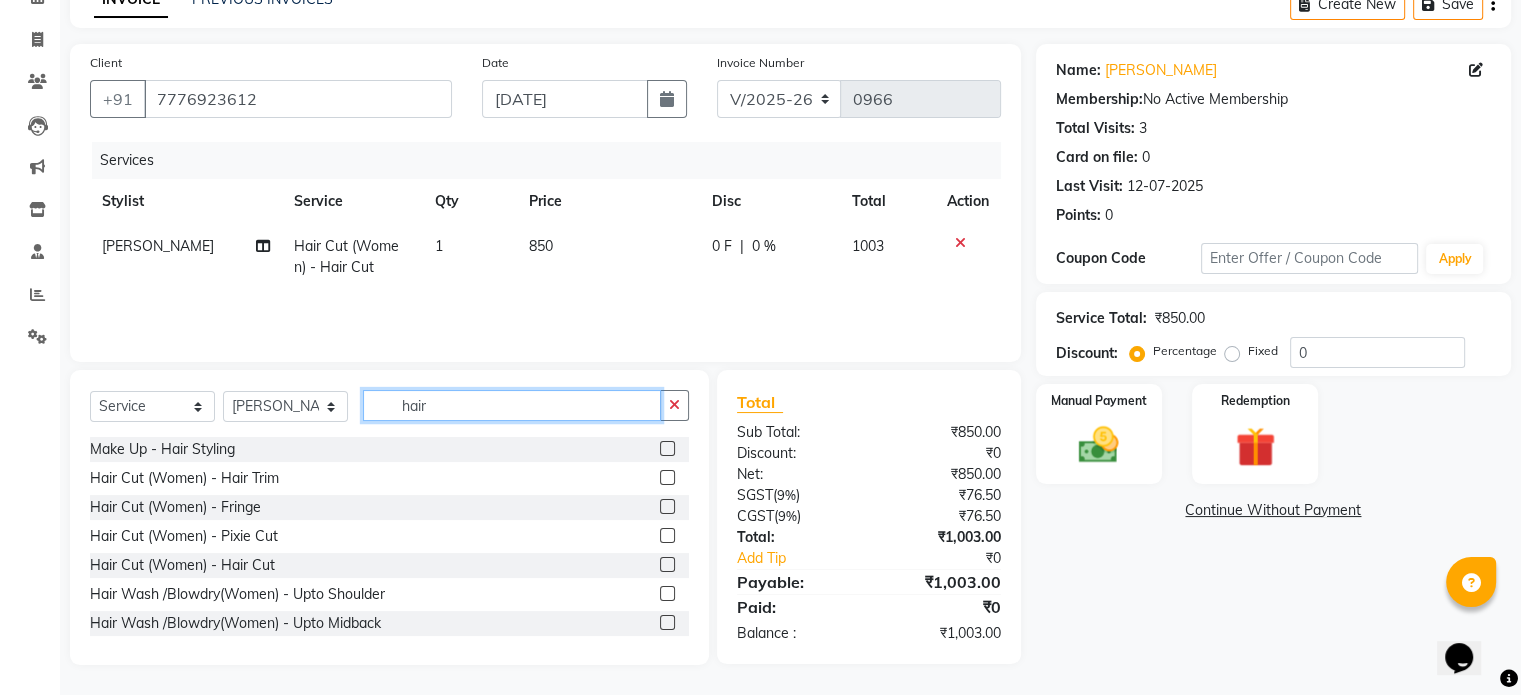 click on "hair" 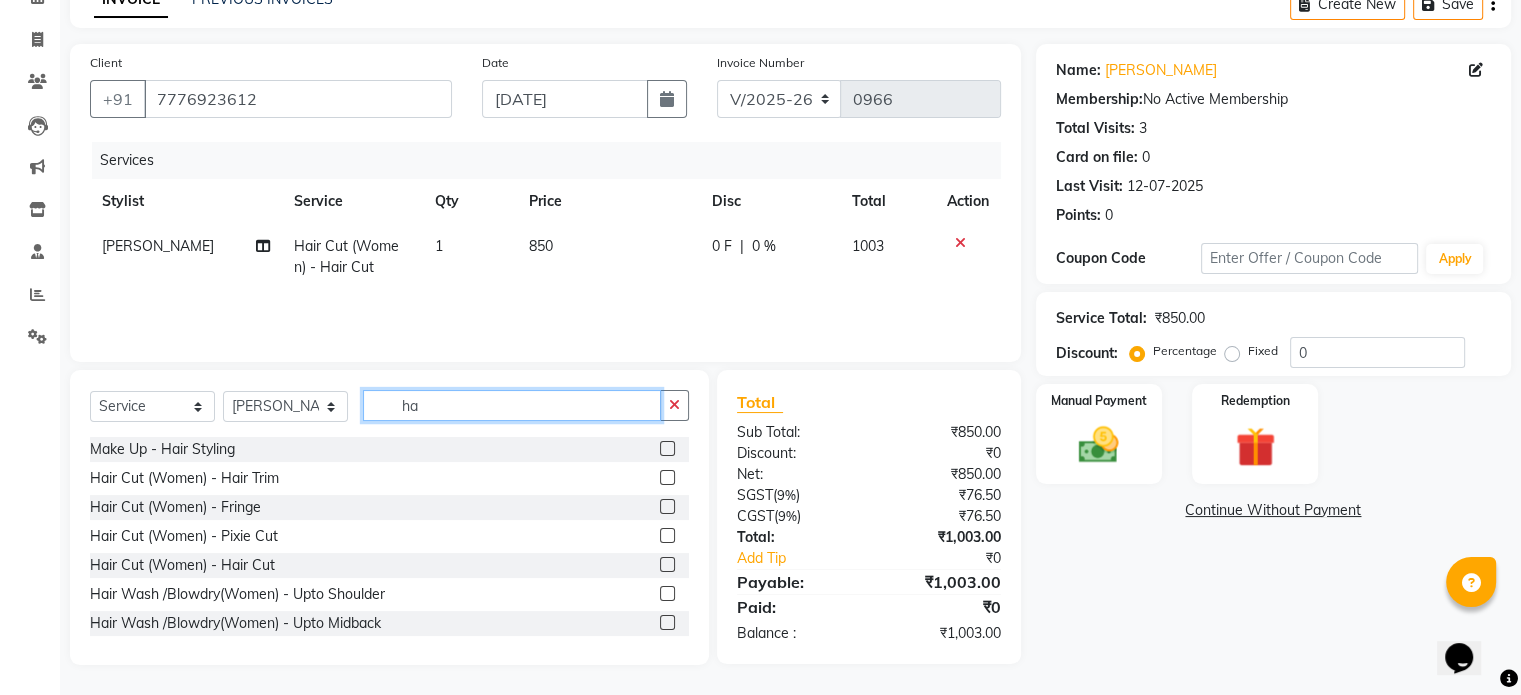 type on "h" 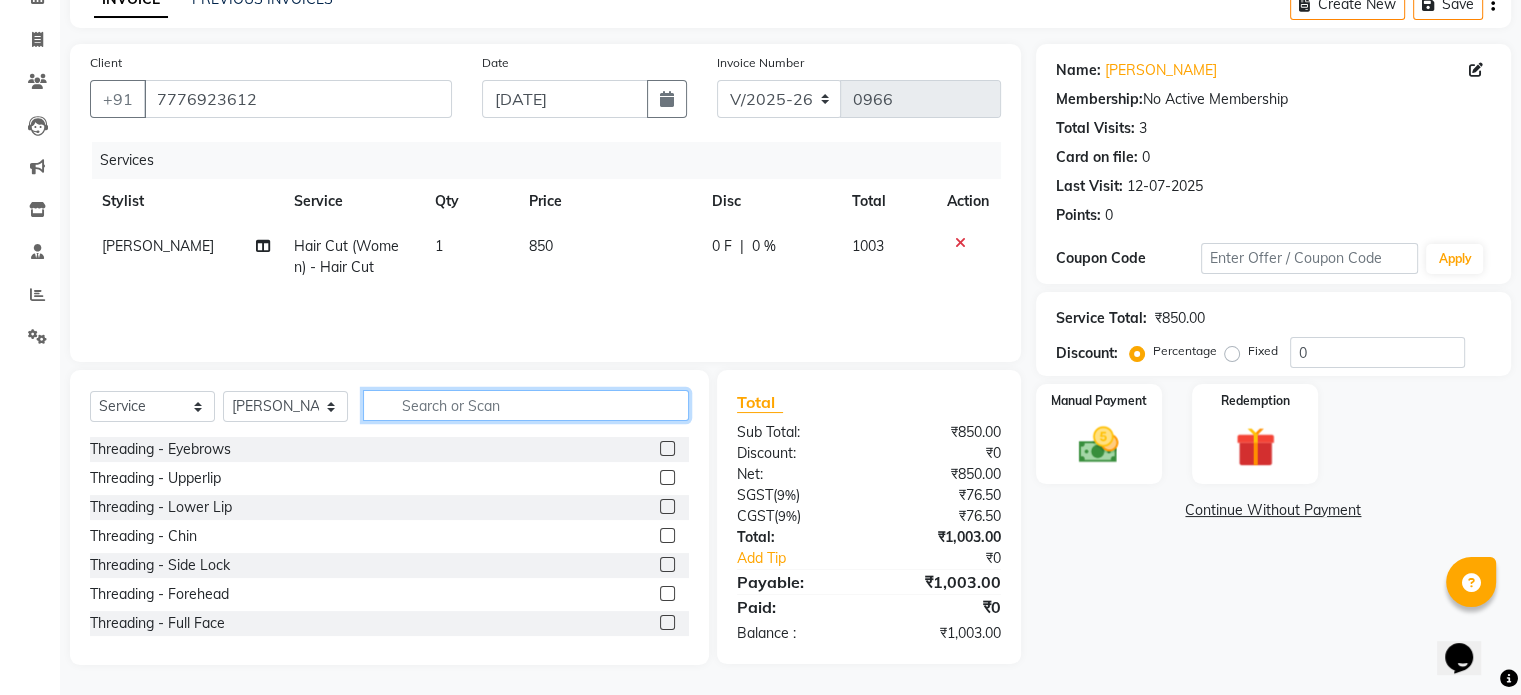 type on "y" 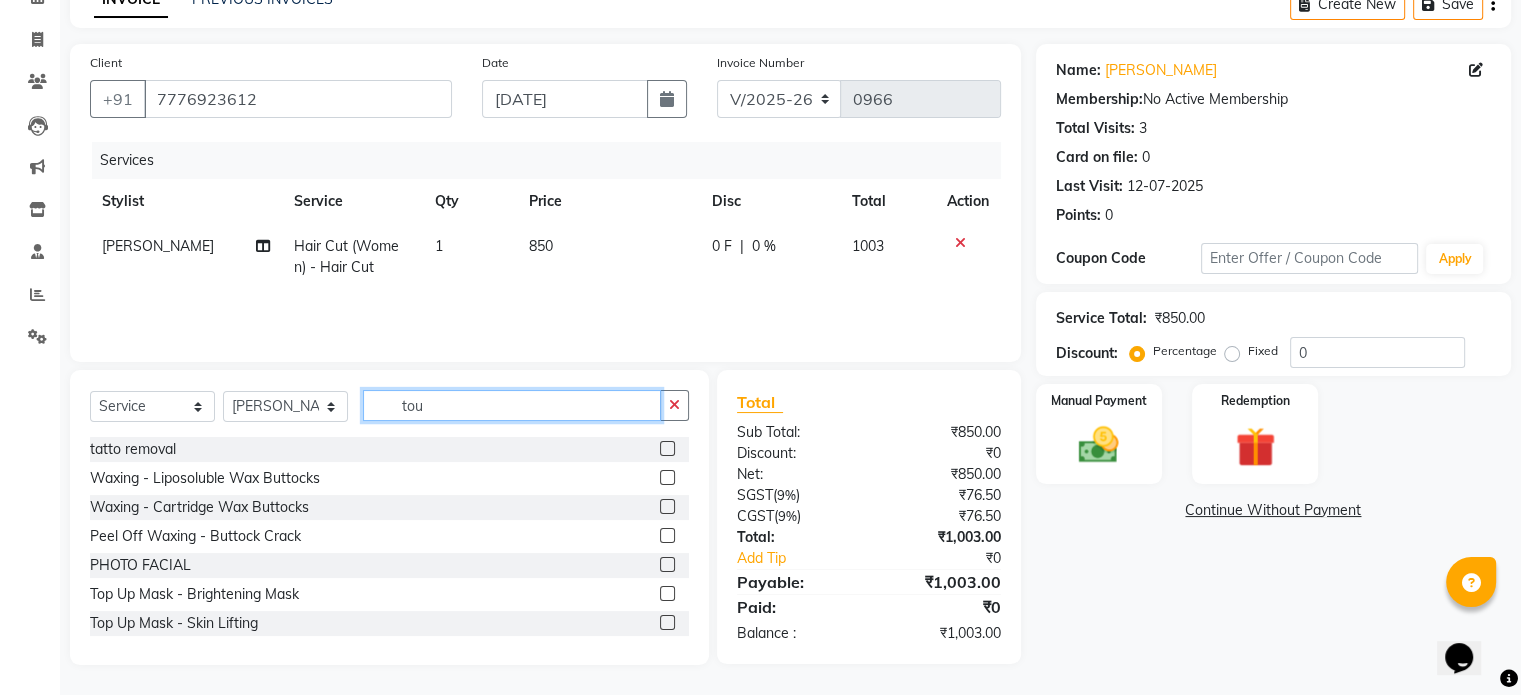 scroll, scrollTop: 105, scrollLeft: 0, axis: vertical 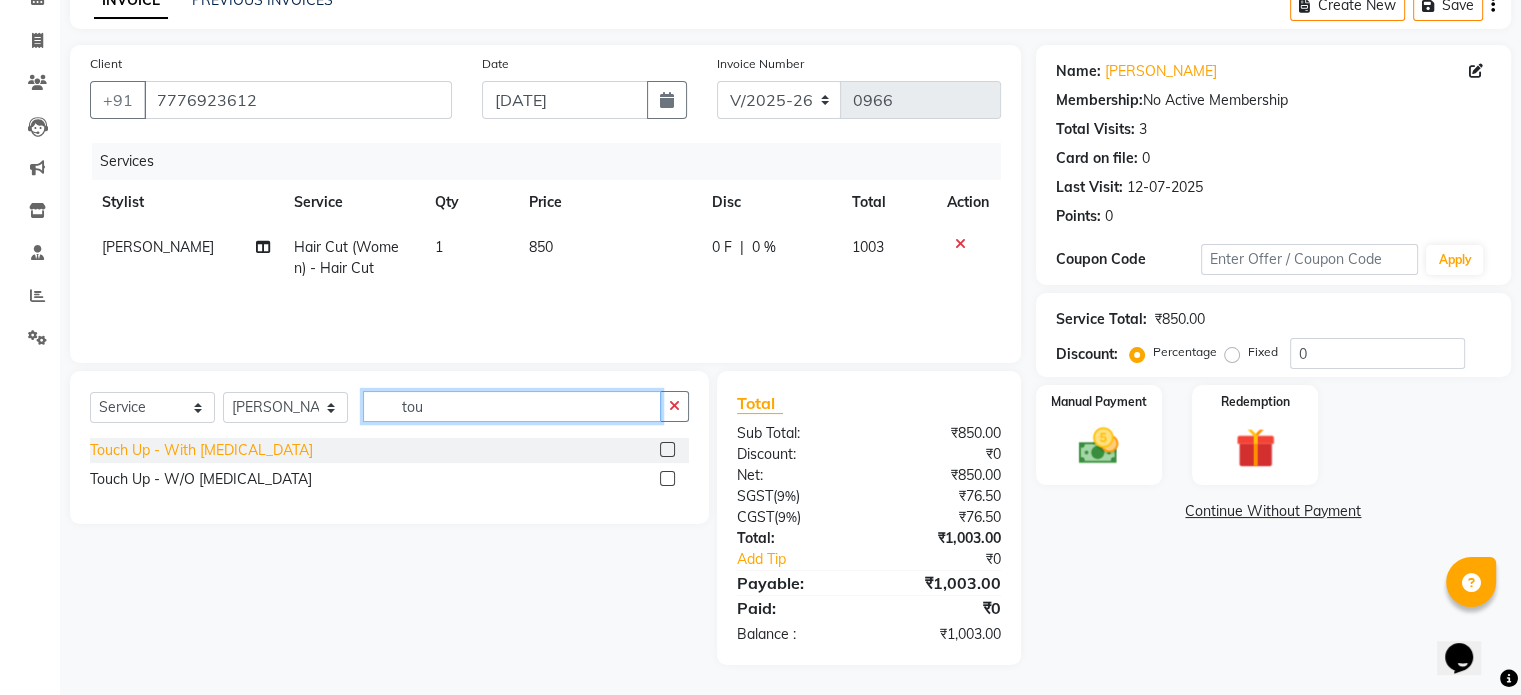 type on "tou" 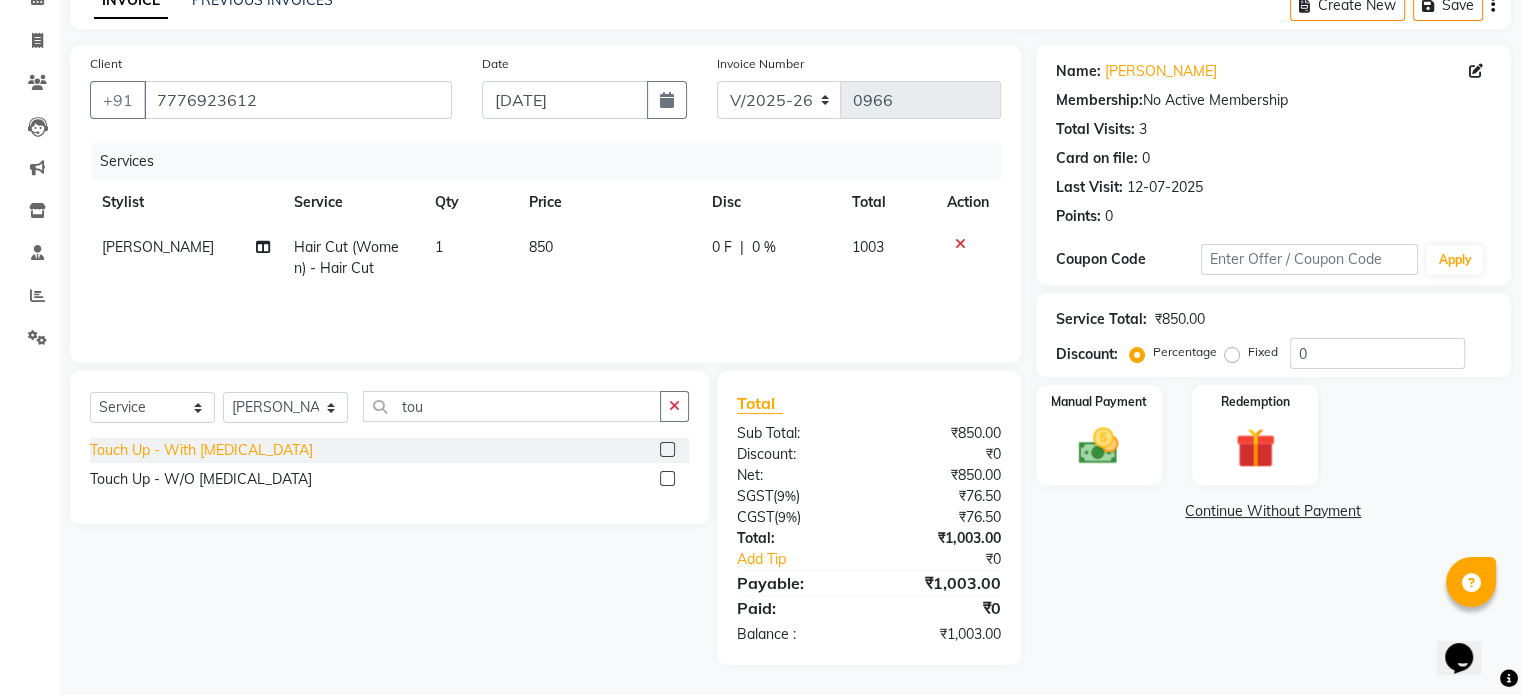click on "Touch Up - With [MEDICAL_DATA]" 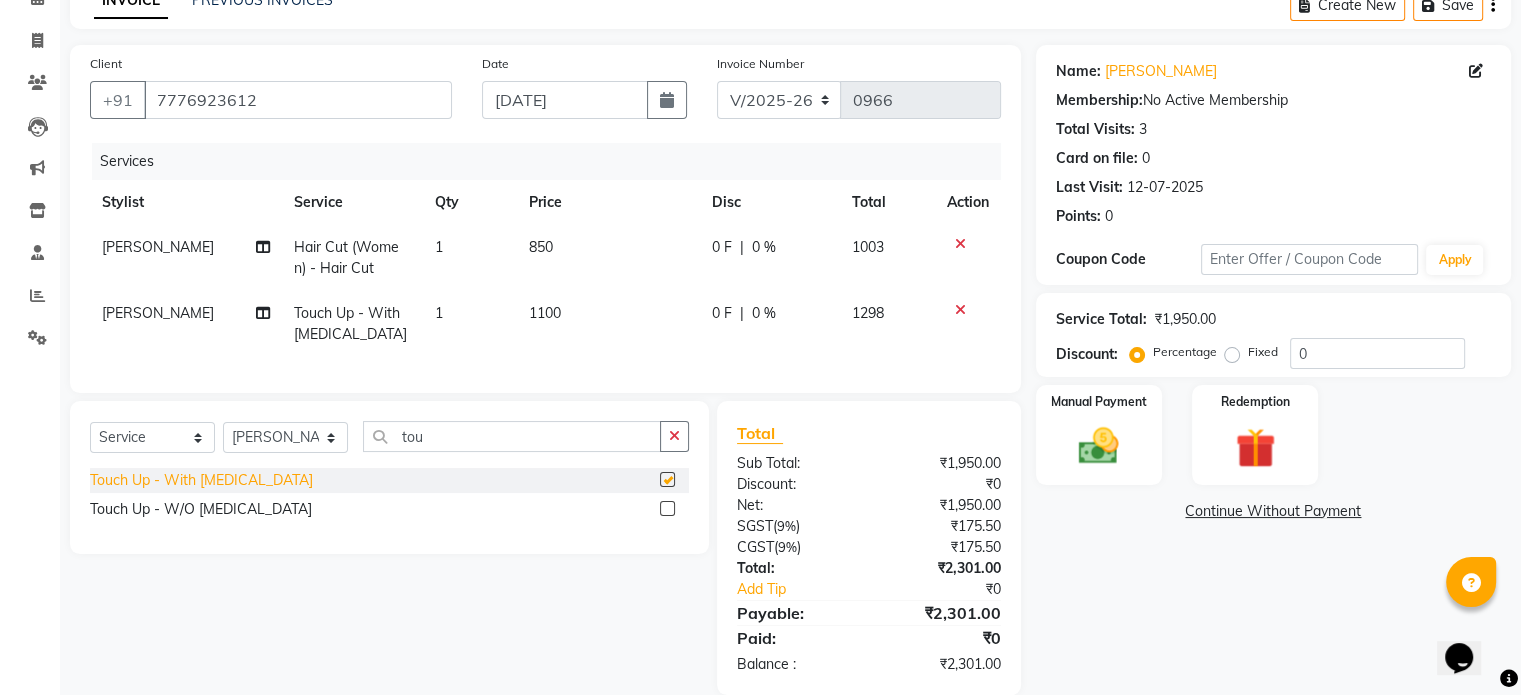 checkbox on "false" 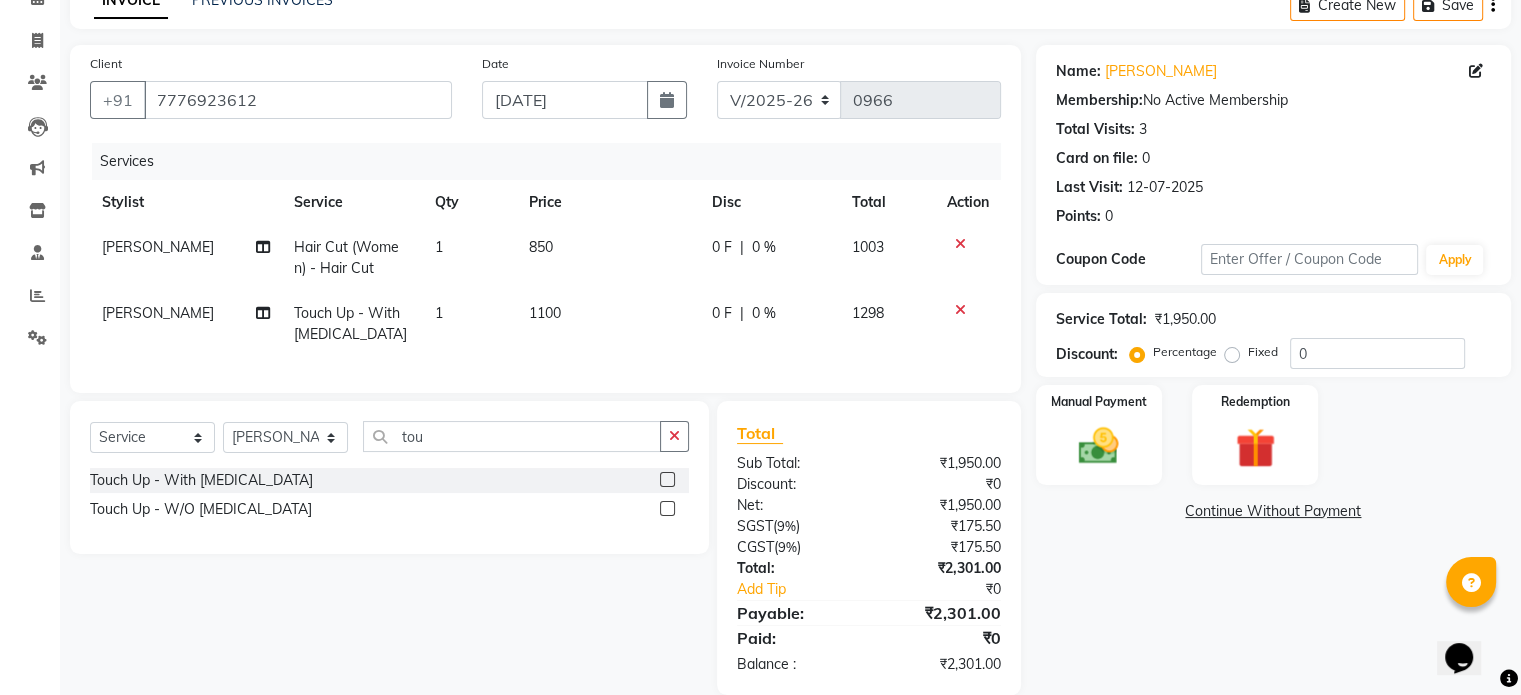 click on "1100" 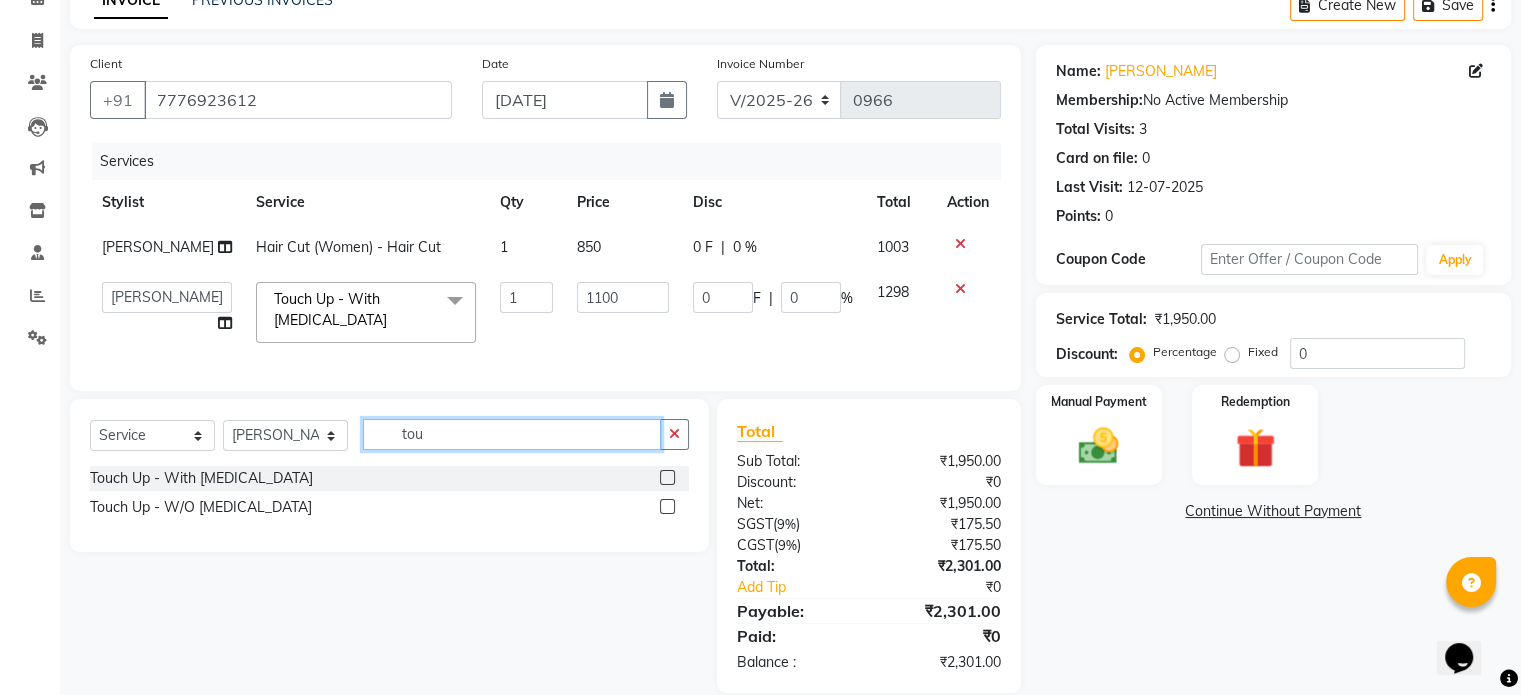 click on "tou" 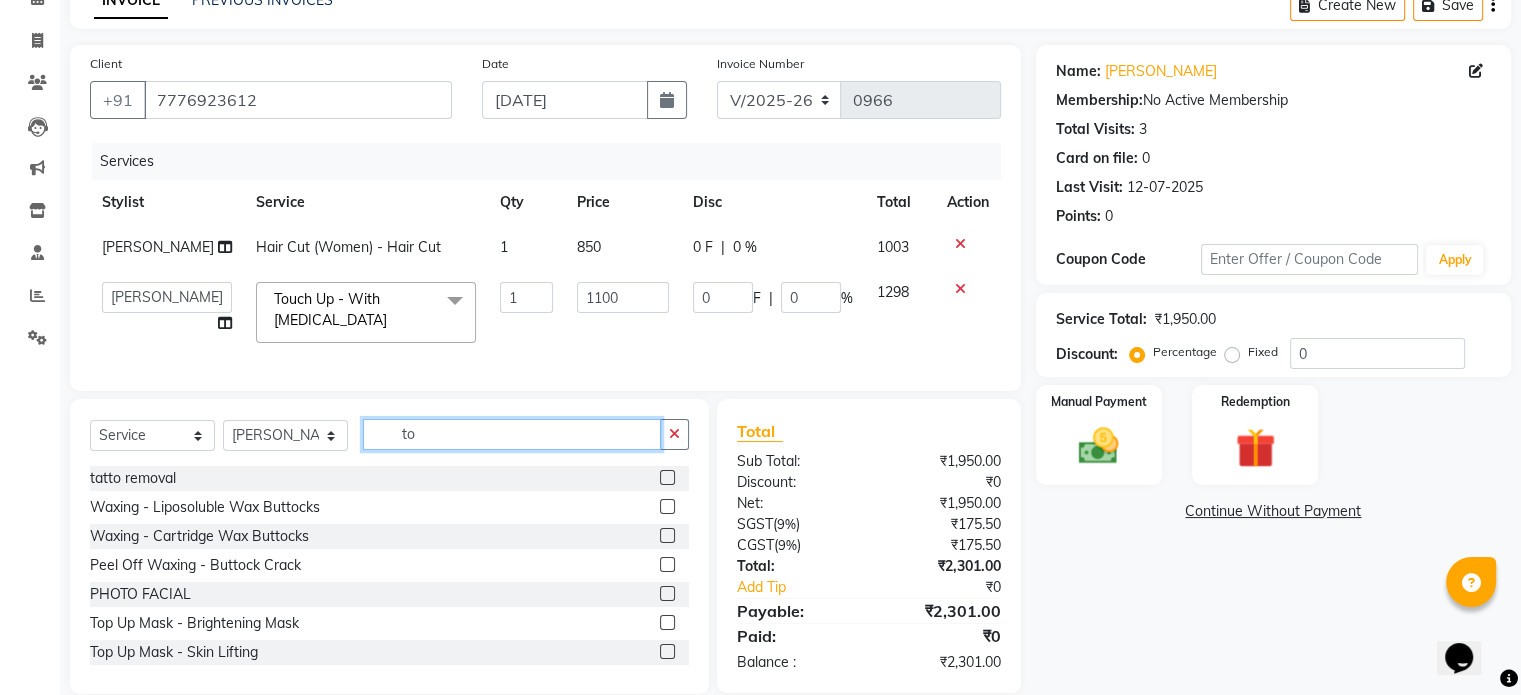 type on "t" 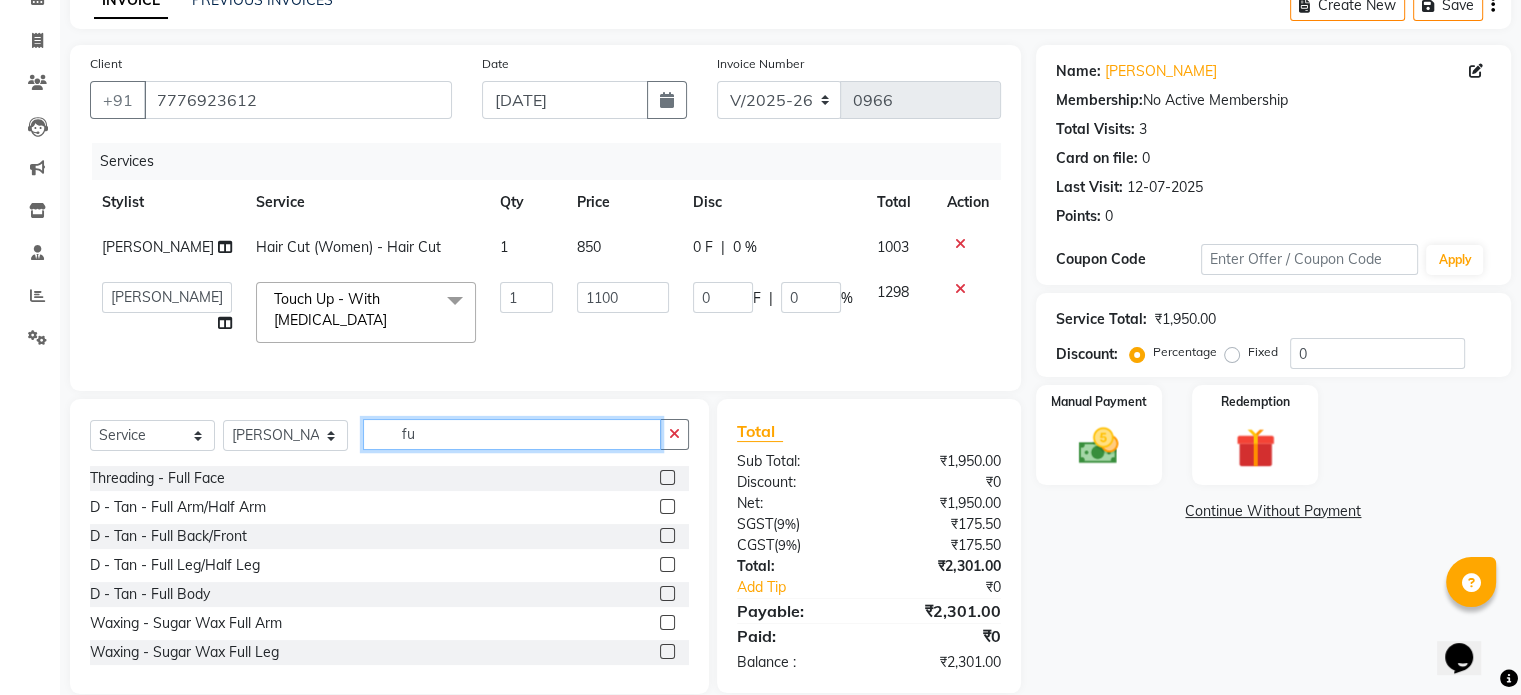 type on "f" 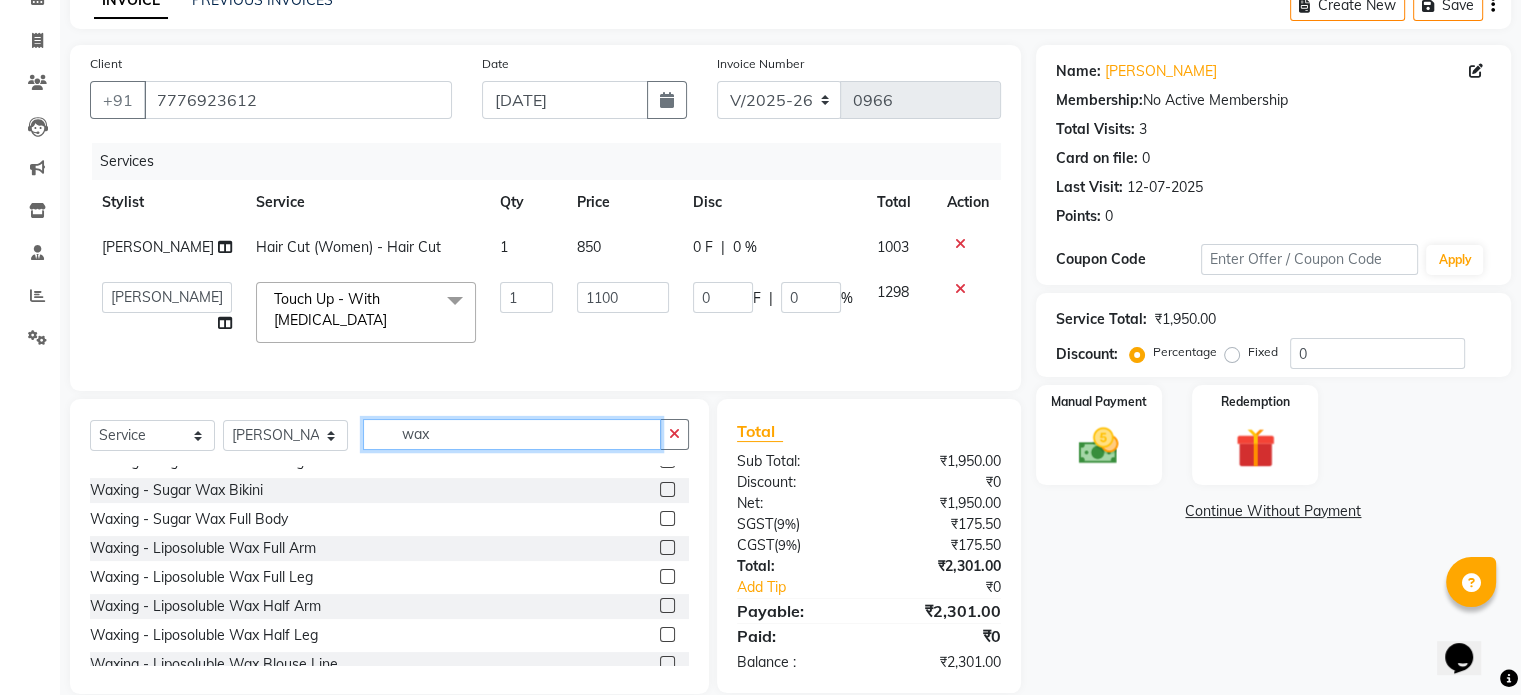scroll, scrollTop: 392, scrollLeft: 0, axis: vertical 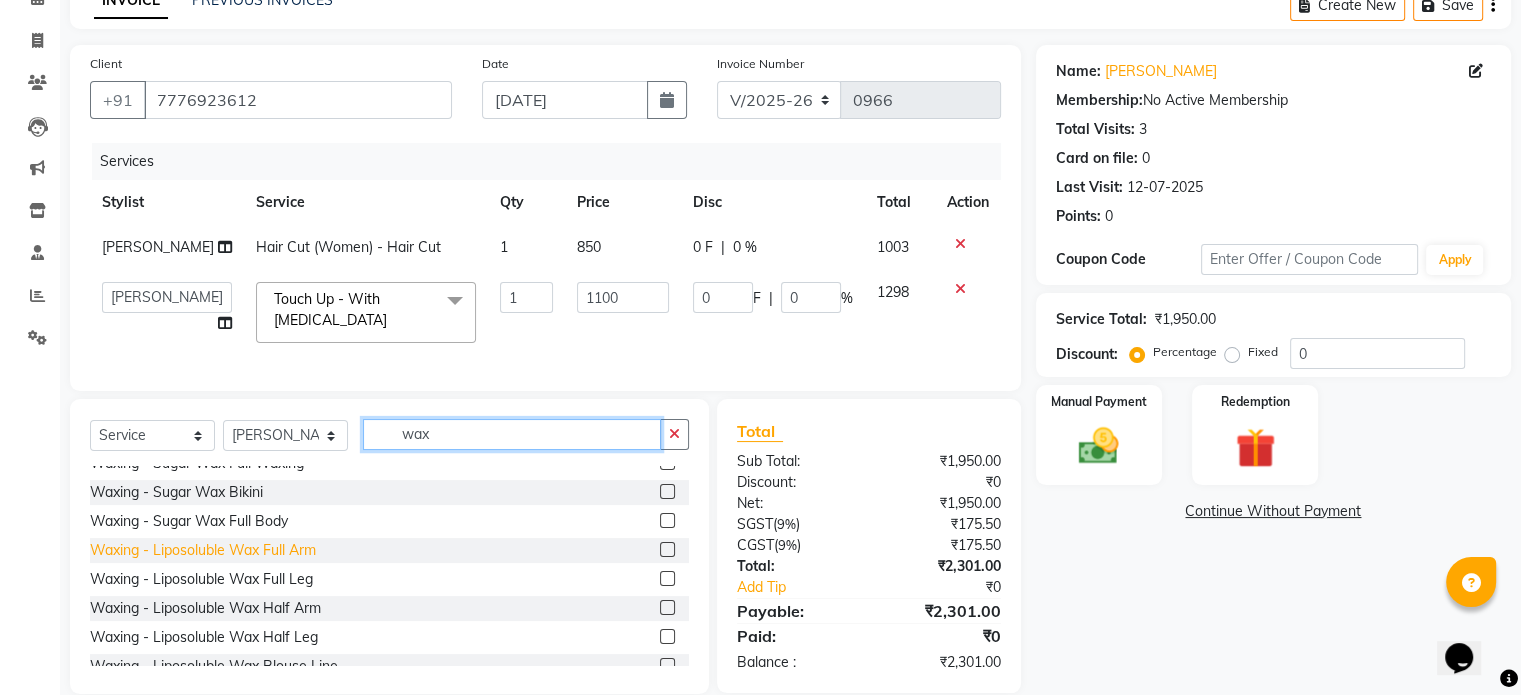 type on "wax" 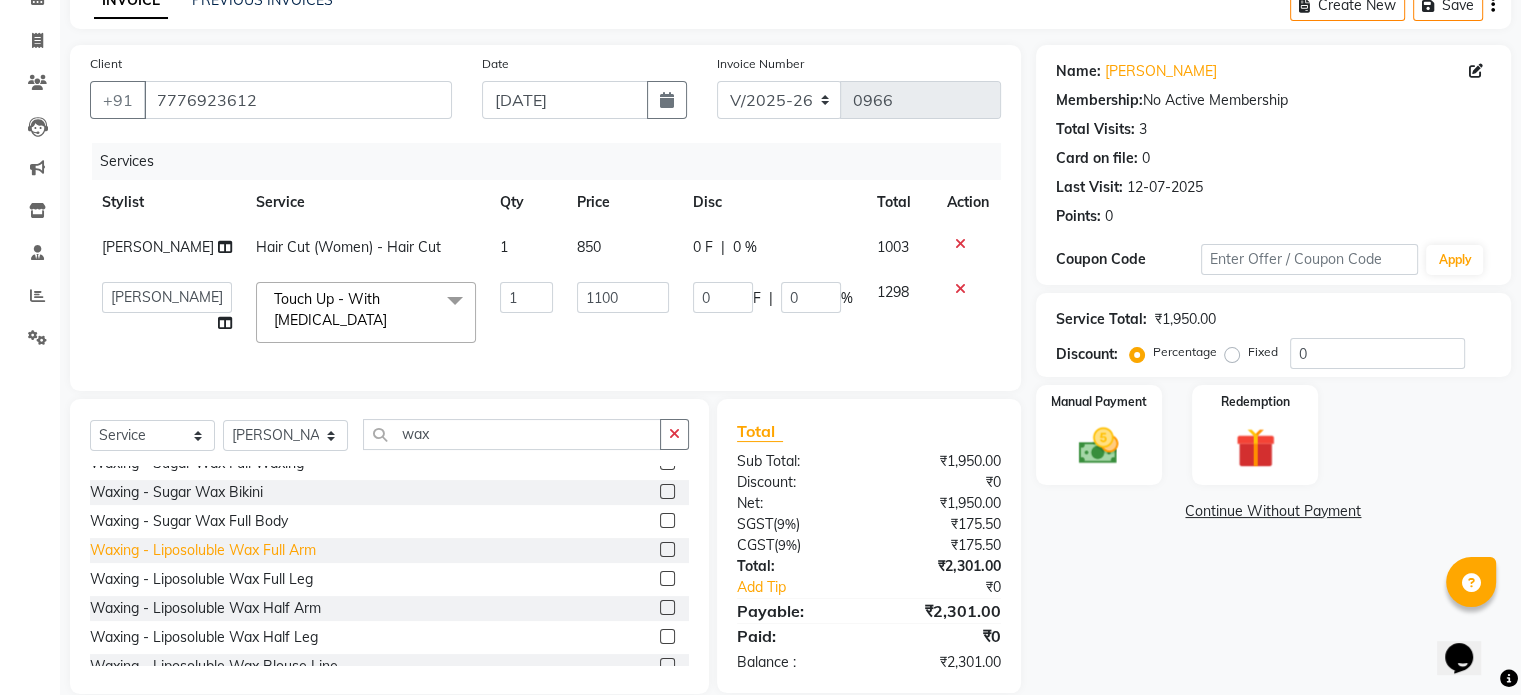 click on "Waxing - Liposoluble Wax Full Arm" 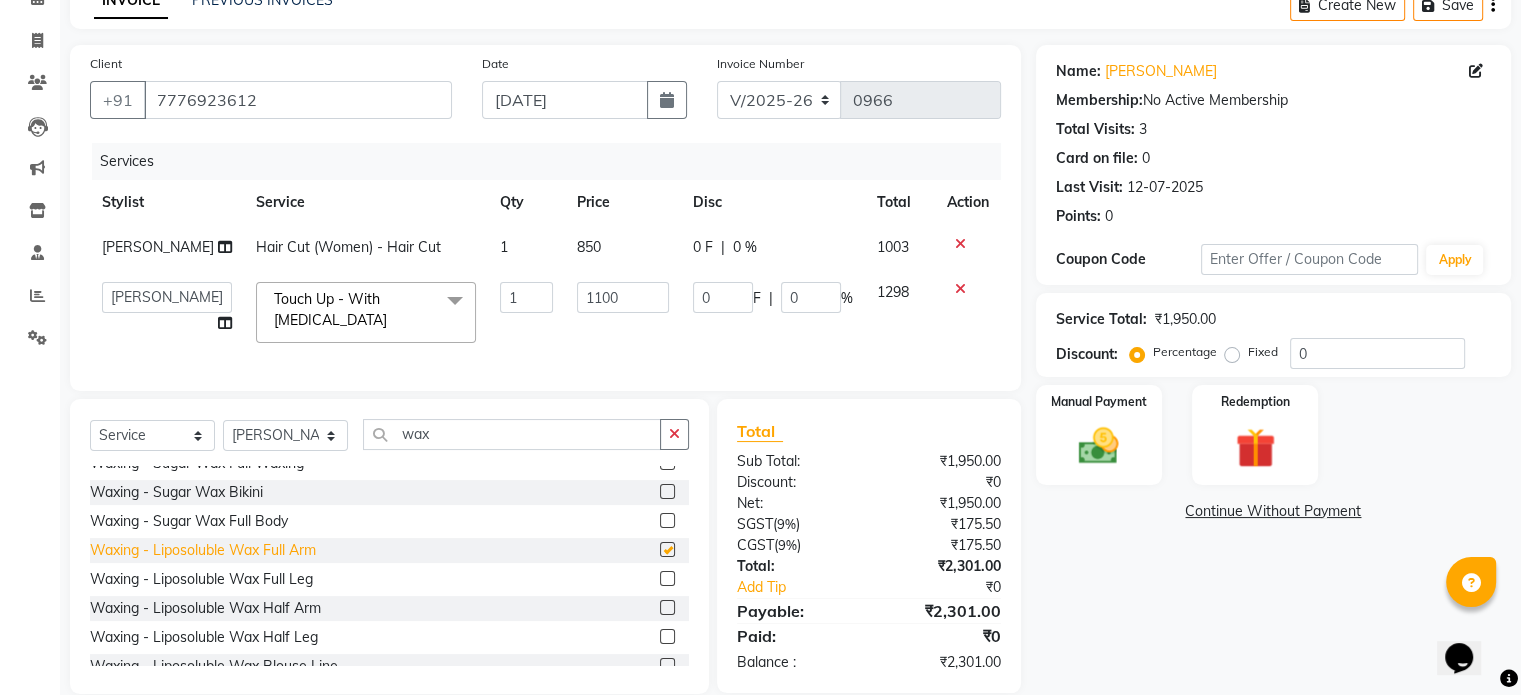 checkbox on "false" 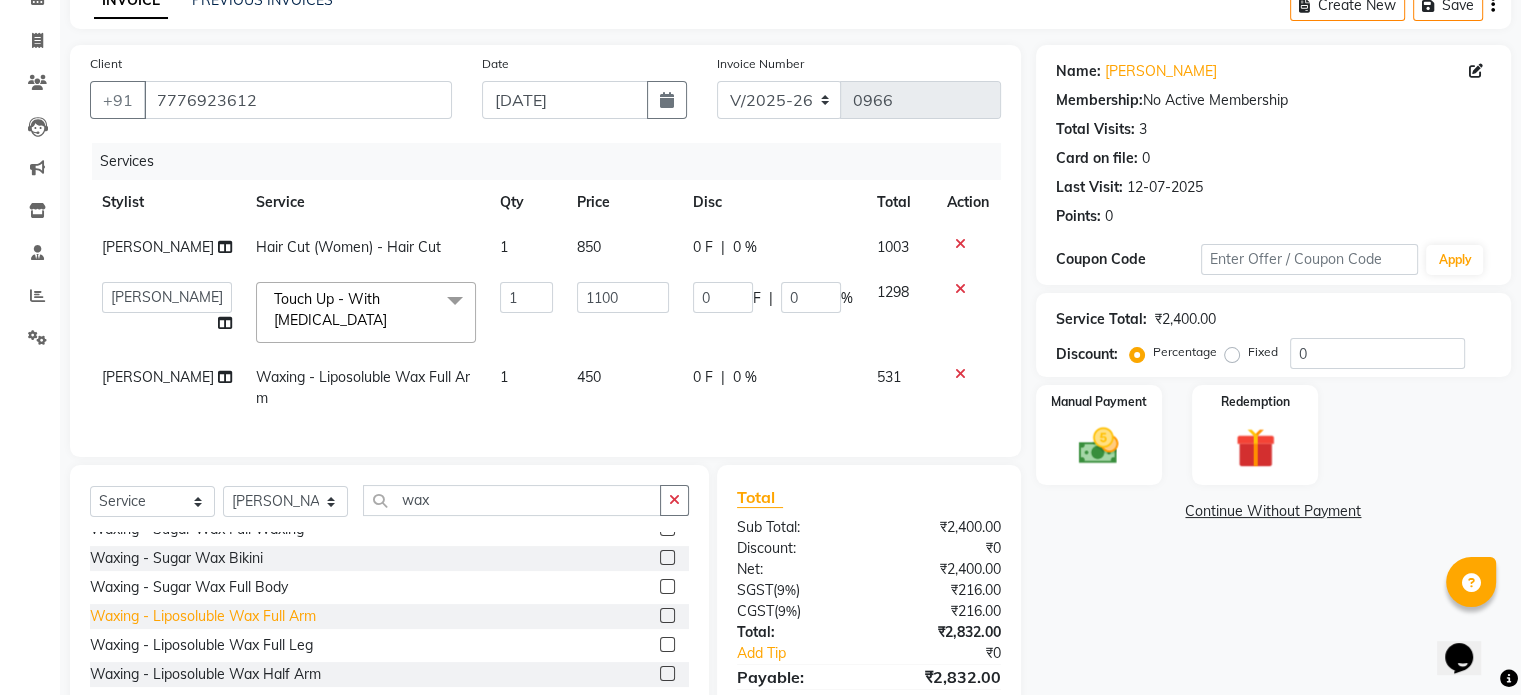 scroll, scrollTop: 439, scrollLeft: 0, axis: vertical 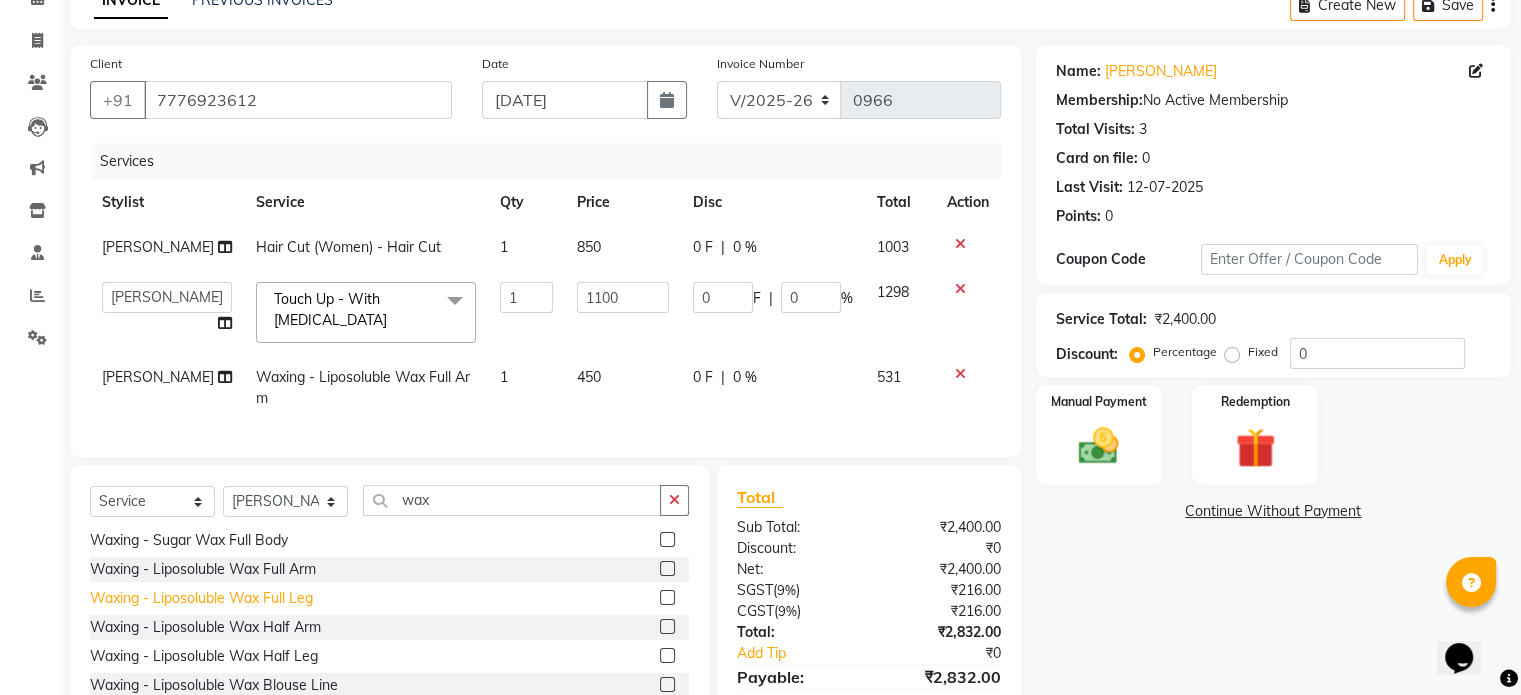 click on "Waxing - Liposoluble Wax Full Leg" 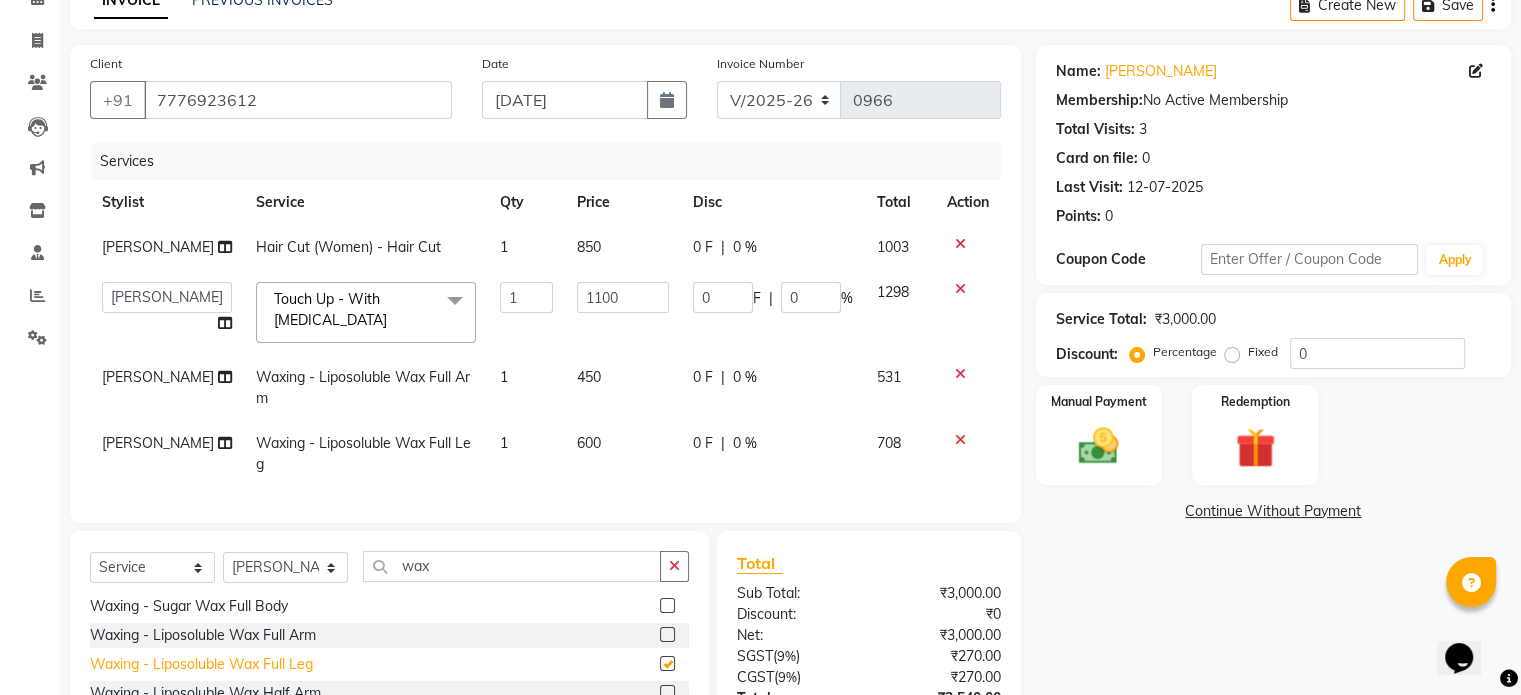 checkbox on "false" 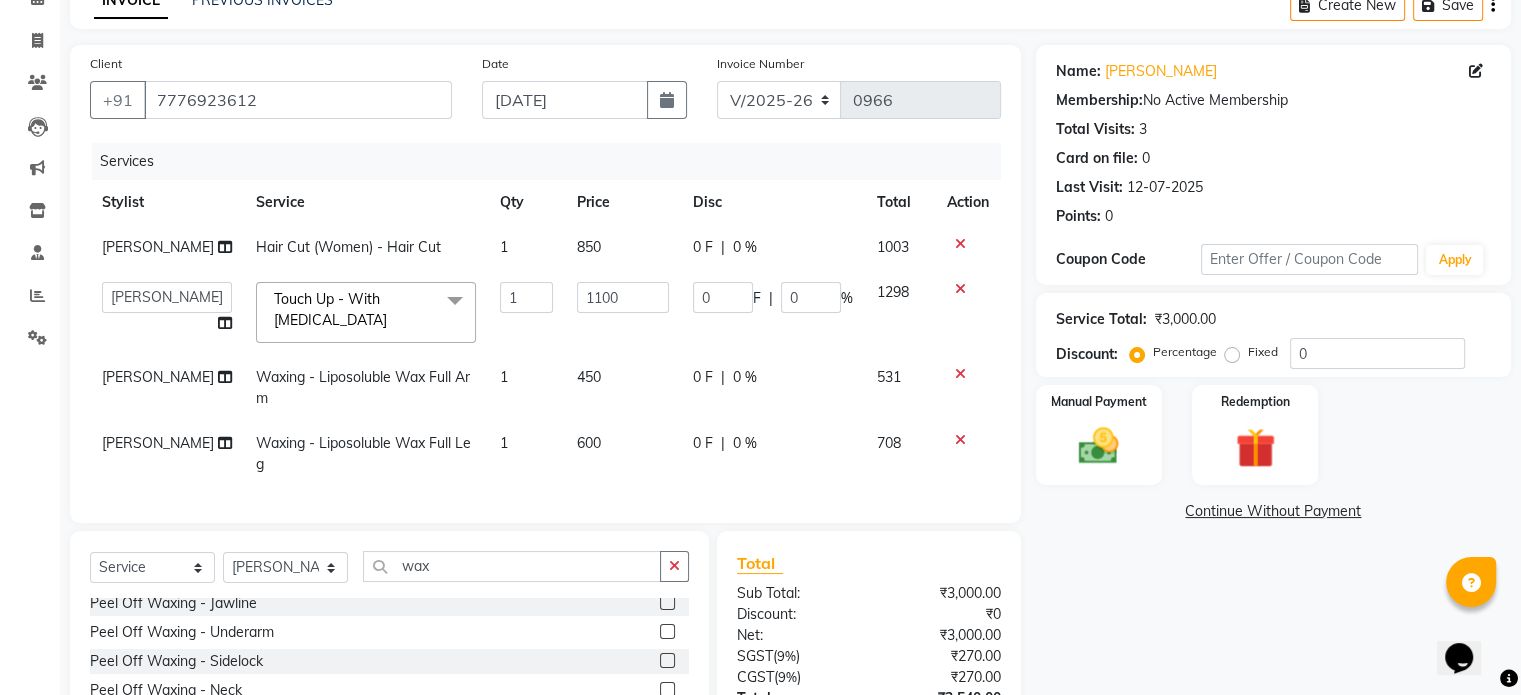 scroll, scrollTop: 1171, scrollLeft: 0, axis: vertical 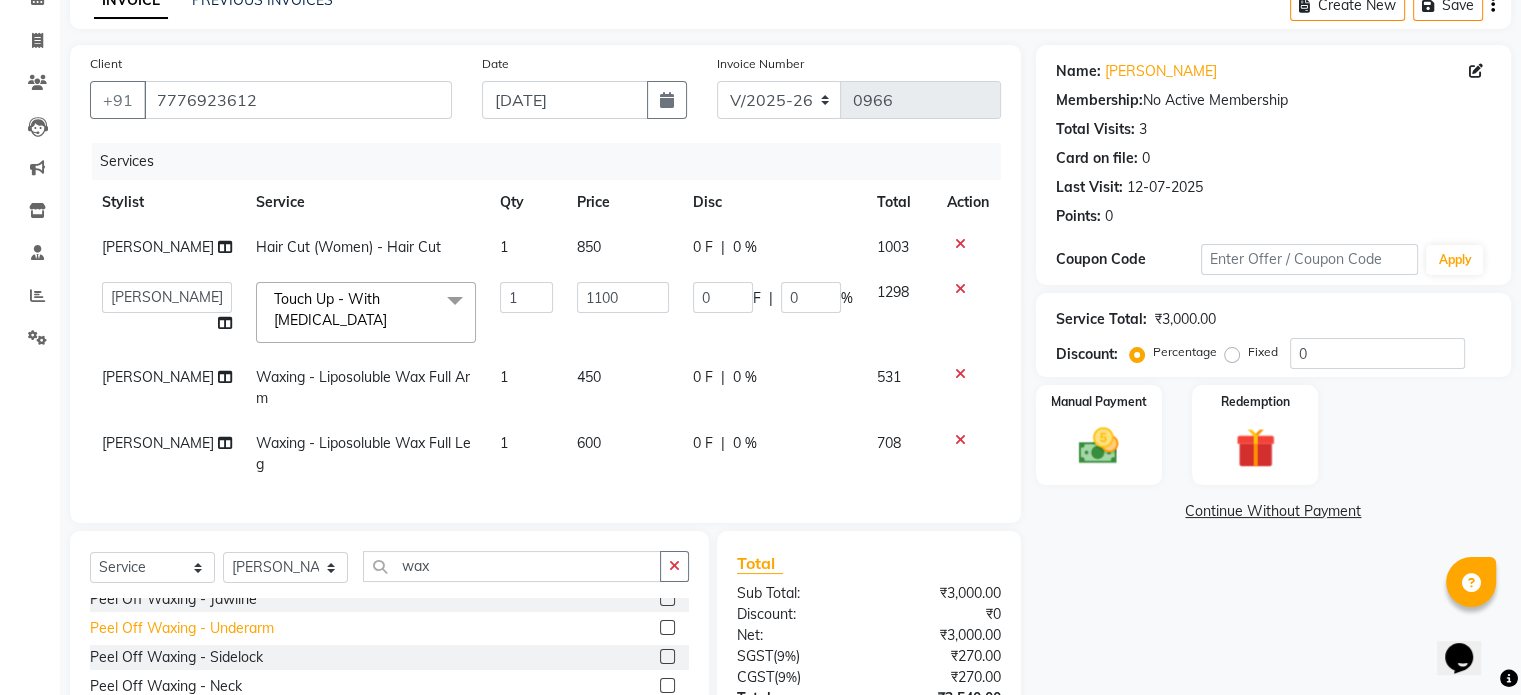 click on "Peel Off Waxing - Underarm" 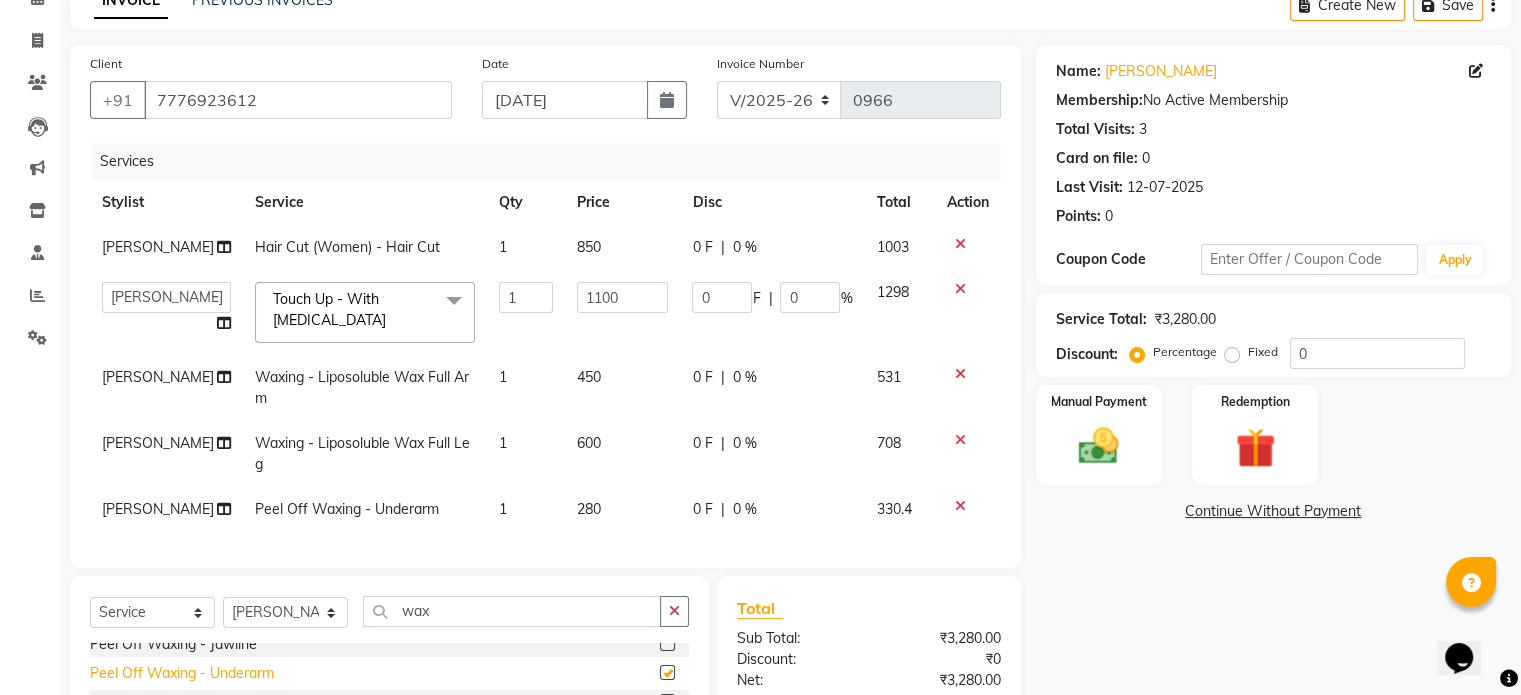 checkbox on "false" 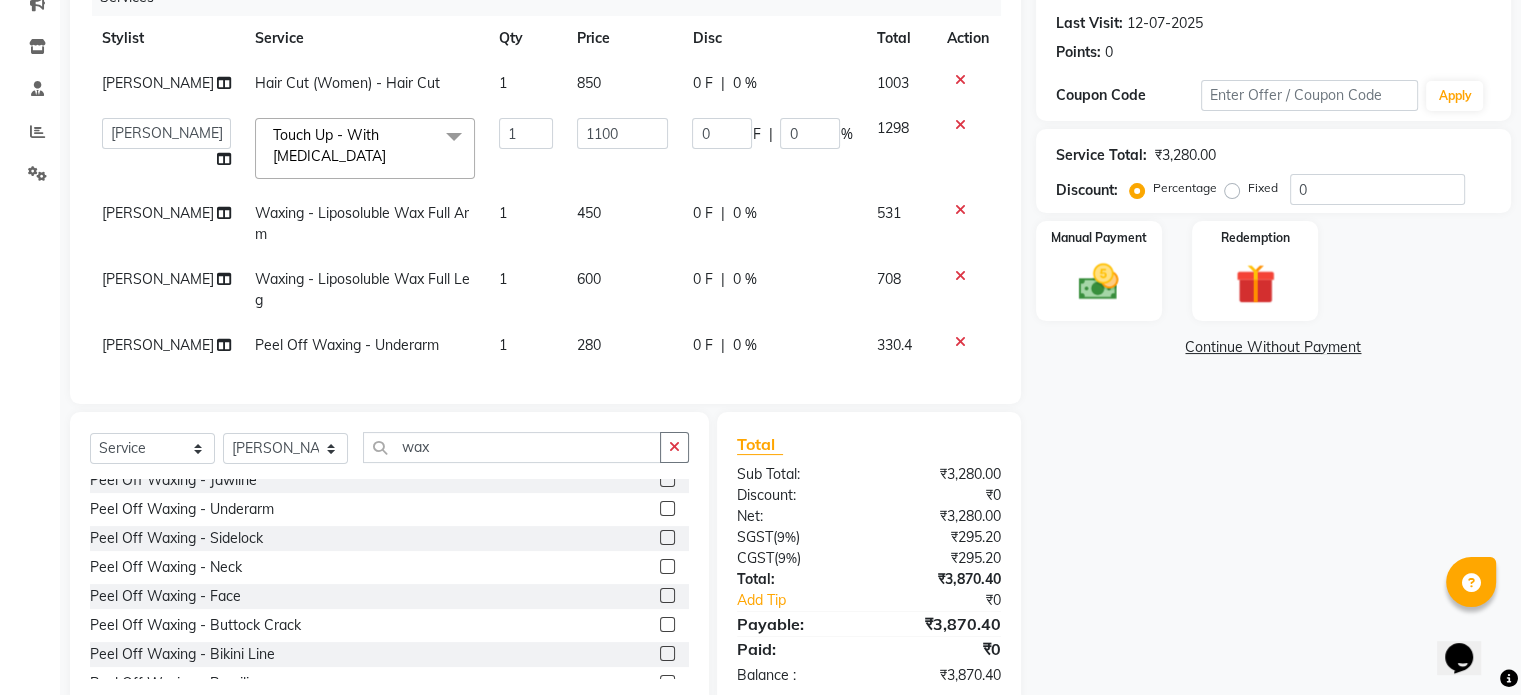 scroll, scrollTop: 278, scrollLeft: 0, axis: vertical 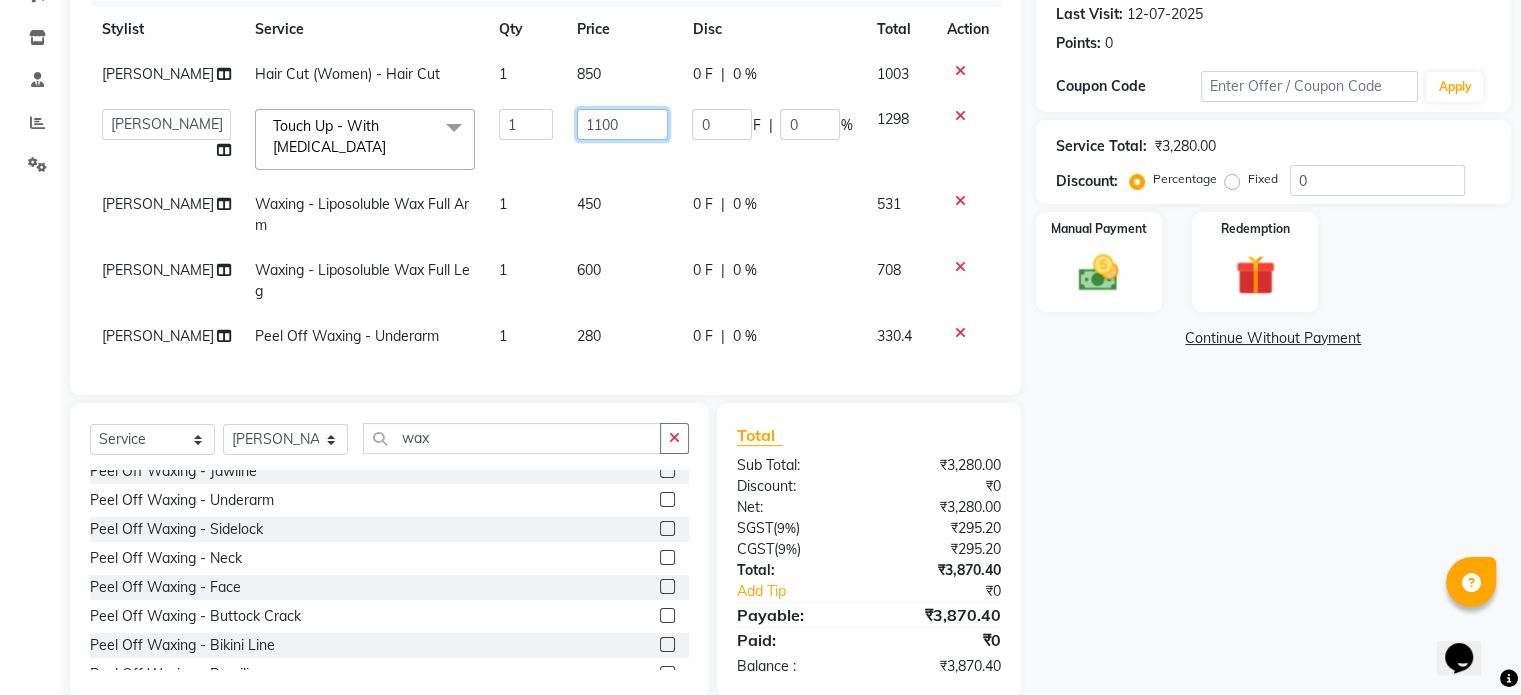 click on "1100" 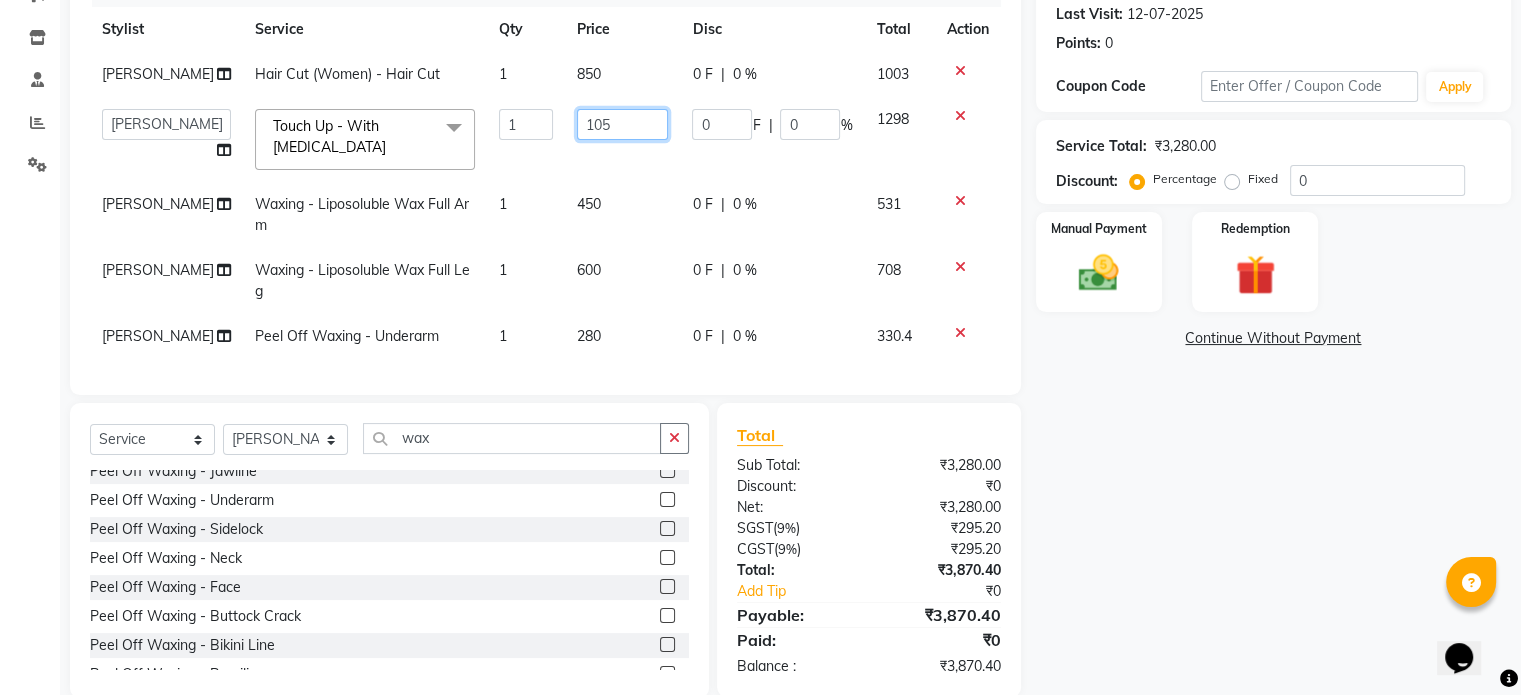 type on "1050" 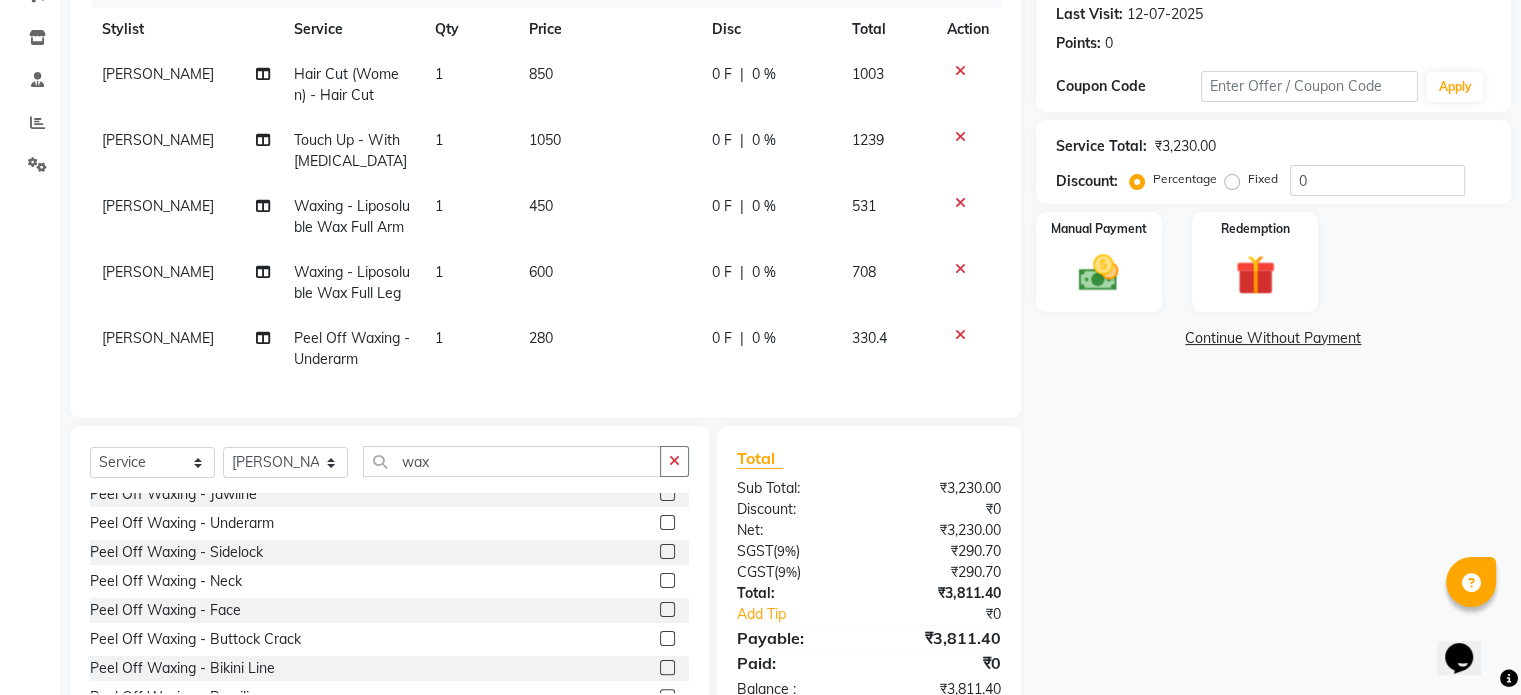 click on "Services Stylist Service Qty Price Disc Total Action SHARIF Hair Cut (Women) - Hair Cut 1 850 0 F | 0 % 1003 SHARIF Touch Up - With Ammonia 1 1050 0 F | 0 % 1239 SHARIF Waxing - Liposoluble Wax Full Arm 1 450 0 F | 0 % 531 SHARIF Waxing - Liposoluble Wax Full Leg 1 600 0 F | 0 % 708 SHARIF Peel Off Waxing - Underarm 1 280 0 F | 0 % 330.4" 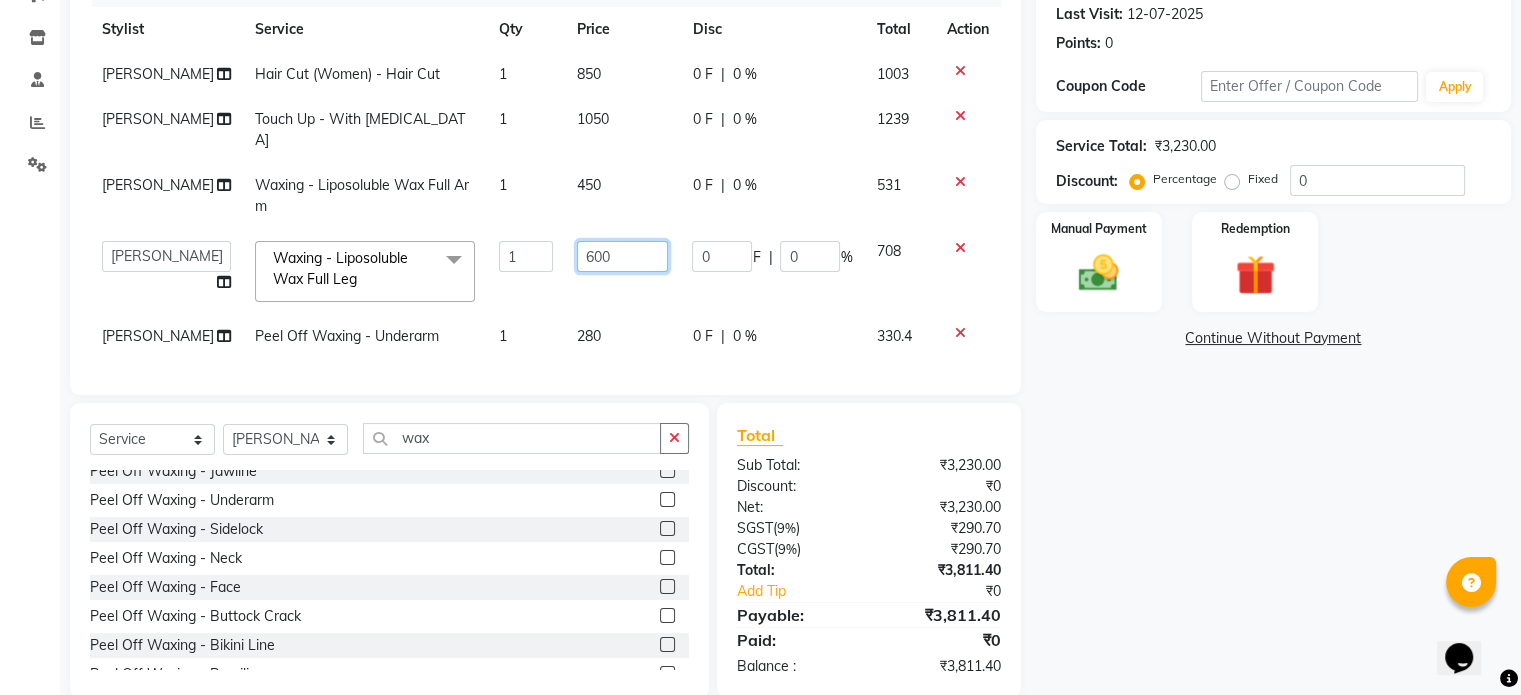 click on "600" 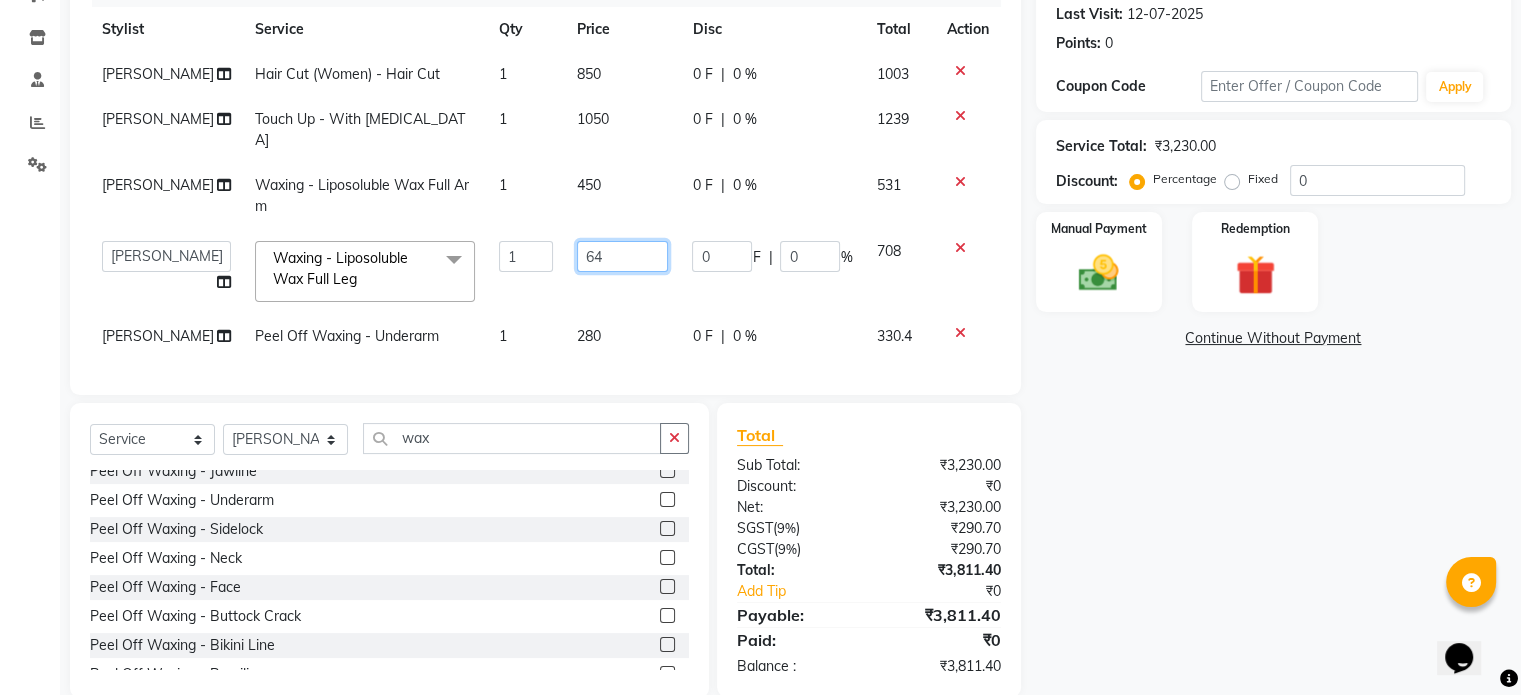 type on "648" 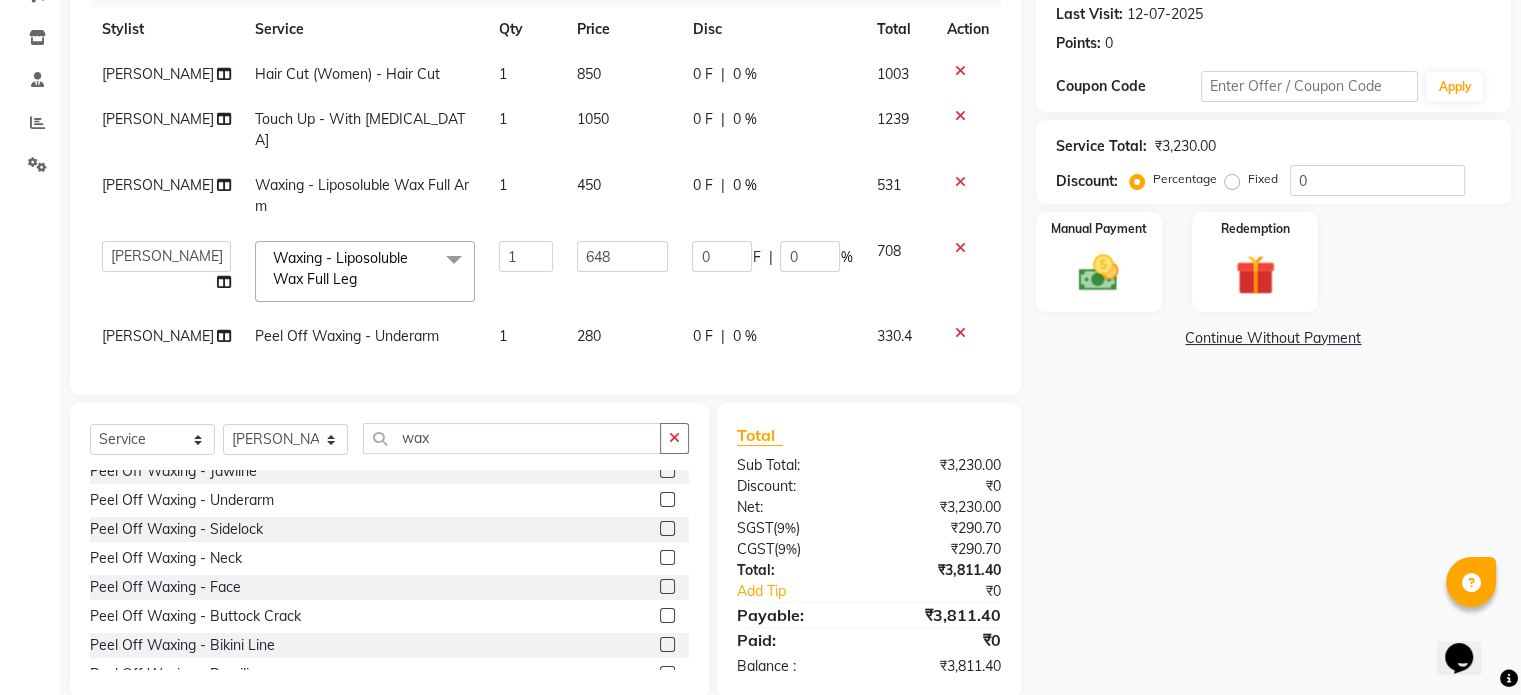 click on "SHARIF Hair Cut (Women) - Hair Cut 1 850 0 F | 0 % 1003 SHARIF Touch Up - With Ammonia 1 1050 0 F | 0 % 1239 SHARIF Waxing - Liposoluble Wax Full Arm 1 450 0 F | 0 % 531  abhishek   AMBIKA   komal    kusum   Manager   navazish   Riya Shetye   Saisha   SHARIF   Shubham  Pawar   siddhi   Vanshika  Waxing - Liposoluble Wax Full Leg  x Threading - Eyebrows Threading - Upperlip Threading - Lower Lip Threading - Chin Threading - Side Lock Threading - Forehead Threading - Full Face Threading - Jawline Threading - Neck Scieutific Combing green peel DERMA PEELING  LHR YELLOW PEEL LE MARINE TREATMENT tatto removal D - Tan - Underarm D - Tan - Feet D - Tan - Face & Neck D - Tan - Full Arm/Half Arm D - Tan - Half Back/Front D - Tan - Midriff D - Tan - Face Neck & Blouse Line D - Tan - Full Back/Front D - Tan - Full Leg/Half Leg D - Tan - Full Body Waxing - Sugar Wax Full Arm Waxing - Sugar Wax Full Leg Waxing - Sugar Wax Half Arm Waxing - Sugar Wax Half Leg Waxing - Sugar Wax Under Arm Waxing - Sugar Wax Chin pumpkin 1" 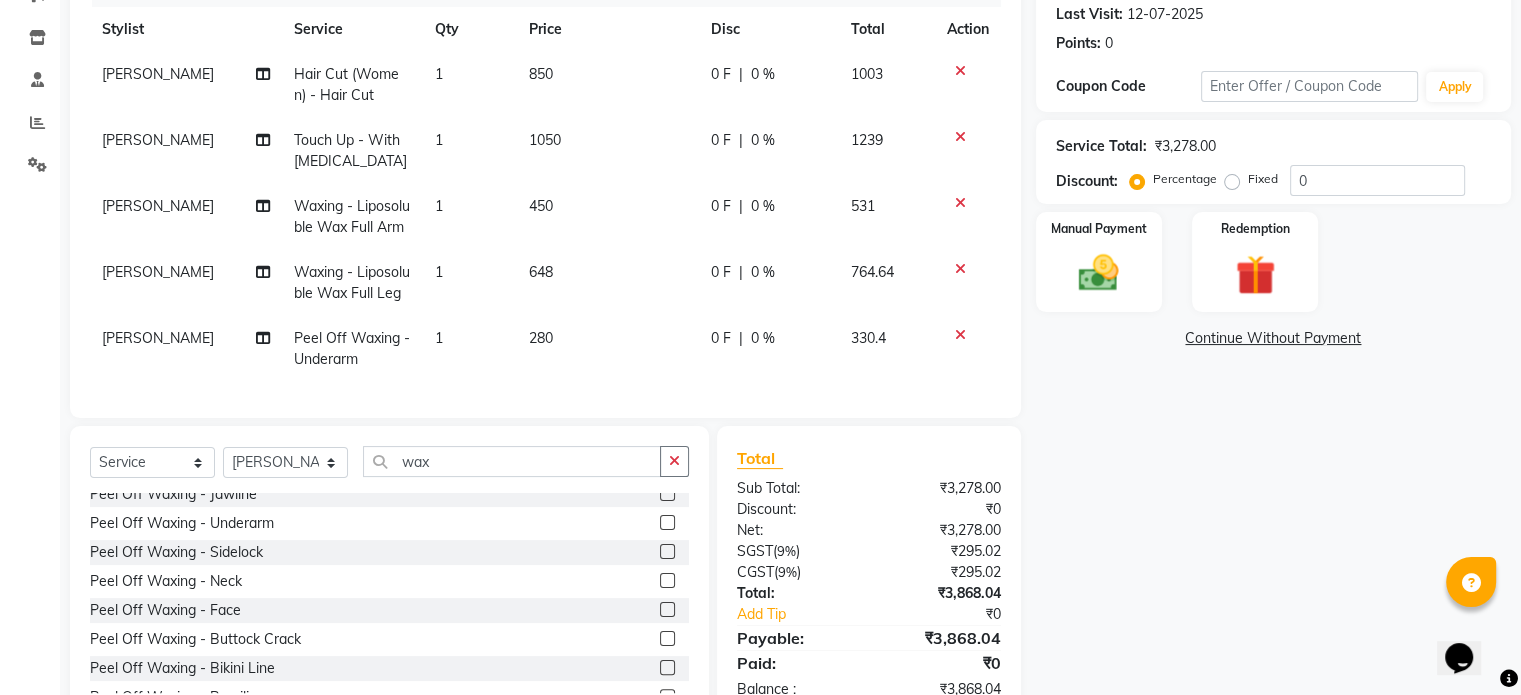 click on "648" 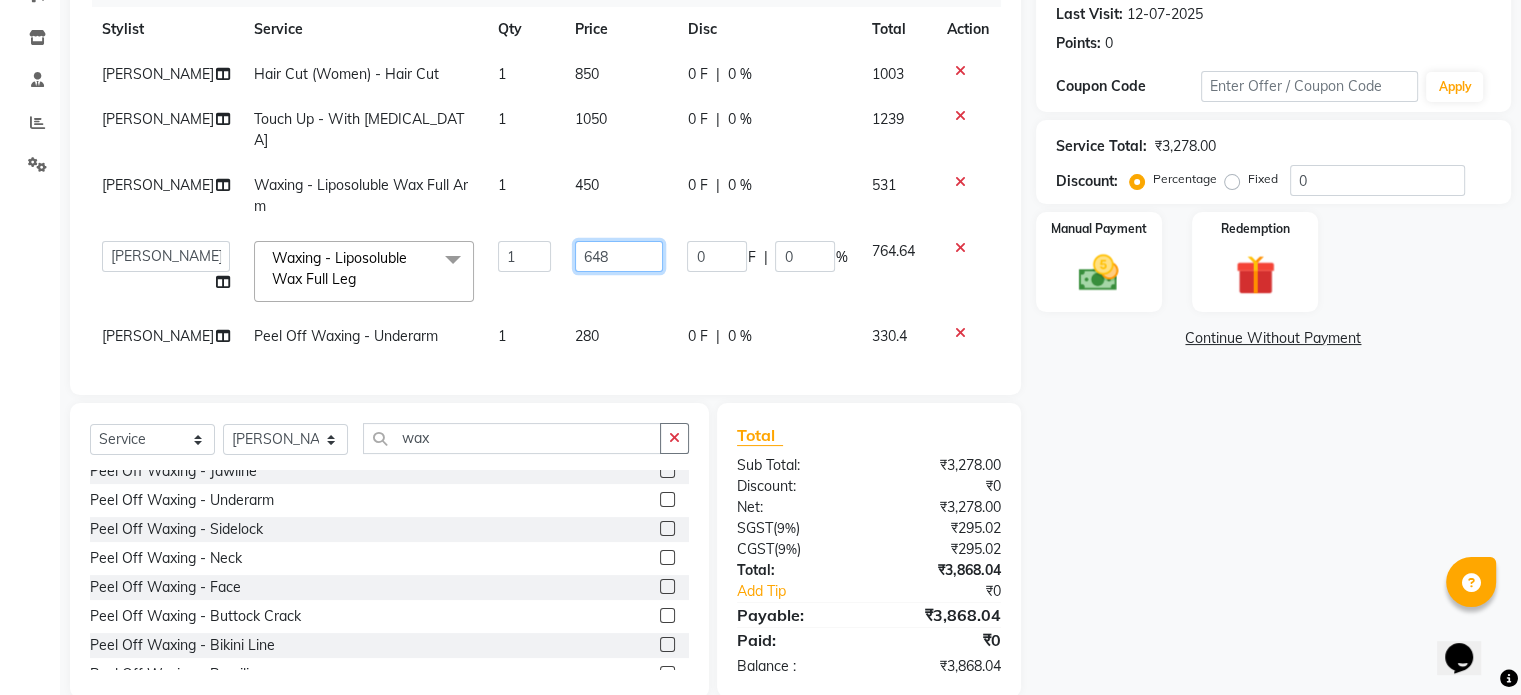 click on "648" 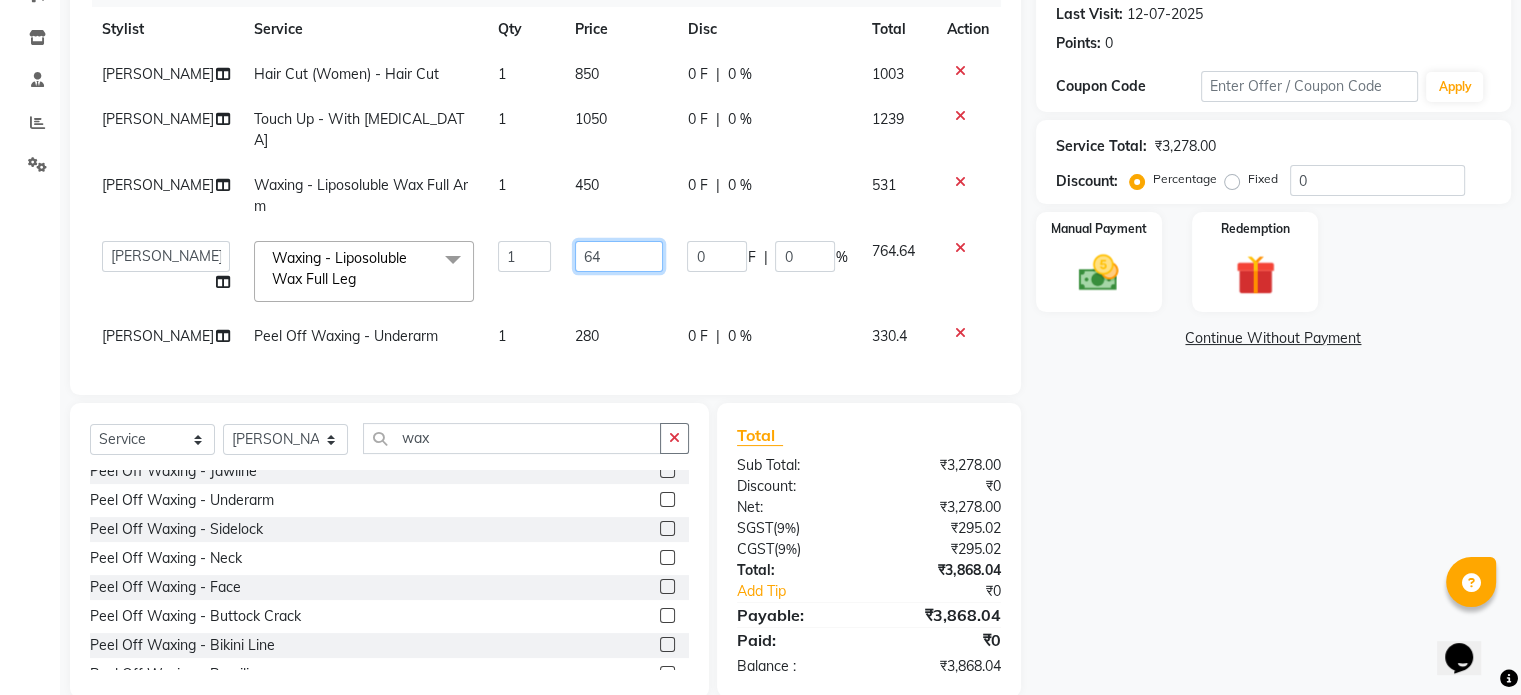 type on "6" 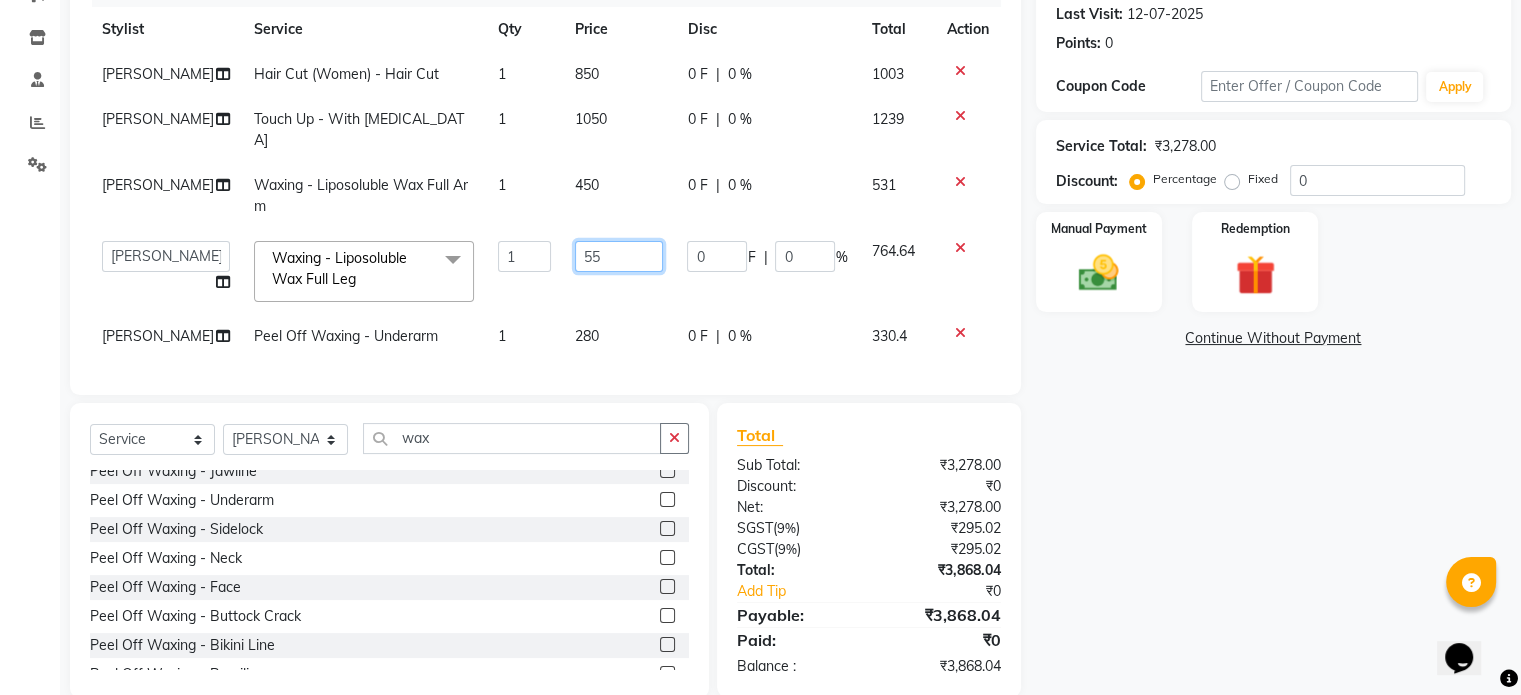 type on "550" 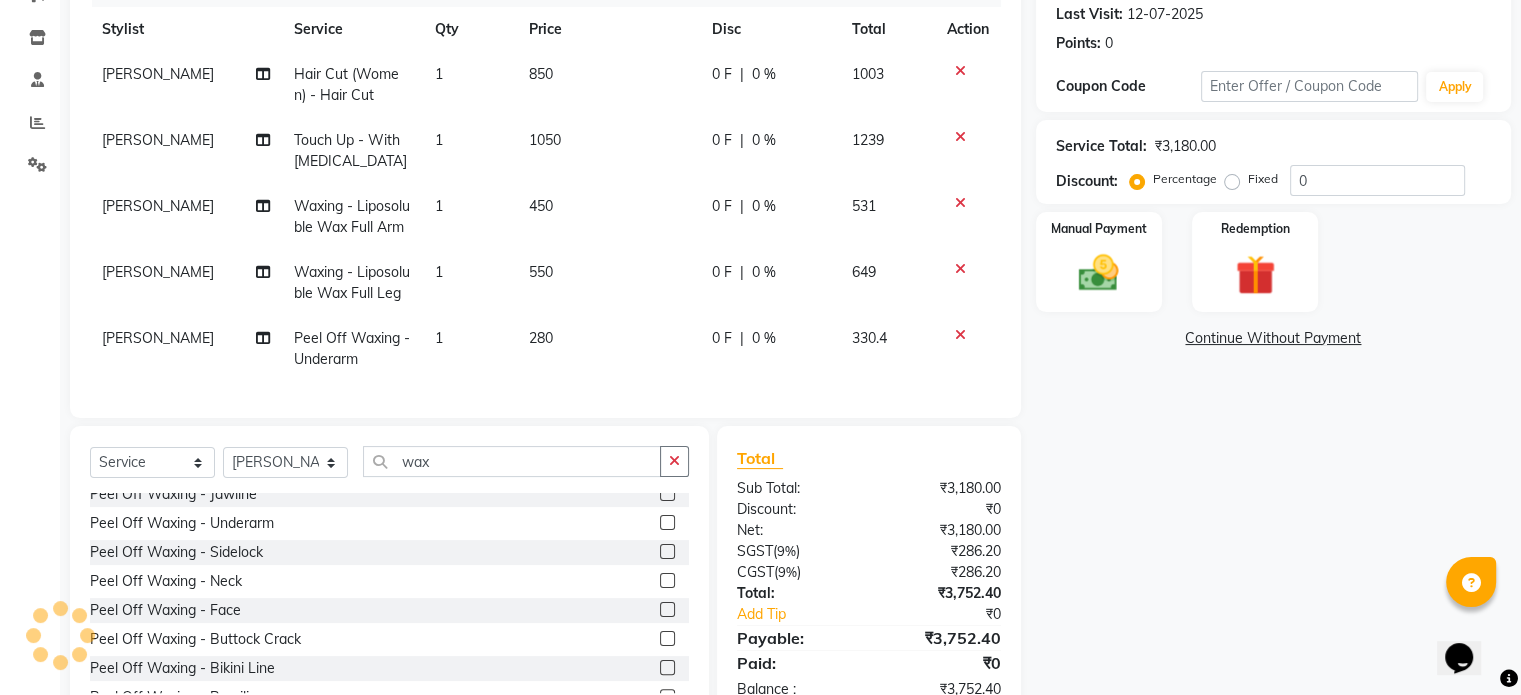 click on "SHARIF Hair Cut (Women) - Hair Cut 1 850 0 F | 0 % 1003 SHARIF Touch Up - With Ammonia 1 1050 0 F | 0 % 1239 SHARIF Waxing - Liposoluble Wax Full Arm 1 450 0 F | 0 % 531 SHARIF Waxing - Liposoluble Wax Full Leg 1 550 0 F | 0 % 649 SHARIF Peel Off Waxing - Underarm 1 280 0 F | 0 % 330.4" 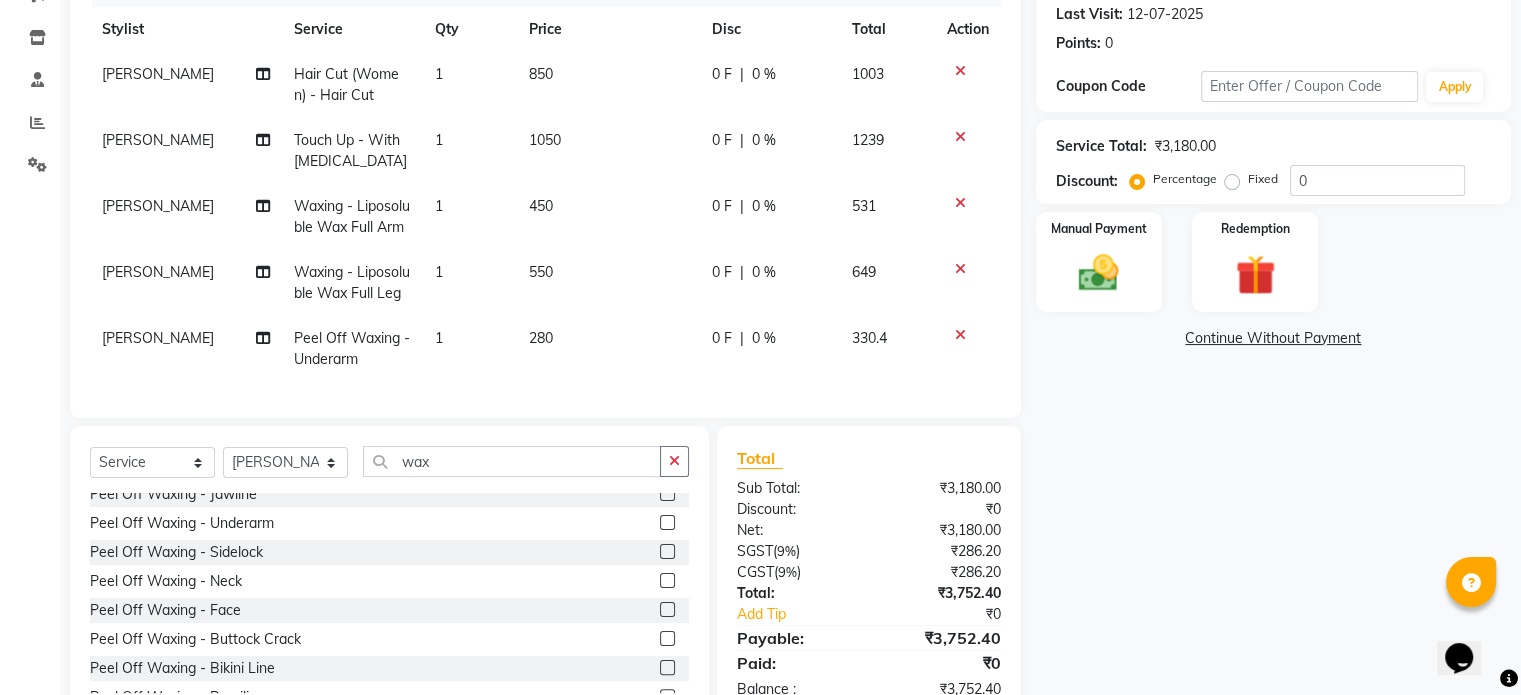 click on "550" 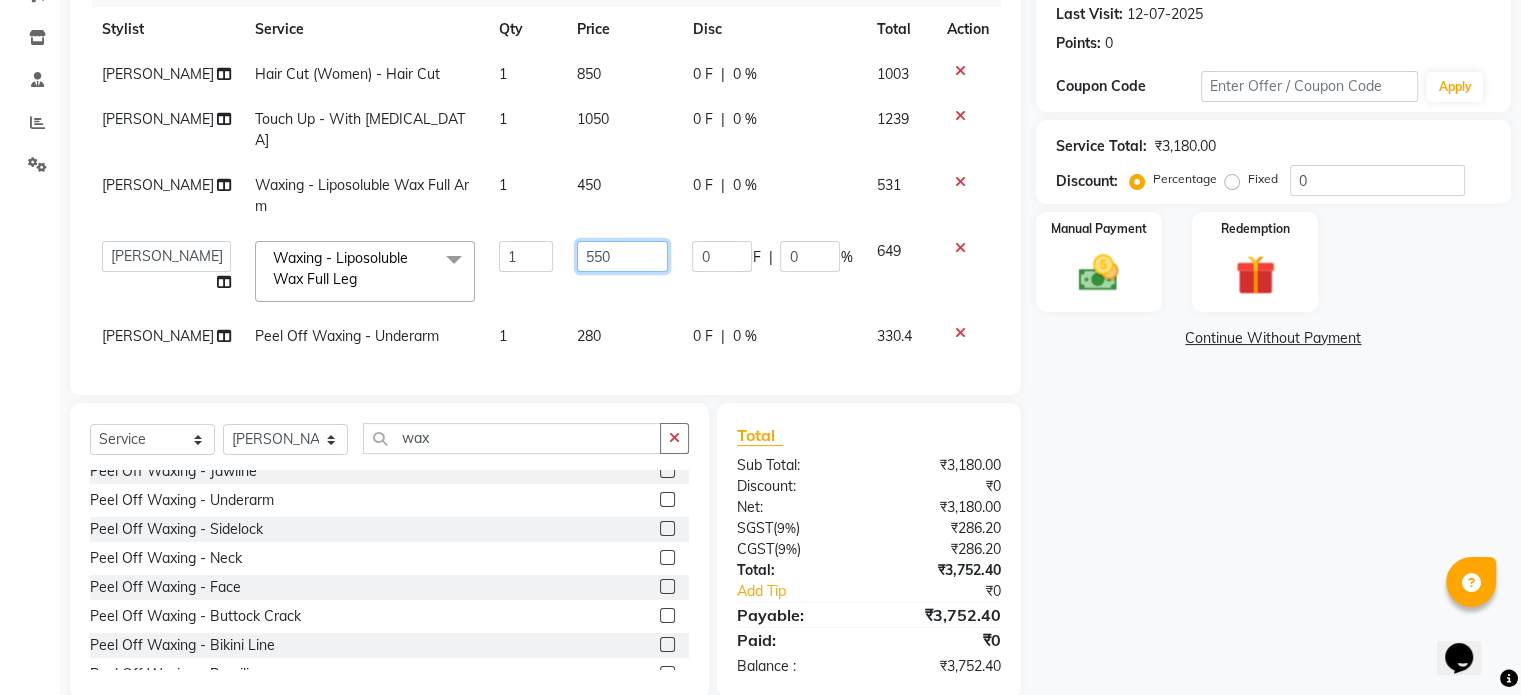 click on "550" 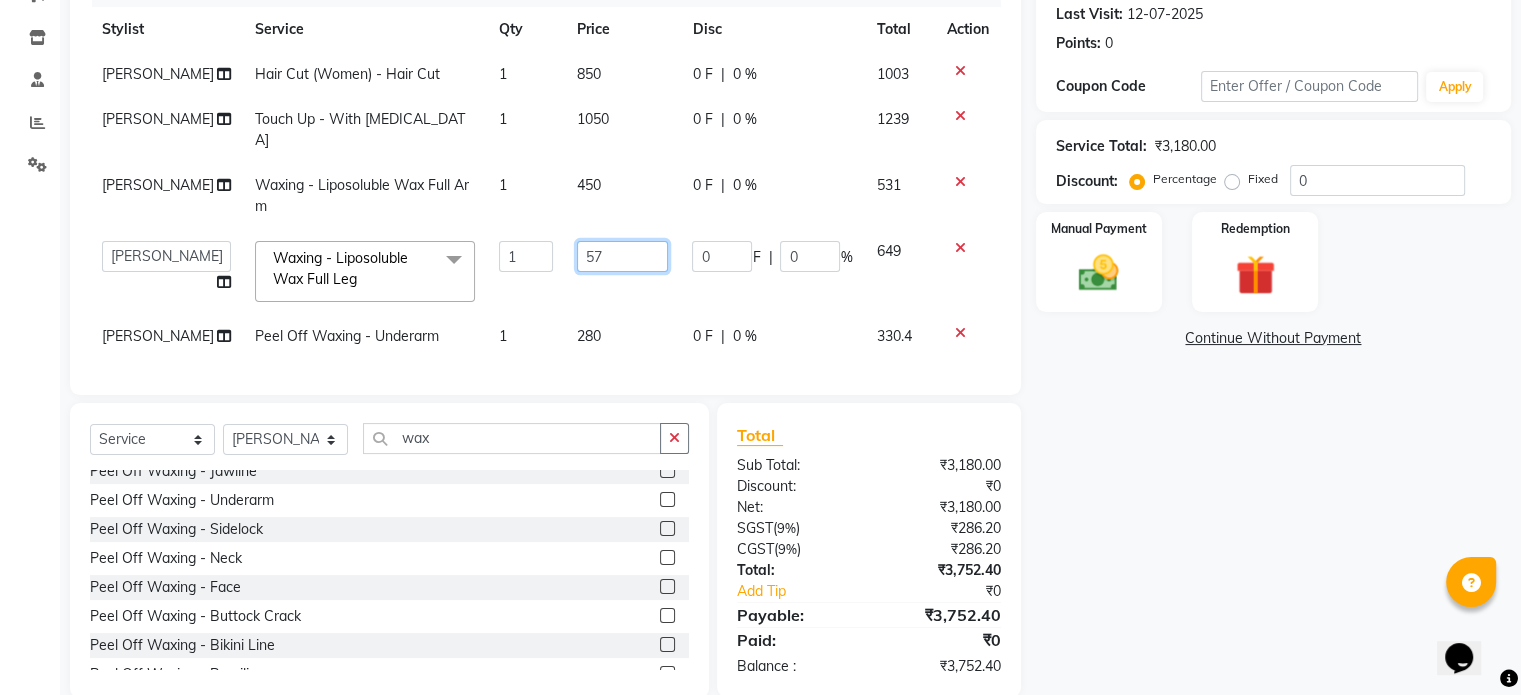 type on "570" 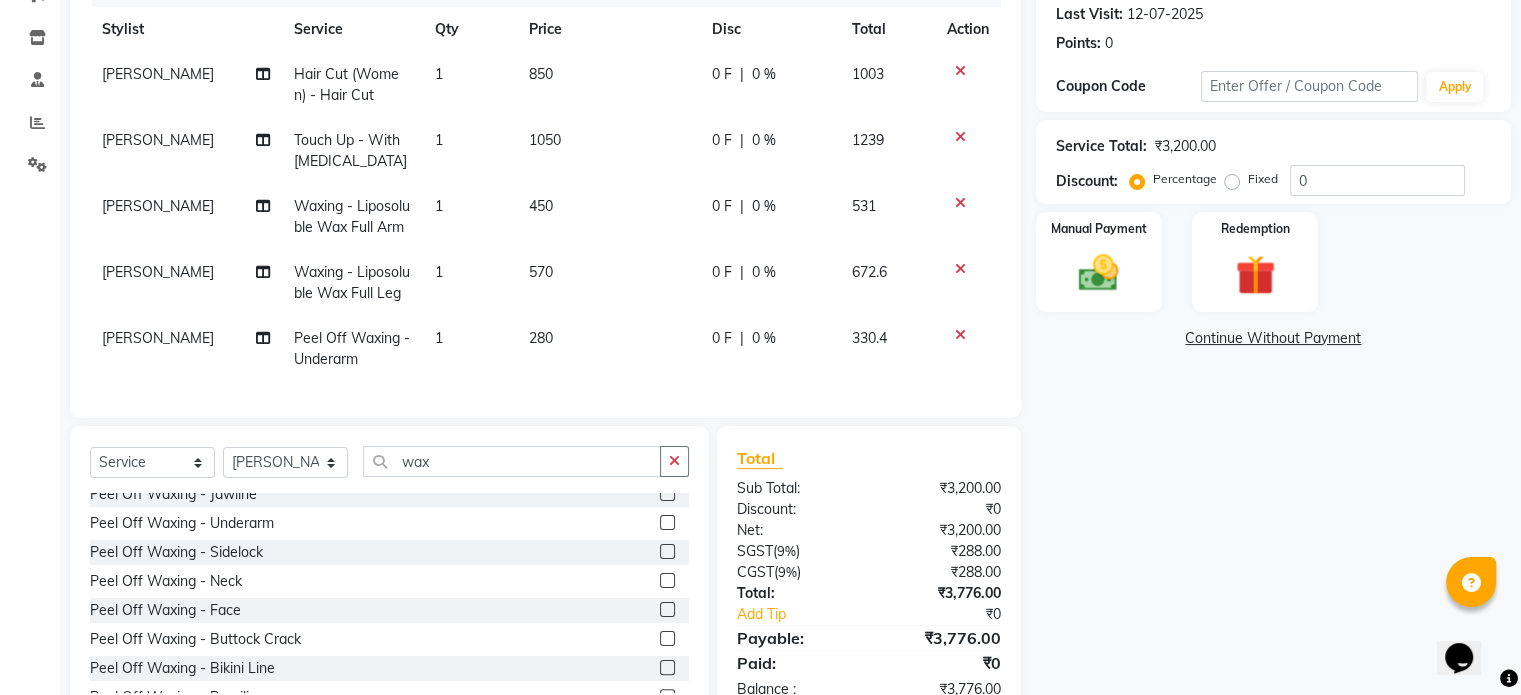 click on "SHARIF Hair Cut (Women) - Hair Cut 1 850 0 F | 0 % 1003 SHARIF Touch Up - With Ammonia 1 1050 0 F | 0 % 1239 SHARIF Waxing - Liposoluble Wax Full Arm 1 450 0 F | 0 % 531 SHARIF Waxing - Liposoluble Wax Full Leg 1 570 0 F | 0 % 672.6 SHARIF Peel Off Waxing - Underarm 1 280 0 F | 0 % 330.4" 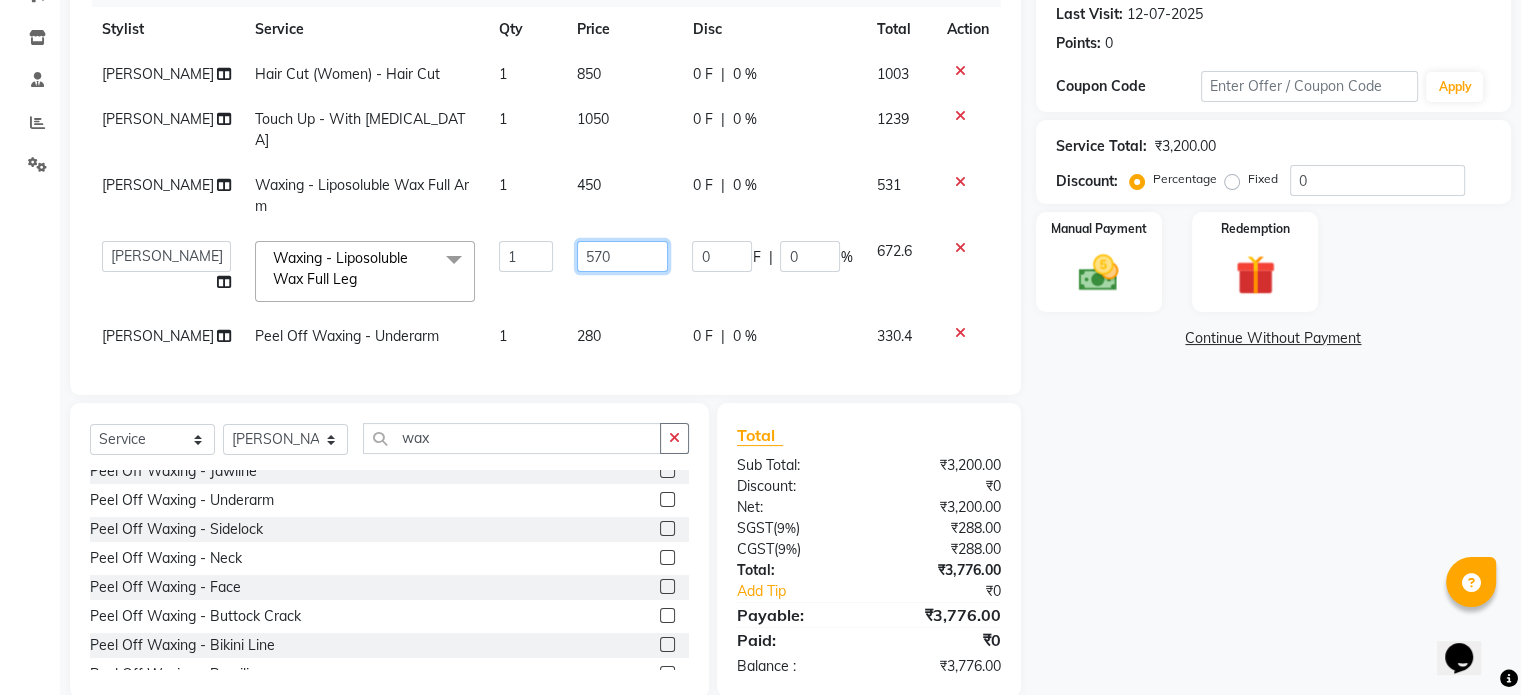 click on "570" 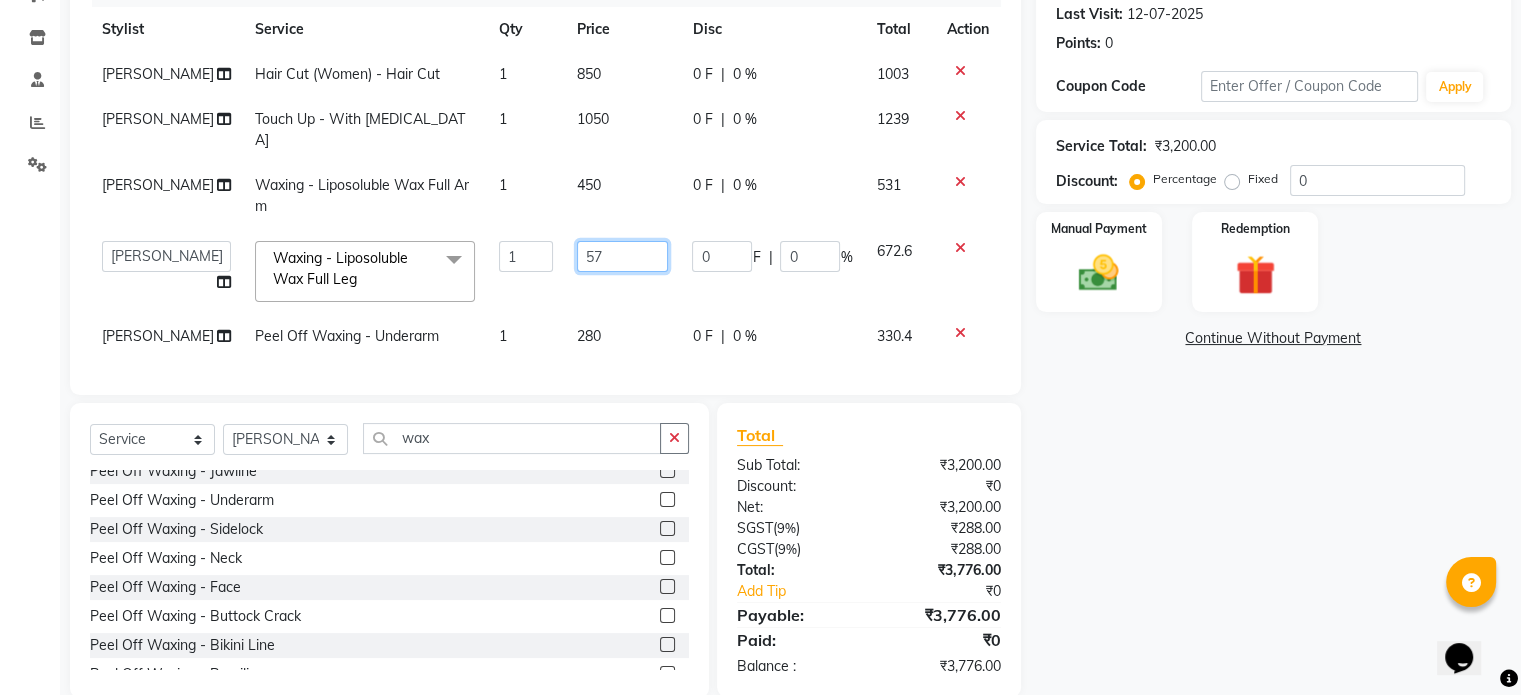 type on "570" 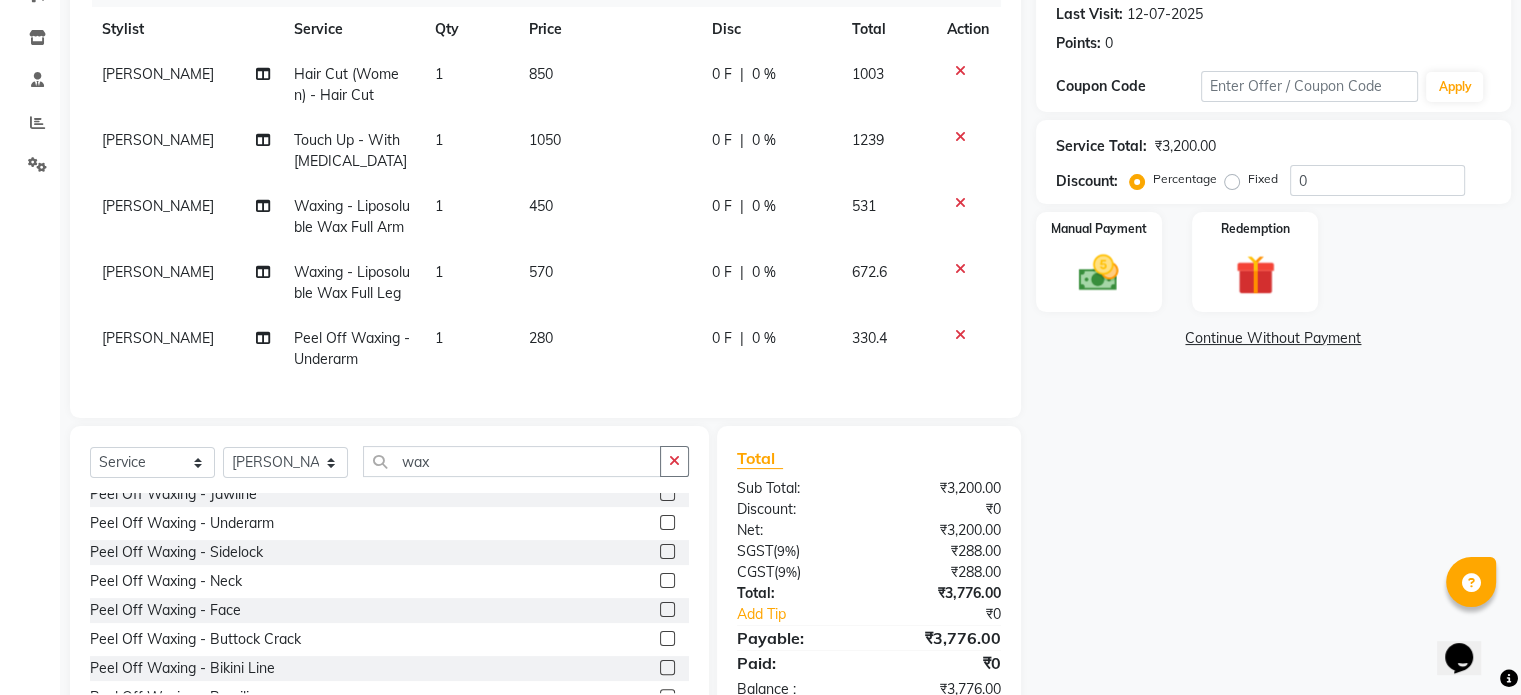 click on "Services Stylist Service Qty Price Disc Total Action SHARIF Hair Cut (Women) - Hair Cut 1 850 0 F | 0 % 1003 SHARIF Touch Up - With Ammonia 1 1050 0 F | 0 % 1239 SHARIF Waxing - Liposoluble Wax Full Arm 1 450 0 F | 0 % 531 SHARIF Waxing - Liposoluble Wax Full Leg 1 570 0 F | 0 % 672.6 SHARIF Peel Off Waxing - Underarm 1 280 0 F | 0 % 330.4" 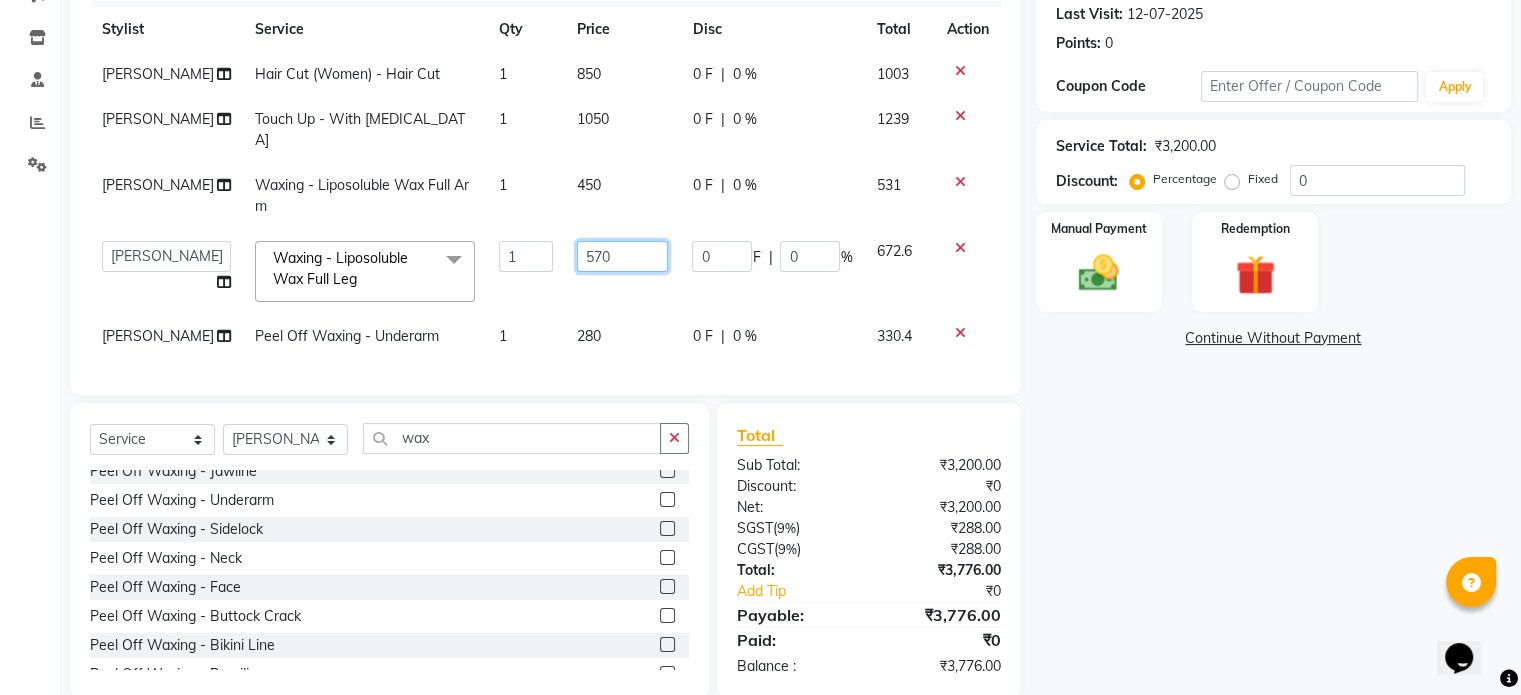 click on "570" 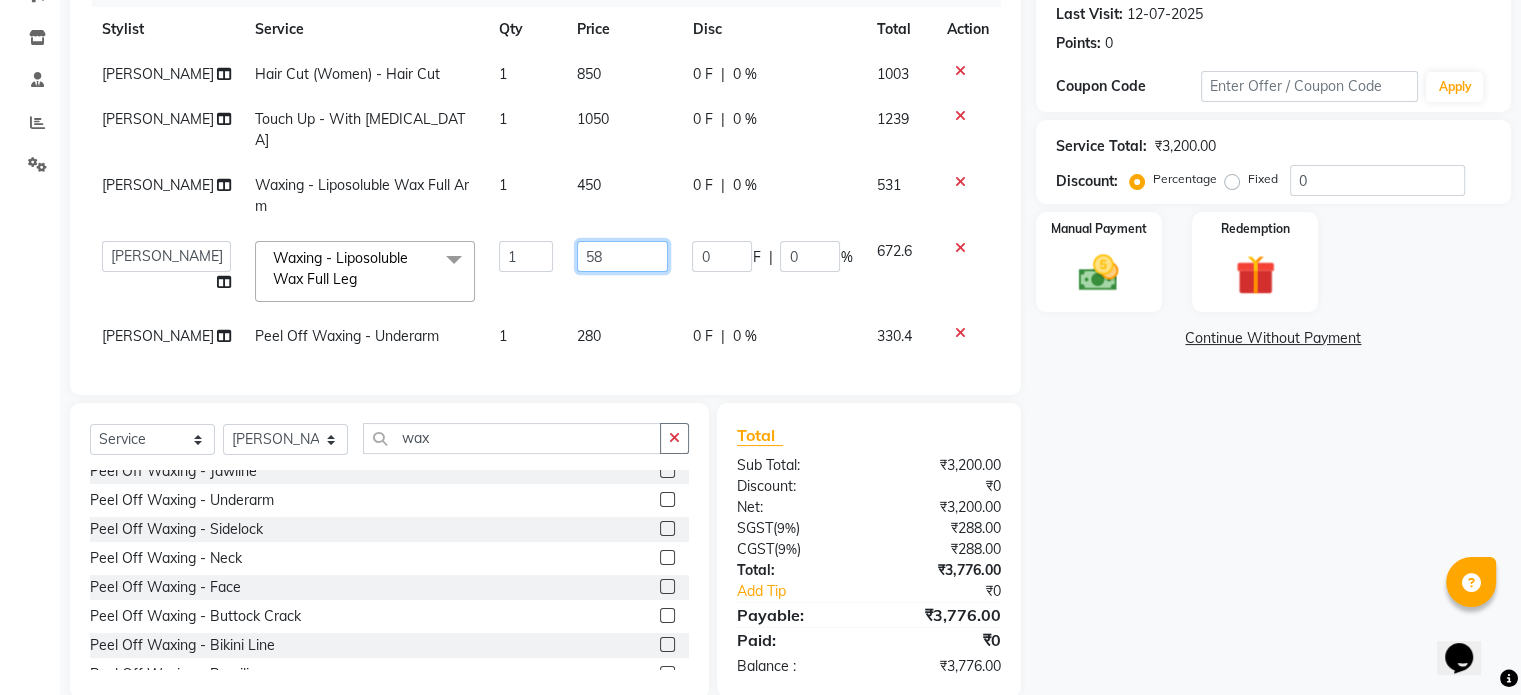type on "580" 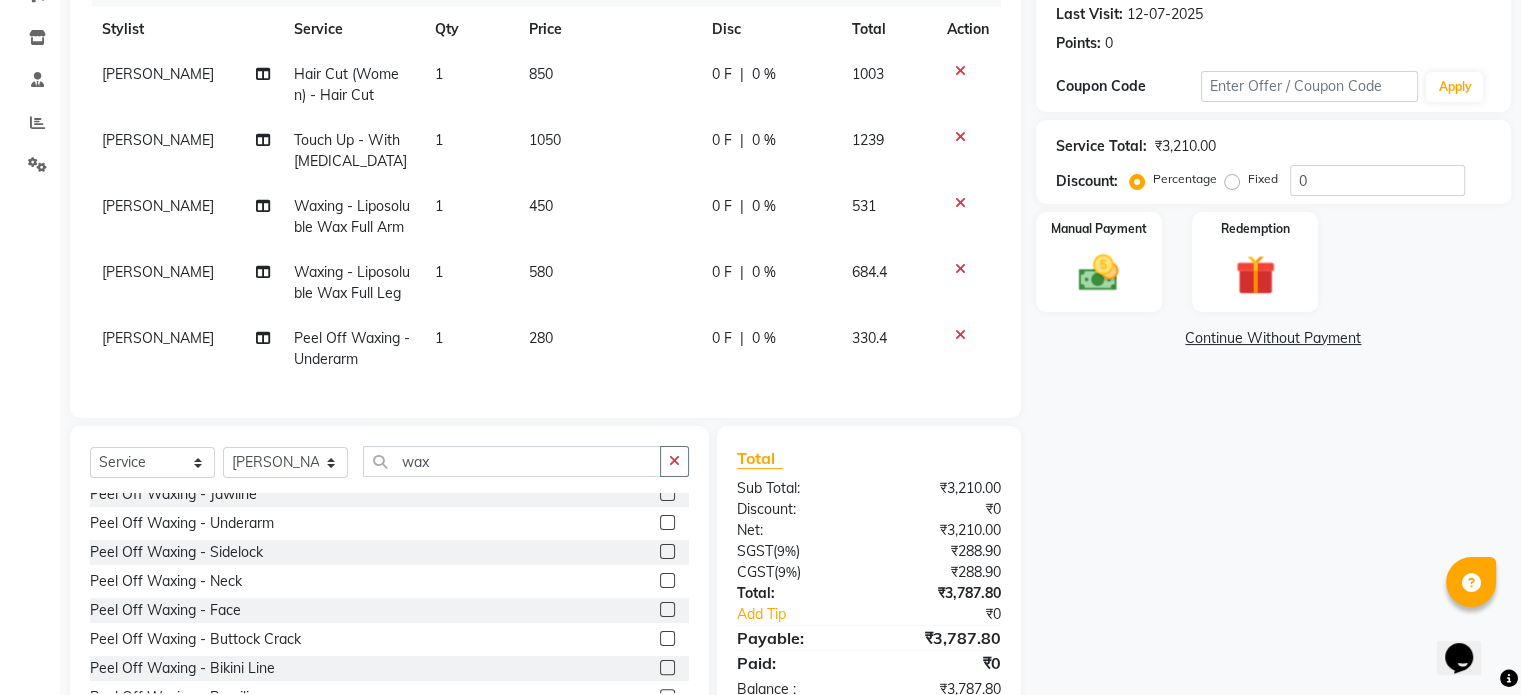 click on "Services Stylist Service Qty Price Disc Total Action SHARIF Hair Cut (Women) - Hair Cut 1 850 0 F | 0 % 1003 SHARIF Touch Up - With Ammonia 1 1050 0 F | 0 % 1239 SHARIF Waxing - Liposoluble Wax Full Arm 1 450 0 F | 0 % 531 SHARIF Waxing - Liposoluble Wax Full Leg 1 580 0 F | 0 % 684.4 SHARIF Peel Off Waxing - Underarm 1 280 0 F | 0 % 330.4" 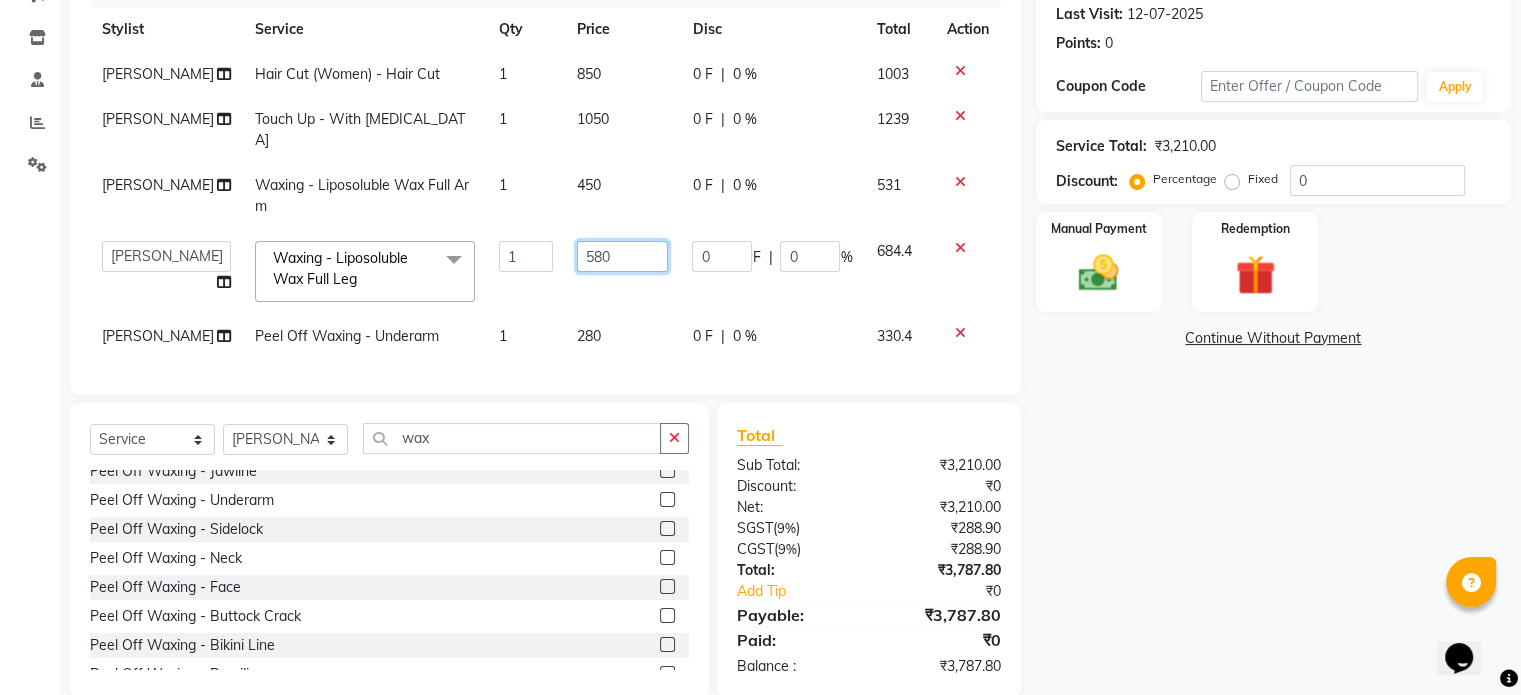 click on "580" 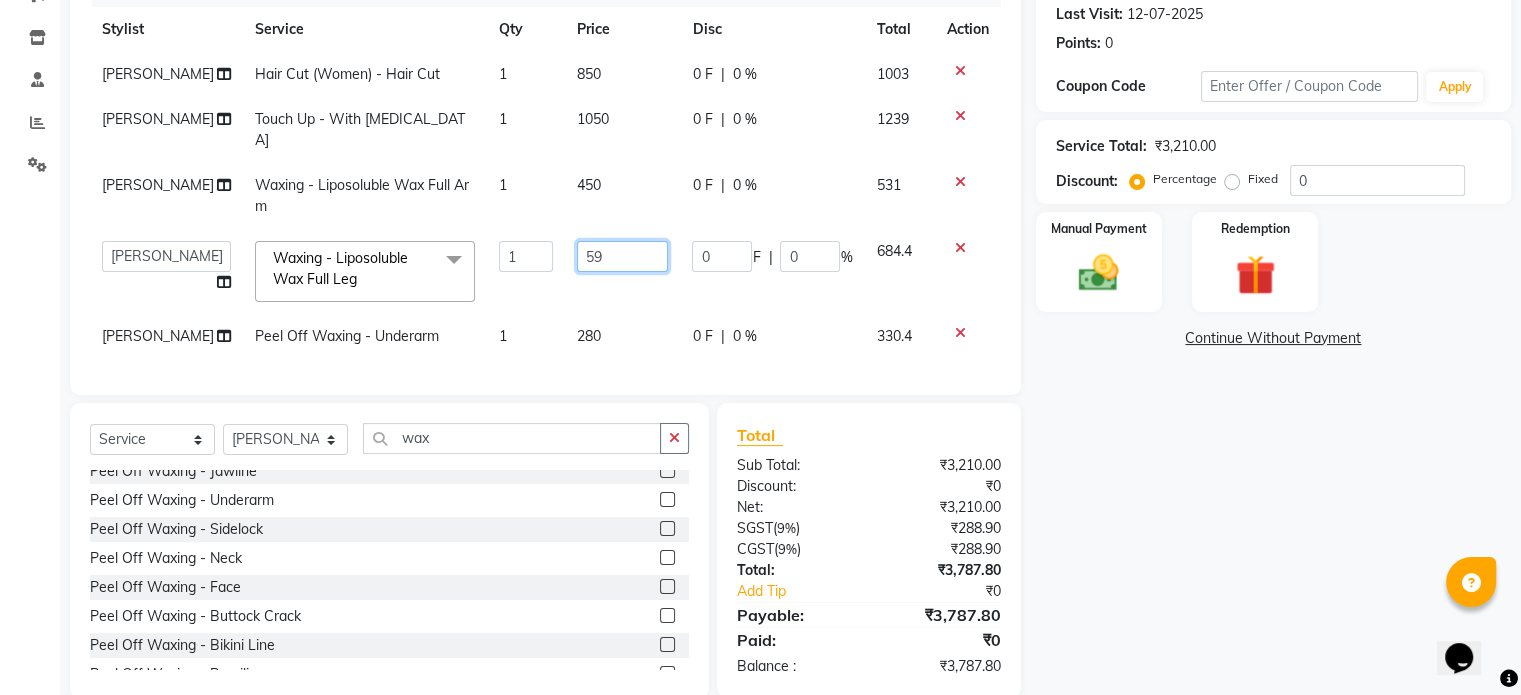 type on "595" 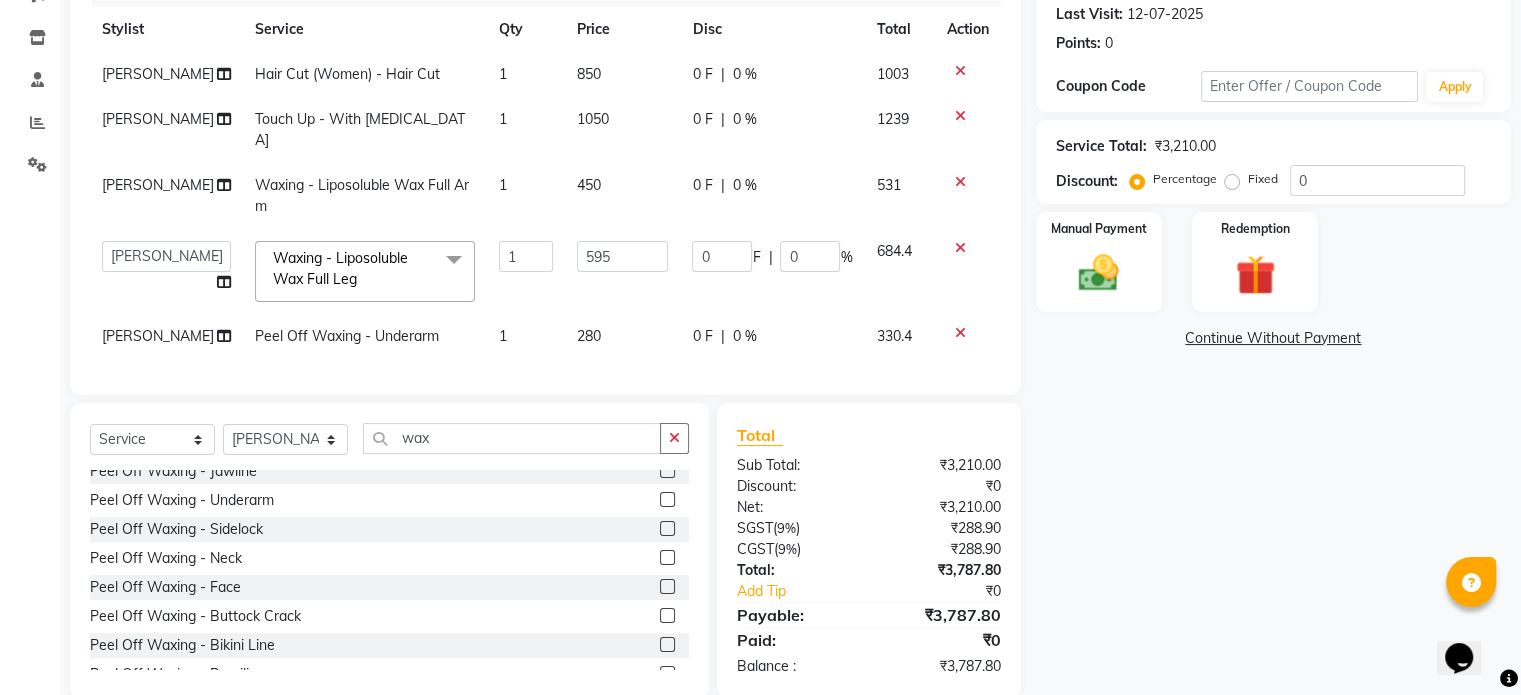 click on "SHARIF Hair Cut (Women) - Hair Cut 1 850 0 F | 0 % 1003 SHARIF Touch Up - With Ammonia 1 1050 0 F | 0 % 1239 SHARIF Waxing - Liposoluble Wax Full Arm 1 450 0 F | 0 % 531  abhishek   AMBIKA   komal    kusum   Manager   navazish   Riya Shetye   Saisha   SHARIF   Shubham  Pawar   siddhi   Vanshika  Waxing - Liposoluble Wax Full Leg  x Threading - Eyebrows Threading - Upperlip Threading - Lower Lip Threading - Chin Threading - Side Lock Threading - Forehead Threading - Full Face Threading - Jawline Threading - Neck Scieutific Combing green peel DERMA PEELING  LHR YELLOW PEEL LE MARINE TREATMENT tatto removal D - Tan - Underarm D - Tan - Feet D - Tan - Face & Neck D - Tan - Full Arm/Half Arm D - Tan - Half Back/Front D - Tan - Midriff D - Tan - Face Neck & Blouse Line D - Tan - Full Back/Front D - Tan - Full Leg/Half Leg D - Tan - Full Body Waxing - Sugar Wax Full Arm Waxing - Sugar Wax Full Leg Waxing - Sugar Wax Half Arm Waxing - Sugar Wax Half Leg Waxing - Sugar Wax Under Arm Waxing - Sugar Wax Chin pumpkin 1" 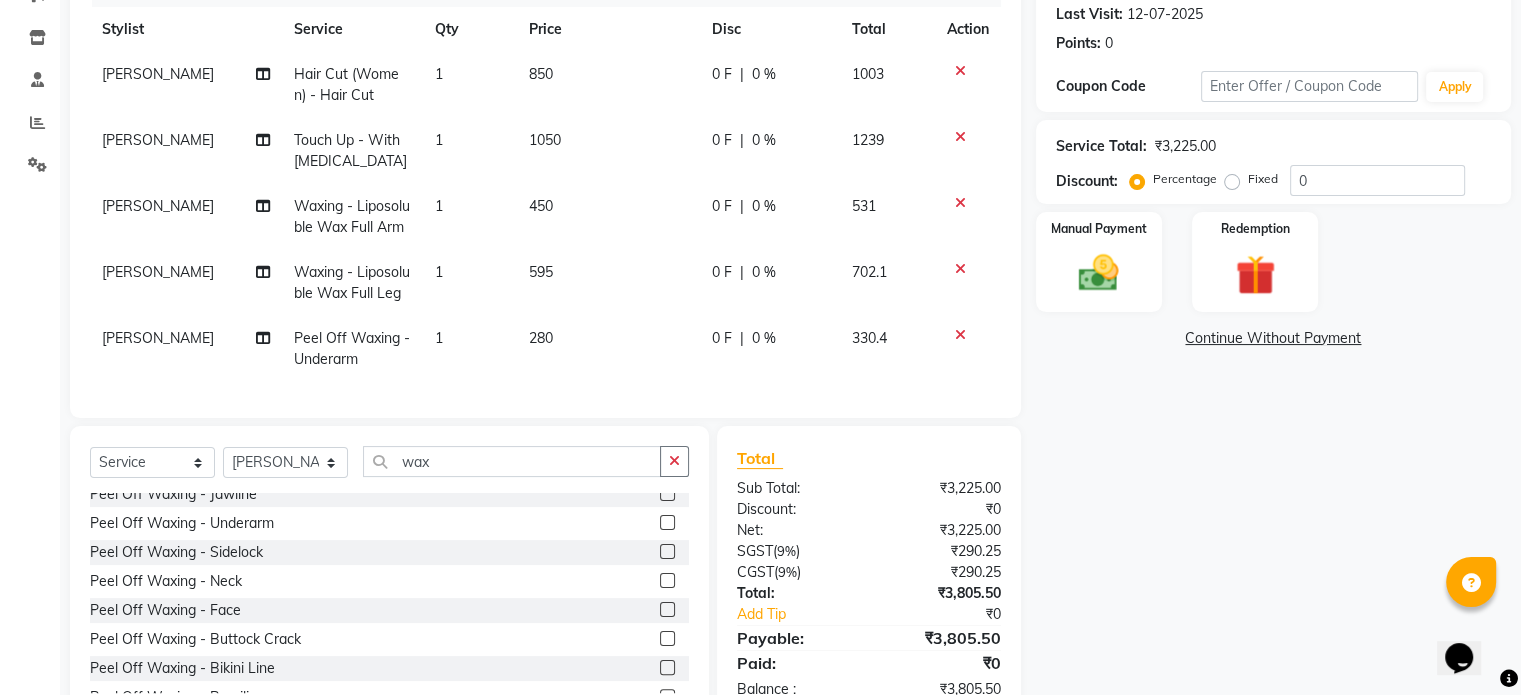 click on "595" 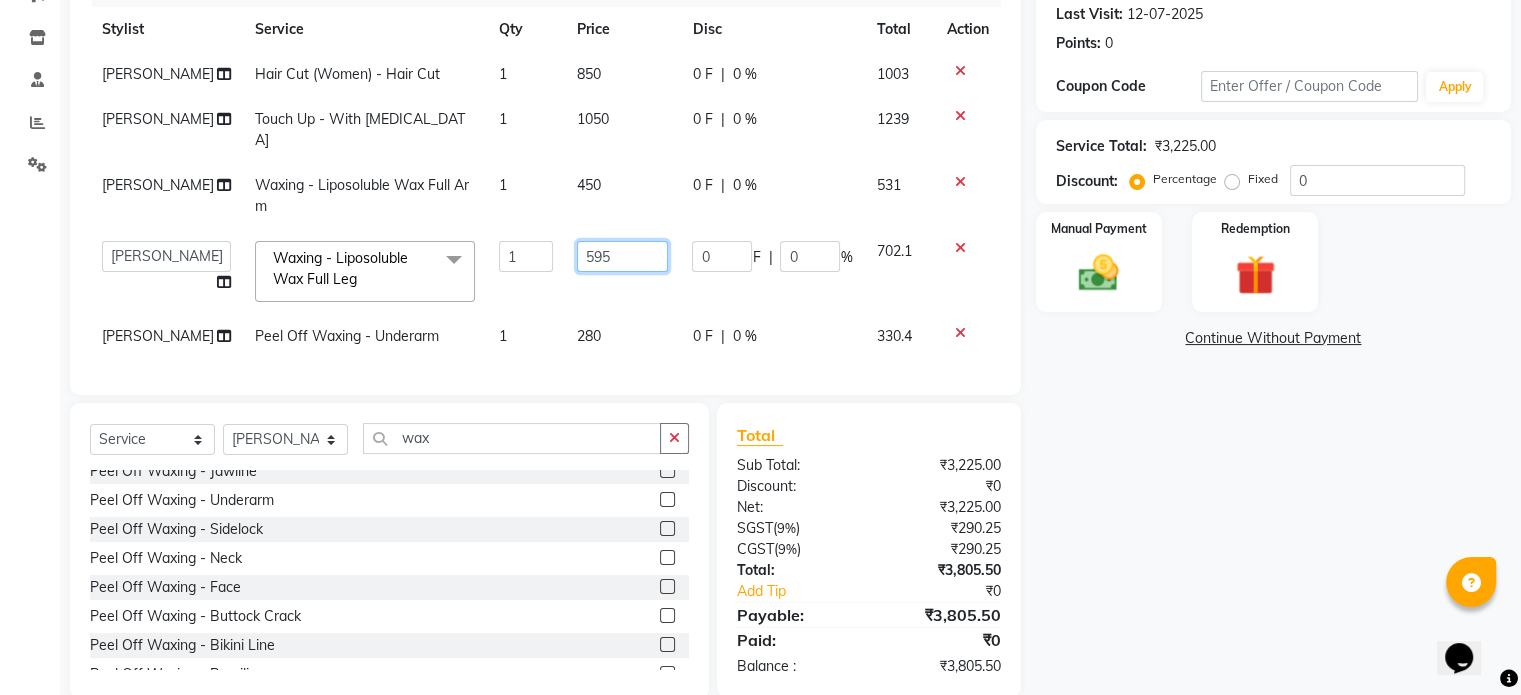 click on "595" 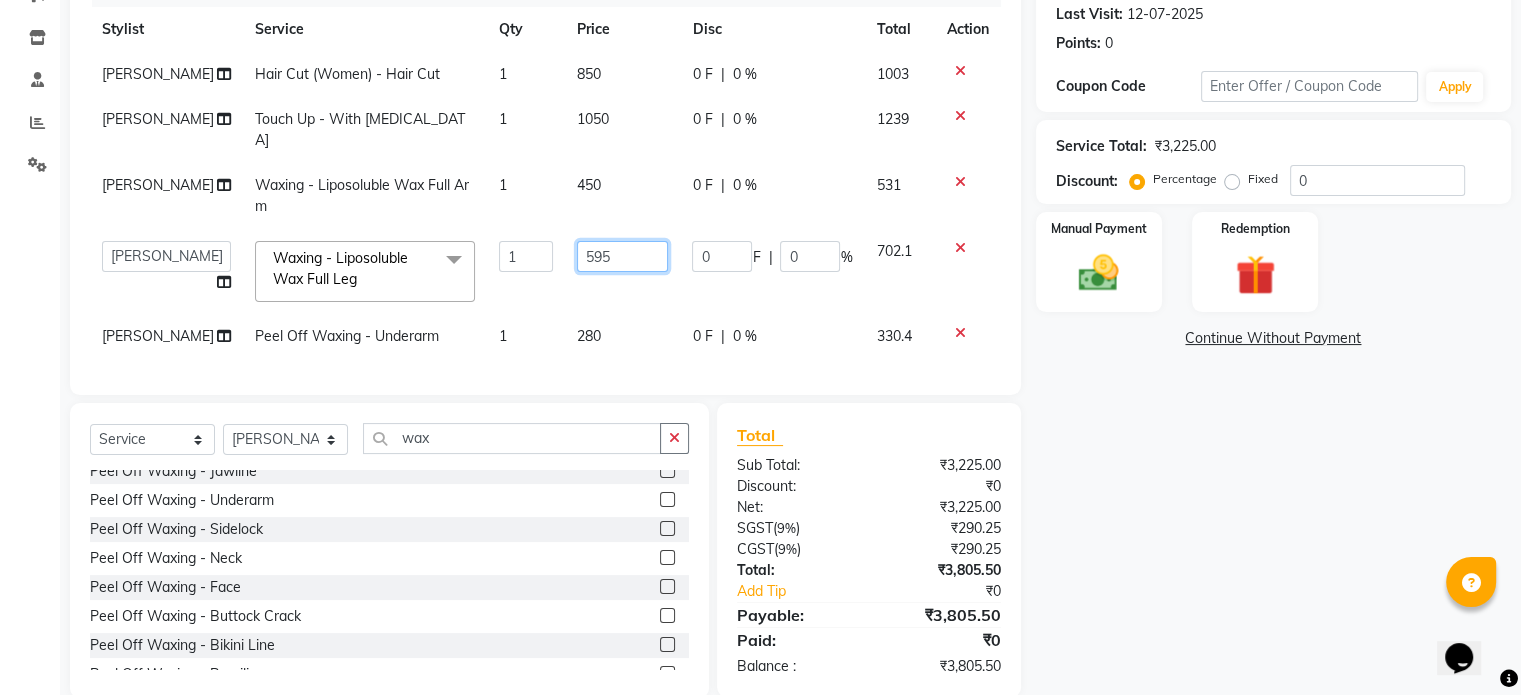 click on "595" 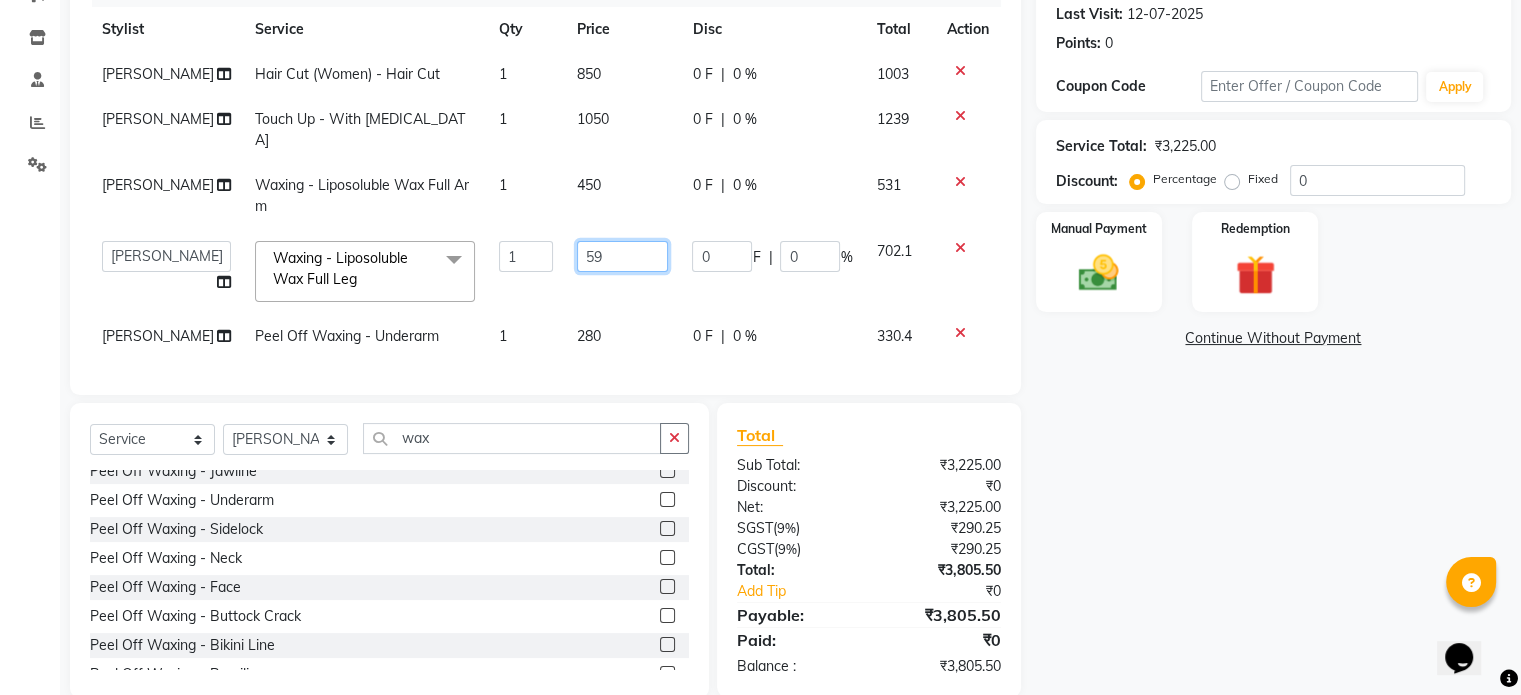 type on "593" 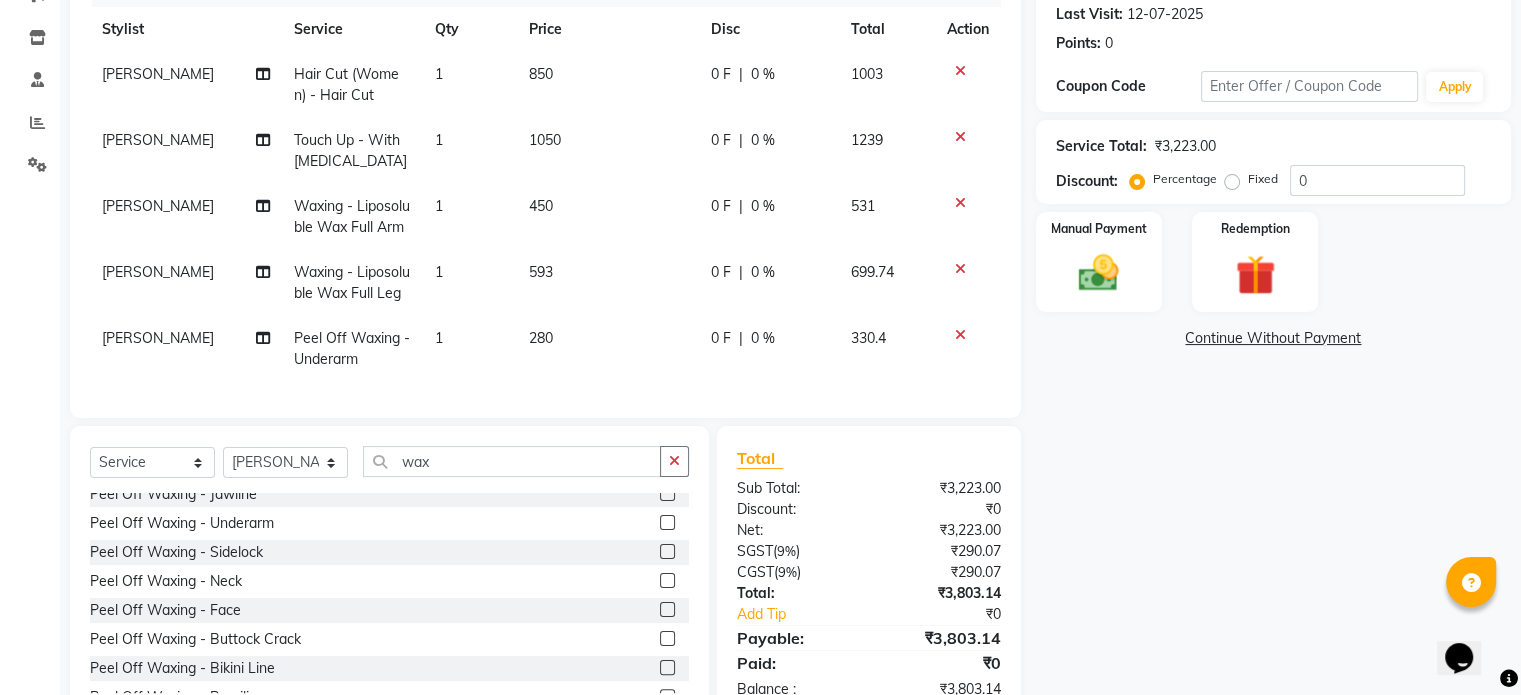 click on "SHARIF Hair Cut (Women) - Hair Cut 1 850 0 F | 0 % 1003 SHARIF Touch Up - With Ammonia 1 1050 0 F | 0 % 1239 SHARIF Waxing - Liposoluble Wax Full Arm 1 450 0 F | 0 % 531 SHARIF Waxing - Liposoluble Wax Full Leg 1 593 0 F | 0 % 699.74 SHARIF Peel Off Waxing - Underarm 1 280 0 F | 0 % 330.4" 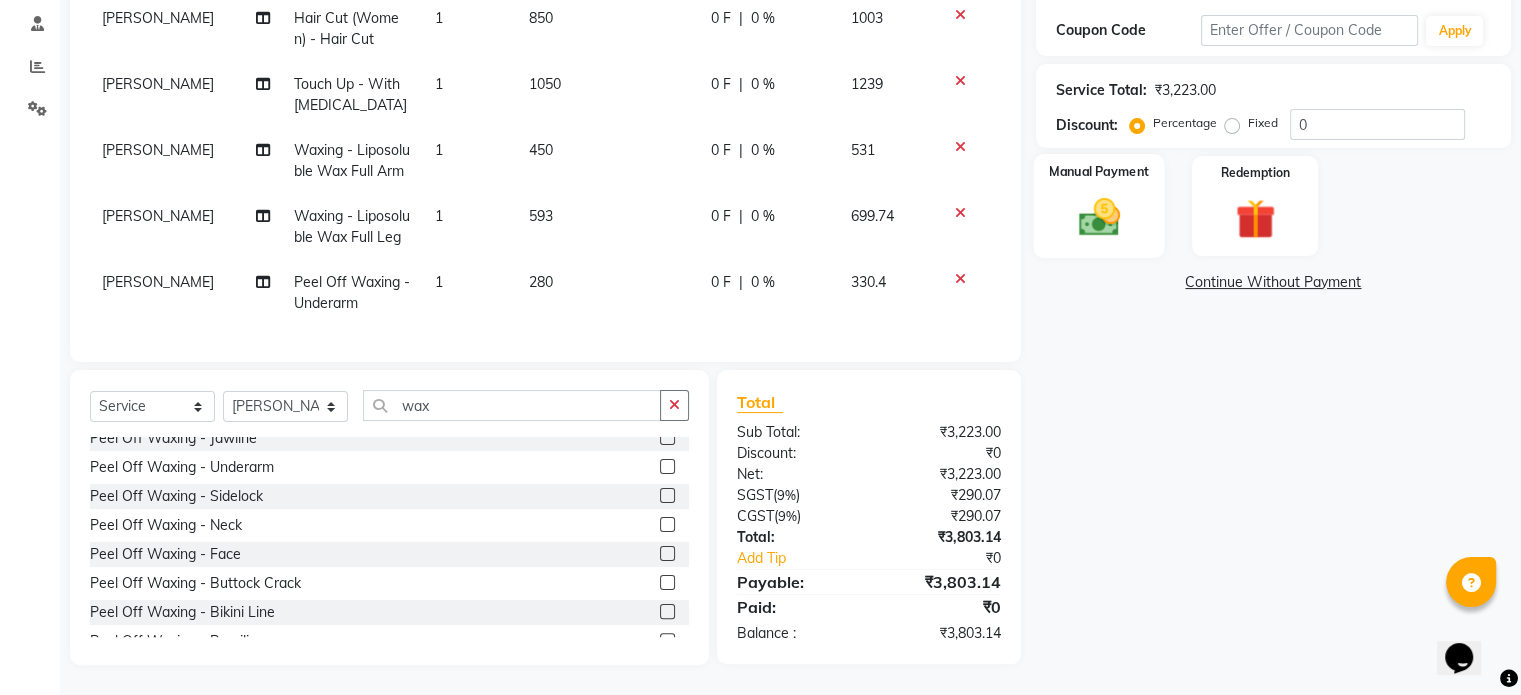 click 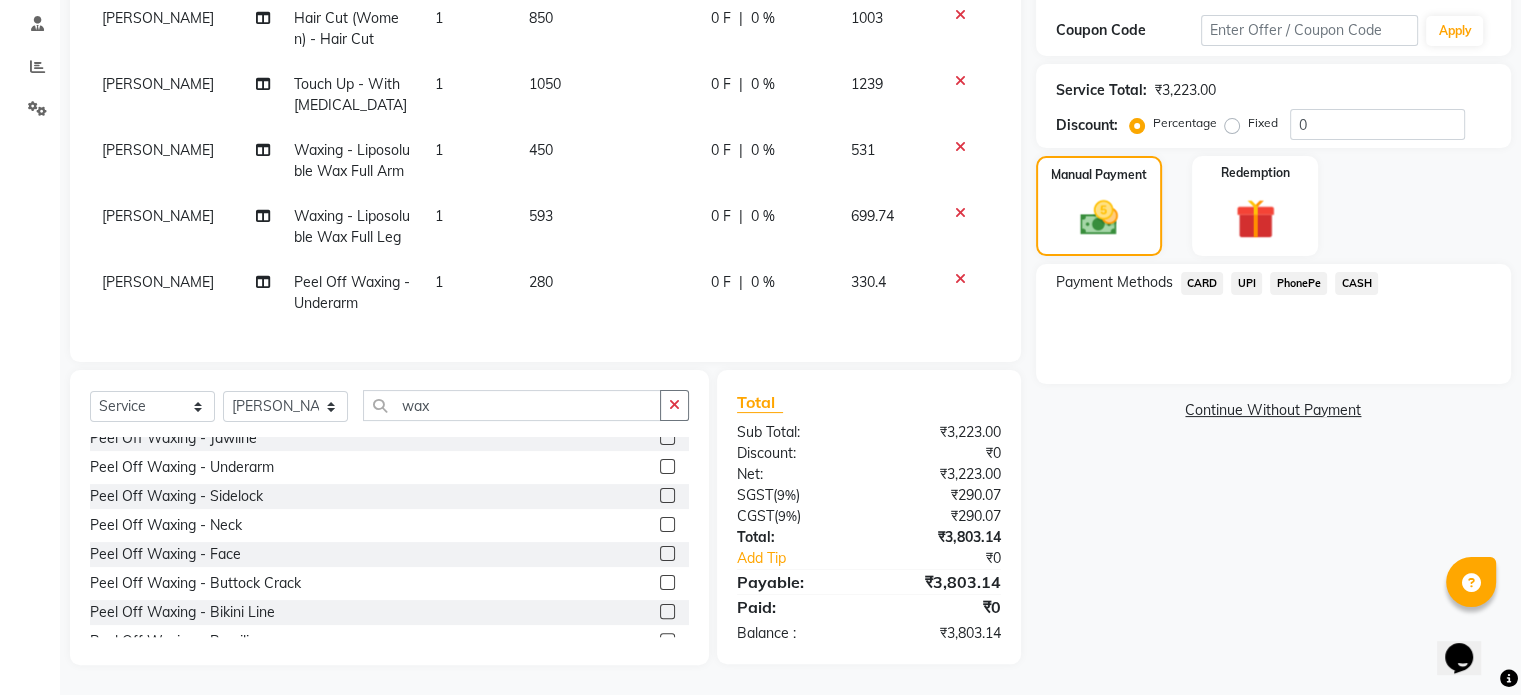 click on "UPI" 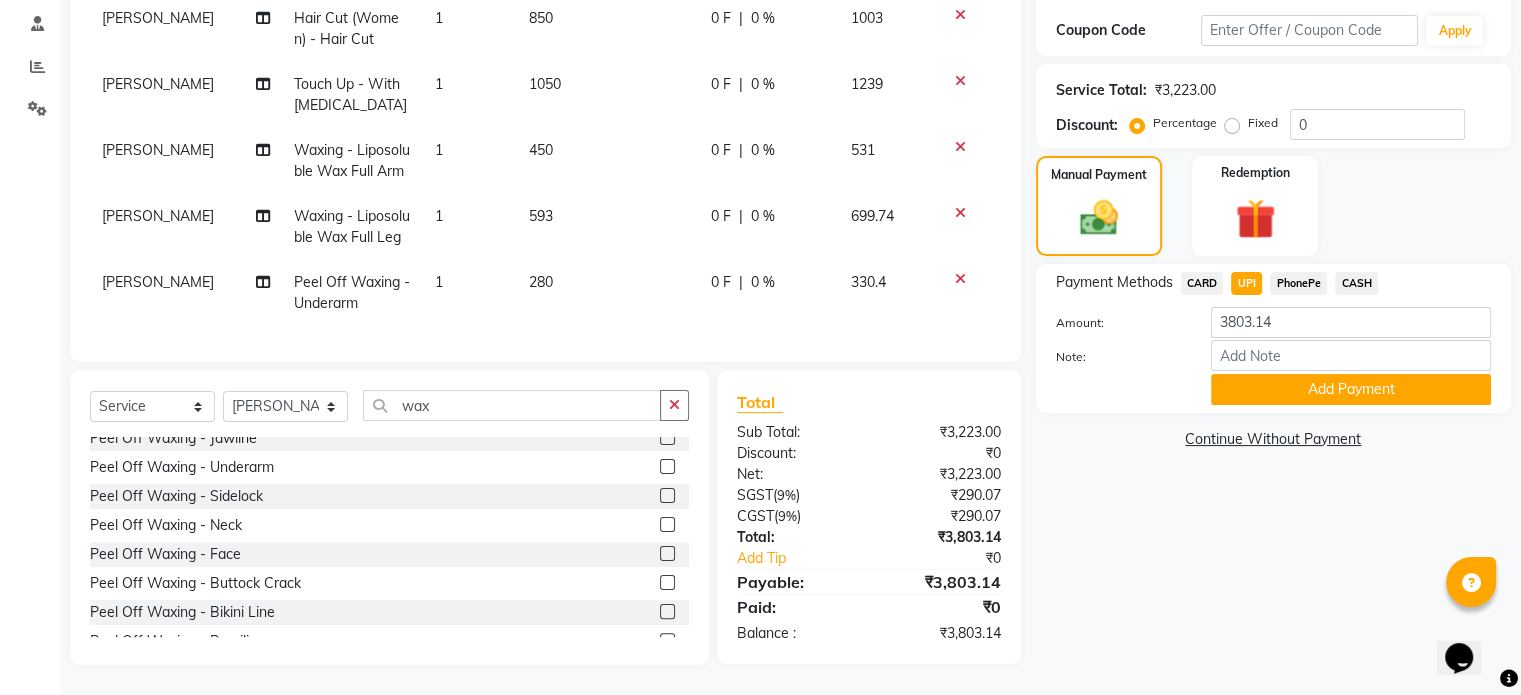 click on "[PERSON_NAME]" 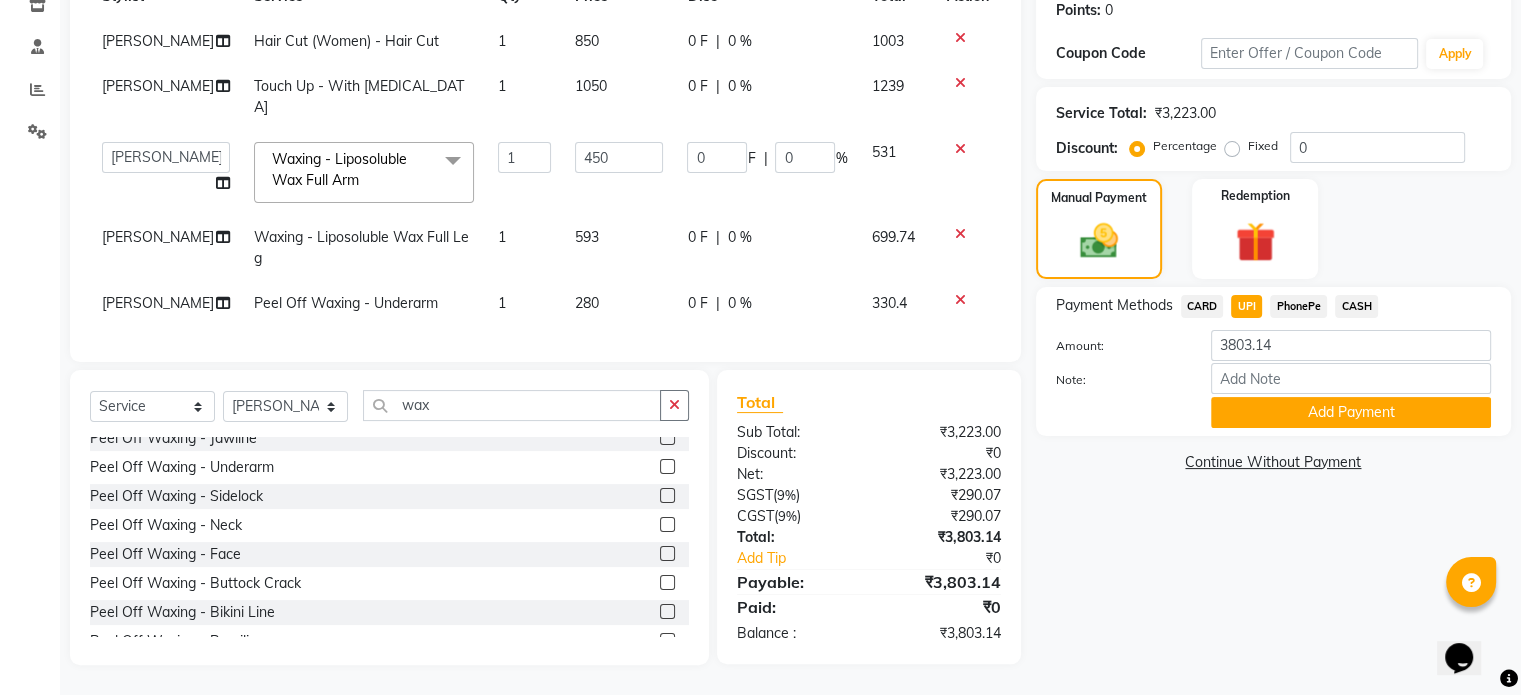 scroll, scrollTop: 305, scrollLeft: 0, axis: vertical 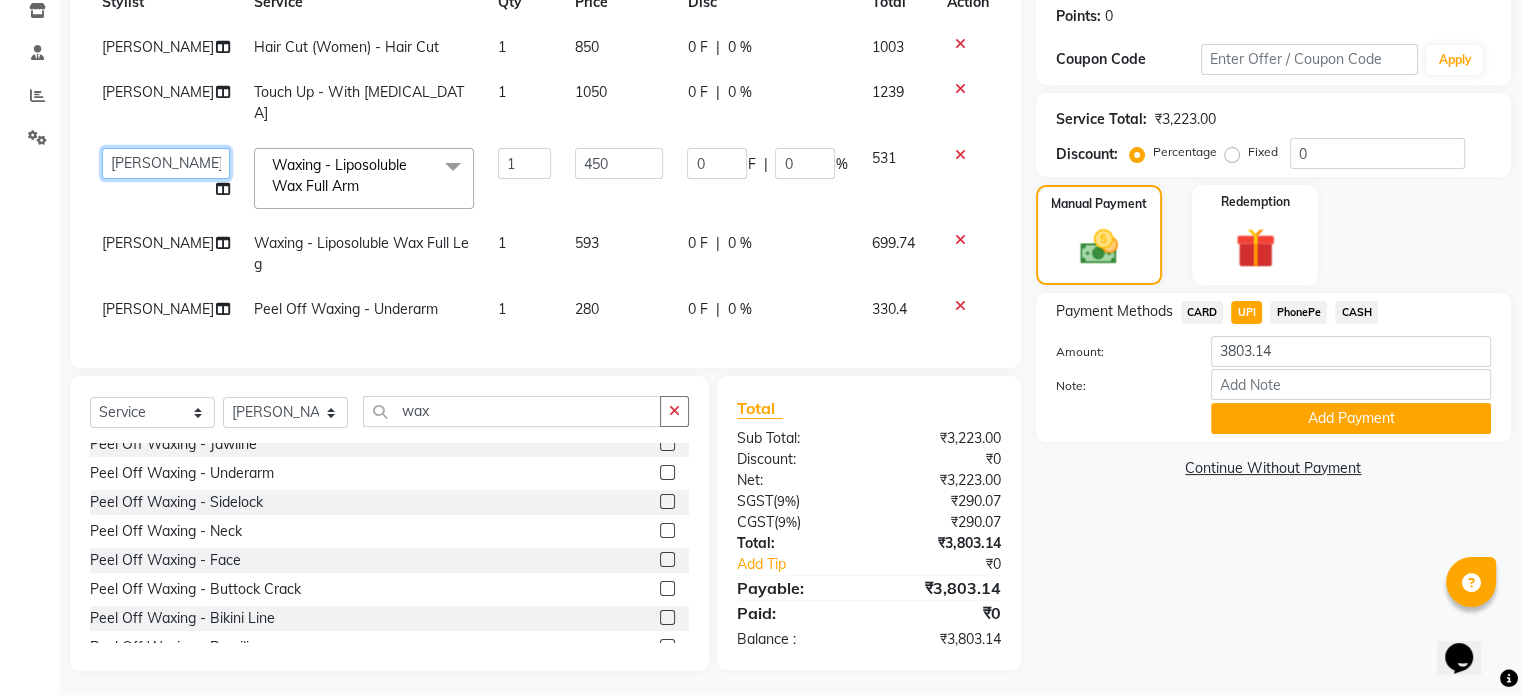 click on "abhishek   AMBIKA   komal    kusum   Manager   navazish   Riya Shetye   Saisha   SHARIF   Shubham  Pawar   siddhi   Vanshika" 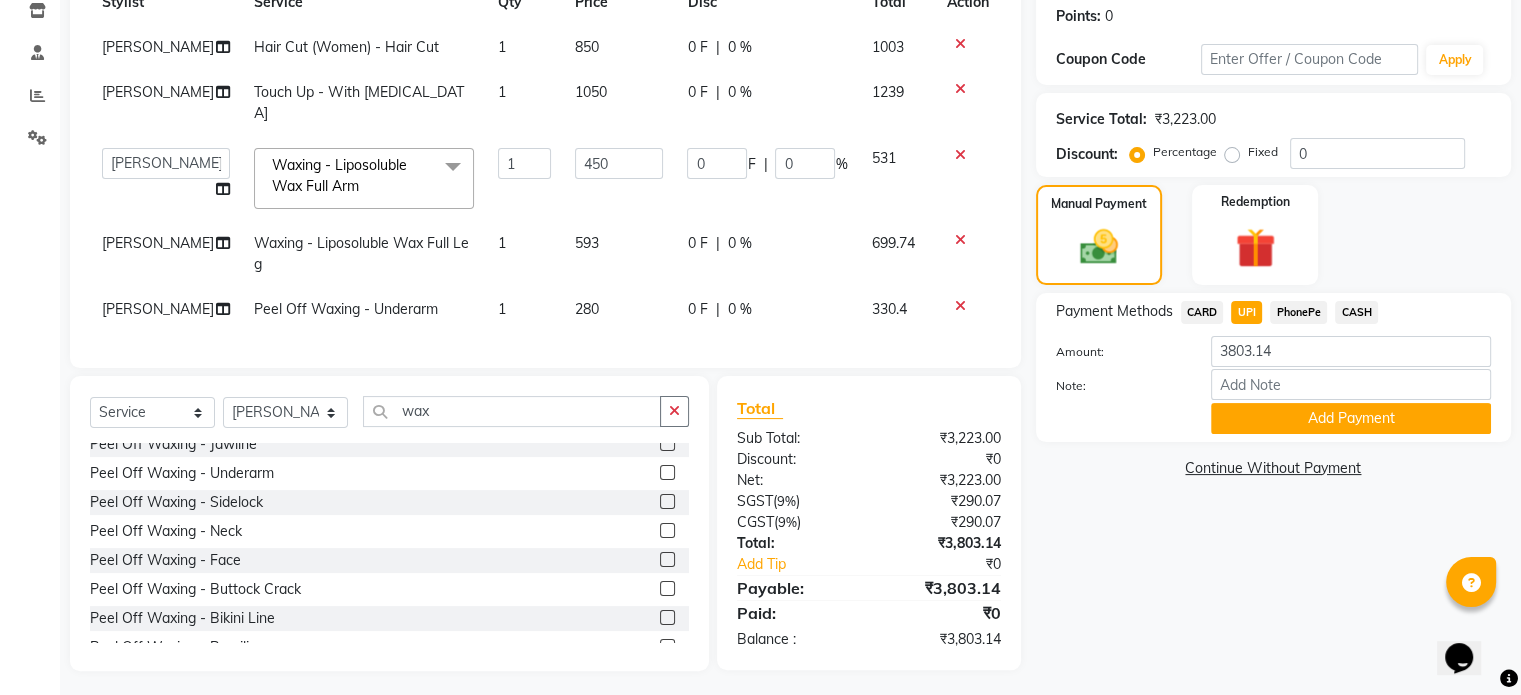 select on "79287" 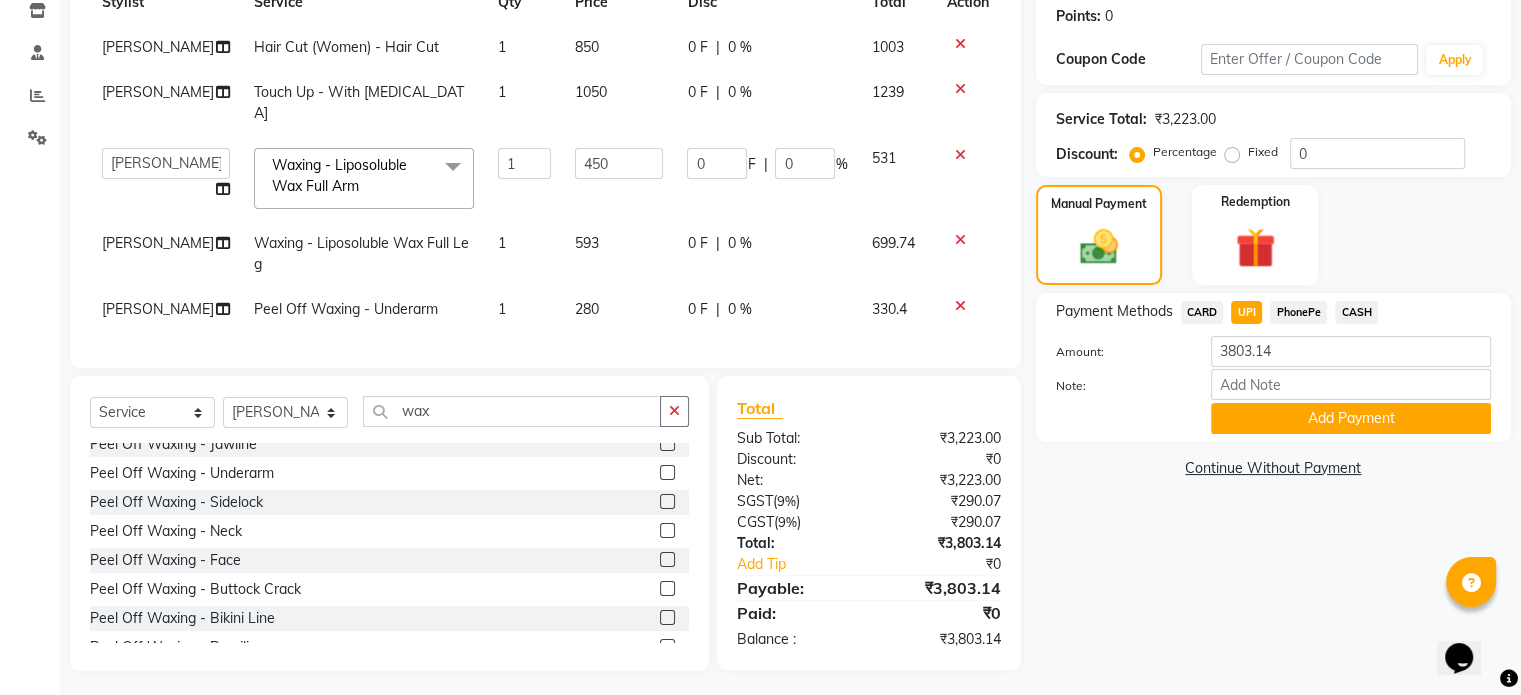 select on "47767" 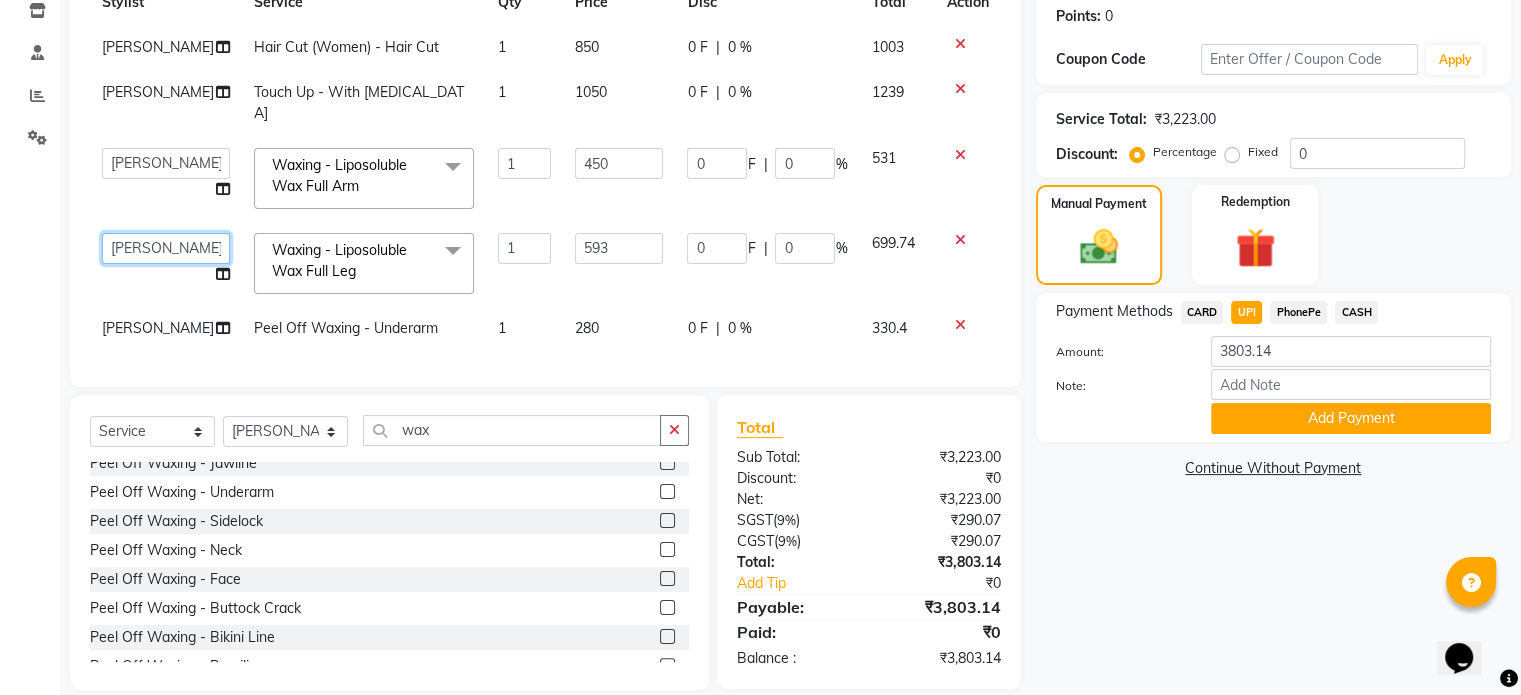 click on "abhishek   AMBIKA   komal    kusum   Manager   navazish   Riya Shetye   Saisha   SHARIF   Shubham  Pawar   siddhi   Vanshika" 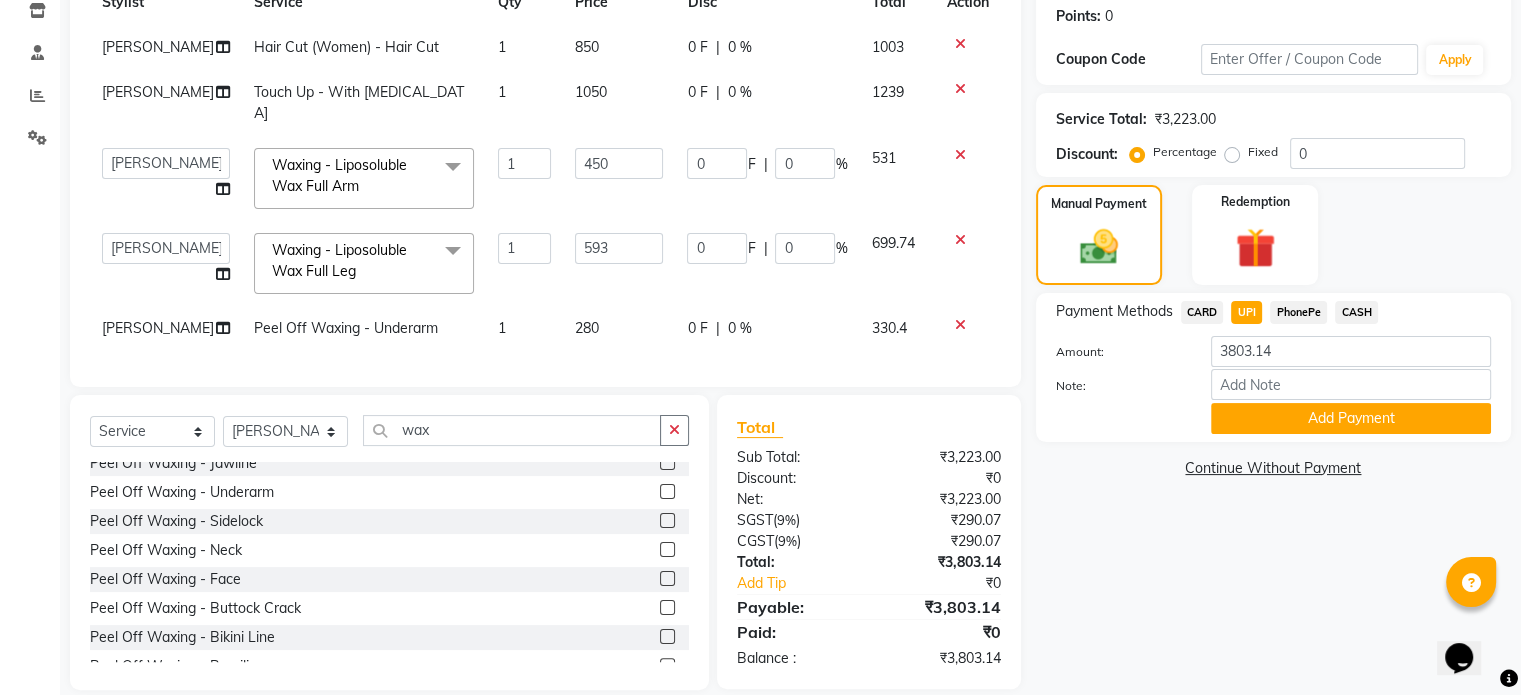select on "79287" 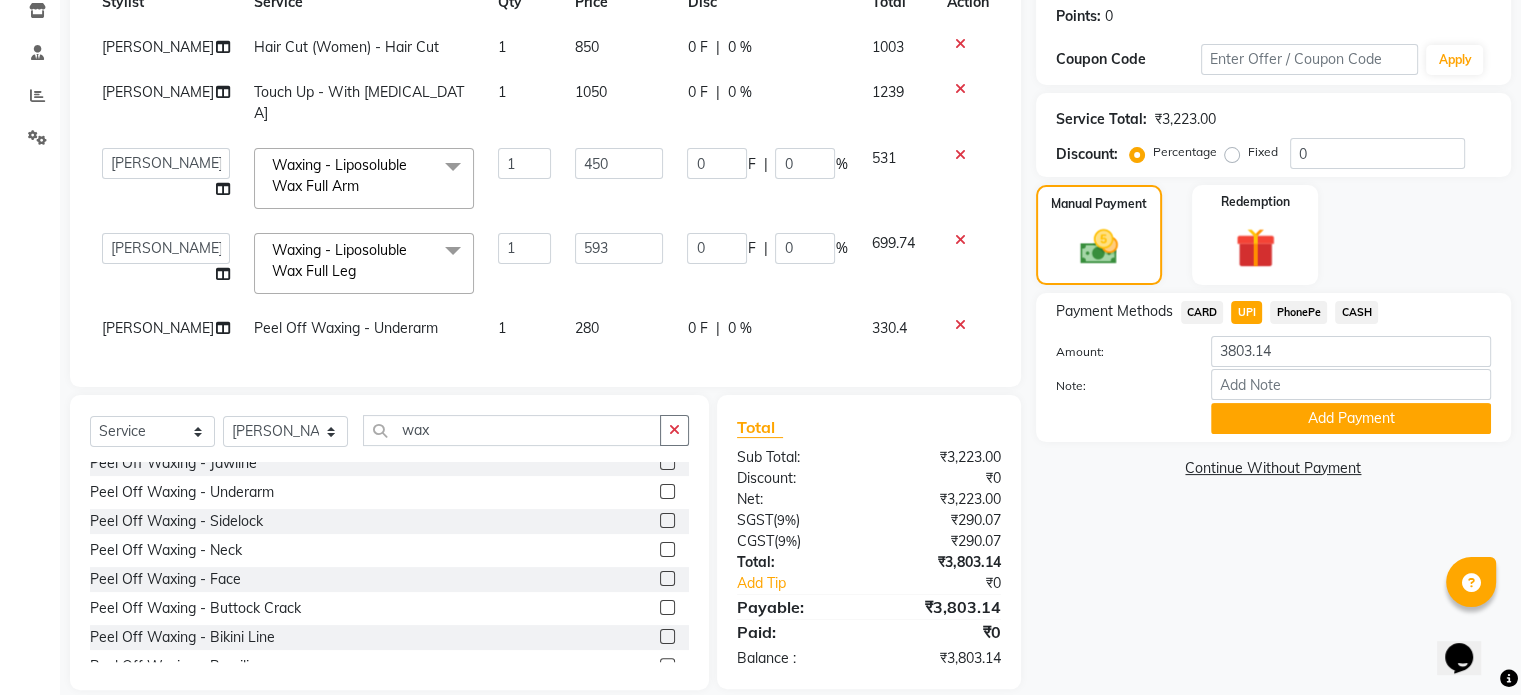 select on "47767" 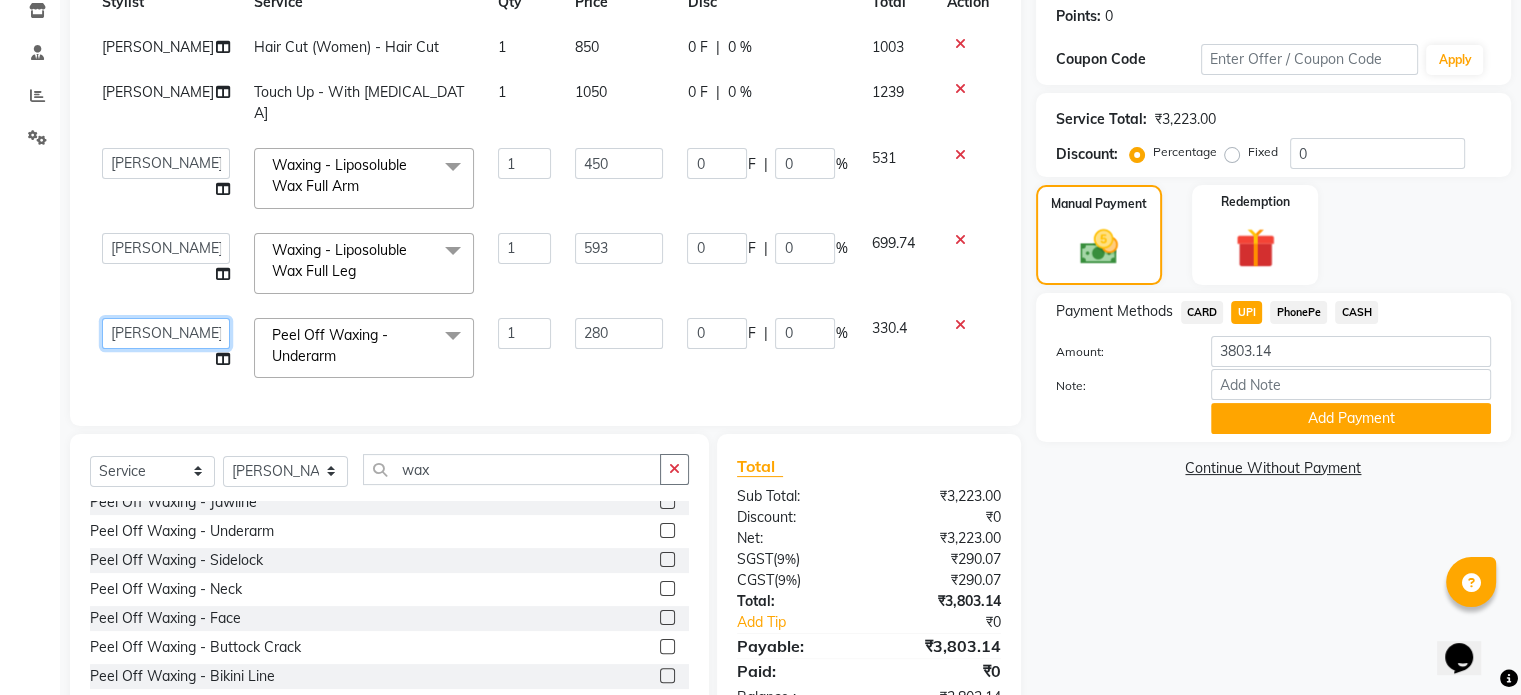 click on "abhishek   AMBIKA   komal    kusum   Manager   navazish   Riya Shetye   Saisha   SHARIF   Shubham  Pawar   siddhi   Vanshika" 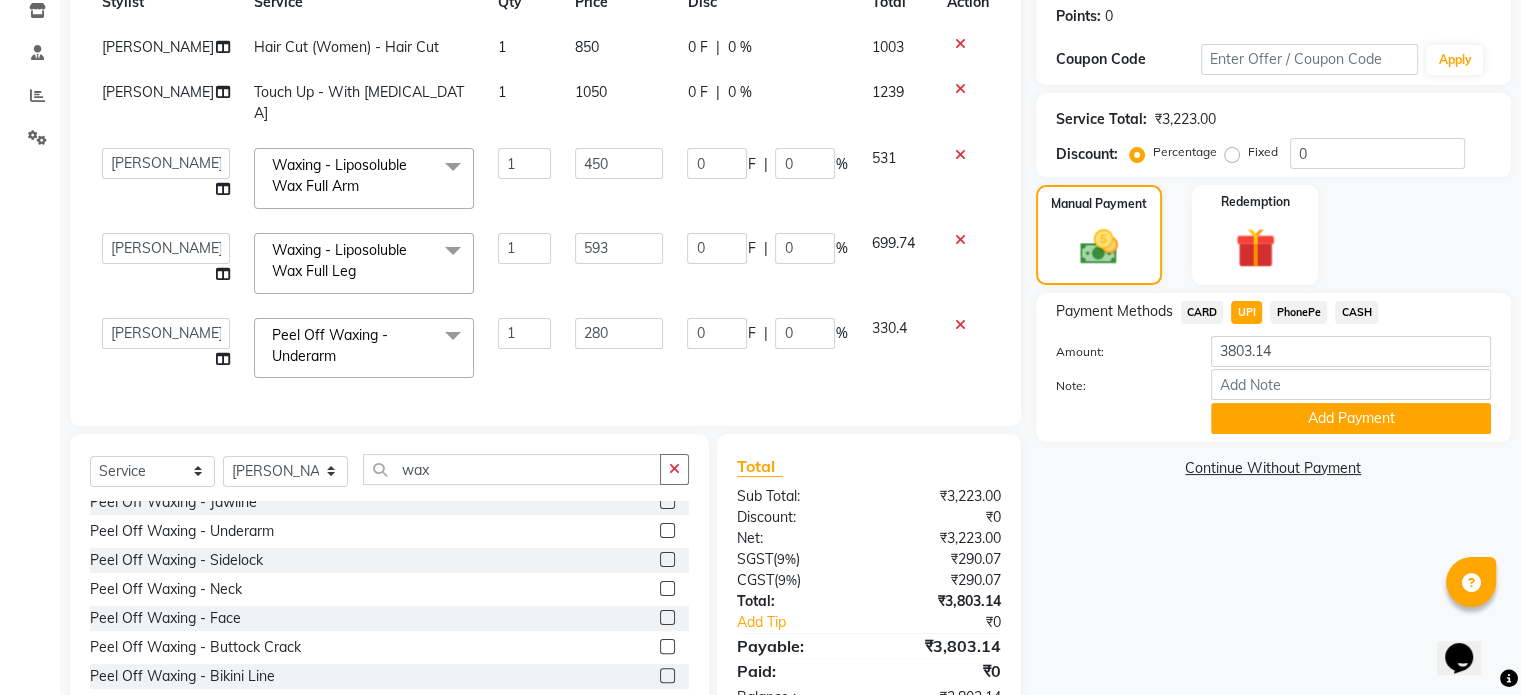 select on "79287" 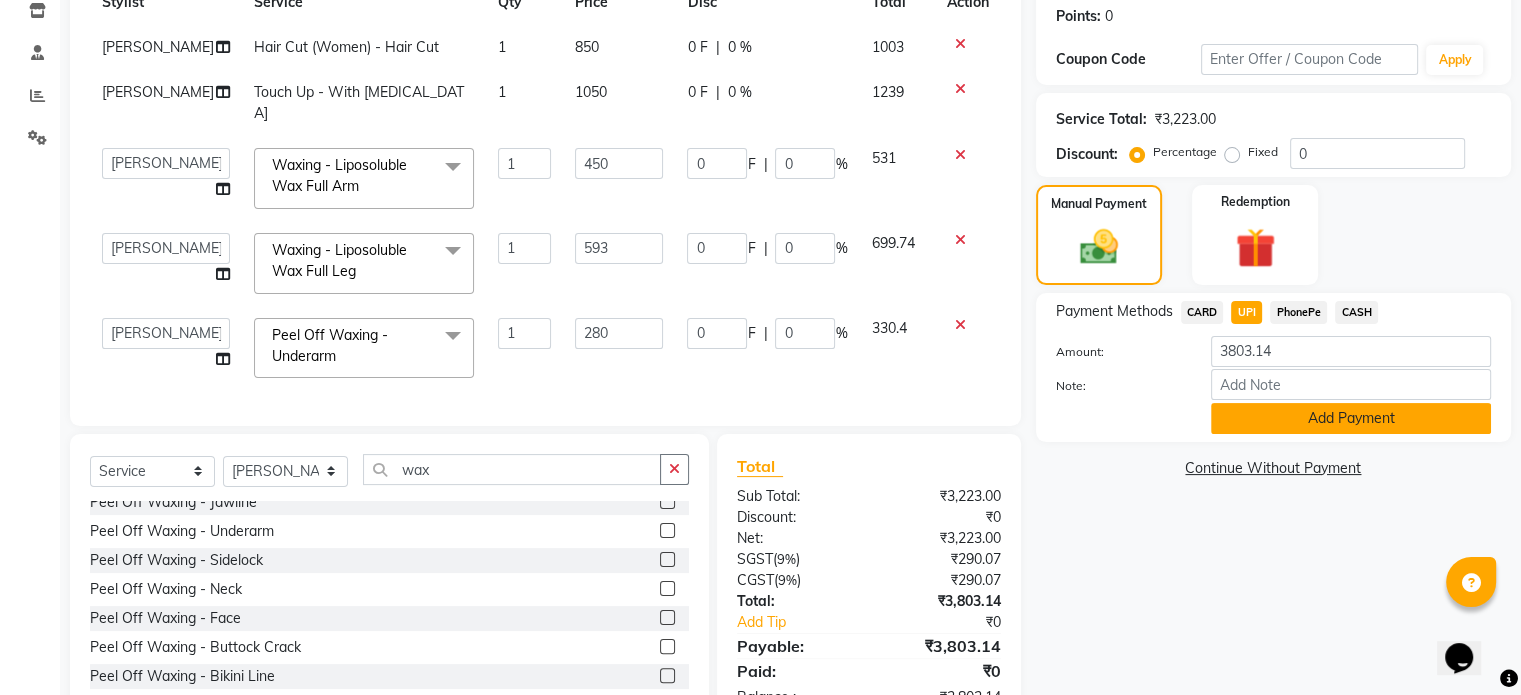 click on "Add Payment" 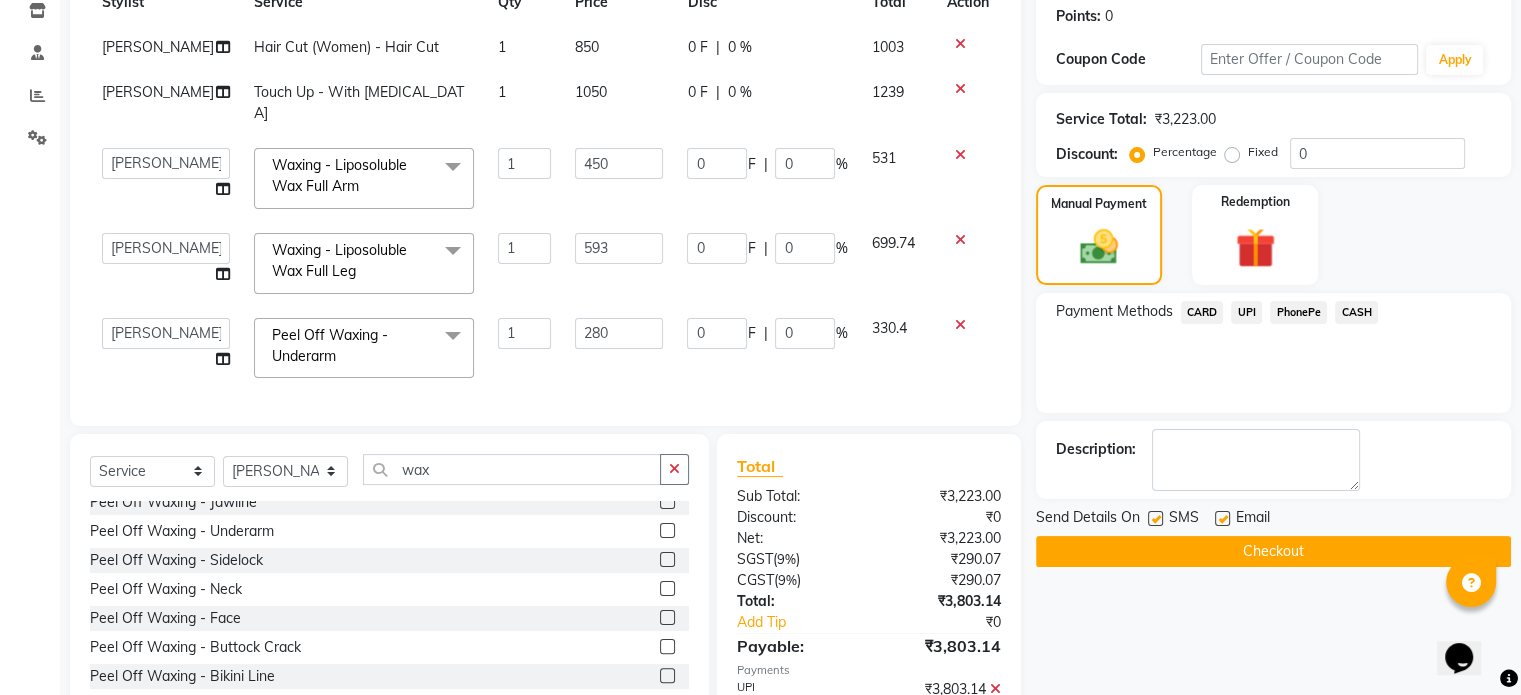 click on "Checkout" 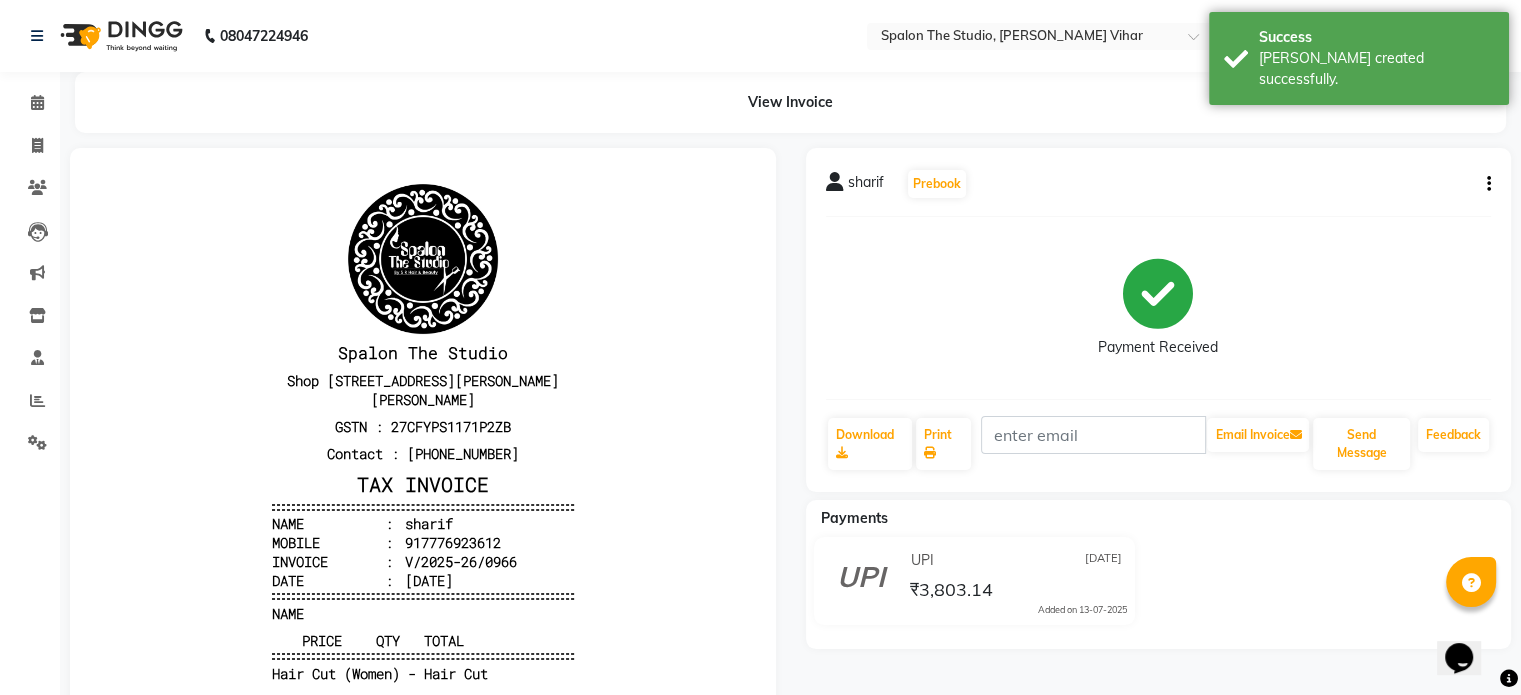 scroll, scrollTop: 0, scrollLeft: 0, axis: both 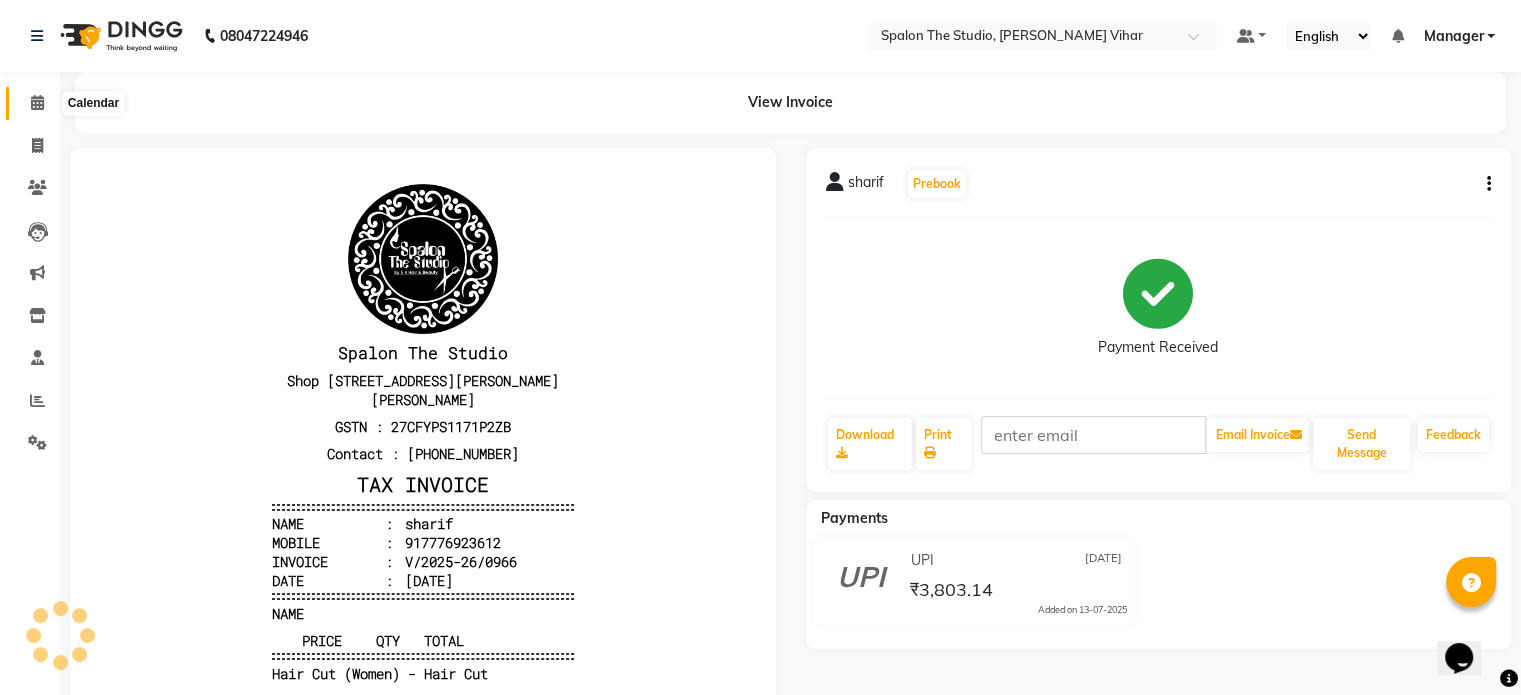 click 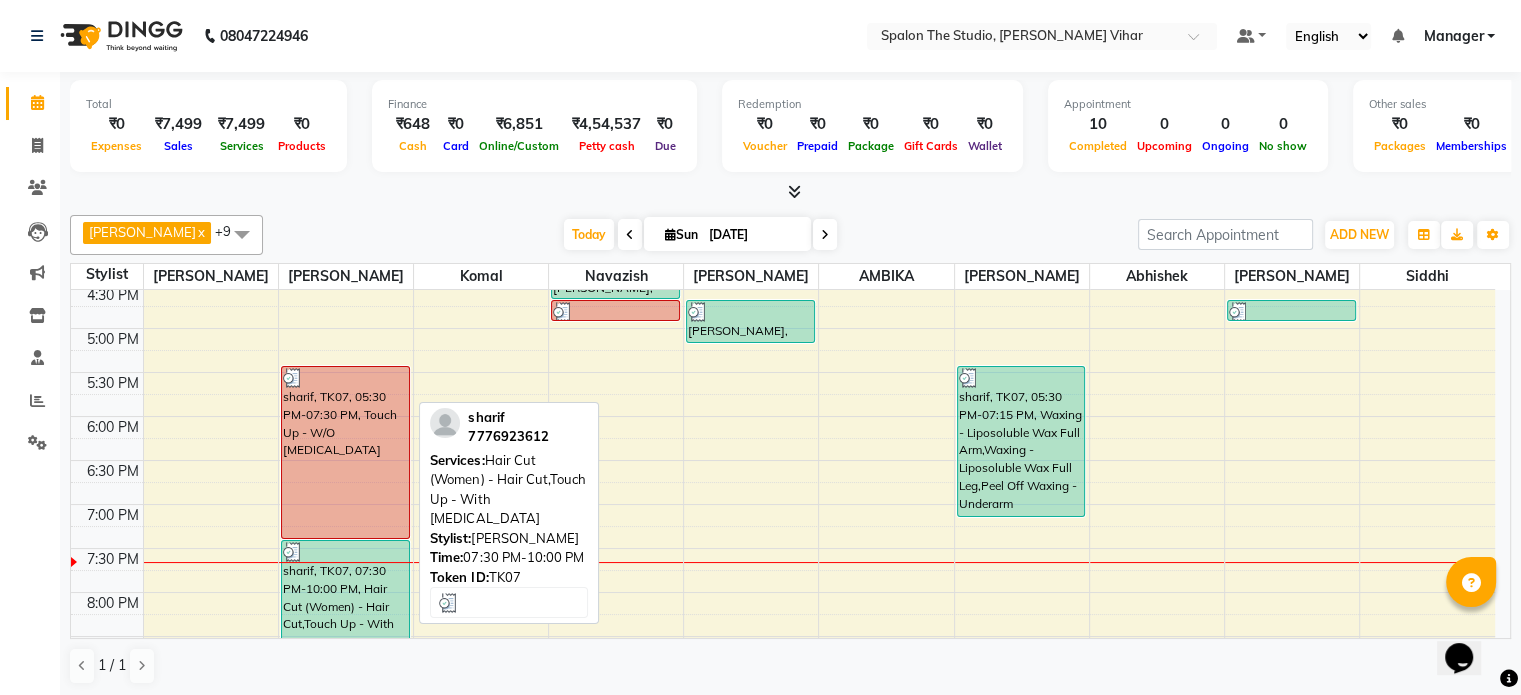 scroll, scrollTop: 666, scrollLeft: 0, axis: vertical 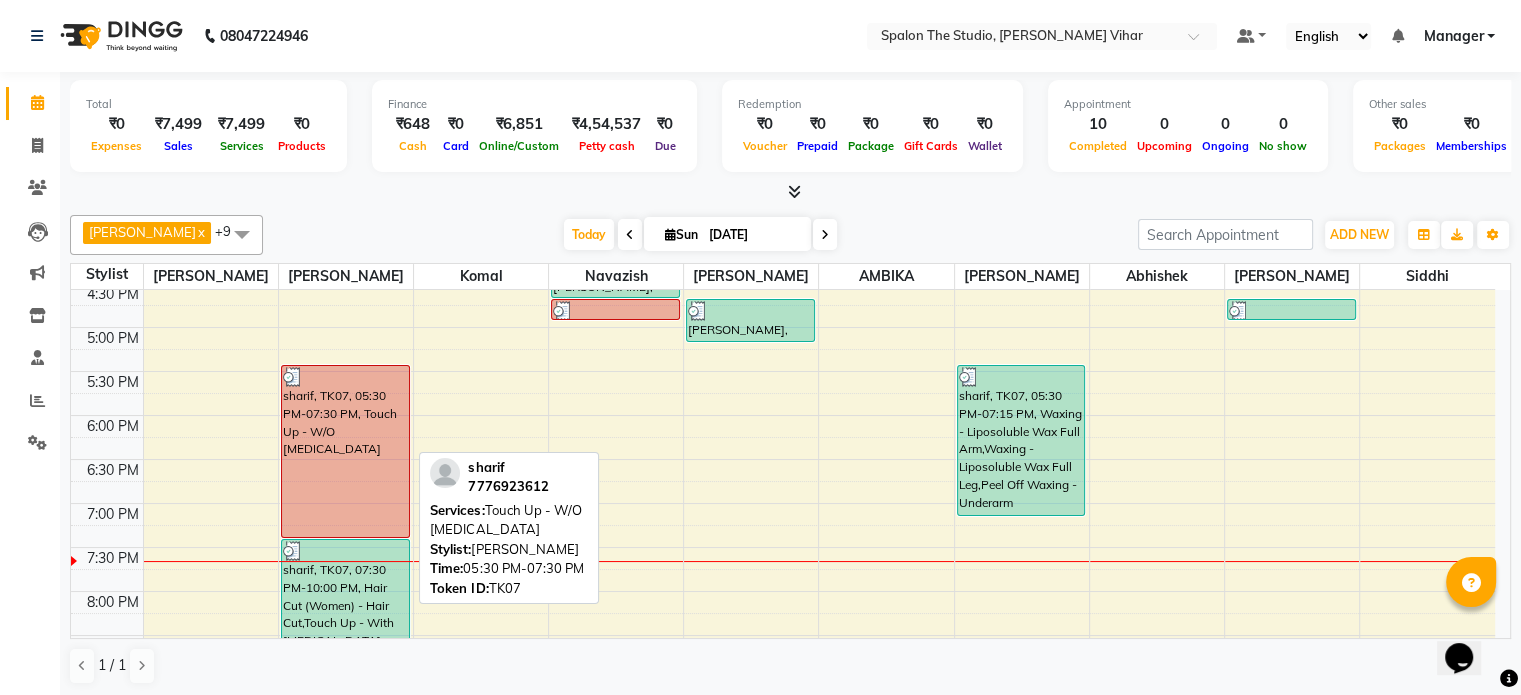 click on "sharif, TK07, 05:30 PM-07:30 PM, Touch Up - W/O [MEDICAL_DATA]" at bounding box center [345, 451] 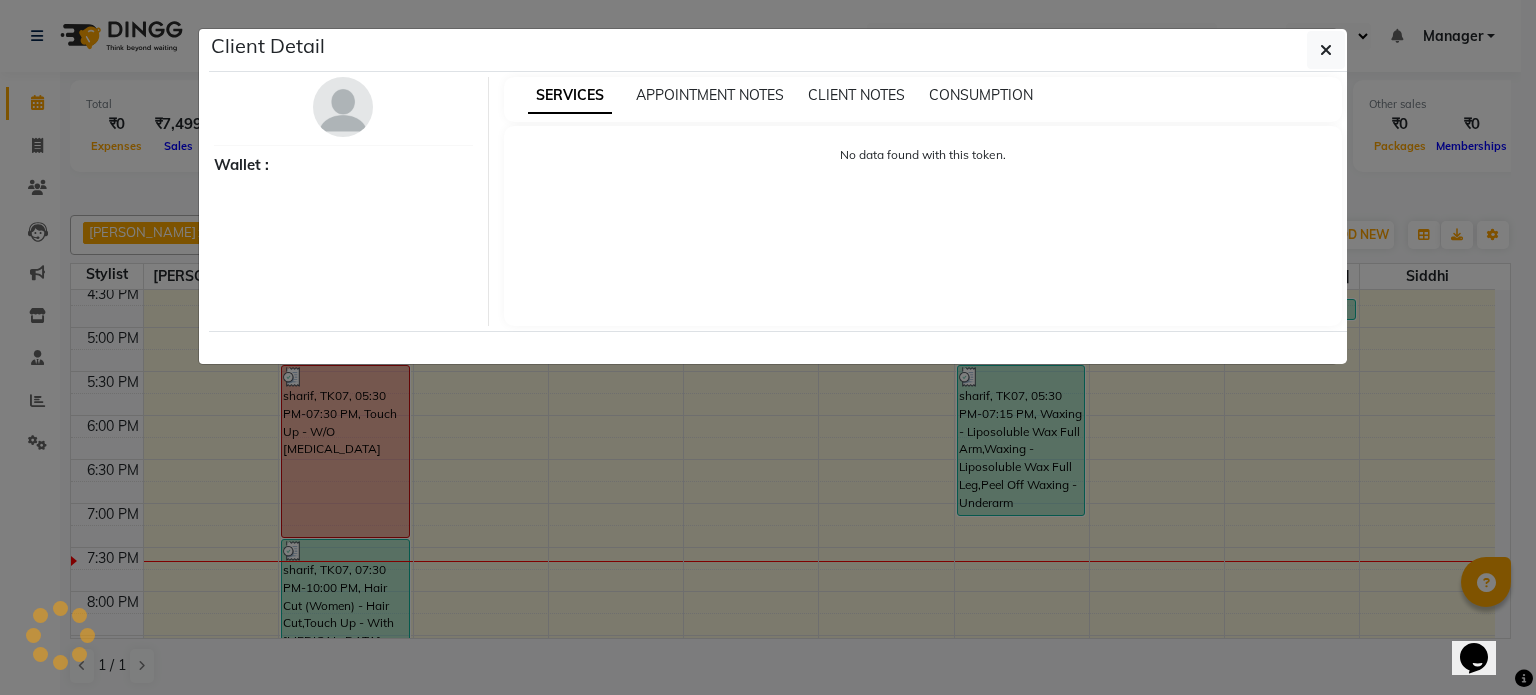 select on "3" 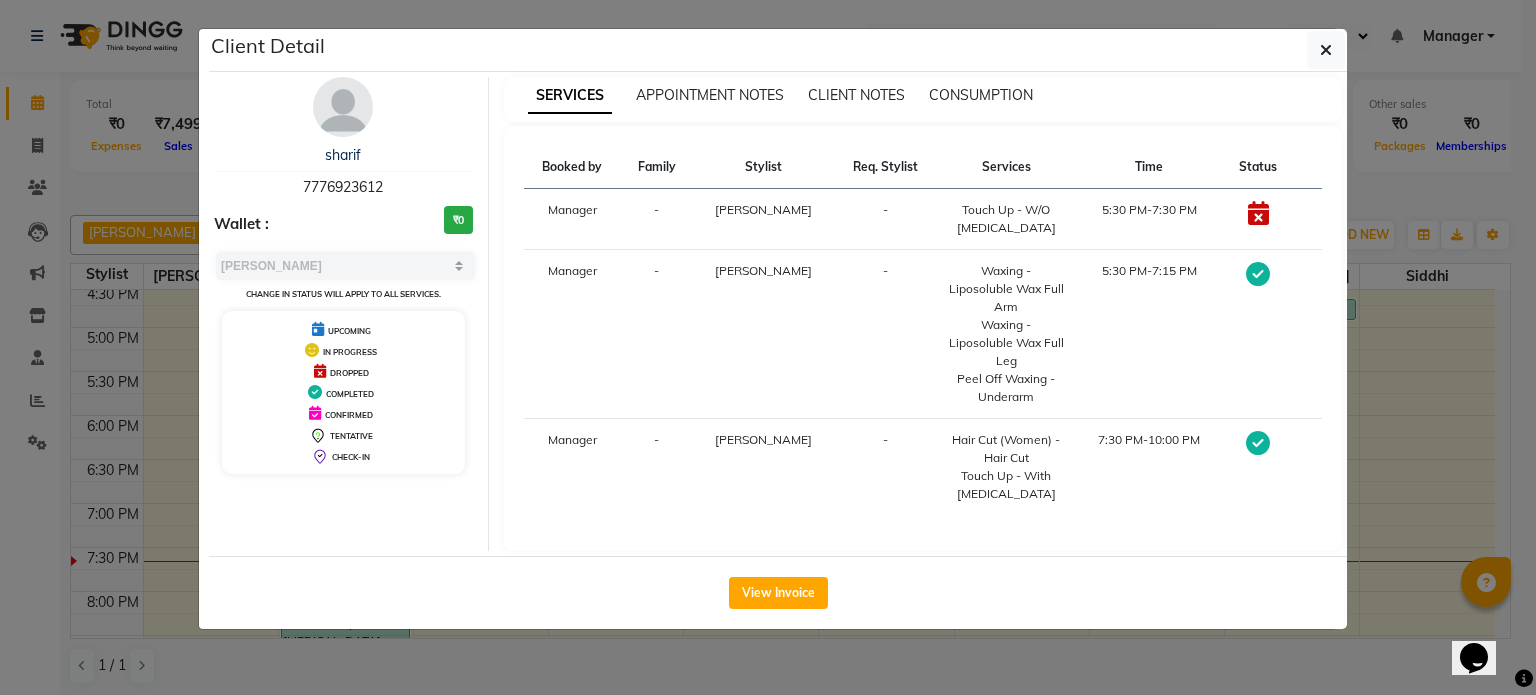 click on "sharif    7776923612" at bounding box center (343, 171) 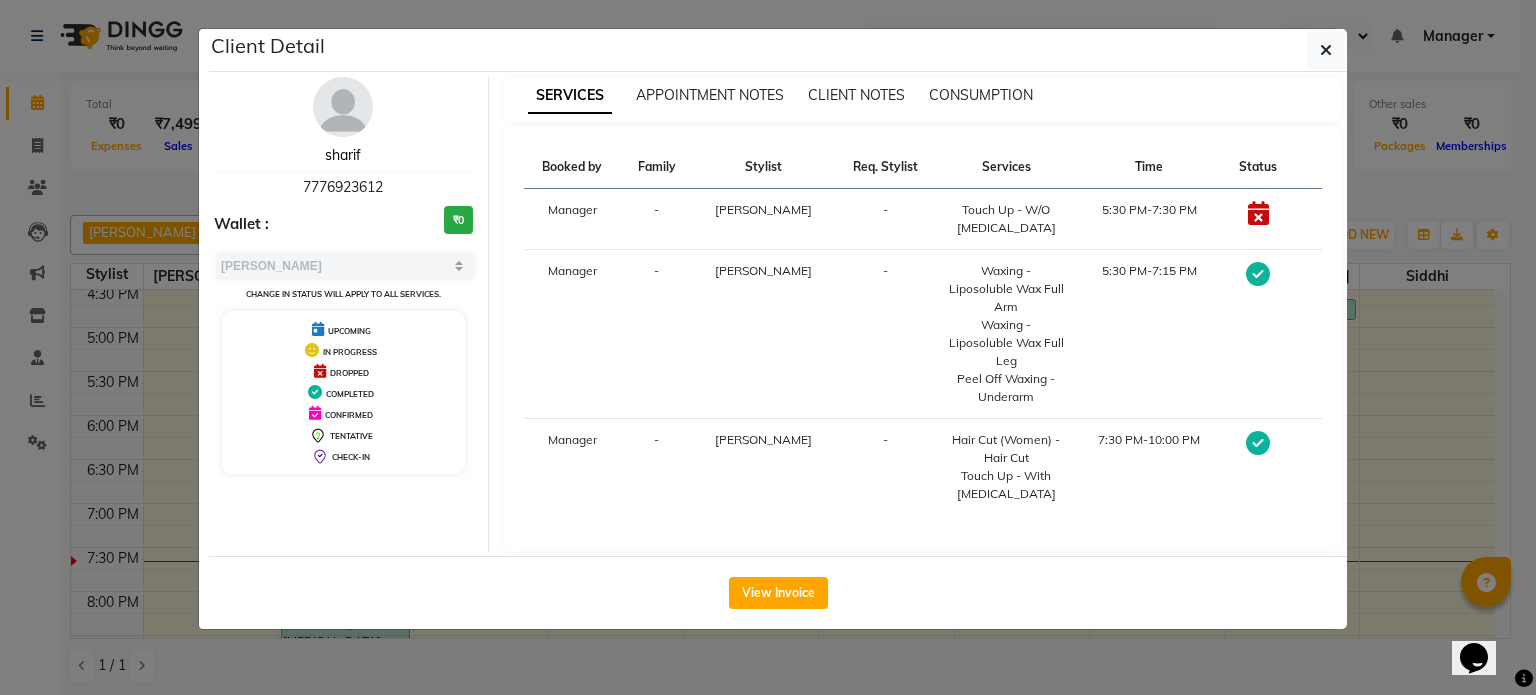 click on "sharif" at bounding box center [343, 155] 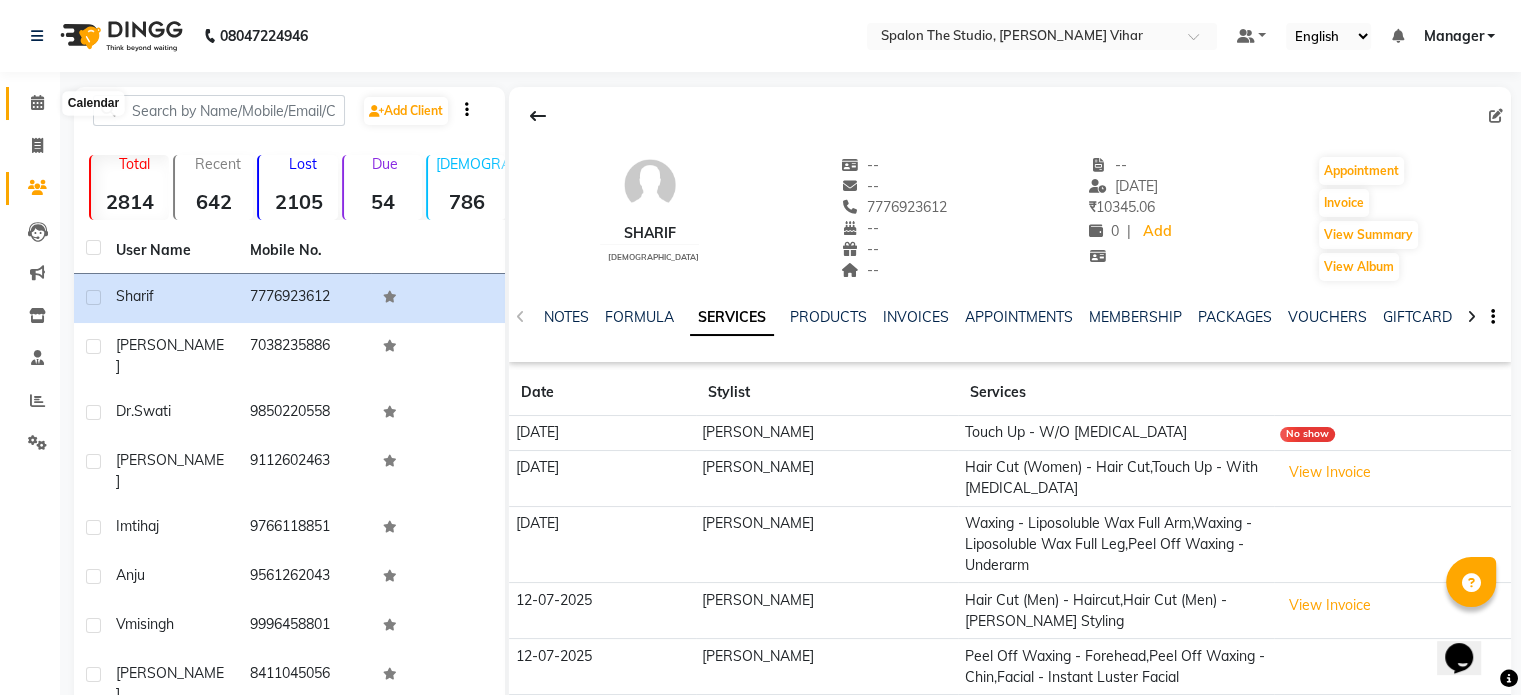 click 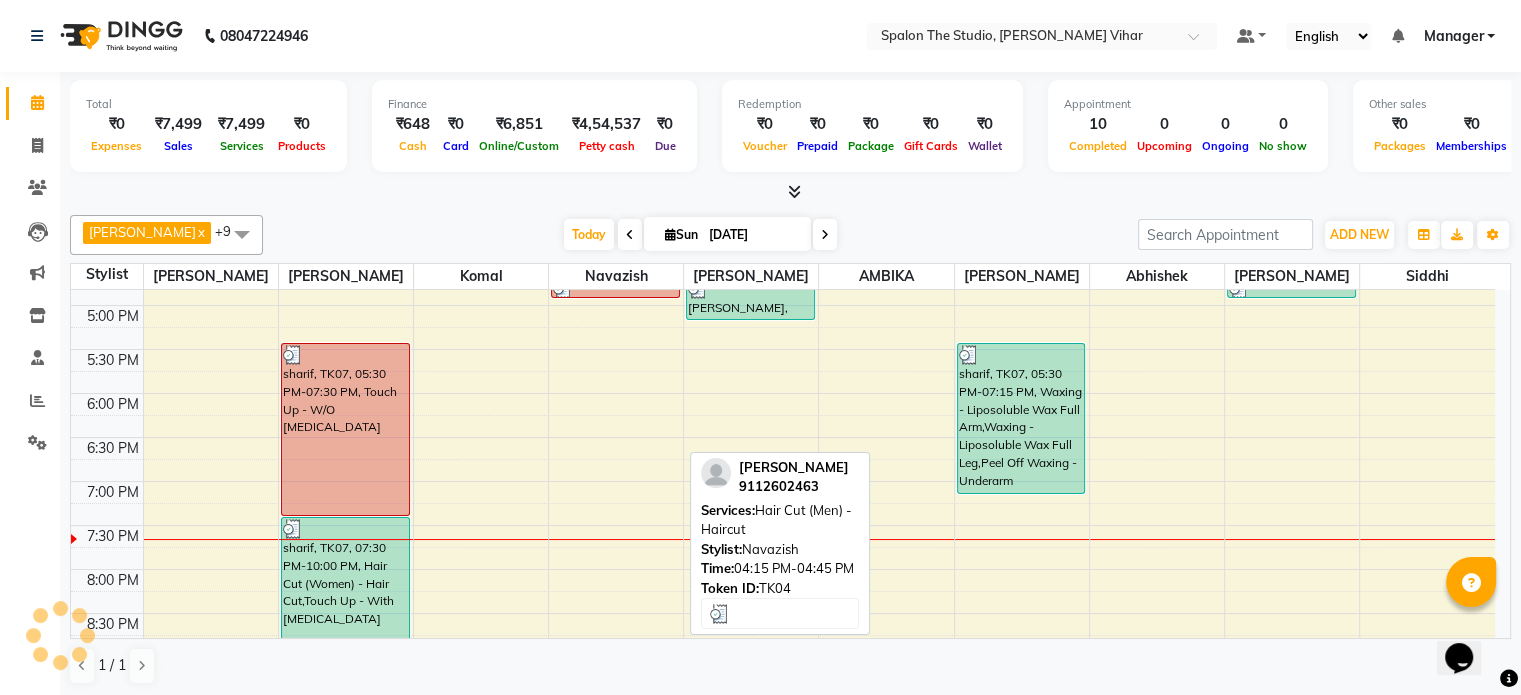 scroll, scrollTop: 700, scrollLeft: 0, axis: vertical 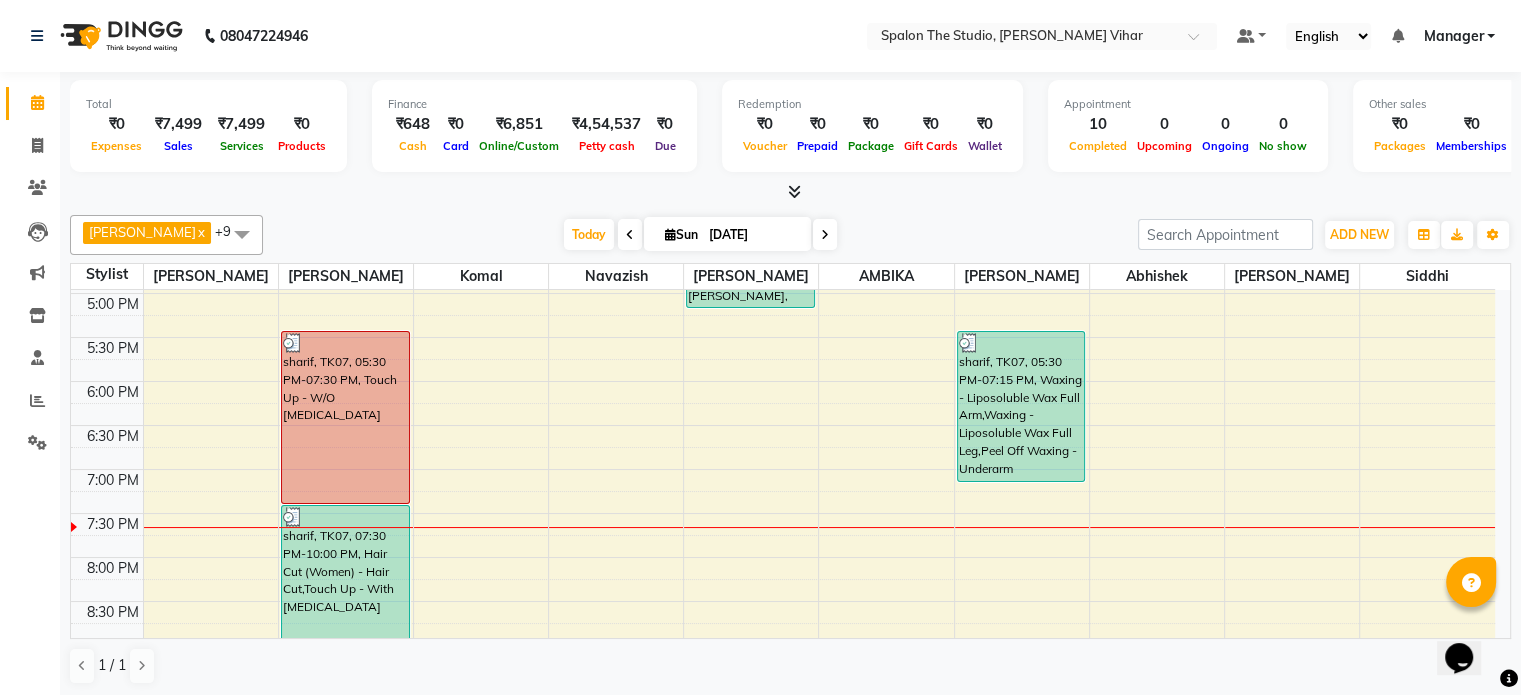 drag, startPoint x: 395, startPoint y: 424, endPoint x: 476, endPoint y: 397, distance: 85.3815 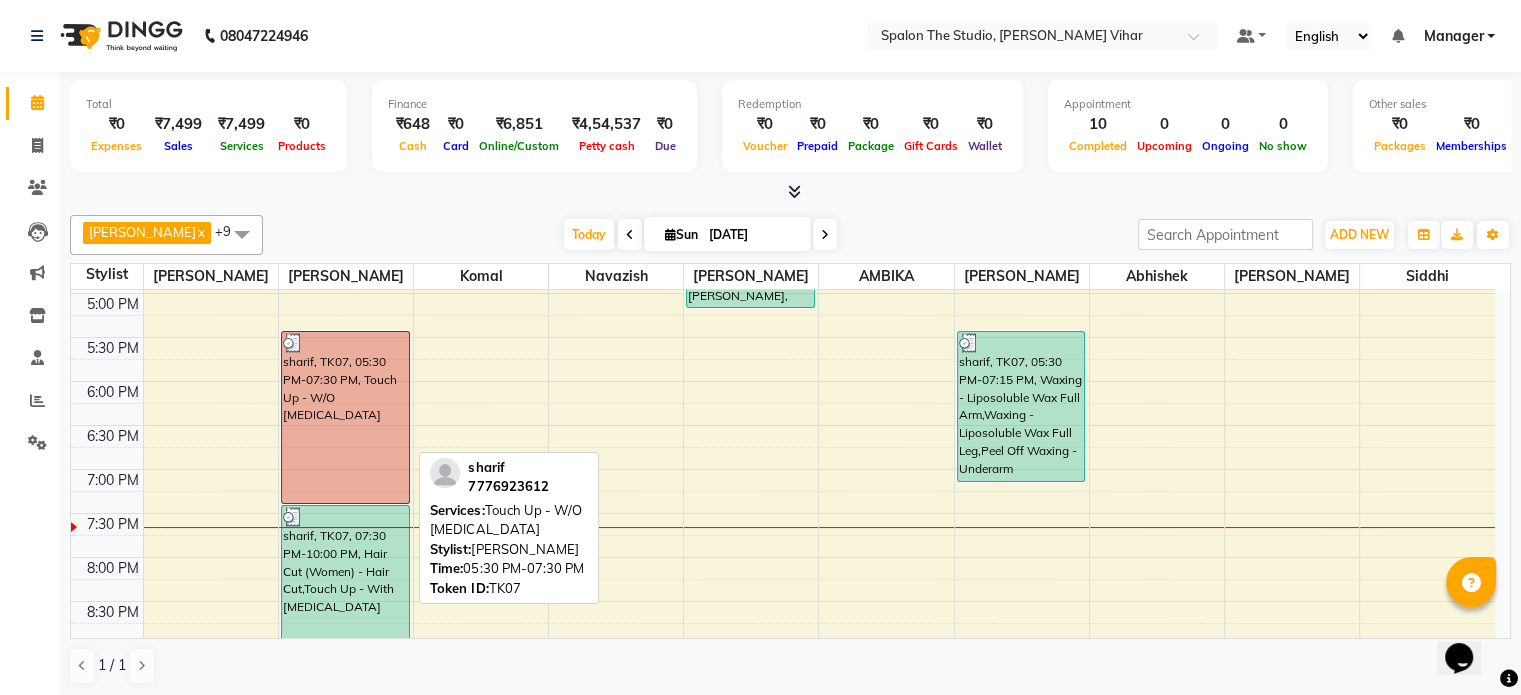 click on "sharif, TK07, 05:30 PM-07:30 PM, Touch Up - W/O [MEDICAL_DATA]" at bounding box center (345, 417) 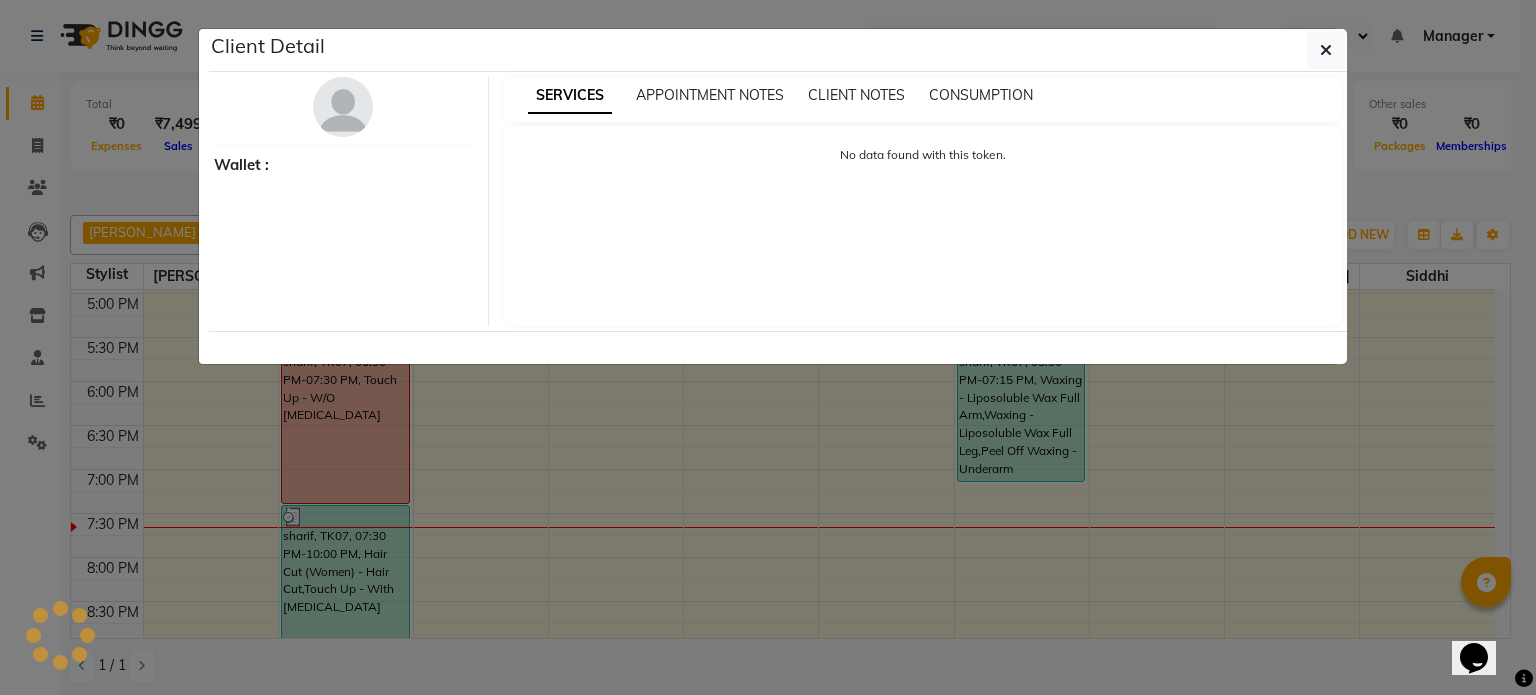 select on "3" 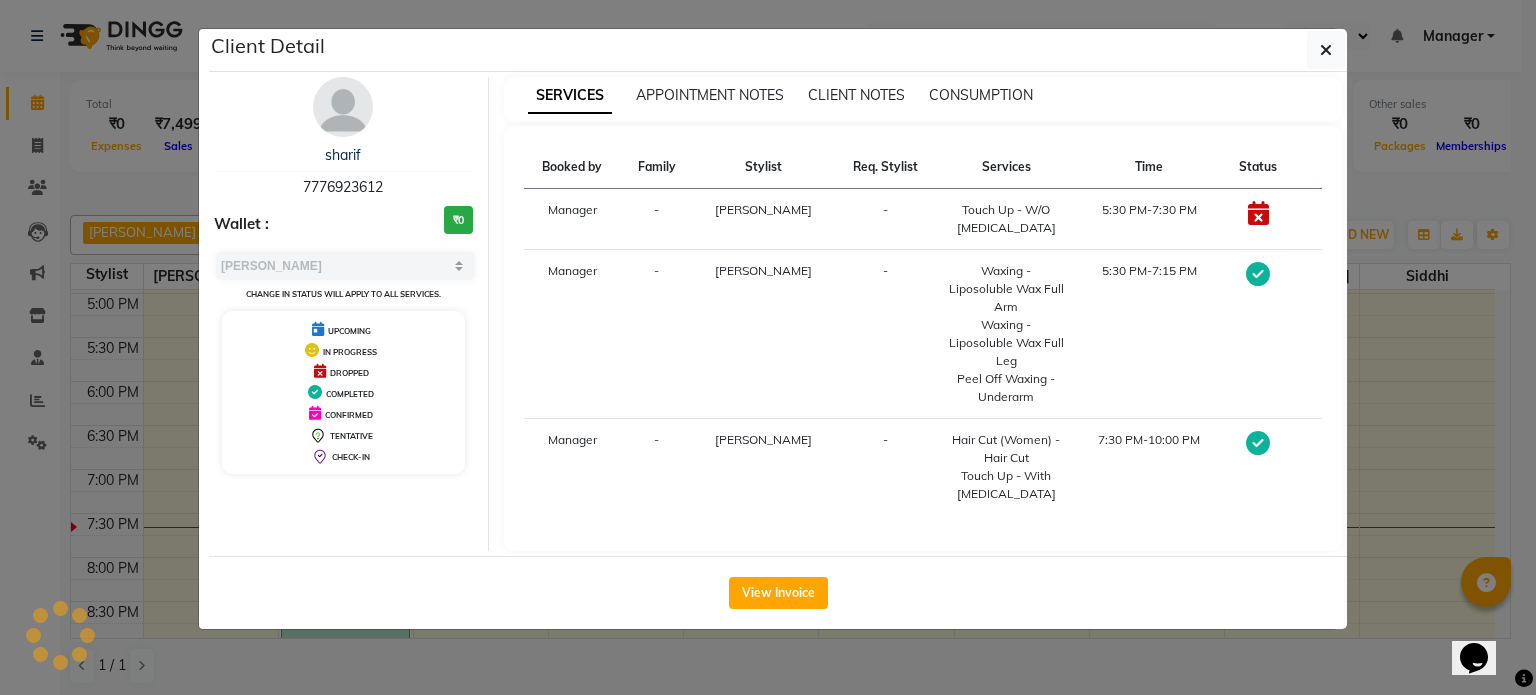 click on "DROPPED" at bounding box center (349, 373) 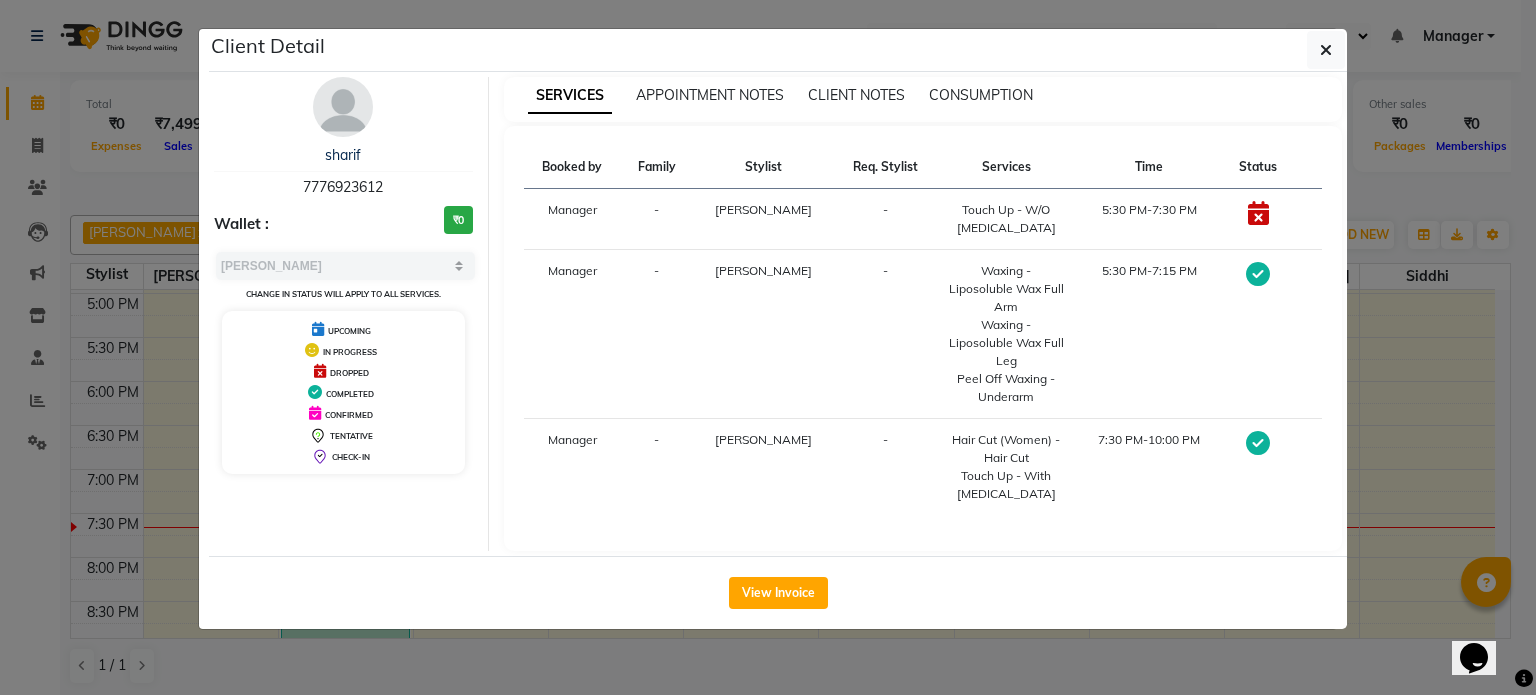 click at bounding box center [320, 371] 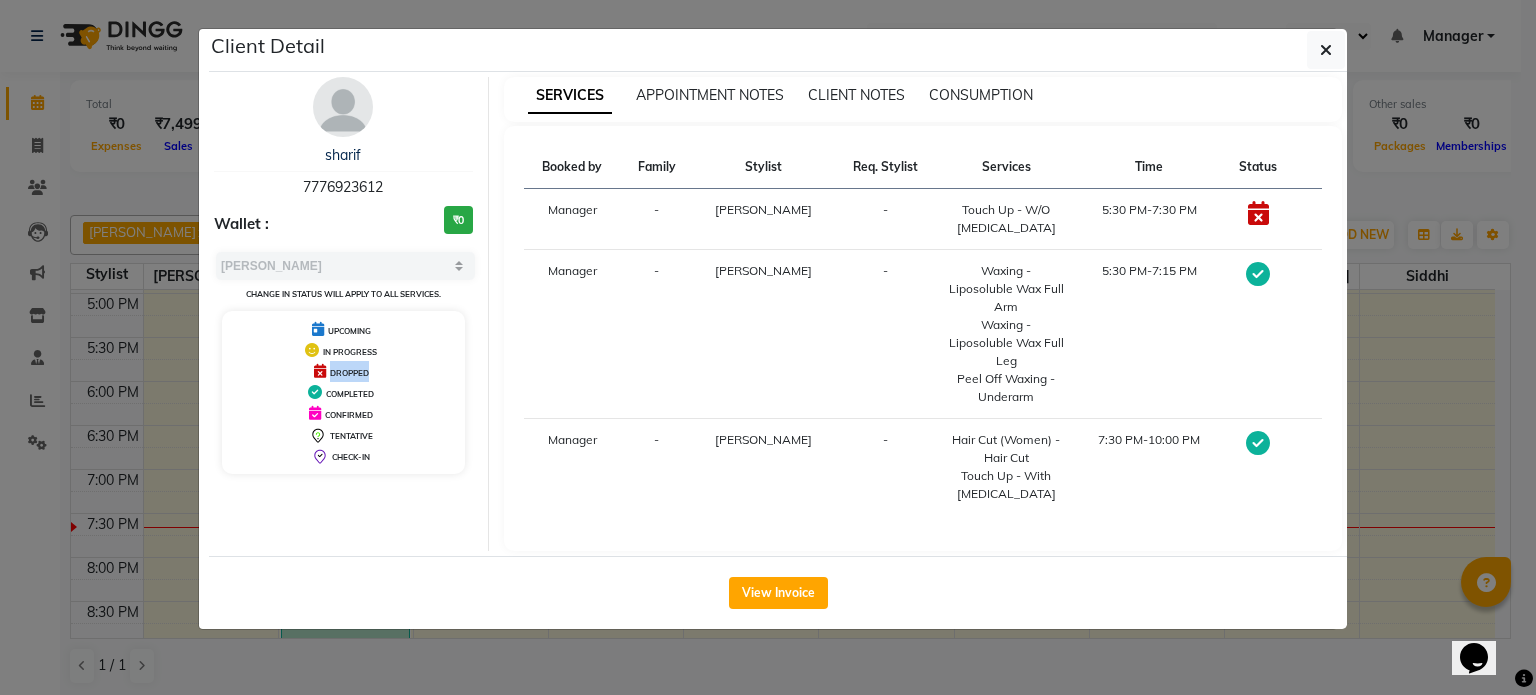 click at bounding box center [320, 371] 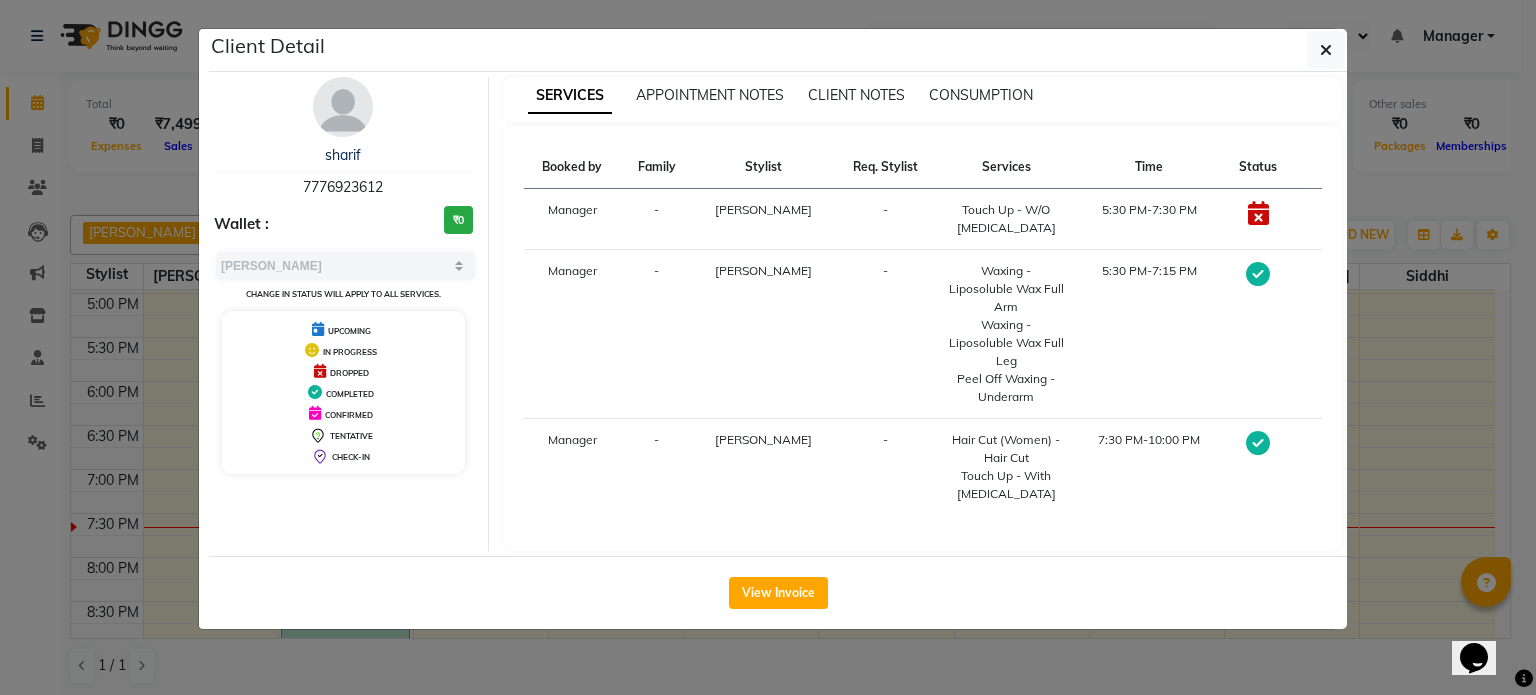 click 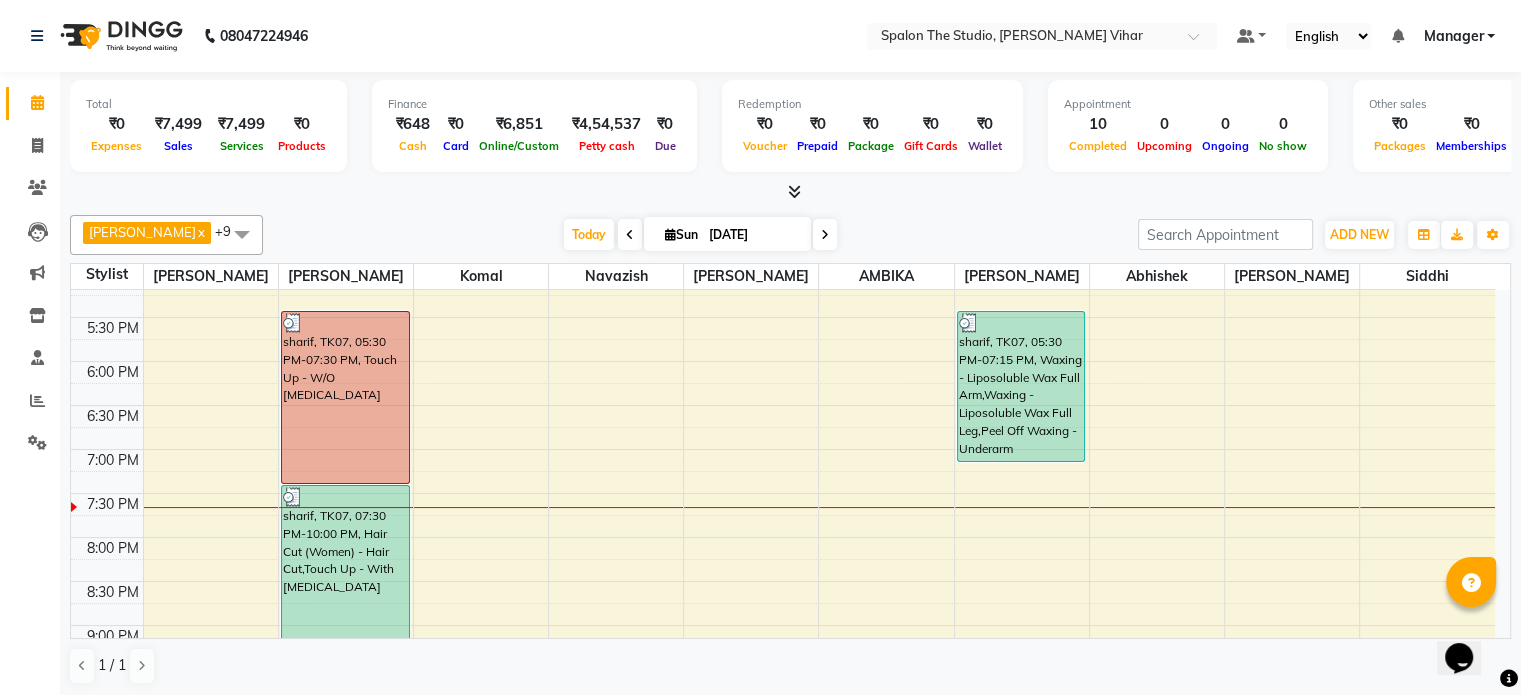 scroll, scrollTop: 572, scrollLeft: 0, axis: vertical 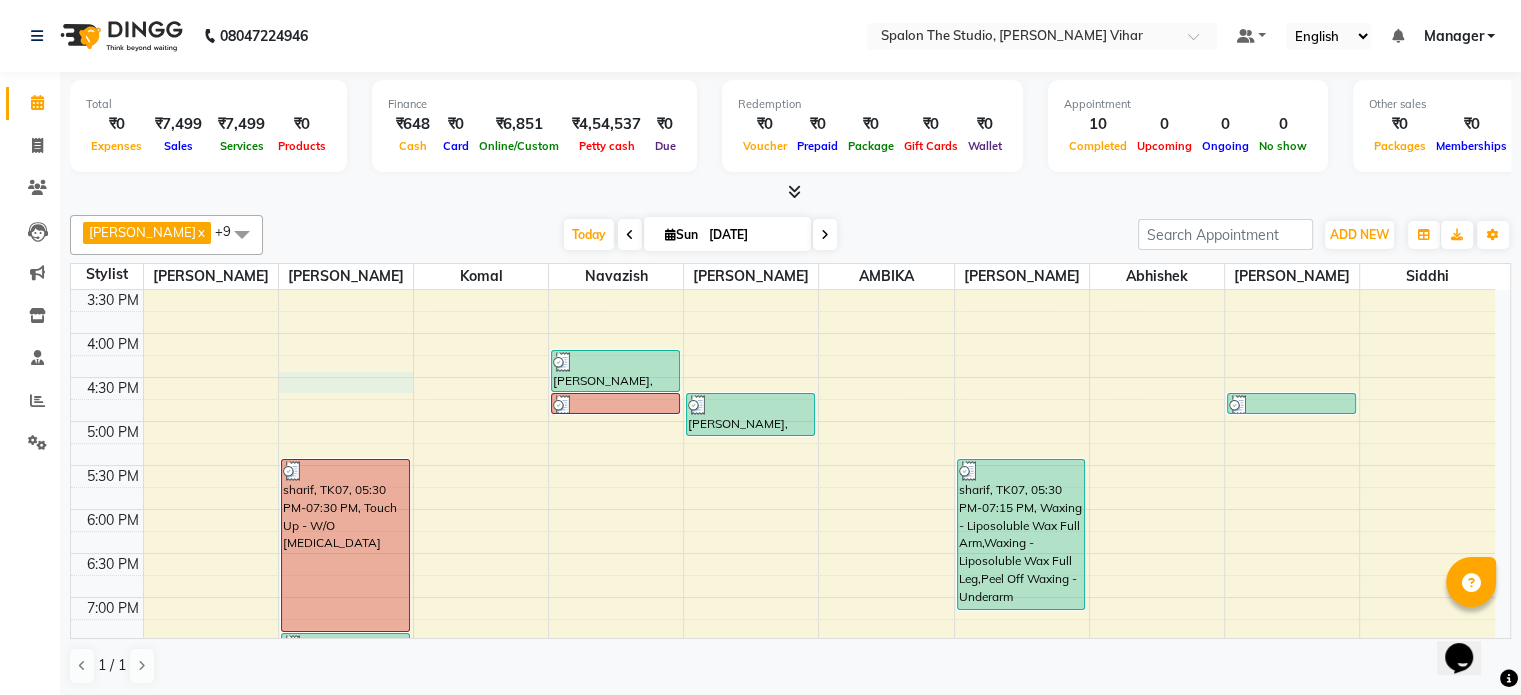 click on "9:00 AM 9:30 AM 10:00 AM 10:30 AM 11:00 AM 11:30 AM 12:00 PM 12:30 PM 1:00 PM 1:30 PM 2:00 PM 2:30 PM 3:00 PM 3:30 PM 4:00 PM 4:30 PM 5:00 PM 5:30 PM 6:00 PM 6:30 PM 7:00 PM 7:30 PM 8:00 PM 8:30 PM 9:00 PM 9:30 PM 10:00 PM 10:30 PM     vmi singh, TK01, 01:00 PM-01:30 PM, Hair Cut (Women) - Hair Cut     anju, TK02, 01:45 PM-02:15 PM, Hair Cut (Men) - Haircut     anju, TK02, 02:15 PM-02:45 PM, Hair Cut (Men) - Beard Trim     imtihaj, TK03, 03:00 PM-03:30 PM, Hair Cut (Women) - Hair Trim     sharif, TK07, 05:30 PM-07:30 PM, Touch Up - W/O Ammonia     sharif, TK07, 07:30 PM-10:00 PM, Hair Cut (Women) - Hair Cut,Touch Up - With Ammonia     Dr. Swati, TK05, 02:15 PM-02:45 PM, Hair Cut (Men) - Haircut     ABDULAHAD, TK04, 04:15 PM-04:45 PM, Hair Cut (Men) - Haircut     ABDULAHAD, TK04, 04:45 PM-05:00 PM, Threading - Eyebrows     SANJANA, TK06, 04:45 PM-05:15 PM, Nail Art - Gel Nail Polish         ABDULAHAD, TK04, 04:45 PM-05:00 PM, Threading - Eyebrows" at bounding box center (783, 333) 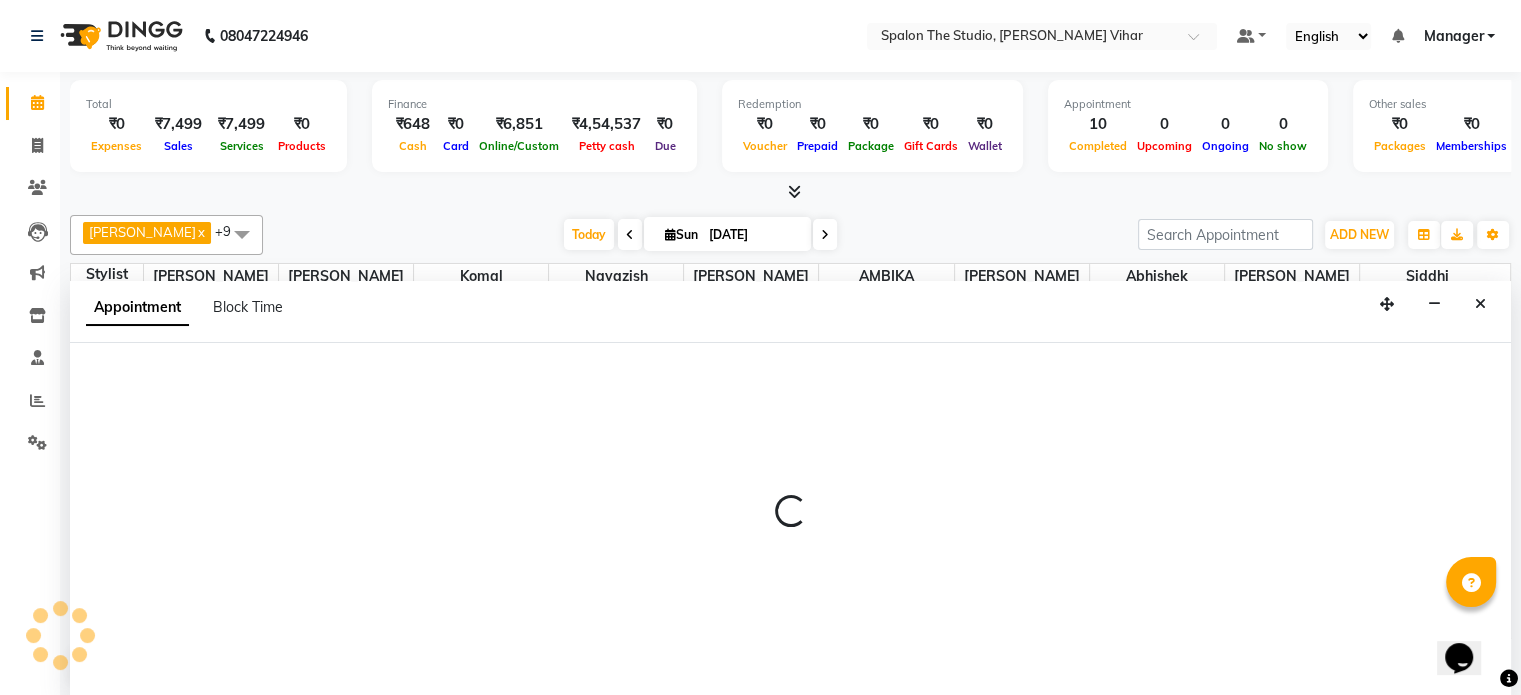 scroll, scrollTop: 0, scrollLeft: 0, axis: both 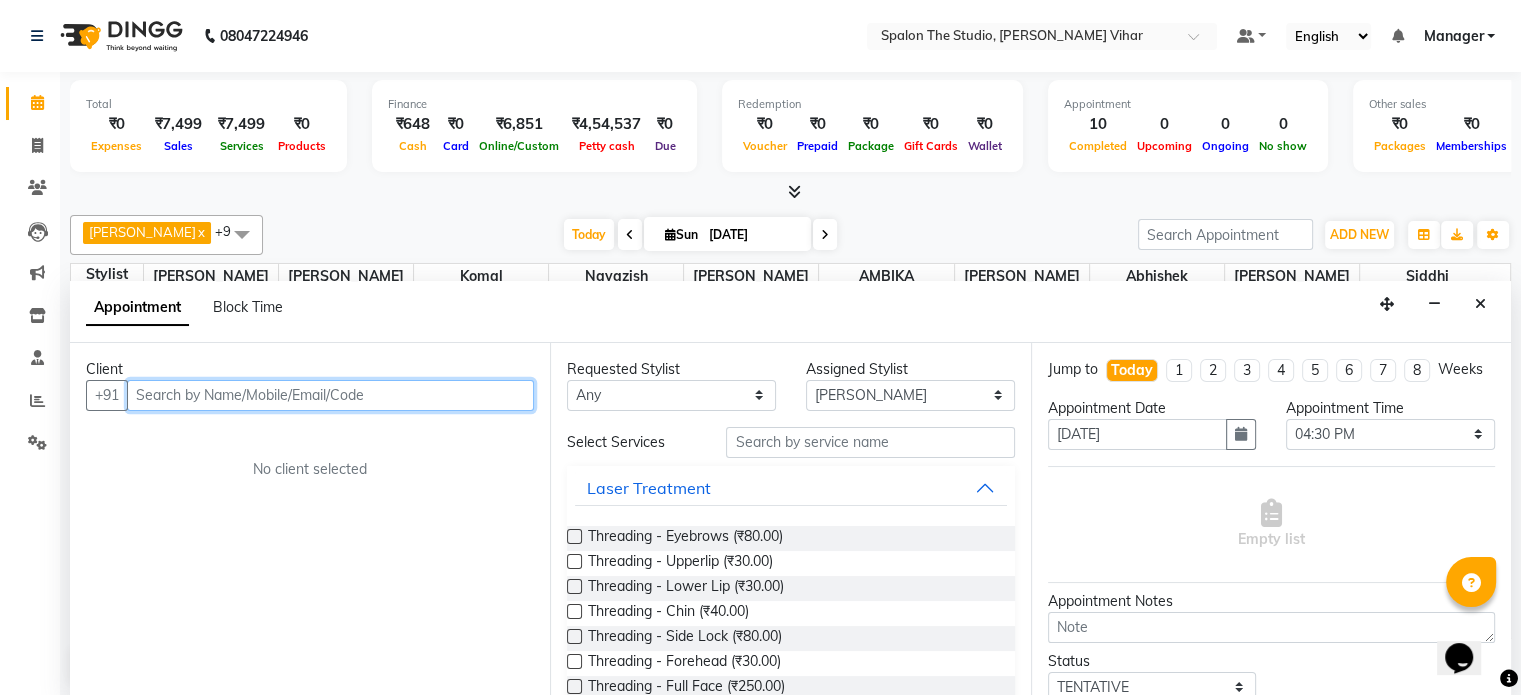 click at bounding box center (330, 395) 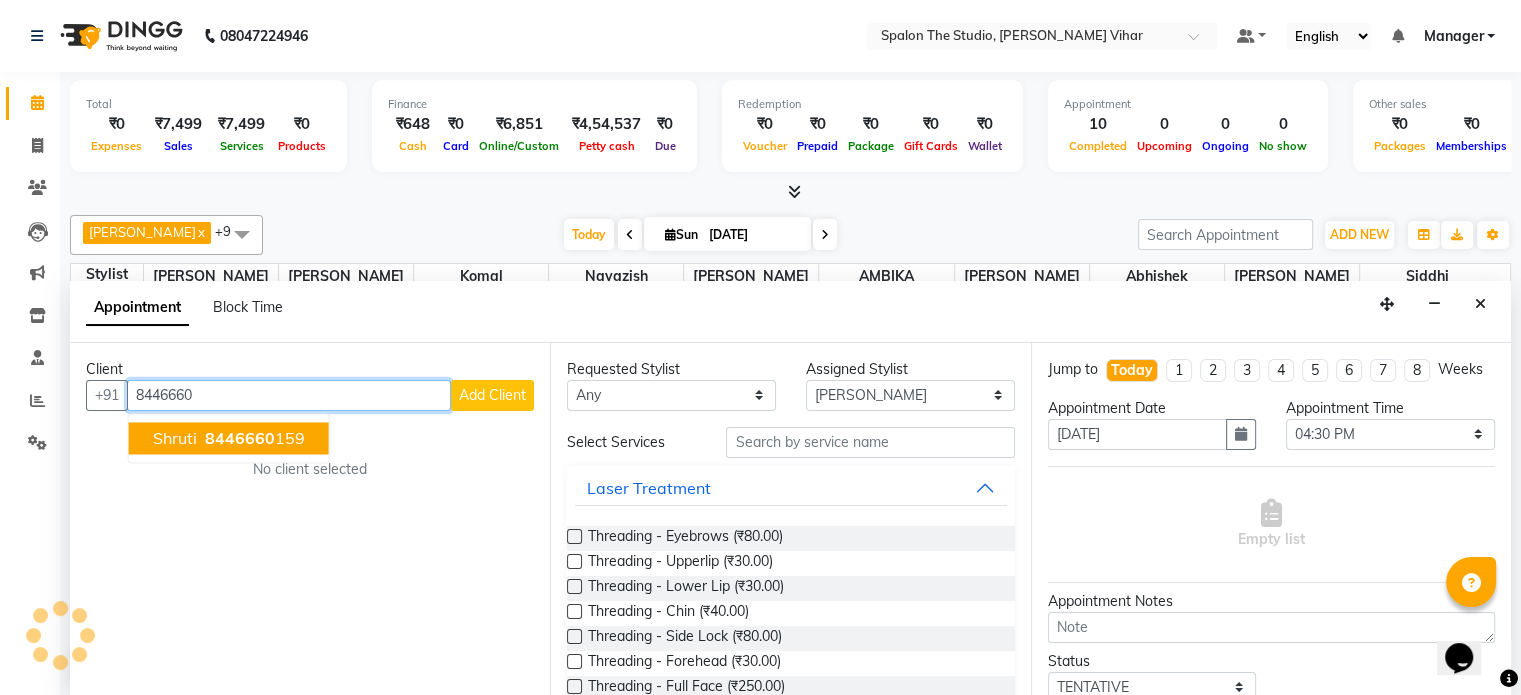 click on "8446660" at bounding box center (240, 438) 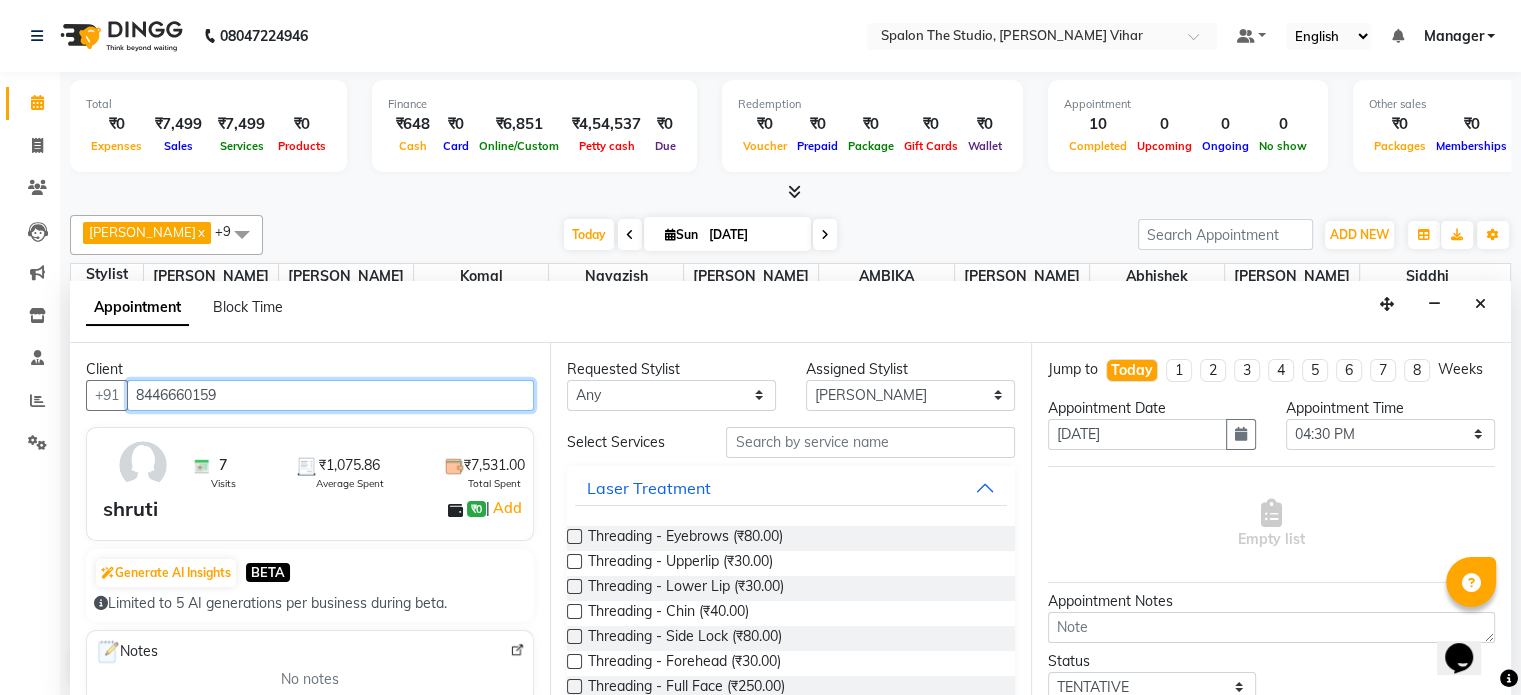 type on "8446660159" 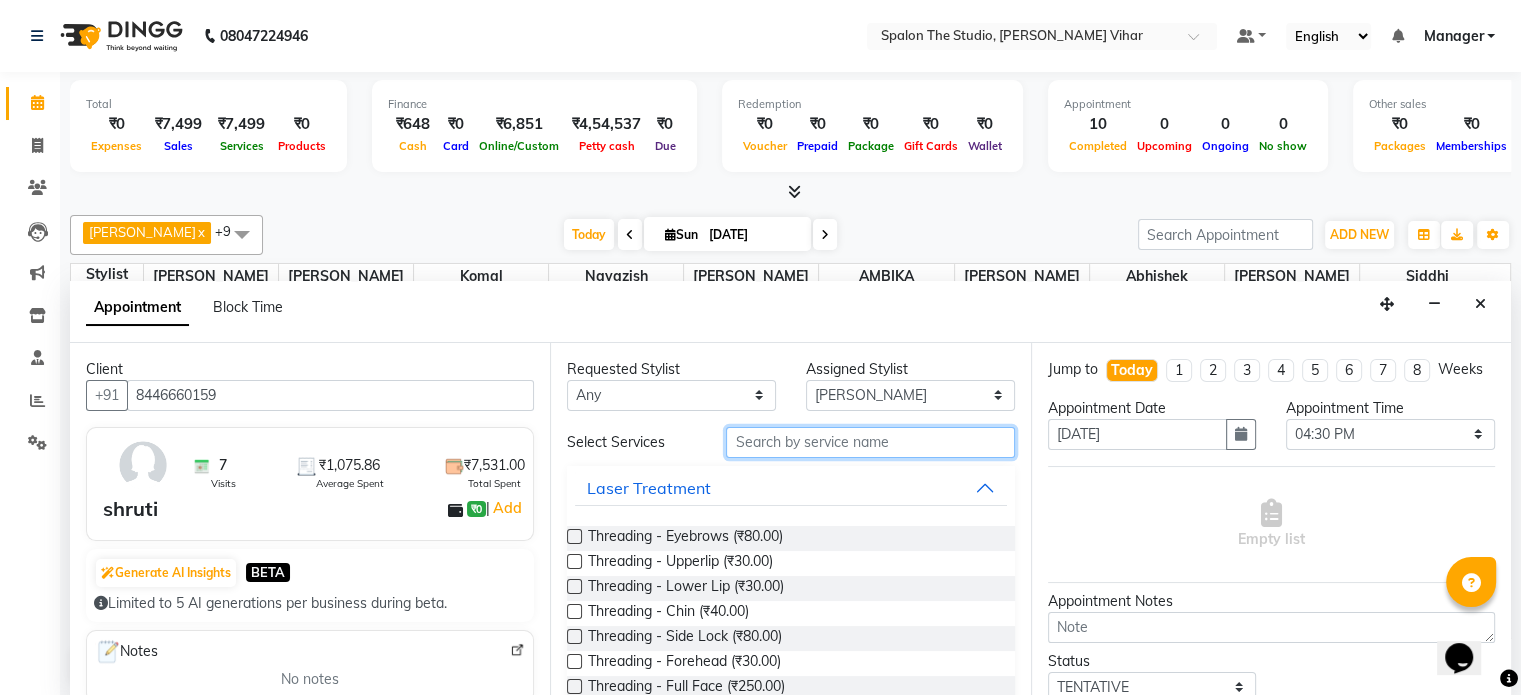 click at bounding box center [870, 442] 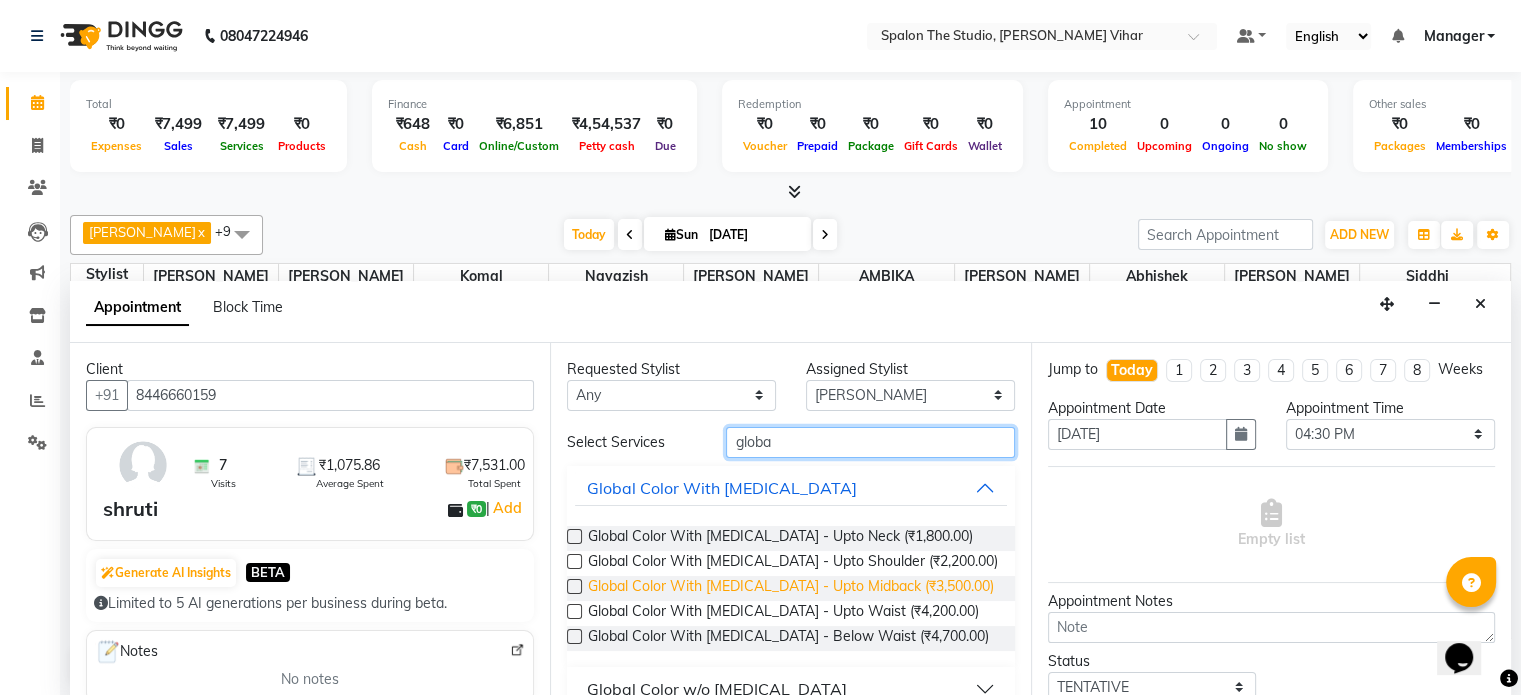 type on "globa" 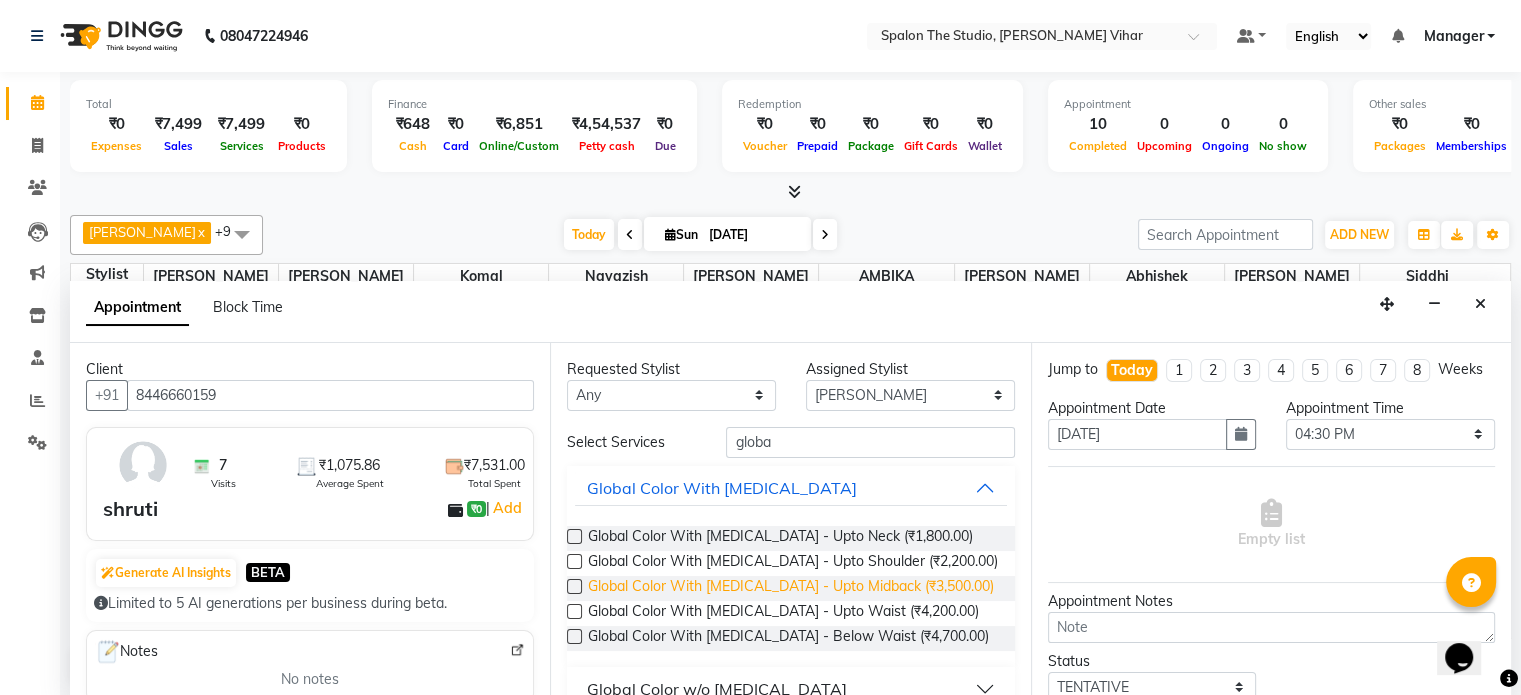 click on "Global Color With Ammonia - Upto Midback (₹3,500.00)" at bounding box center (791, 588) 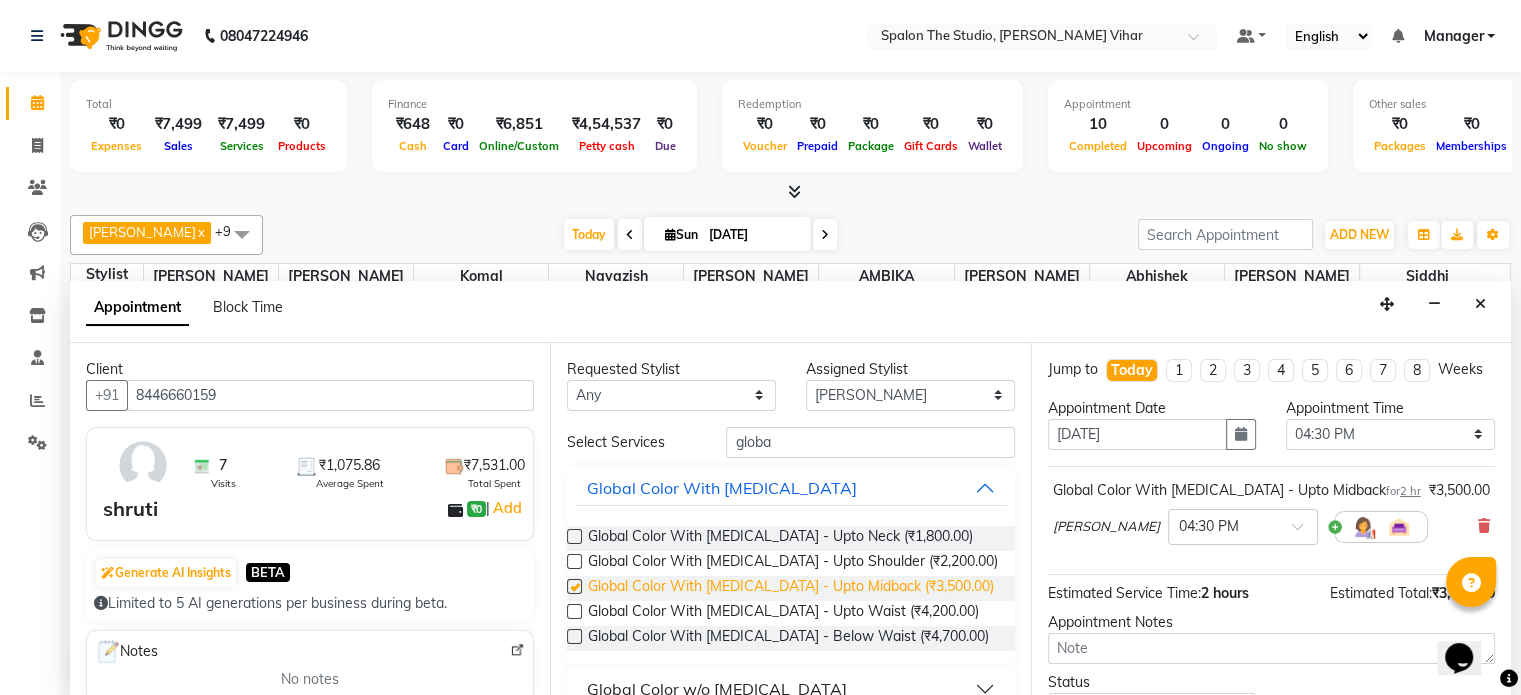 checkbox on "false" 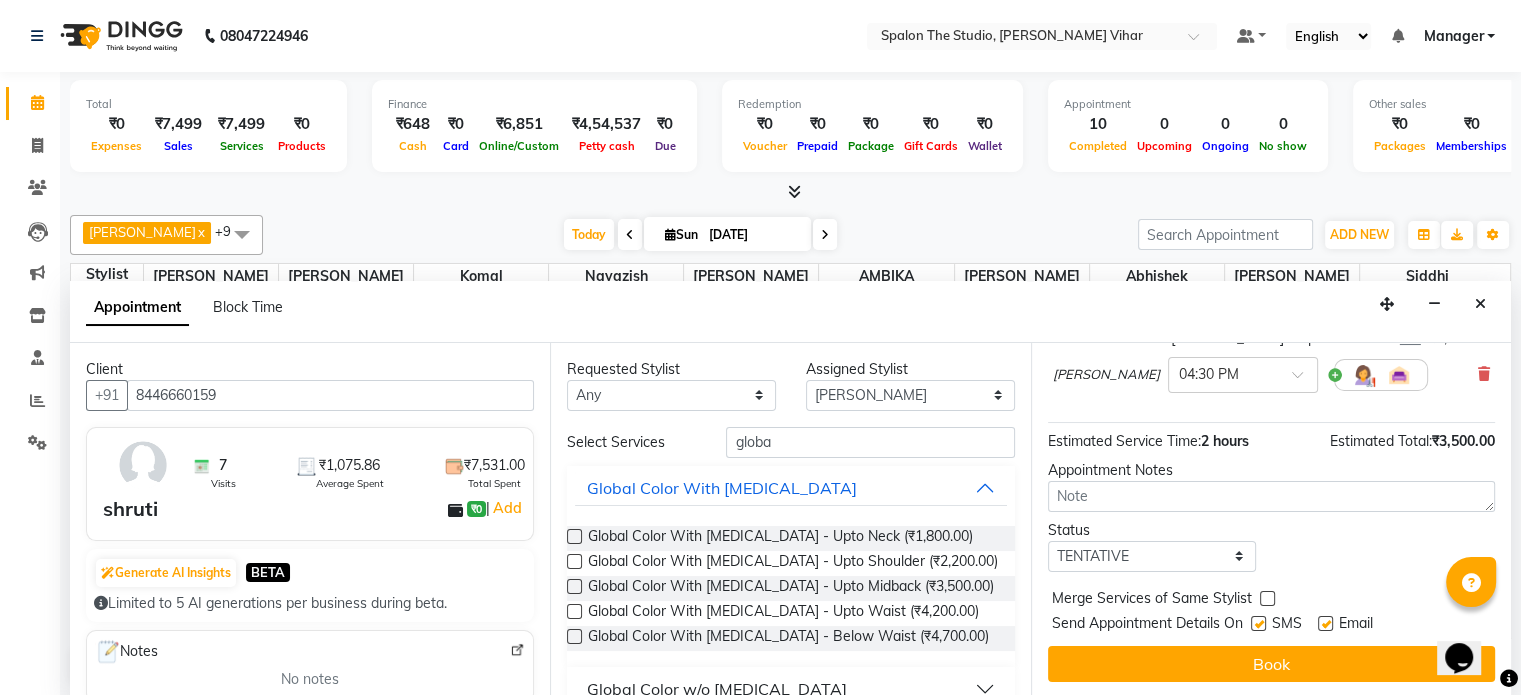 scroll, scrollTop: 170, scrollLeft: 0, axis: vertical 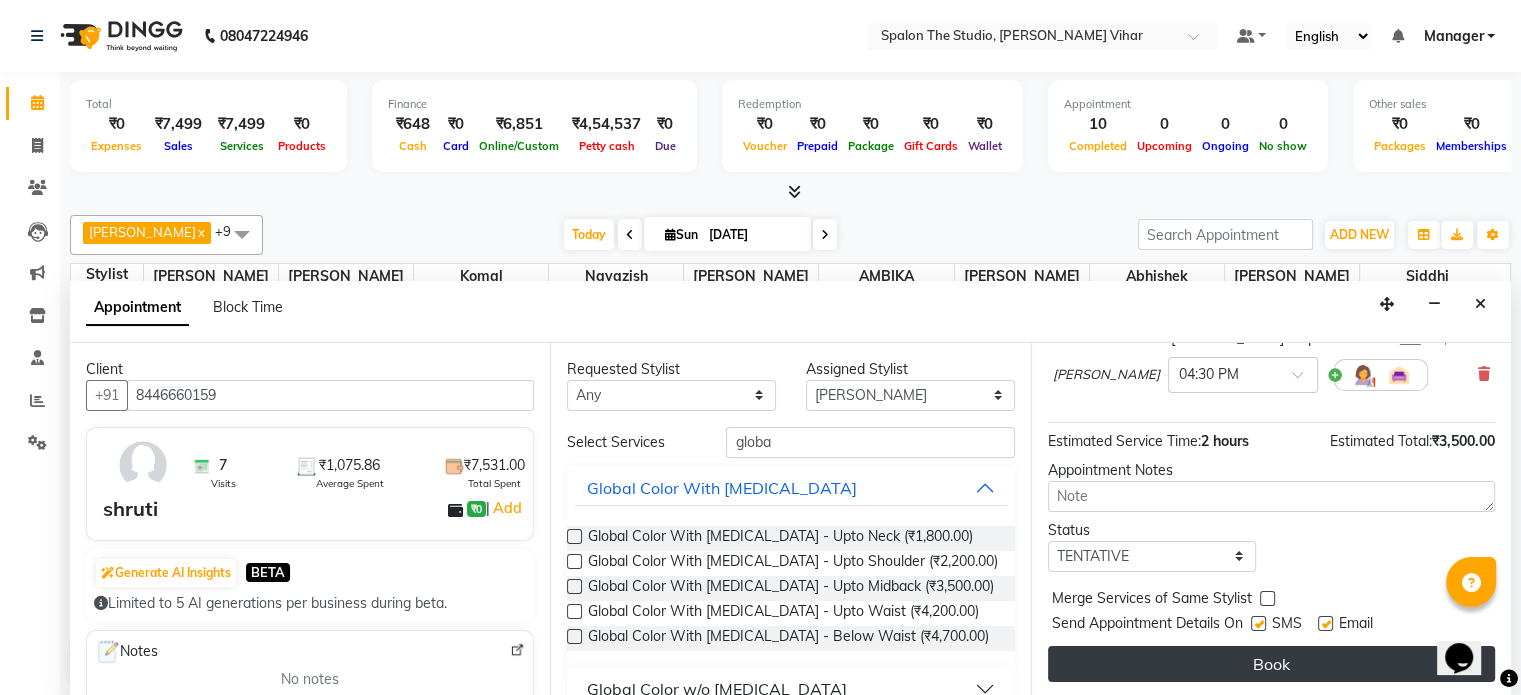 click on "Book" at bounding box center [1271, 664] 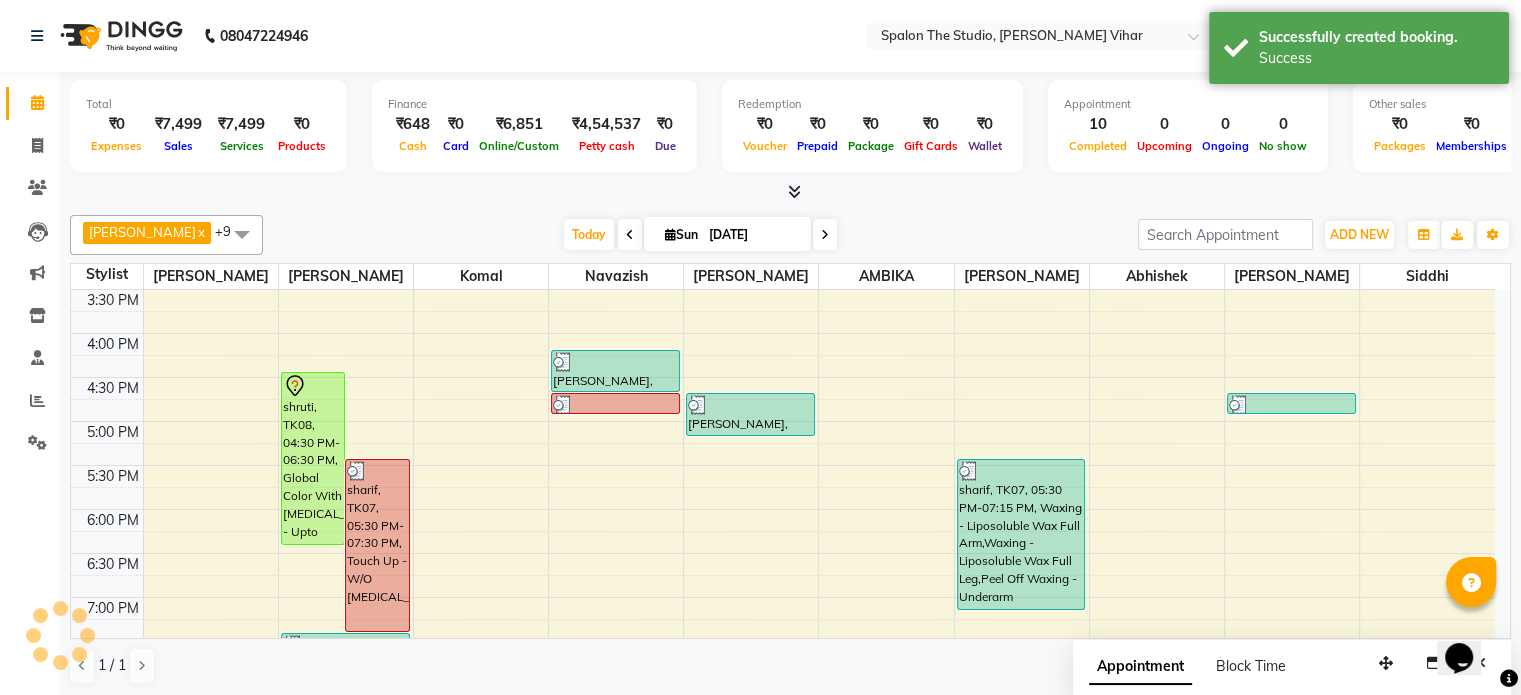 scroll, scrollTop: 0, scrollLeft: 0, axis: both 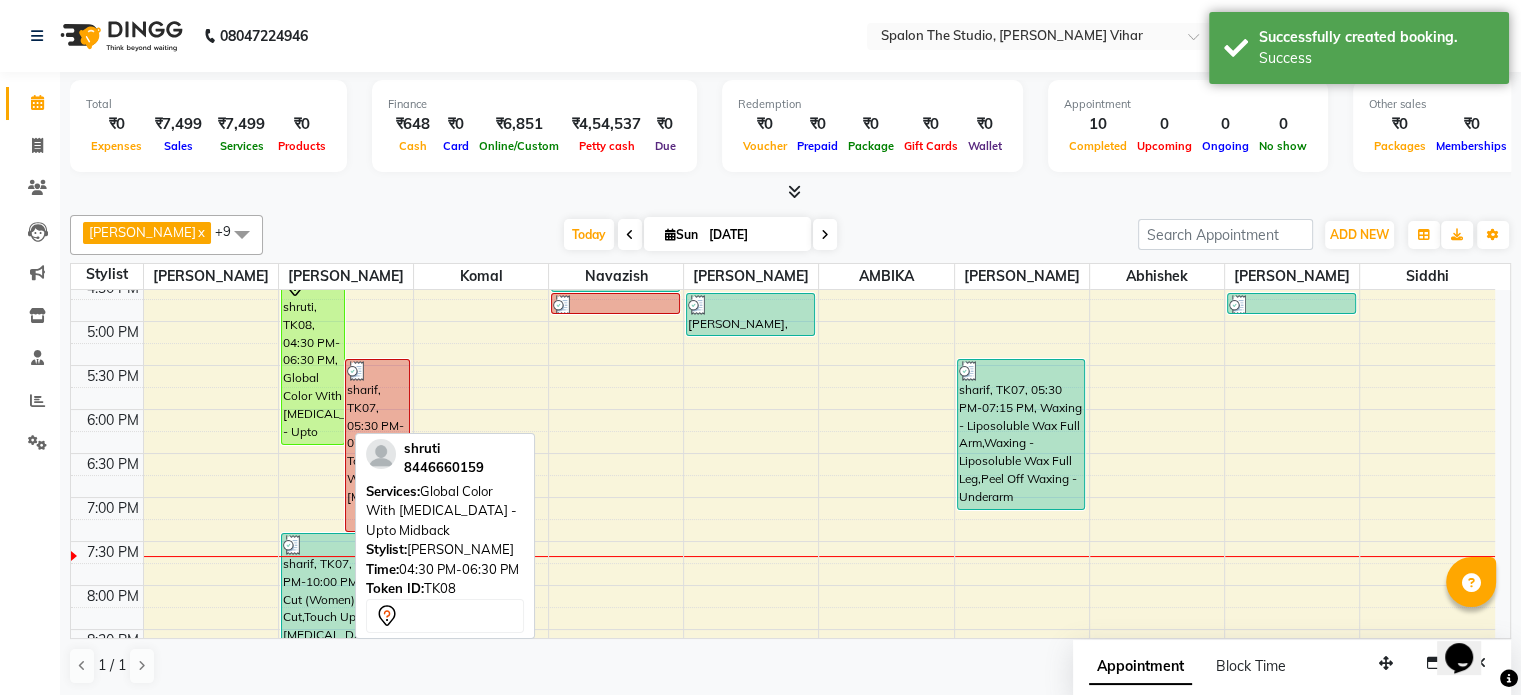 click on "shruti, TK08, 04:30 PM-06:30 PM, Global Color With [MEDICAL_DATA] - Upto Midback" at bounding box center [313, 358] 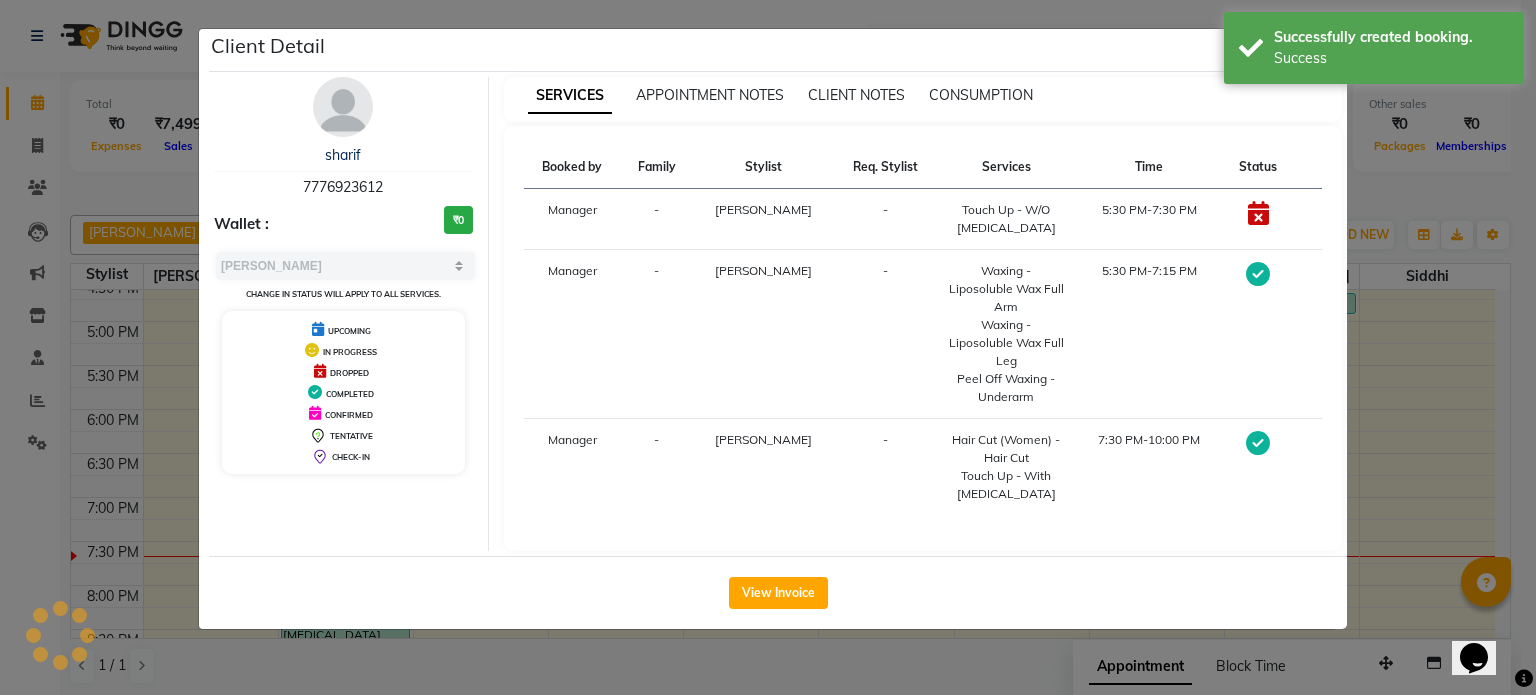 select on "7" 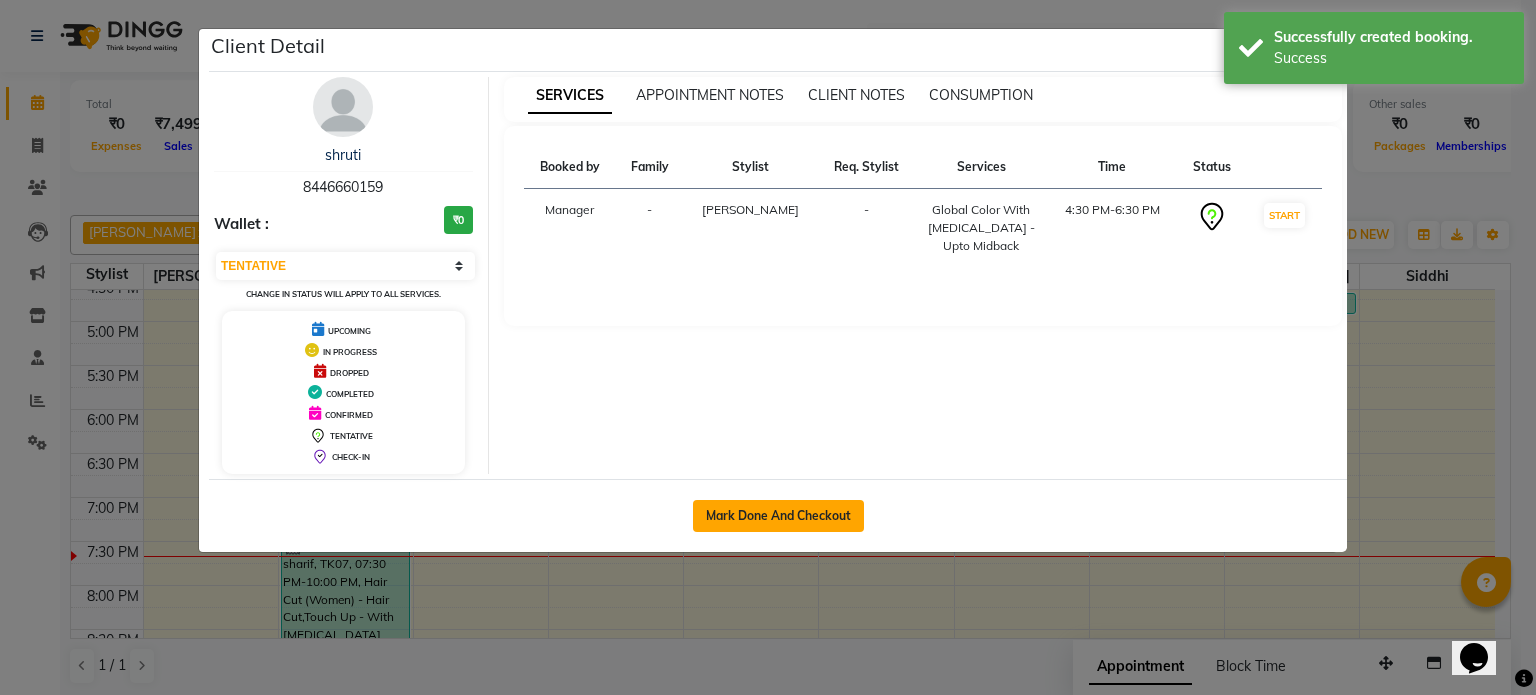 click on "Mark Done And Checkout" 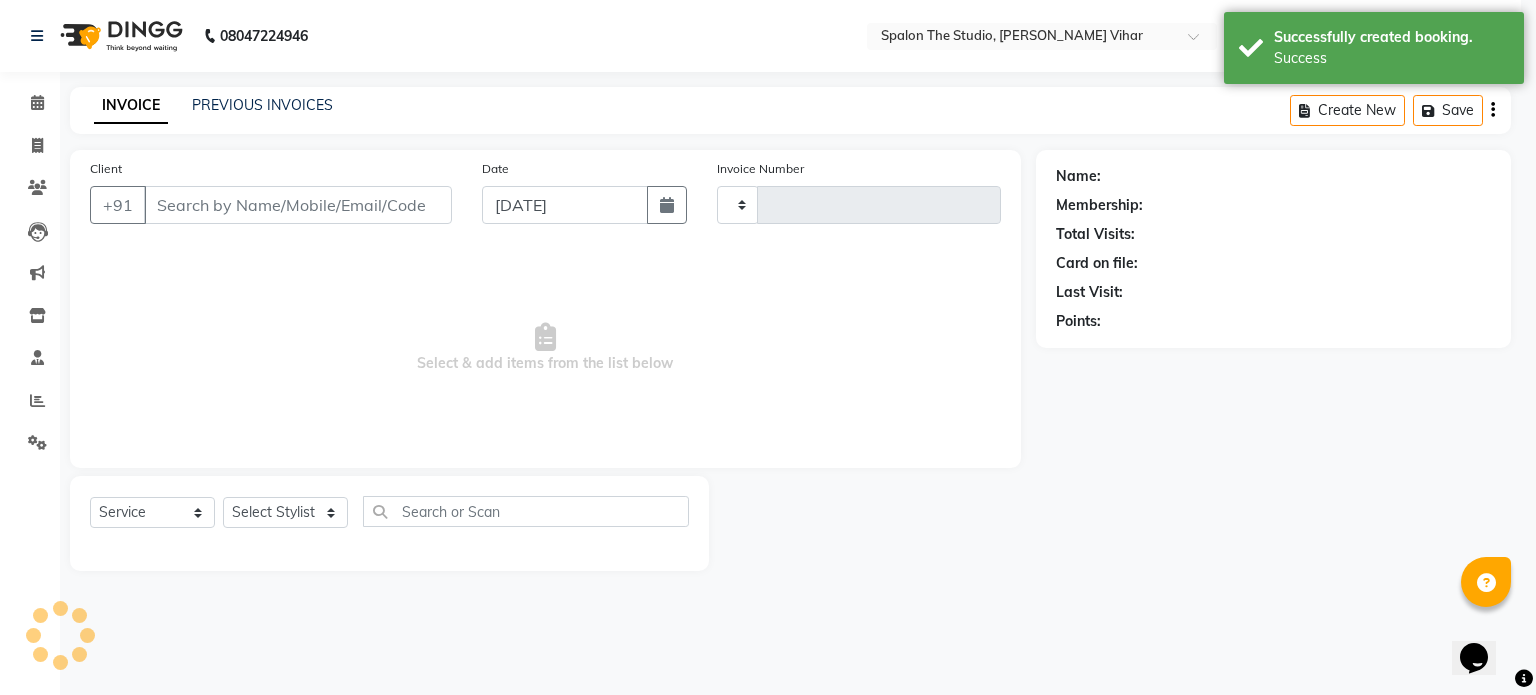 type on "0967" 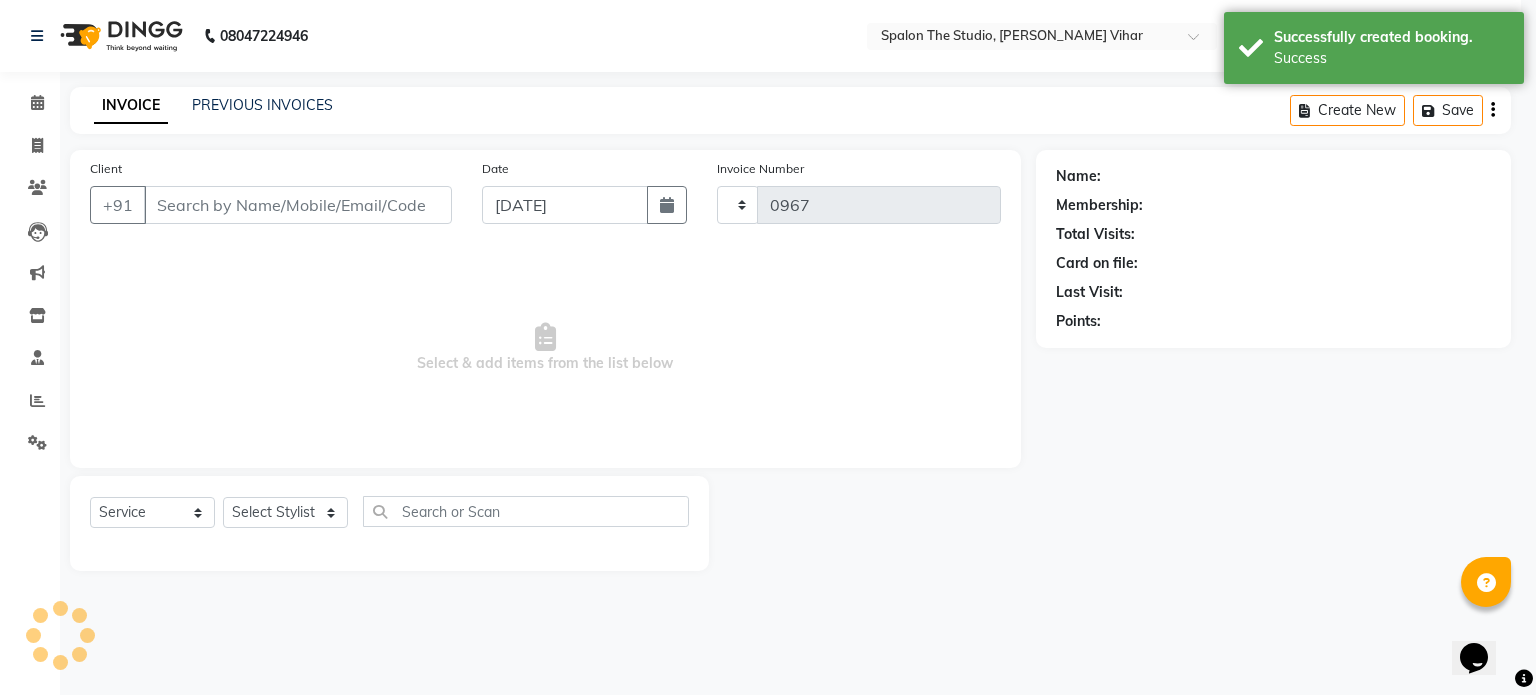 select on "903" 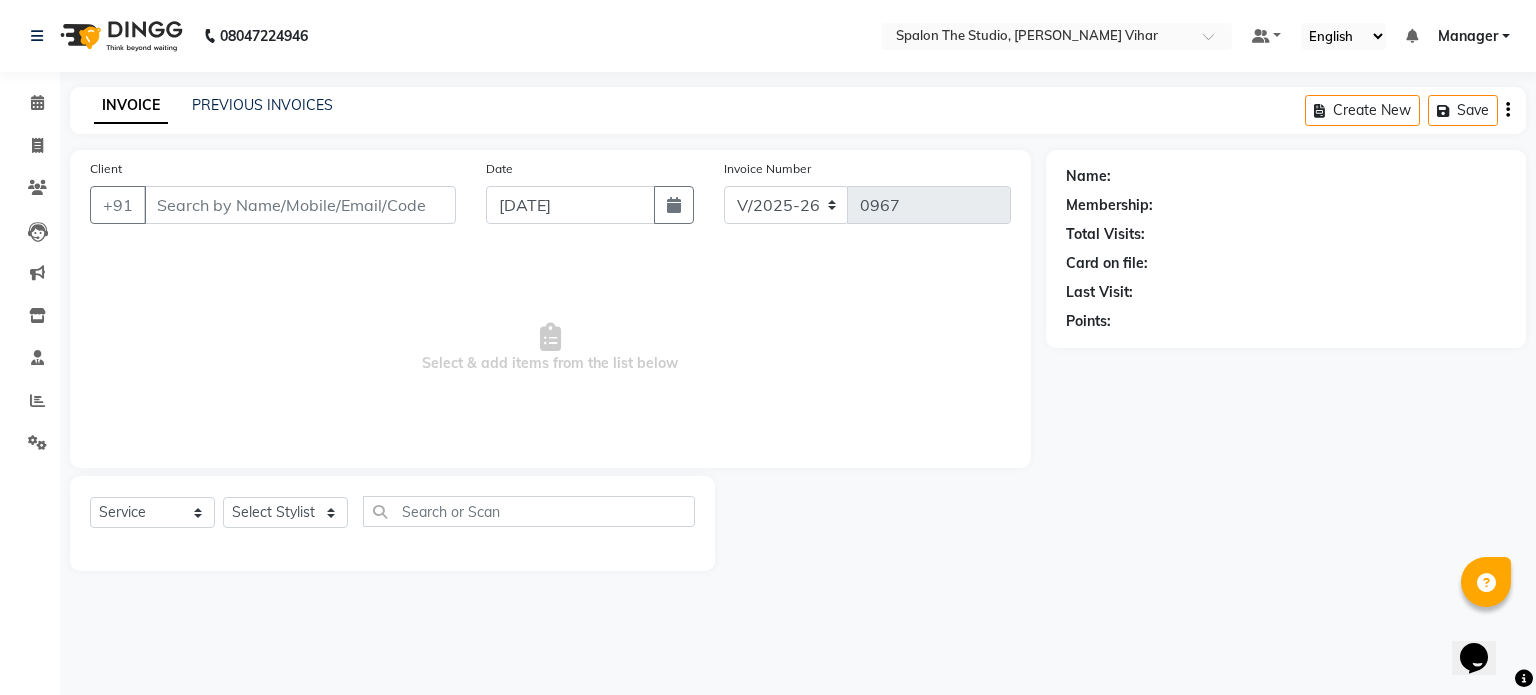 type on "8446660159" 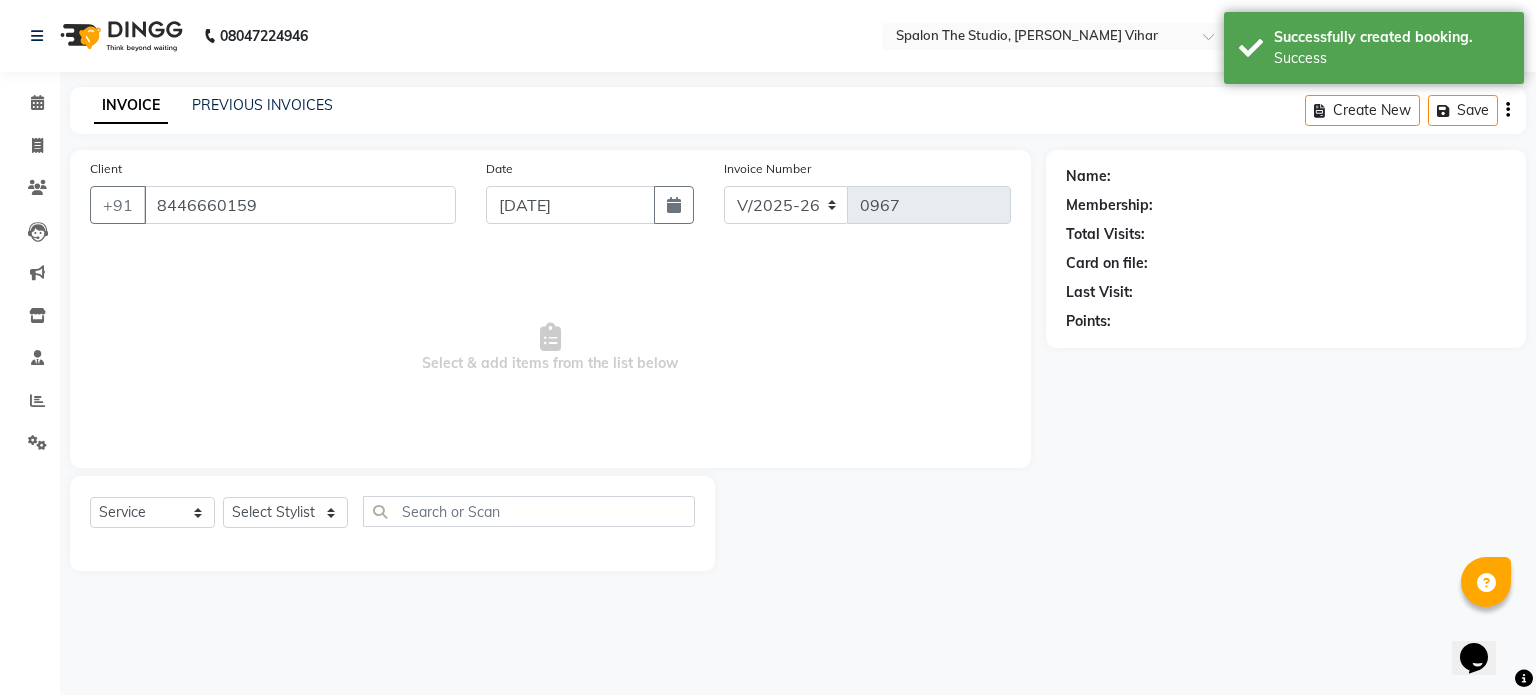 select on "47767" 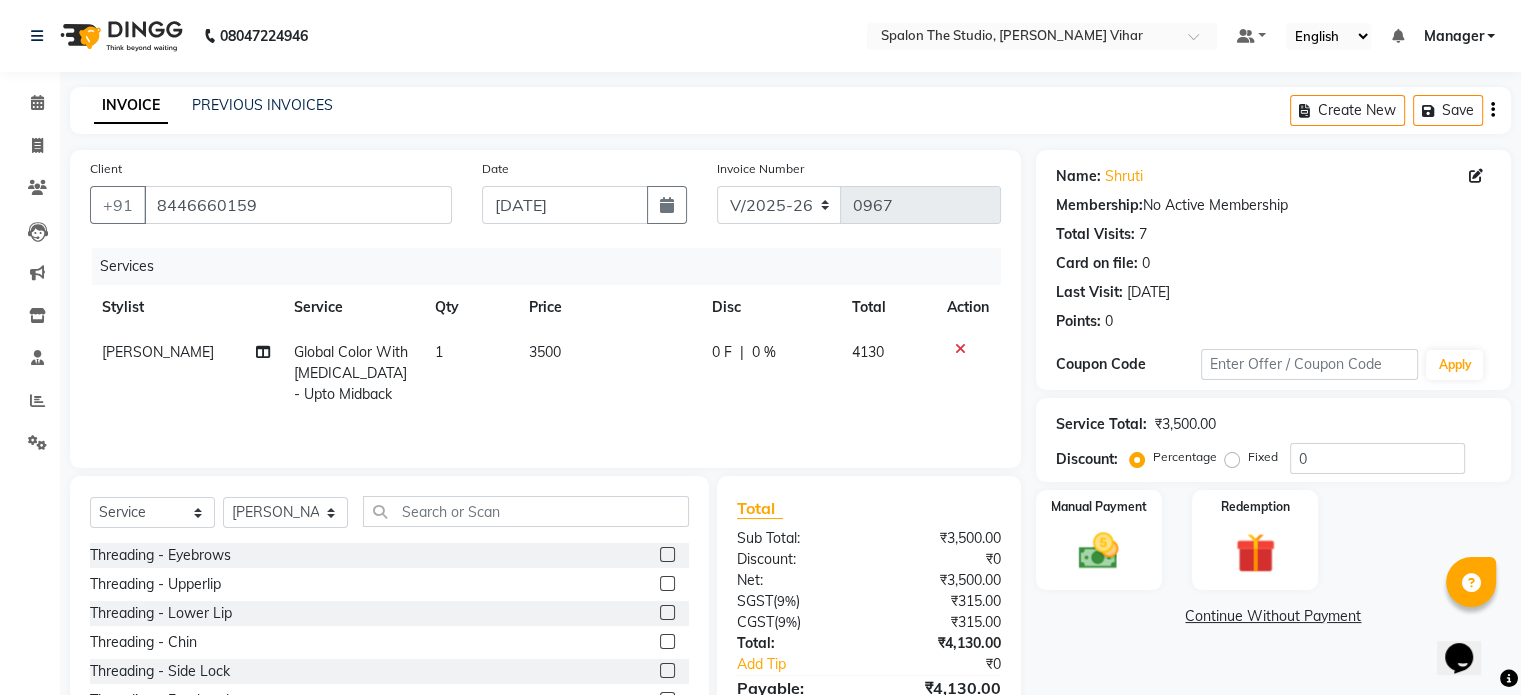click on "3500" 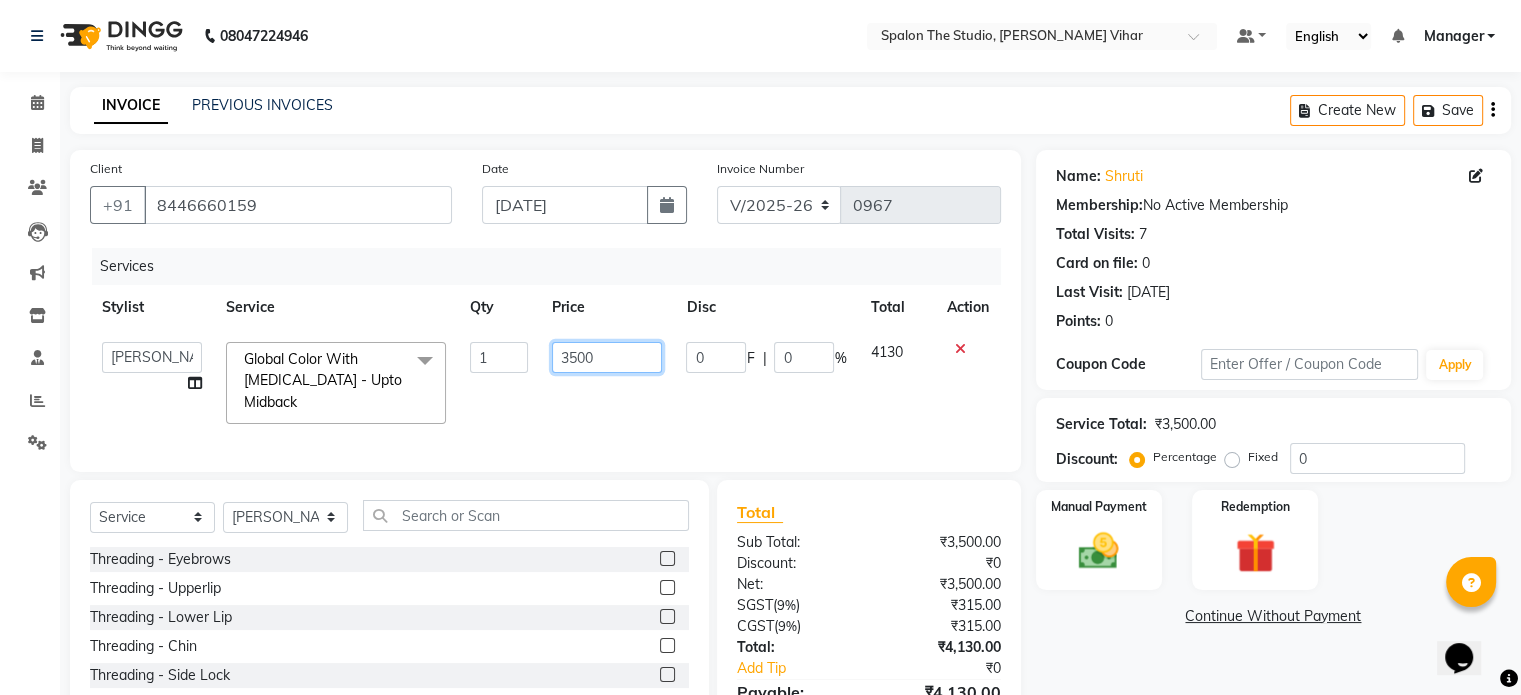 click on "3500" 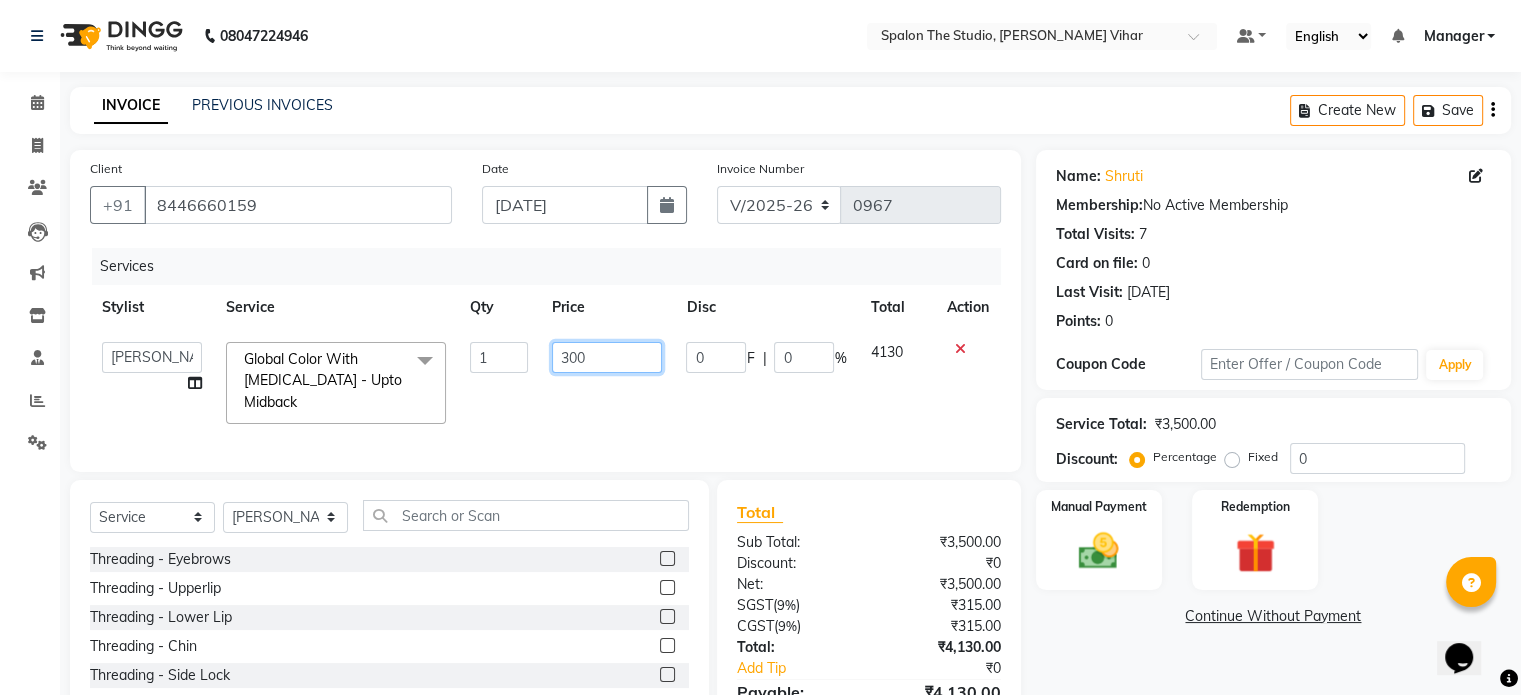 type on "3000" 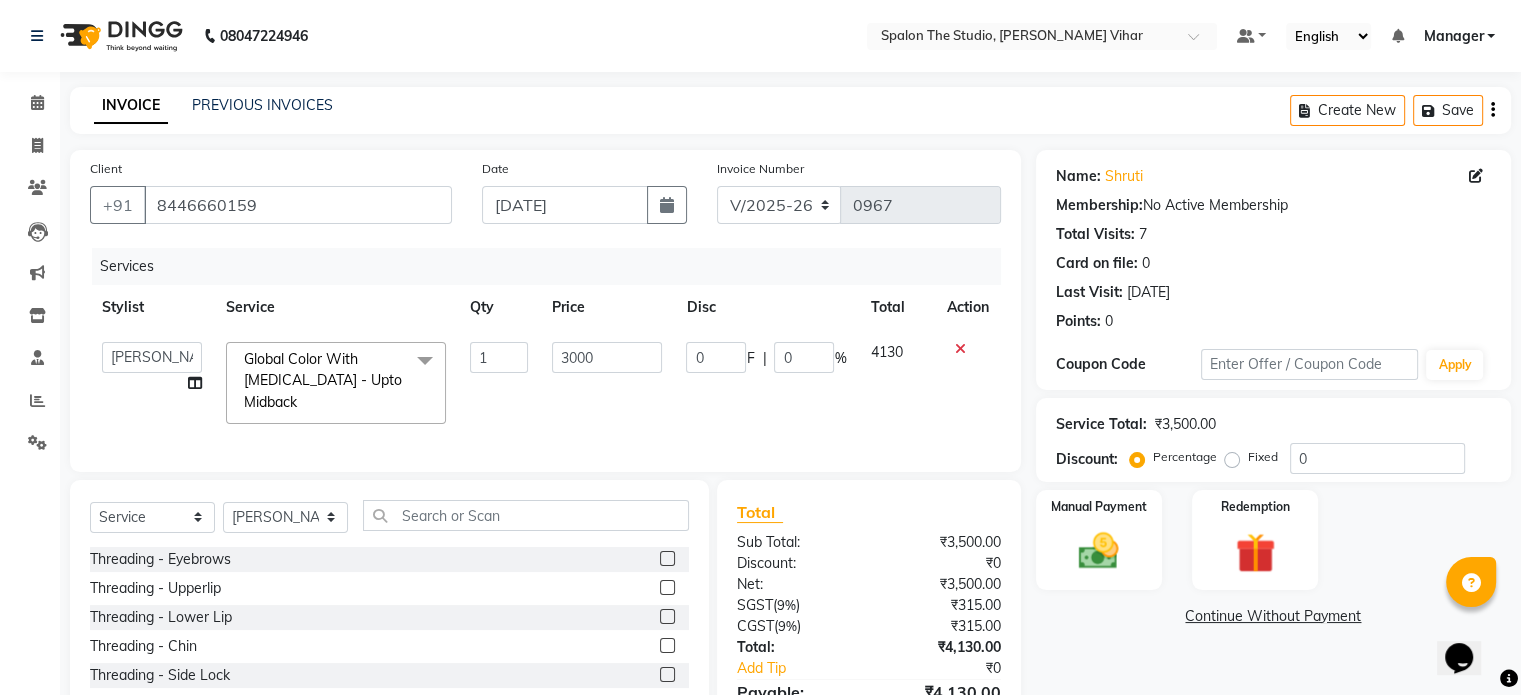 click on "Services Stylist Service Qty Price Disc Total Action  abhishek   AMBIKA   komal    kusum   Manager   navazish   Riya Shetye   Saisha   SHARIF   Shubham  Pawar   siddhi   Vanshika  Global Color With Ammonia - Upto Midback  x Threading - Eyebrows Threading - Upperlip Threading - Lower Lip Threading - Chin Threading - Side Lock Threading - Forehead Threading - Full Face Threading - Jawline Threading - Neck Scieutific Combing green peel DERMA PEELING  LHR YELLOW PEEL LE MARINE TREATMENT tatto removal D - Tan - Underarm D - Tan - Feet D - Tan - Face & Neck D - Tan - Full Arm/Half Arm D - Tan - Half Back/Front D - Tan - Midriff D - Tan - Face Neck & Blouse Line D - Tan - Full Back/Front D - Tan - Full Leg/Half Leg D - Tan - Full Body Waxing - Sugar Wax Full Arm Waxing - Sugar Wax Full Leg Waxing - Sugar Wax Half Arm Waxing - Sugar Wax Half Leg Waxing - Sugar Wax Under Arm Waxing - Sugar Wax Chin Waxing - Sugar Wax Upperlip/Lowerlip Waxing - Sugar Wax Side Lock Waxing - Sugar Wax Forehead Waxing - Sugar Wax Jawline" 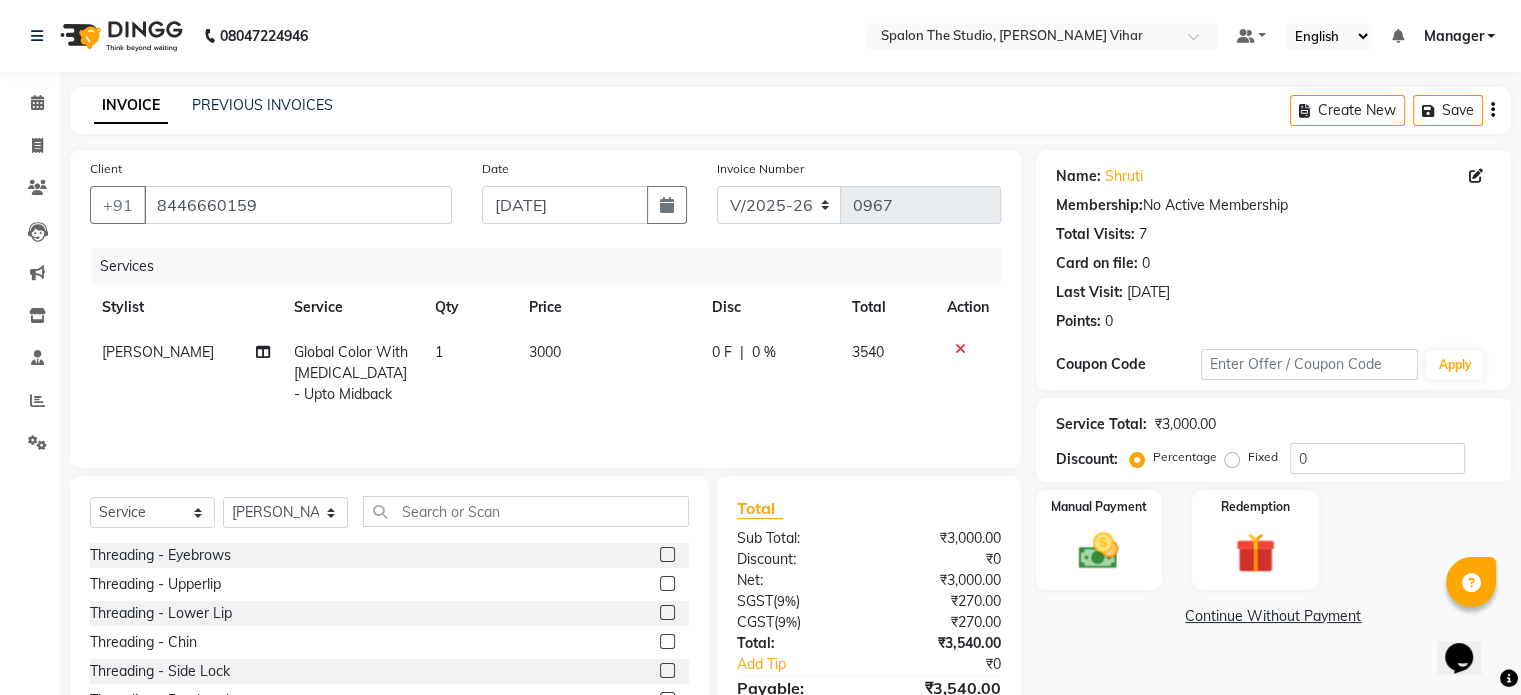 click on "3000" 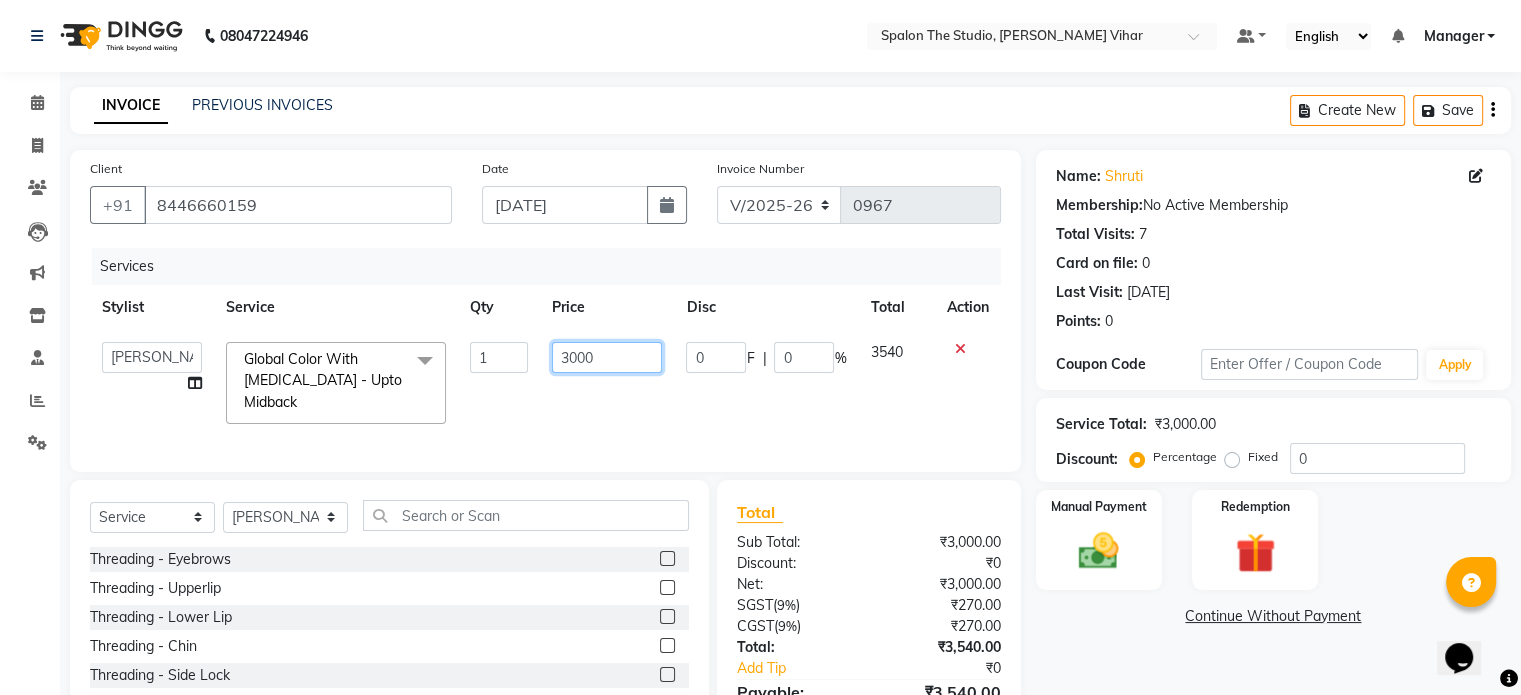 click on "3000" 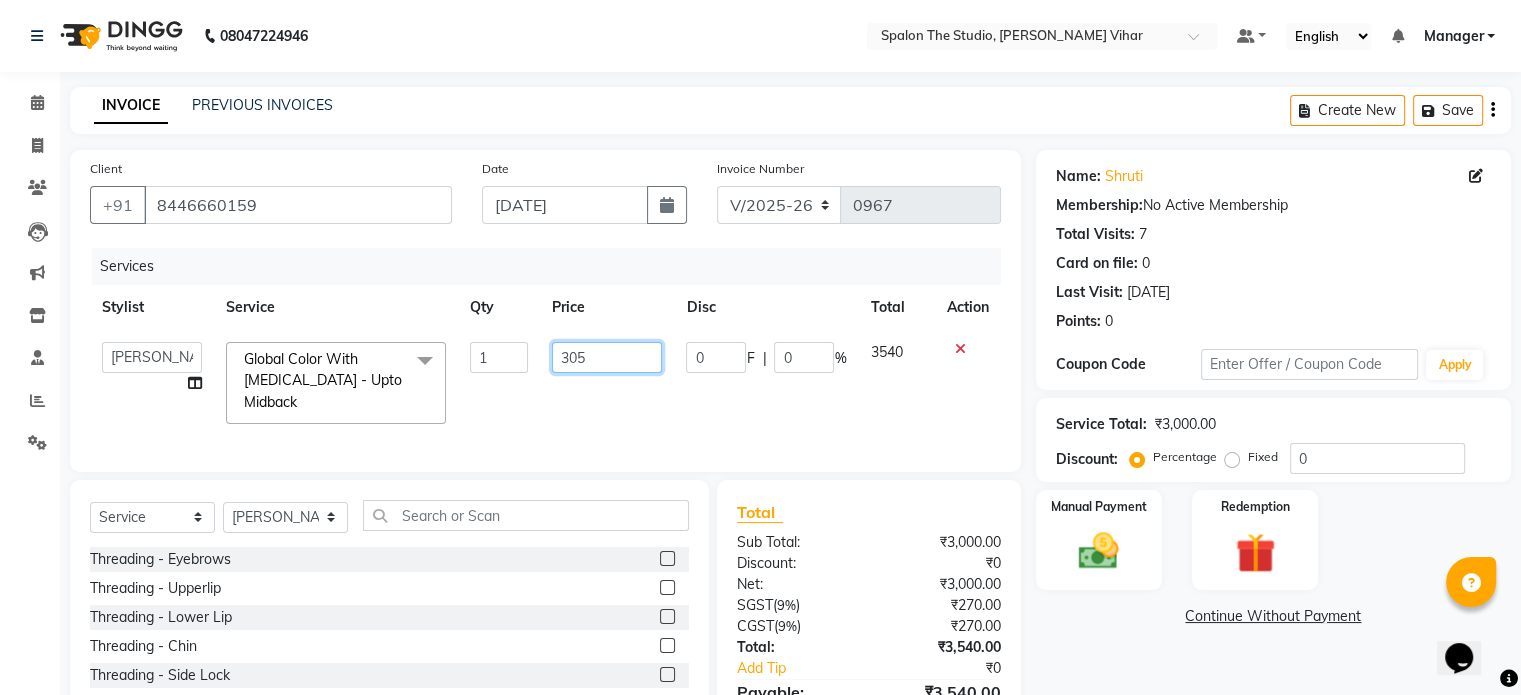 type on "3050" 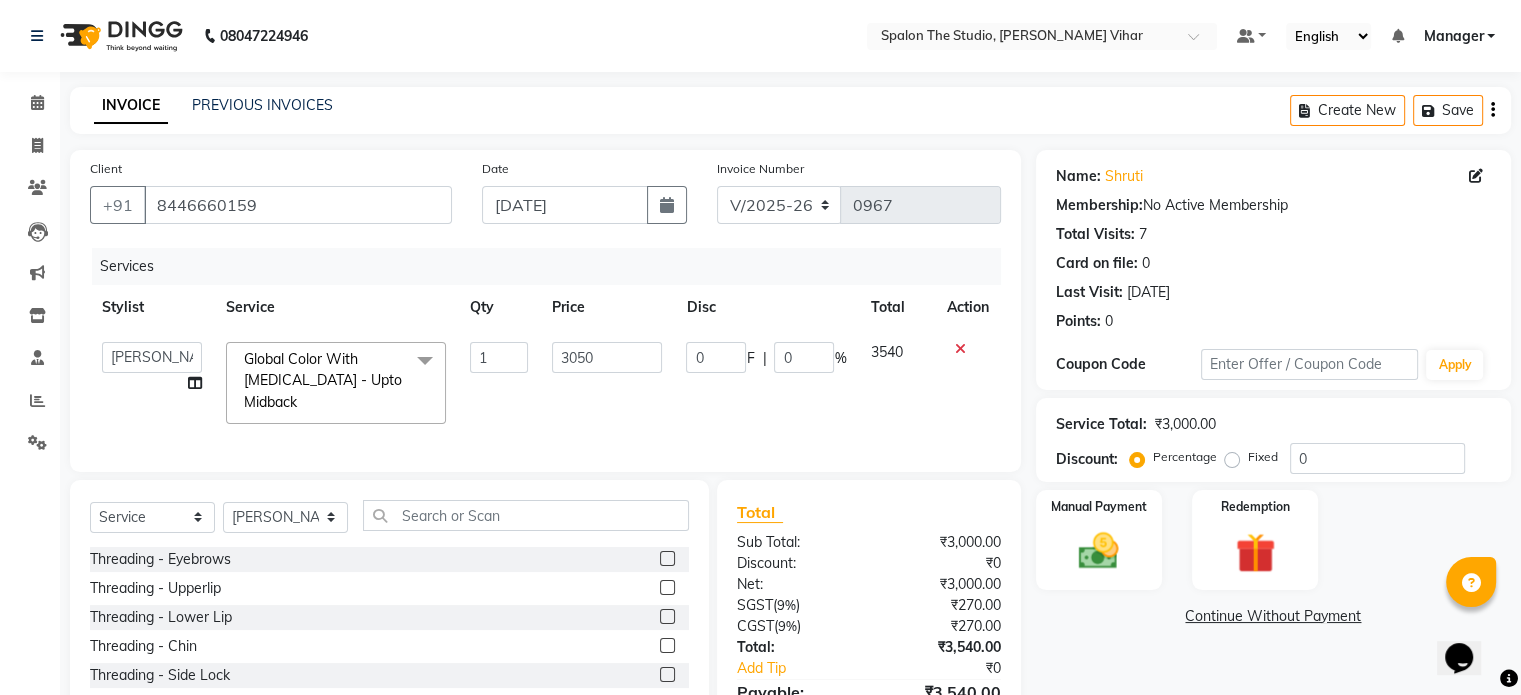 click on "0 F | 0 %" 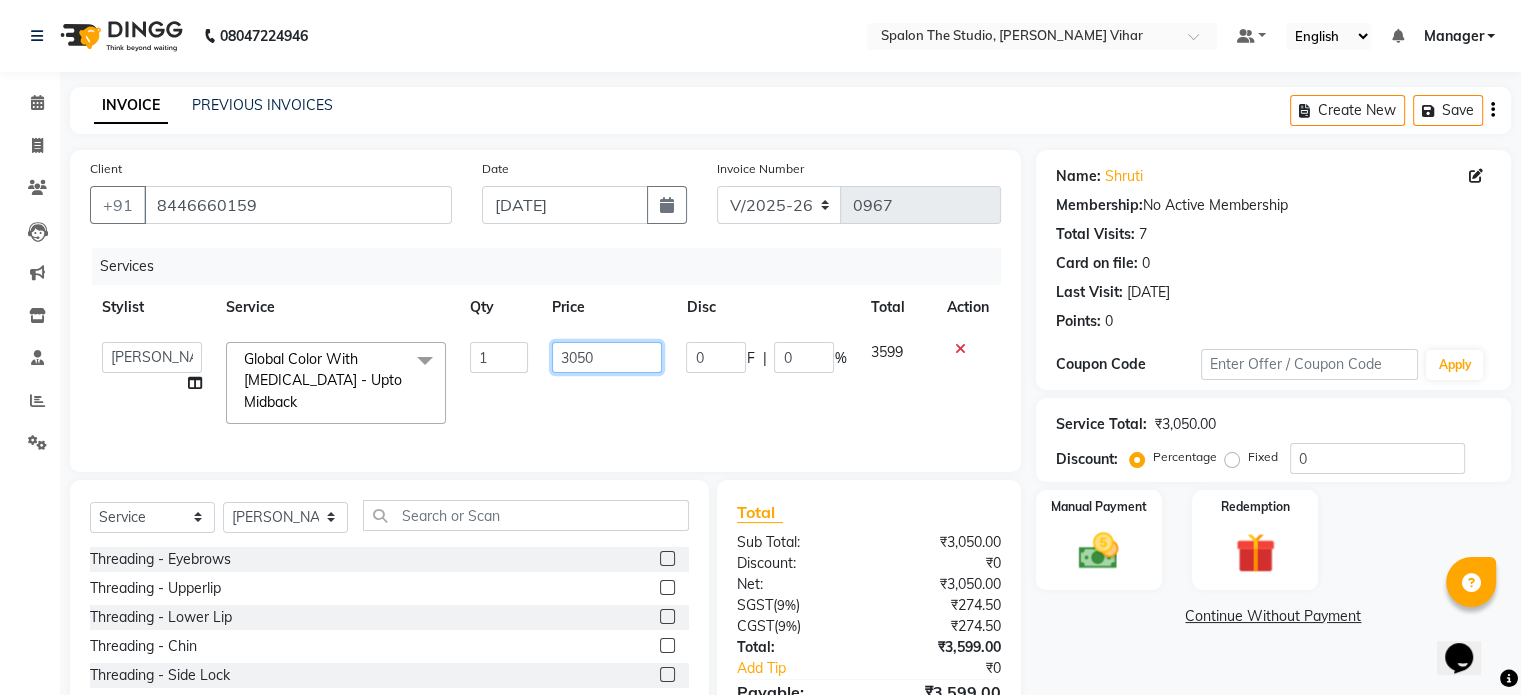 click on "3050" 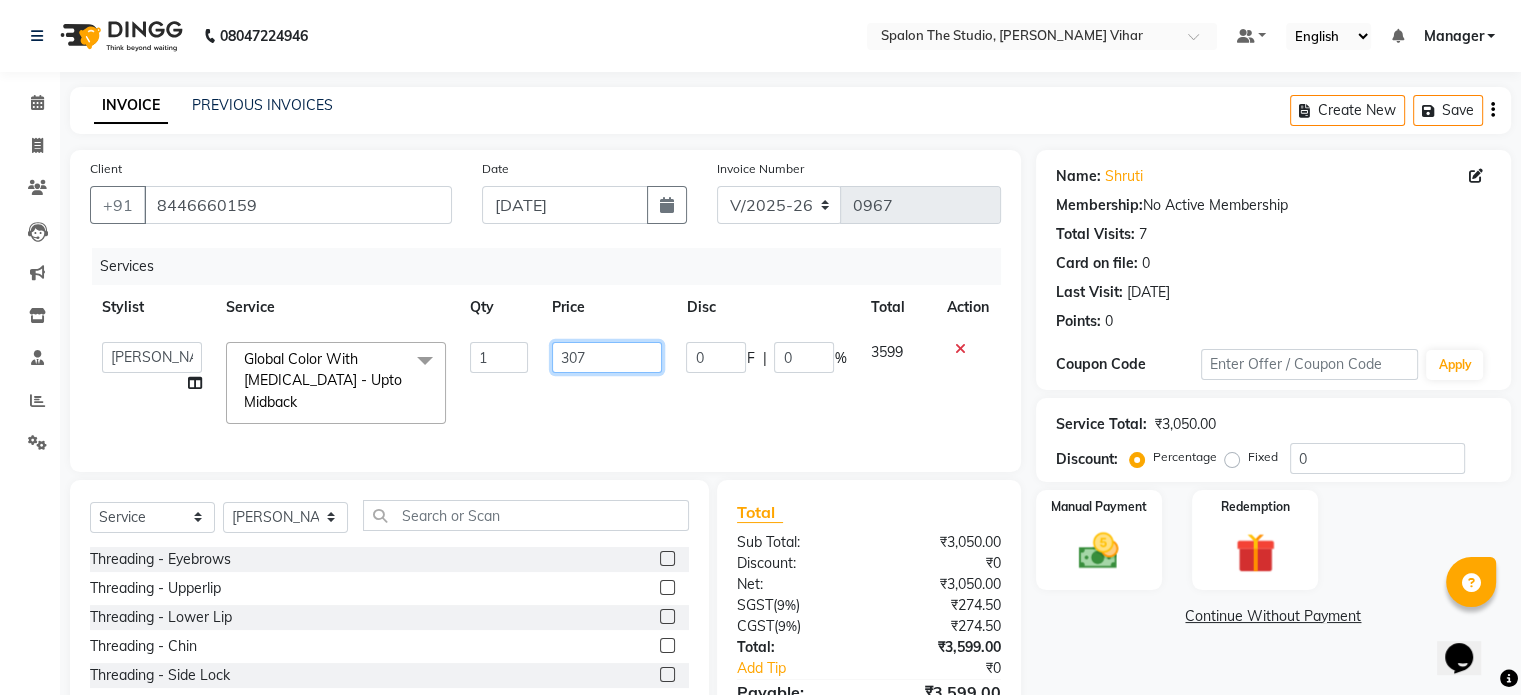 type on "3070" 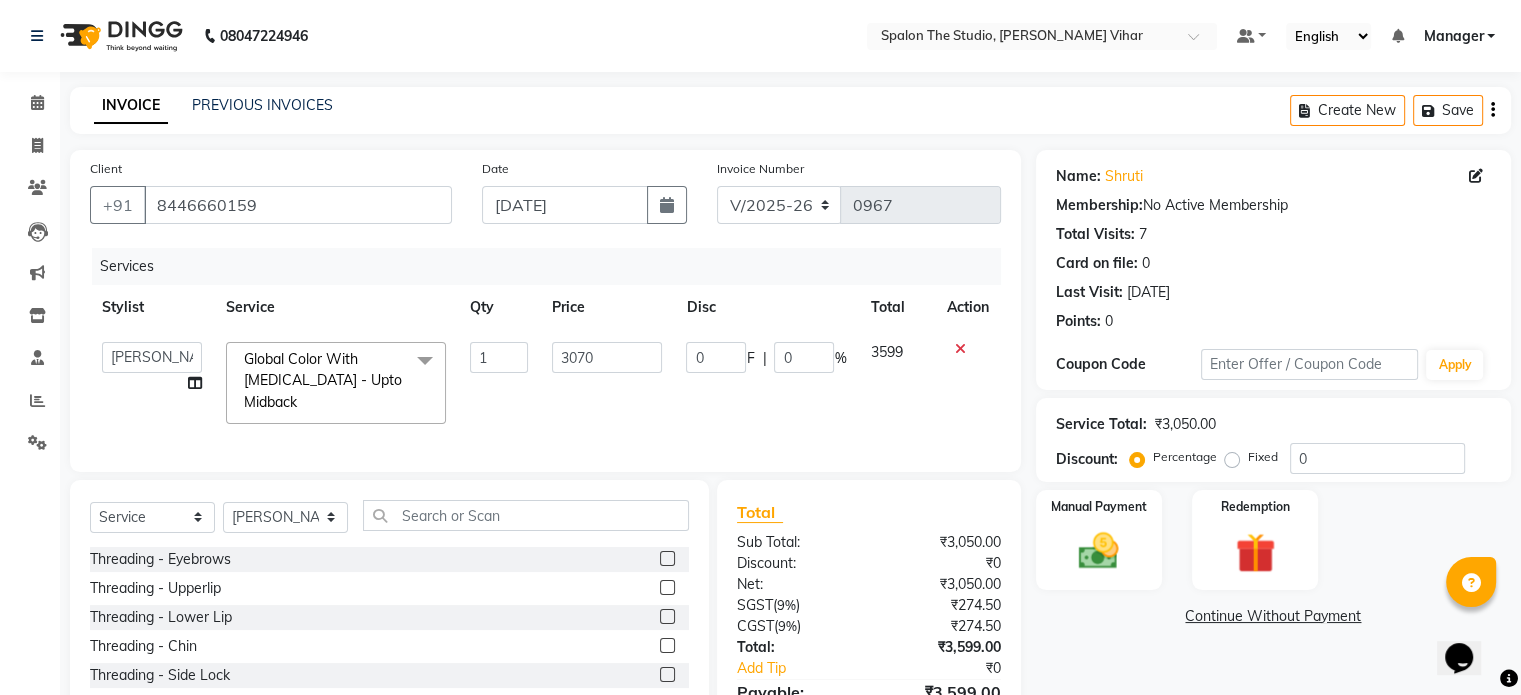 click on "0 F | 0 %" 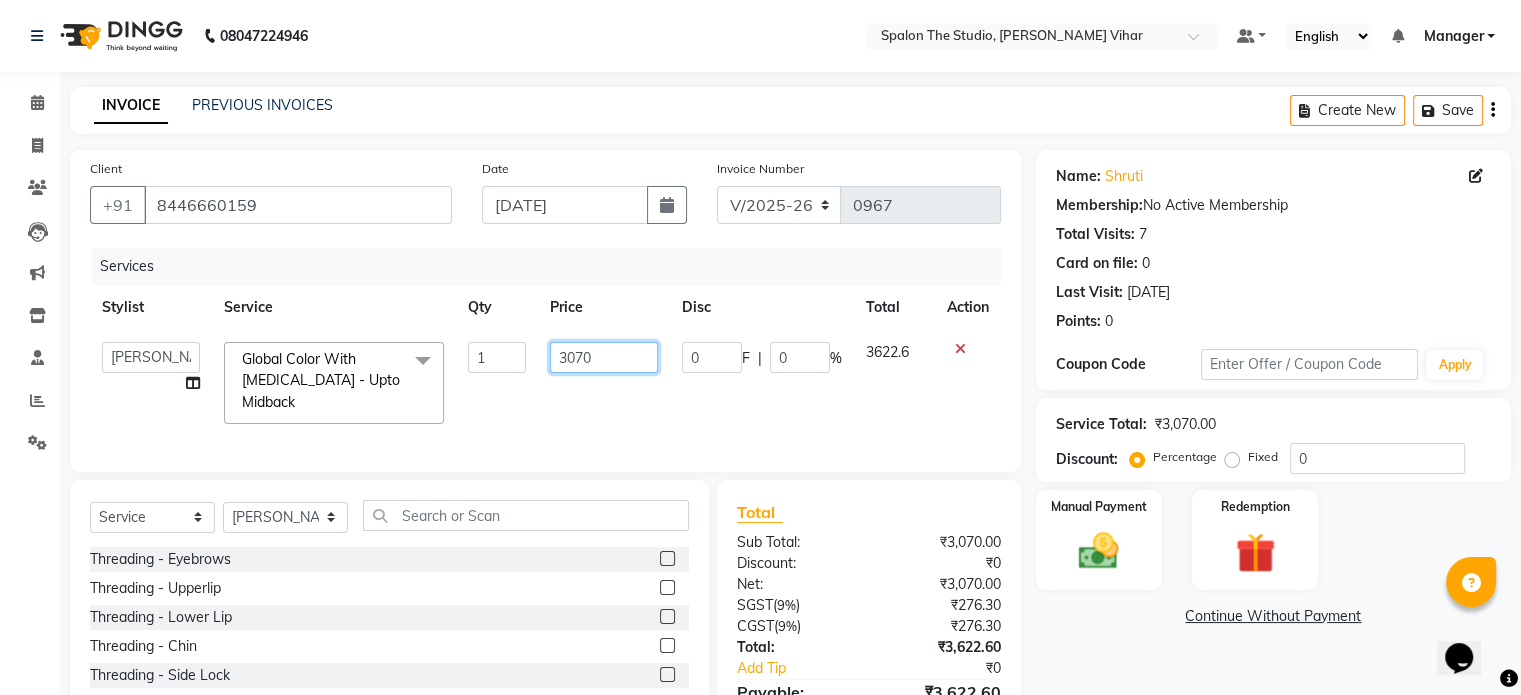 click on "3070" 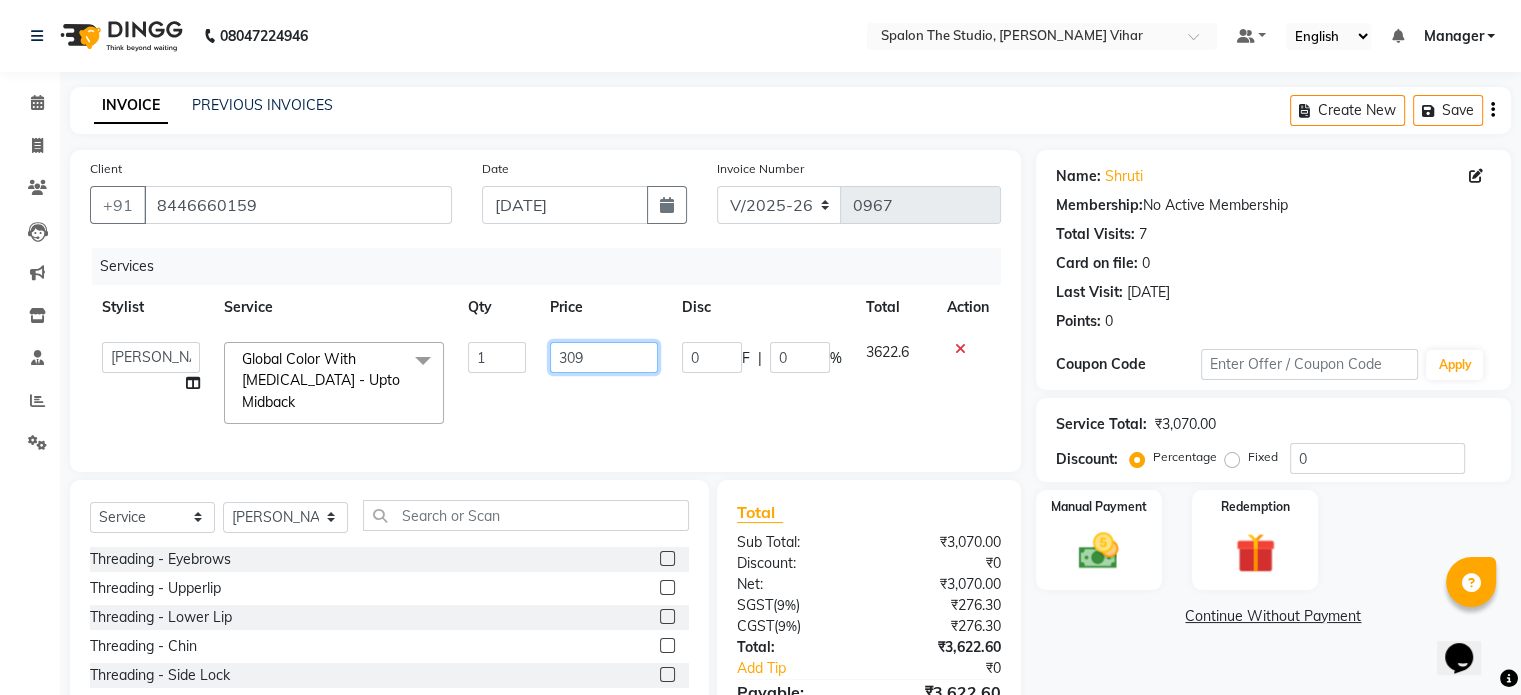 type on "3090" 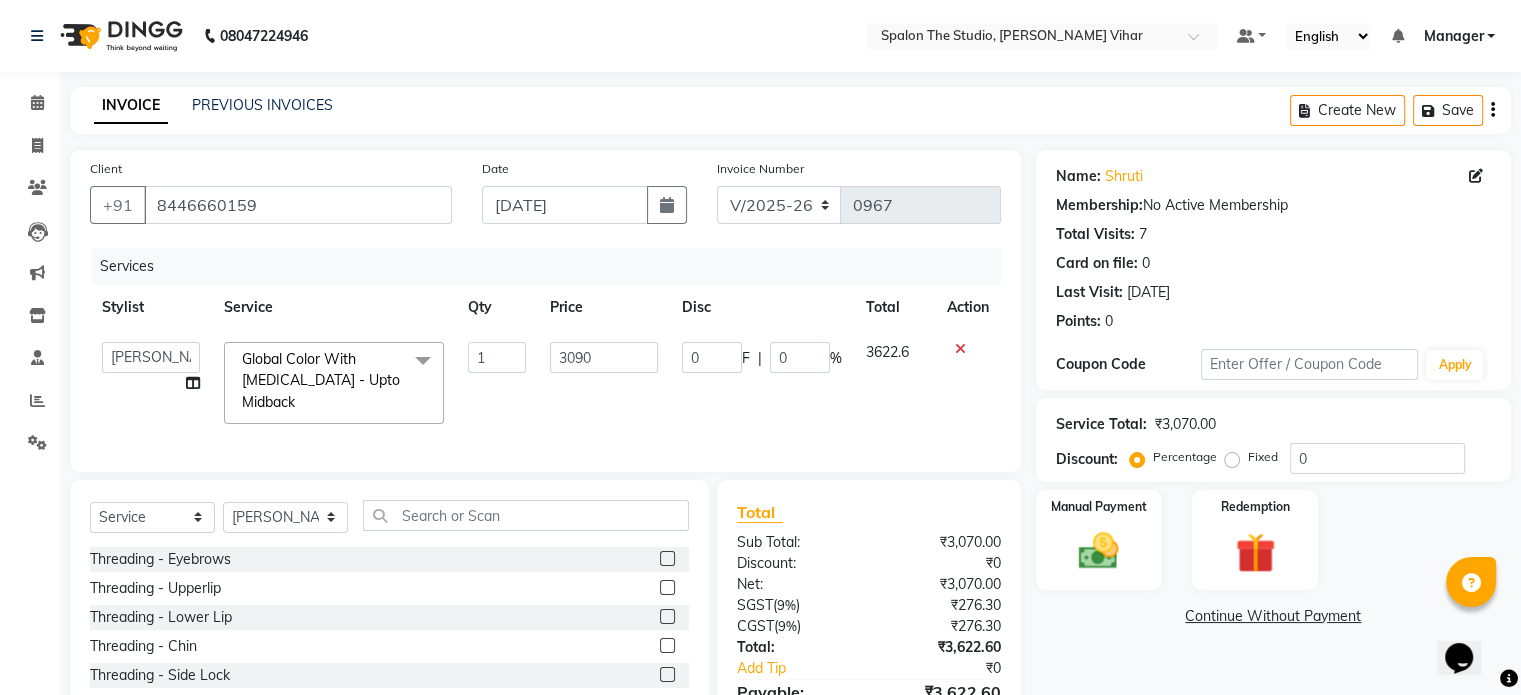 click on "0 F | 0 %" 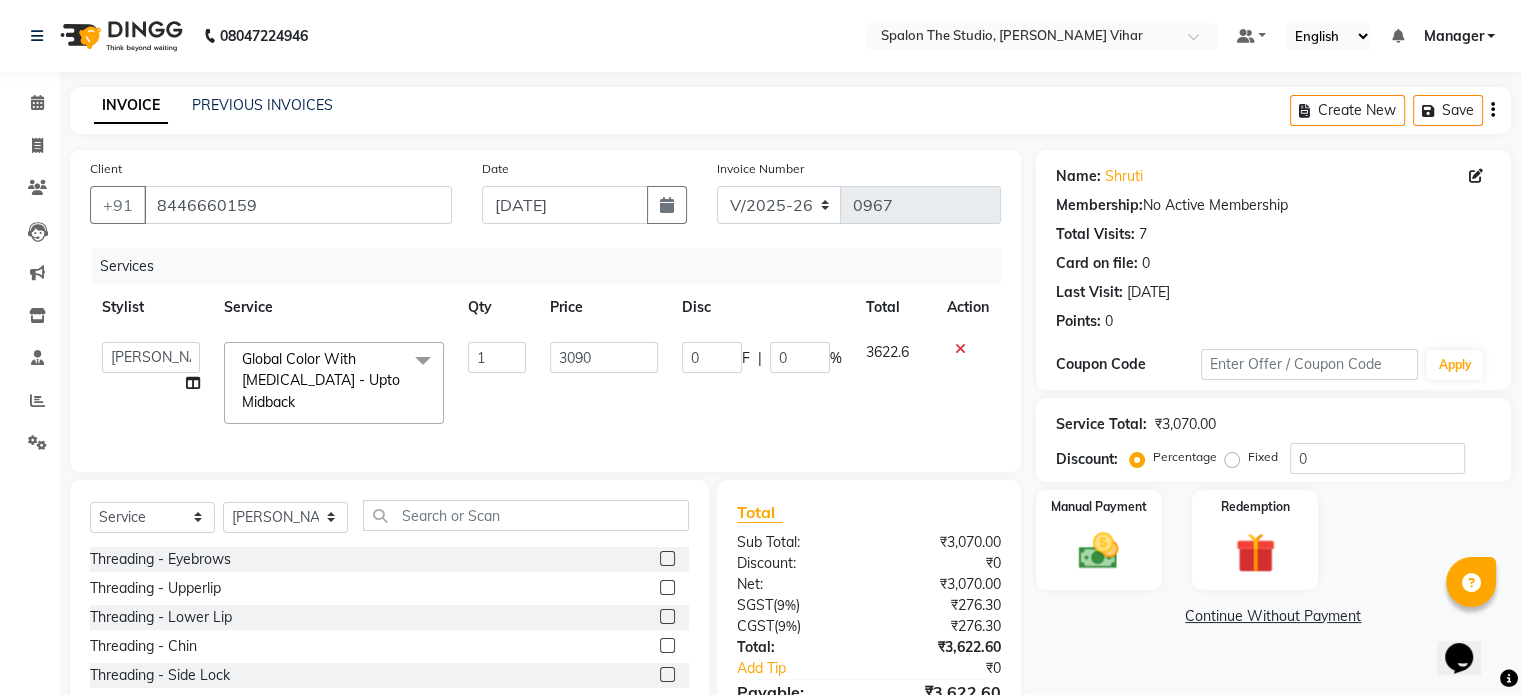 select on "47767" 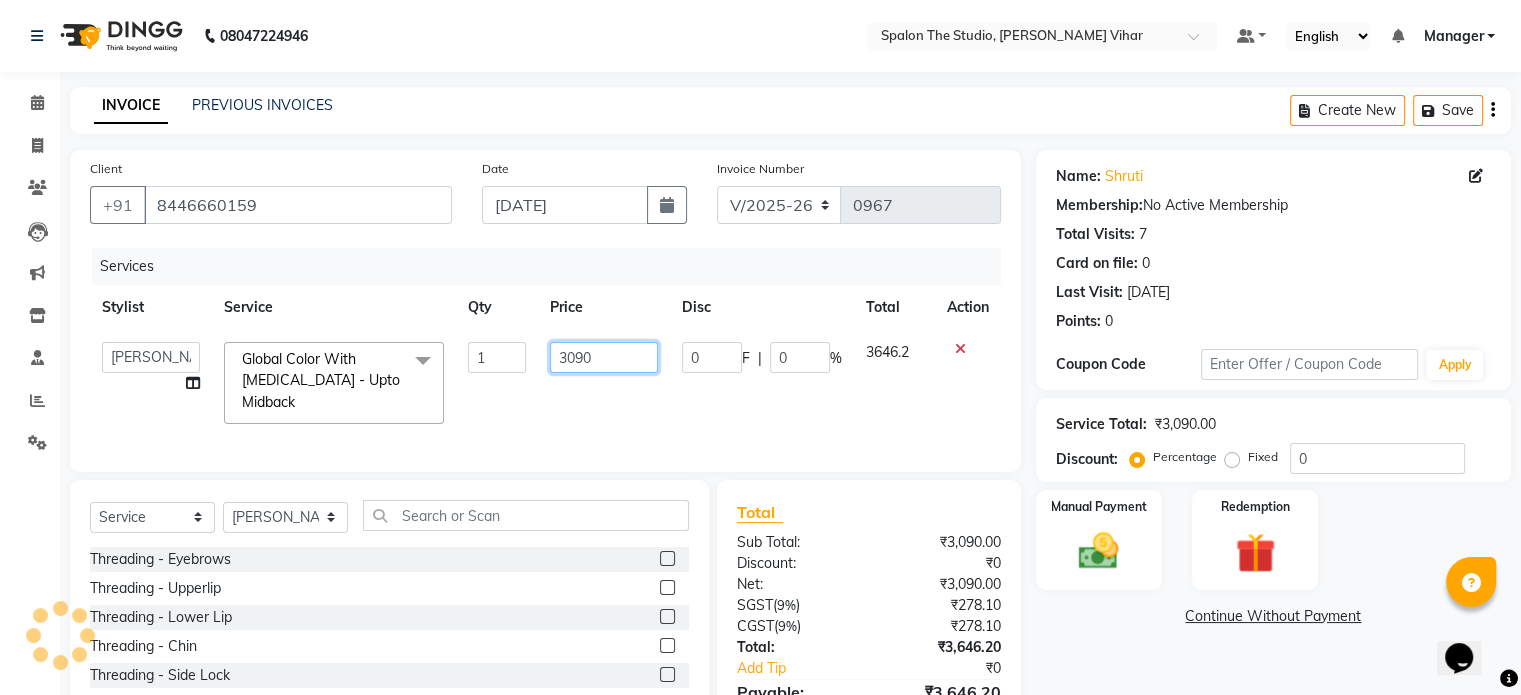 click on "3090" 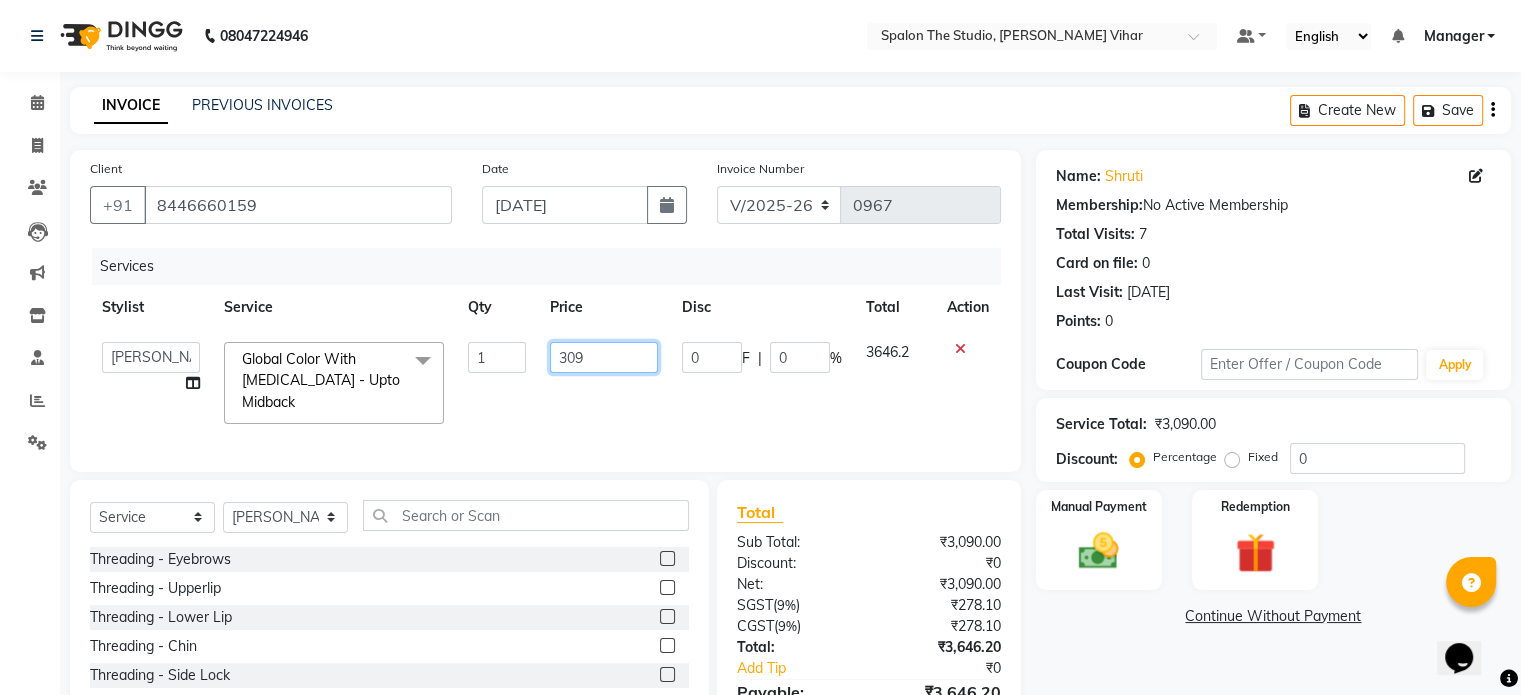 type on "3099" 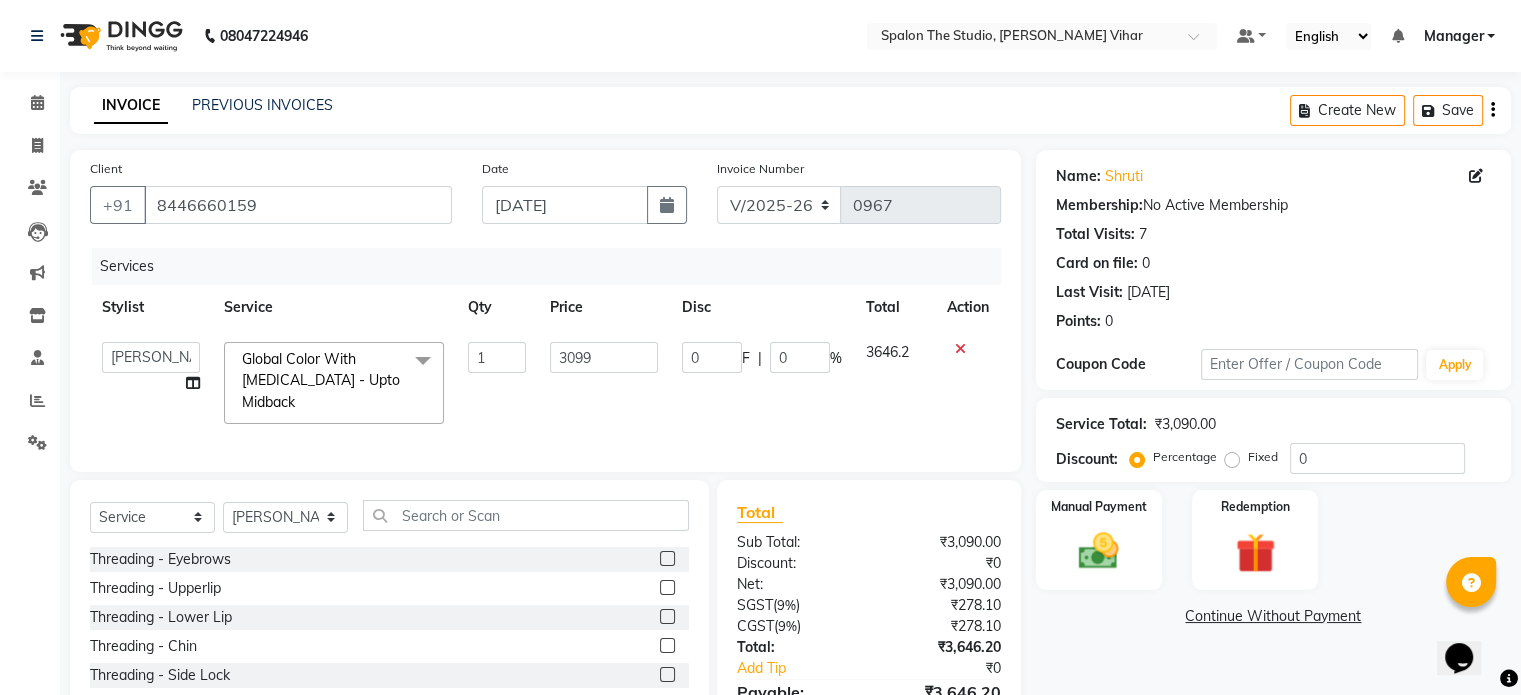 click on "3099" 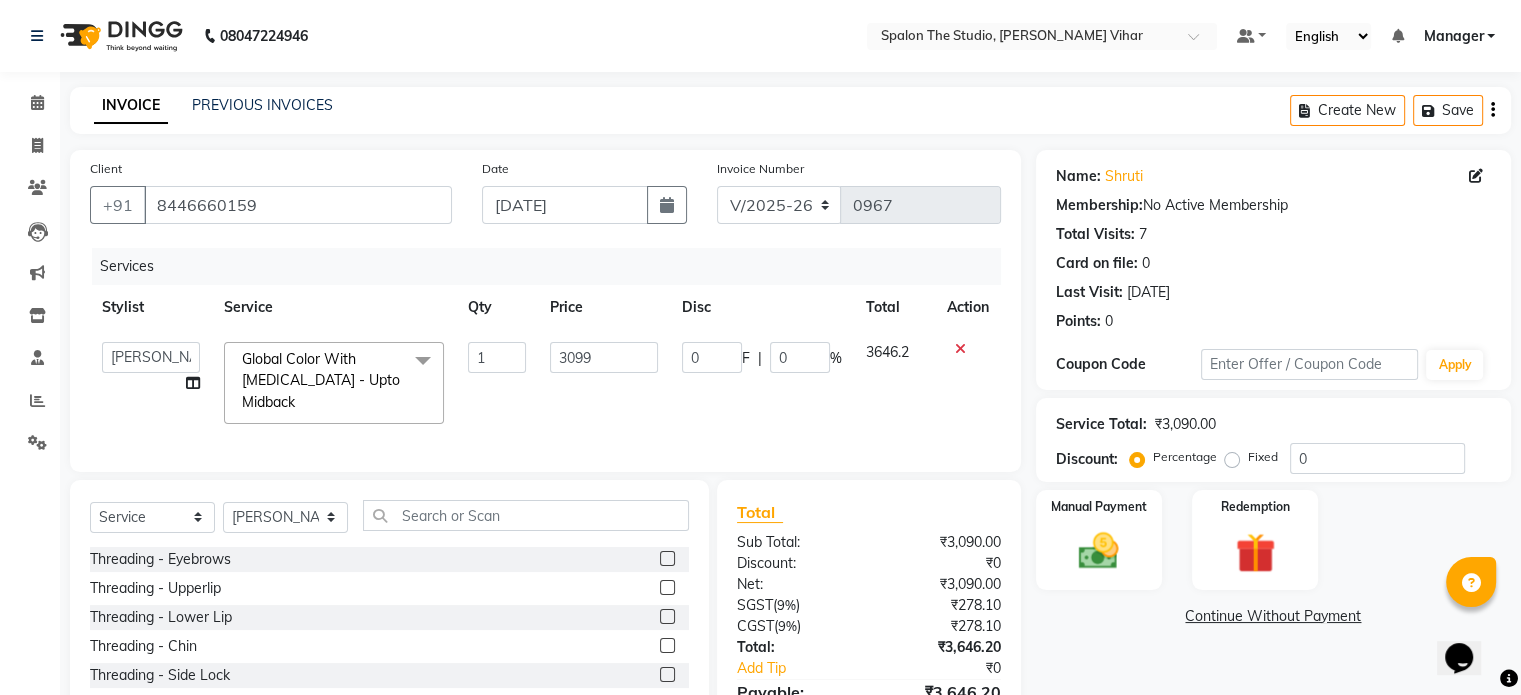 select on "47767" 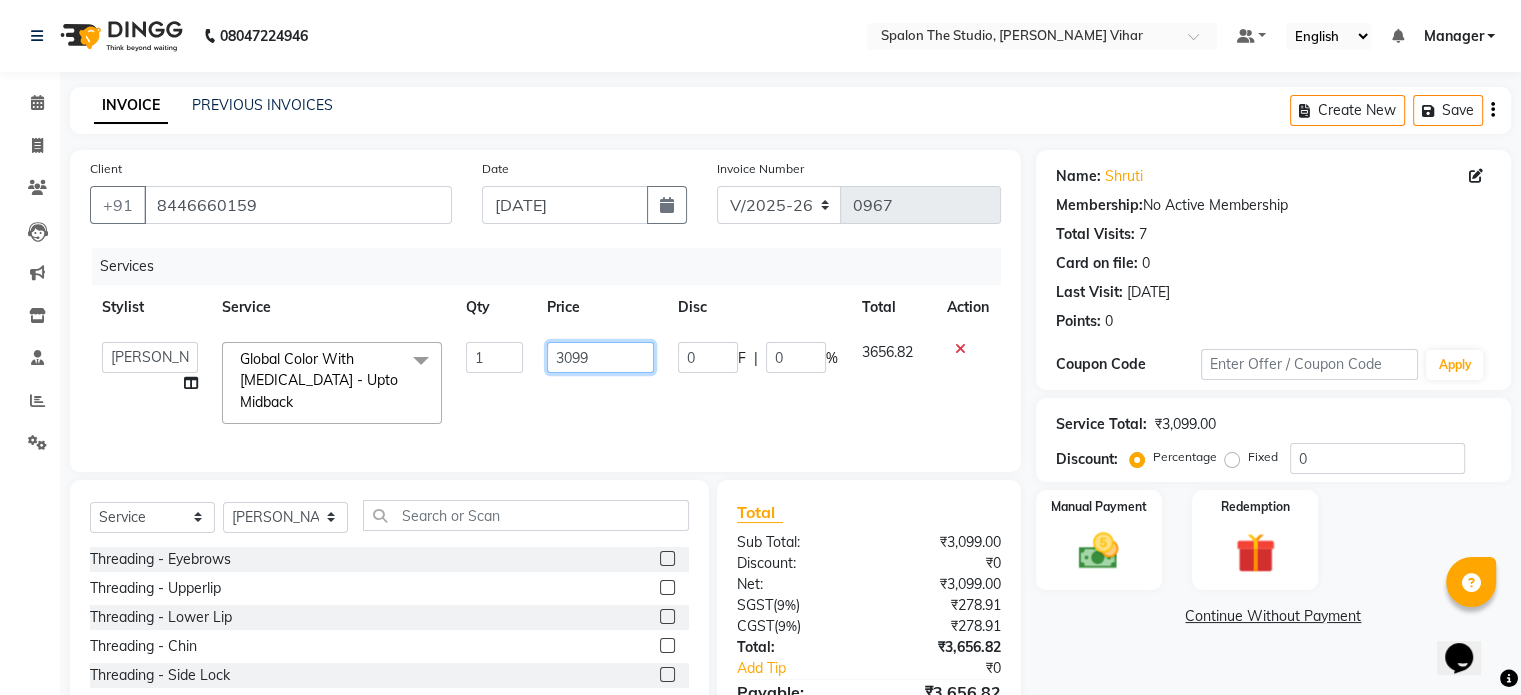 click on "3099" 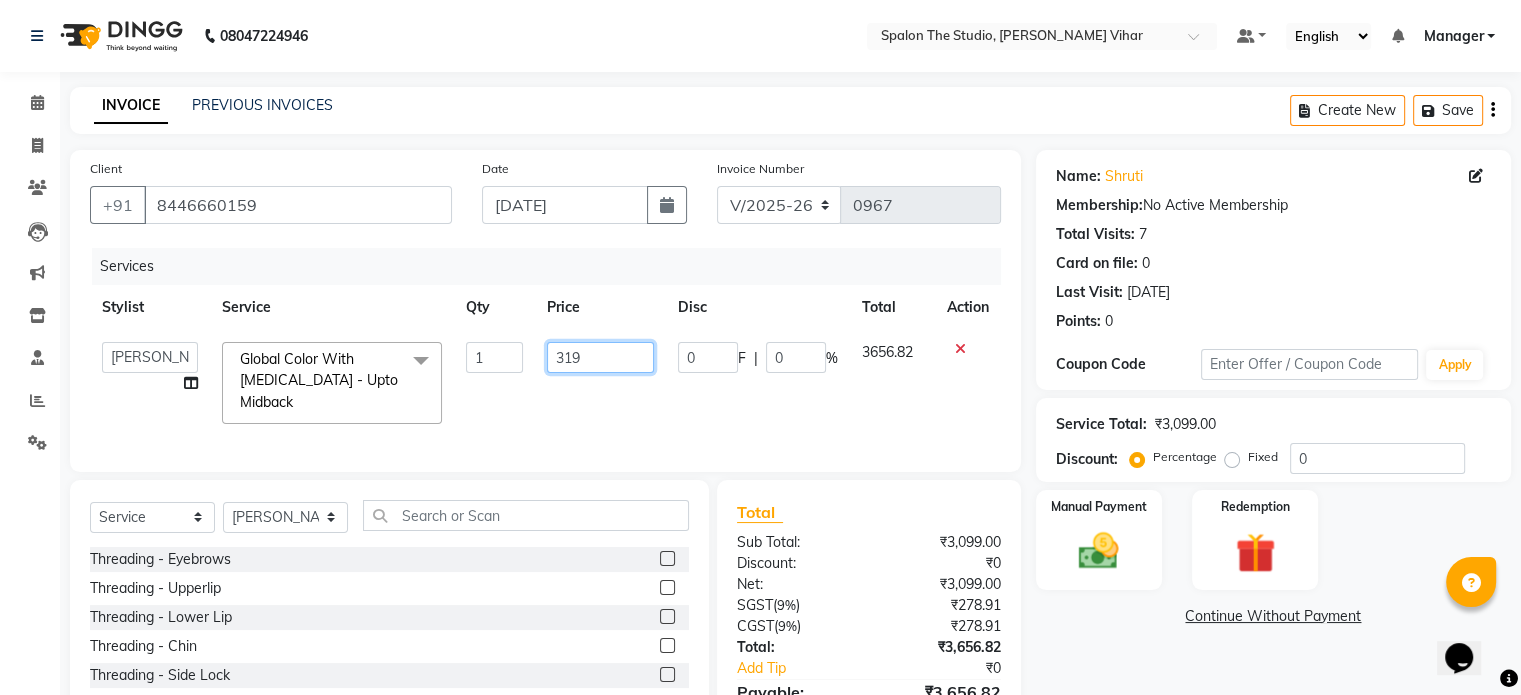 type on "3195" 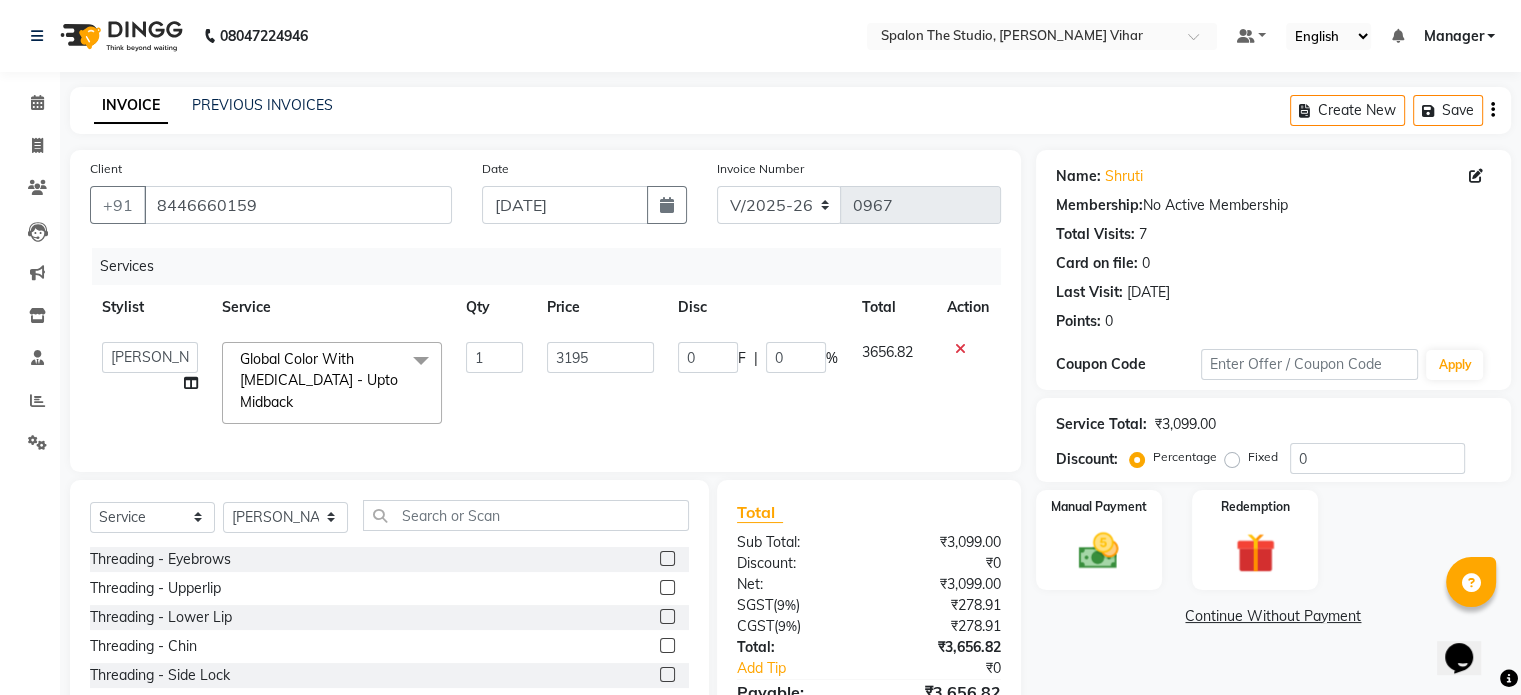 click on "3195" 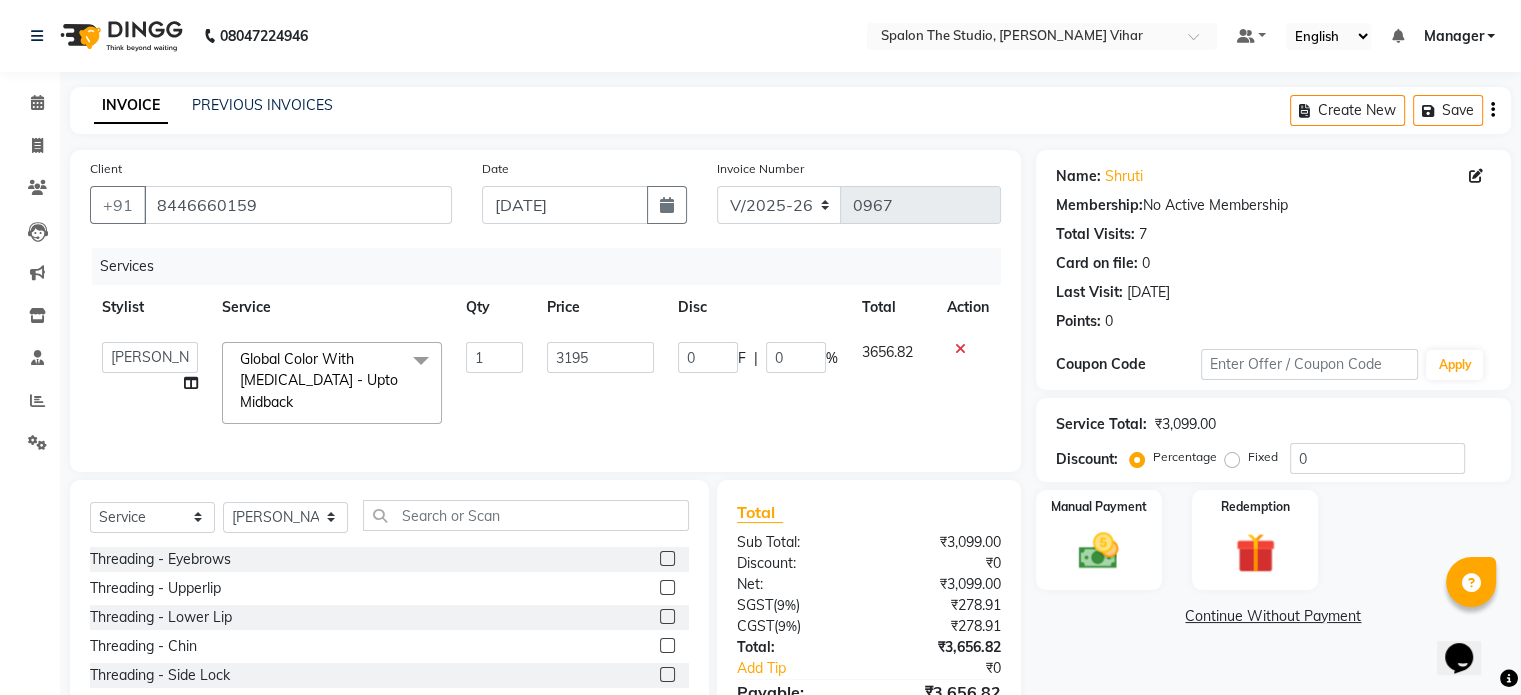select on "47767" 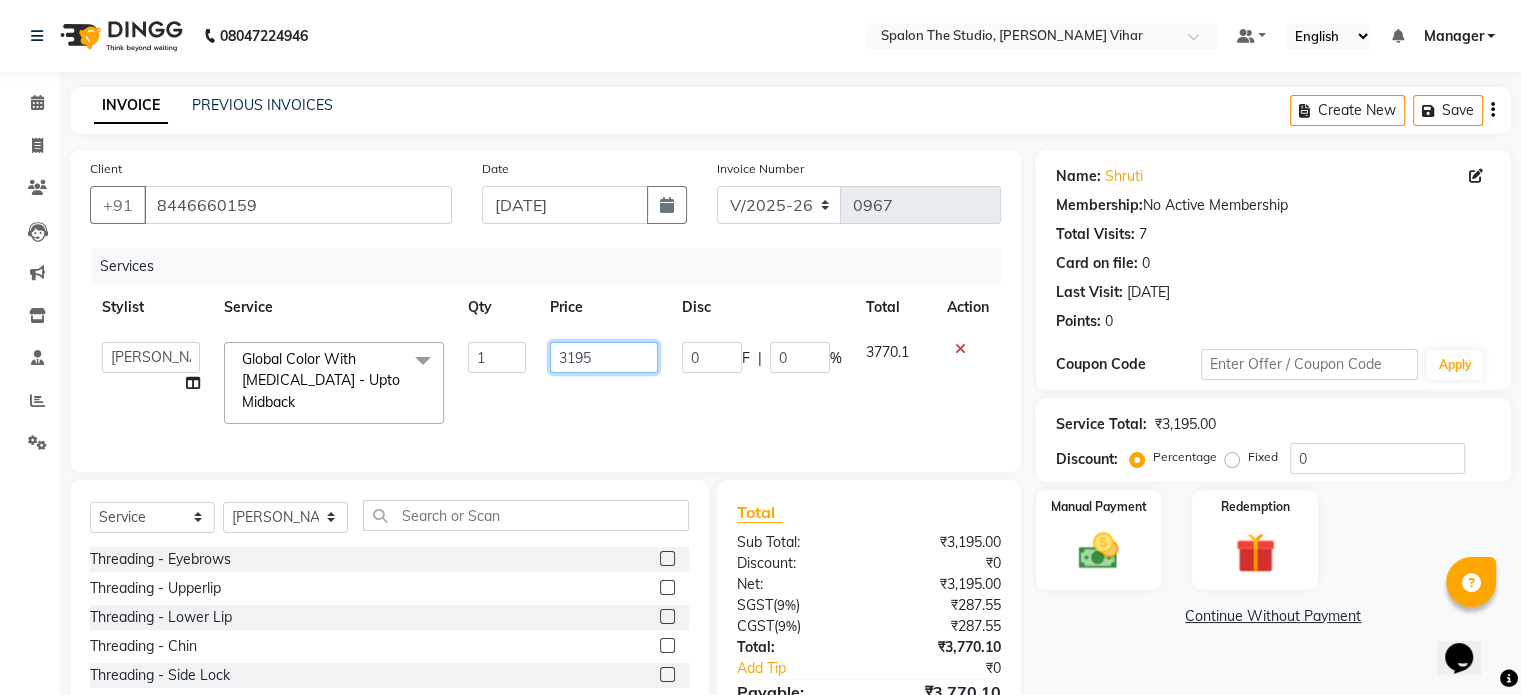 click on "3195" 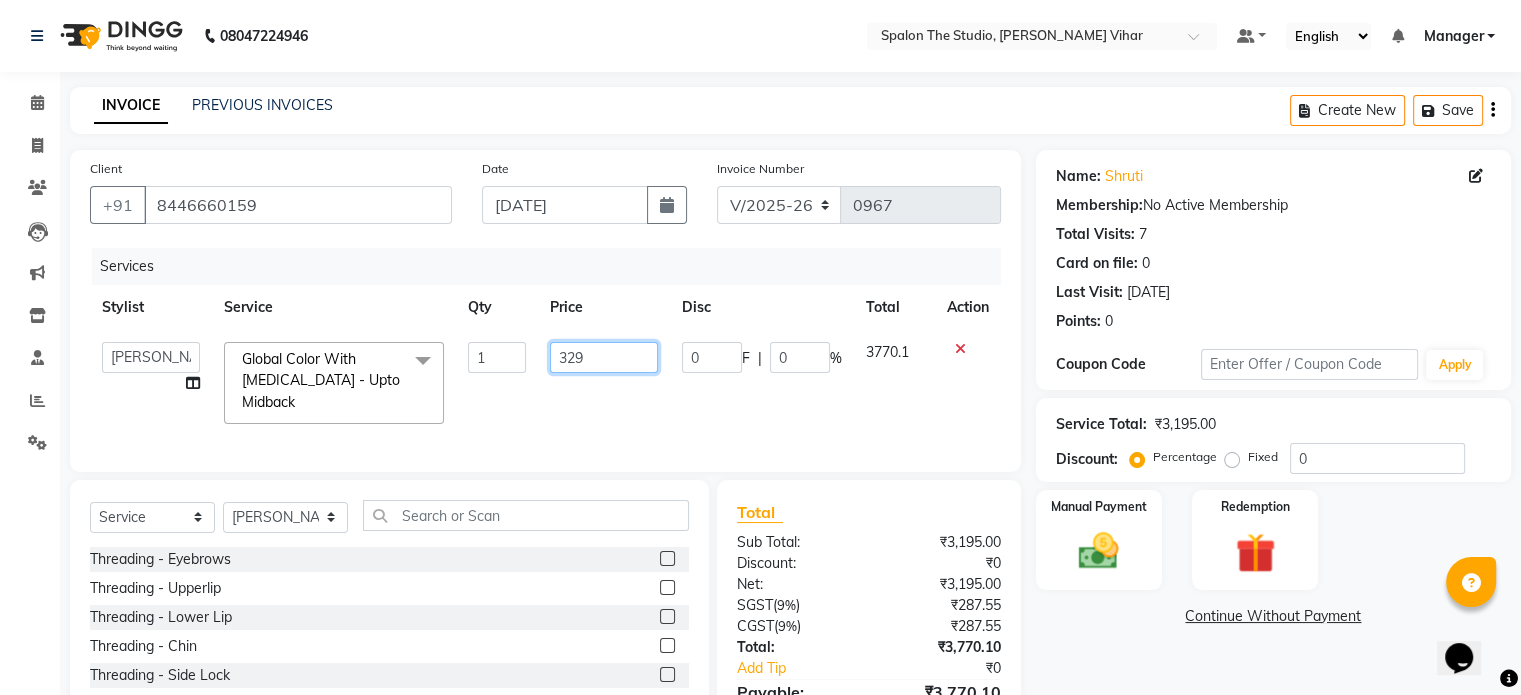 type on "3295" 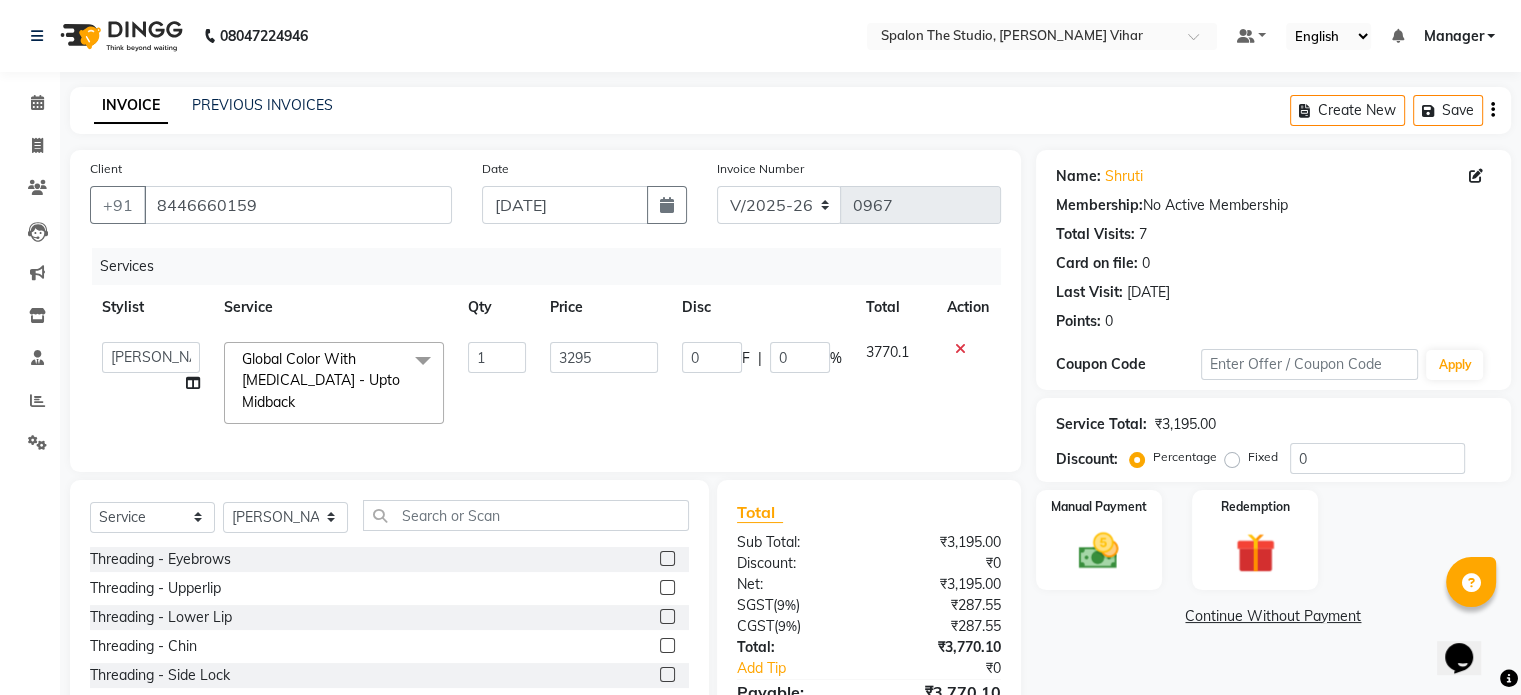 click on "3295" 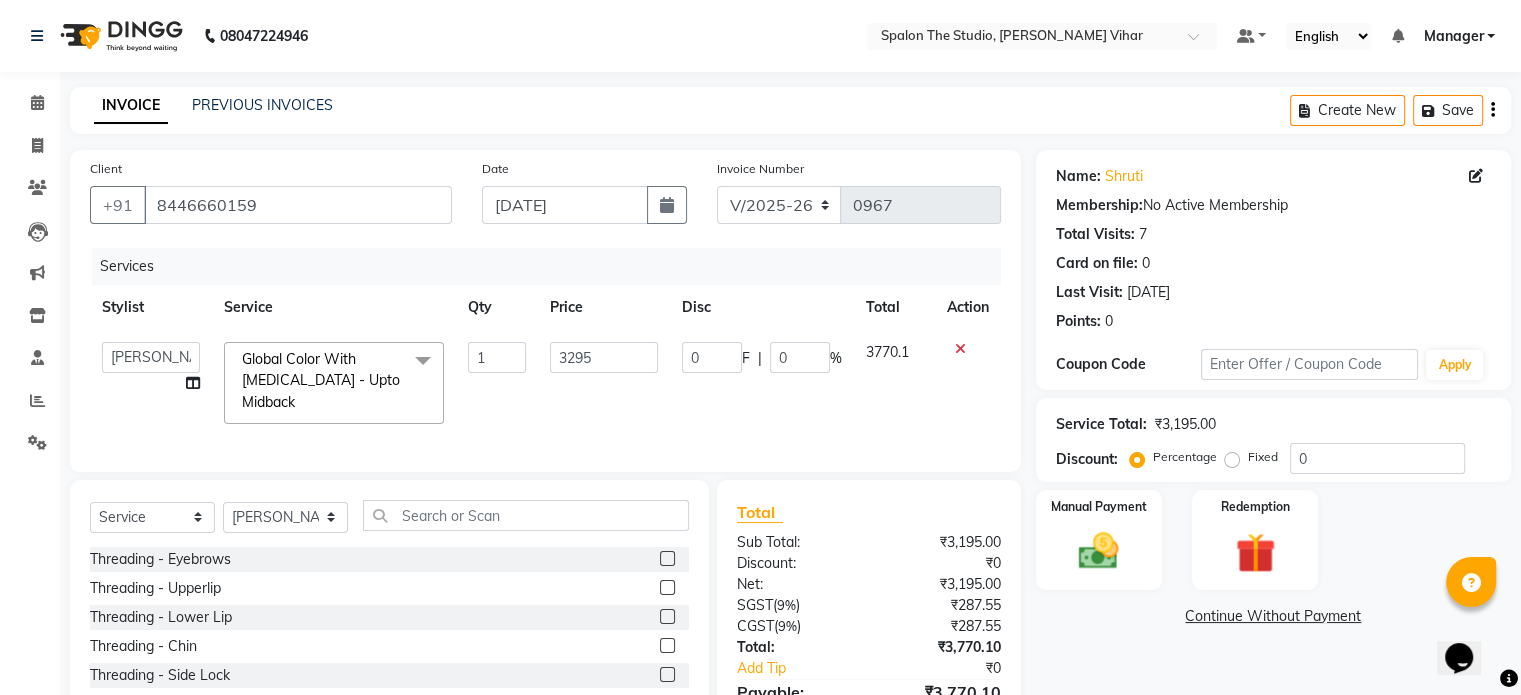 select on "47767" 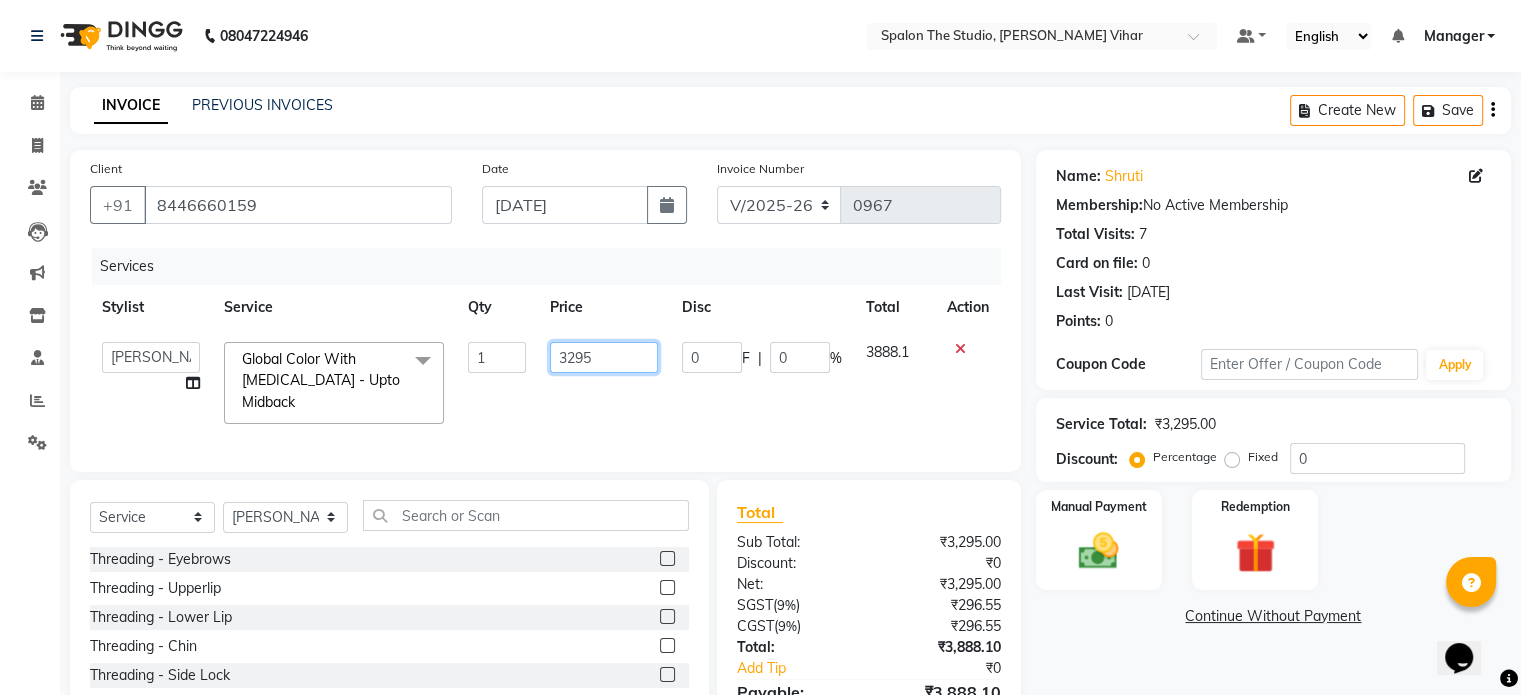 click on "3295" 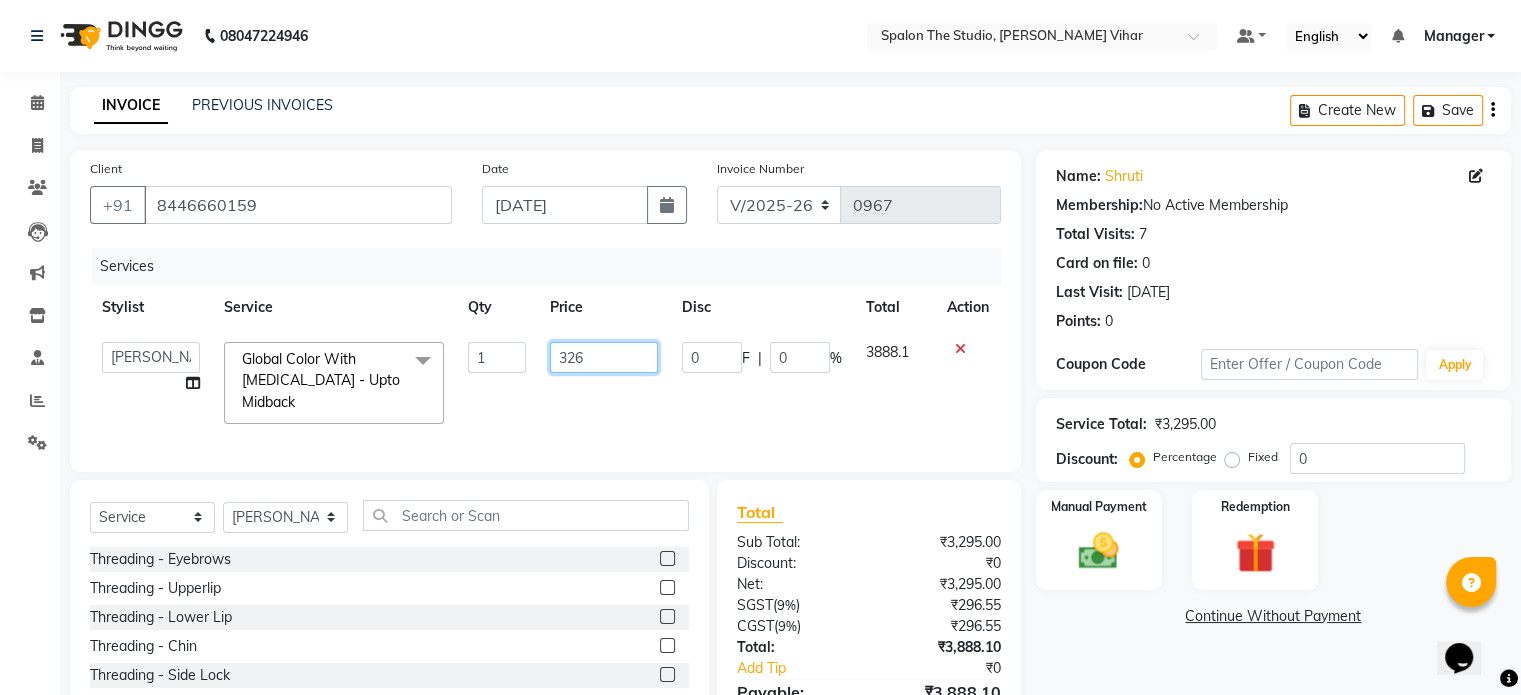 type on "3260" 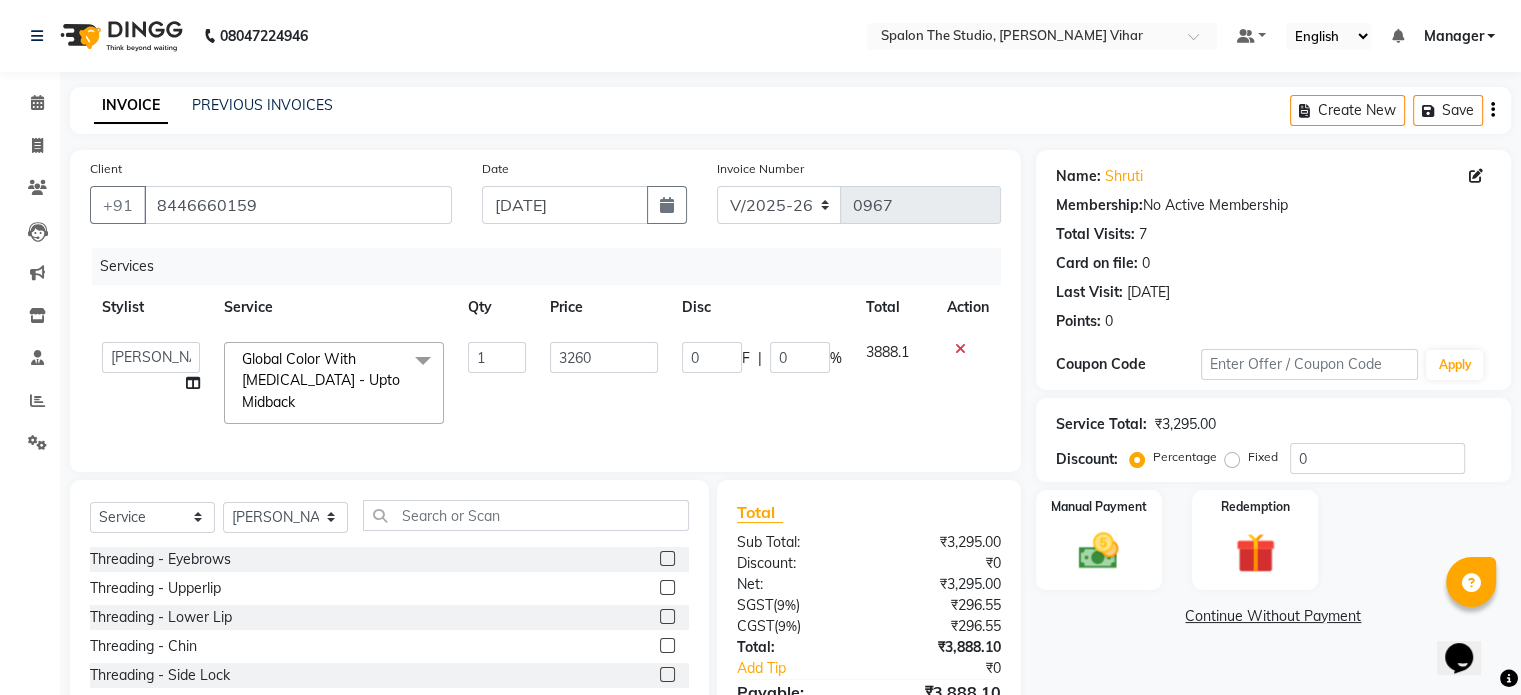 click on "3260" 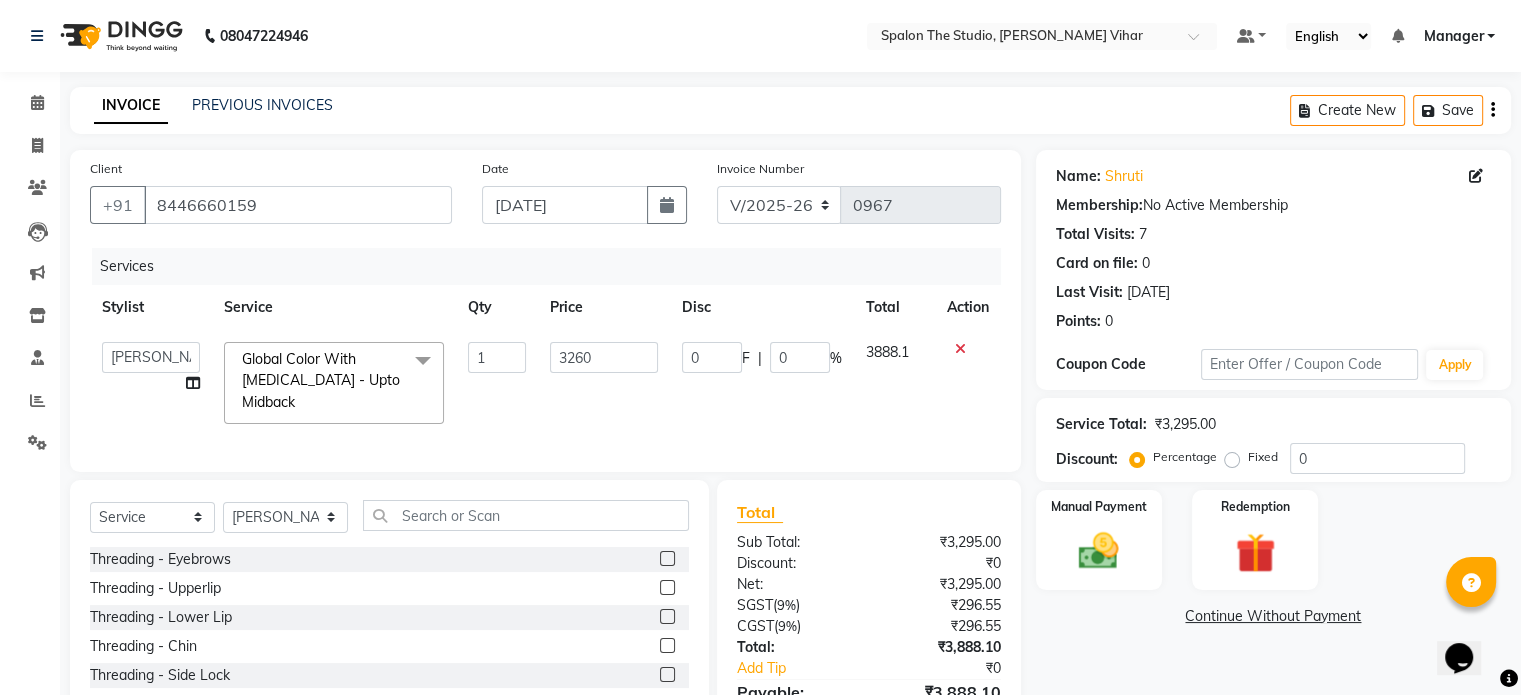 select on "47767" 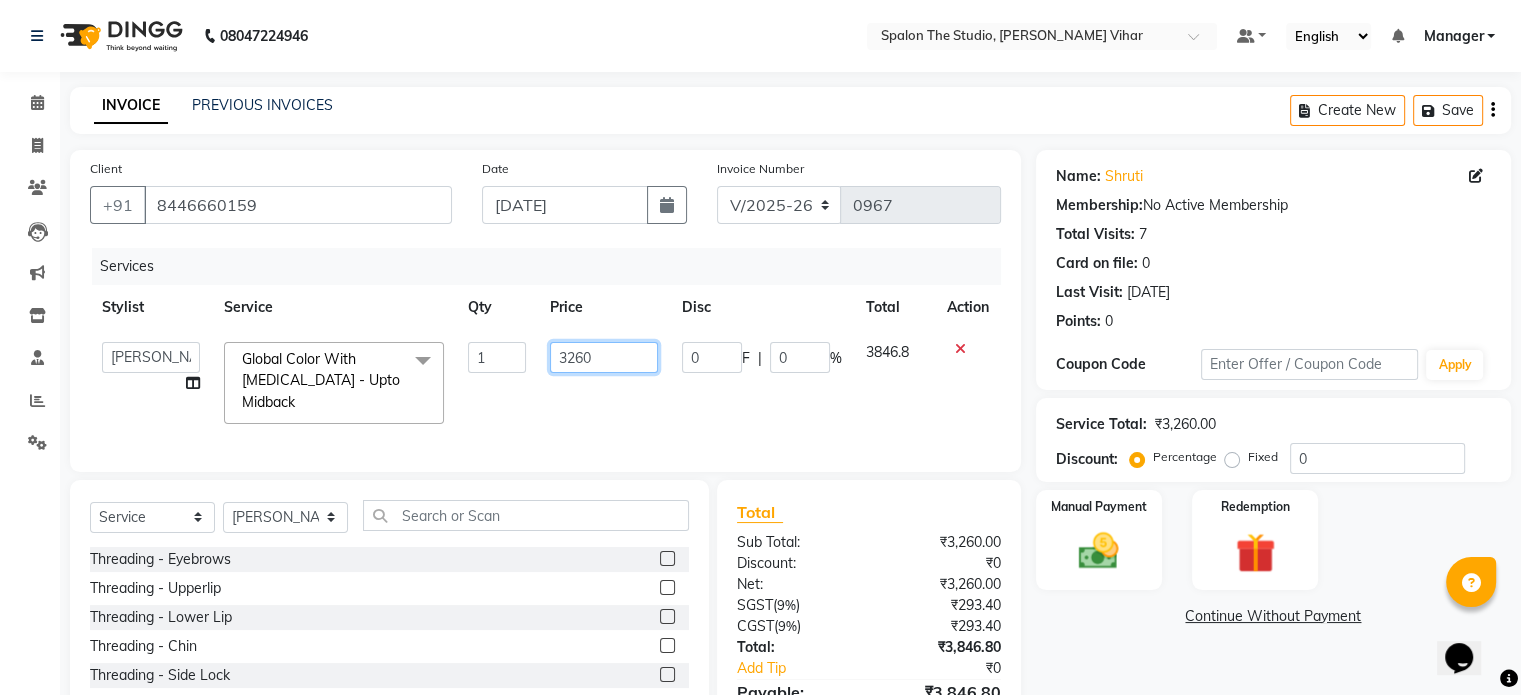 click on "3260" 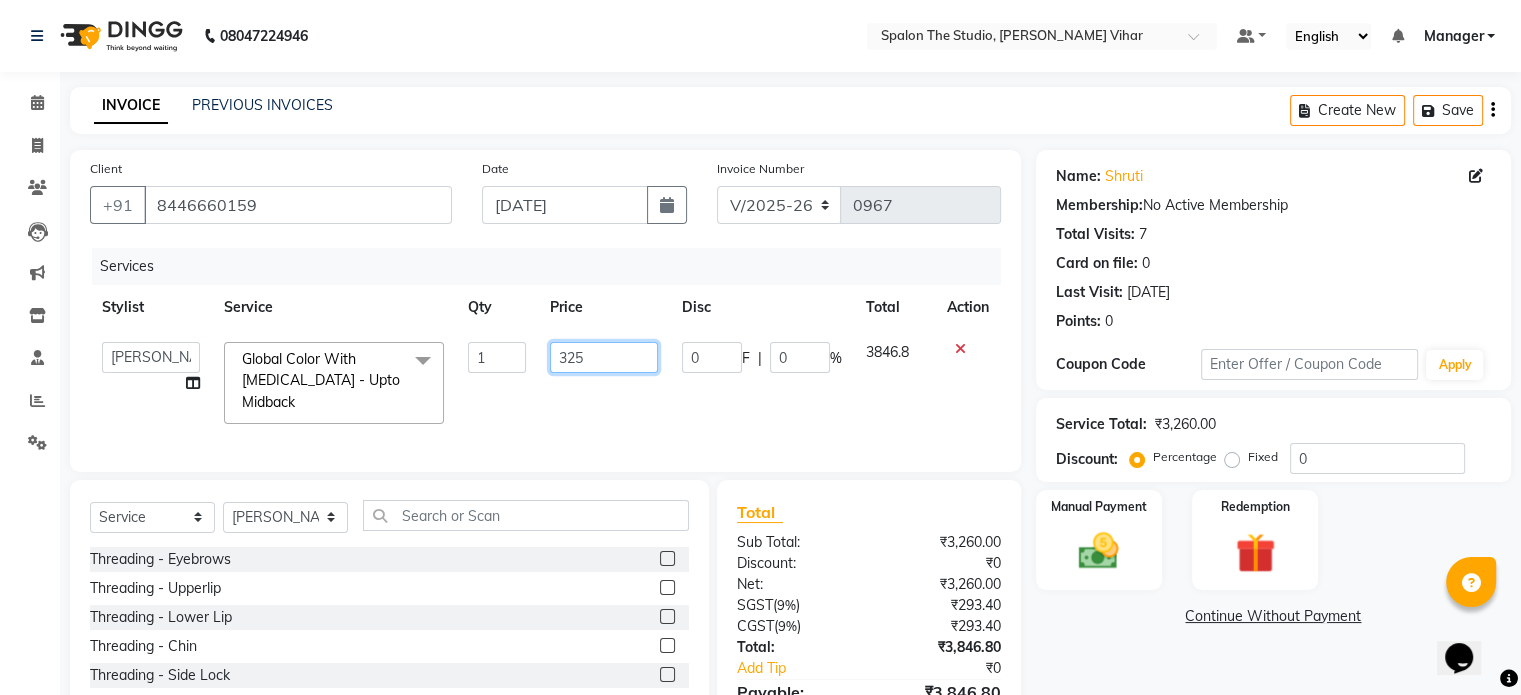 type on "3250" 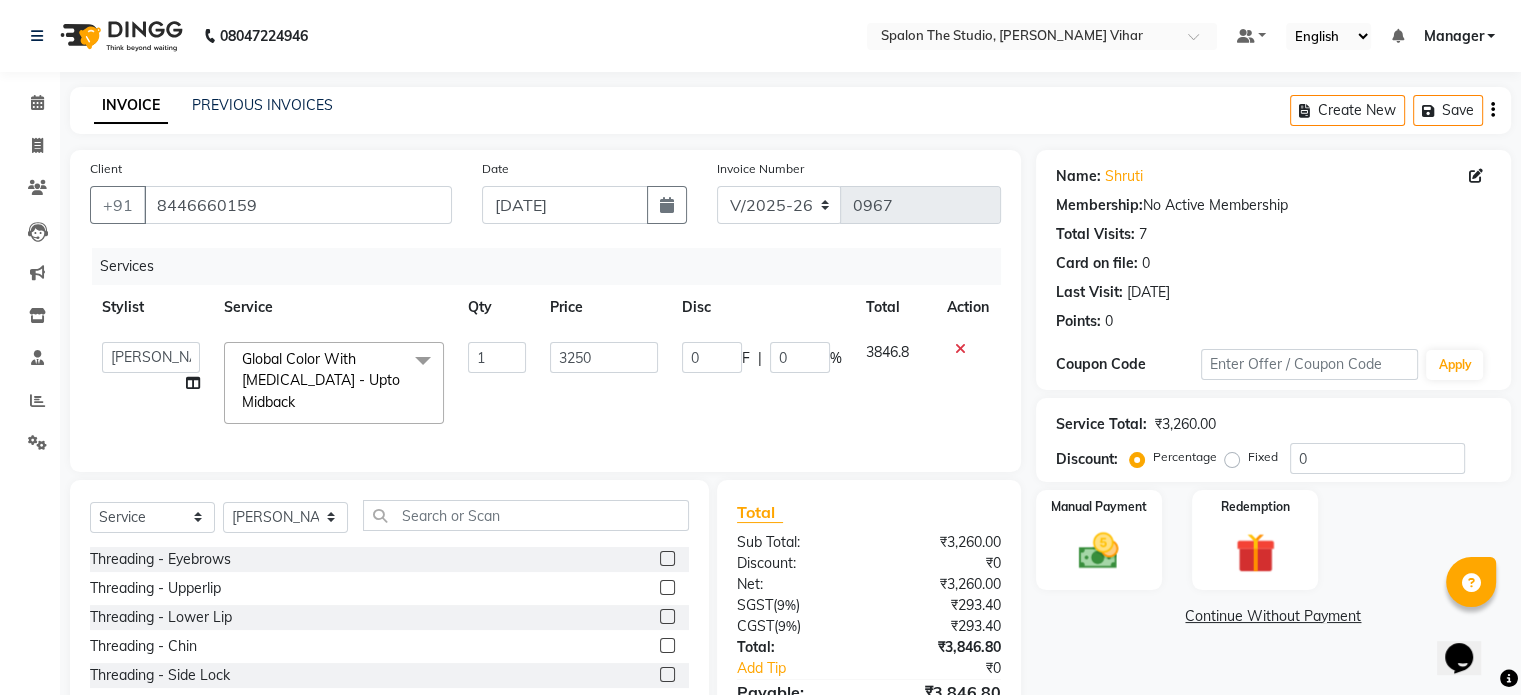 click on "3250" 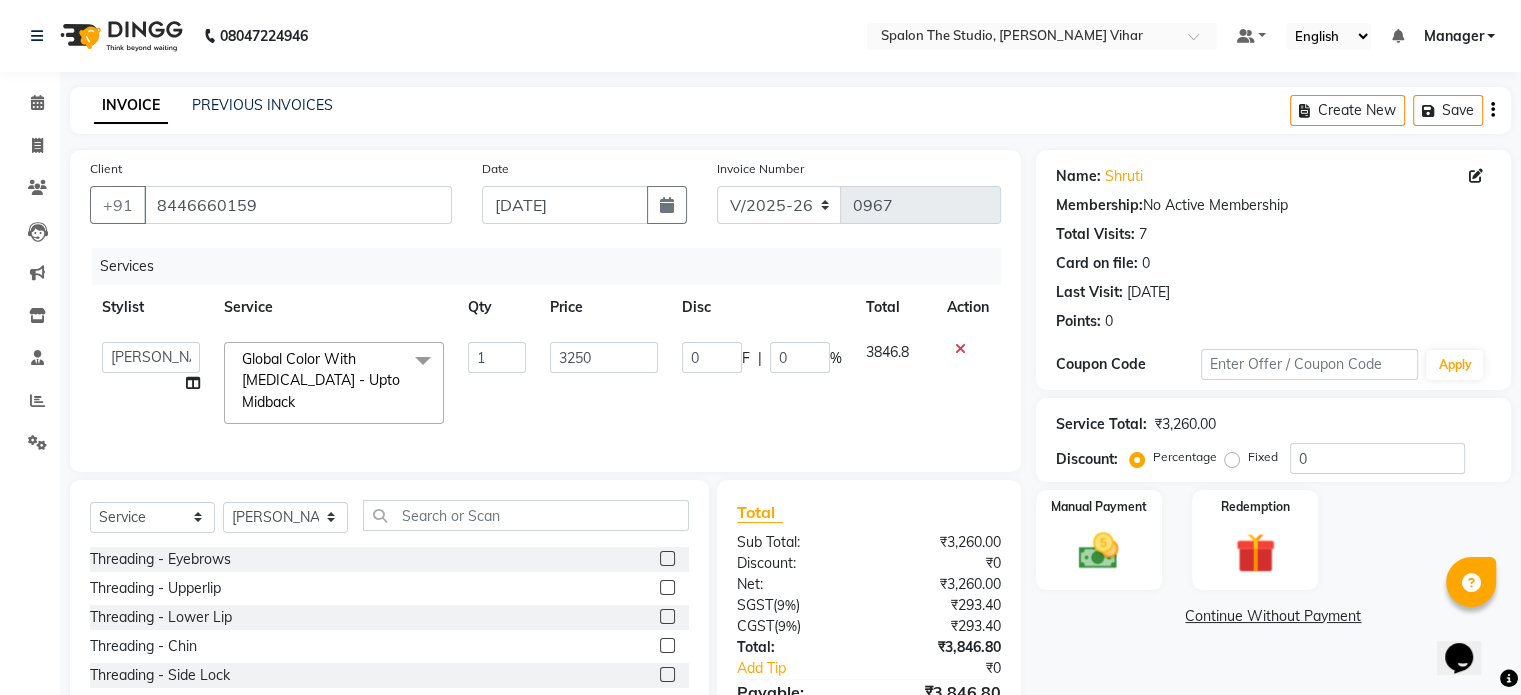 select on "47767" 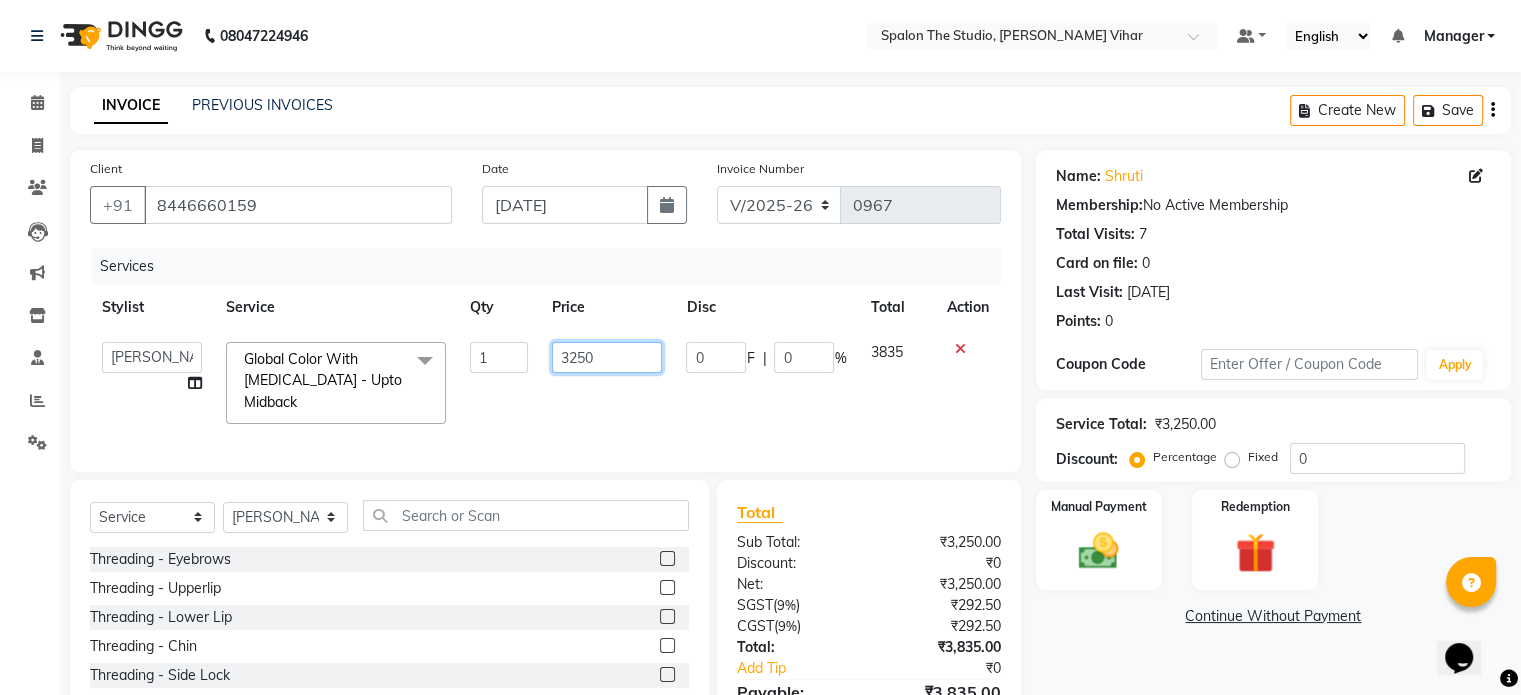 click on "3250" 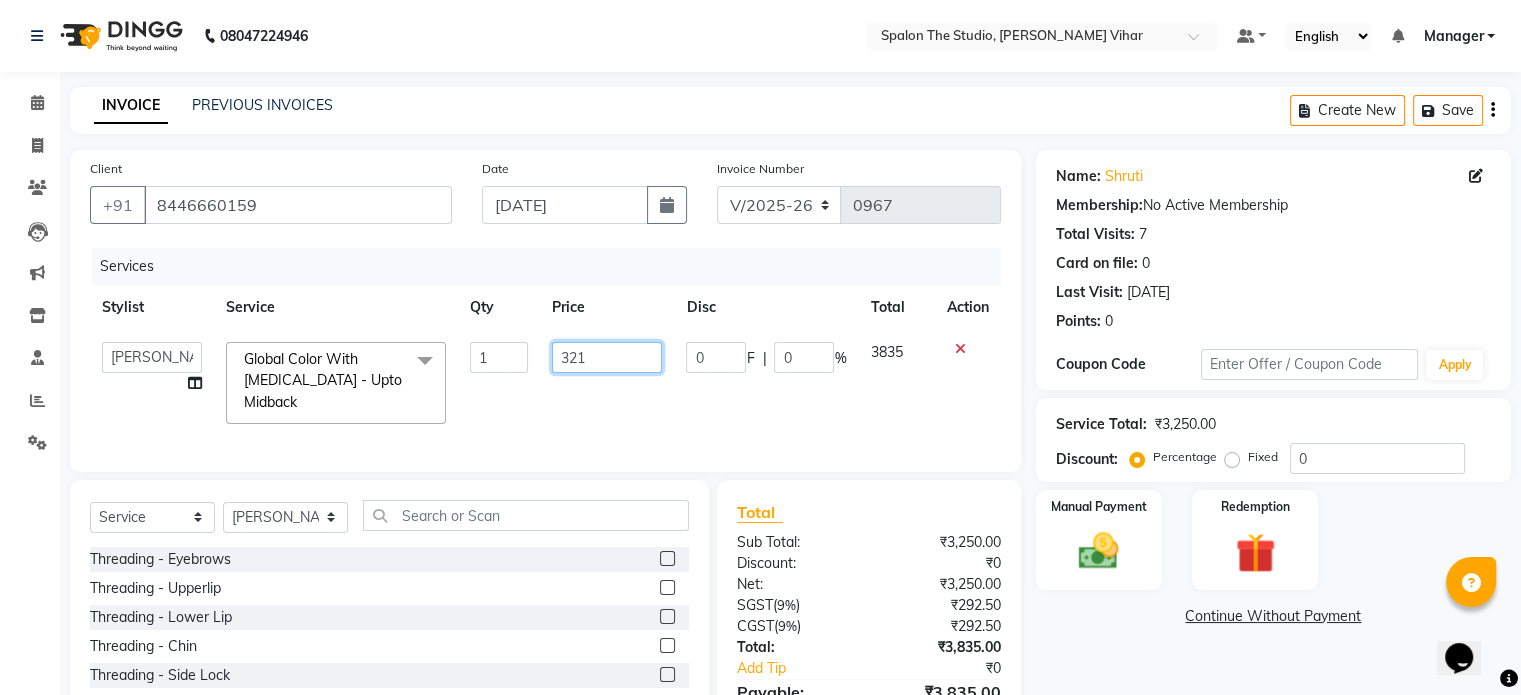 type on "3210" 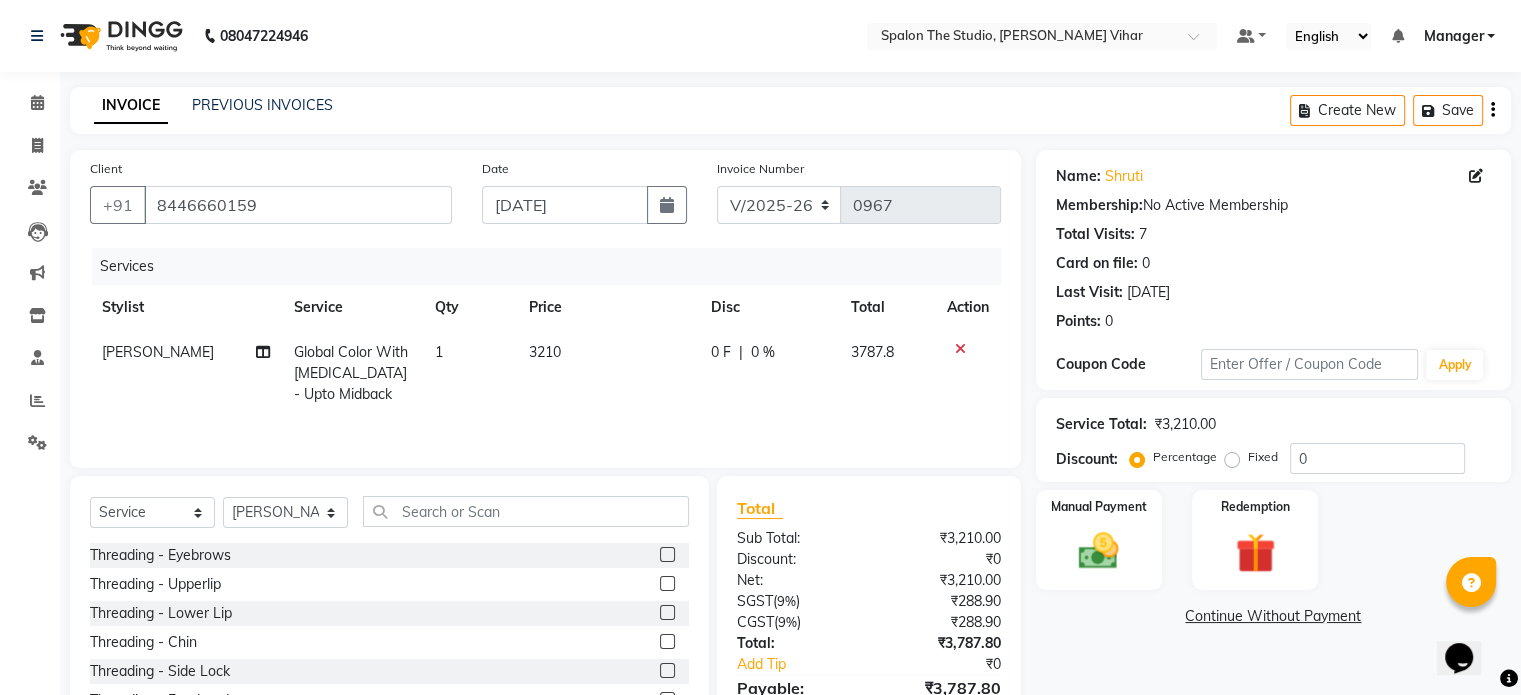 click on "0 F | 0 %" 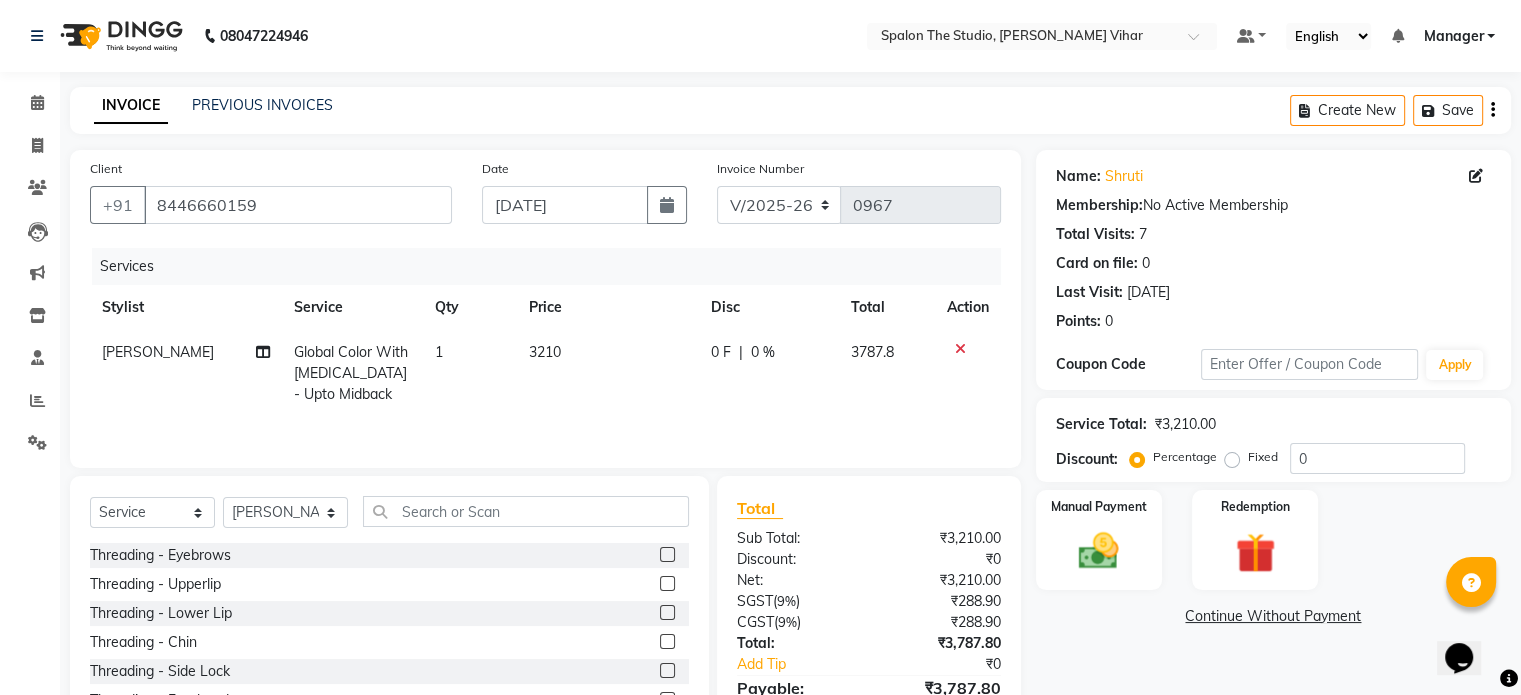 select on "47767" 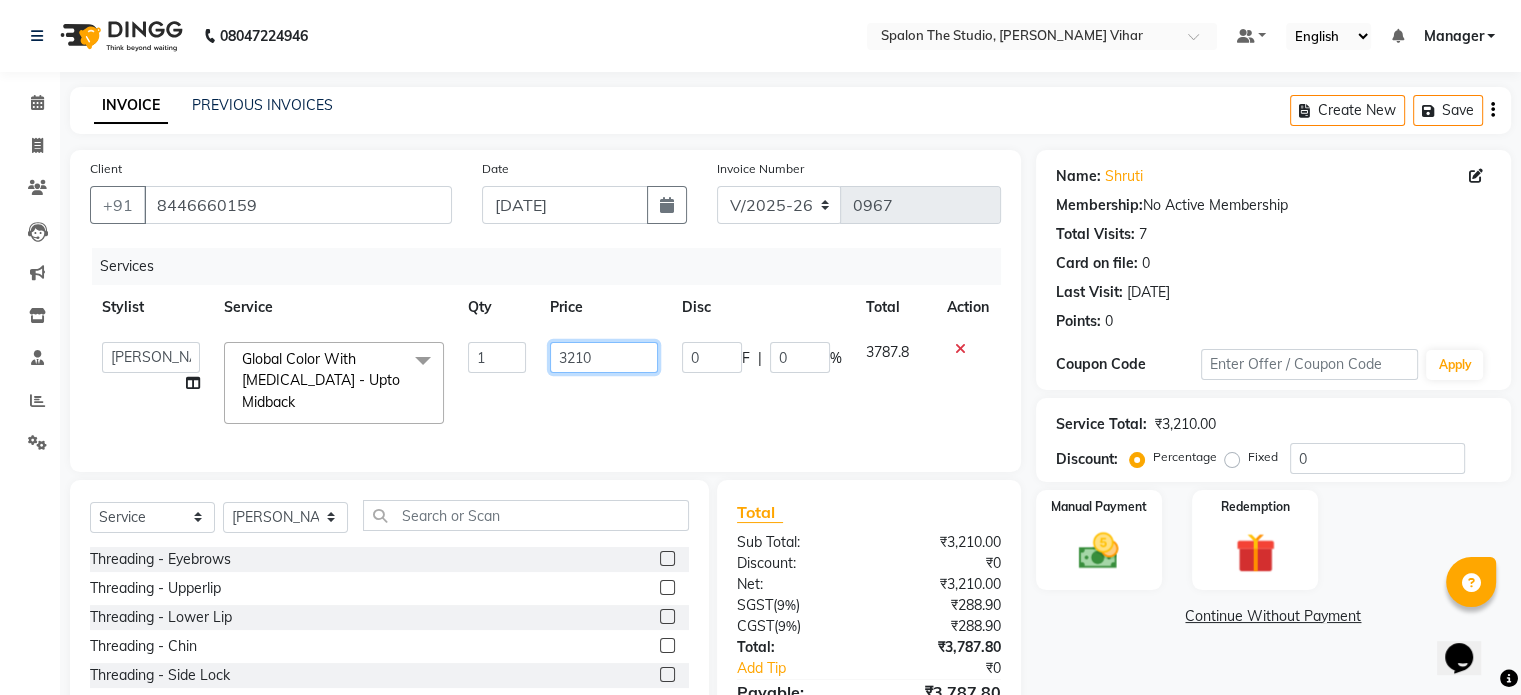 click on "3210" 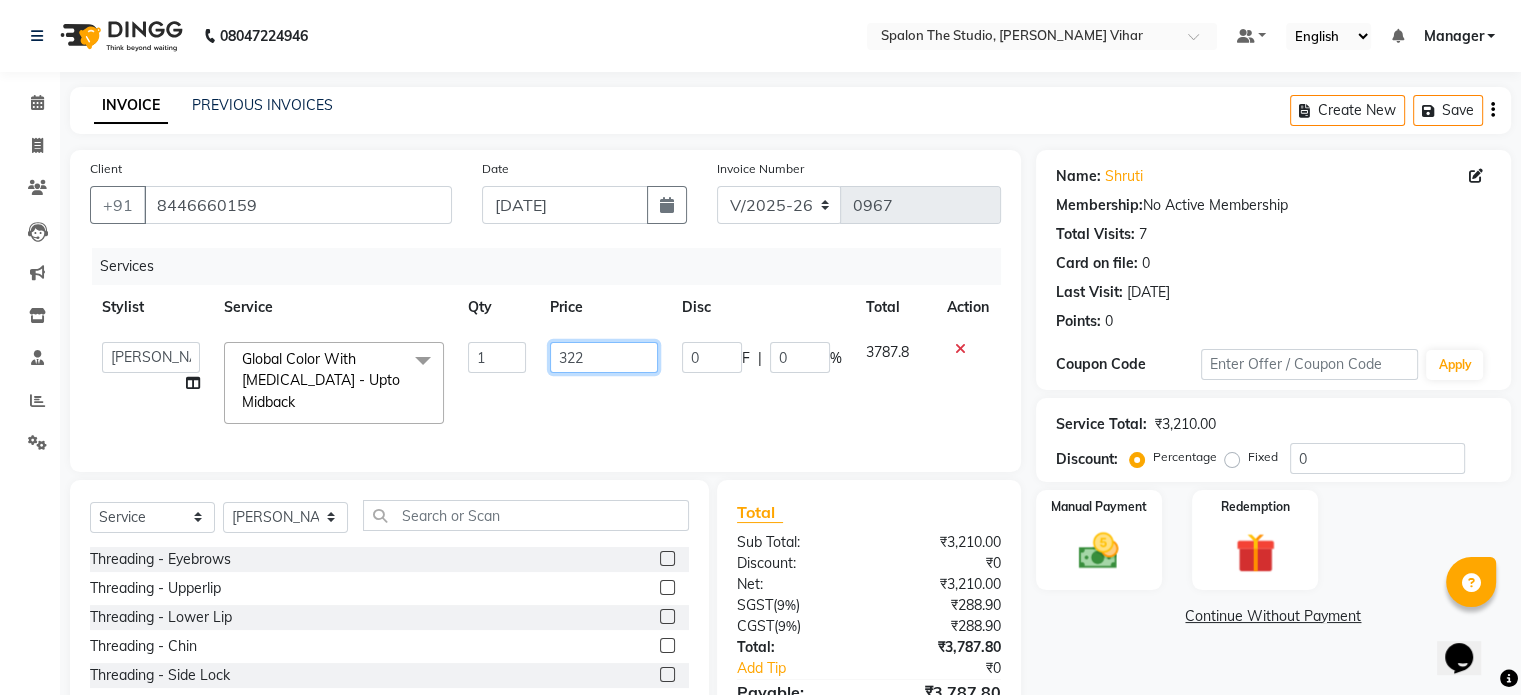 type on "3220" 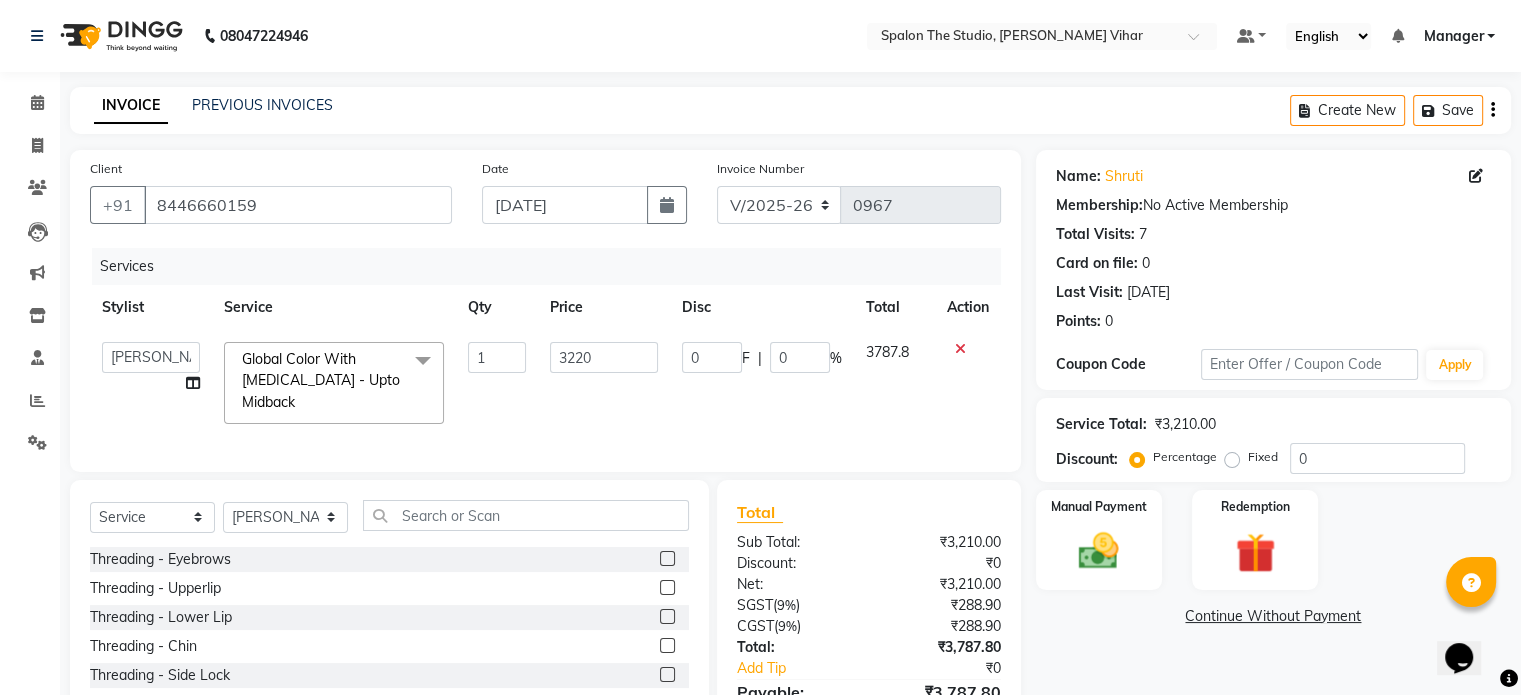 click on "3220" 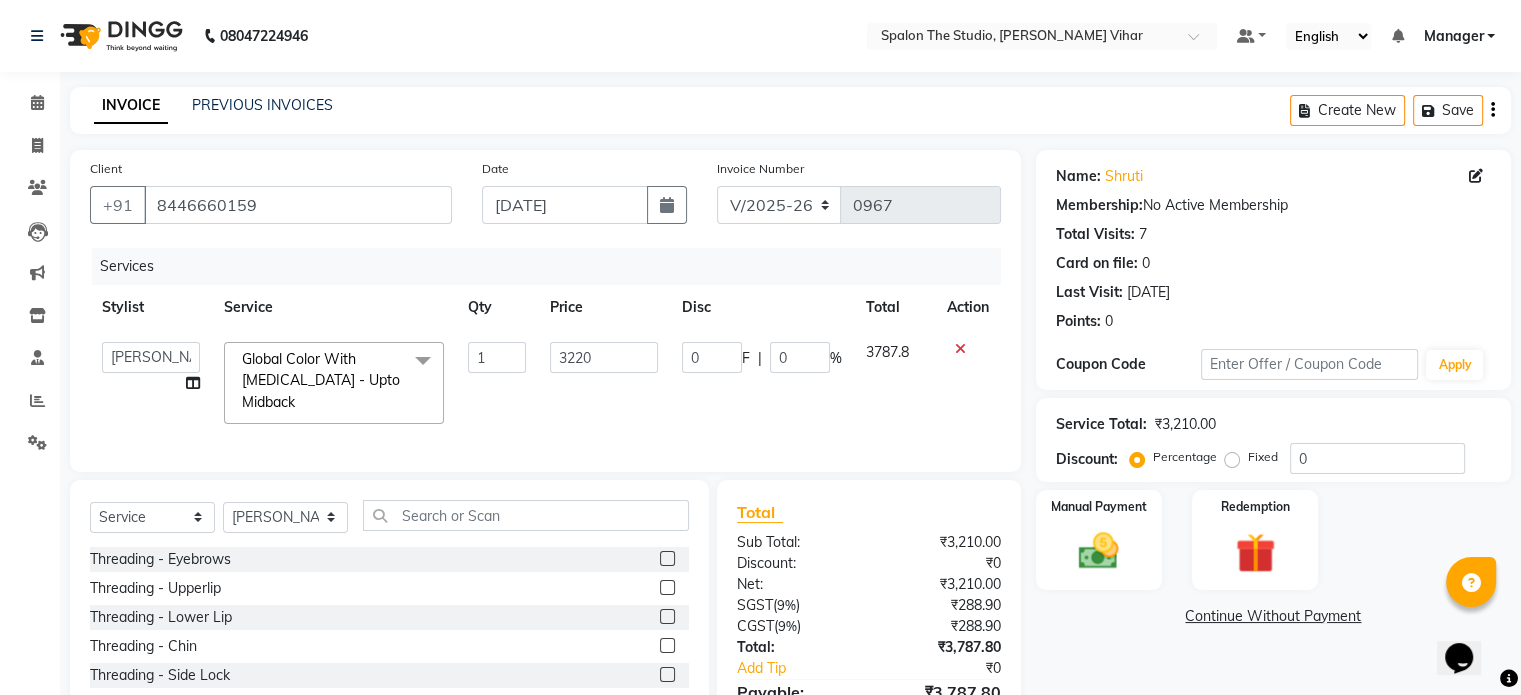 select on "47767" 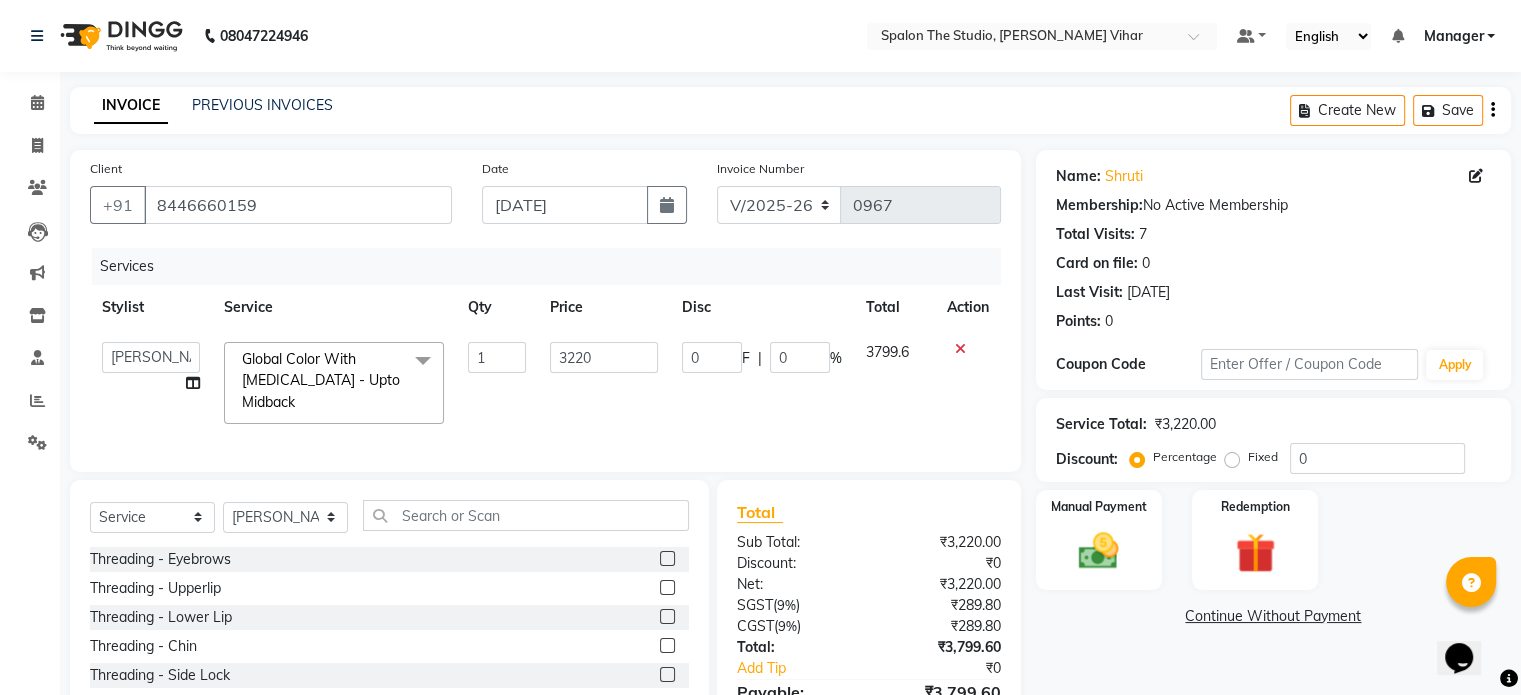 scroll, scrollTop: 125, scrollLeft: 0, axis: vertical 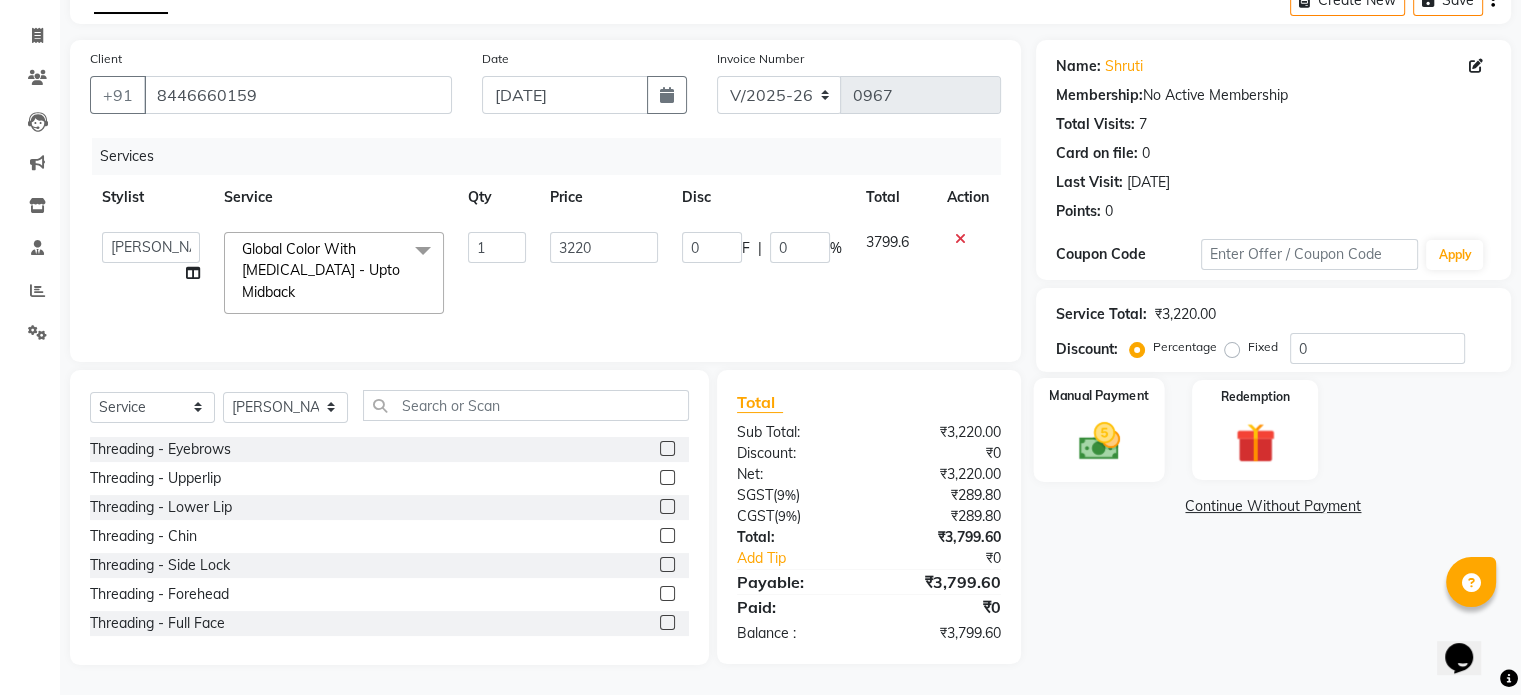 click 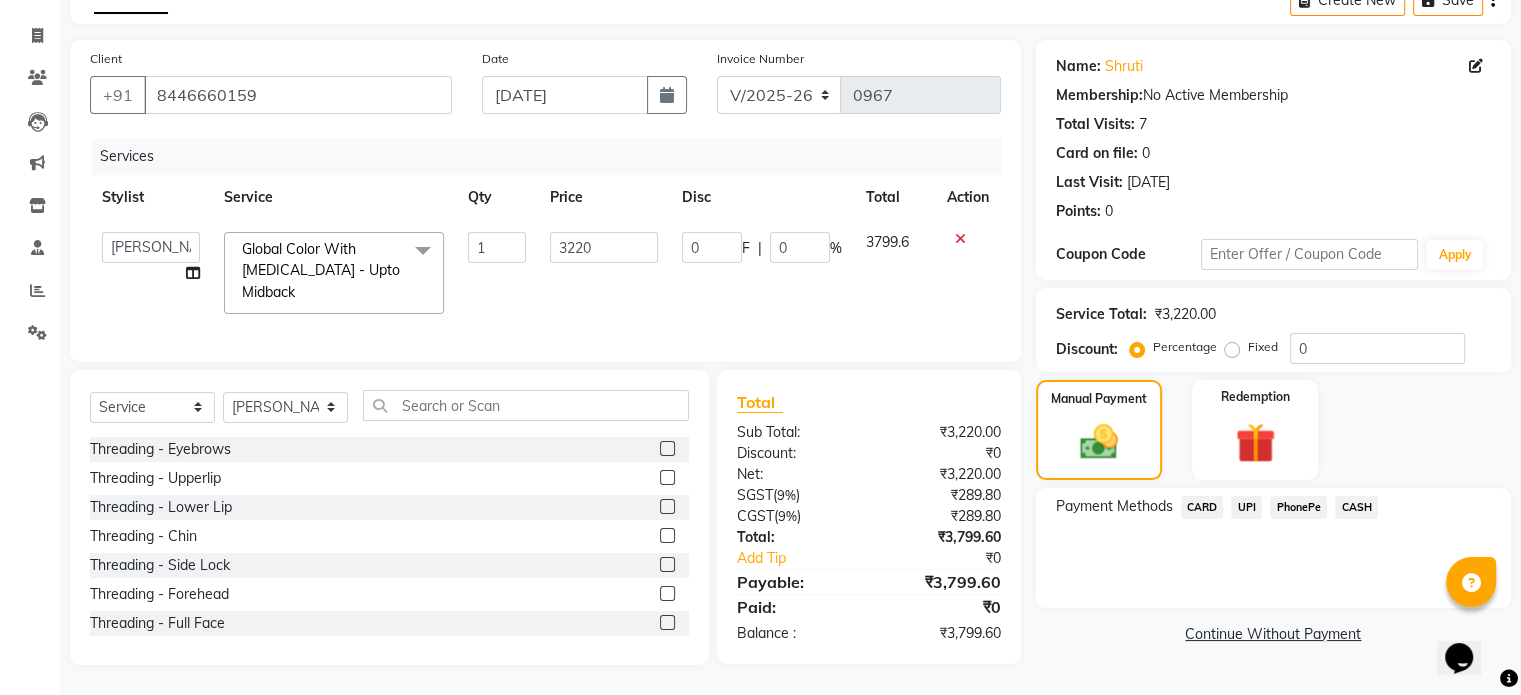 click on "CARD" 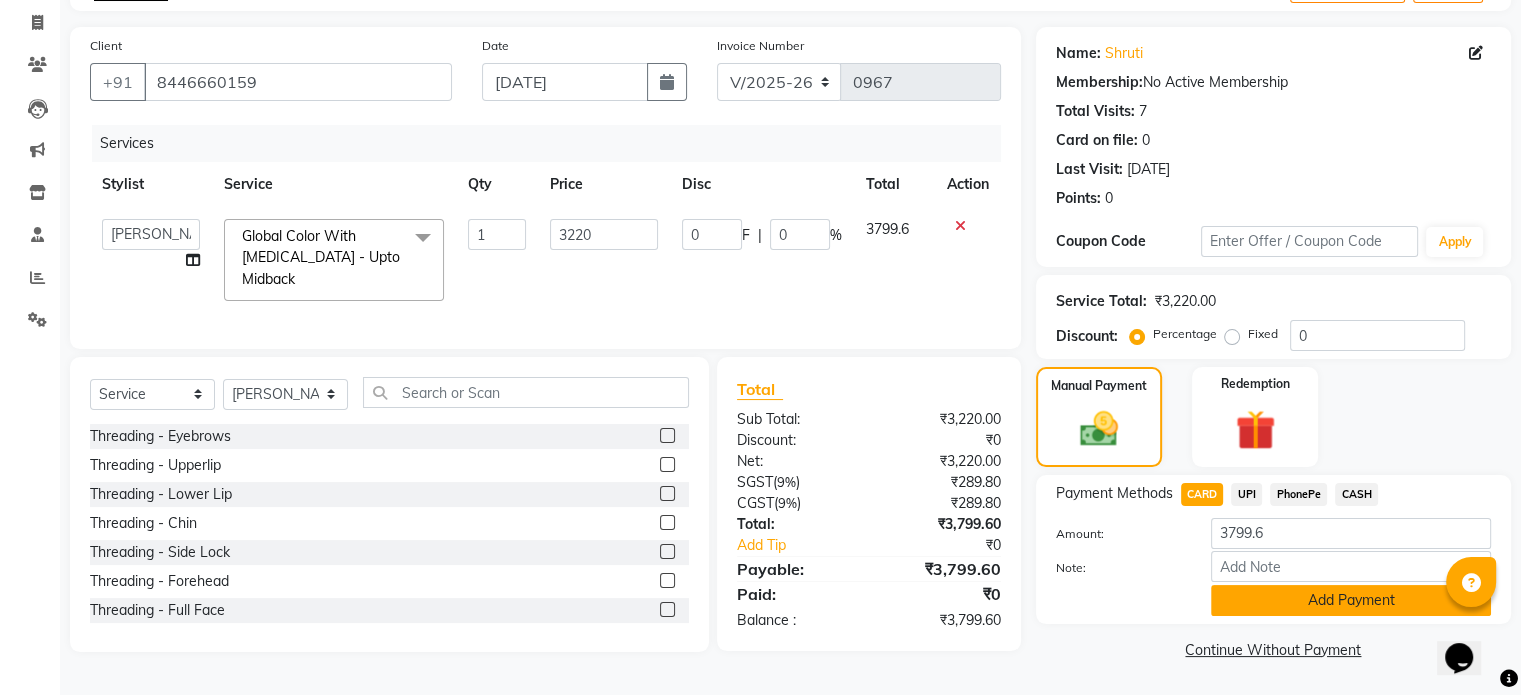 click on "Add Payment" 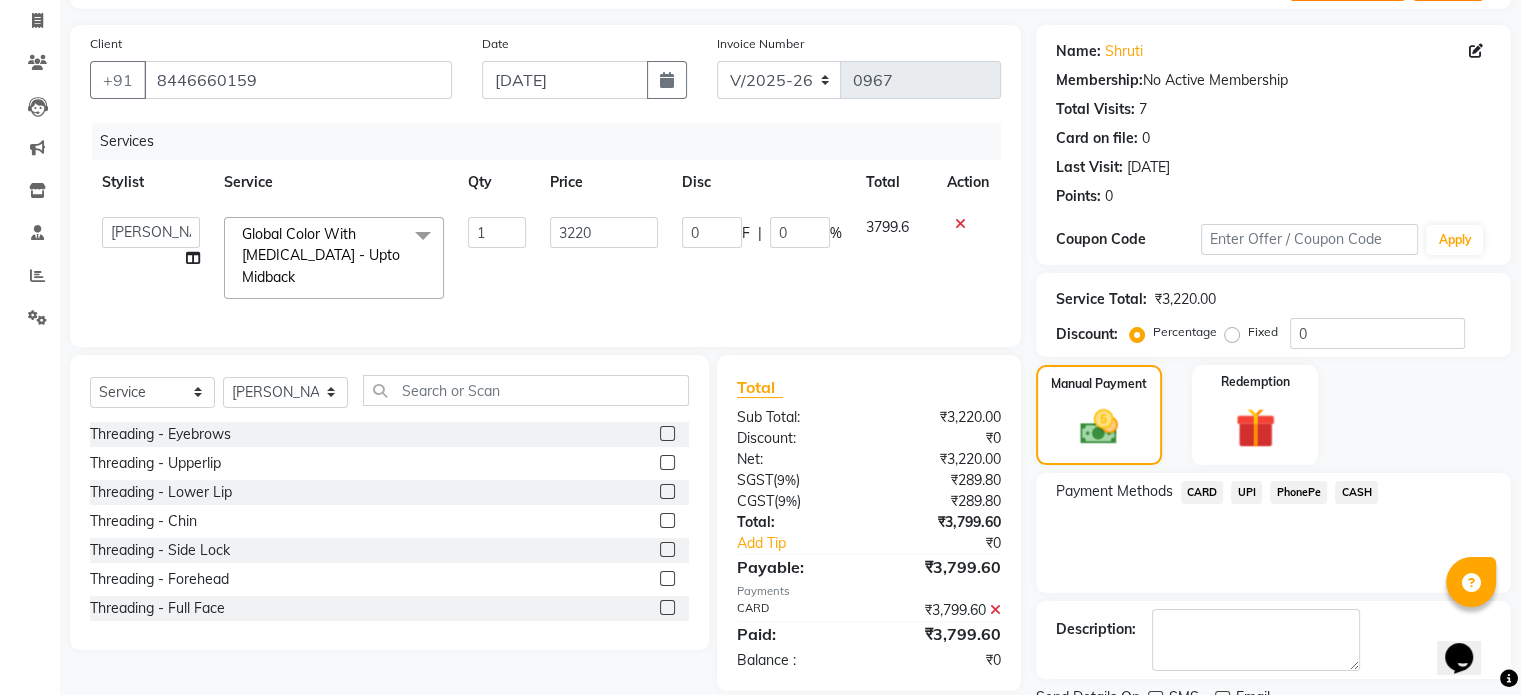 scroll, scrollTop: 205, scrollLeft: 0, axis: vertical 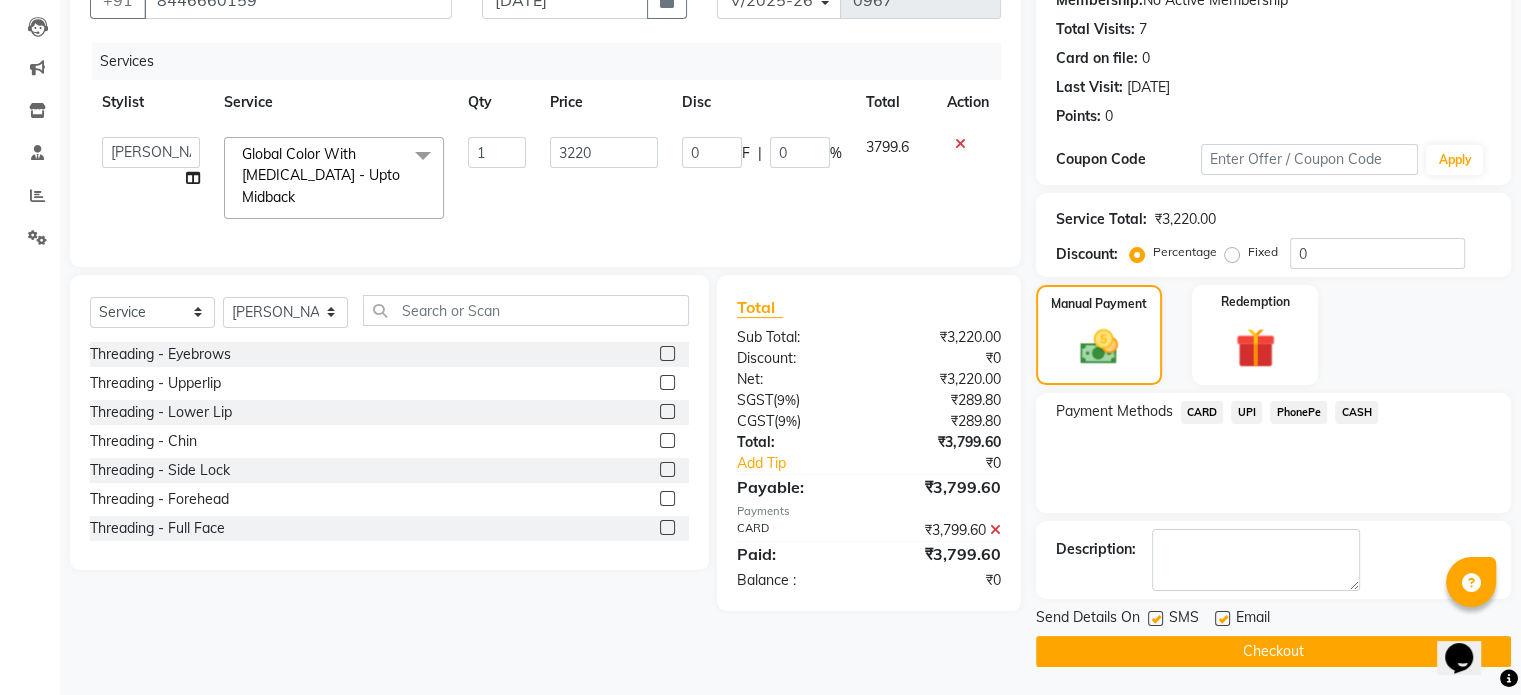 click on "Checkout" 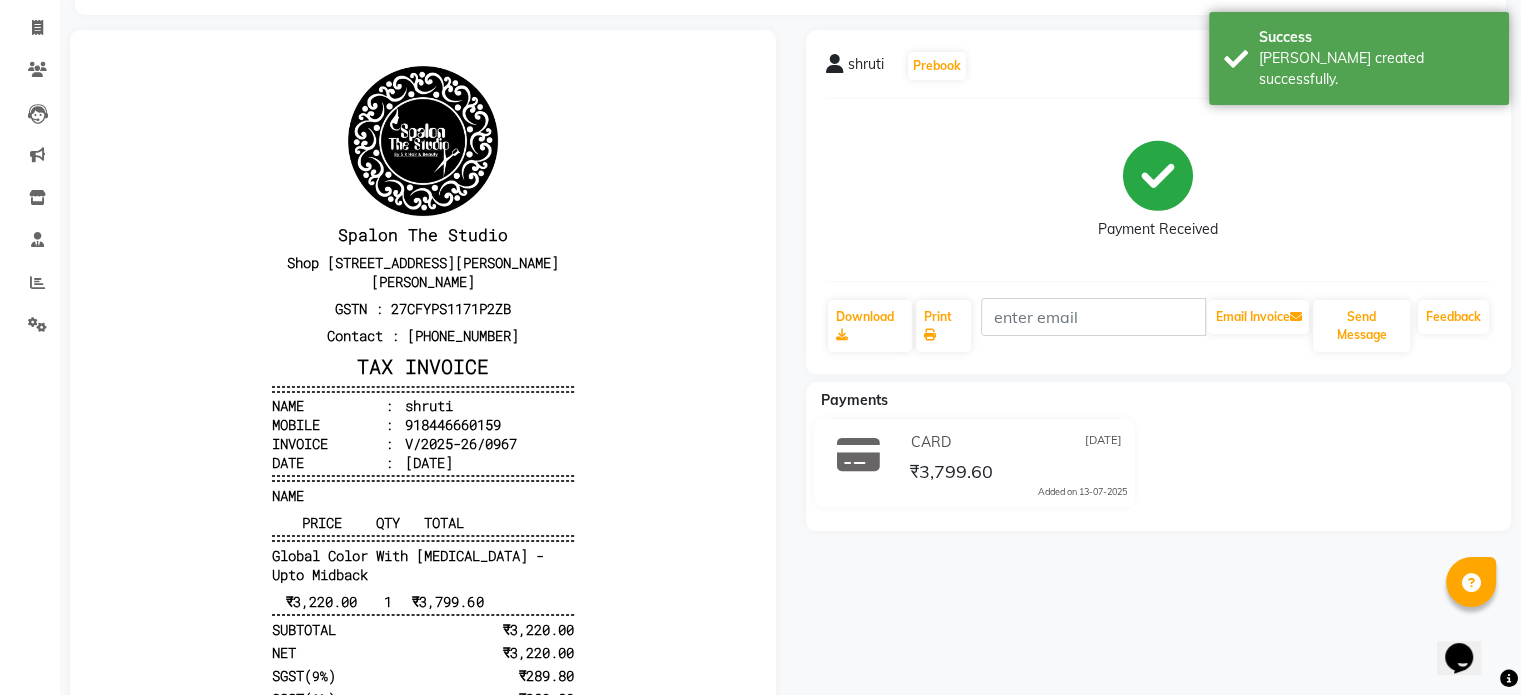 scroll, scrollTop: 0, scrollLeft: 0, axis: both 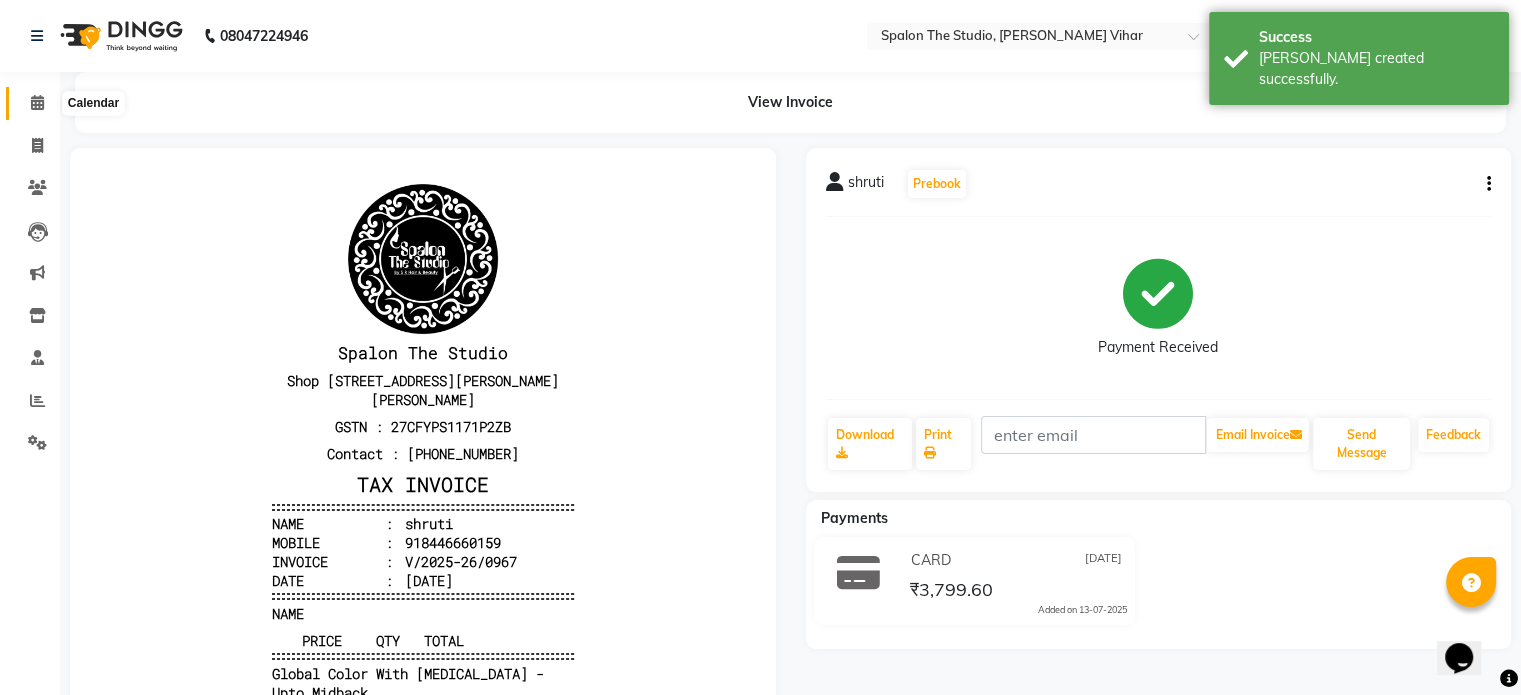 drag, startPoint x: 37, startPoint y: 103, endPoint x: 35, endPoint y: 83, distance: 20.09975 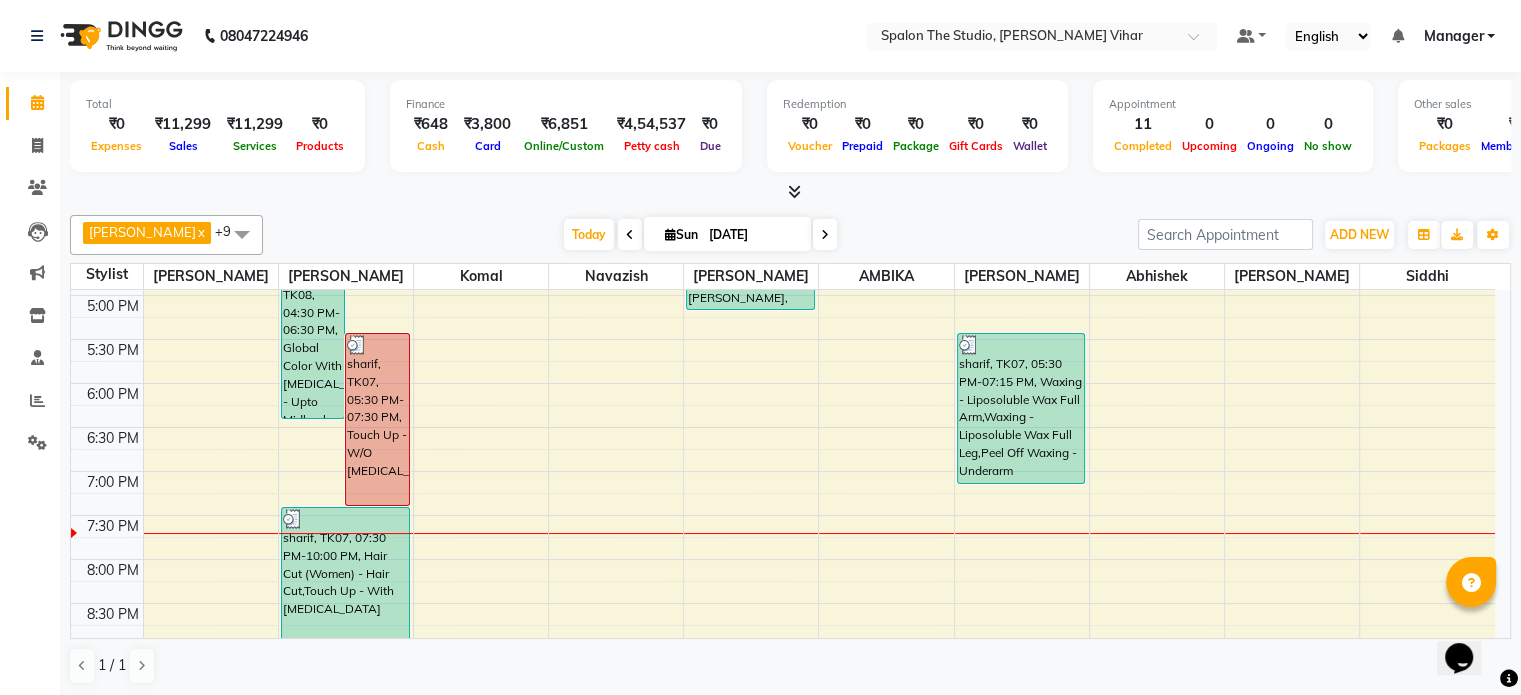 scroll, scrollTop: 702, scrollLeft: 0, axis: vertical 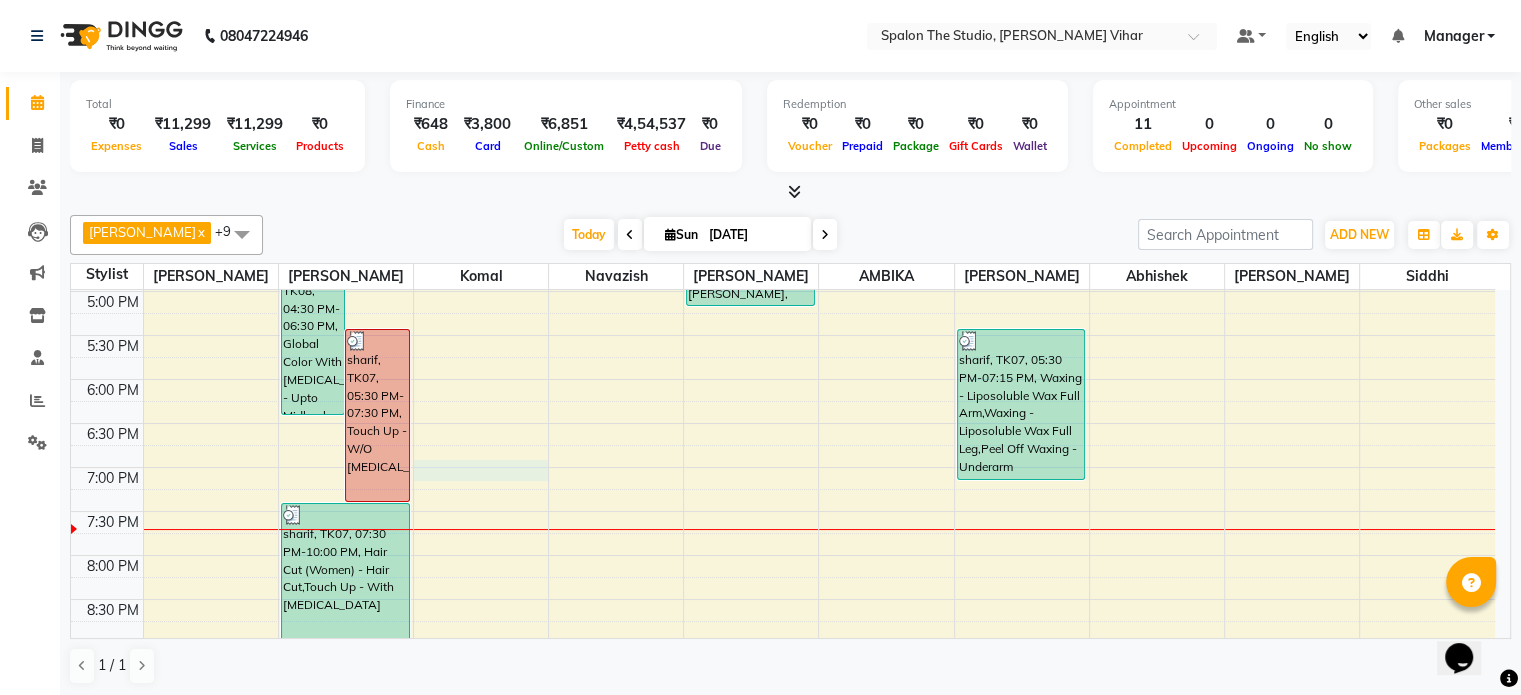 click on "9:00 AM 9:30 AM 10:00 AM 10:30 AM 11:00 AM 11:30 AM 12:00 PM 12:30 PM 1:00 PM 1:30 PM 2:00 PM 2:30 PM 3:00 PM 3:30 PM 4:00 PM 4:30 PM 5:00 PM 5:30 PM 6:00 PM 6:30 PM 7:00 PM 7:30 PM 8:00 PM 8:30 PM 9:00 PM 9:30 PM 10:00 PM 10:30 PM     vmi singh, TK01, 01:00 PM-01:30 PM, Hair Cut (Women) - Hair Cut     anju, TK02, 01:45 PM-02:15 PM, Hair Cut (Men) - Haircut     anju, TK02, 02:15 PM-02:45 PM, Hair Cut (Men) - Beard Trim     imtihaj, TK03, 03:00 PM-03:30 PM, Hair Cut (Women) - Hair Trim     shruti, TK08, 04:30 PM-06:30 PM, Global Color With Ammonia - Upto Midback     sharif, TK07, 05:30 PM-07:30 PM, Touch Up - W/O Ammonia     sharif, TK07, 07:30 PM-10:00 PM, Hair Cut (Women) - Hair Cut,Touch Up - With Ammonia     Dr. Swati, TK05, 02:15 PM-02:45 PM, Hair Cut (Men) - Haircut     ABDULAHAD, TK04, 04:15 PM-04:45 PM, Hair Cut (Men) - Haircut     ABDULAHAD, TK04, 04:45 PM-05:00 PM, Threading - Eyebrows     SANJANA, TK06, 04:45 PM-05:15 PM, Nail Art - Gel Nail Polish" at bounding box center (783, 203) 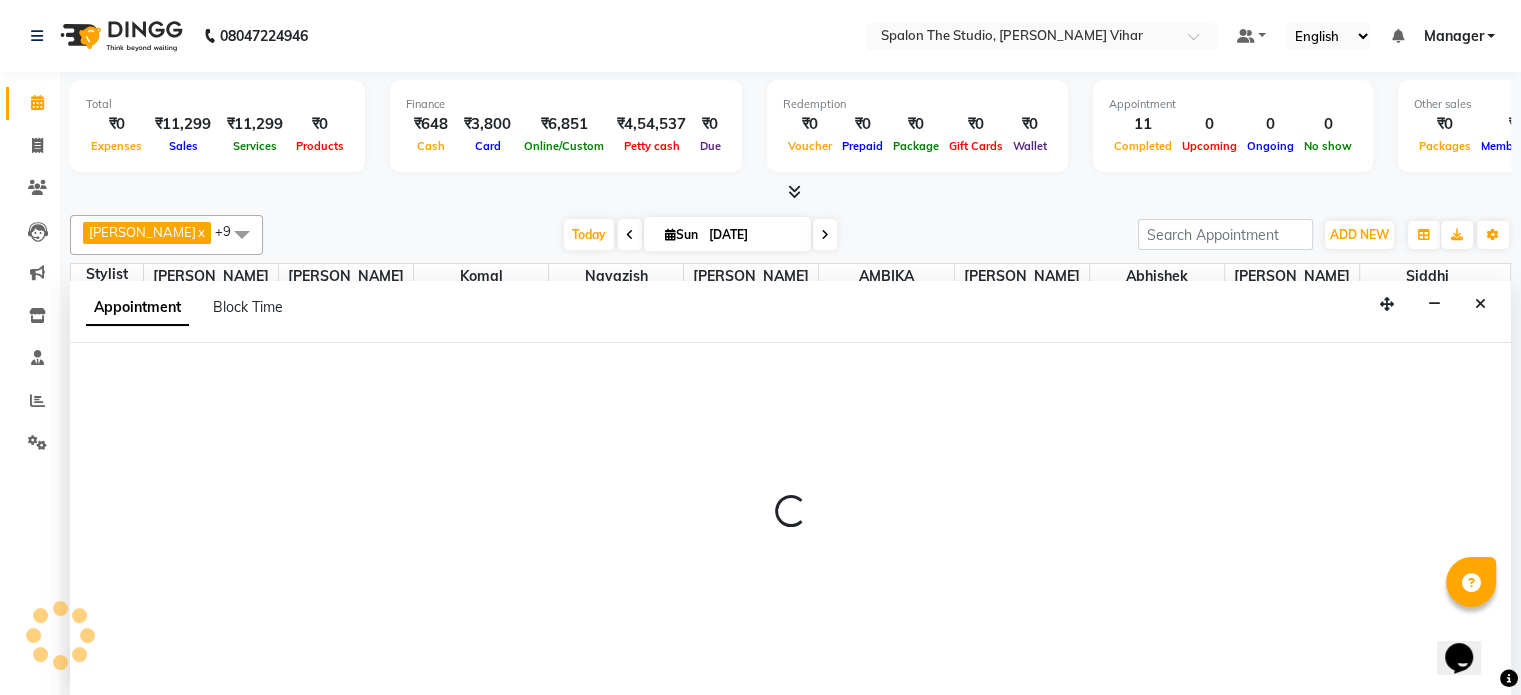 scroll, scrollTop: 0, scrollLeft: 0, axis: both 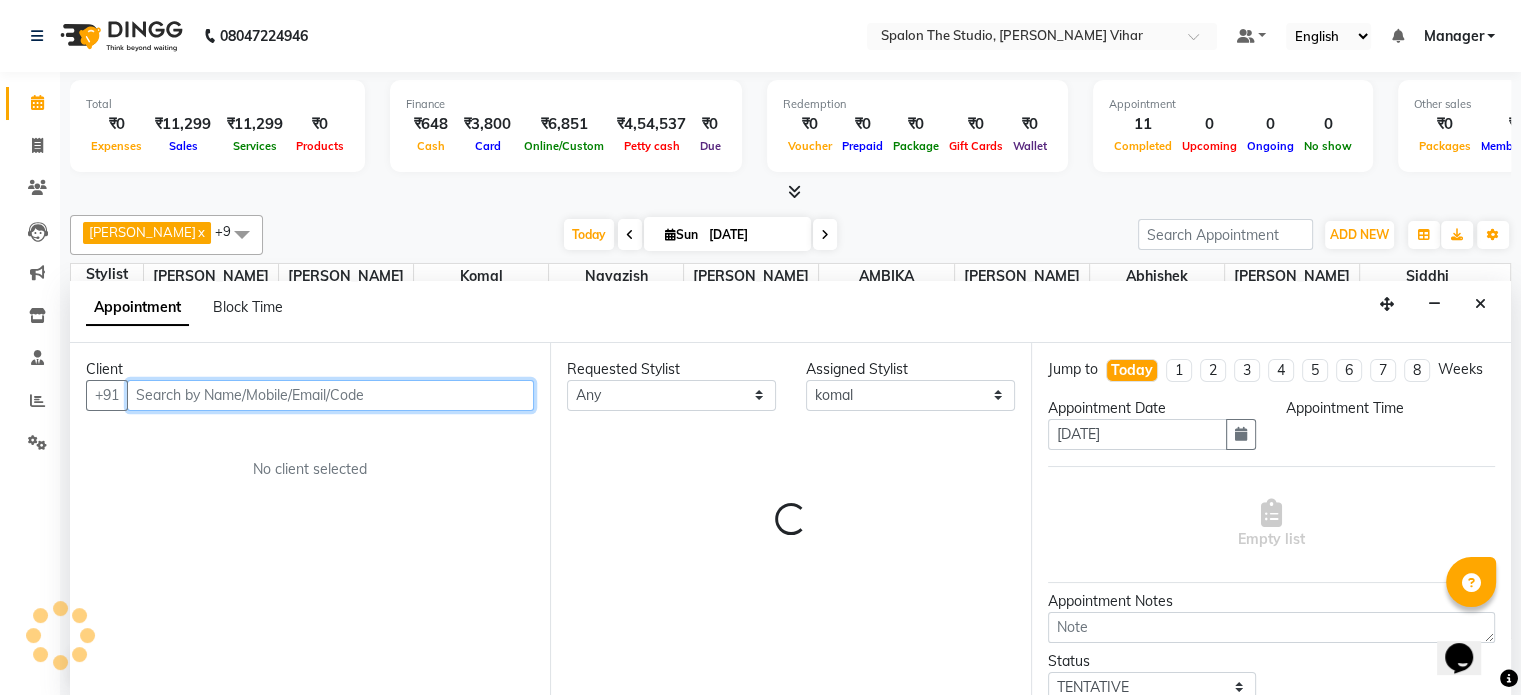 select on "1140" 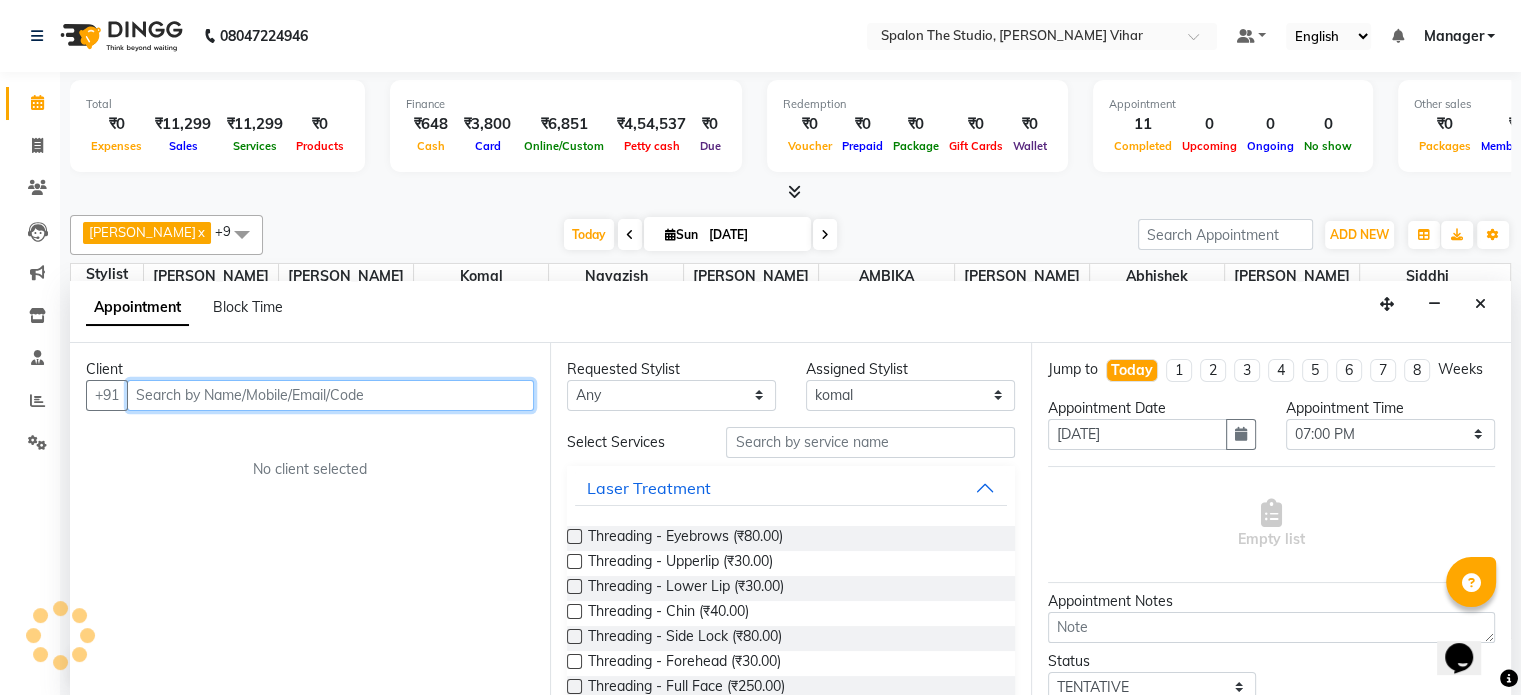click at bounding box center [330, 395] 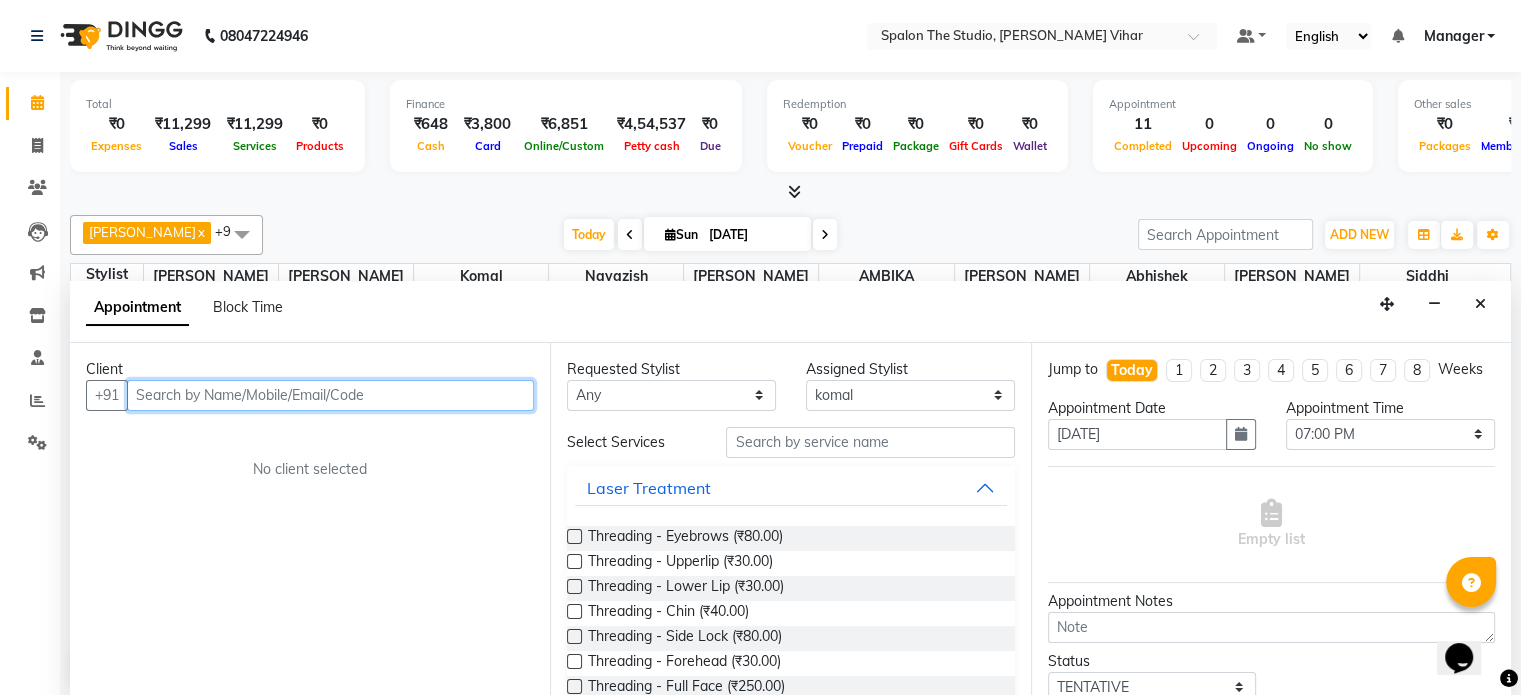 click at bounding box center [330, 395] 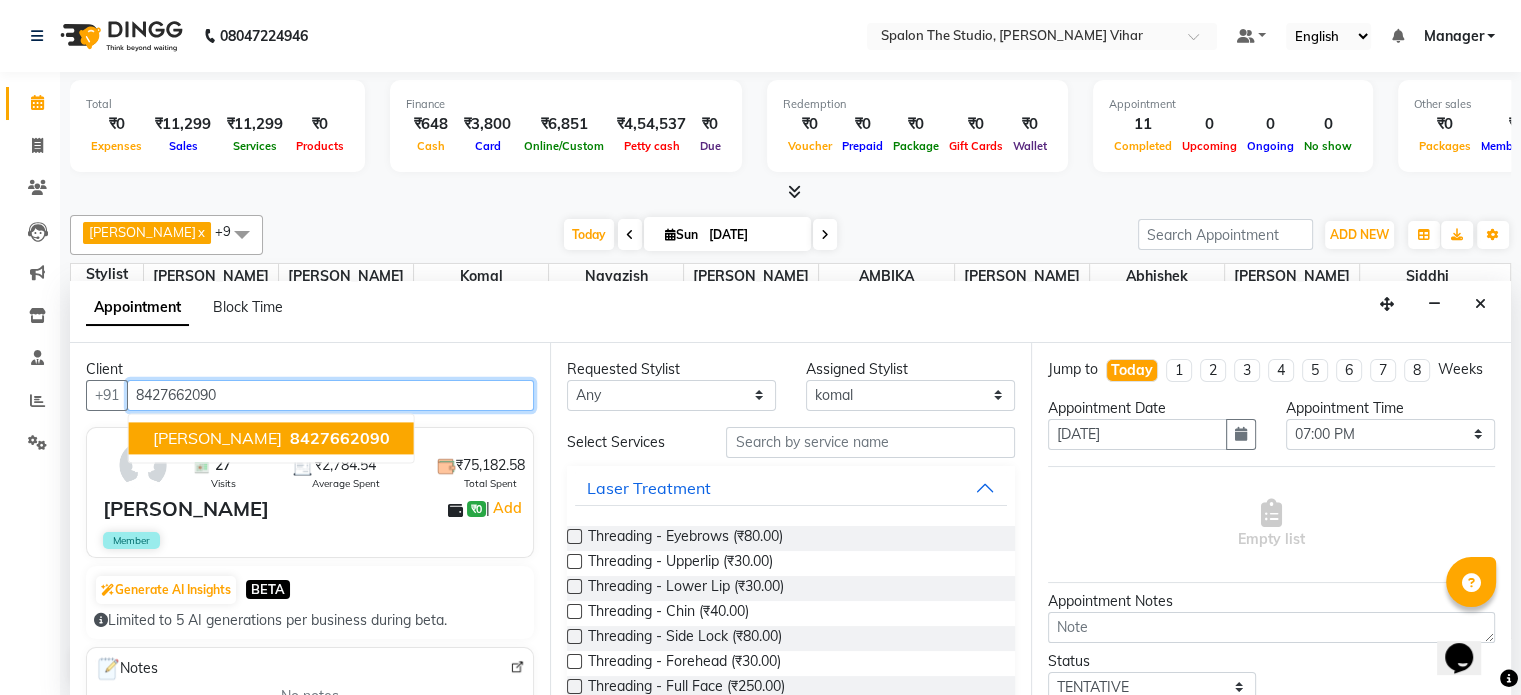 click on "[PERSON_NAME]" at bounding box center (217, 438) 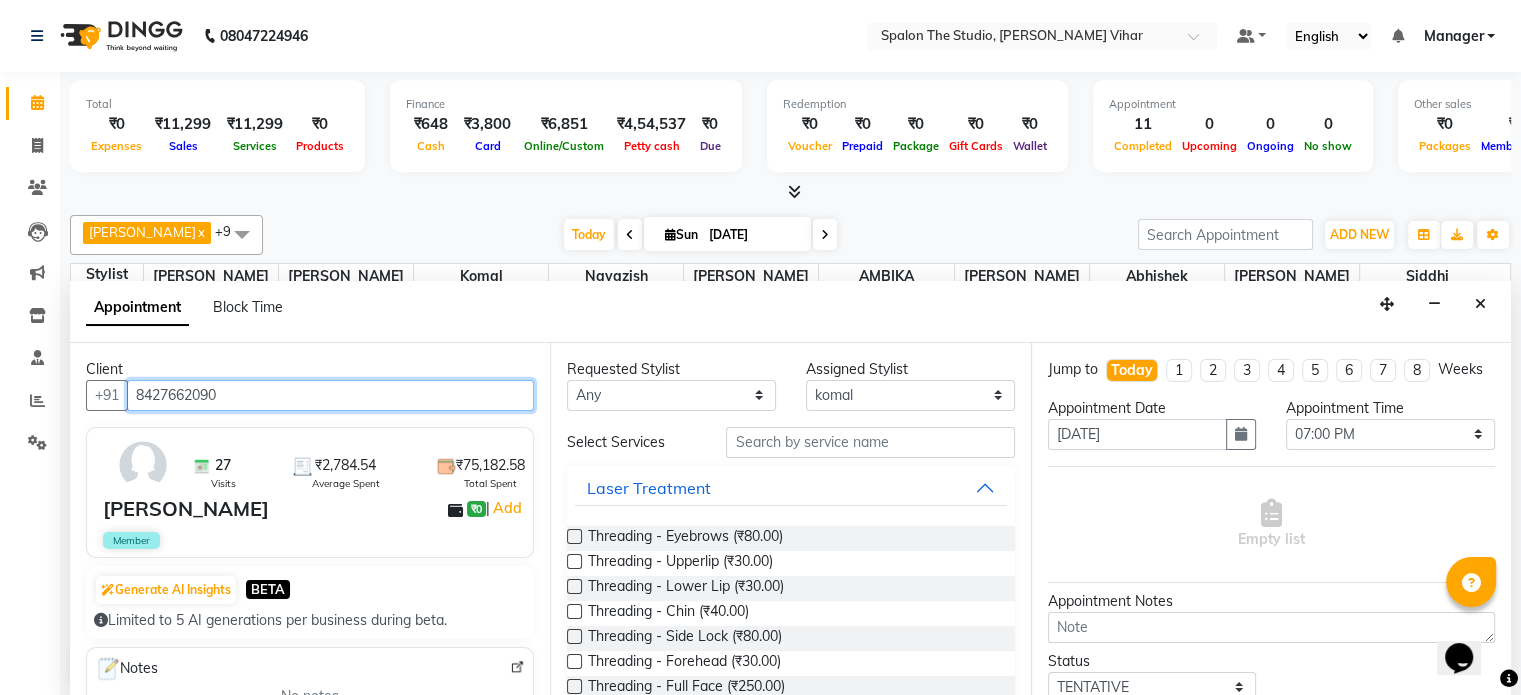 type on "8427662090" 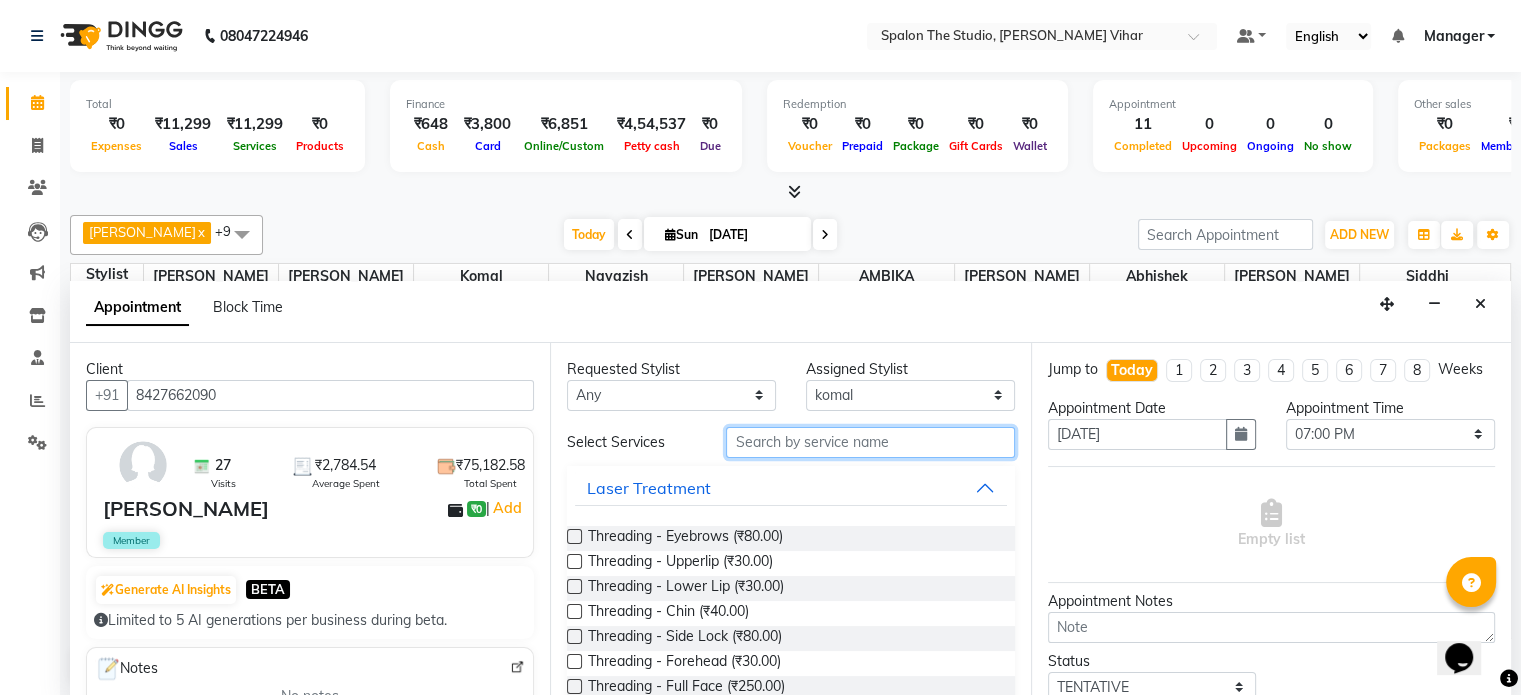 click at bounding box center (870, 442) 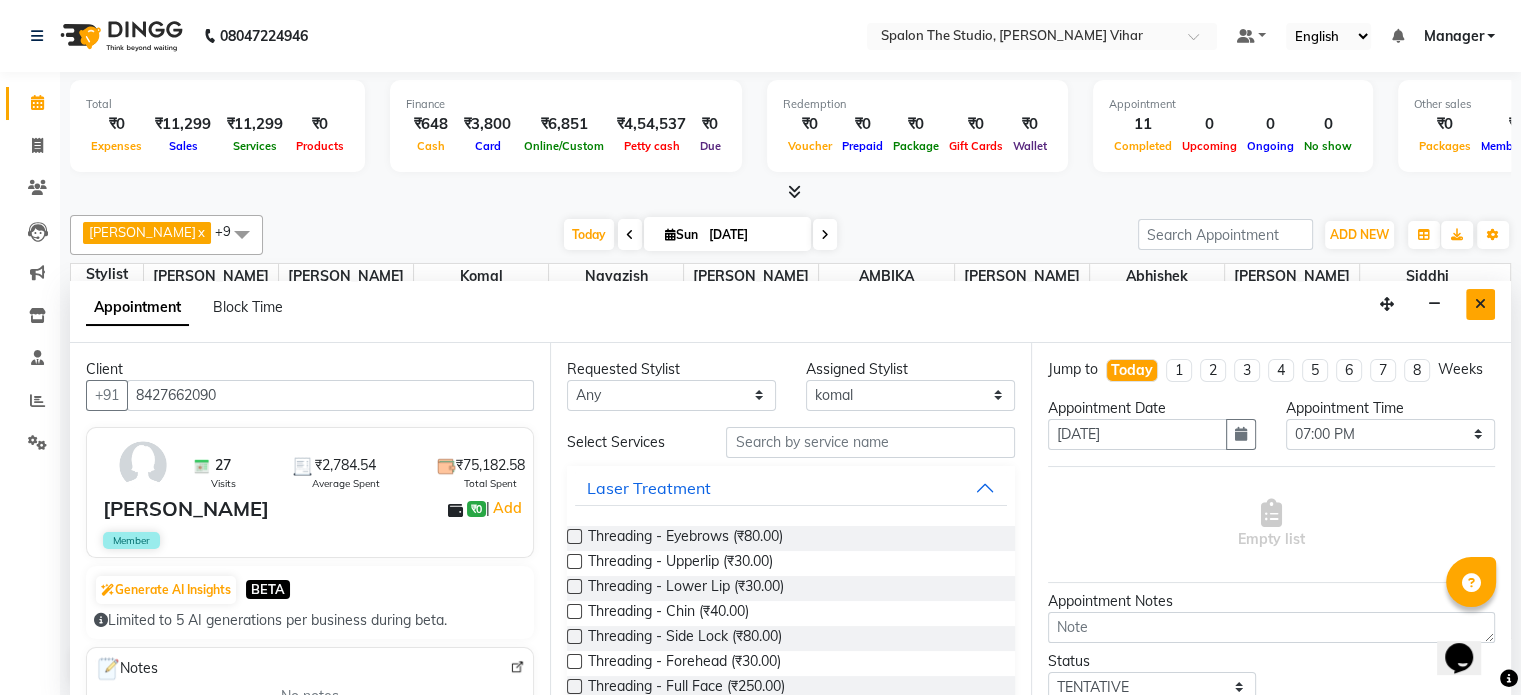 click at bounding box center (1480, 304) 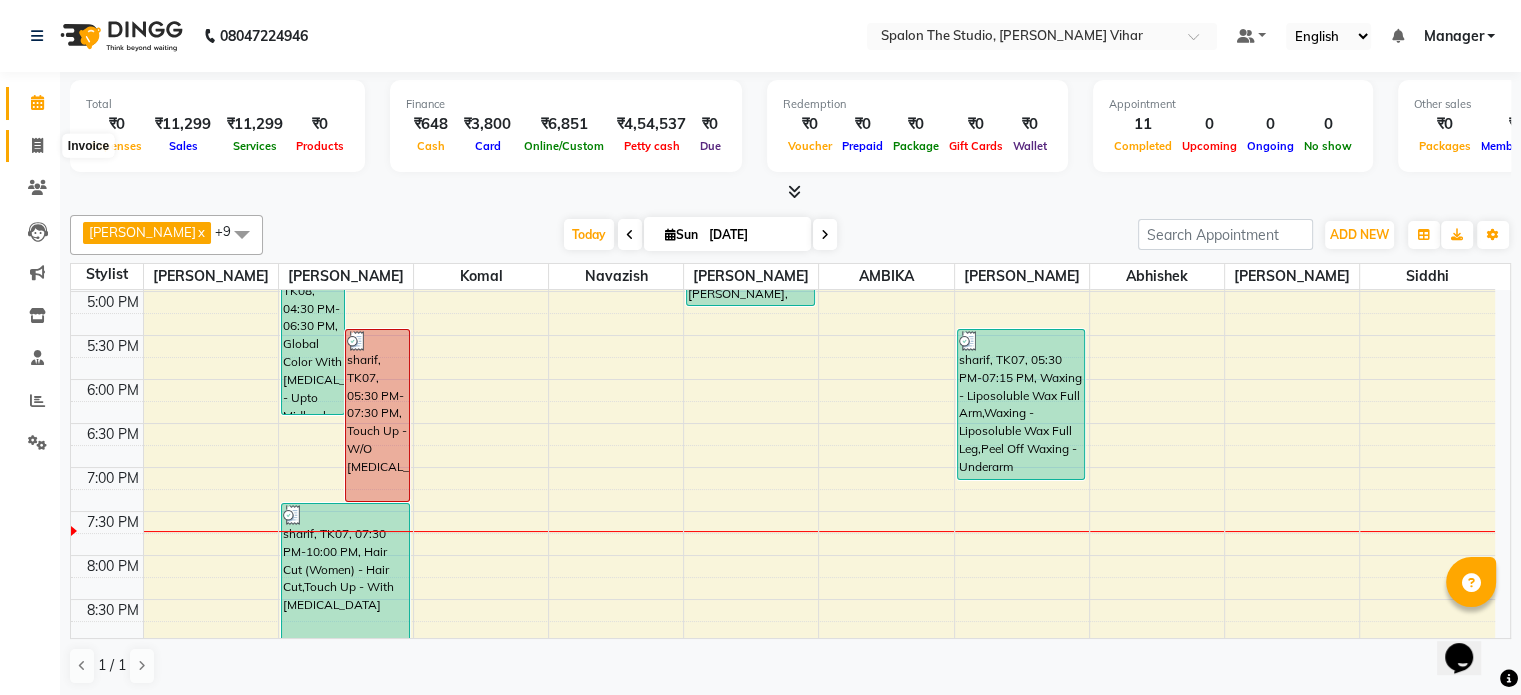click 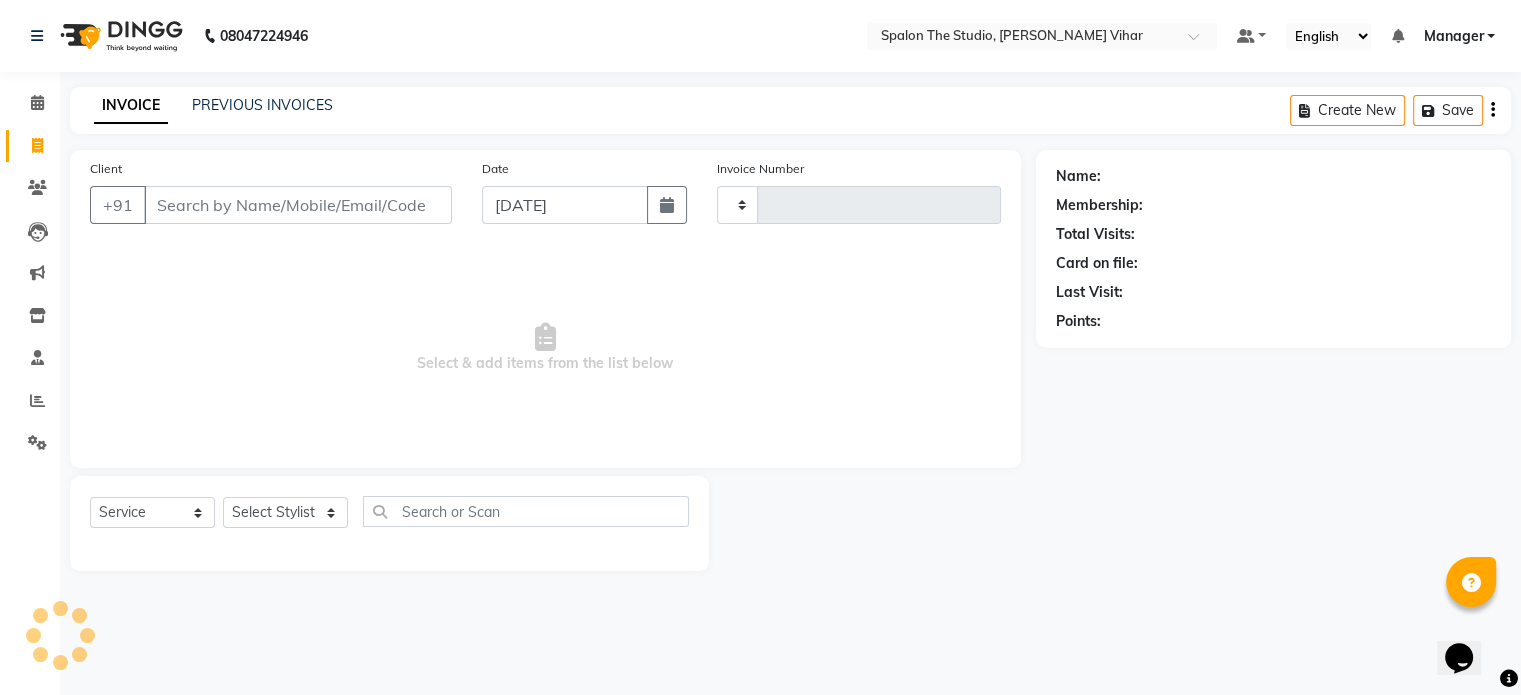 scroll, scrollTop: 0, scrollLeft: 0, axis: both 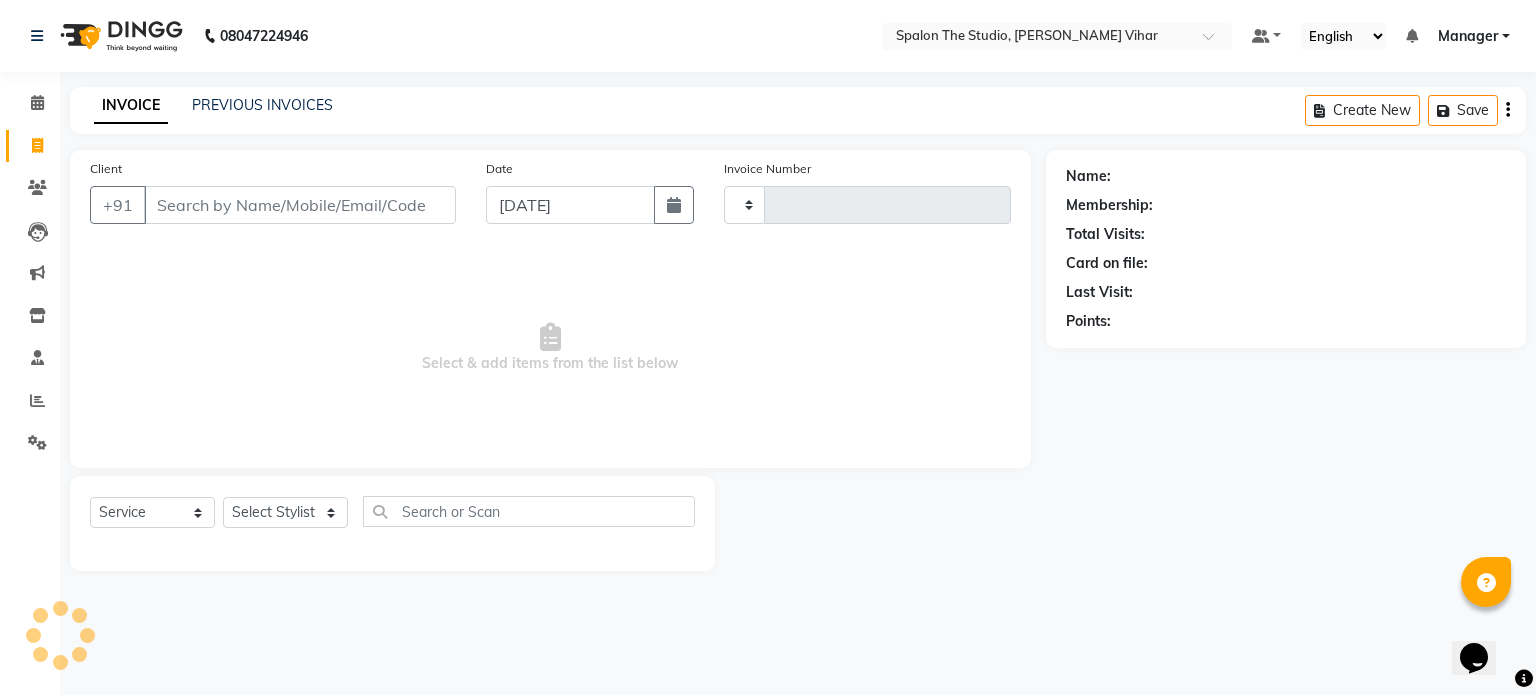 type on "0968" 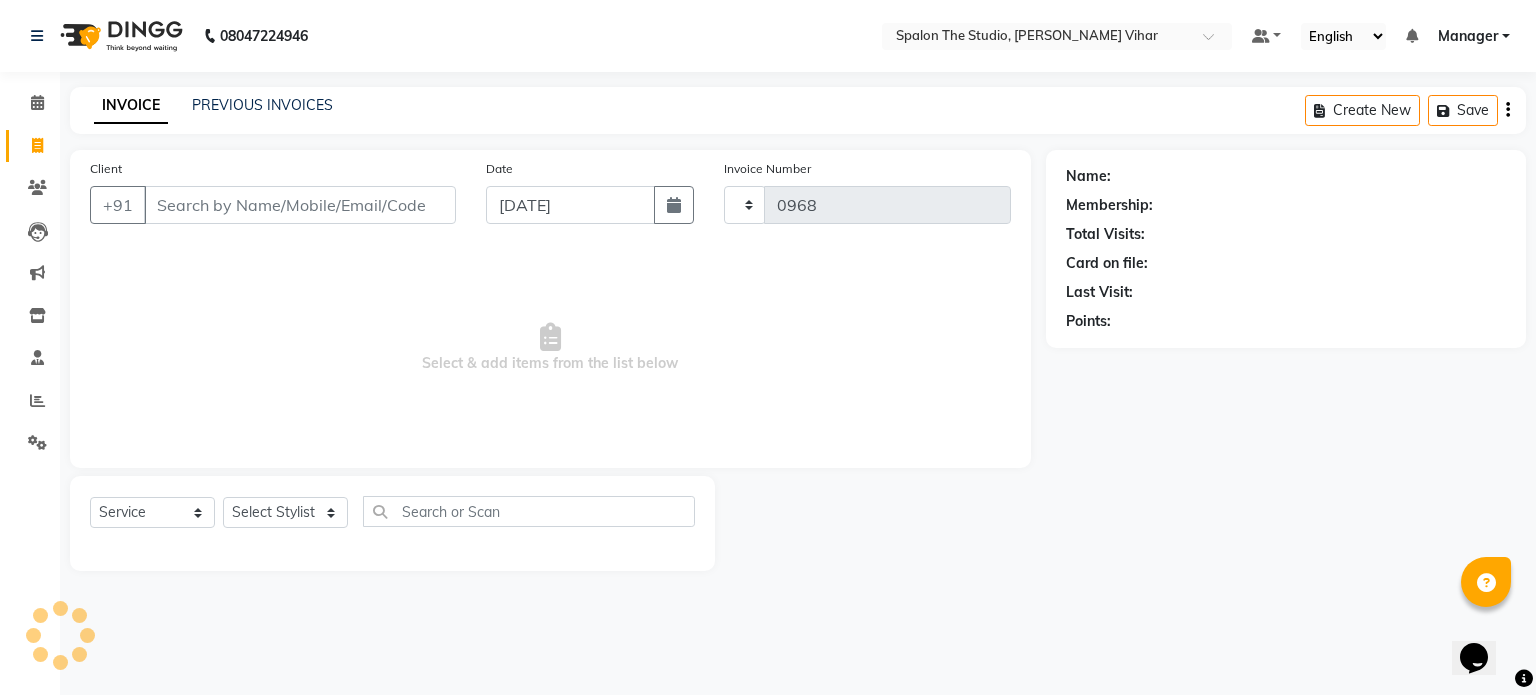 select on "903" 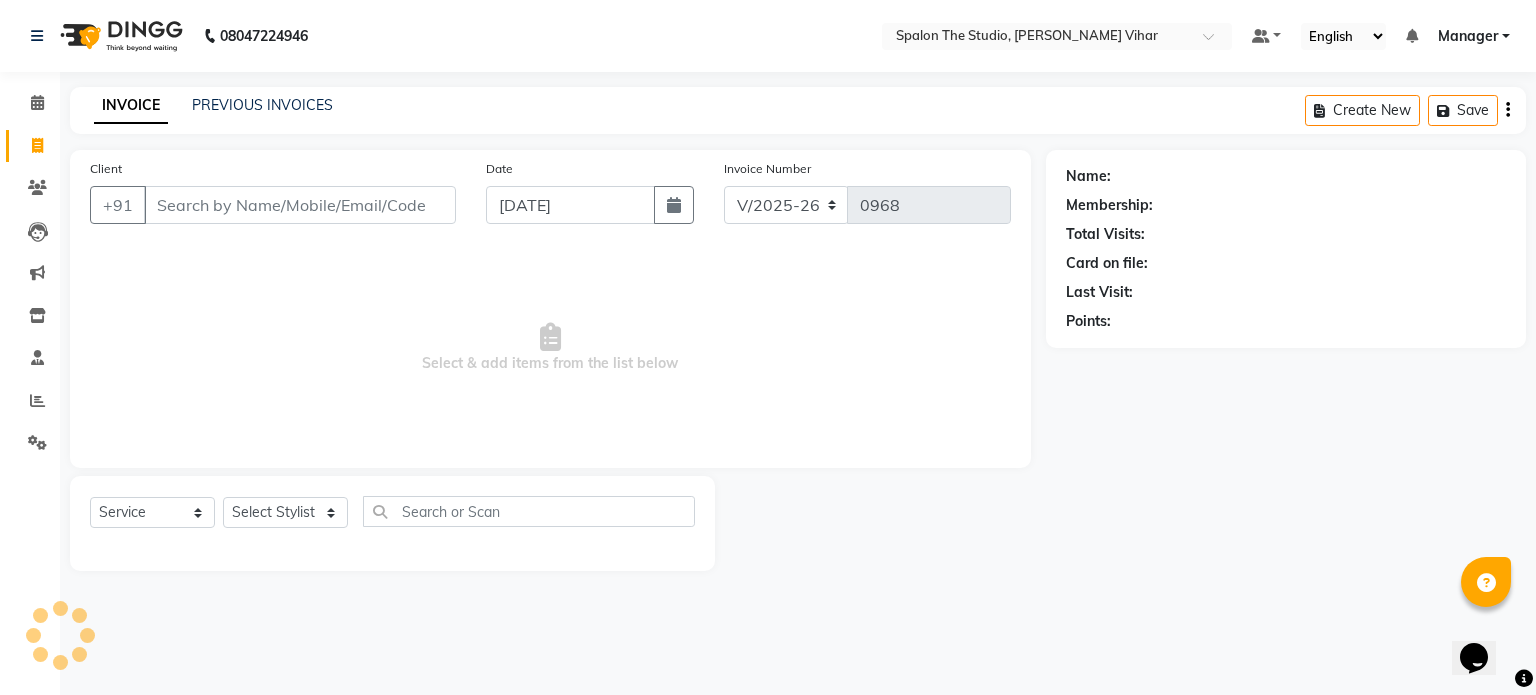 click on "Client" at bounding box center (300, 205) 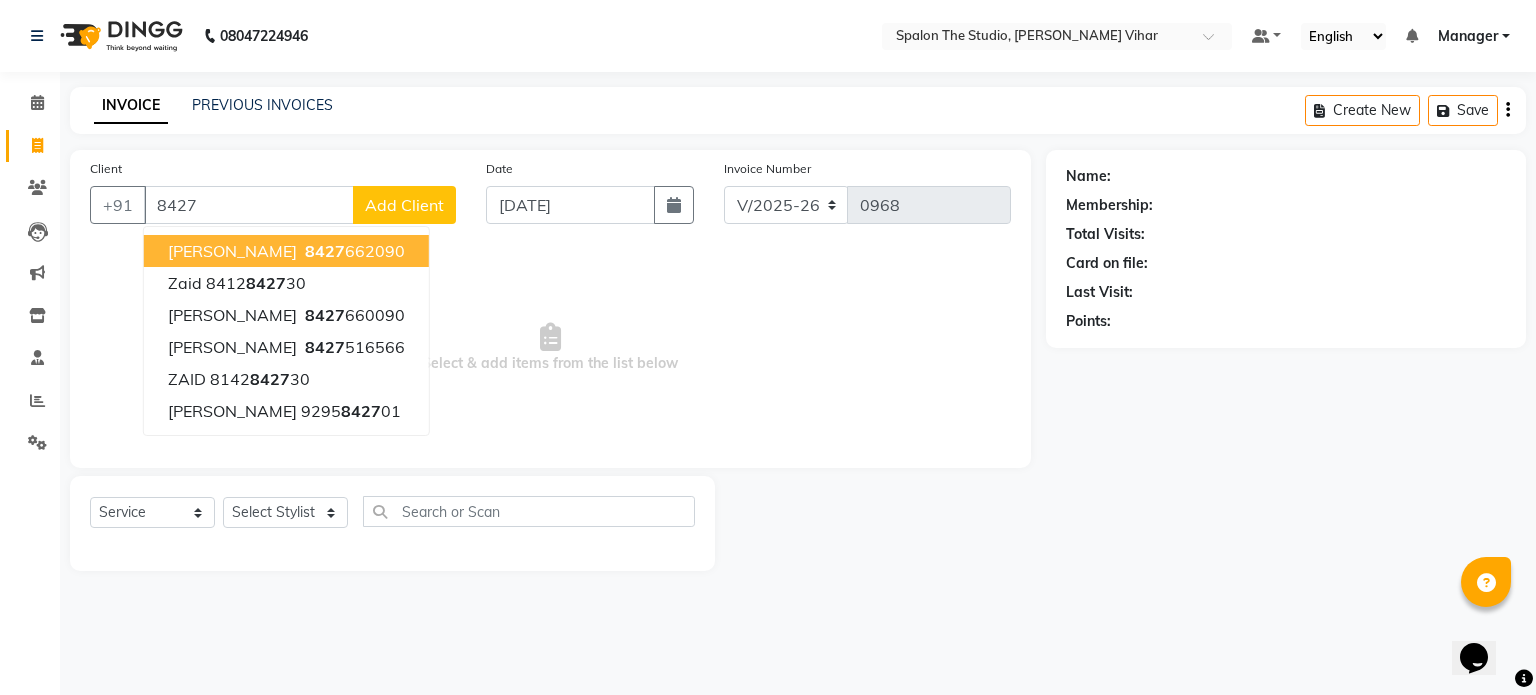 click on "[PERSON_NAME]" at bounding box center (232, 251) 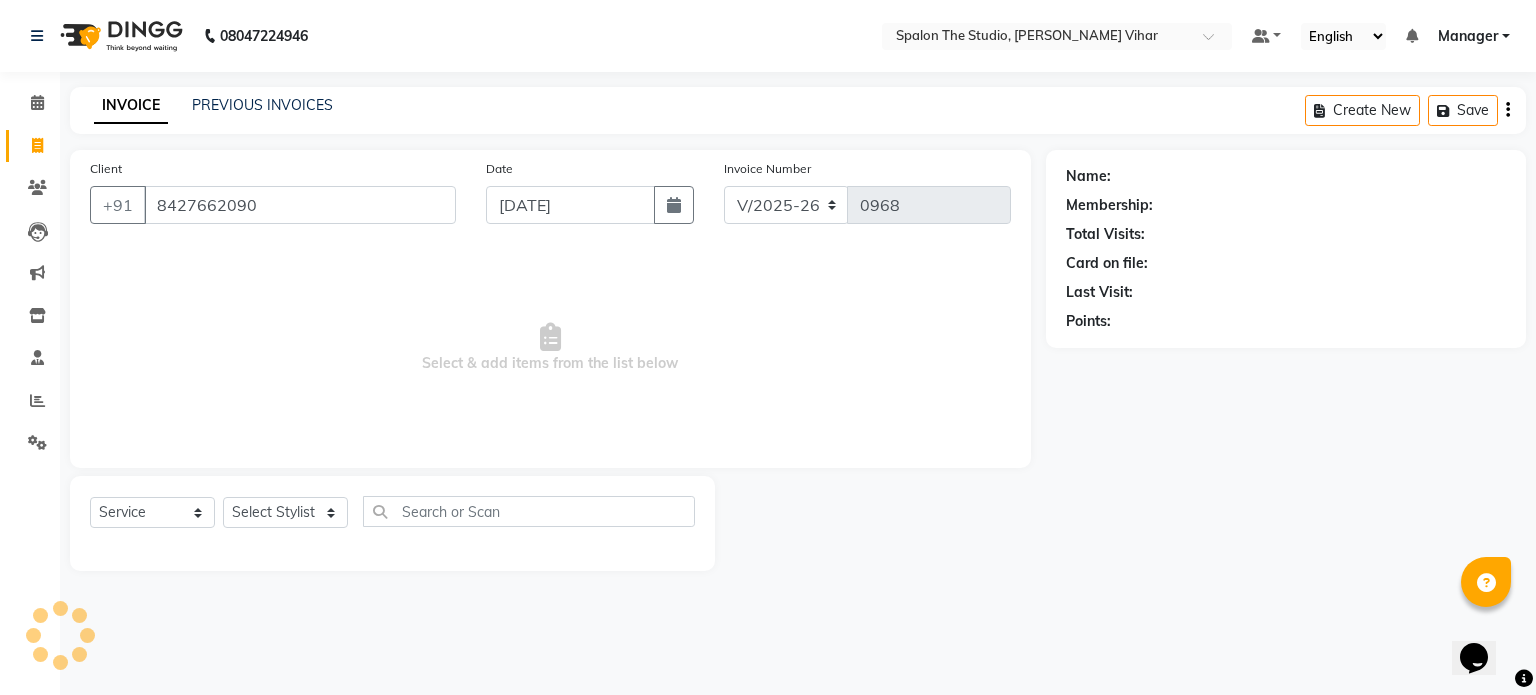 type on "8427662090" 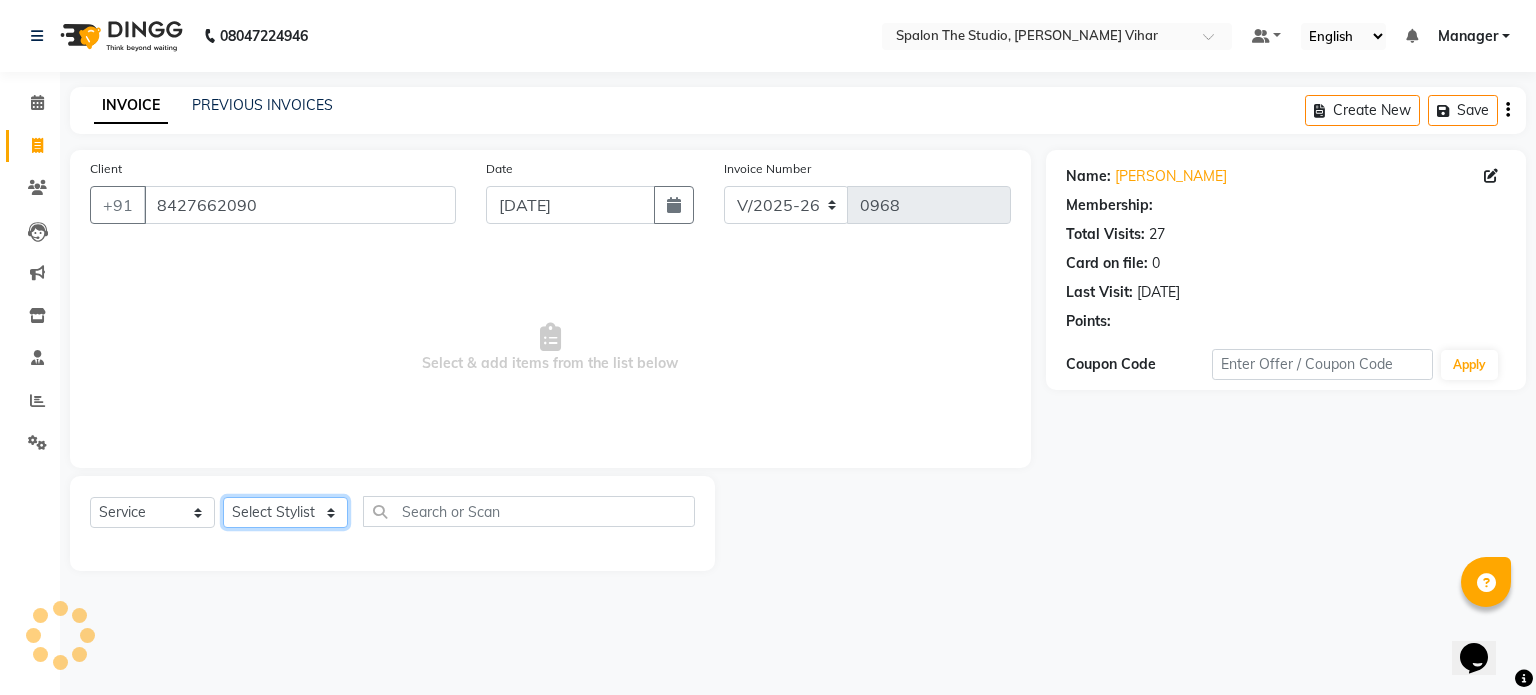 select on "1: Object" 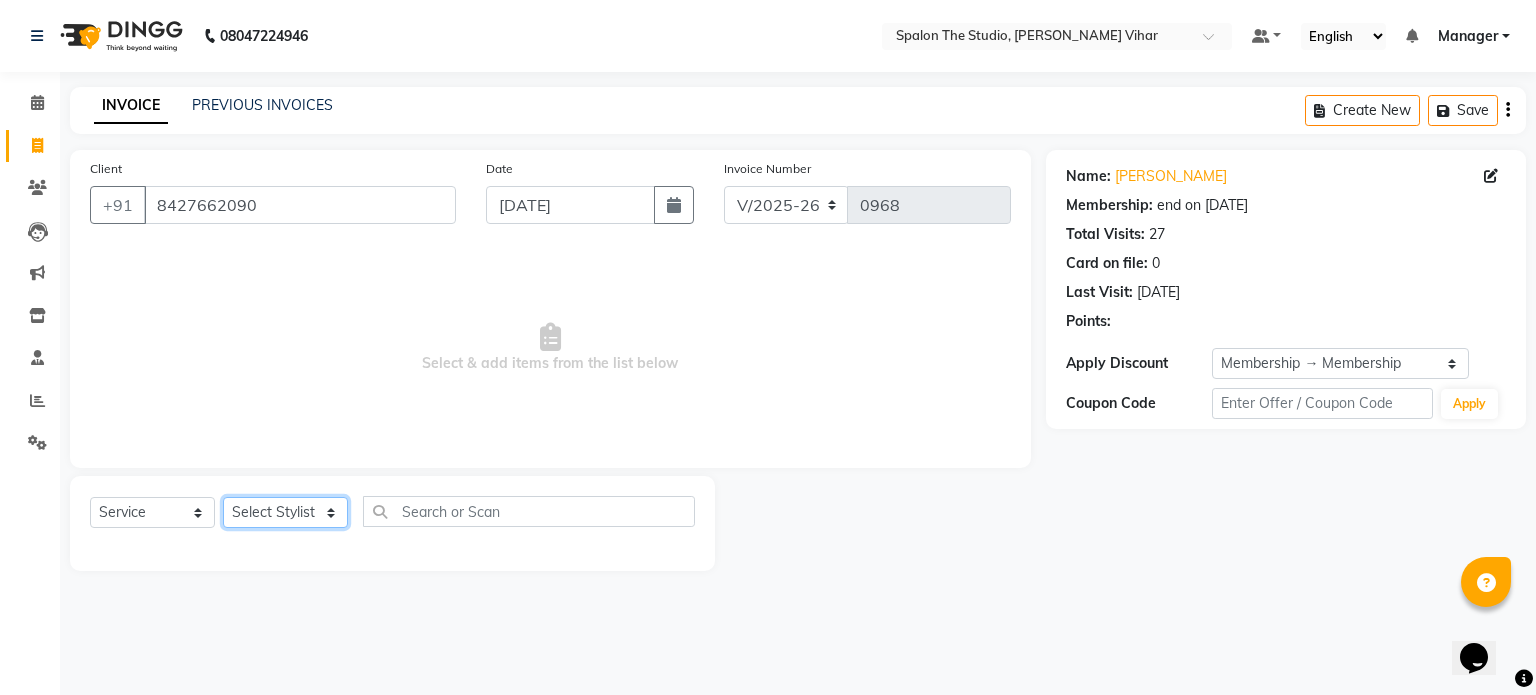 click on "Select Stylist abhishek AMBIKA komal  kusum Manager navazish Riya Shetye Saisha SHARIF Shubham  Pawar siddhi Vanshika" 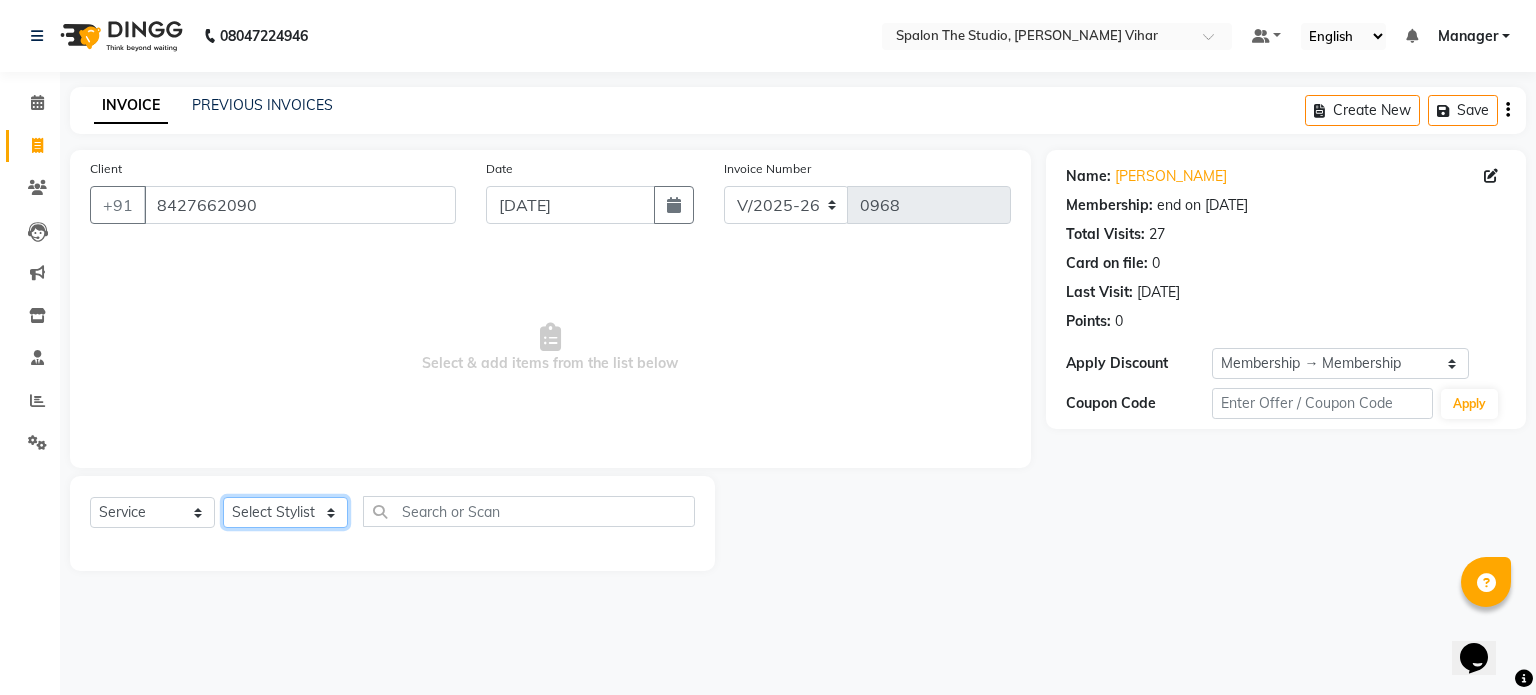 select on "14928" 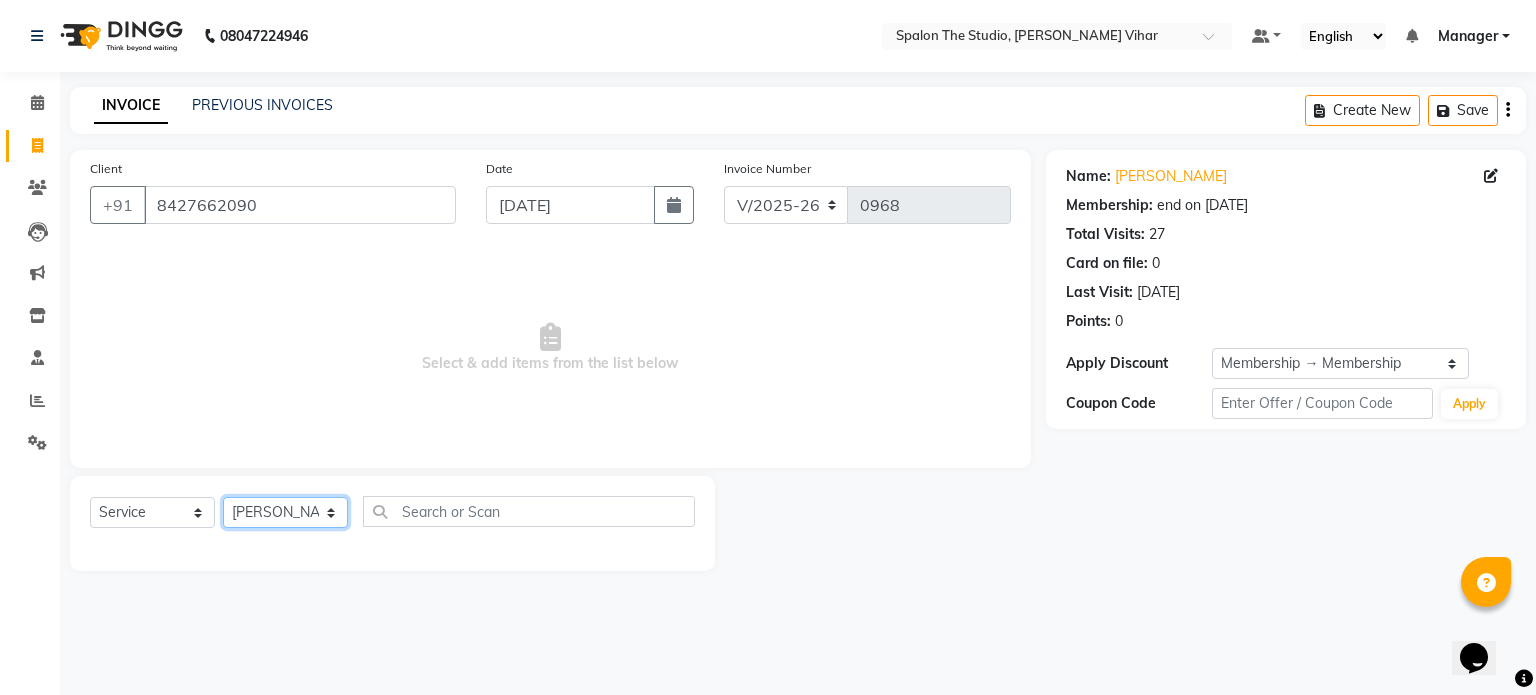 click on "Select Stylist abhishek AMBIKA komal  kusum Manager navazish Riya Shetye Saisha SHARIF Shubham  Pawar siddhi Vanshika" 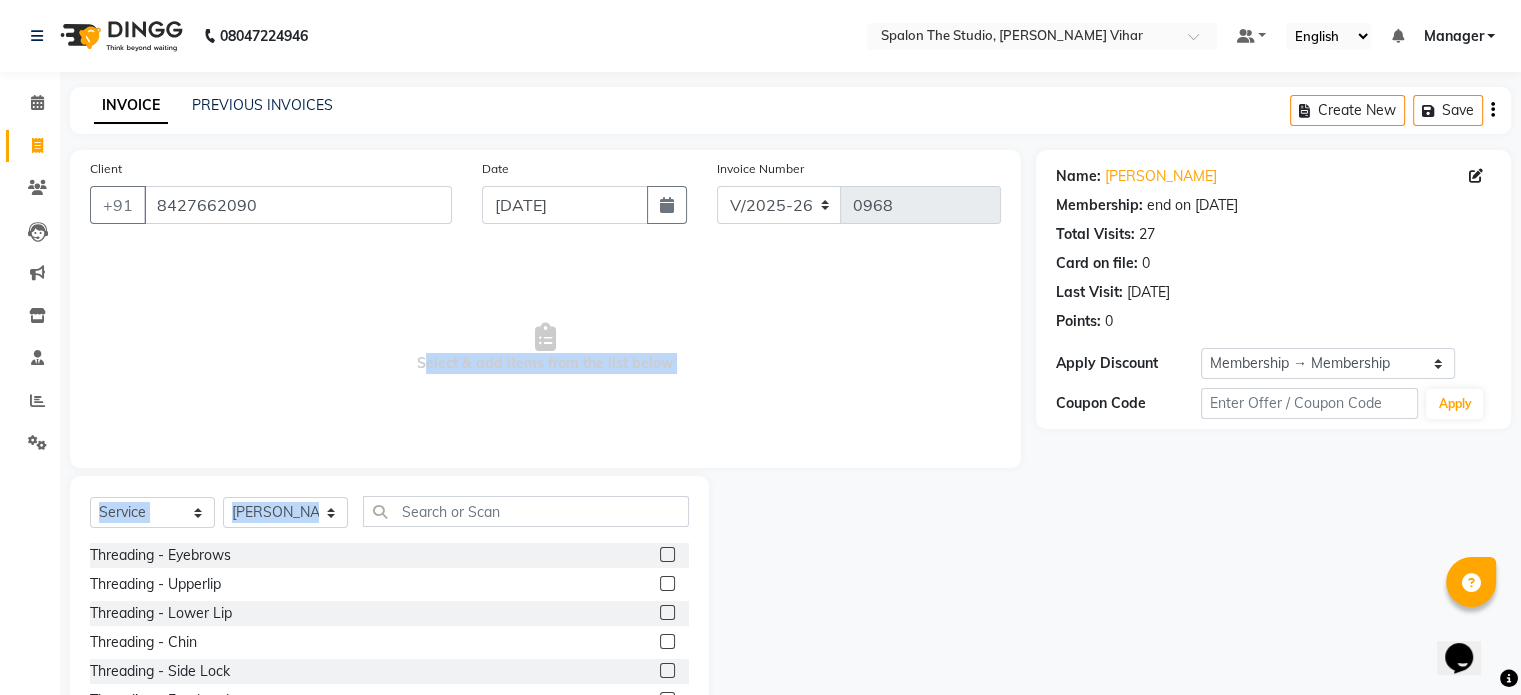 drag, startPoint x: 429, startPoint y: 474, endPoint x: 458, endPoint y: 503, distance: 41.01219 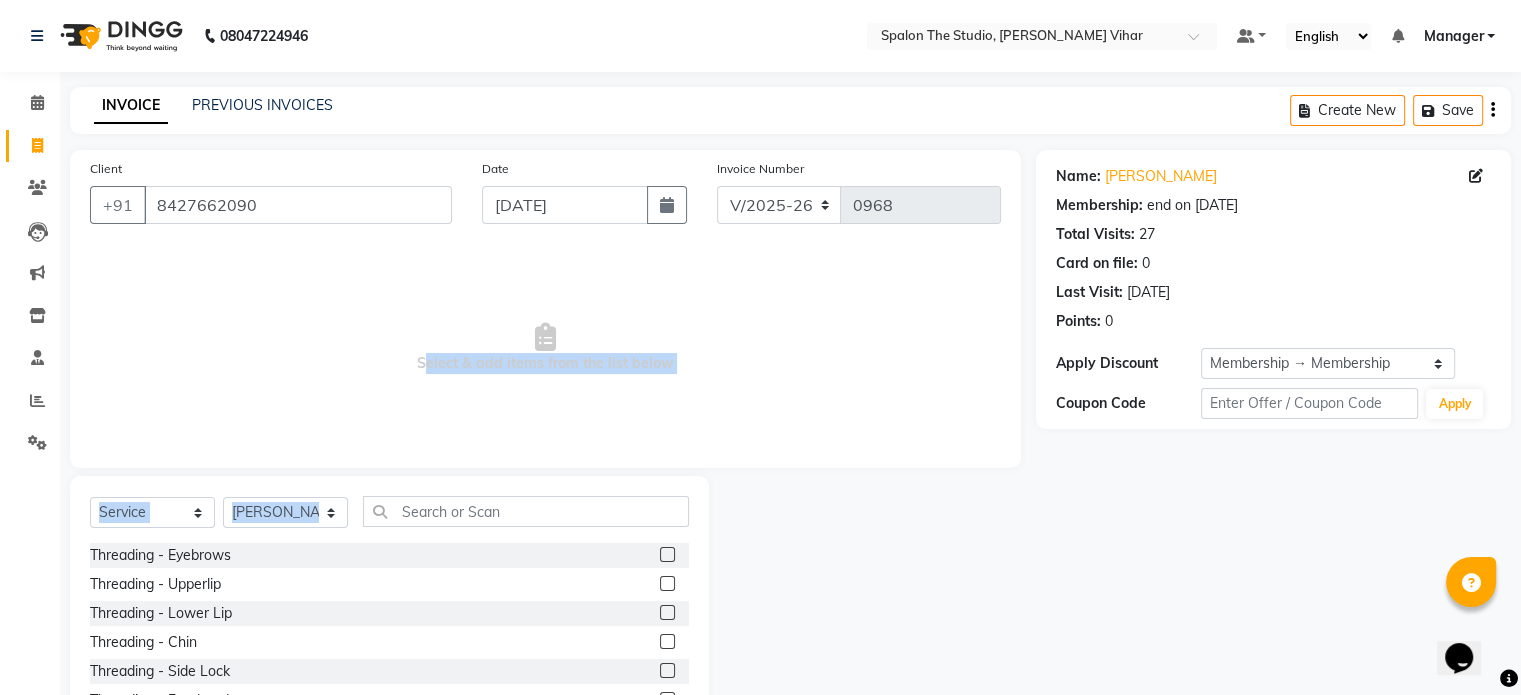 click on "Client +91 8427662090 Date 13-07-2025 Invoice Number V/2025 V/2025-26 0968  Select & add items from the list below  Select  Service  Product  Membership  Package Voucher Prepaid Gift Card  Select Stylist abhishek AMBIKA komal  kusum Manager navazish Riya Shetye Saisha SHARIF Shubham  Pawar siddhi Vanshika Threading - Eyebrows  Threading - Upperlip  Threading - Lower Lip  Threading - Chin  Threading - Side Lock  Threading - Forehead  Threading - Full Face  Threading - Jawline  Threading - Neck  Scieutific Combing  green peel  DERMA PEELING   LHR  YELLOW PEEL  LE MARINE TREATMENT  tatto removal  D - Tan - Underarm  D - Tan - Feet  D - Tan - Face & Neck  D - Tan - Full Arm/Half Arm  D - Tan - Half Back/Front  D - Tan - Midriff  D - Tan - Face Neck & Blouse Line  D - Tan - Full Back/Front  D - Tan - Full Leg/Half Leg  D - Tan - Full Body  Waxing - Sugar Wax Full Arm  Waxing - Sugar Wax Full Leg  Waxing - Sugar Wax Half Arm  Waxing - Sugar Wax Half Leg  Waxing - Sugar Wax Under Arm  Waxing - Sugar Wax Chin" 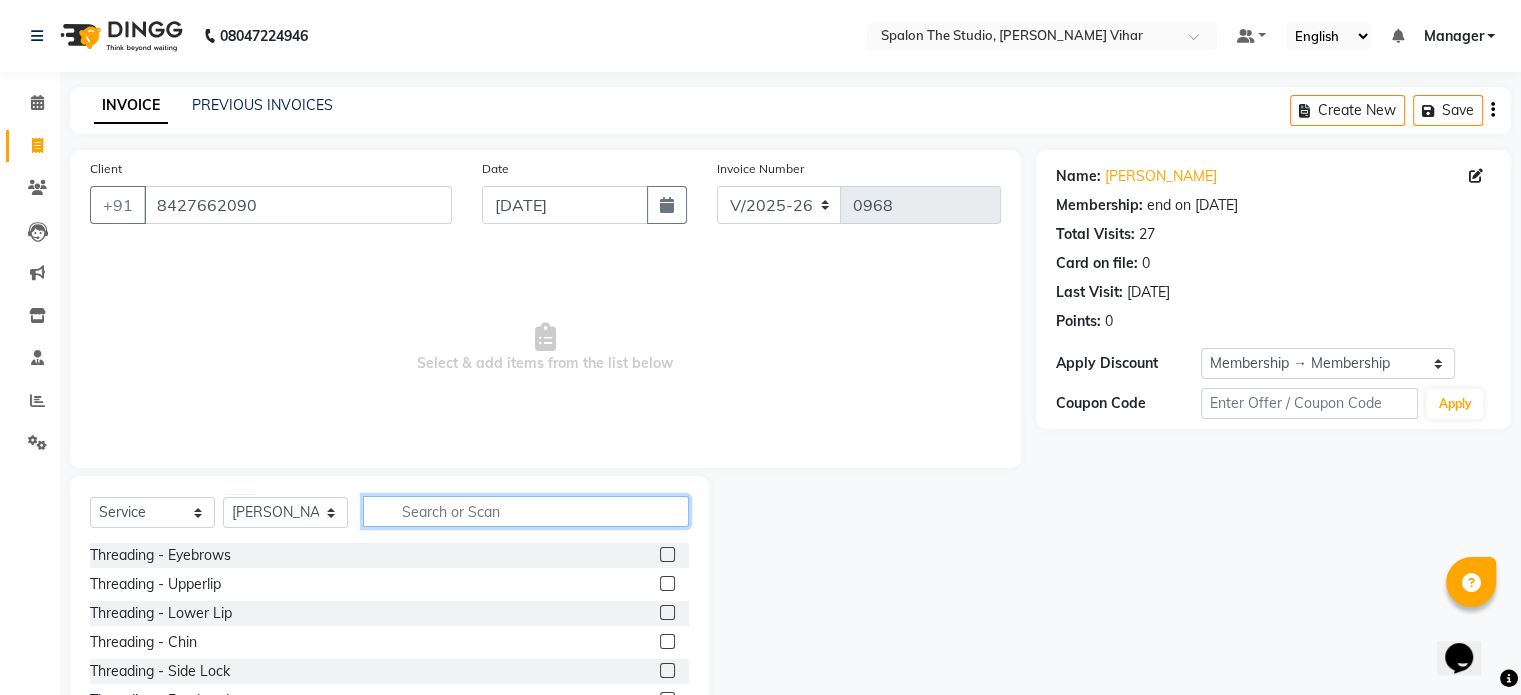 click 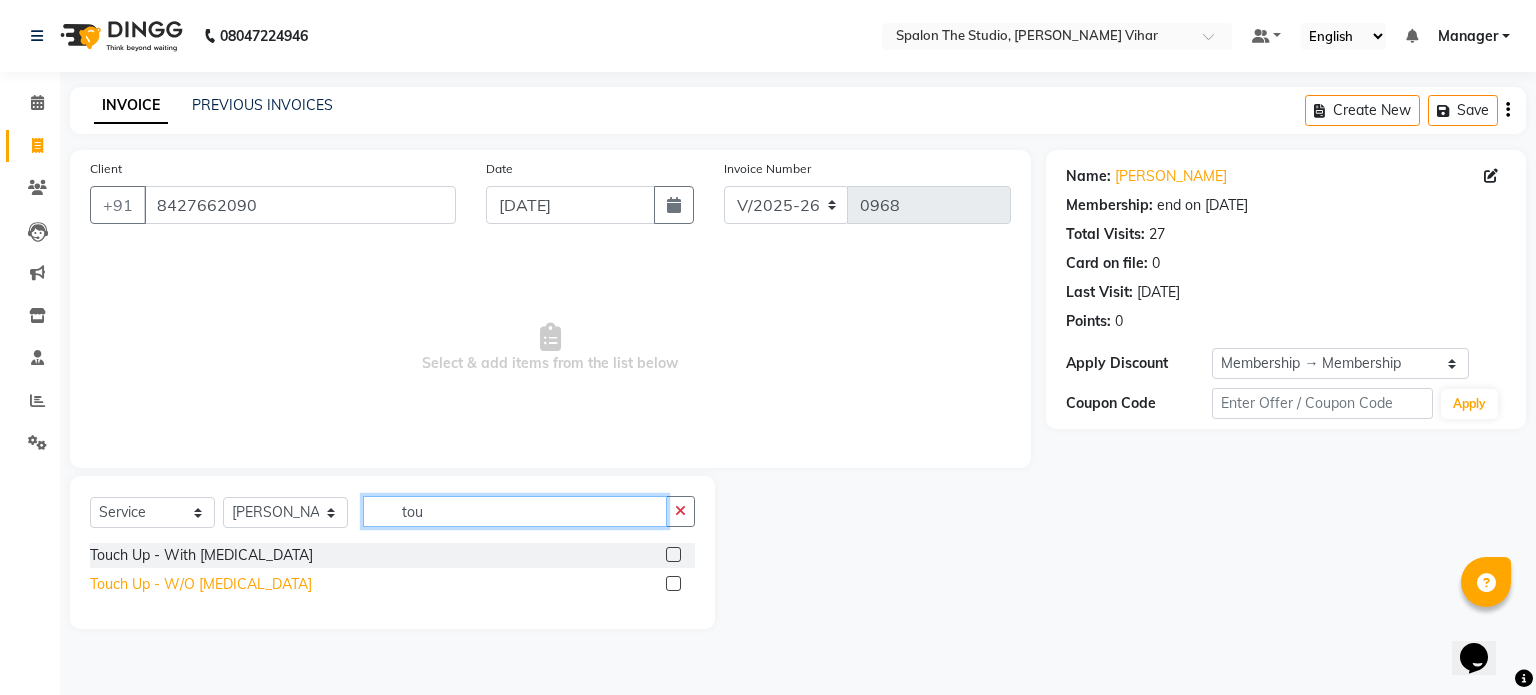 type on "tou" 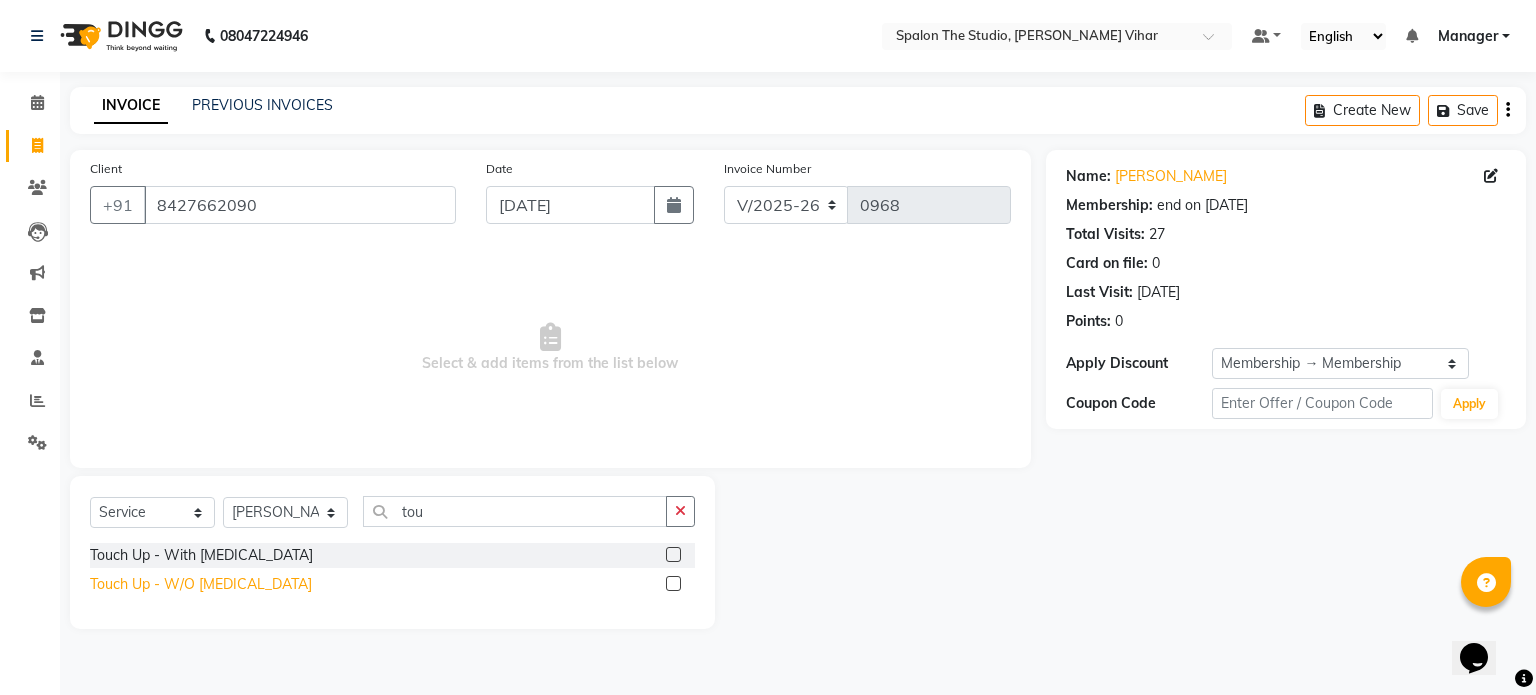 click on "Touch Up - W/O [MEDICAL_DATA]" 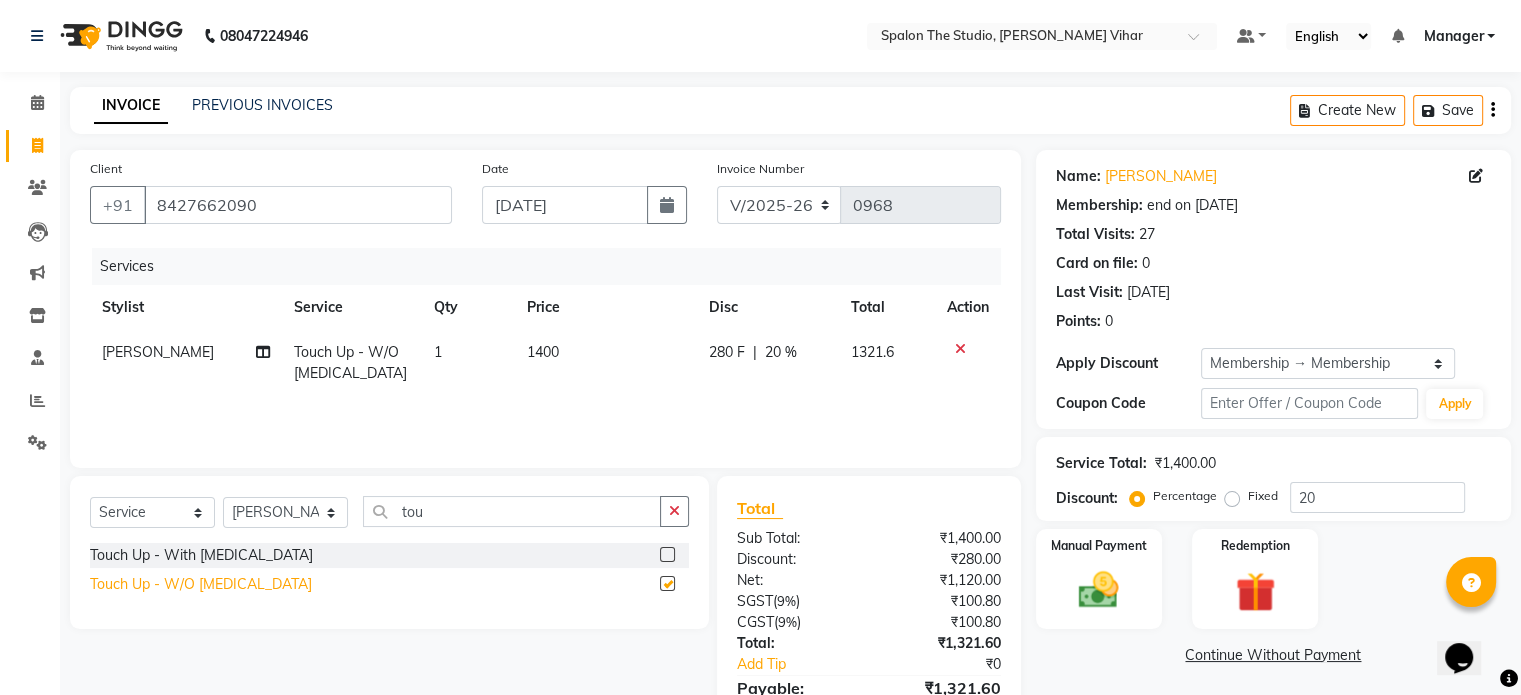 checkbox on "false" 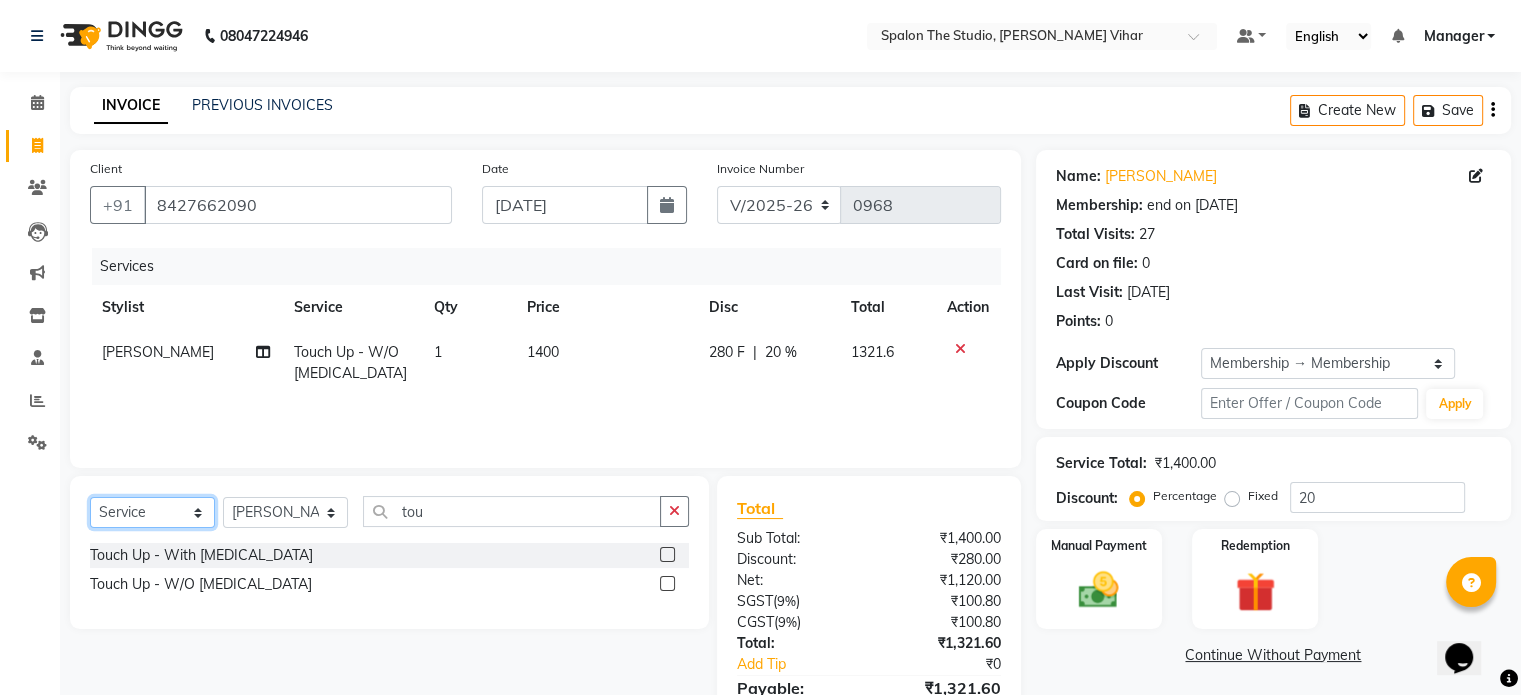 click on "Select  Service  Product  Membership  Package Voucher Prepaid Gift Card" 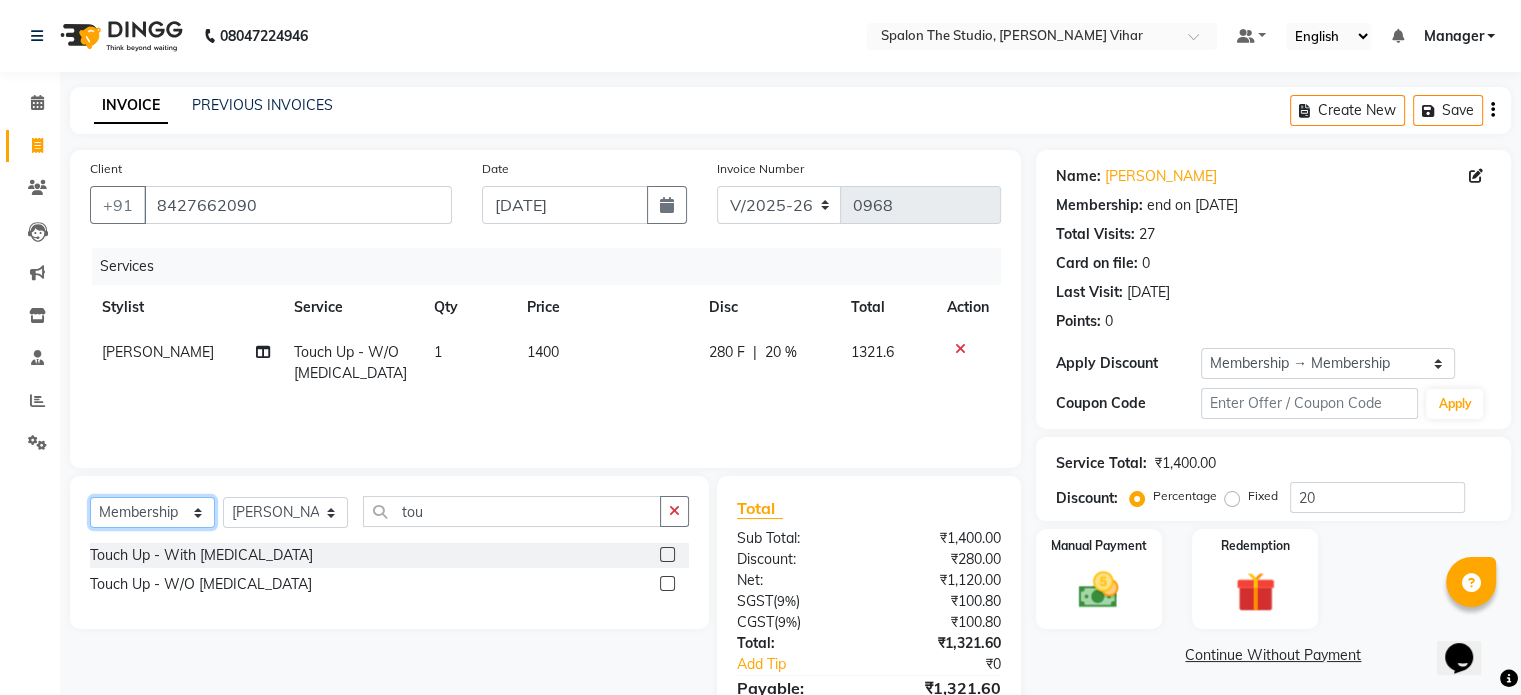 click on "Select  Service  Product  Membership  Package Voucher Prepaid Gift Card" 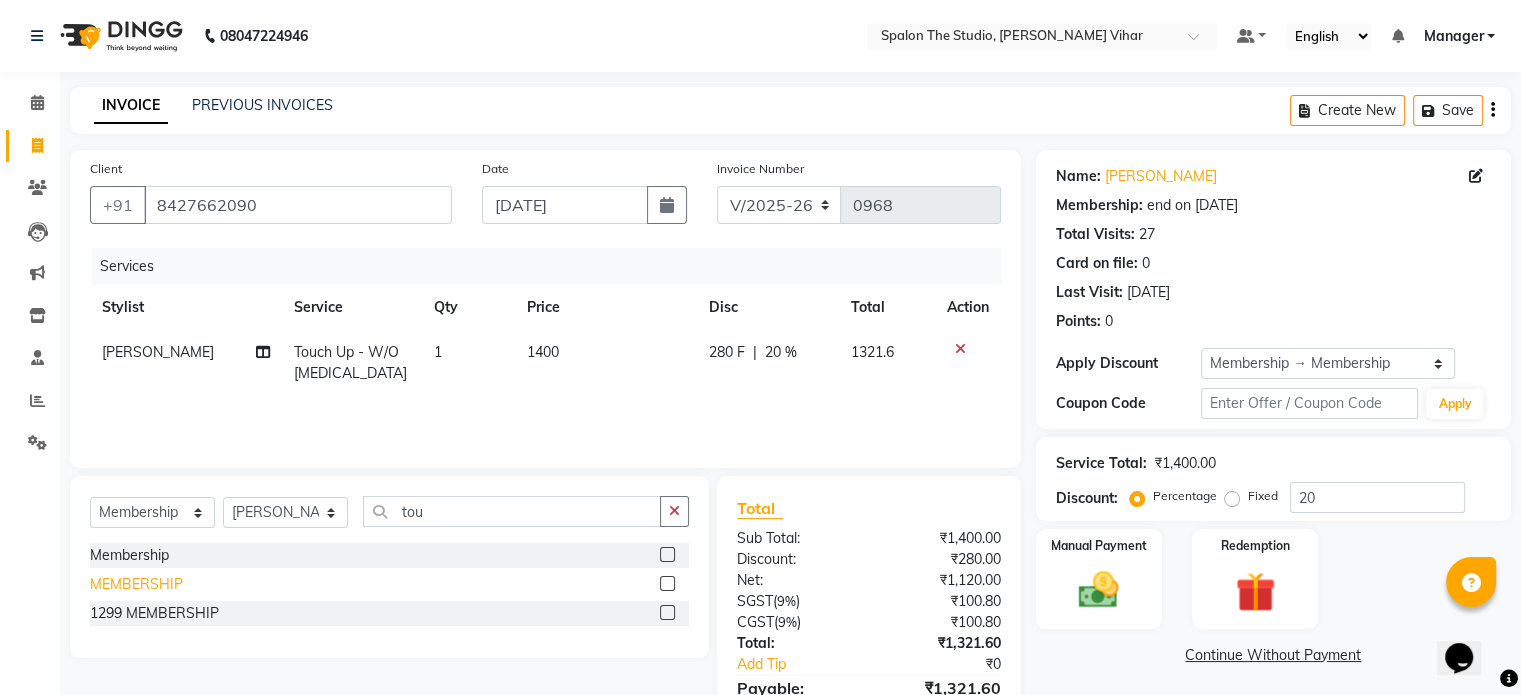 click on "MEMBERSHIP" 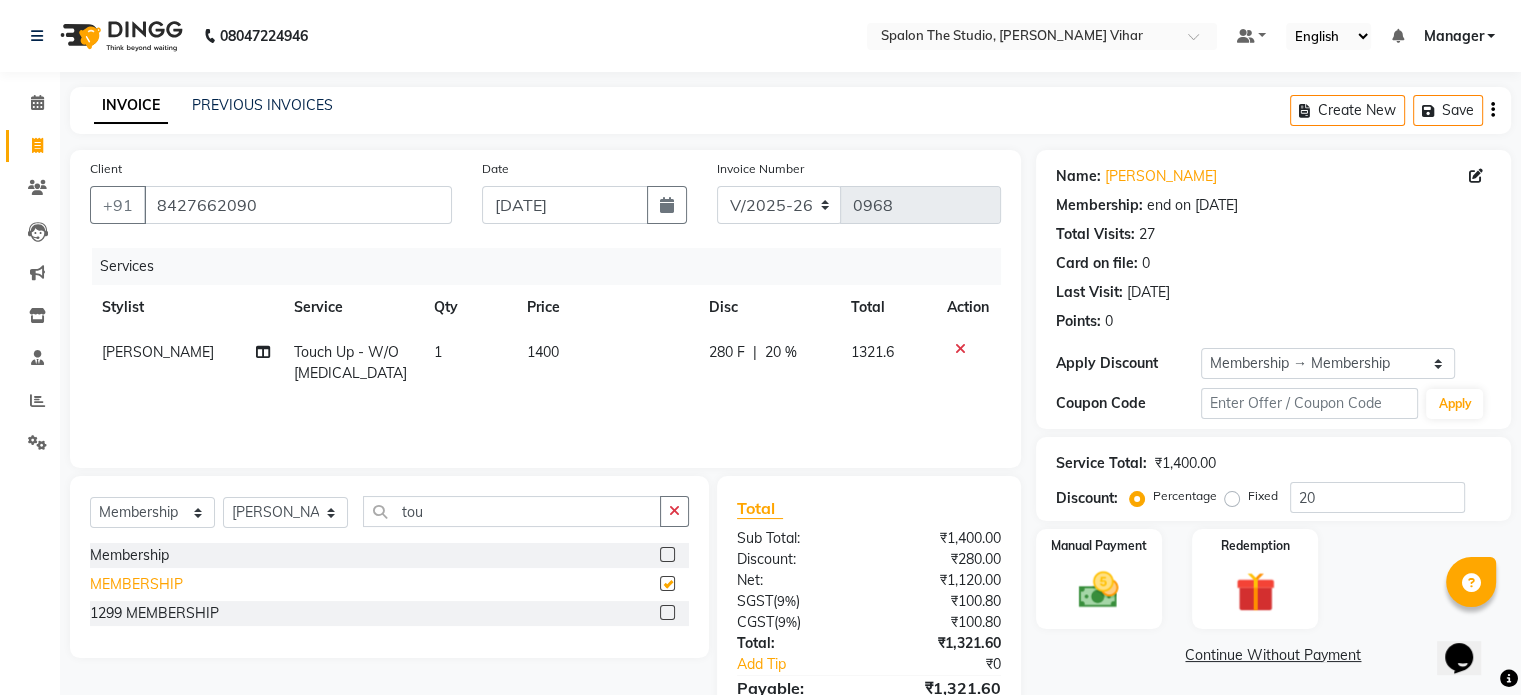 select on "select" 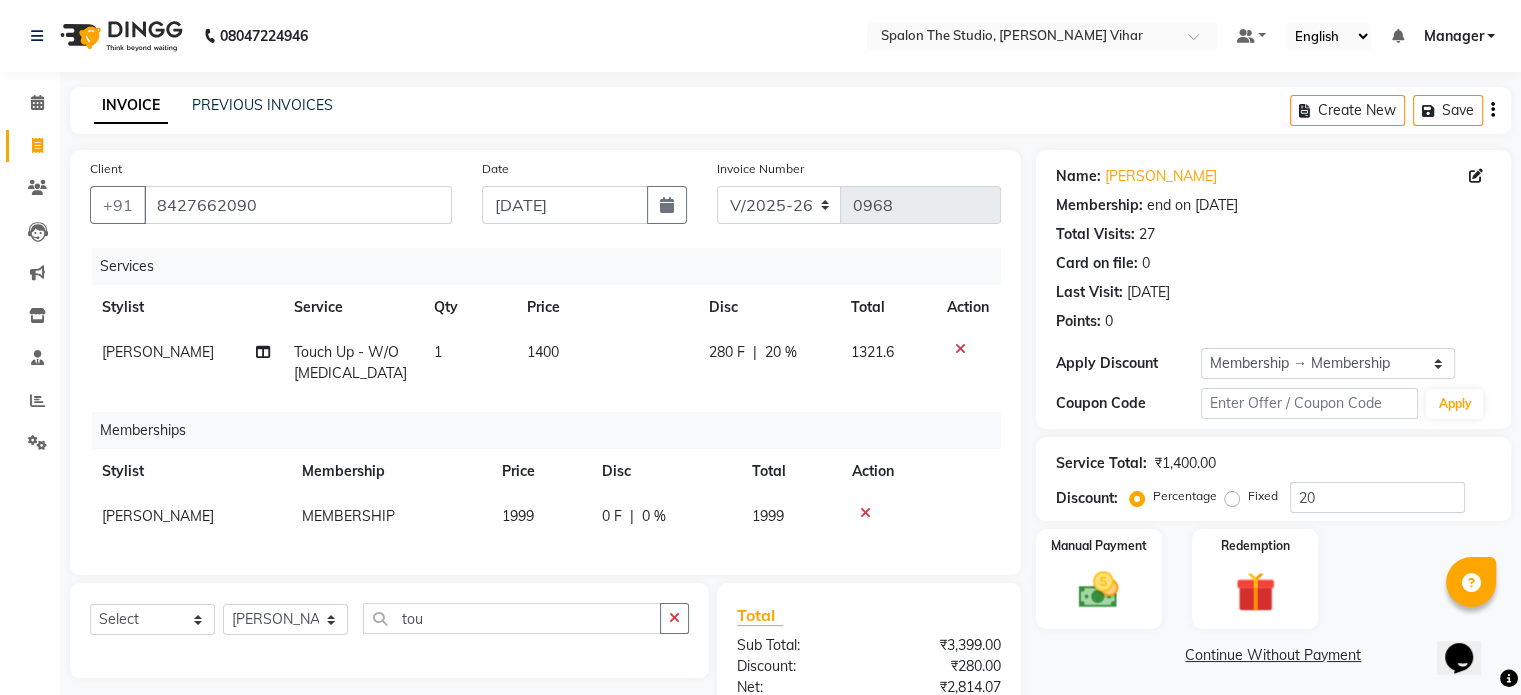 click on "1999" 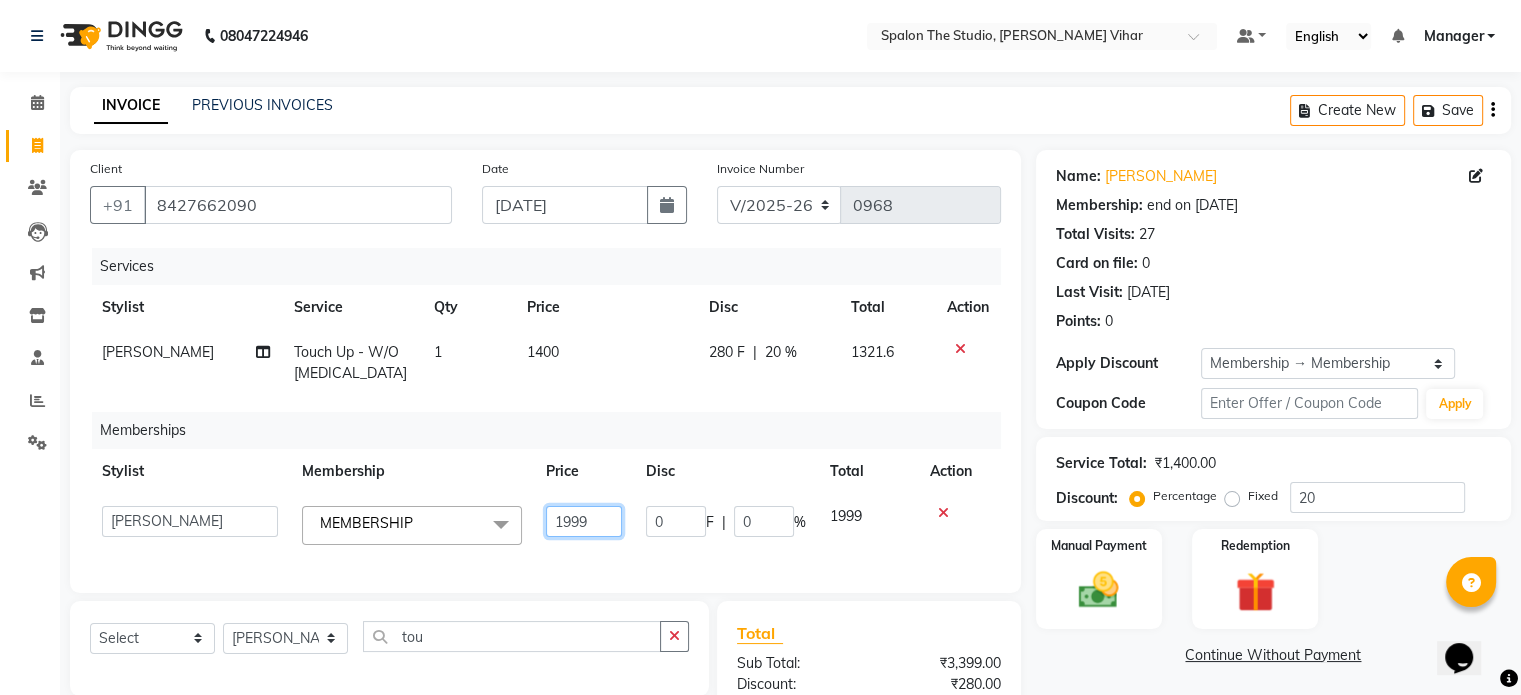 click on "1999" 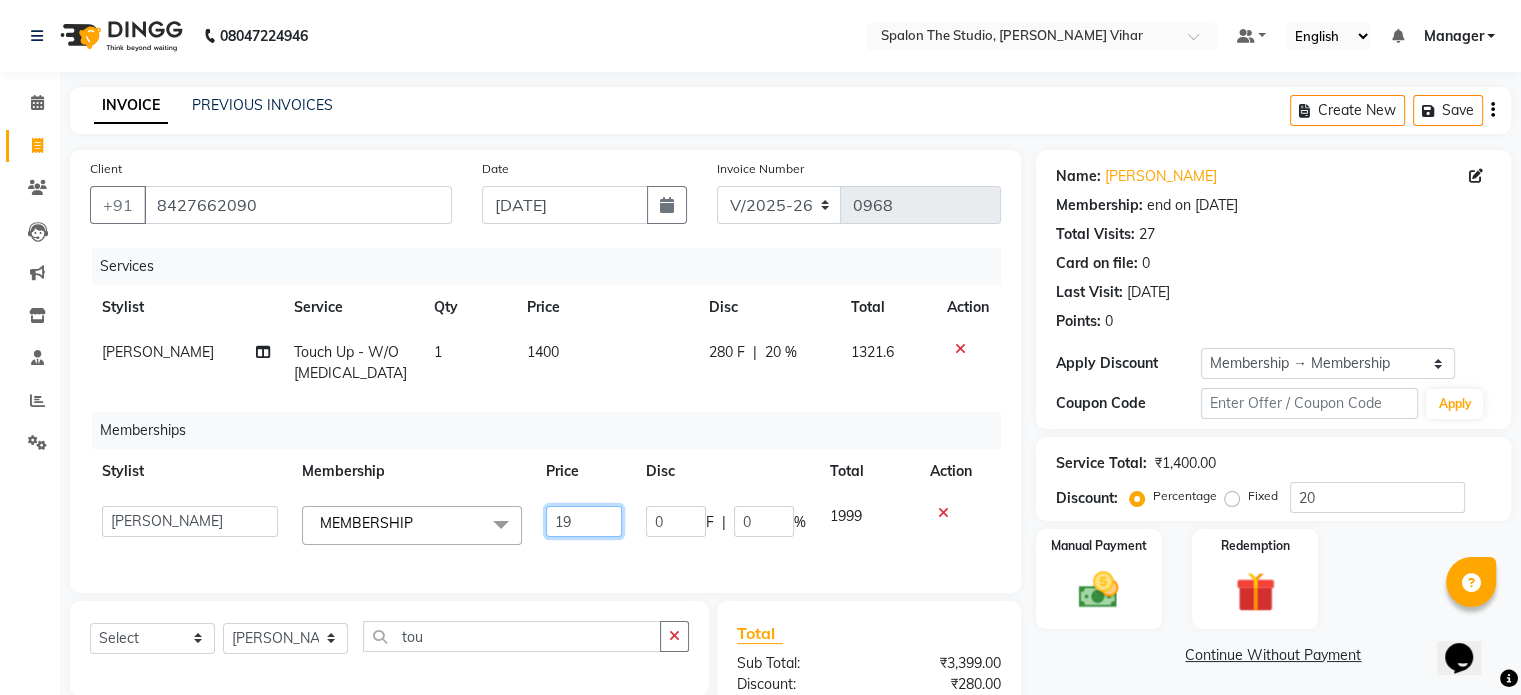 type on "1" 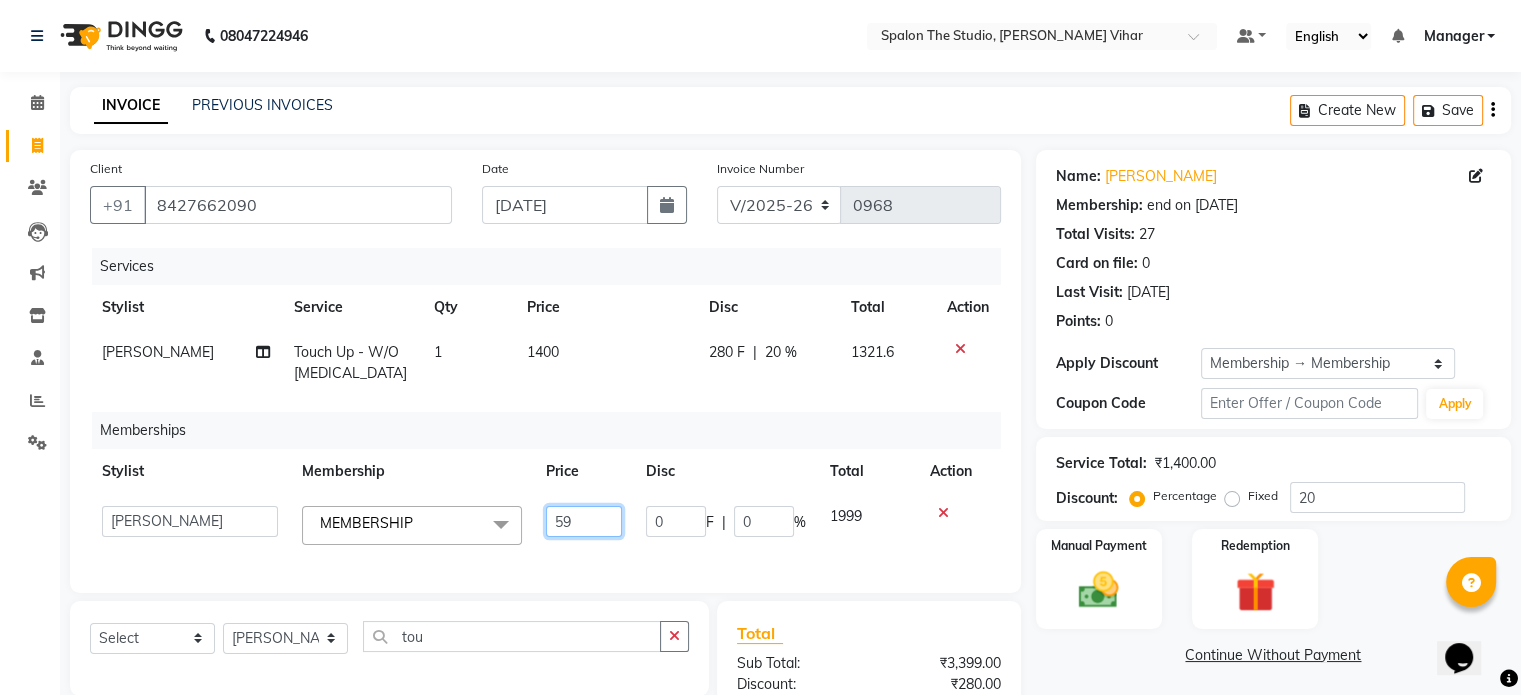 type on "590" 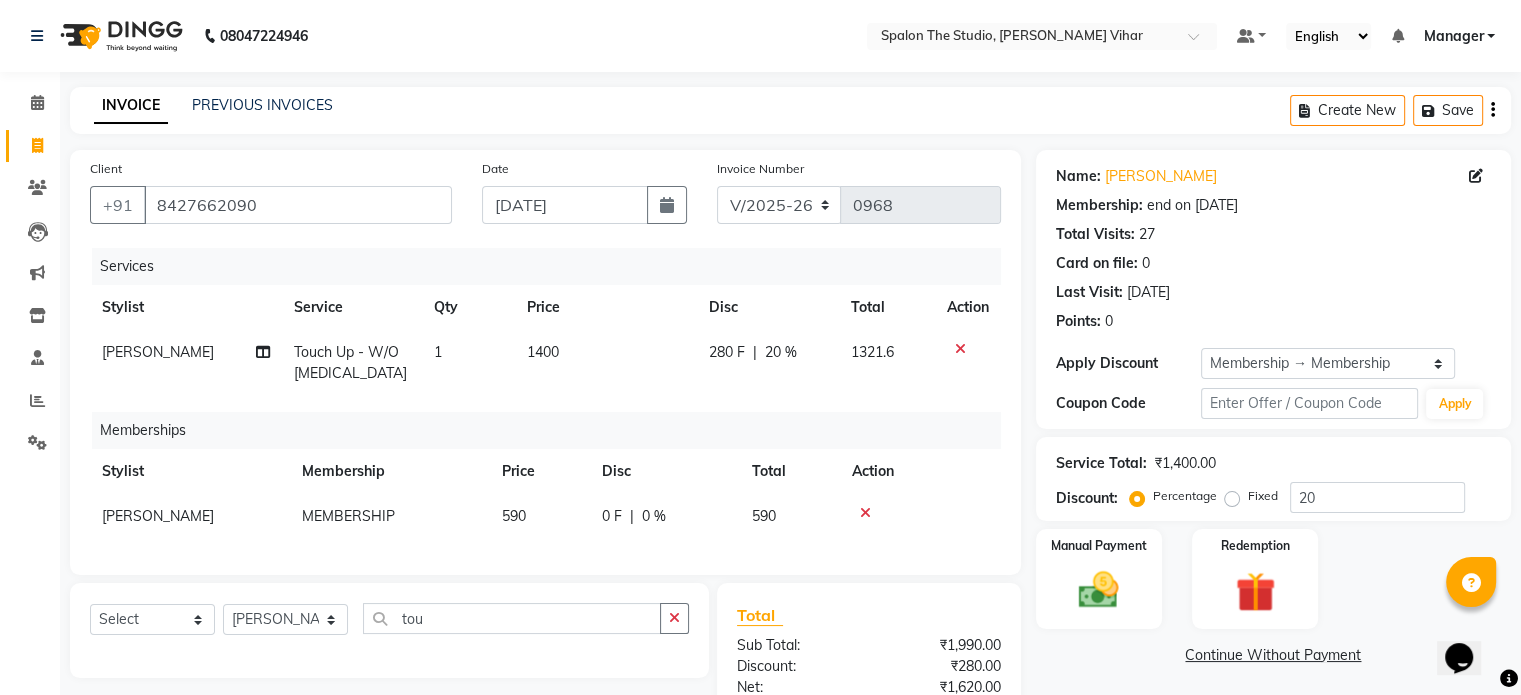 click on "Calendar  Invoice  Clients  Leads   Marketing  Inventory  Staff  Reports  Settings Completed InProgress Upcoming Dropped Tentative Check-In Confirm Bookings Generate Report Segments Page Builder" 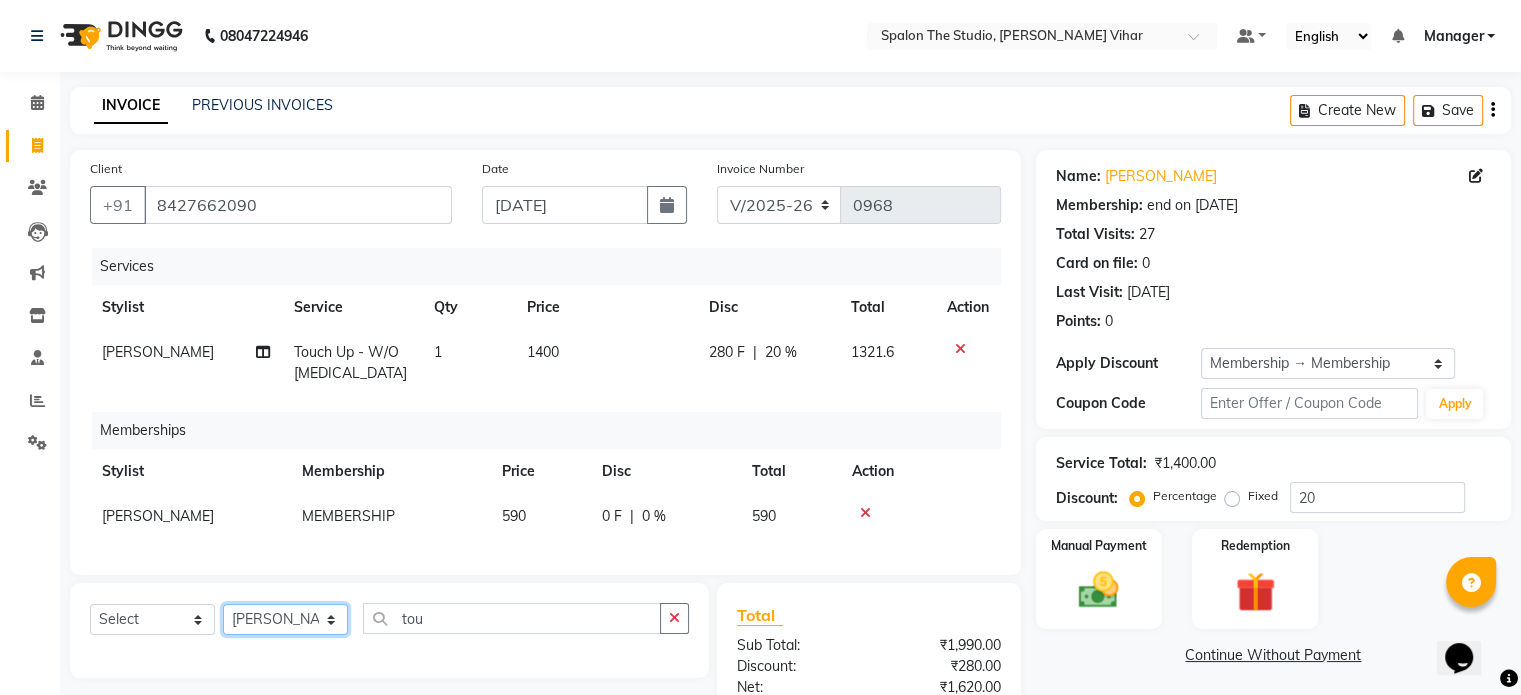click on "Select Stylist abhishek AMBIKA komal  kusum Manager navazish Riya Shetye Saisha SHARIF Shubham  Pawar siddhi Vanshika" 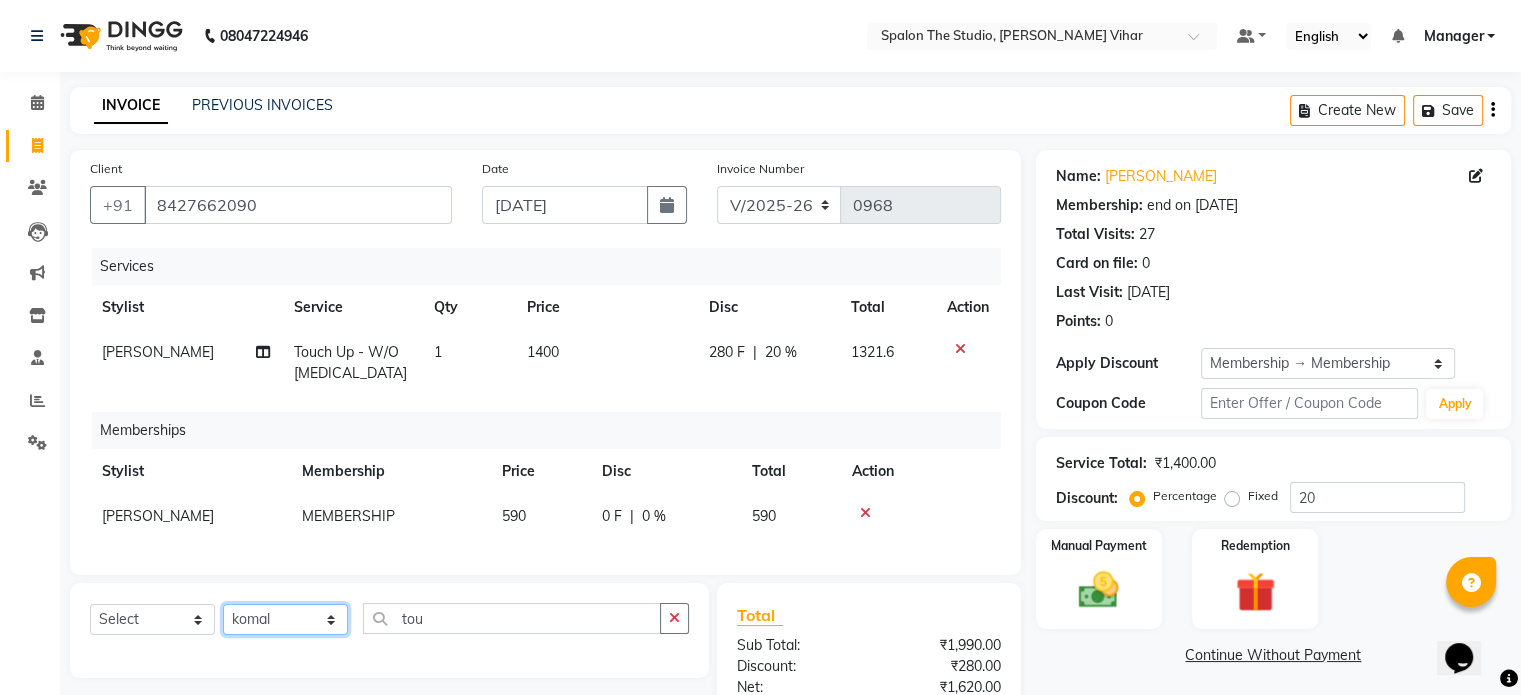 click on "Select Stylist abhishek AMBIKA komal  kusum Manager navazish Riya Shetye Saisha SHARIF Shubham  Pawar siddhi Vanshika" 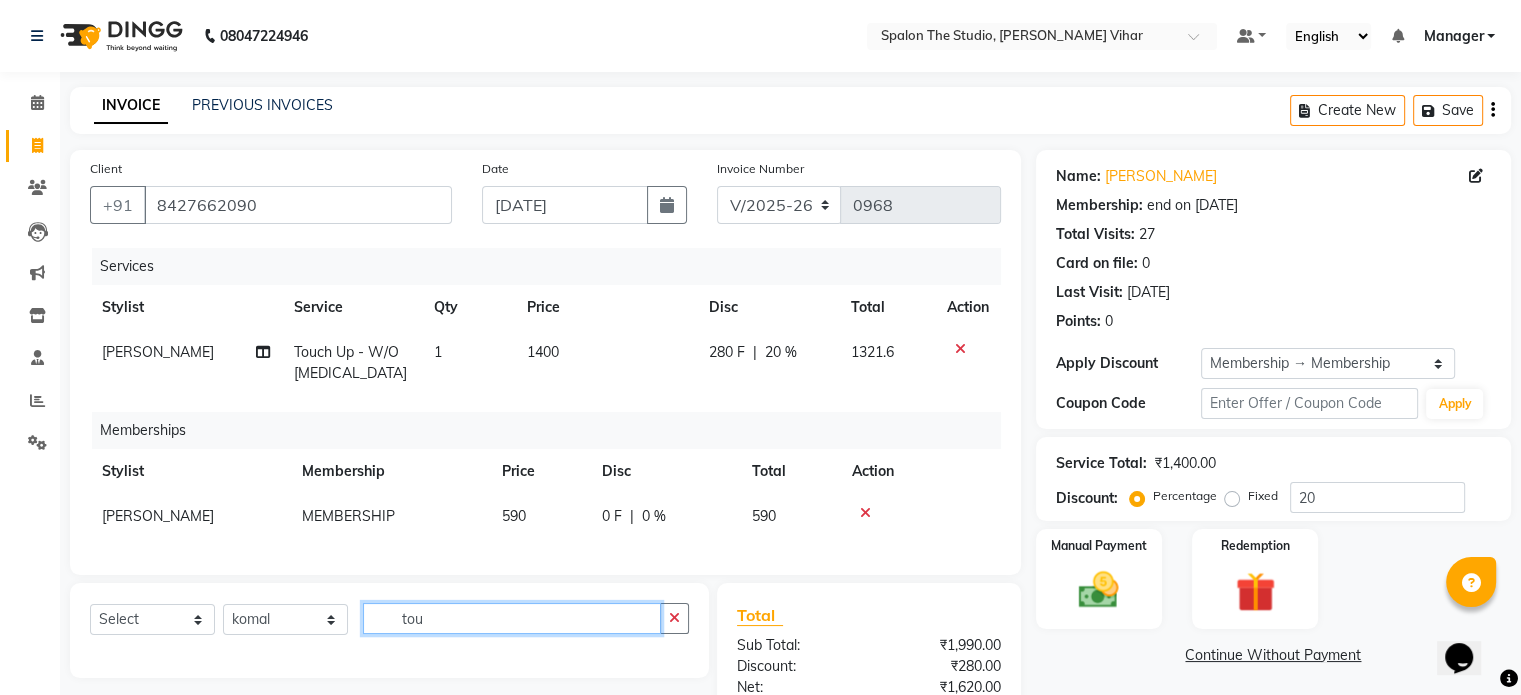 click on "tou" 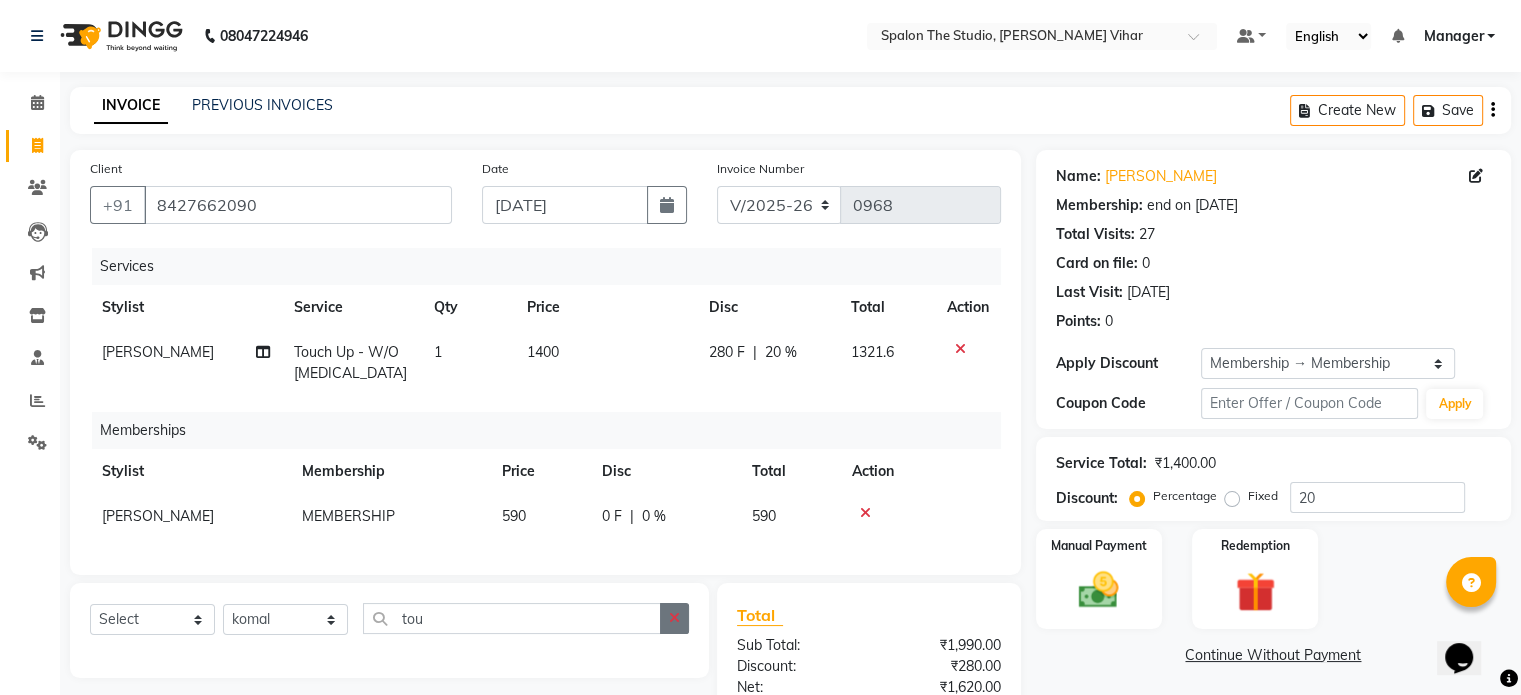click 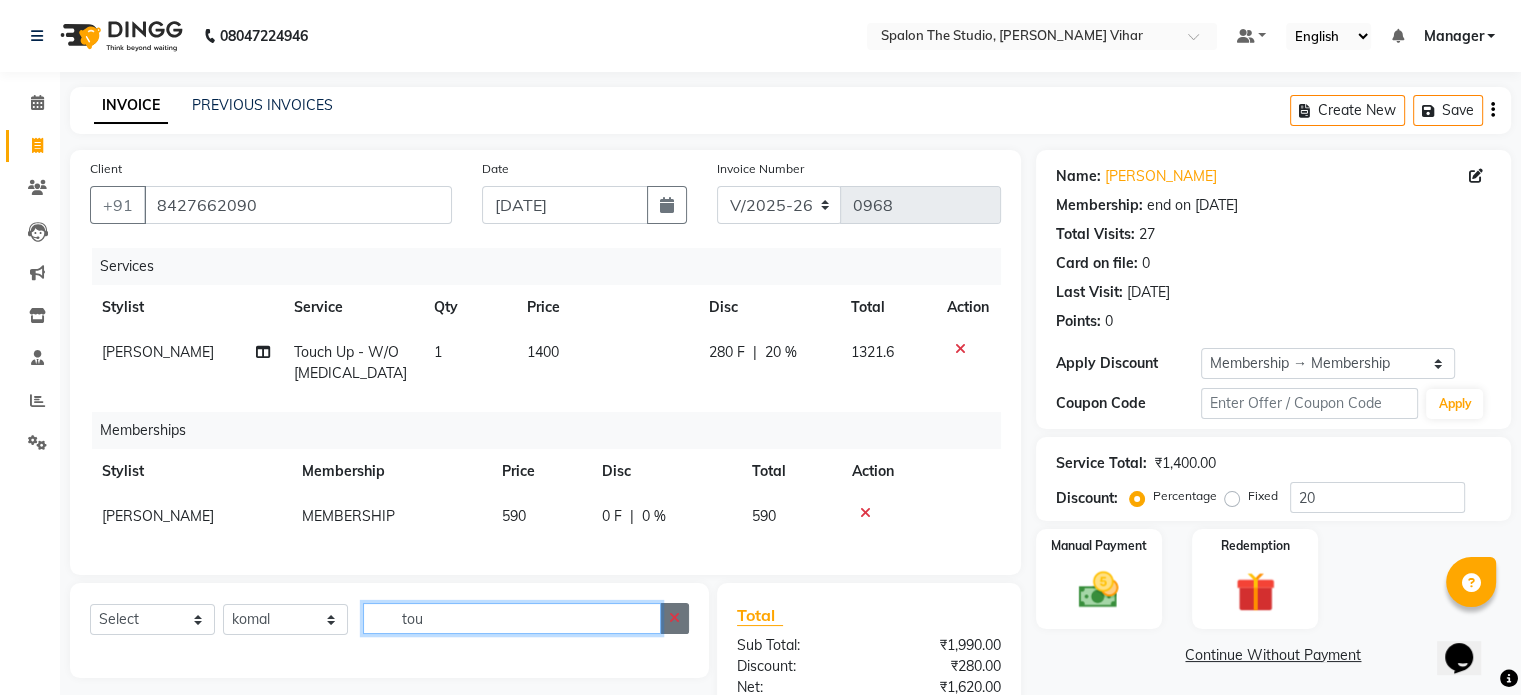 type 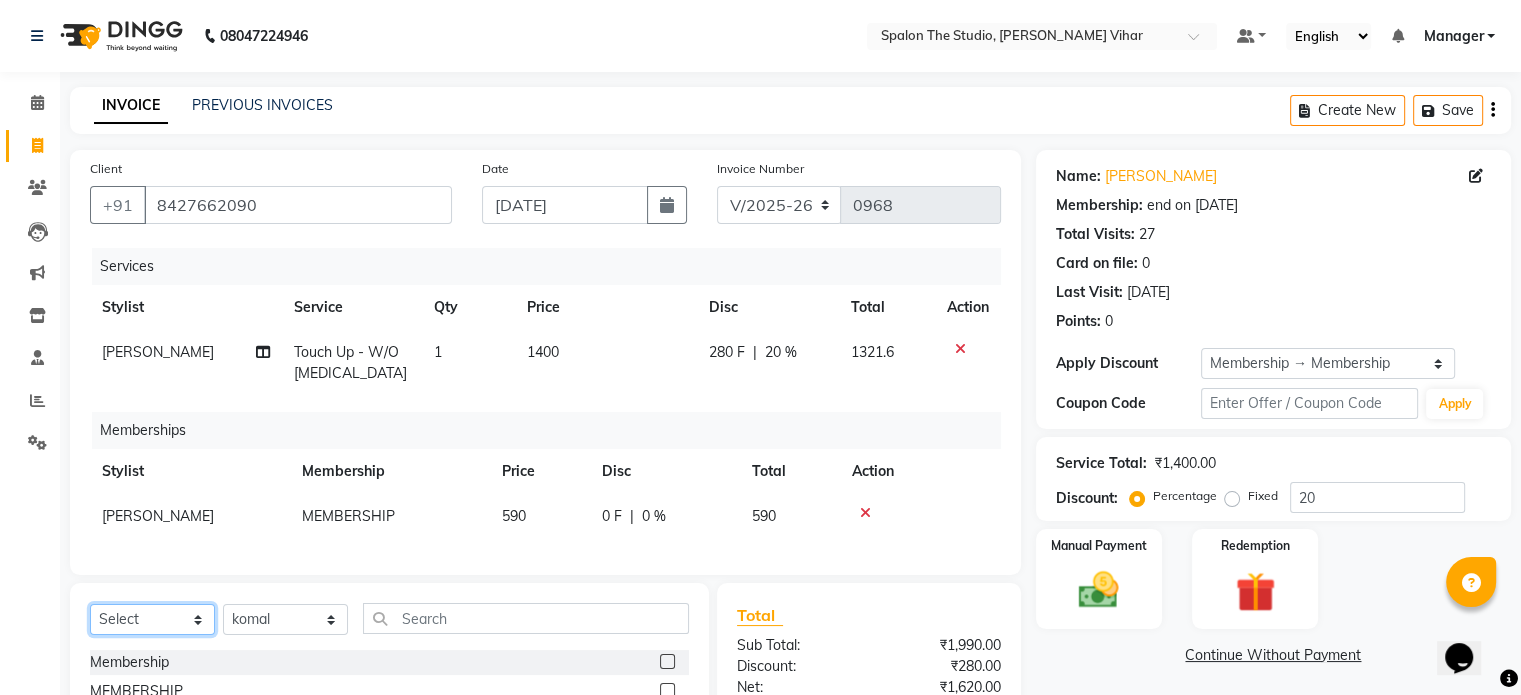 click on "Select  Service  Product  Package Voucher Prepaid Gift Card" 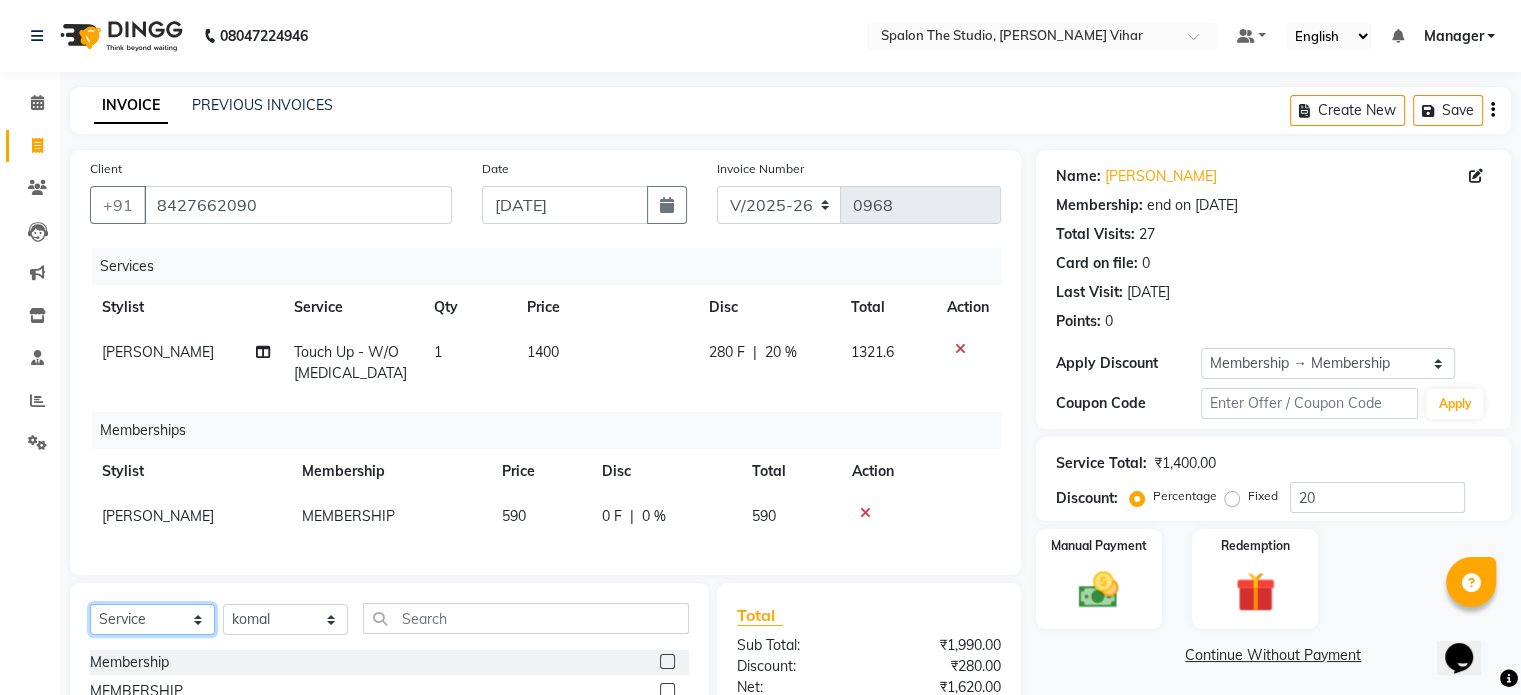 click on "Select  Service  Product  Package Voucher Prepaid Gift Card" 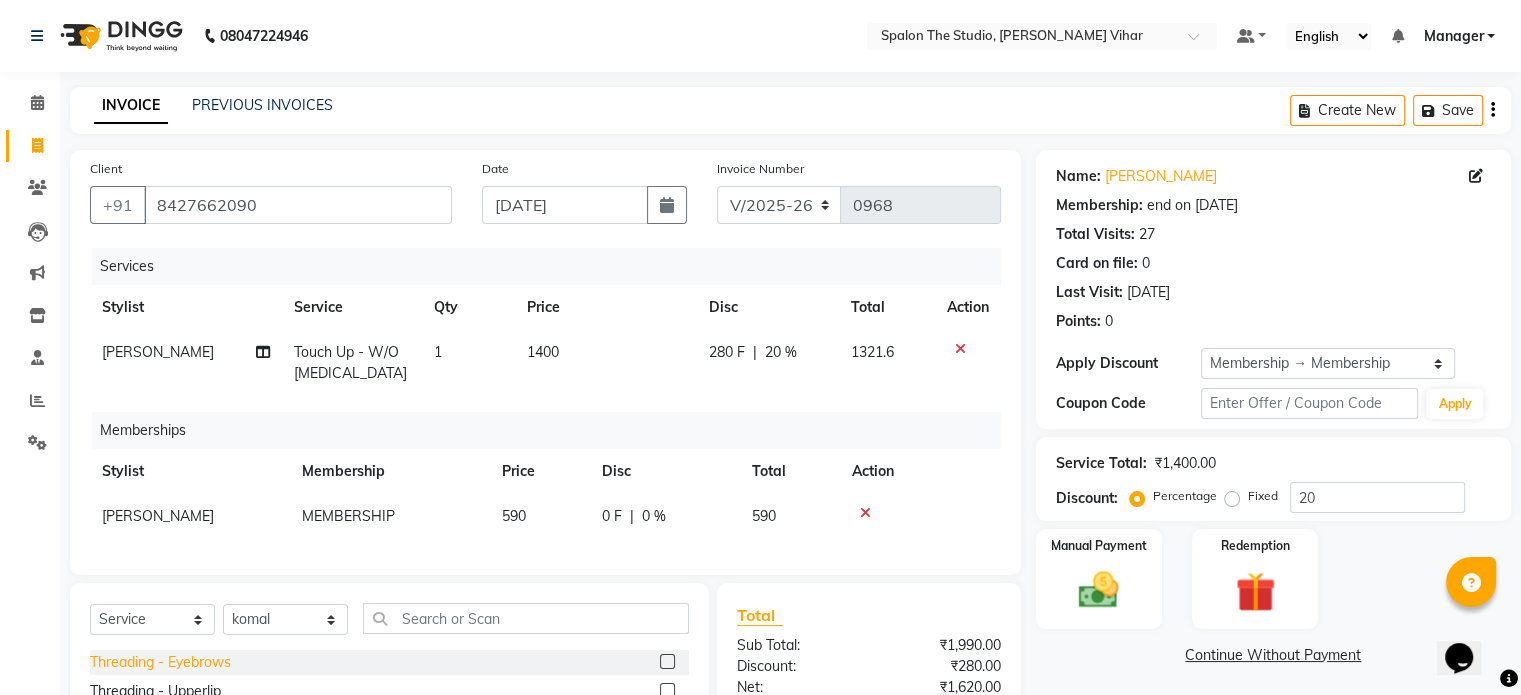 click on "Threading - Eyebrows" 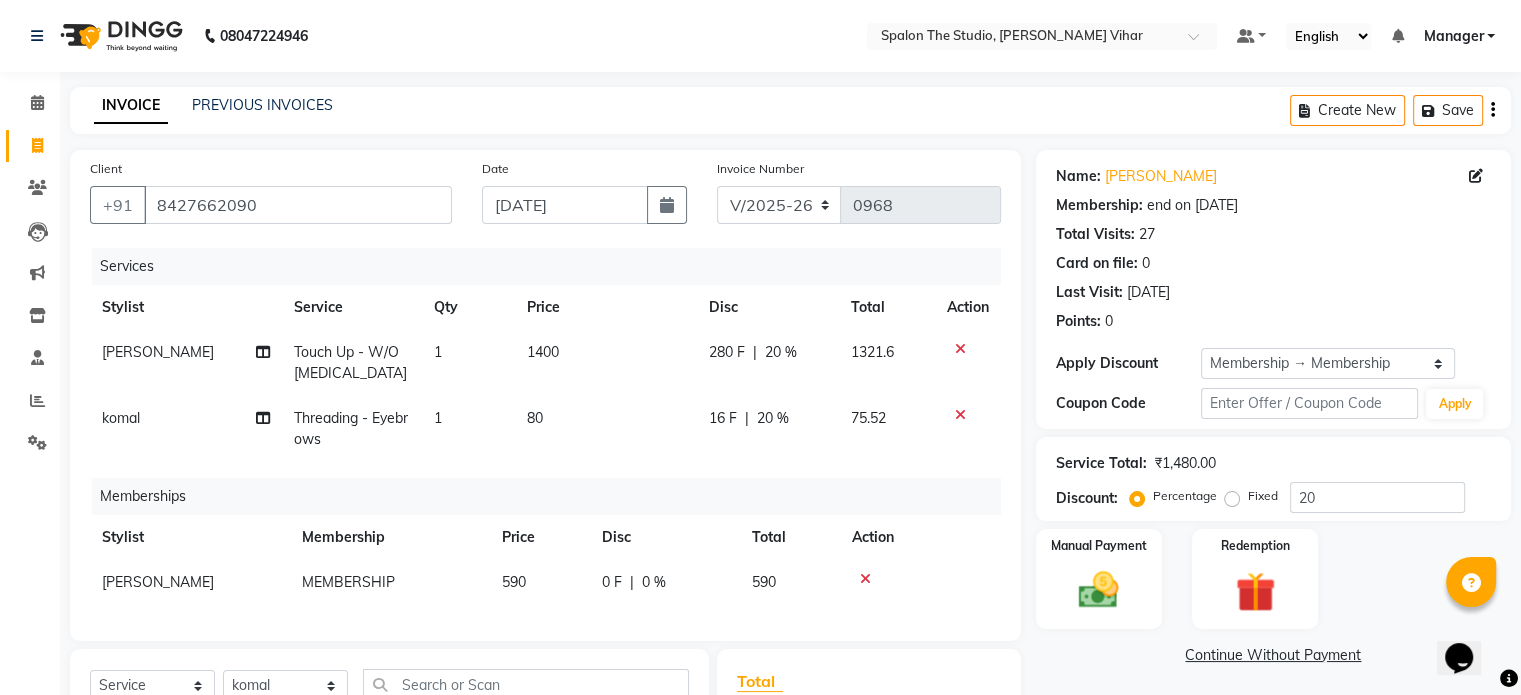 checkbox on "false" 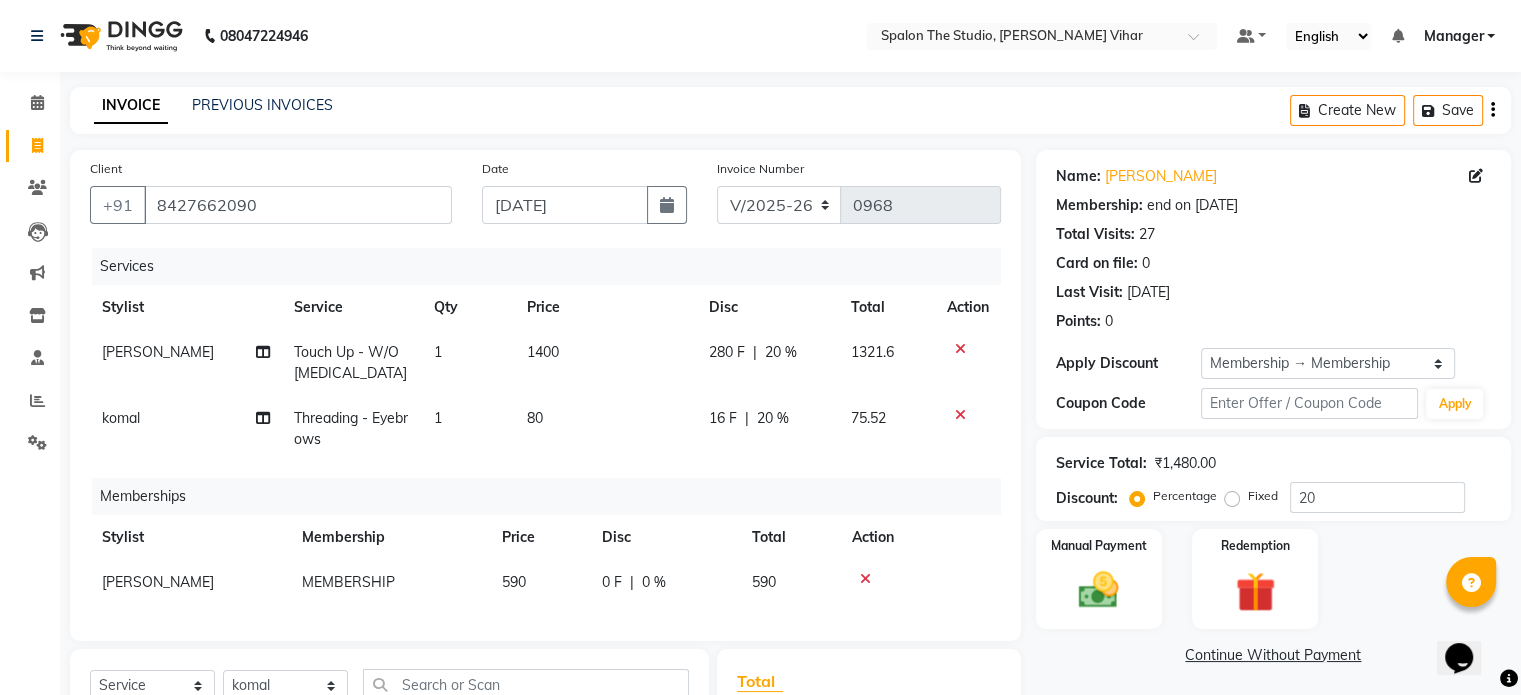 scroll, scrollTop: 295, scrollLeft: 0, axis: vertical 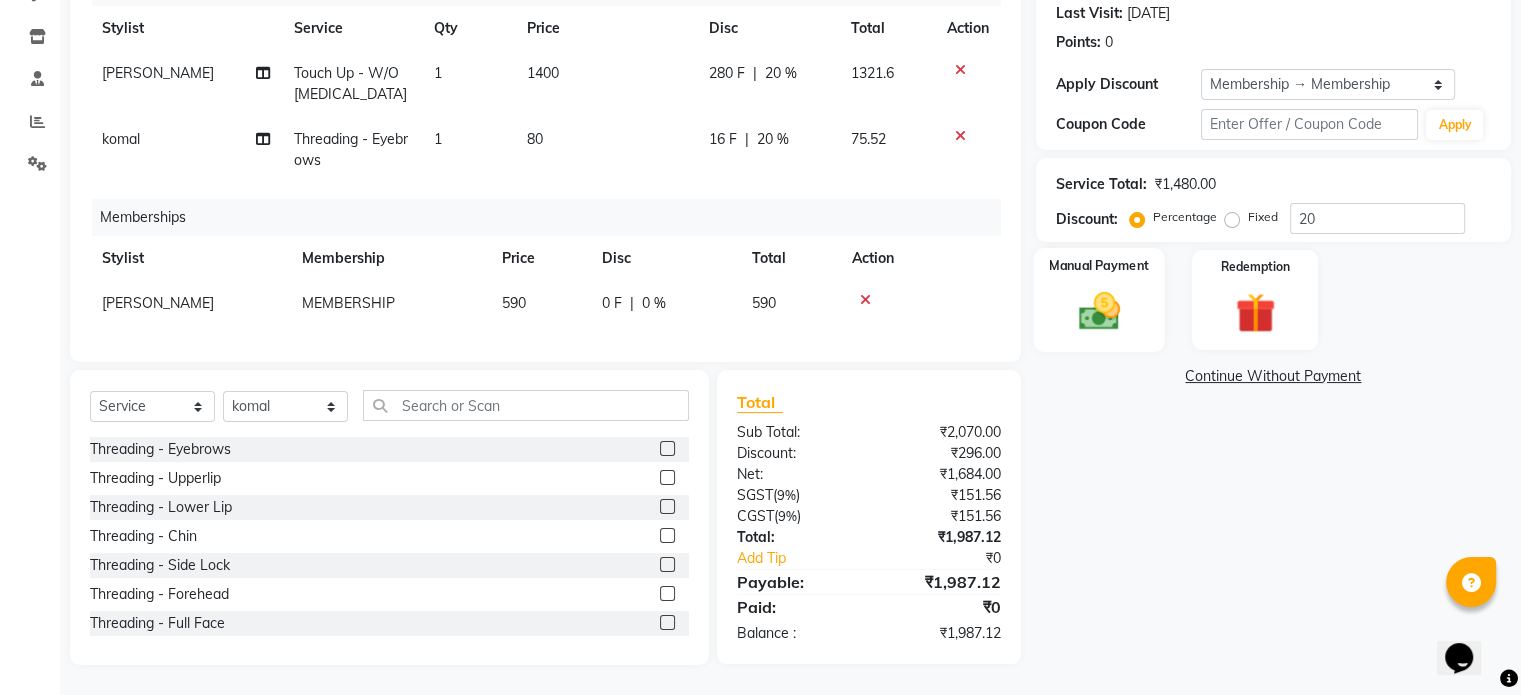 click on "Manual Payment" 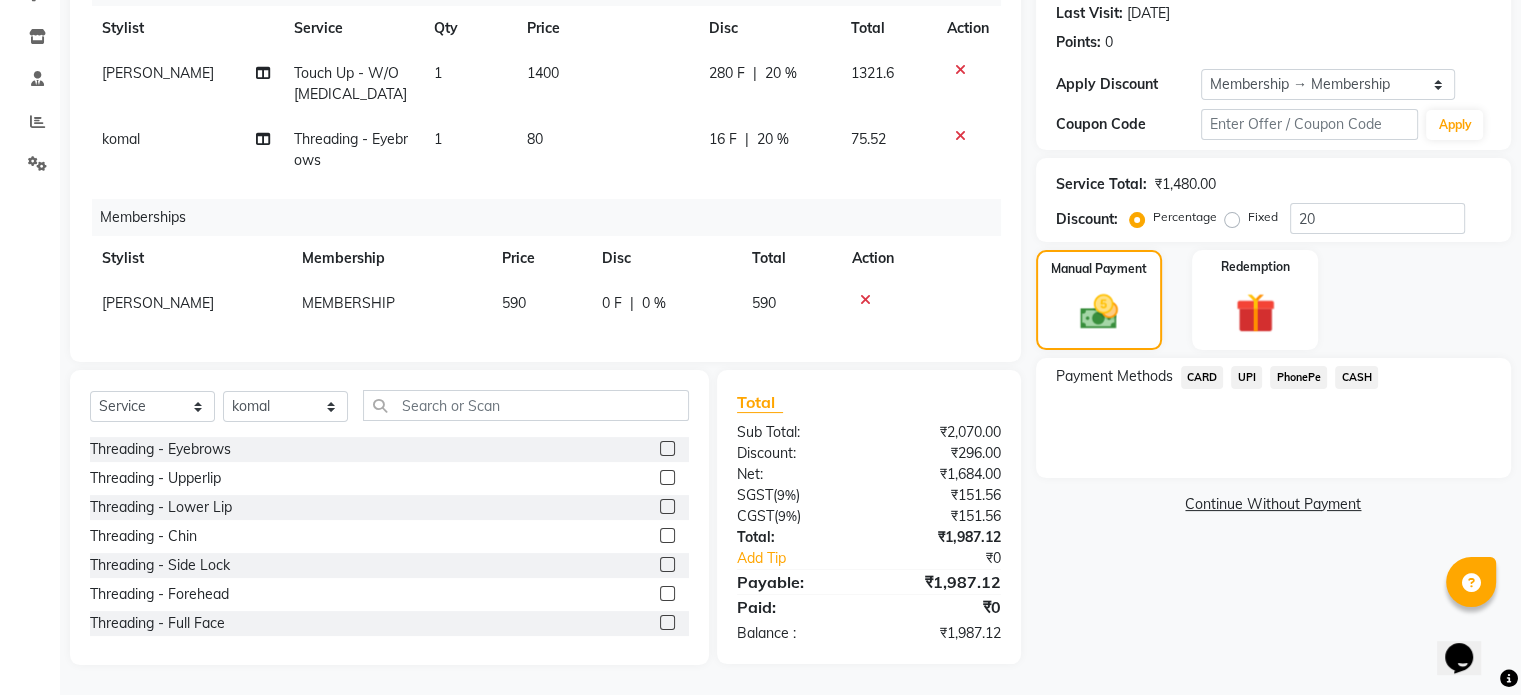 click on "UPI" 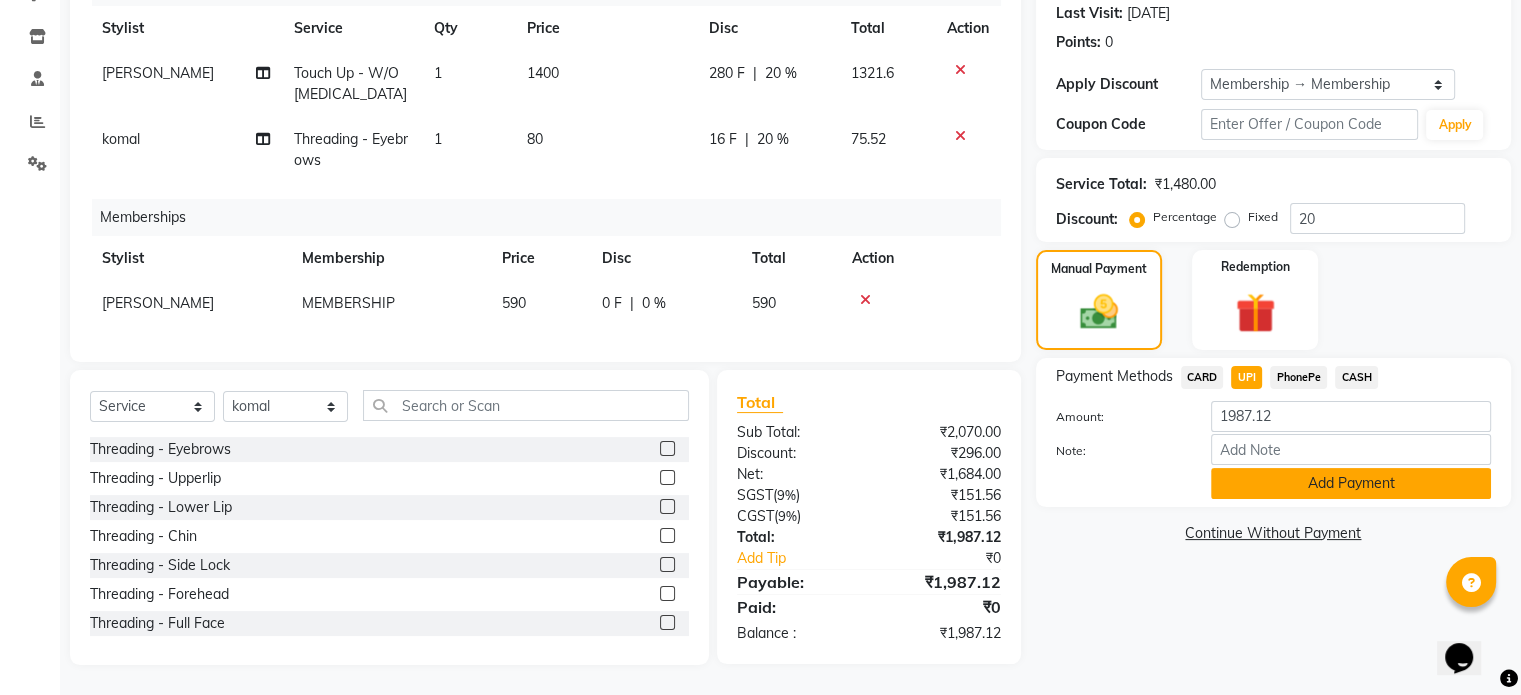 click on "Add Payment" 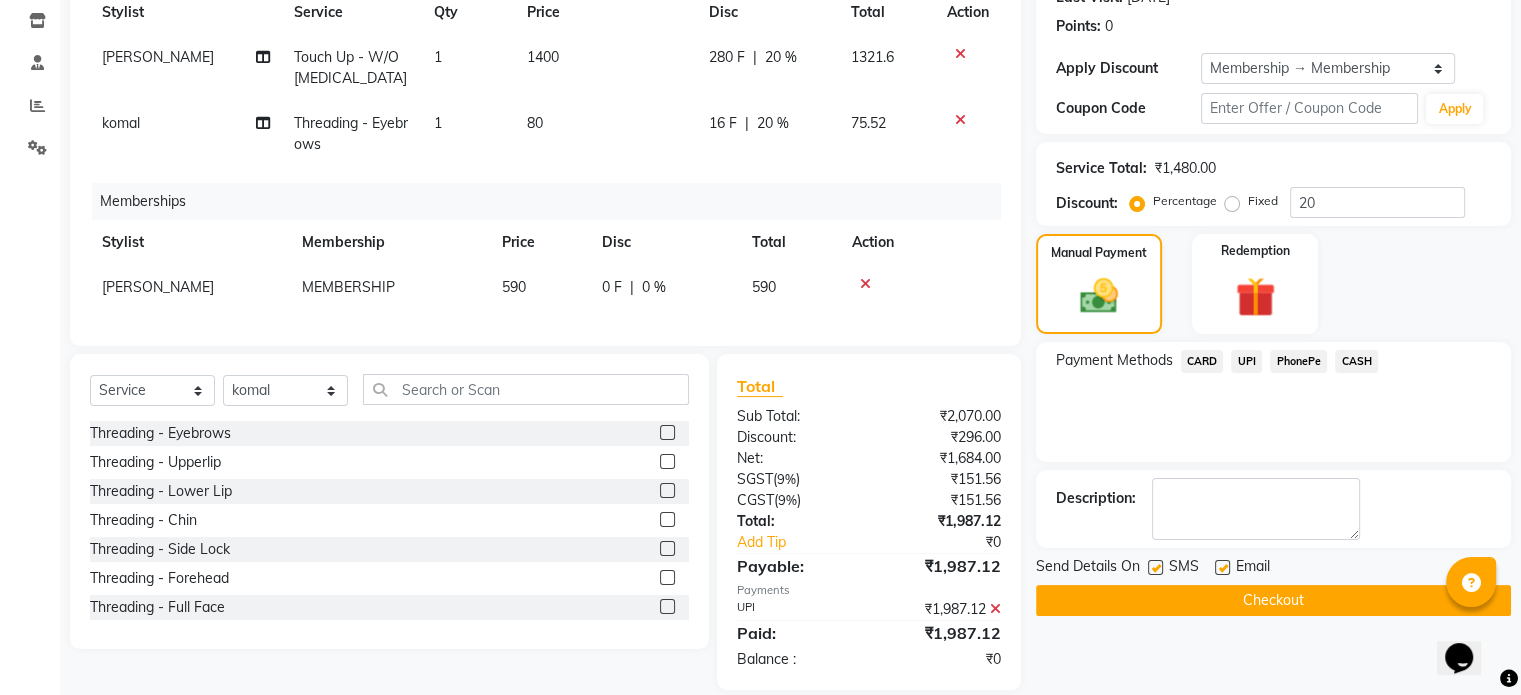 click on "Checkout" 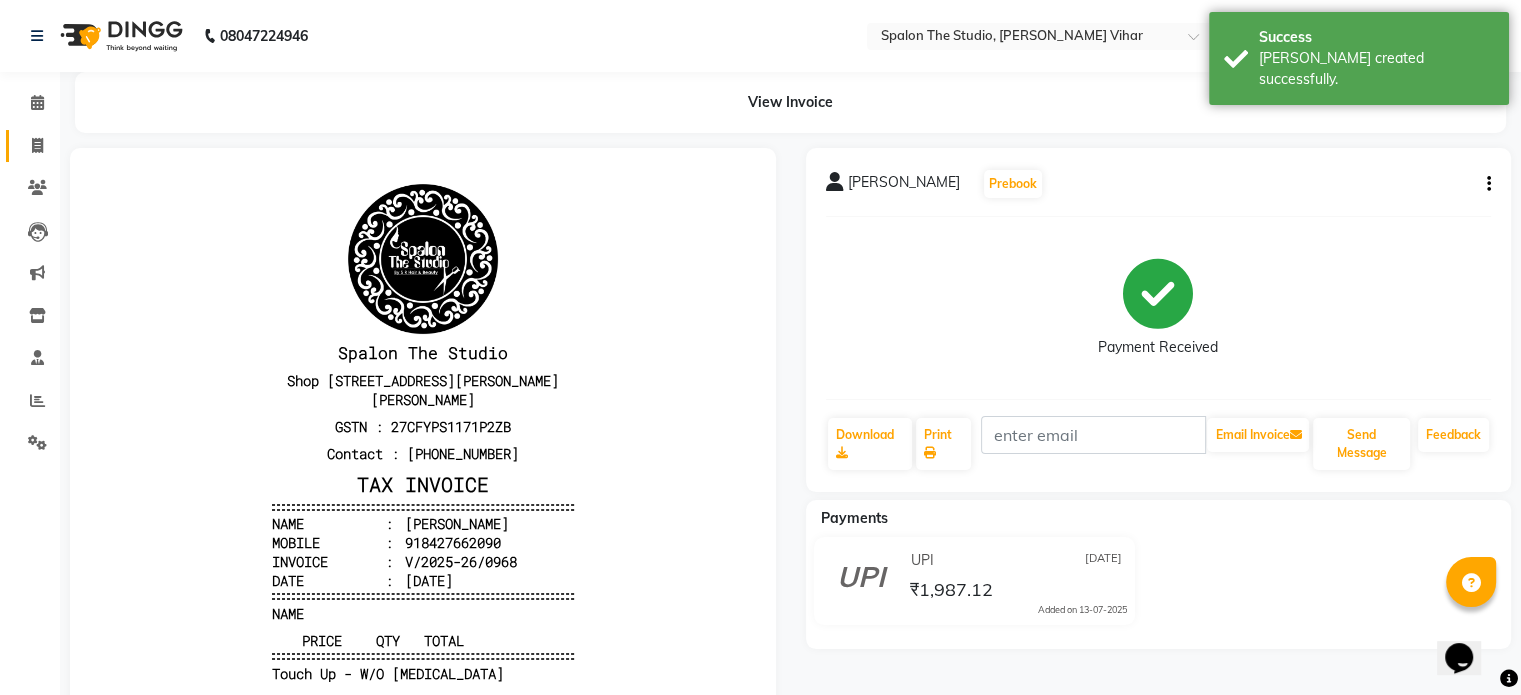 scroll, scrollTop: 0, scrollLeft: 0, axis: both 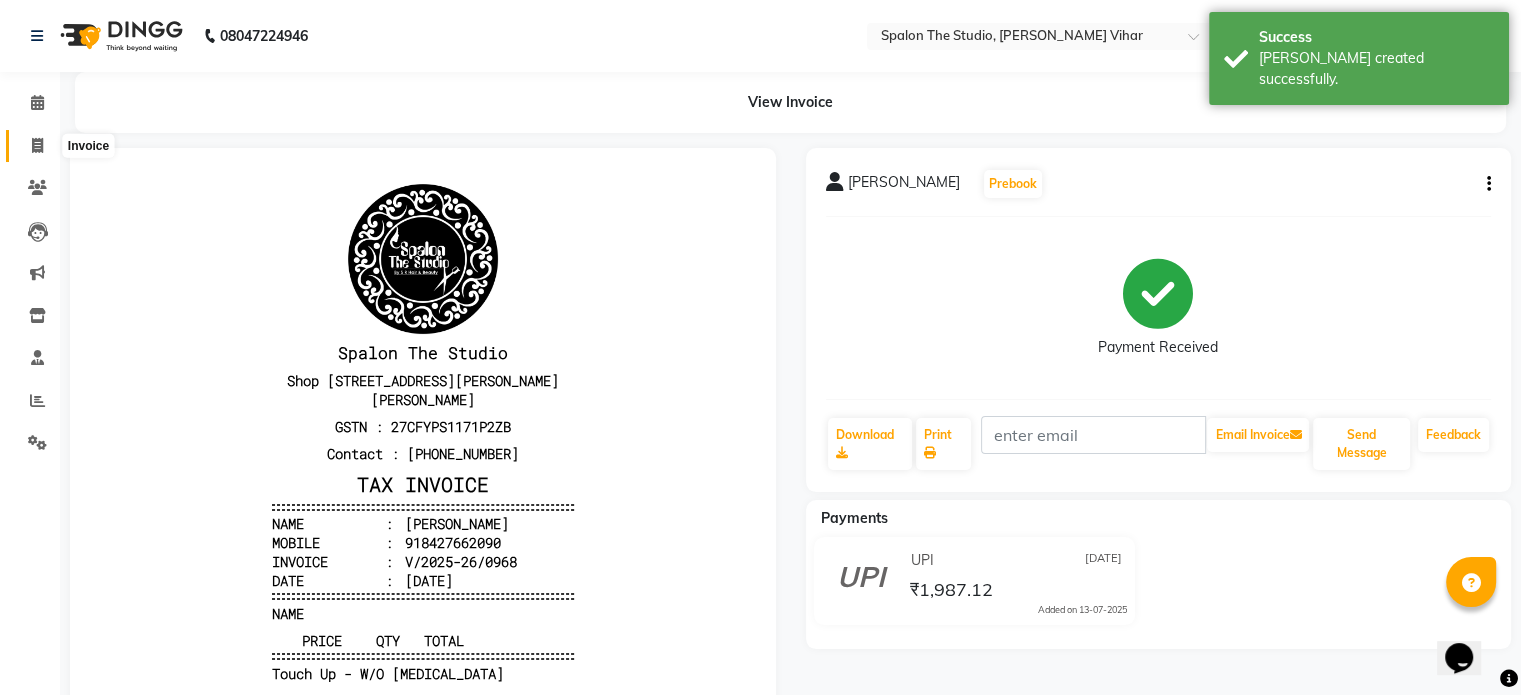 click 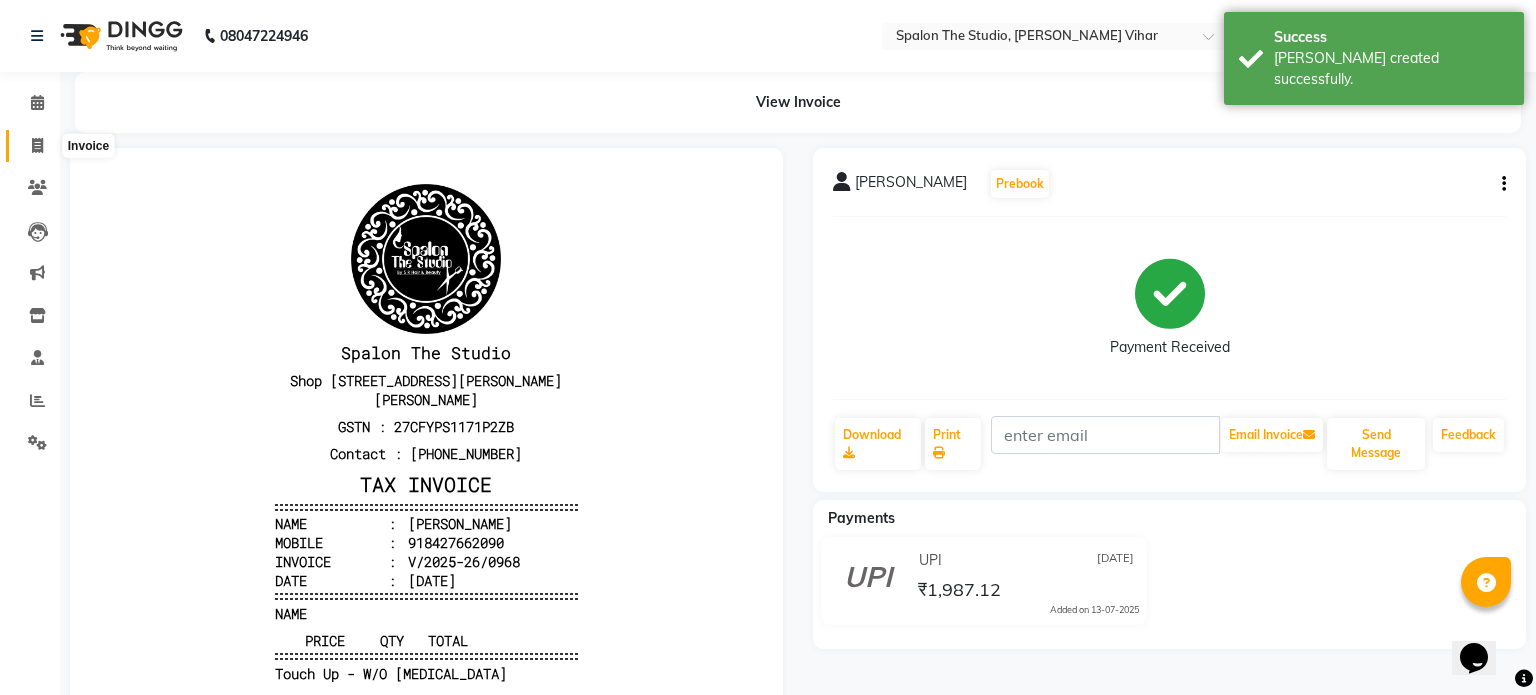 select on "service" 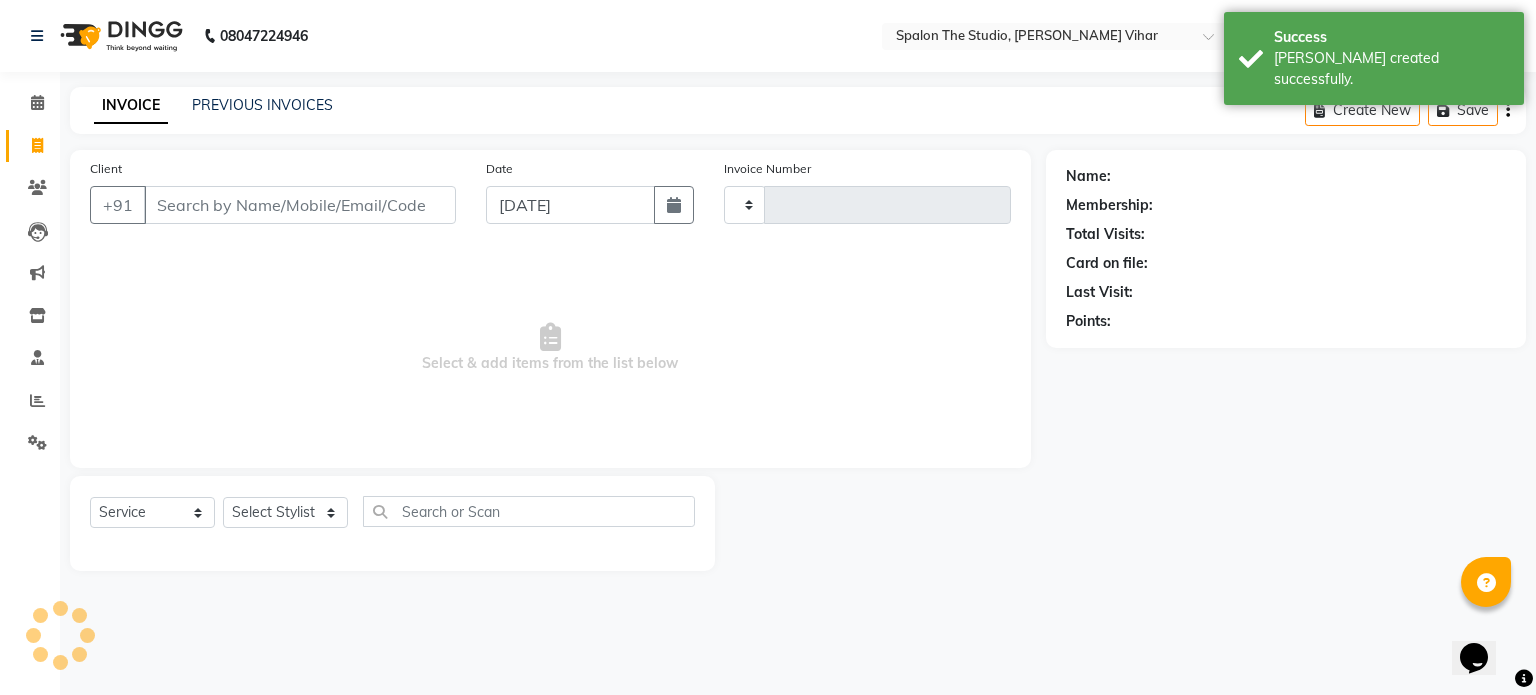 type on "0969" 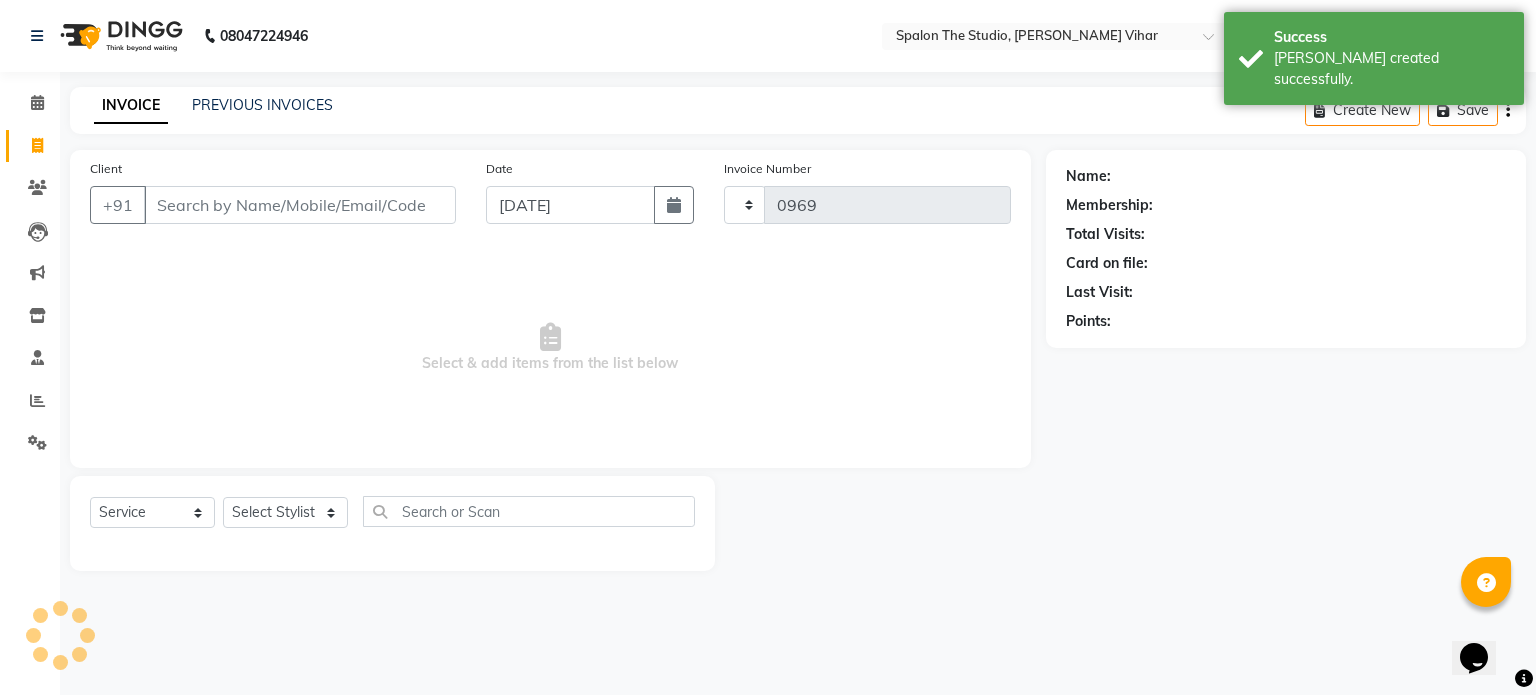 select on "903" 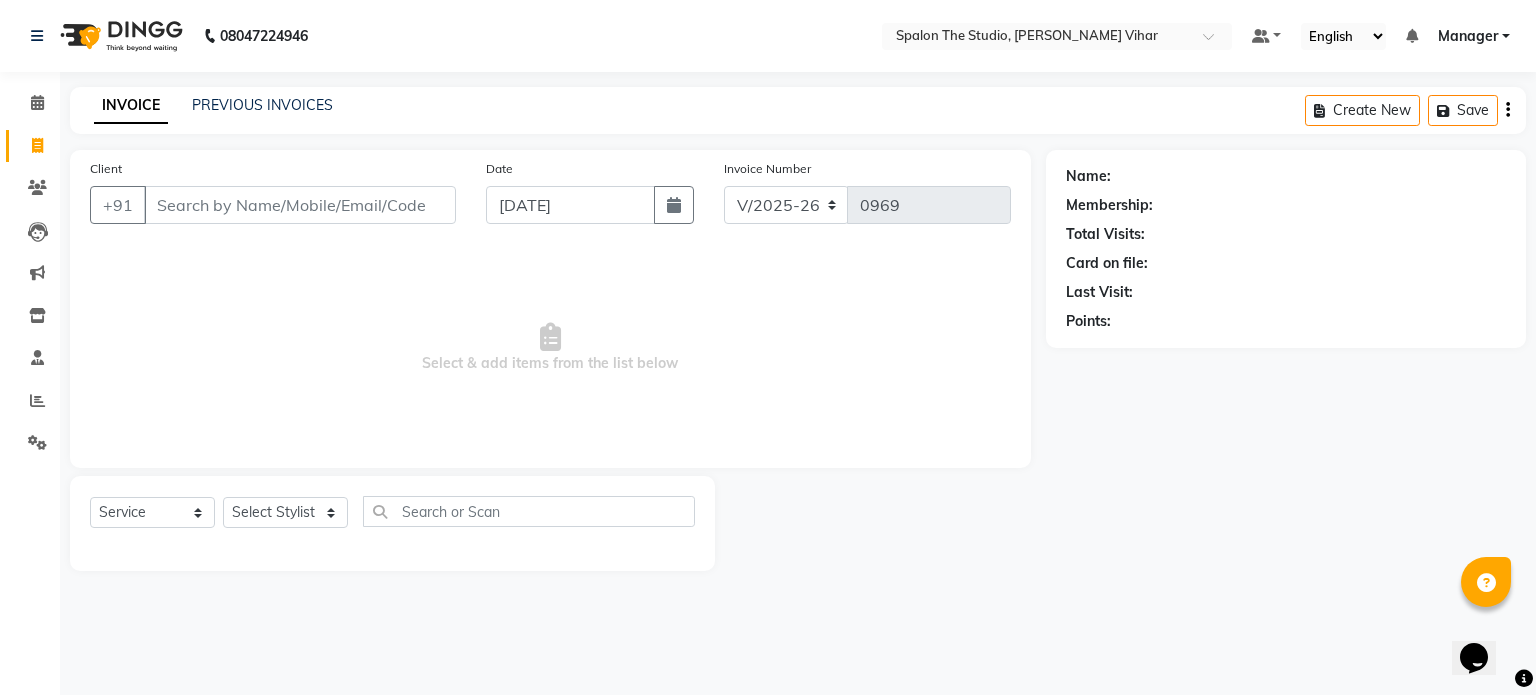 click on "Calendar" 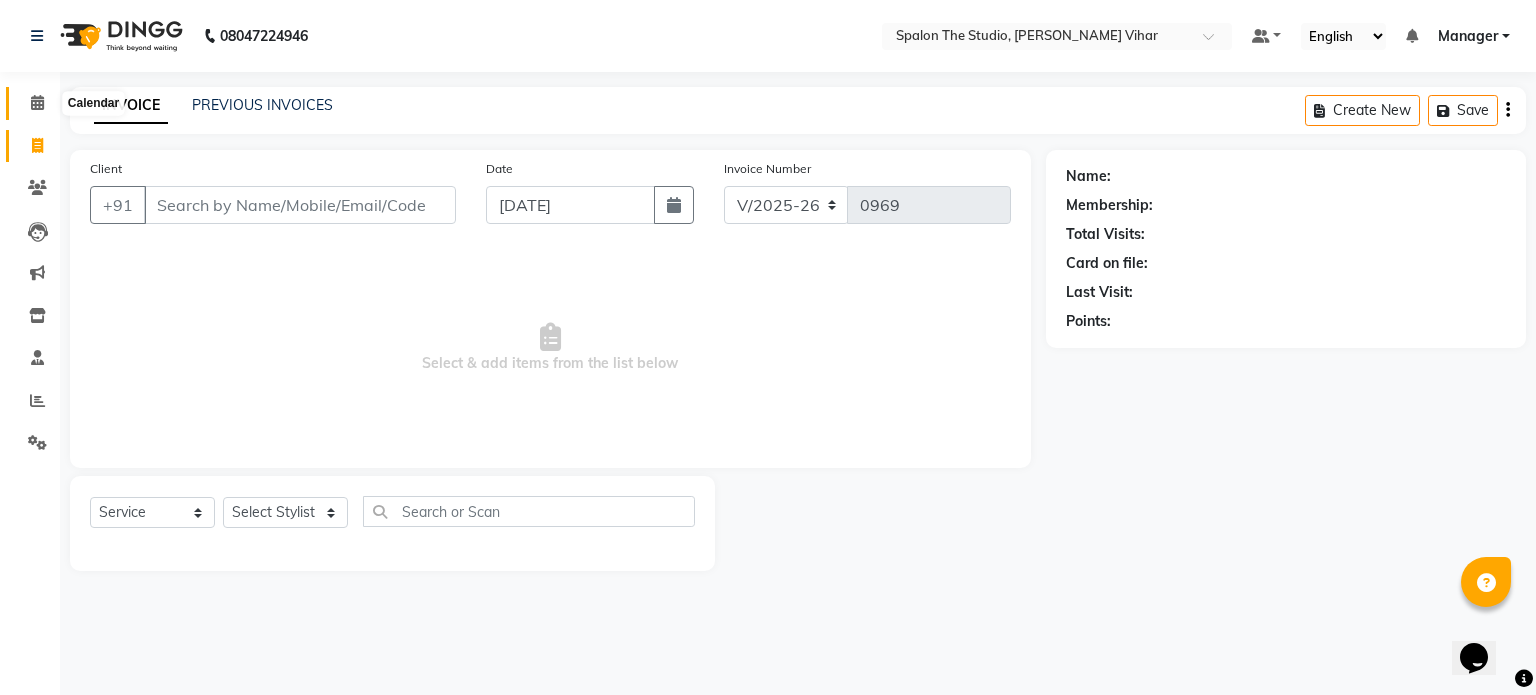 click 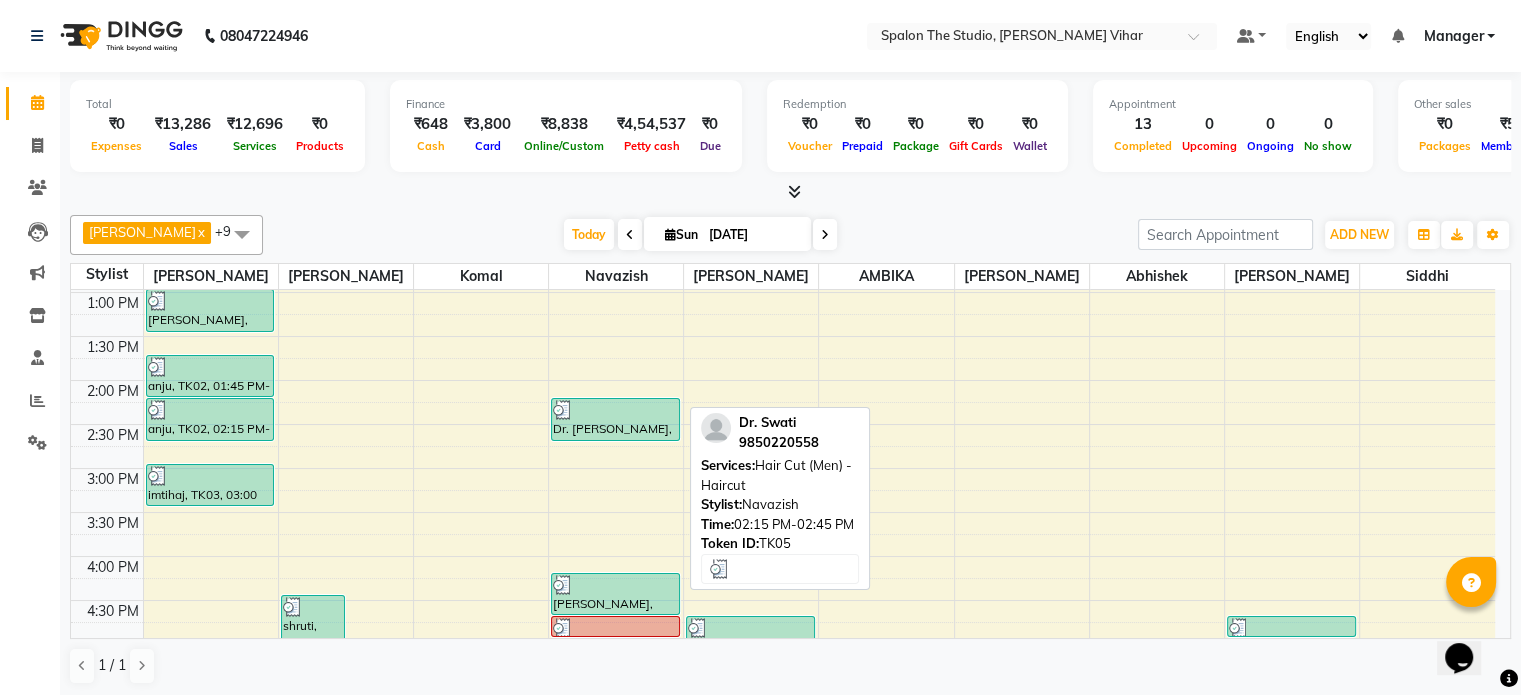 scroll, scrollTop: 444, scrollLeft: 0, axis: vertical 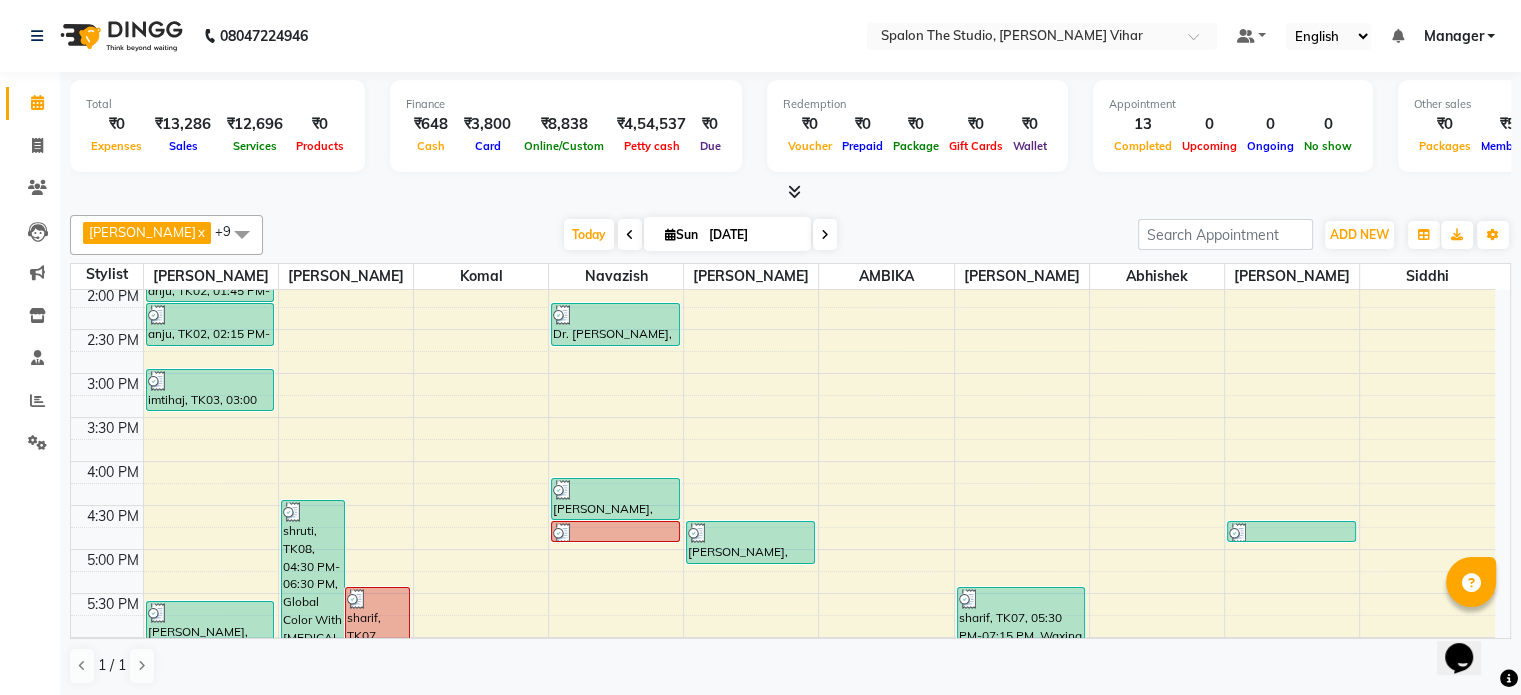 click on "9:00 AM 9:30 AM 10:00 AM 10:30 AM 11:00 AM 11:30 AM 12:00 PM 12:30 PM 1:00 PM 1:30 PM 2:00 PM 2:30 PM 3:00 PM 3:30 PM 4:00 PM 4:30 PM 5:00 PM 5:30 PM 6:00 PM 6:30 PM 7:00 PM 7:30 PM 8:00 PM 8:30 PM 9:00 PM 9:30 PM 10:00 PM 10:30 PM     vmi singh, TK01, 01:00 PM-01:30 PM, Hair Cut (Women) - Hair Cut     anju, TK02, 01:45 PM-02:15 PM, Hair Cut (Men) - Haircut     anju, TK02, 02:15 PM-02:45 PM, Hair Cut (Men) - Beard Trim     imtihaj, TK03, 03:00 PM-03:30 PM, Hair Cut (Women) - Hair Trim     Priyanka Sharma, TK09, 05:40 PM-07:40 PM, Touch Up - W/O Ammonia     shruti, TK08, 04:30 PM-06:30 PM, Global Color With Ammonia - Upto Midback     sharif, TK07, 05:30 PM-07:30 PM, Touch Up - W/O Ammonia     sharif, TK07, 07:30 PM-10:00 PM, Hair Cut (Women) - Hair Cut,Touch Up - With Ammonia     Priyanka Sharma, TK09, 07:40 PM-07:55 PM, Threading - Eyebrows     Dr. Swati, TK05, 02:15 PM-02:45 PM, Hair Cut (Men) - Haircut     ABDULAHAD, TK04, 04:15 PM-04:45 PM, Hair Cut (Men) - Haircut" at bounding box center (783, 461) 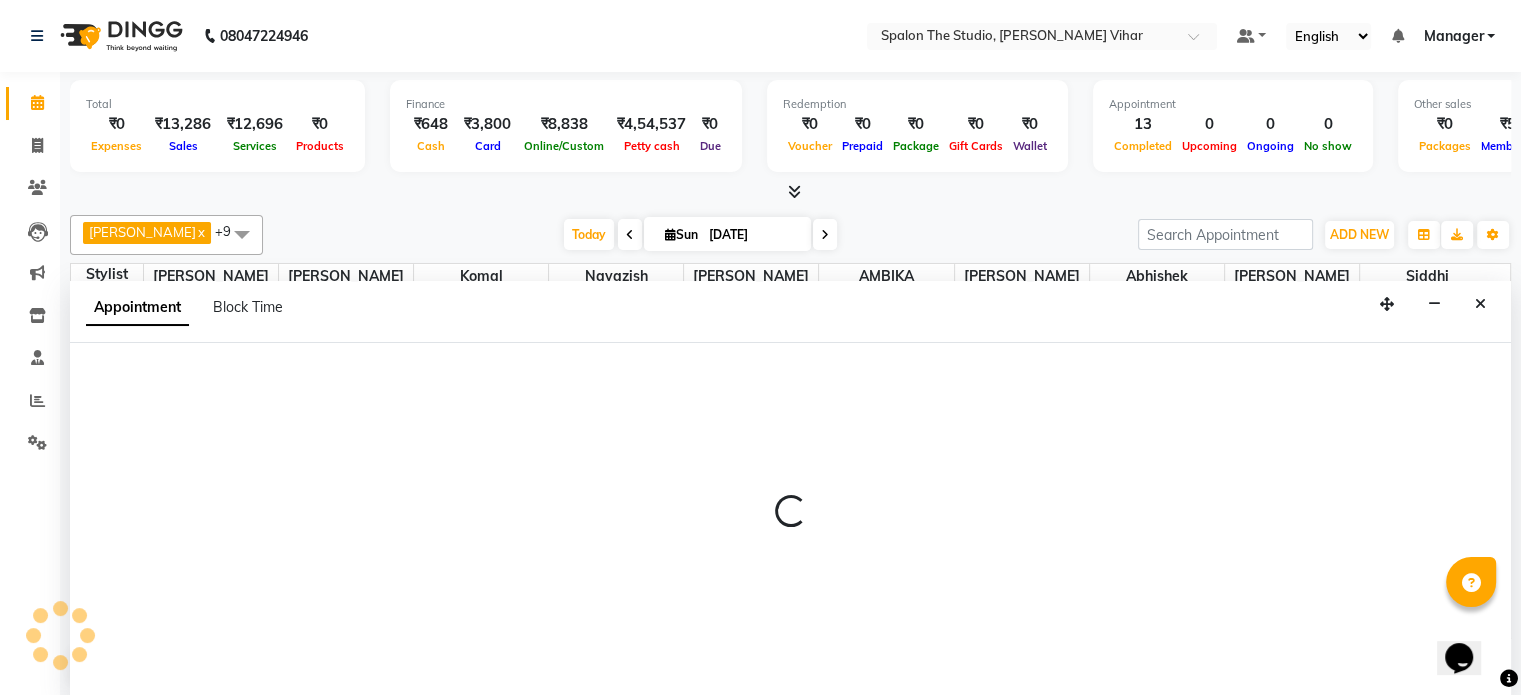 scroll, scrollTop: 0, scrollLeft: 0, axis: both 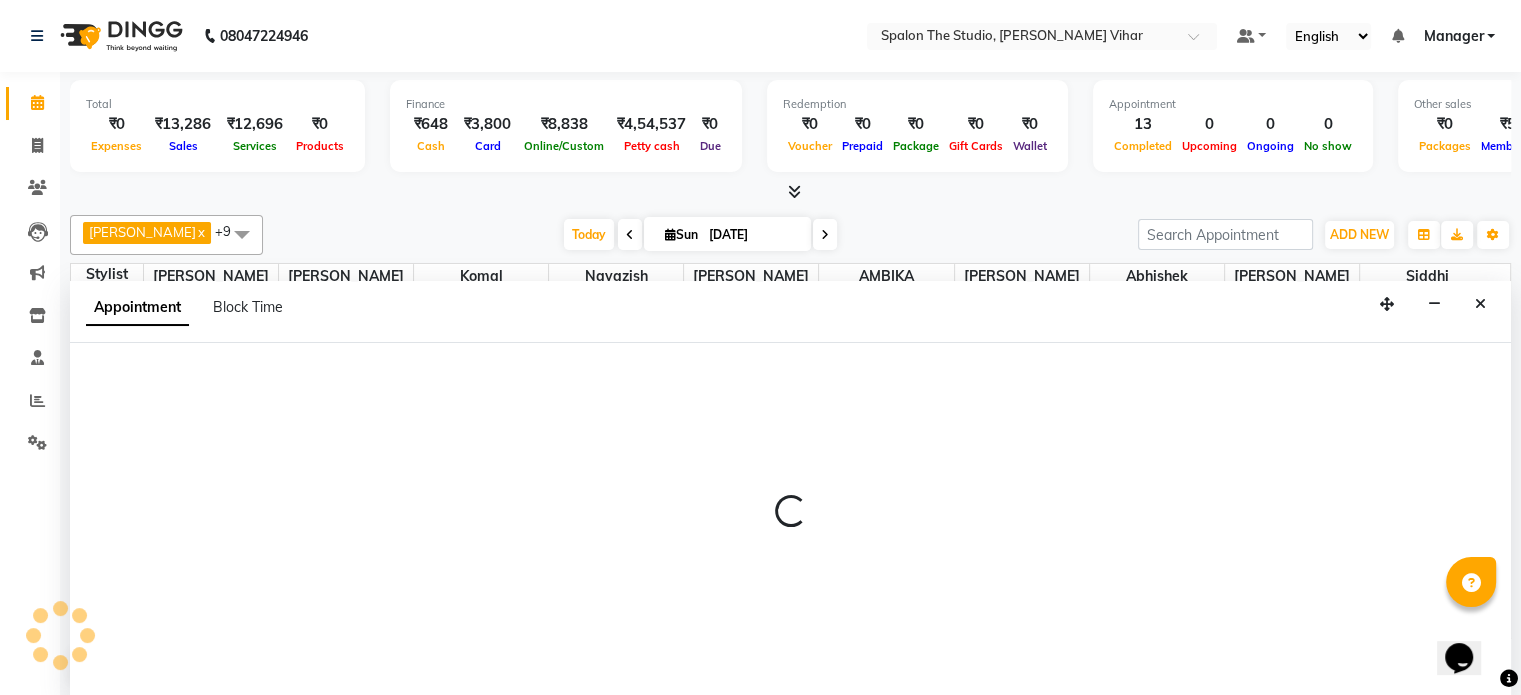 select on "77186" 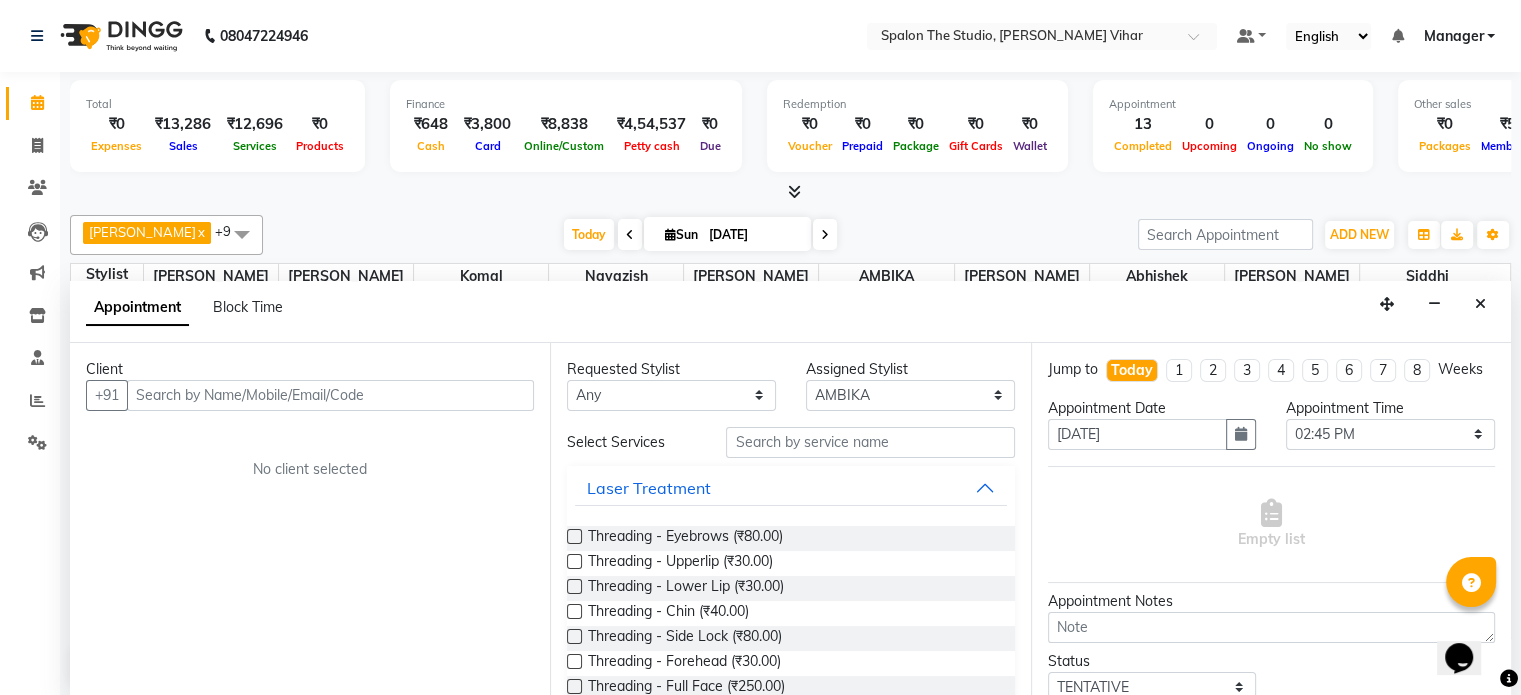 click at bounding box center (330, 395) 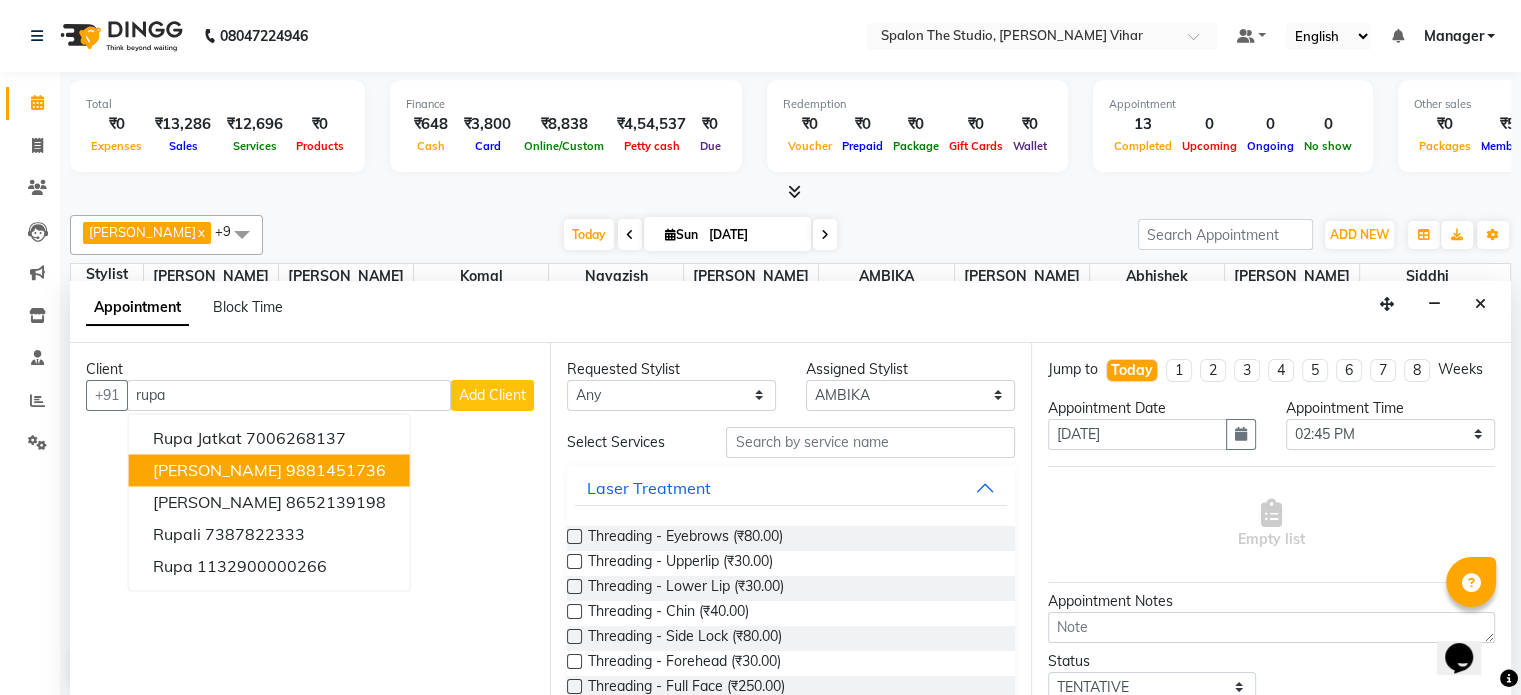 click on "Rupa Jatkar  9881451736" at bounding box center (269, 470) 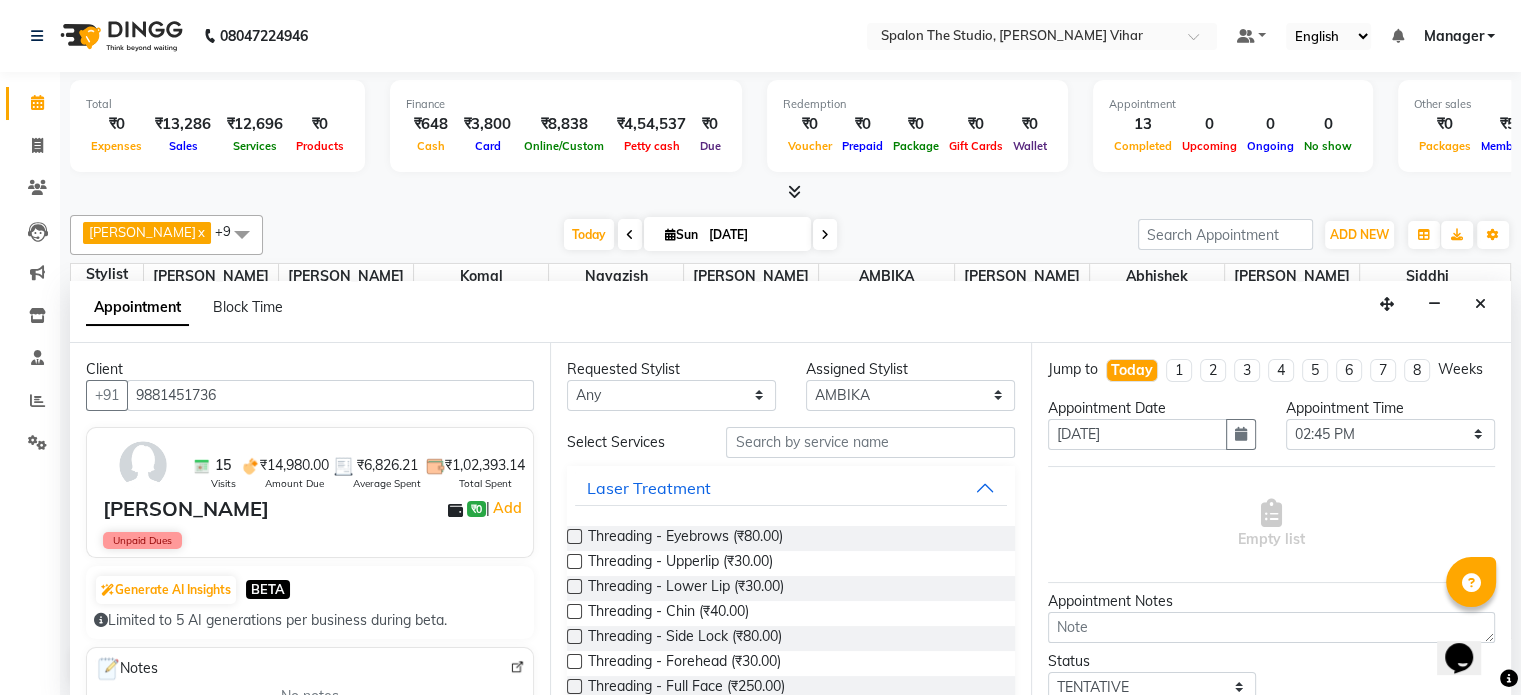 type on "9881451736" 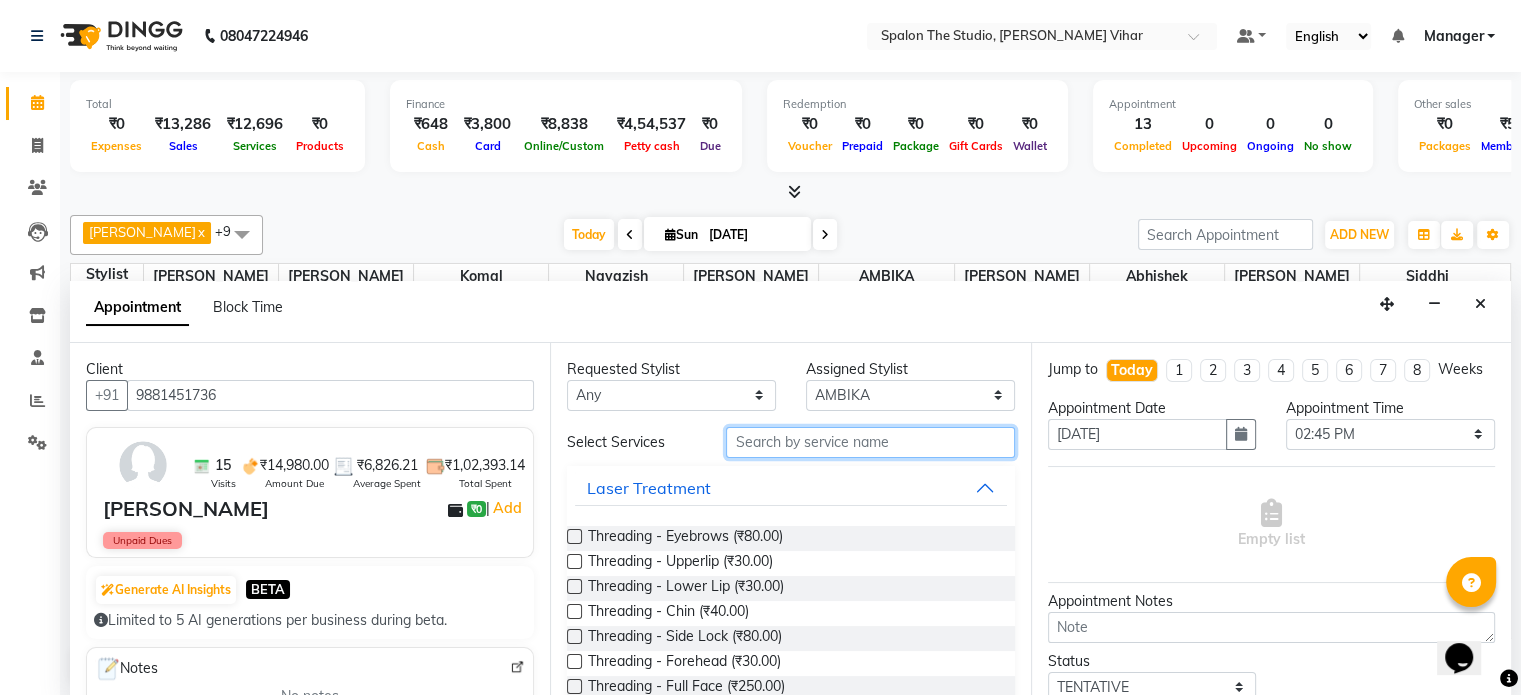 click at bounding box center (870, 442) 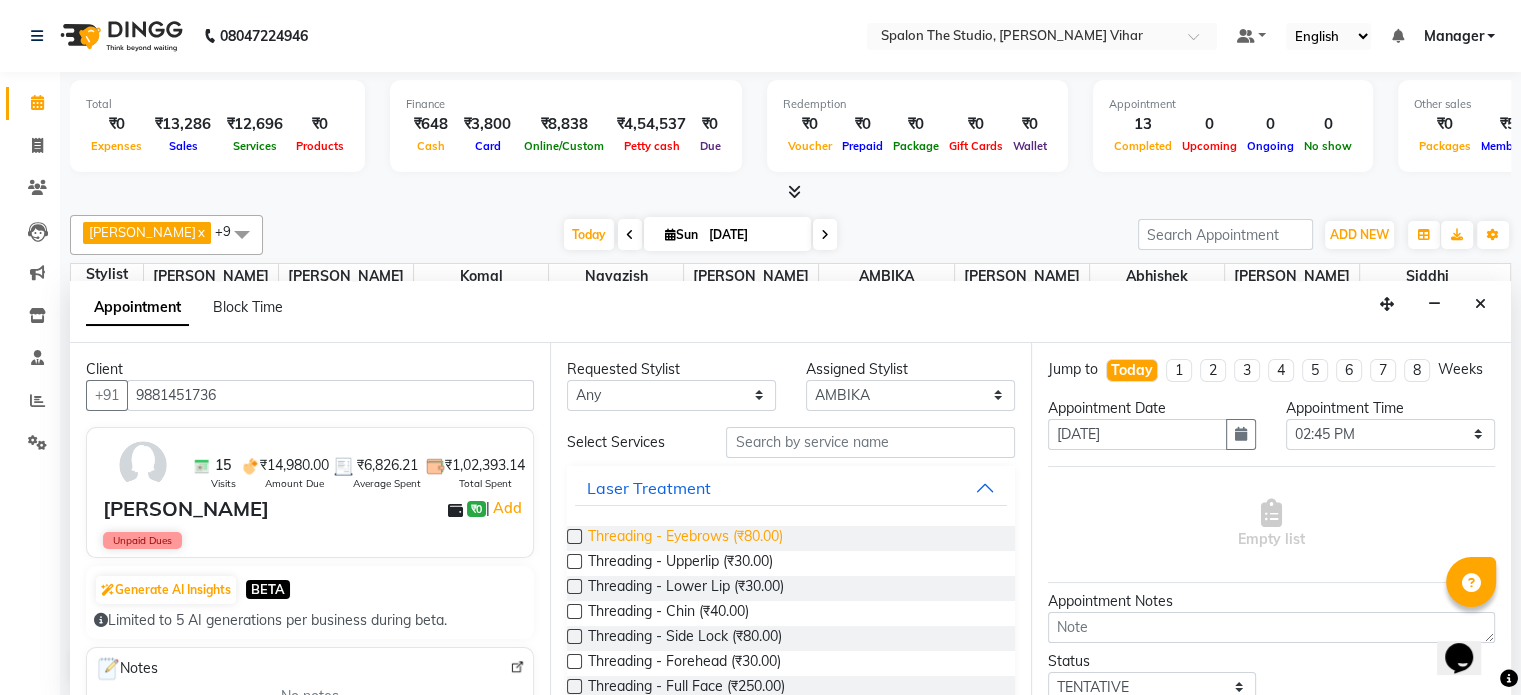click on "Threading - Eyebrows (₹80.00)" at bounding box center [685, 538] 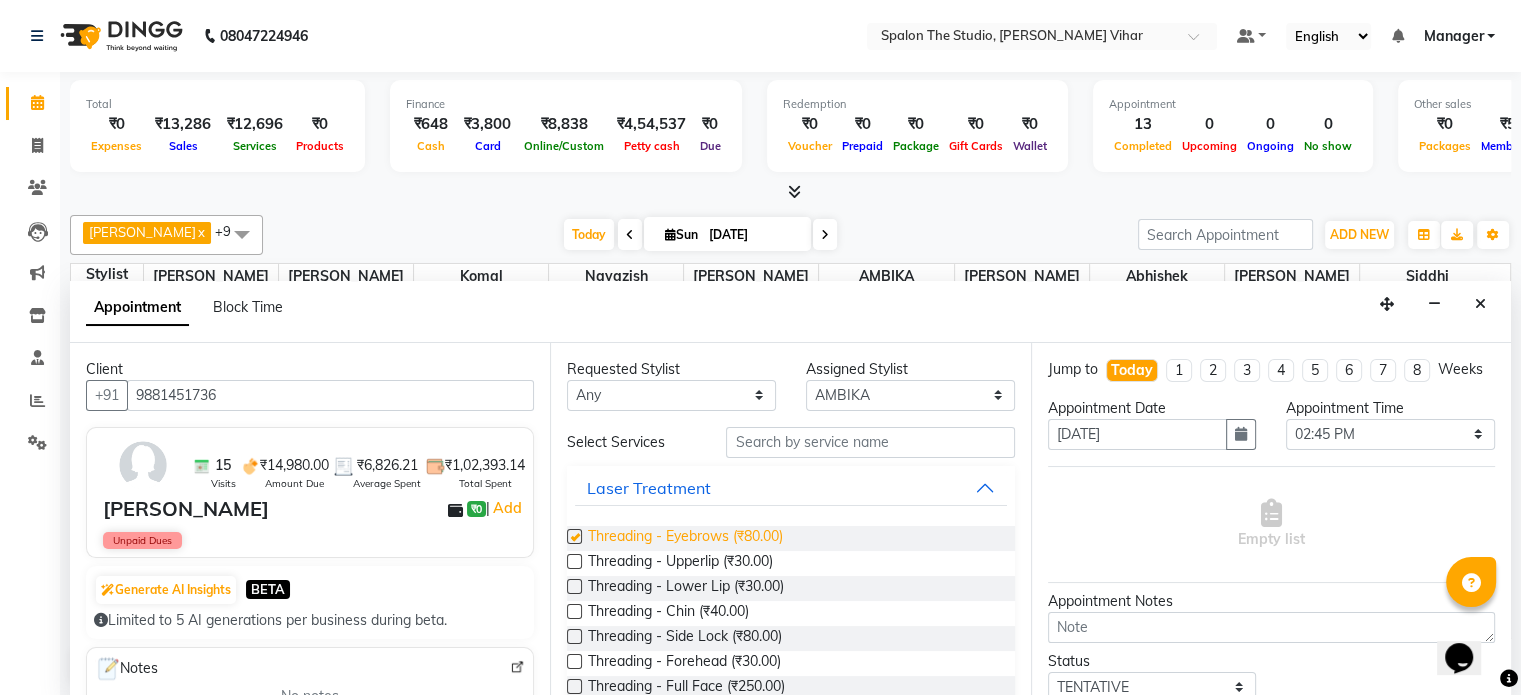checkbox on "false" 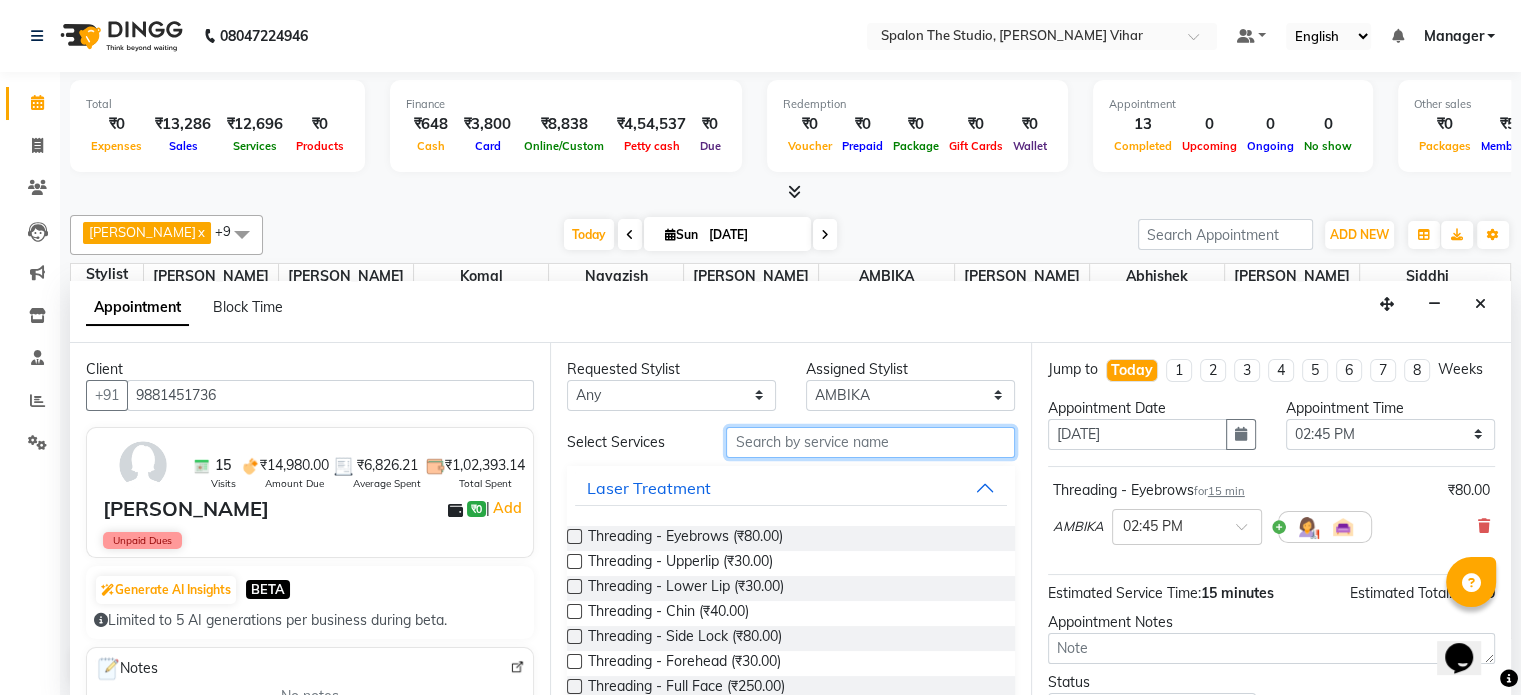 click at bounding box center (870, 442) 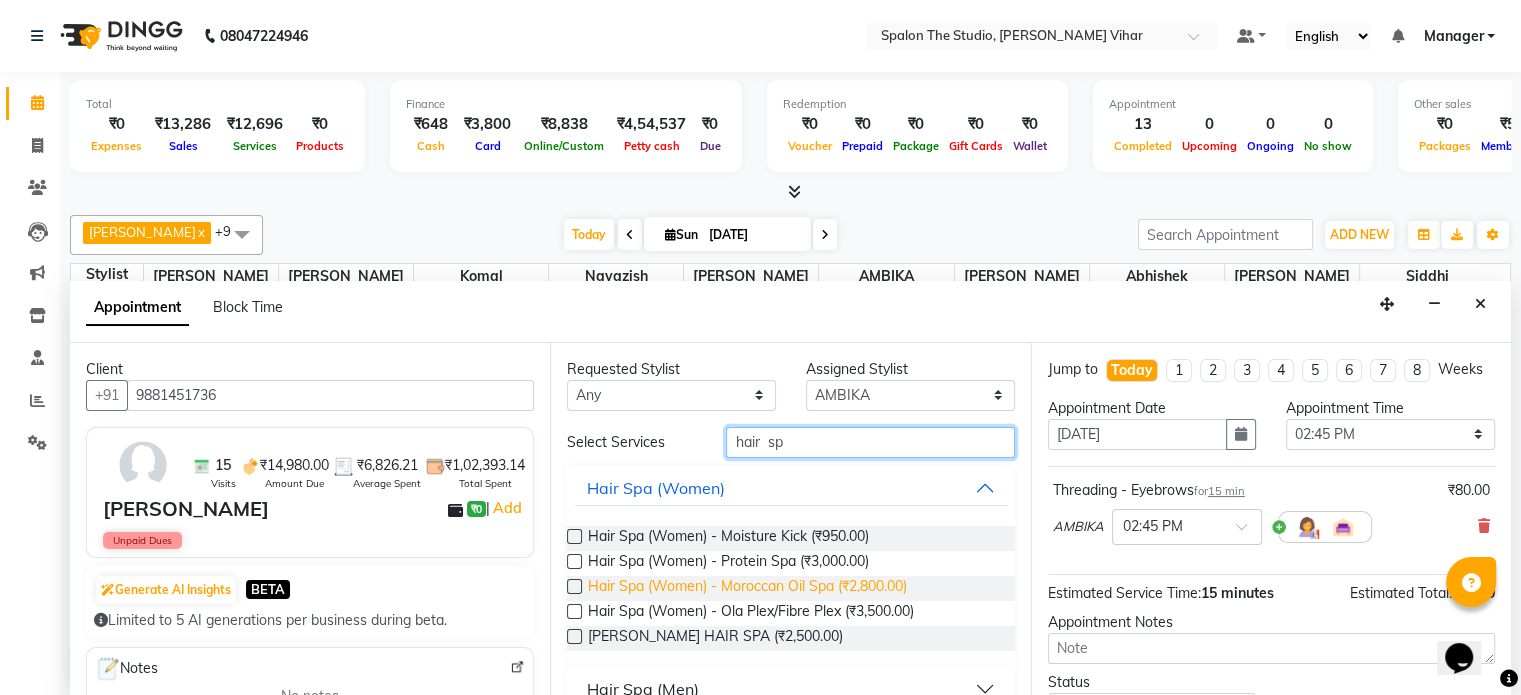 type on "hair  sp" 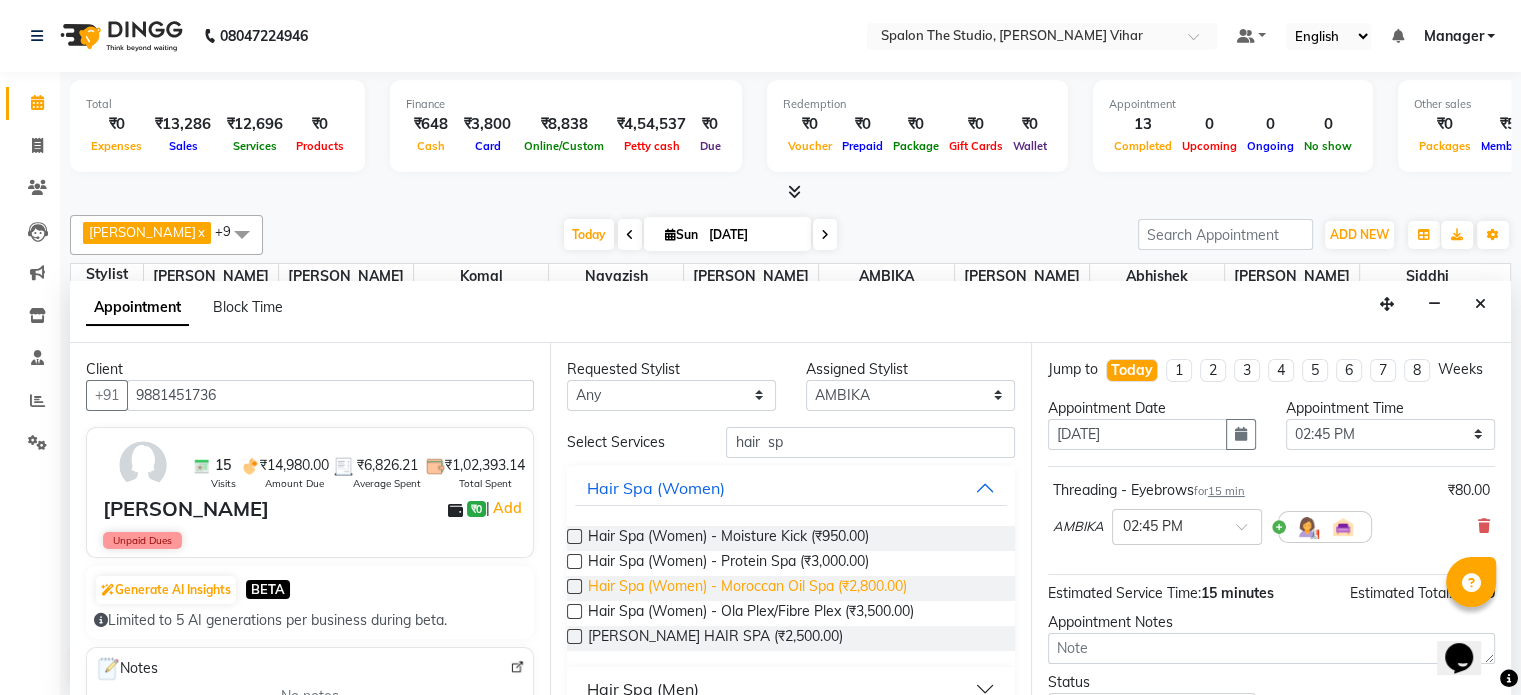 click on "Hair Spa (Women) - Moroccan Oil Spa (₹2,800.00)" at bounding box center [747, 588] 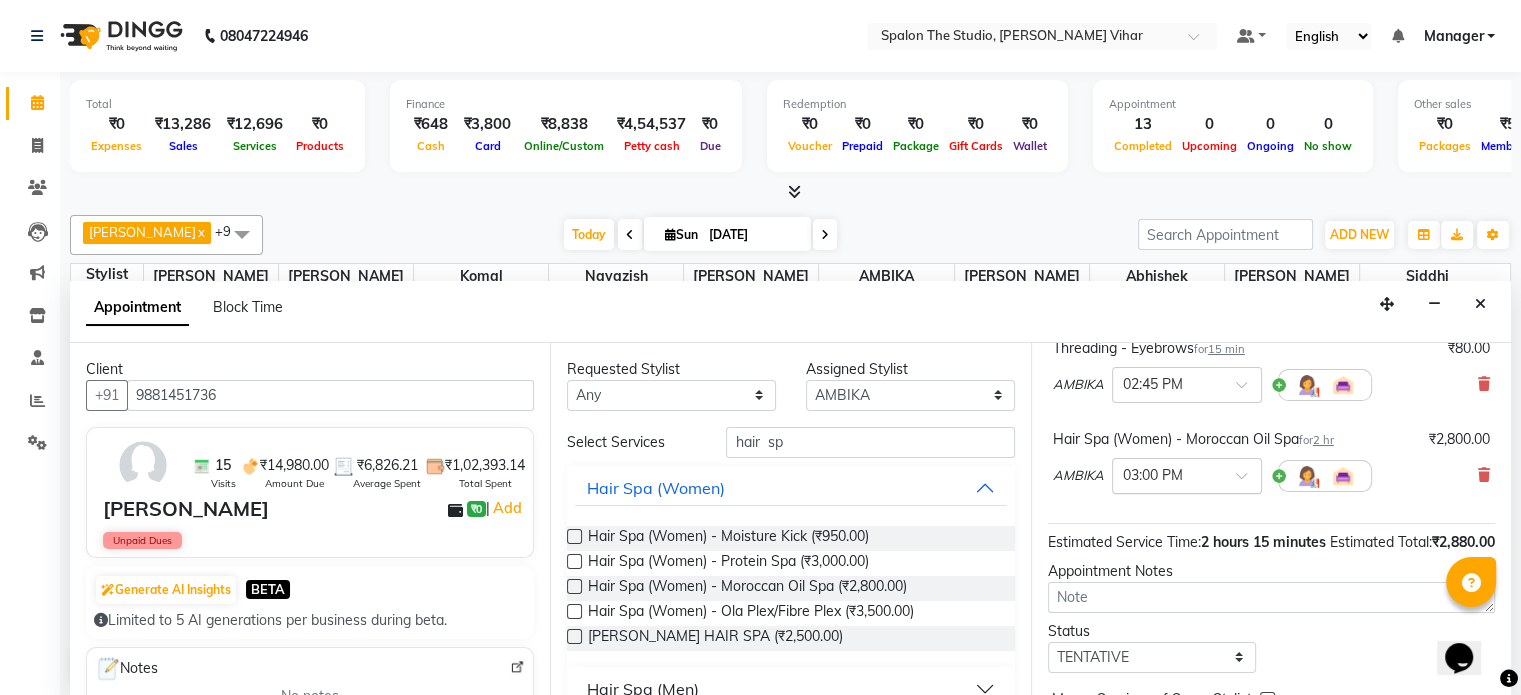 scroll, scrollTop: 152, scrollLeft: 0, axis: vertical 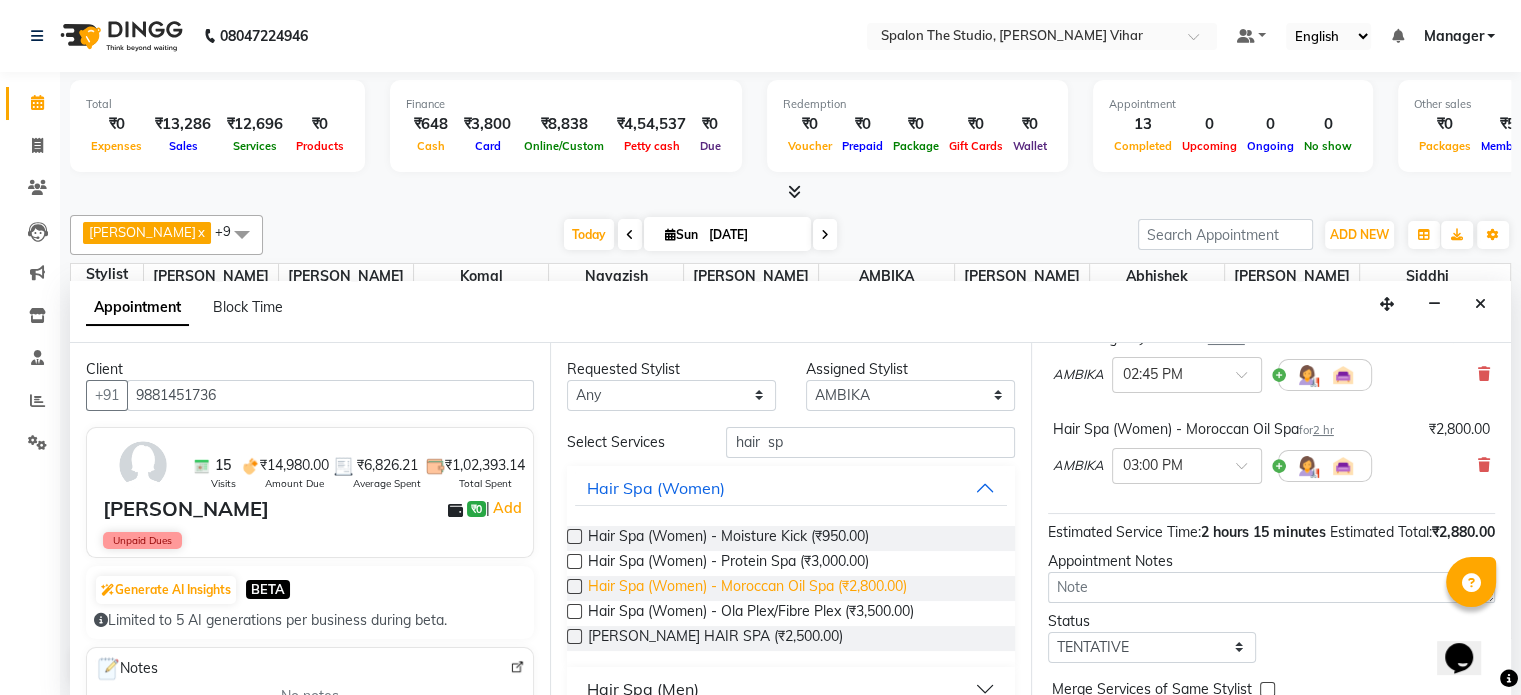 click on "Hair Spa (Women) - Moroccan Oil Spa (₹2,800.00)" at bounding box center (747, 588) 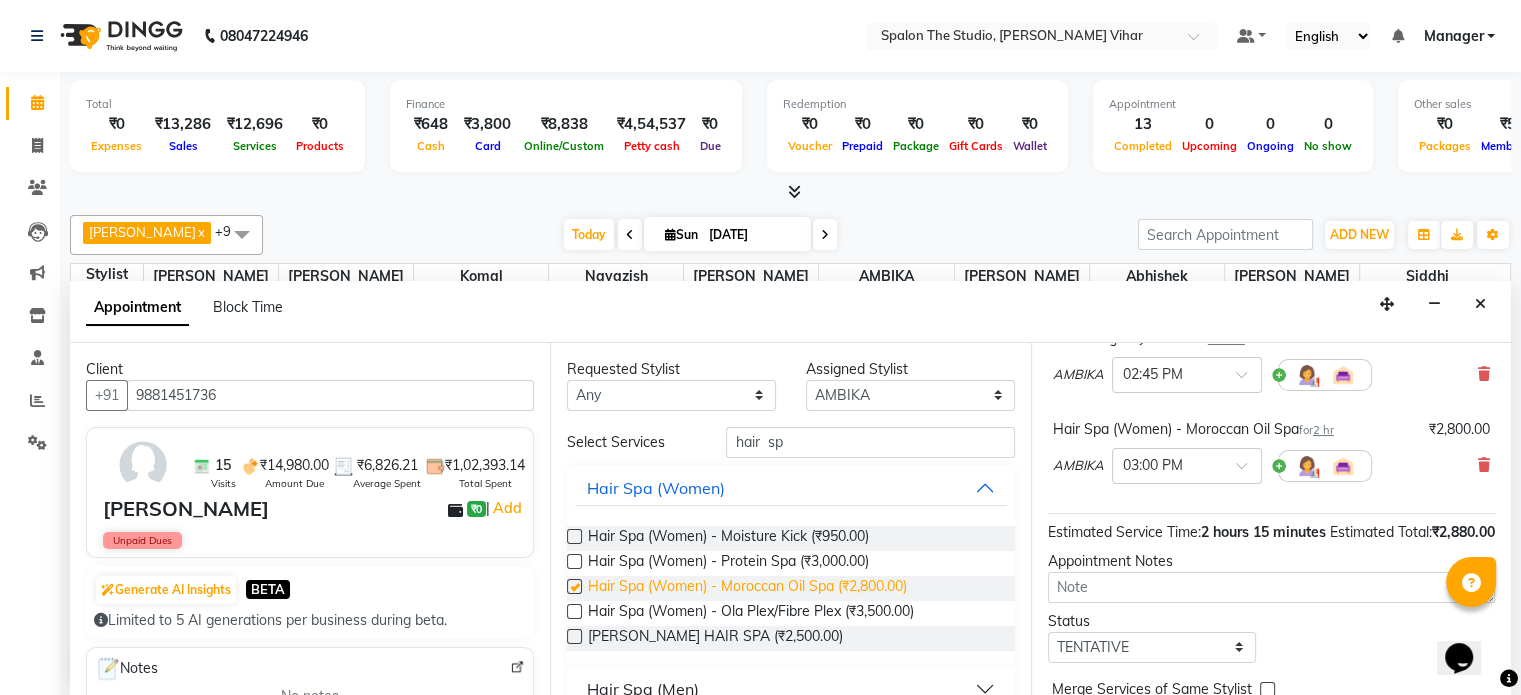 checkbox on "false" 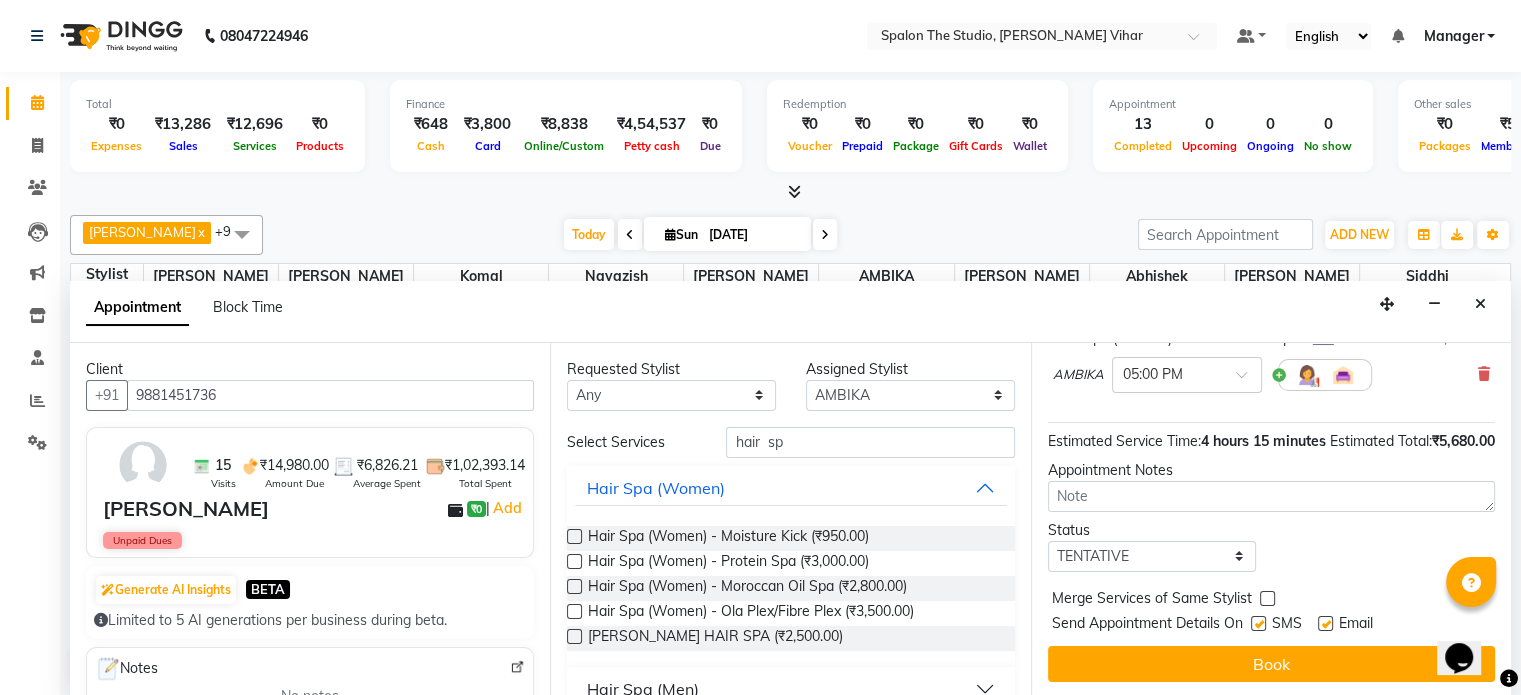 scroll, scrollTop: 372, scrollLeft: 0, axis: vertical 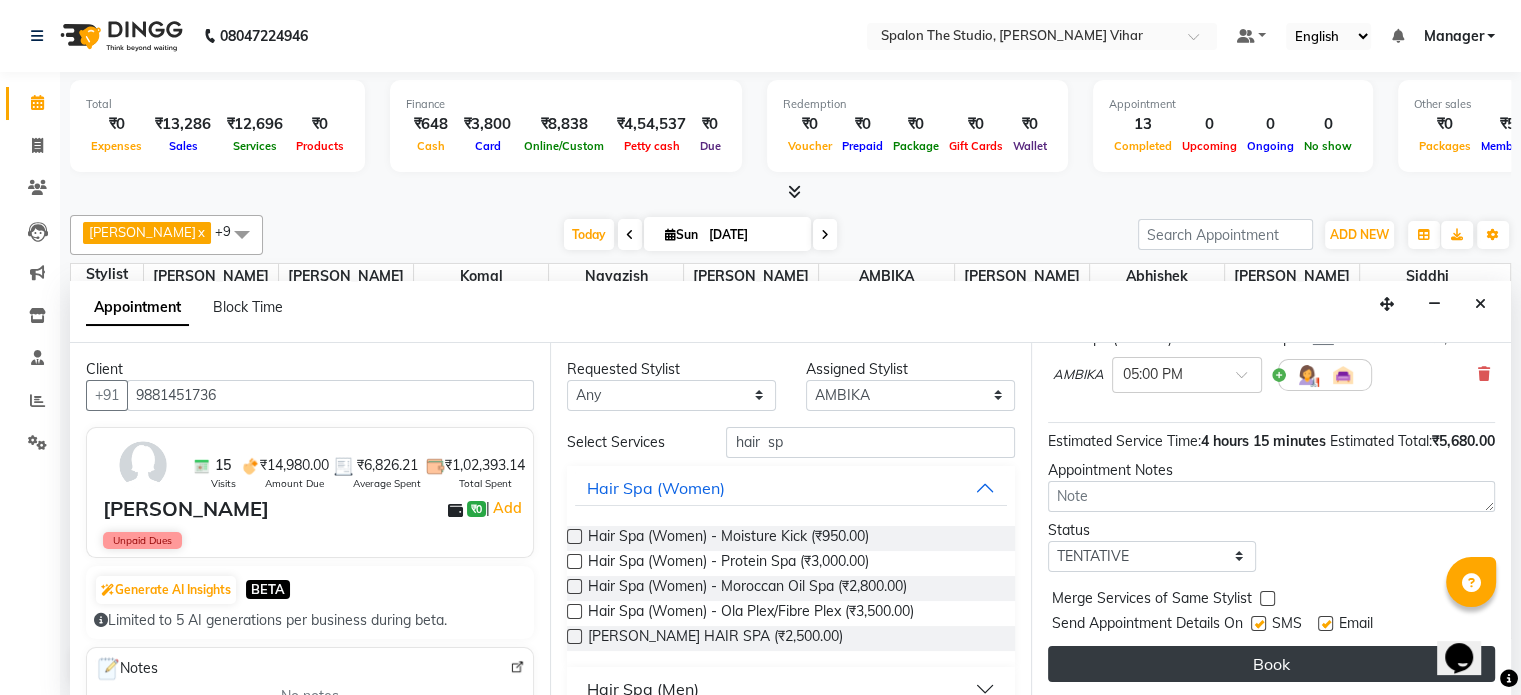 click on "Book" at bounding box center [1271, 664] 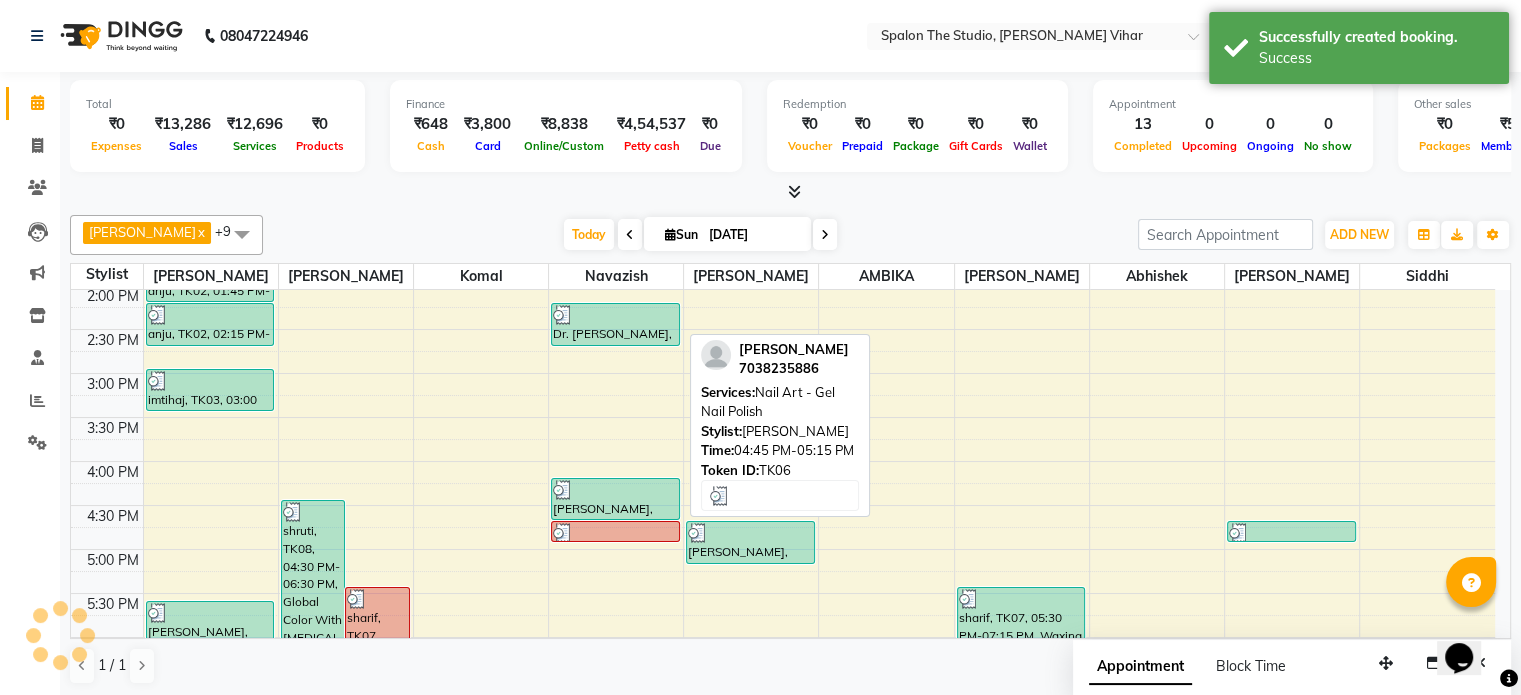 scroll, scrollTop: 0, scrollLeft: 0, axis: both 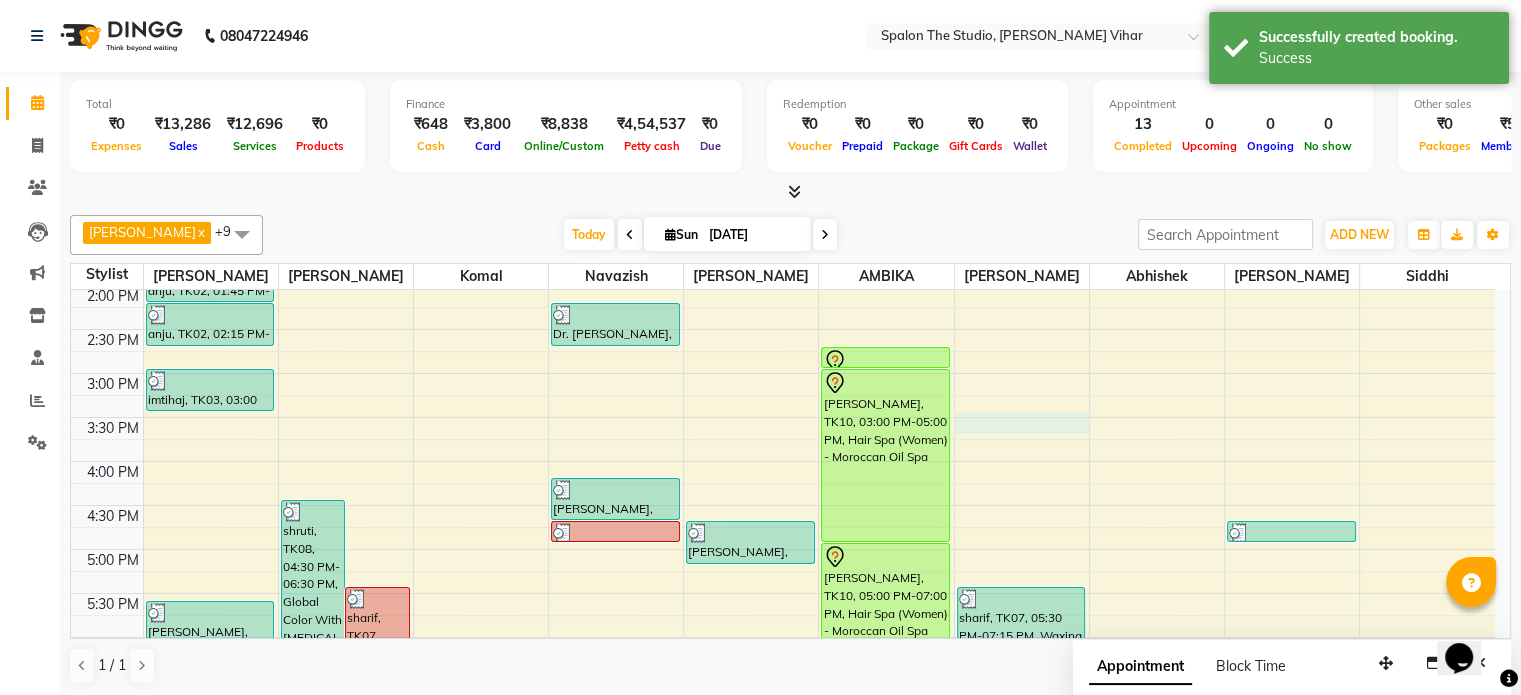 drag, startPoint x: 994, startPoint y: 415, endPoint x: 939, endPoint y: 427, distance: 56.293873 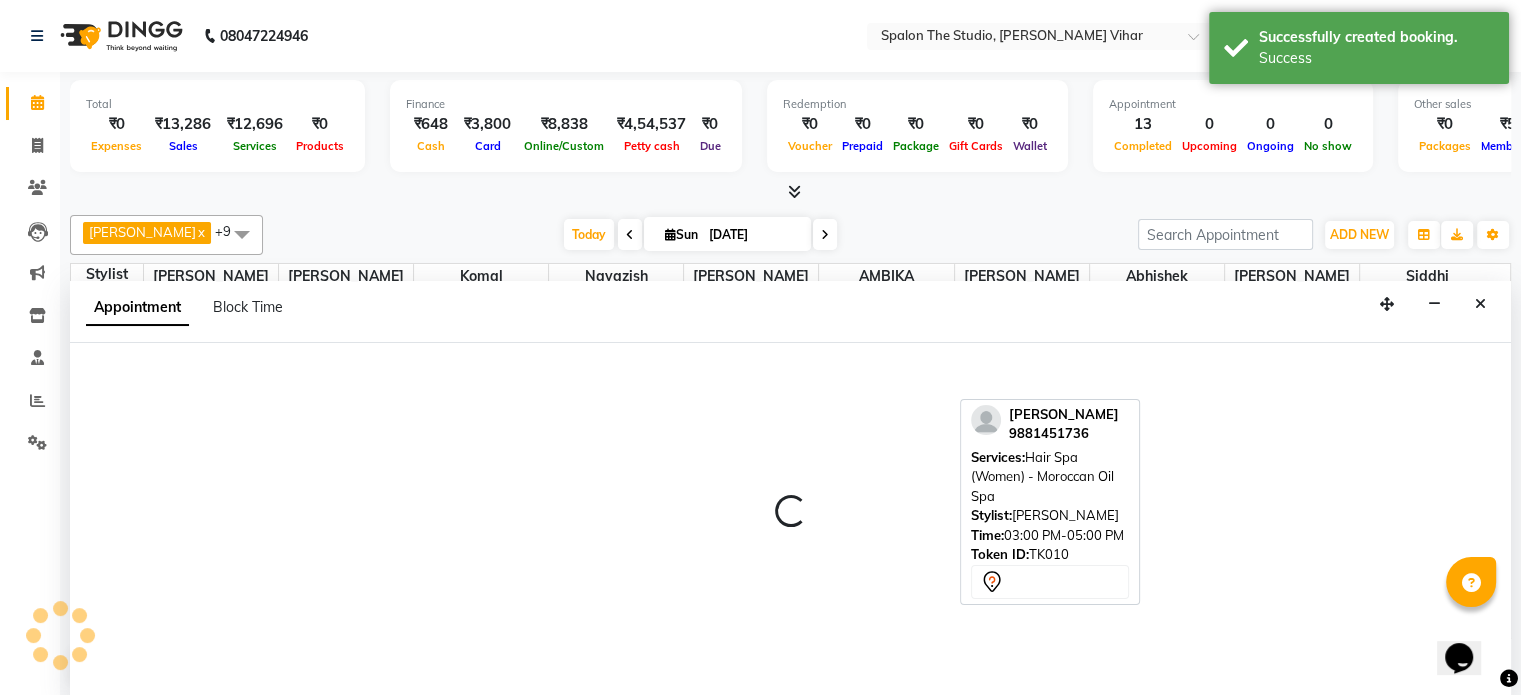 scroll, scrollTop: 0, scrollLeft: 0, axis: both 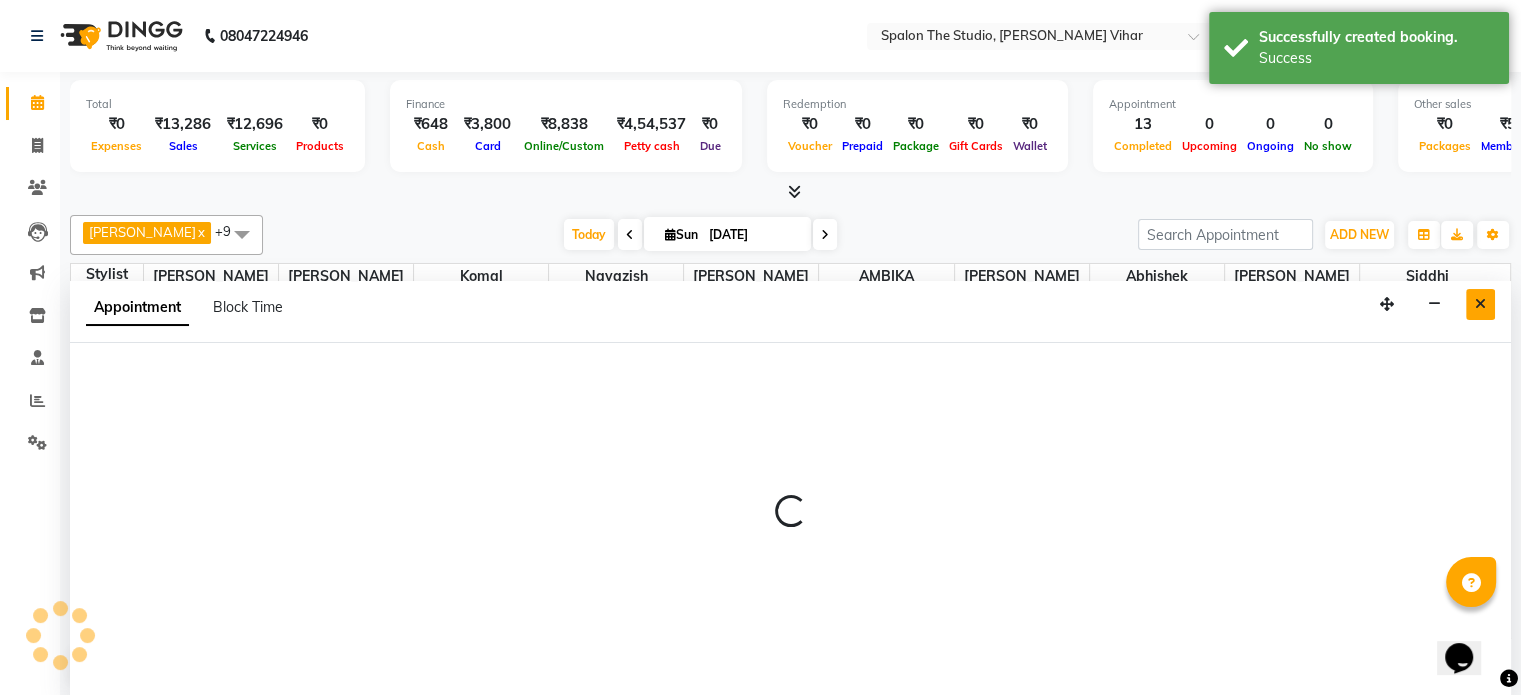 click at bounding box center [1480, 304] 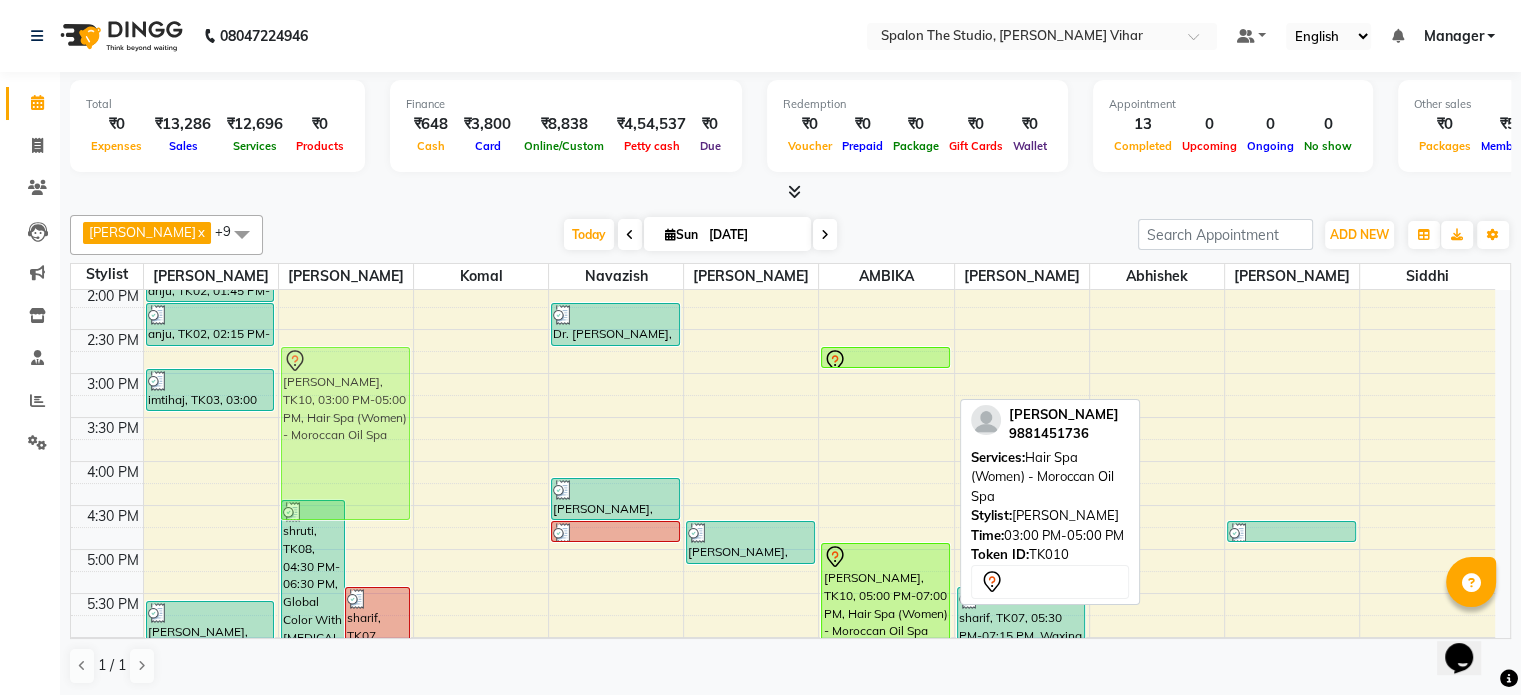 drag, startPoint x: 889, startPoint y: 433, endPoint x: 405, endPoint y: 411, distance: 484.49976 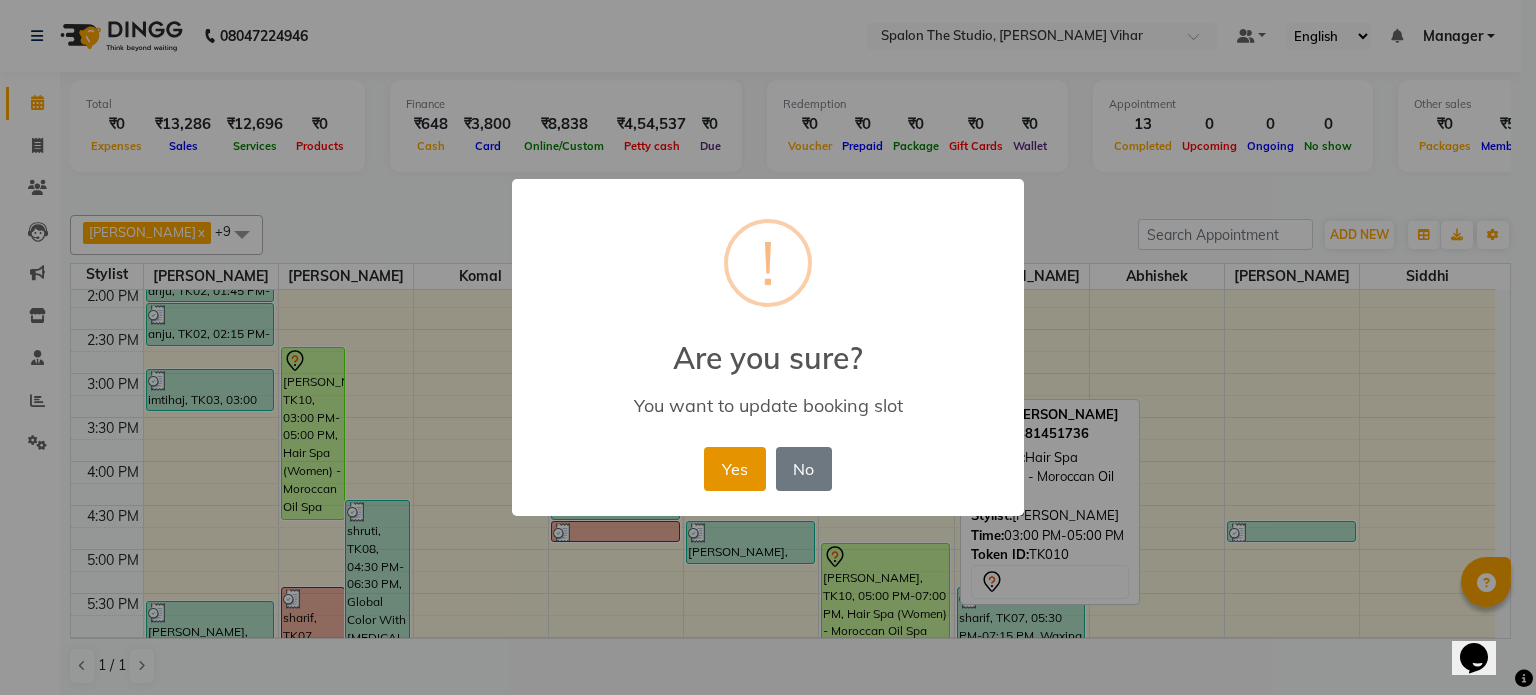 click on "Yes" at bounding box center [734, 469] 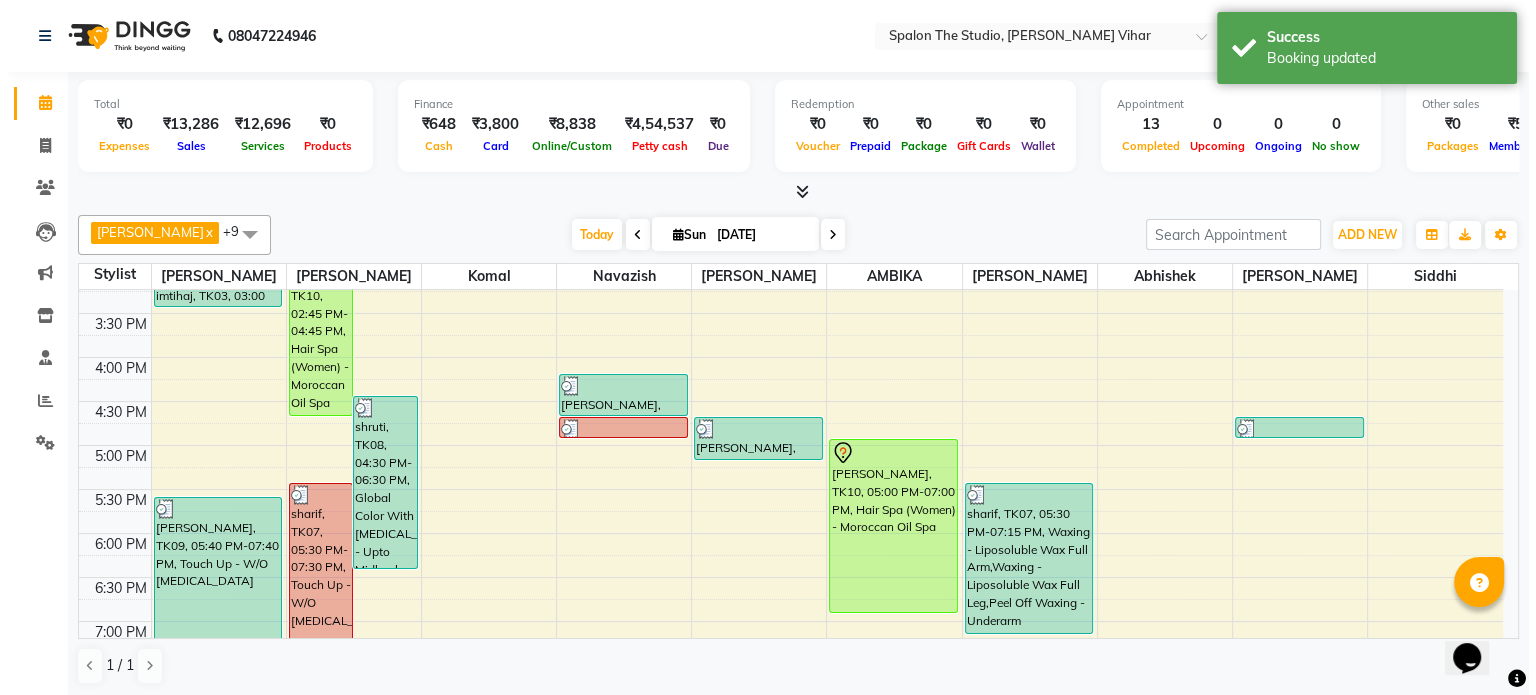 scroll, scrollTop: 544, scrollLeft: 0, axis: vertical 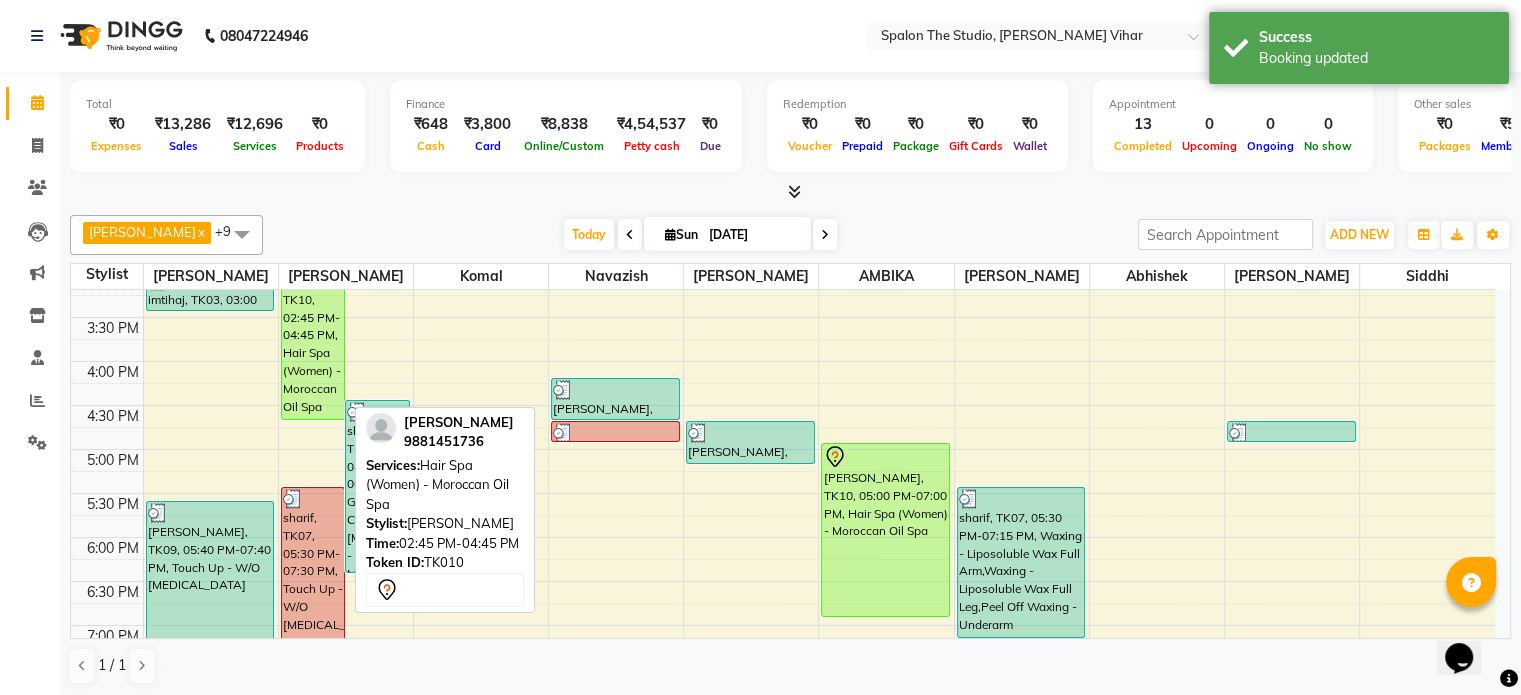 click on "[PERSON_NAME], TK10, 02:45 PM-04:45 PM, Hair Spa (Women) - Moroccan Oil Spa" at bounding box center (313, 333) 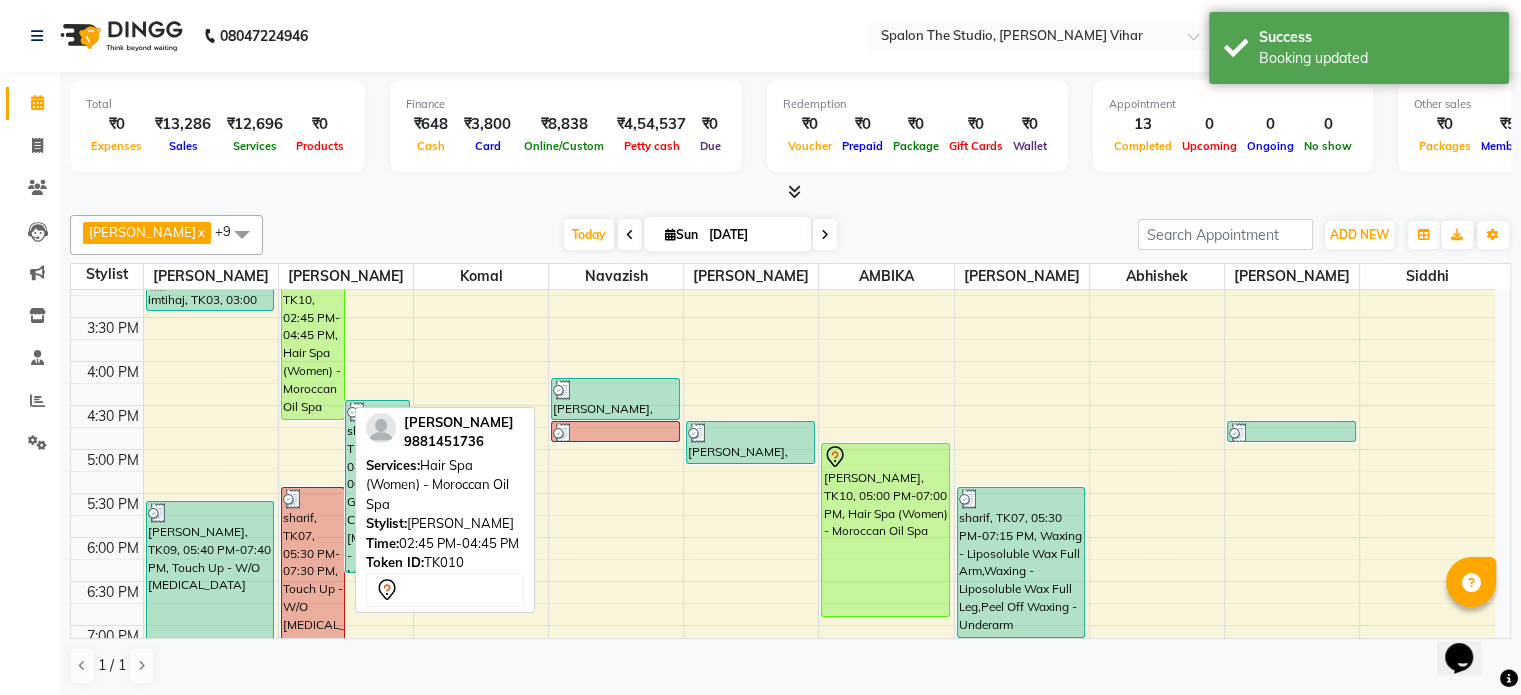 click on "[PERSON_NAME], TK10, 02:45 PM-04:45 PM, Hair Spa (Women) - Moroccan Oil Spa" at bounding box center (313, 333) 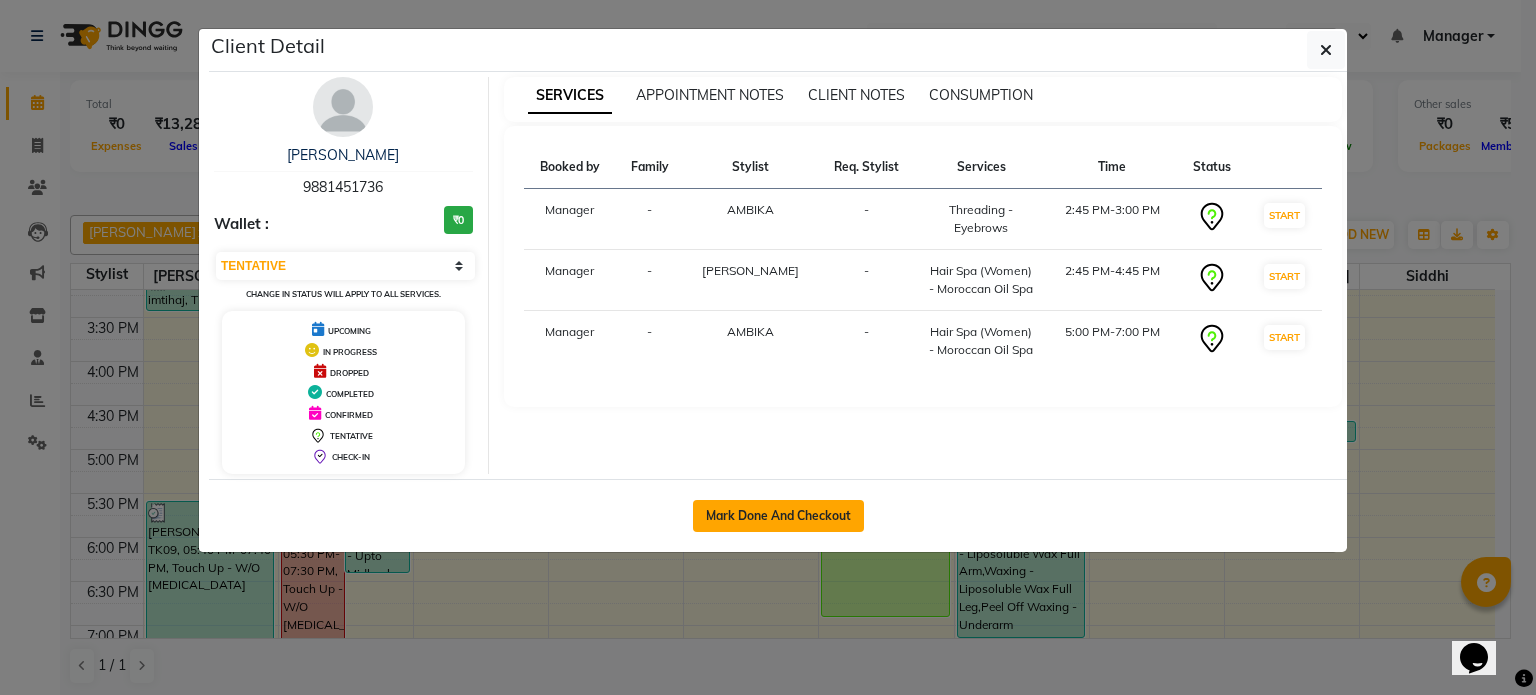 click on "Mark Done And Checkout" 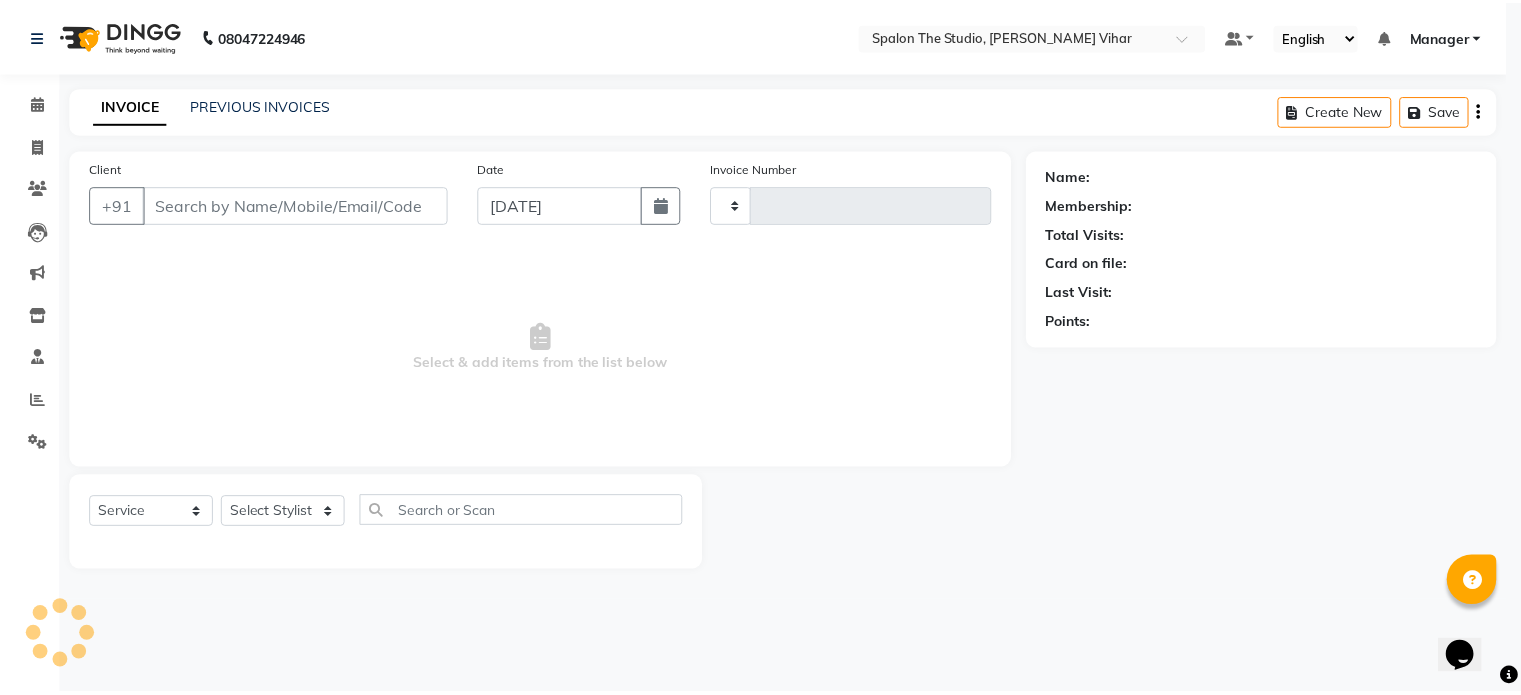 scroll, scrollTop: 0, scrollLeft: 0, axis: both 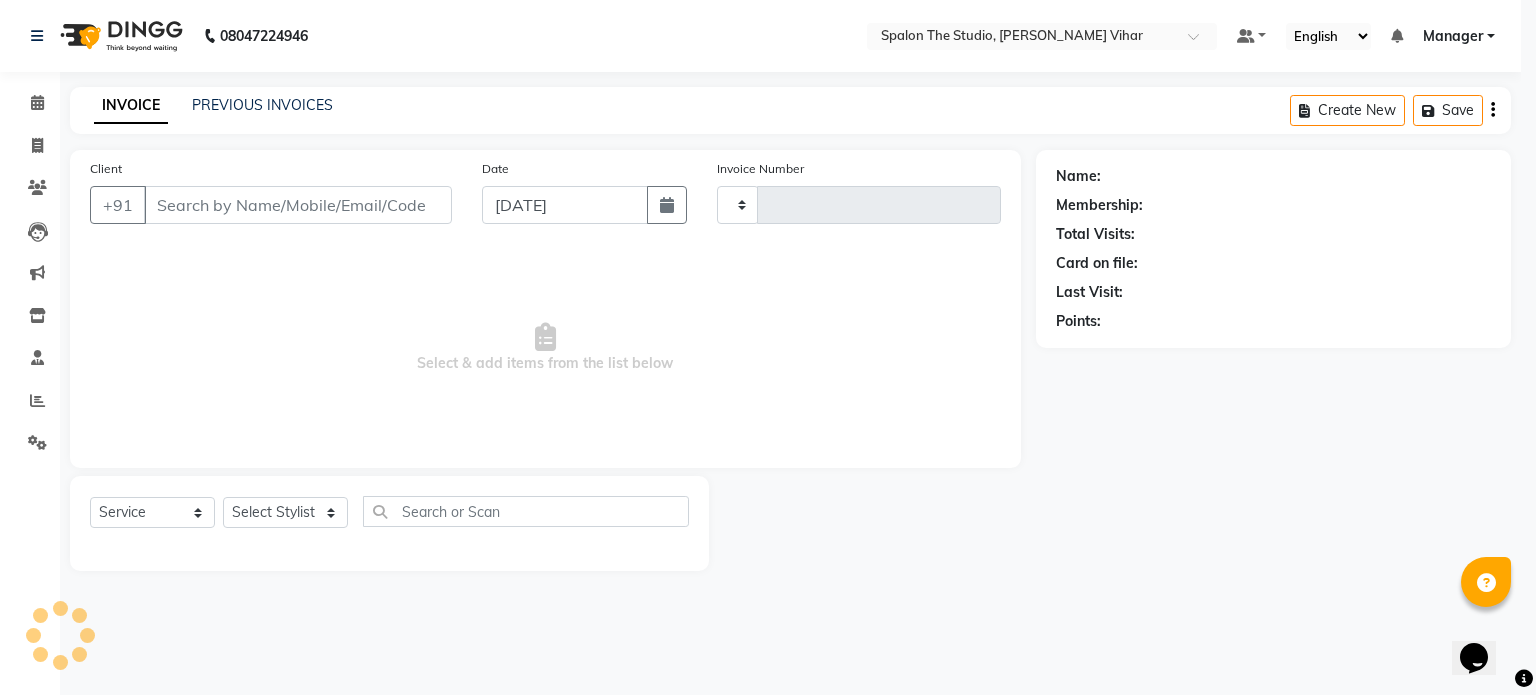 type on "0969" 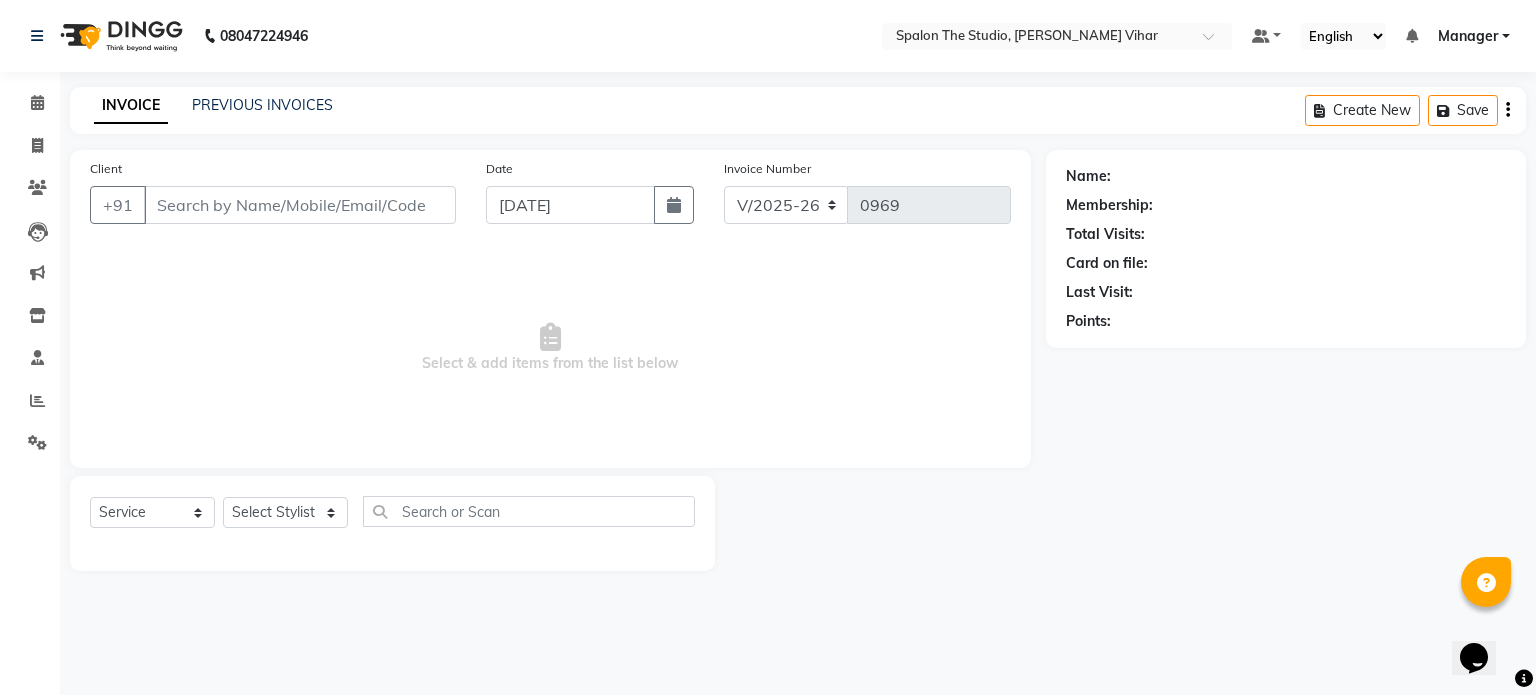 type on "9881451736" 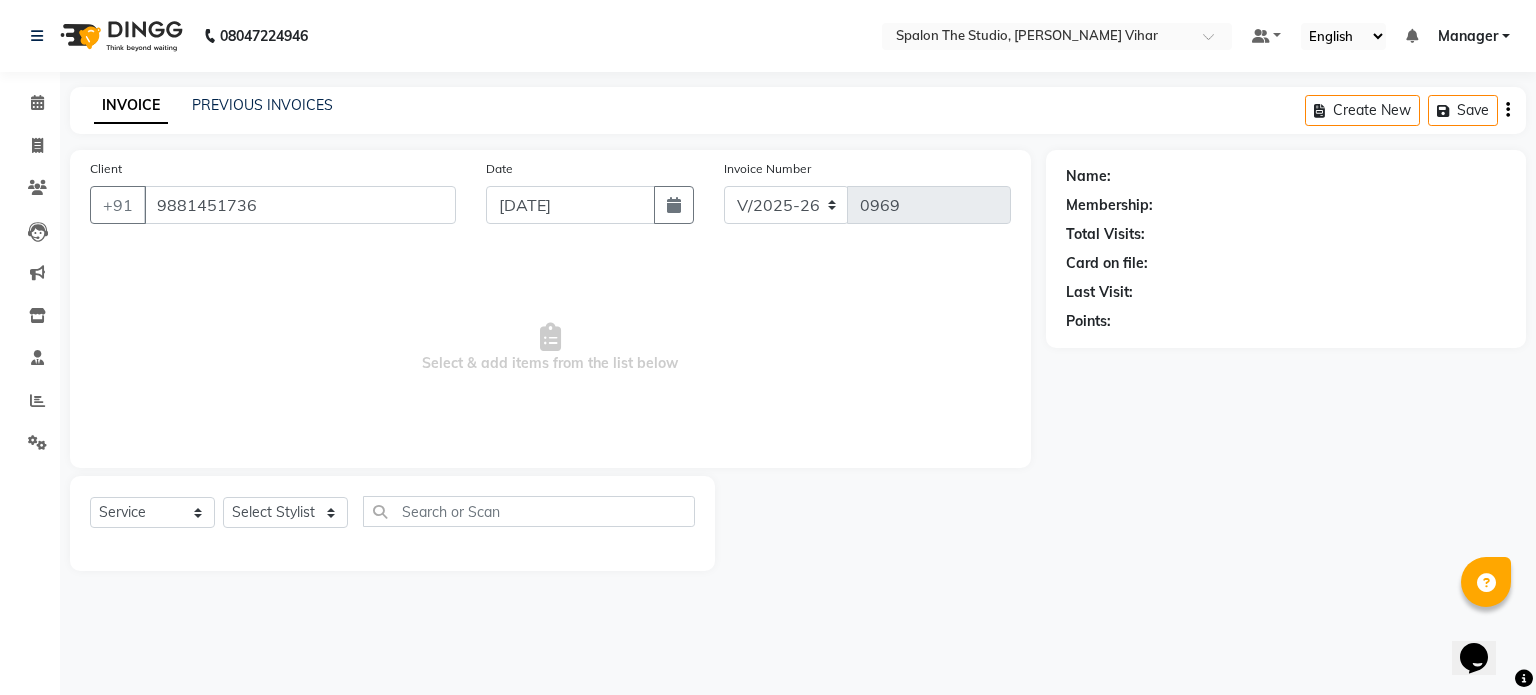 select on "77186" 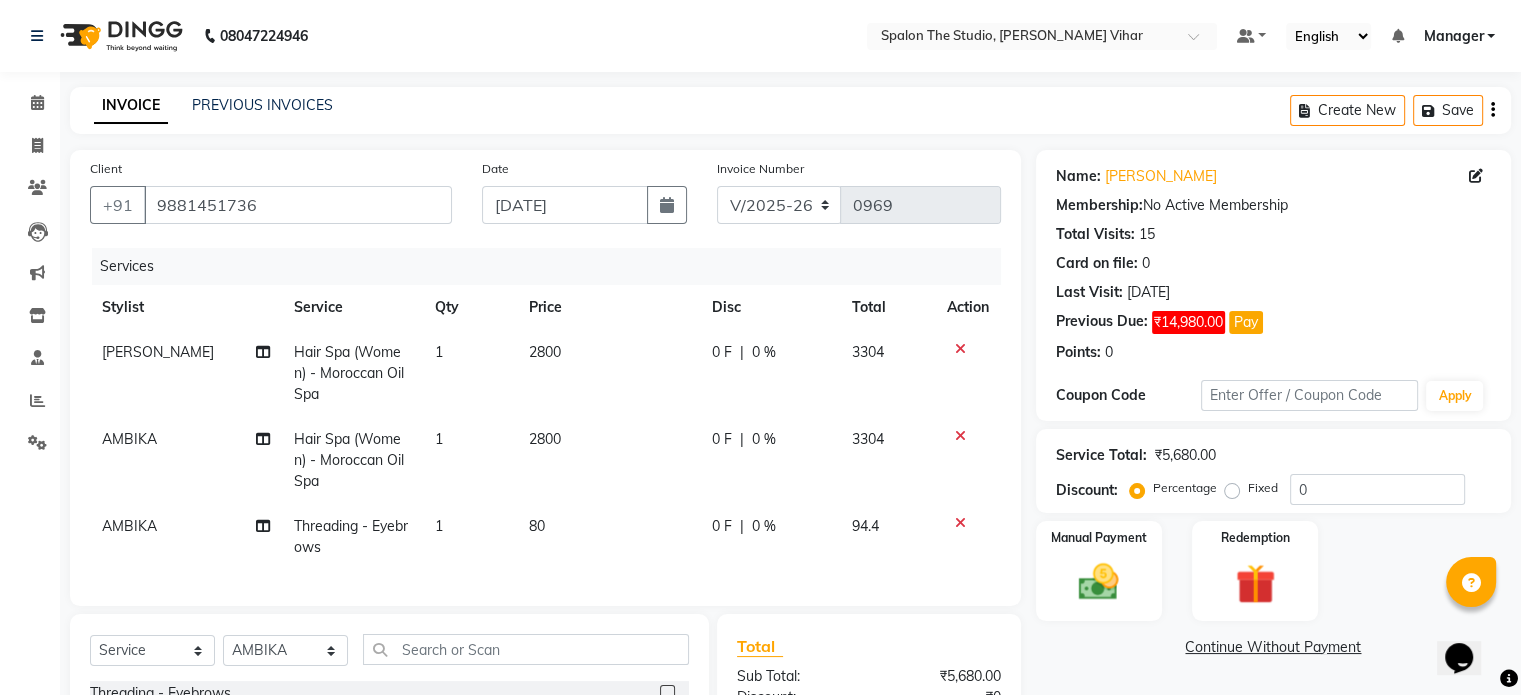 click on "[PERSON_NAME]" 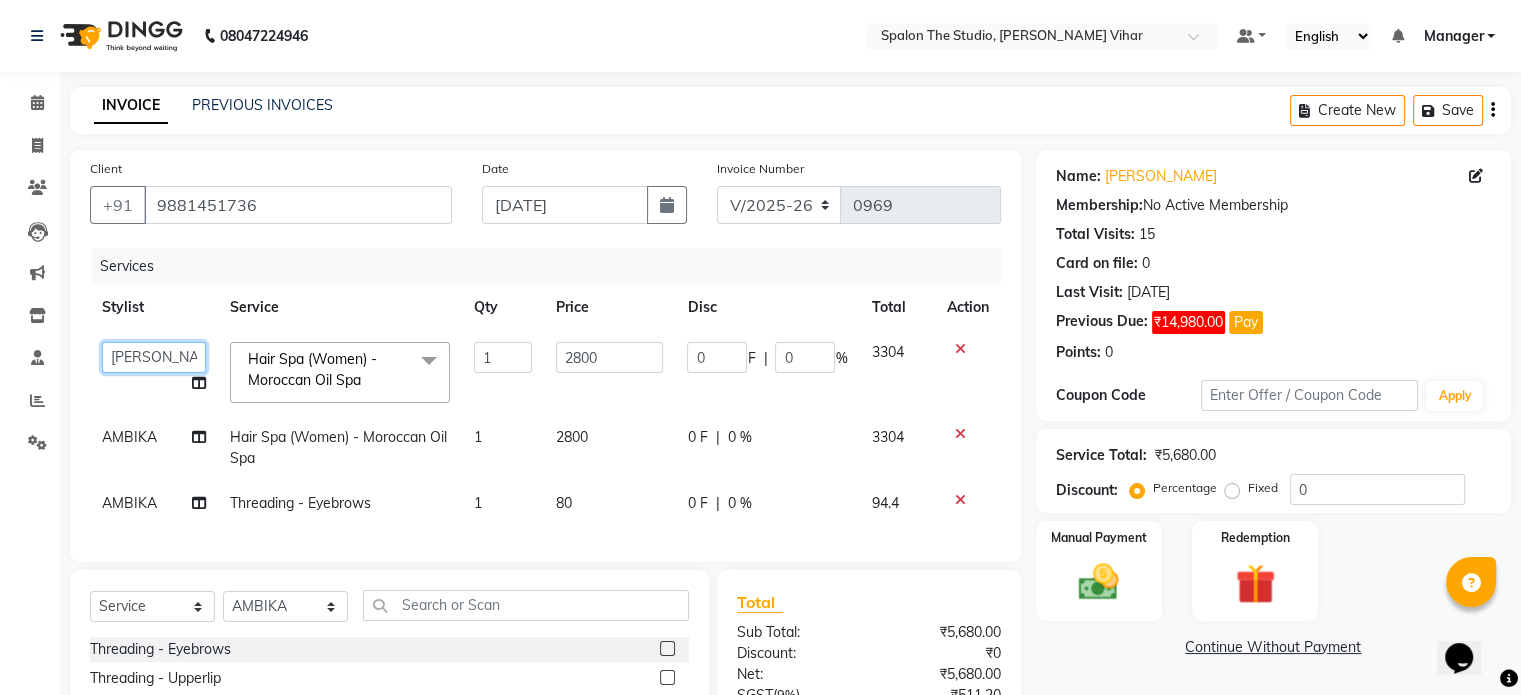 click on "abhishek   AMBIKA   komal    kusum   Manager   navazish   Riya Shetye   Saisha   SHARIF   Shubham  Pawar   siddhi   Vanshika" 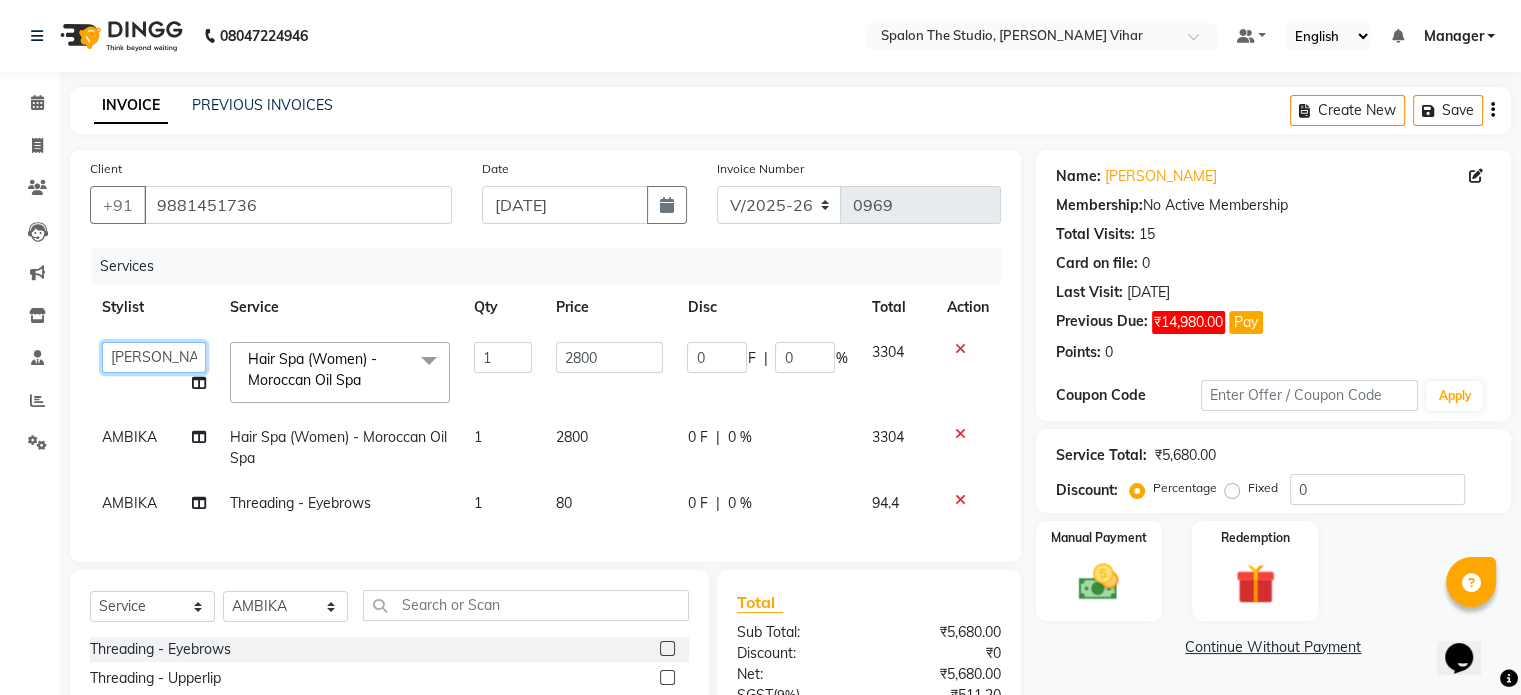 click on "abhishek   AMBIKA   komal    kusum   Manager   navazish   Riya Shetye   Saisha   SHARIF   Shubham  Pawar   siddhi   Vanshika" 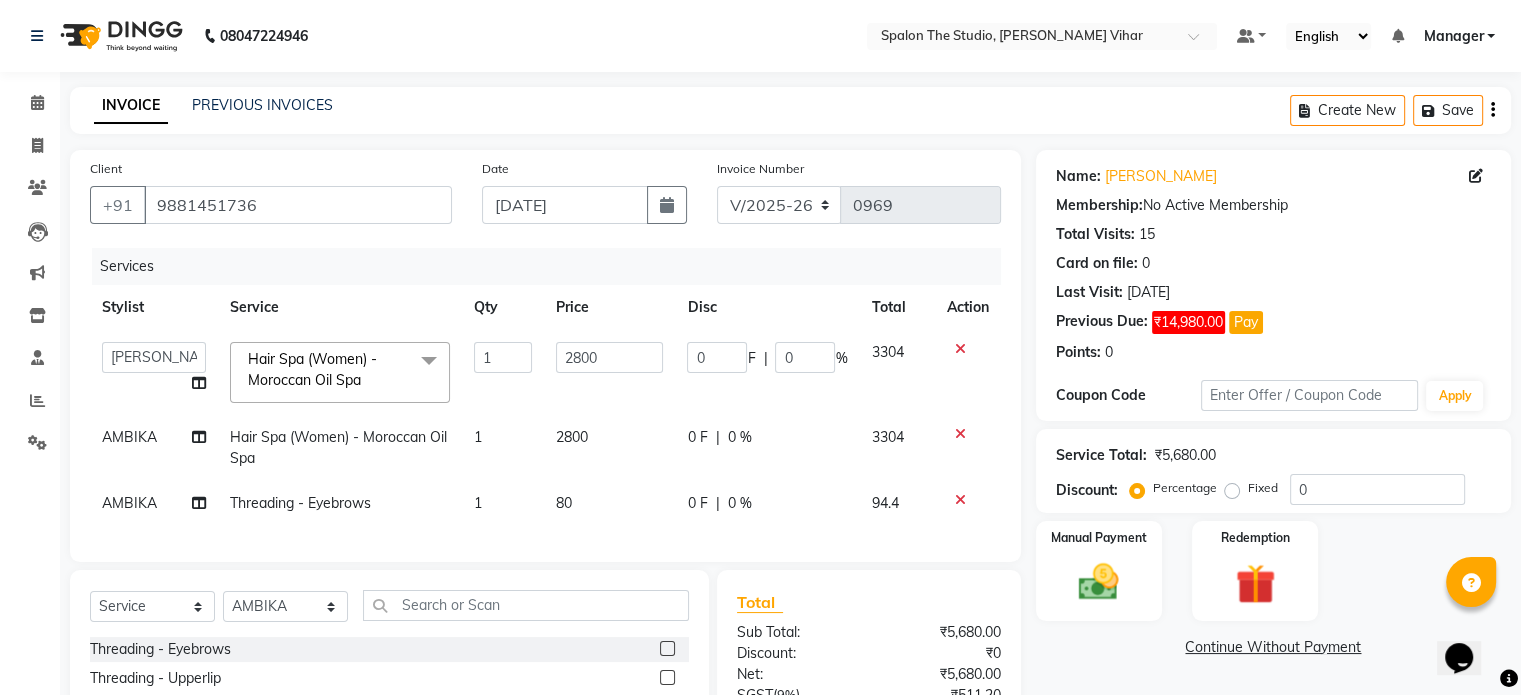 click on "AMBIKA" 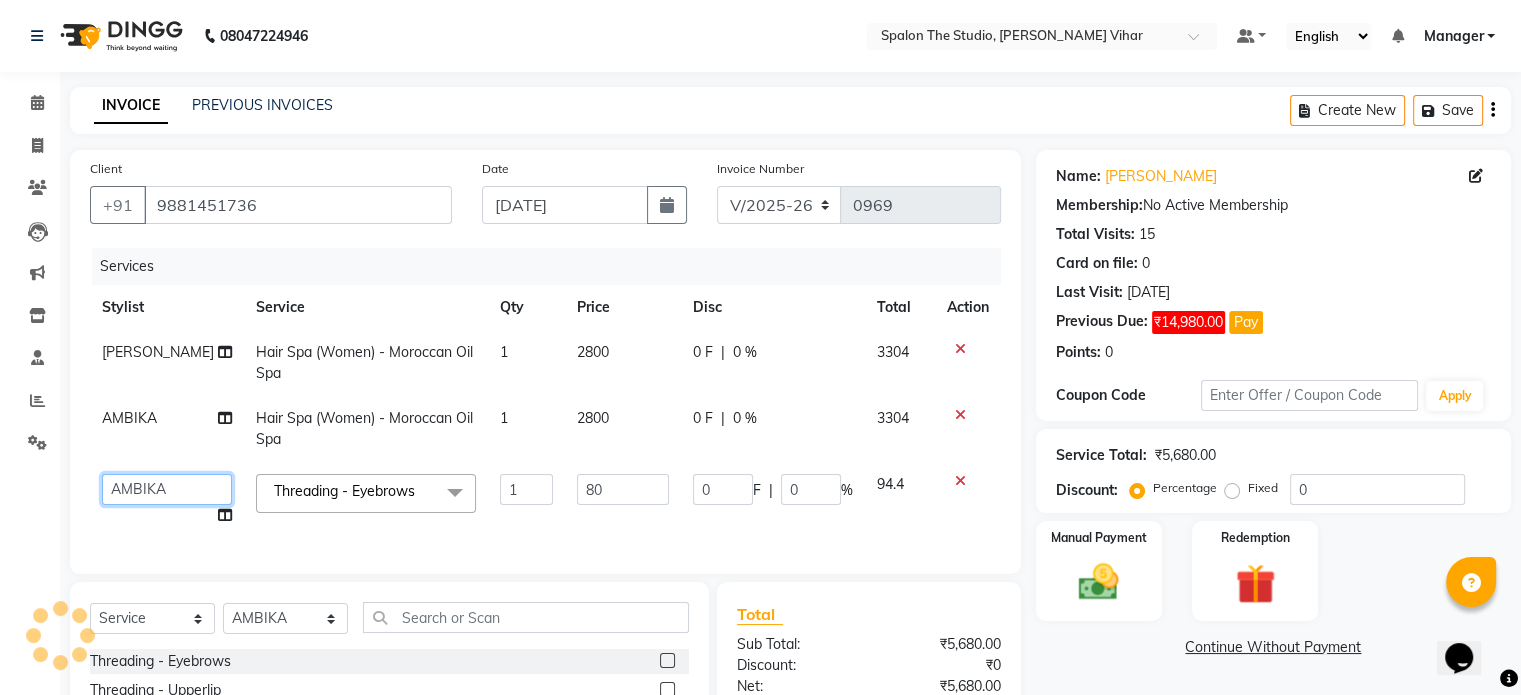 click on "abhishek   AMBIKA   komal    kusum   Manager   navazish   Riya Shetye   Saisha   SHARIF   Shubham  Pawar   siddhi   Vanshika" 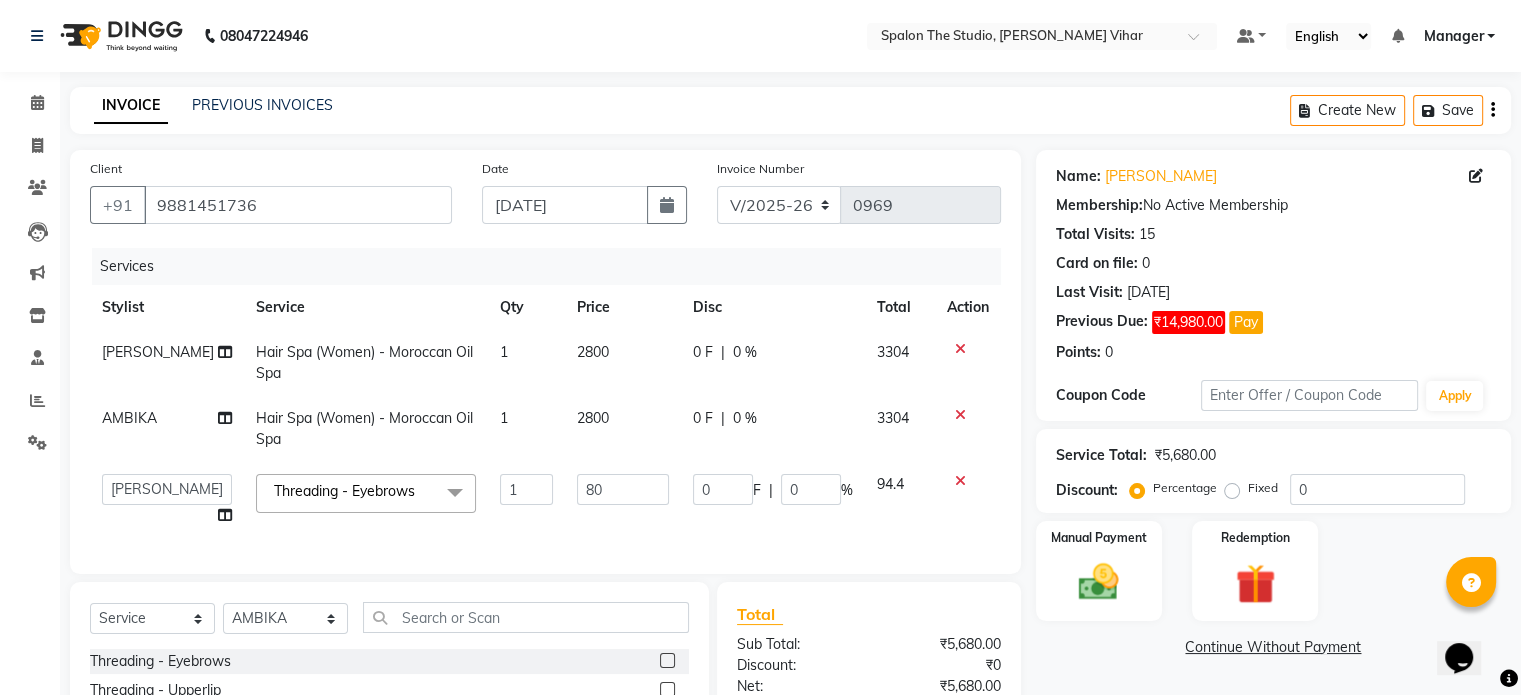 select on "82883" 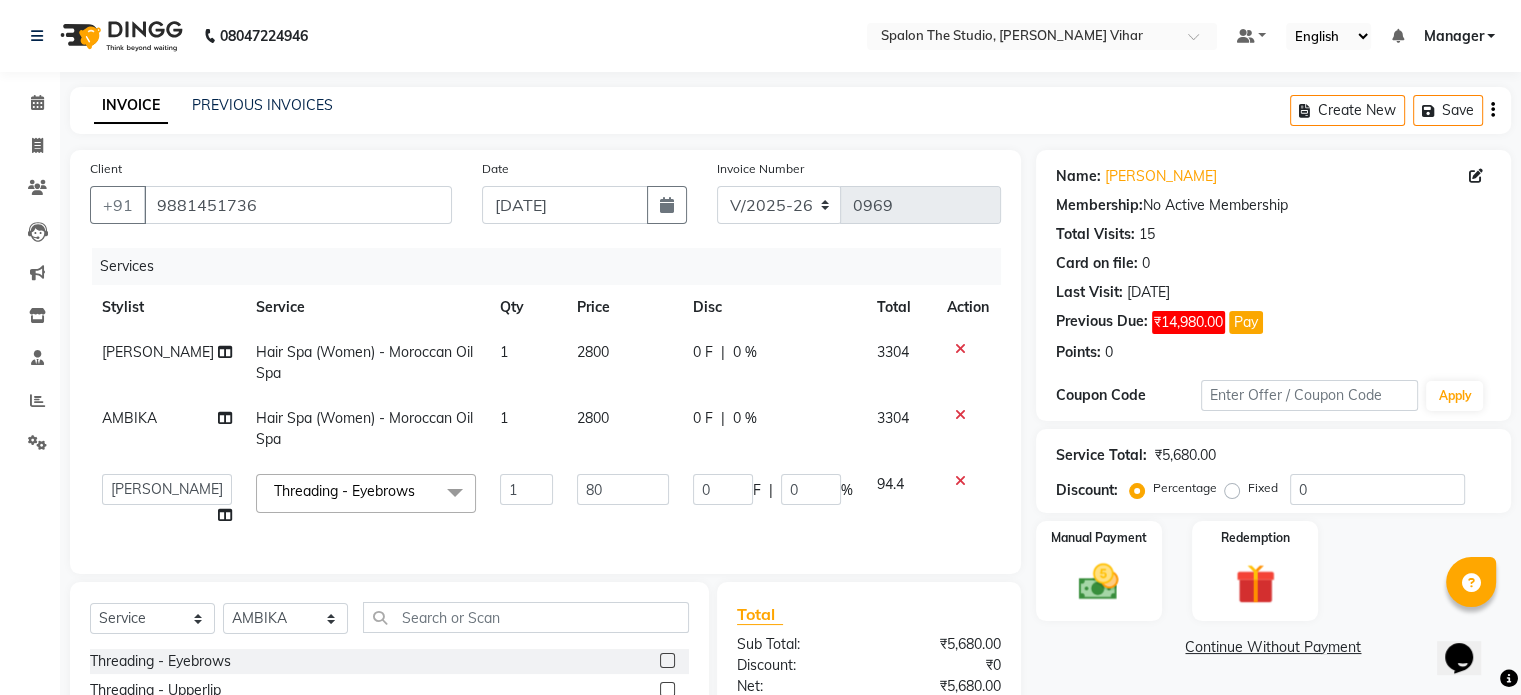 select on "77186" 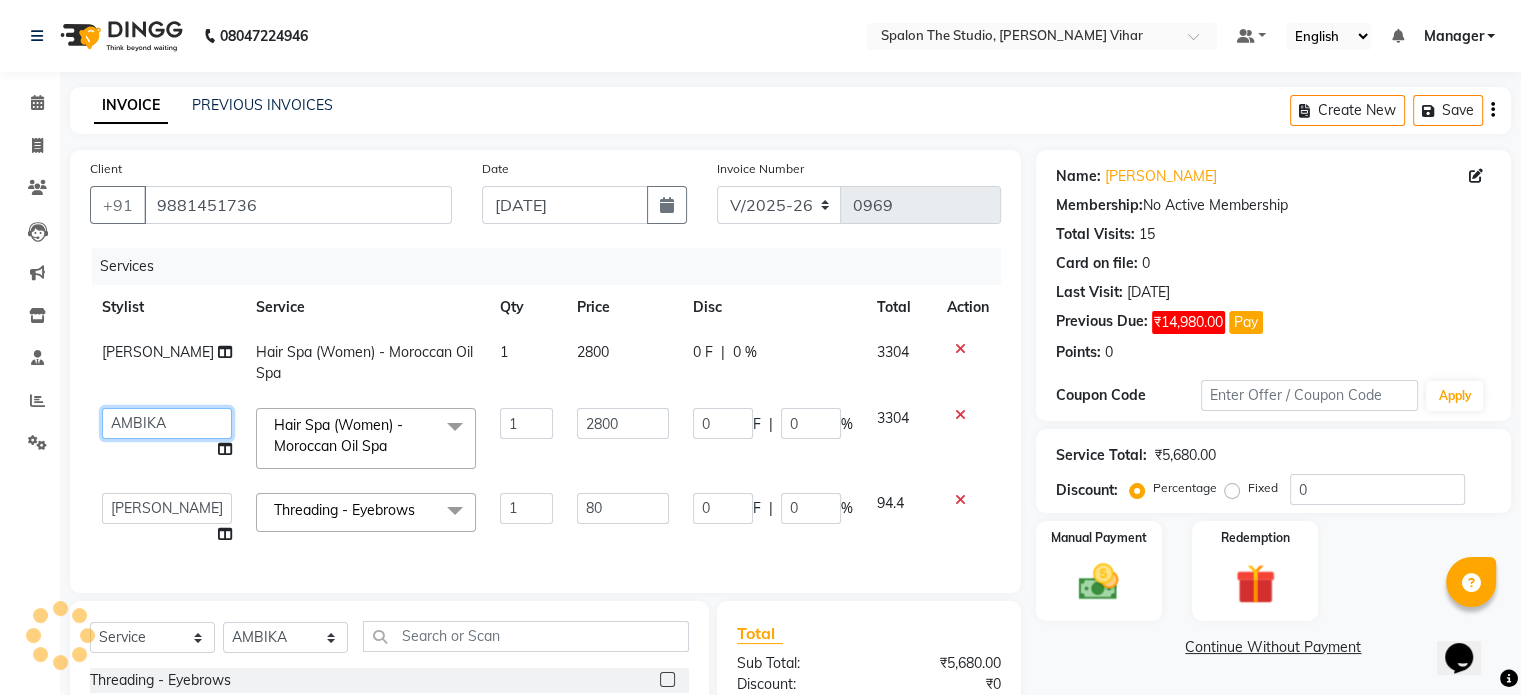 click on "abhishek   AMBIKA   komal    kusum   Manager   navazish   Riya Shetye   Saisha   SHARIF   Shubham  Pawar   siddhi   Vanshika" 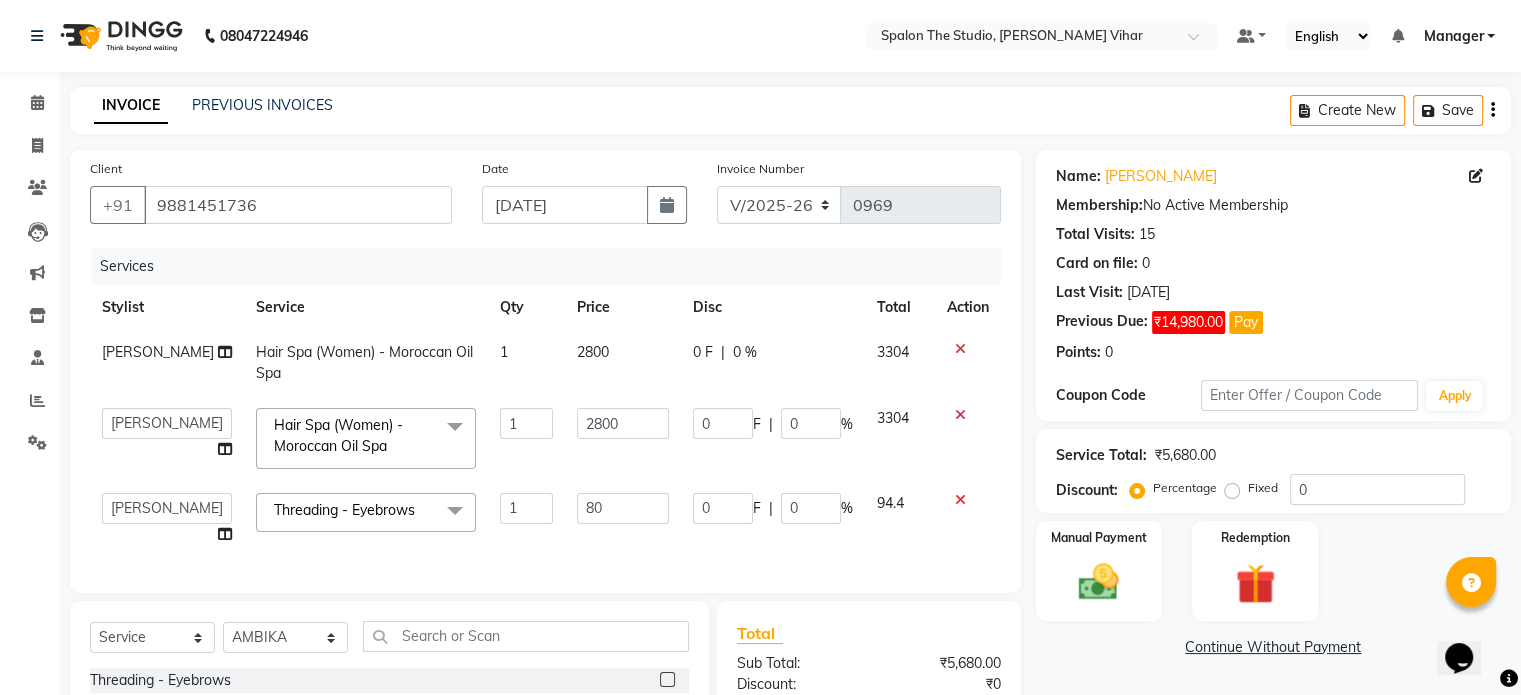 select on "14928" 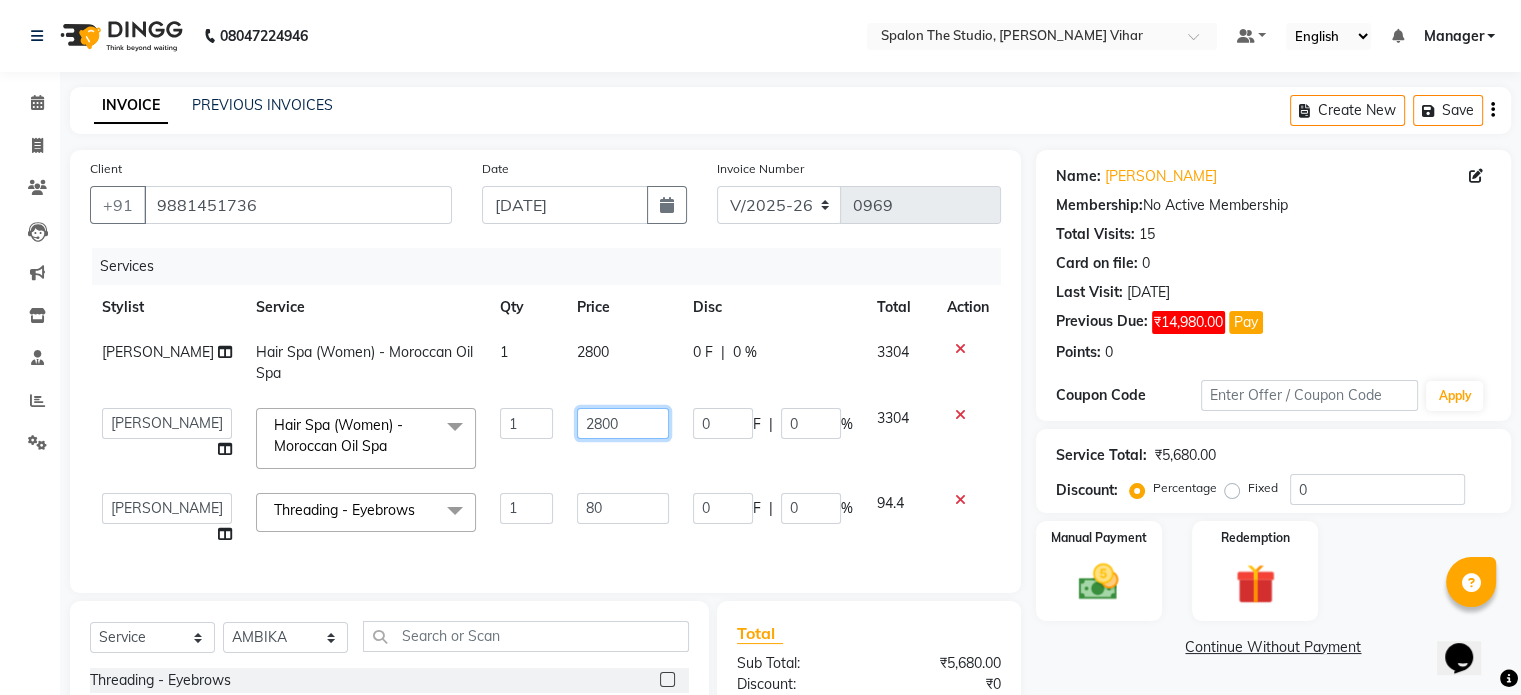 click on "2800" 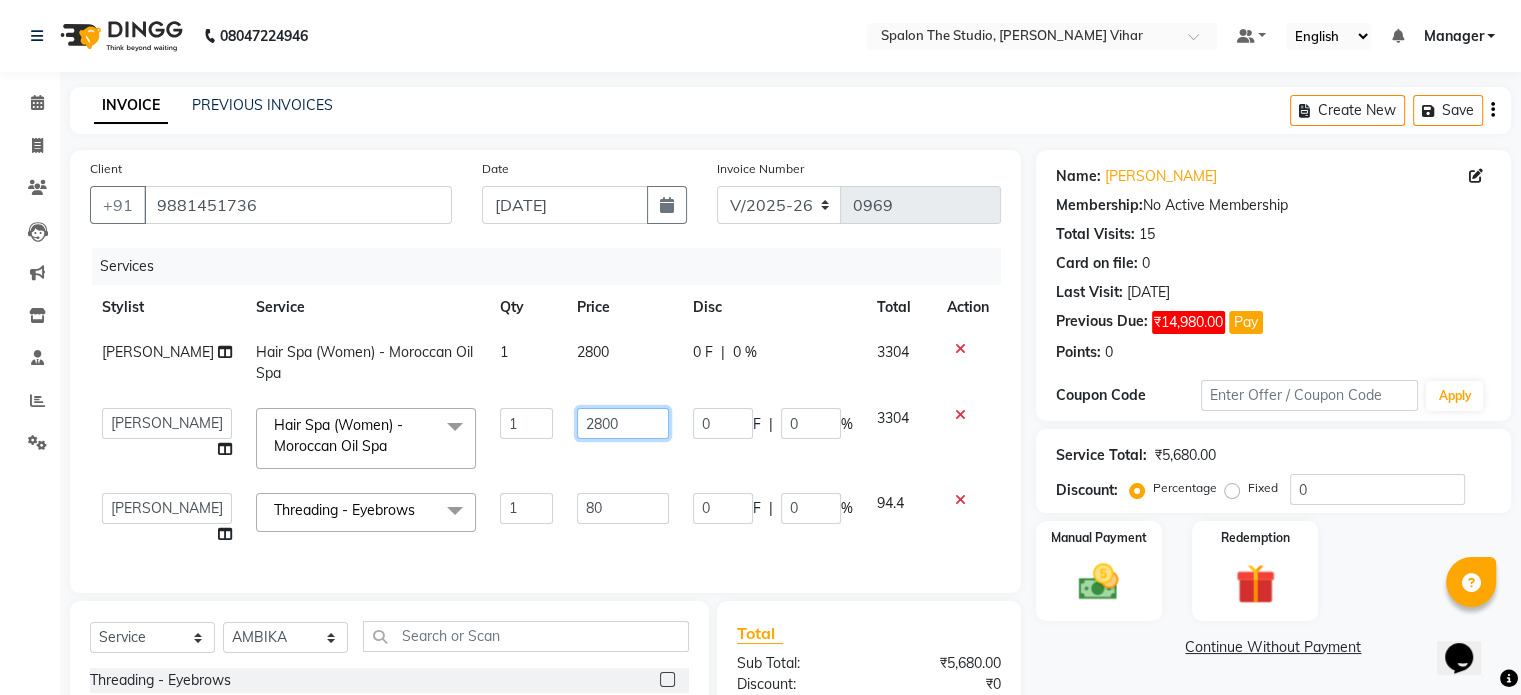 scroll, scrollTop: 200, scrollLeft: 0, axis: vertical 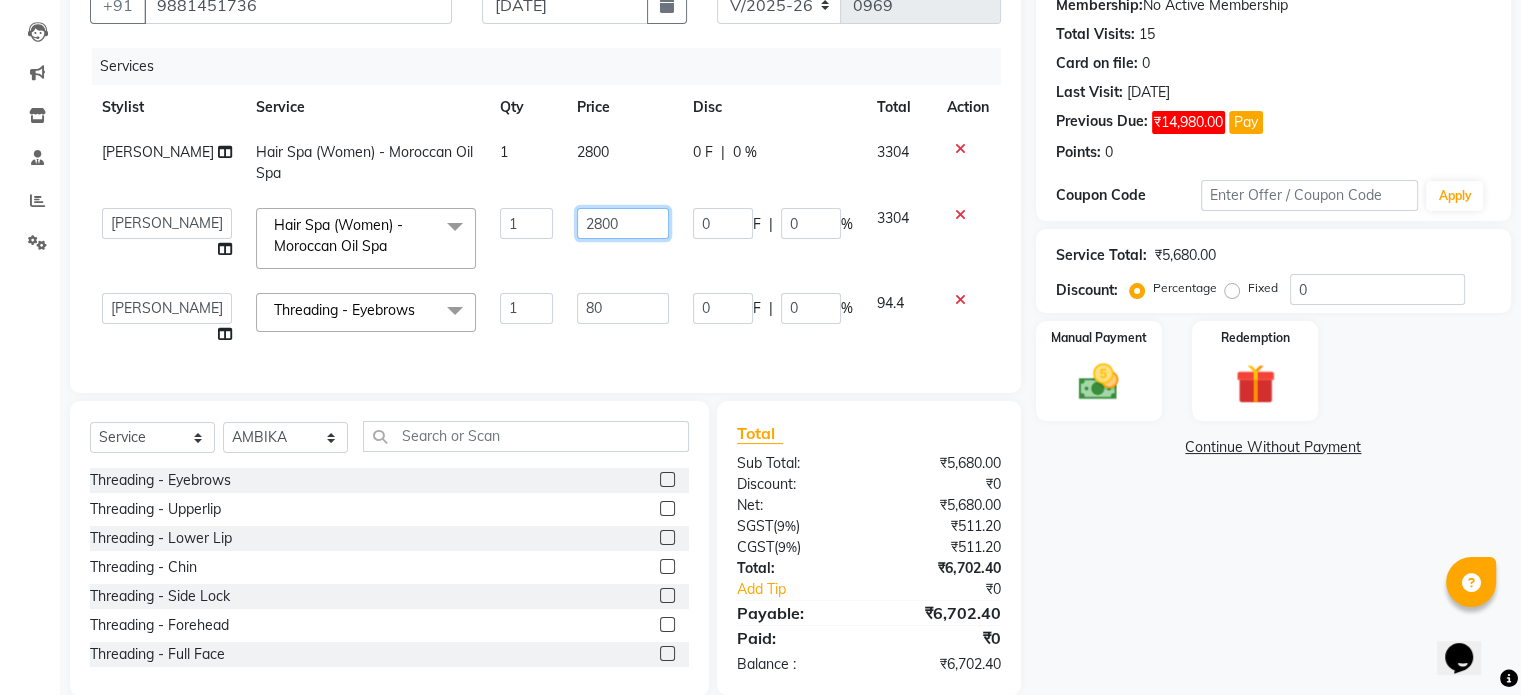 click on "2800" 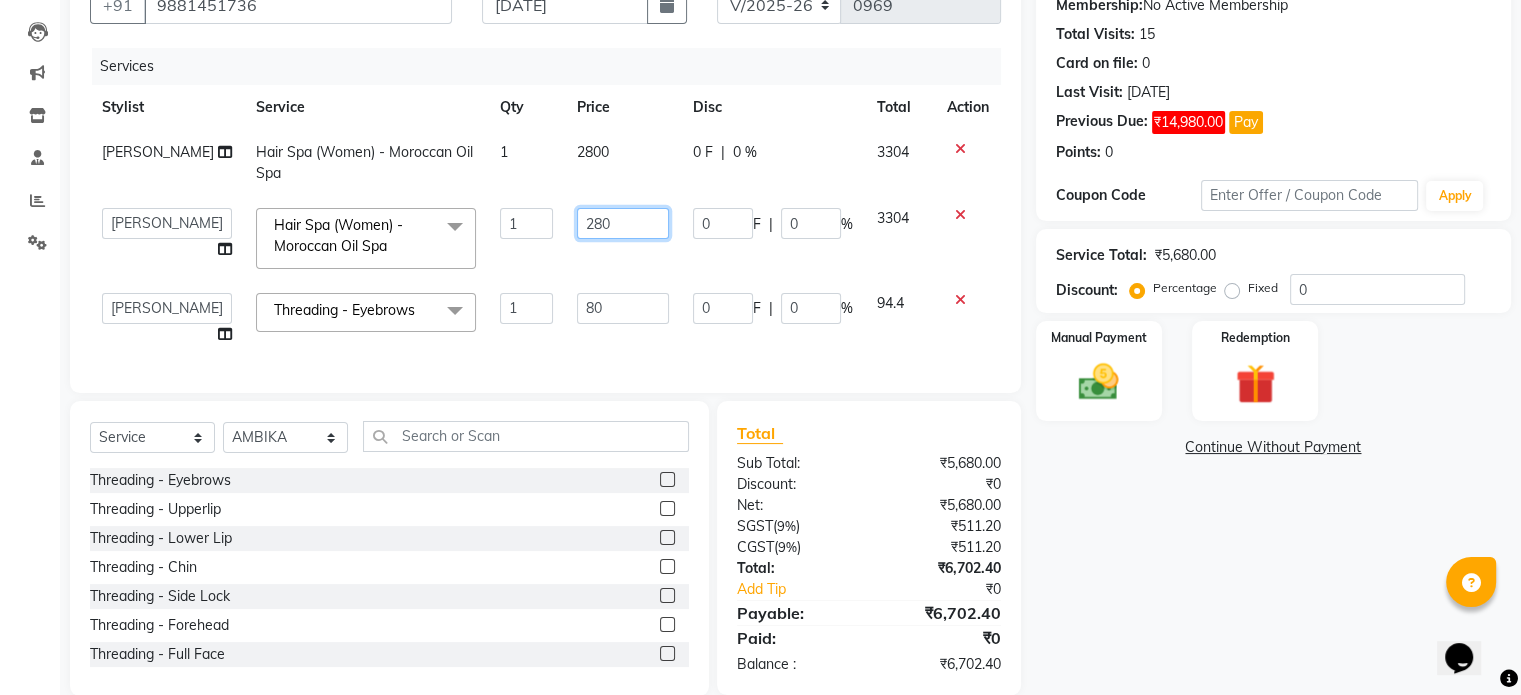click on "280" 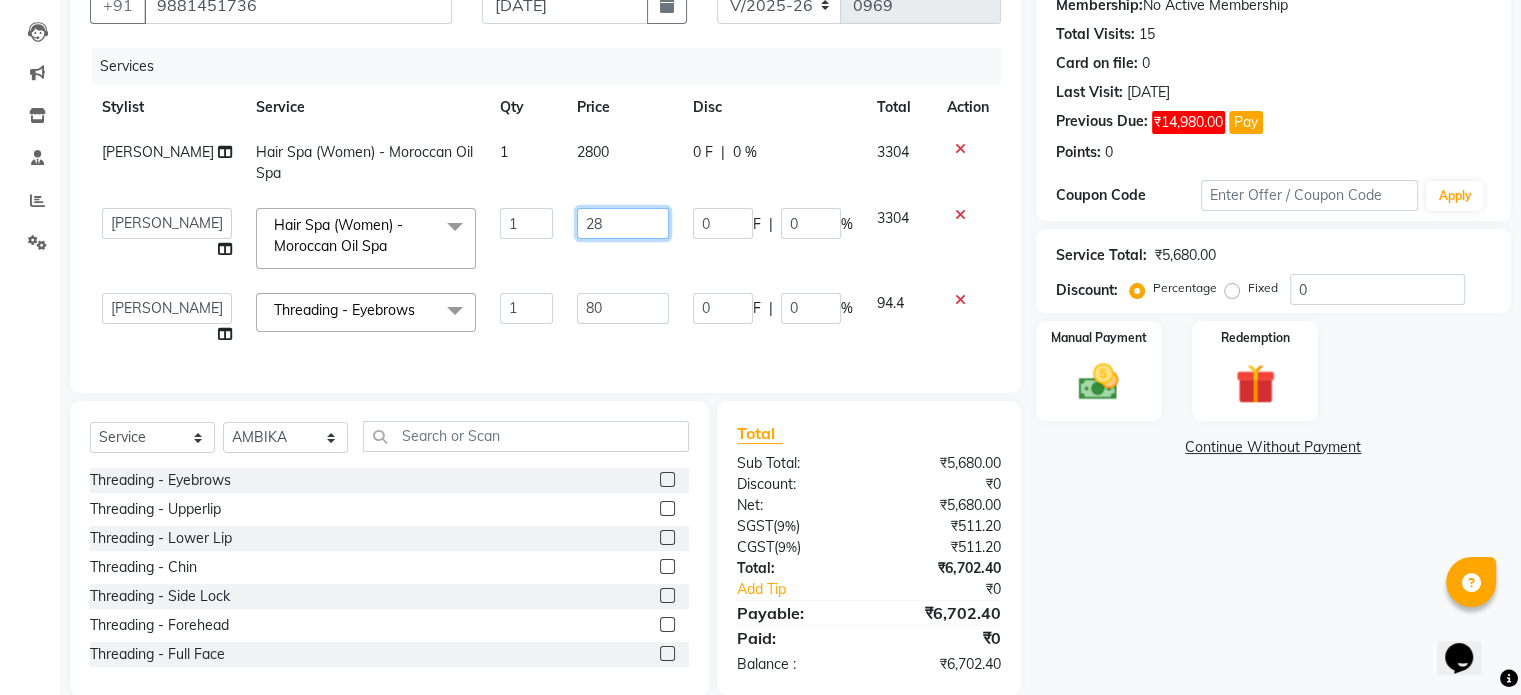 type on "2" 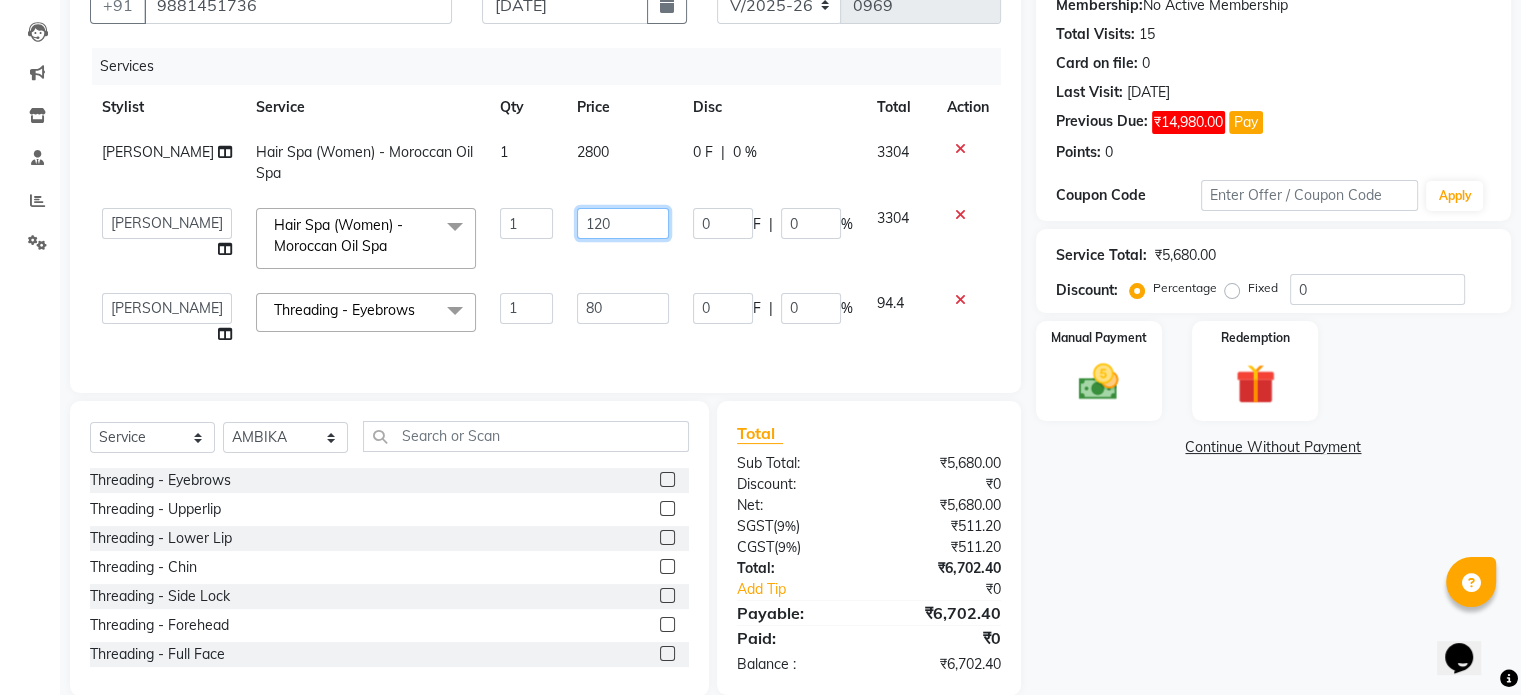 type on "1200" 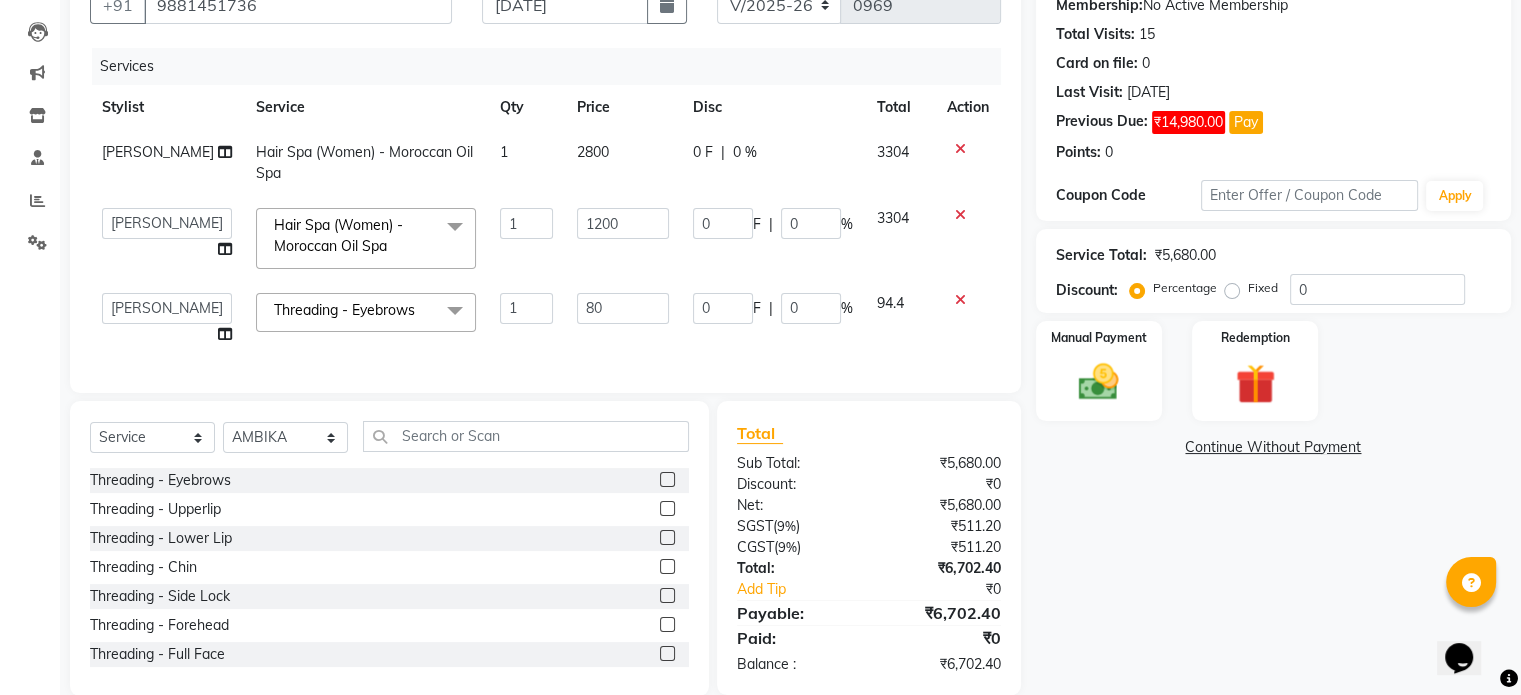 click on "2800" 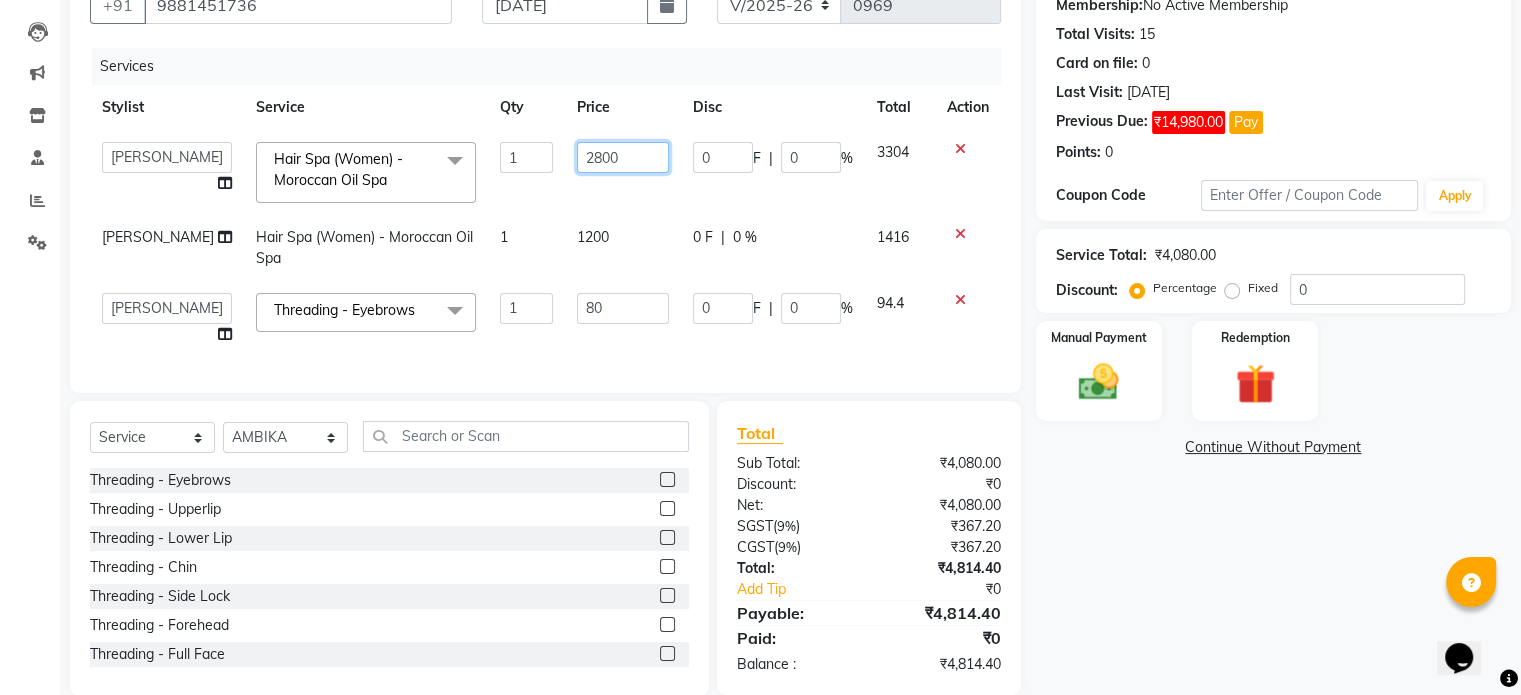 click on "2800" 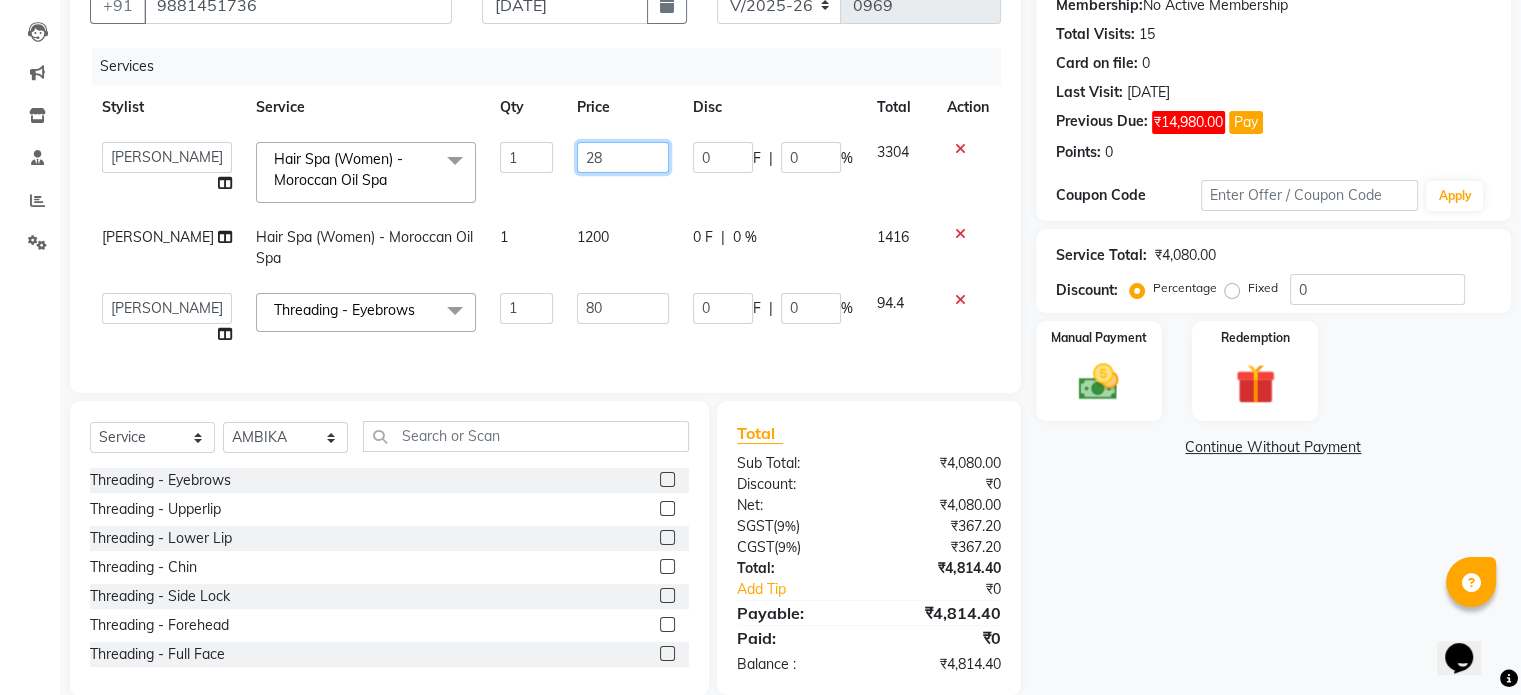 type on "2" 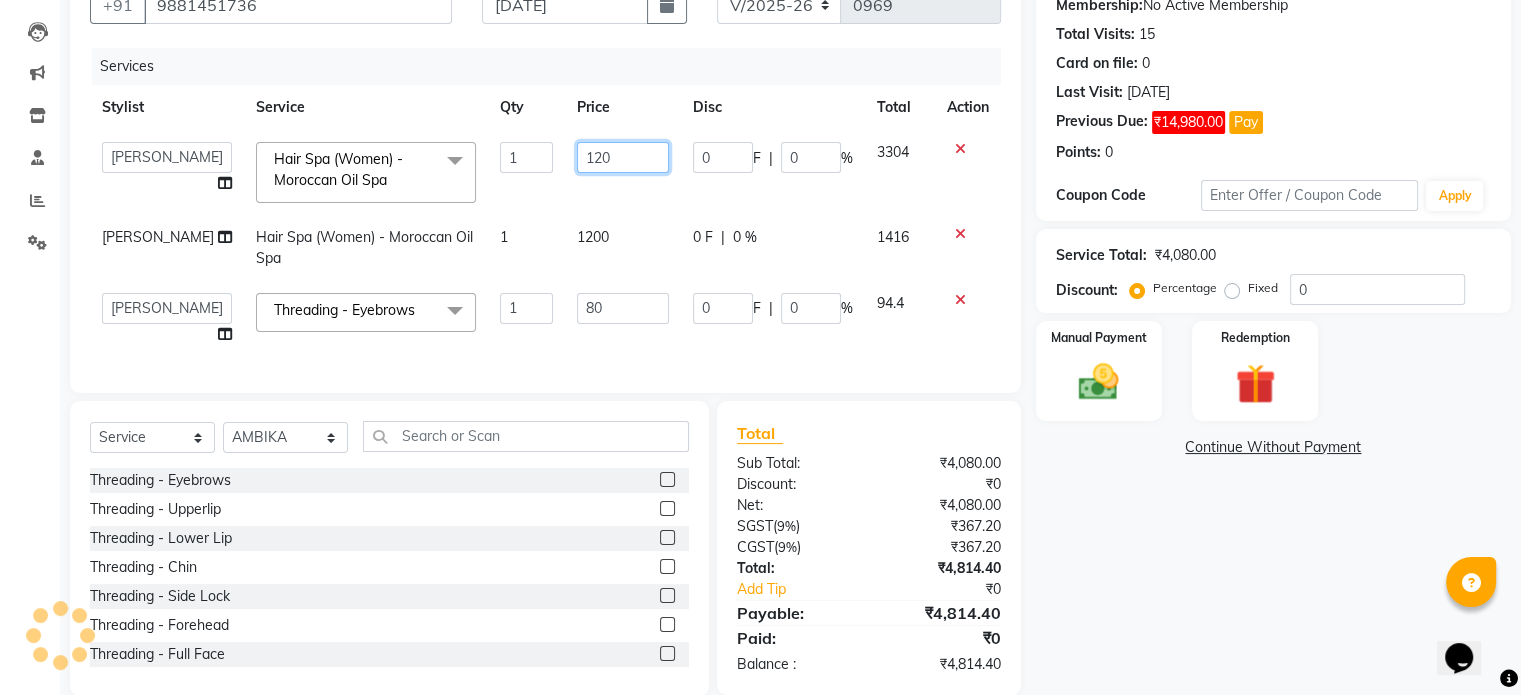 type on "1200" 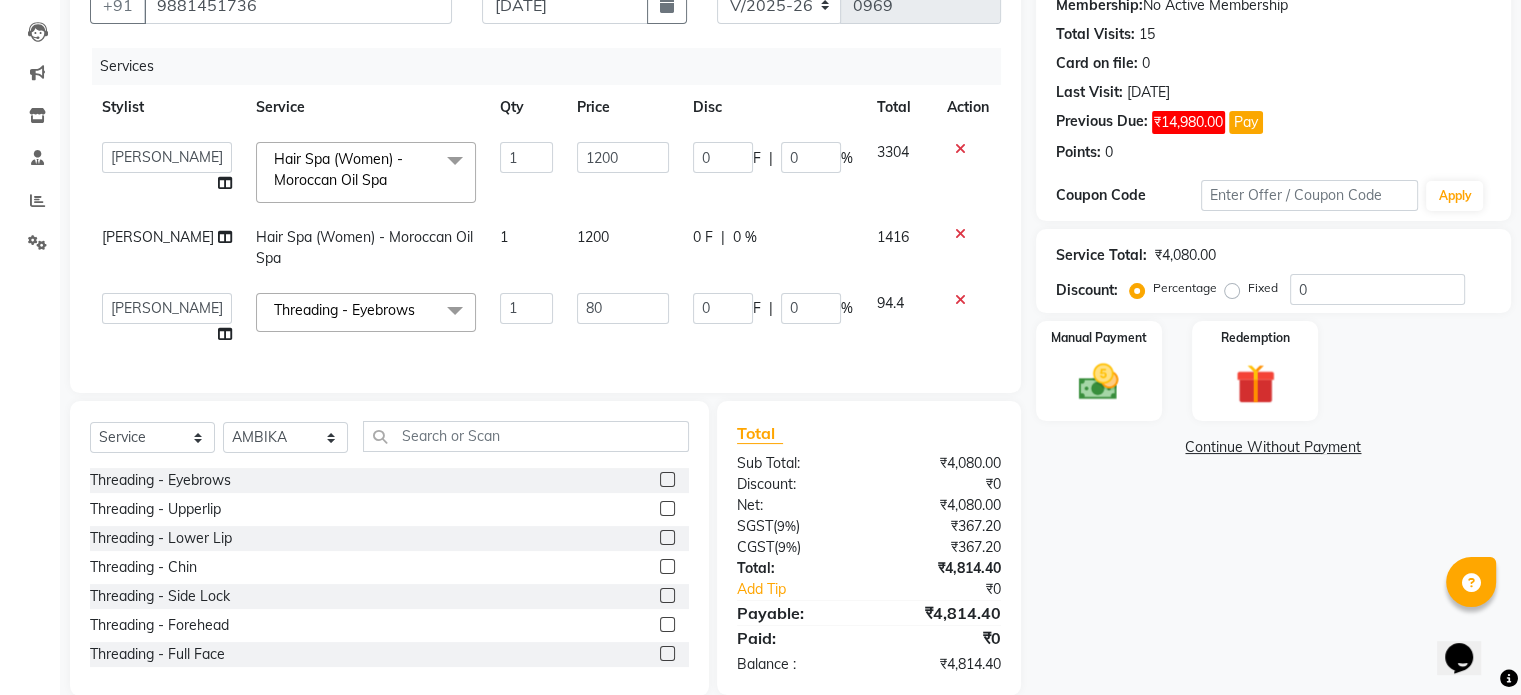 click on "Services Stylist Service Qty Price Disc Total Action  abhishek   AMBIKA   komal    kusum   Manager   navazish   Riya Shetye   Saisha   SHARIF   Shubham  Pawar   siddhi   Vanshika  Hair Spa (Women) - Moroccan Oil Spa  x Threading - Eyebrows Threading - Upperlip Threading - Lower Lip Threading - Chin Threading - Side Lock Threading - Forehead Threading - Full Face Threading - Jawline Threading - Neck Scieutific Combing green peel DERMA PEELING  LHR YELLOW PEEL LE MARINE TREATMENT tatto removal D - Tan - Underarm D - Tan - Feet D - Tan - Face & Neck D - Tan - Full Arm/Half Arm D - Tan - Half Back/Front D - Tan - Midriff D - Tan - Face Neck & Blouse Line D - Tan - Full Back/Front D - Tan - Full Leg/Half Leg D - Tan - Full Body Waxing - Sugar Wax Full Arm Waxing - Sugar Wax Full Leg Waxing - Sugar Wax Half Arm Waxing - Sugar Wax Half Leg Waxing - Sugar Wax Under Arm Waxing - Sugar Wax Chin Waxing - Sugar Wax Upperlip/Lowerlip Waxing - Sugar Wax Side Lock Waxing - Sugar Wax Forehead Waxing - Sugar Wax Jawline 1 0" 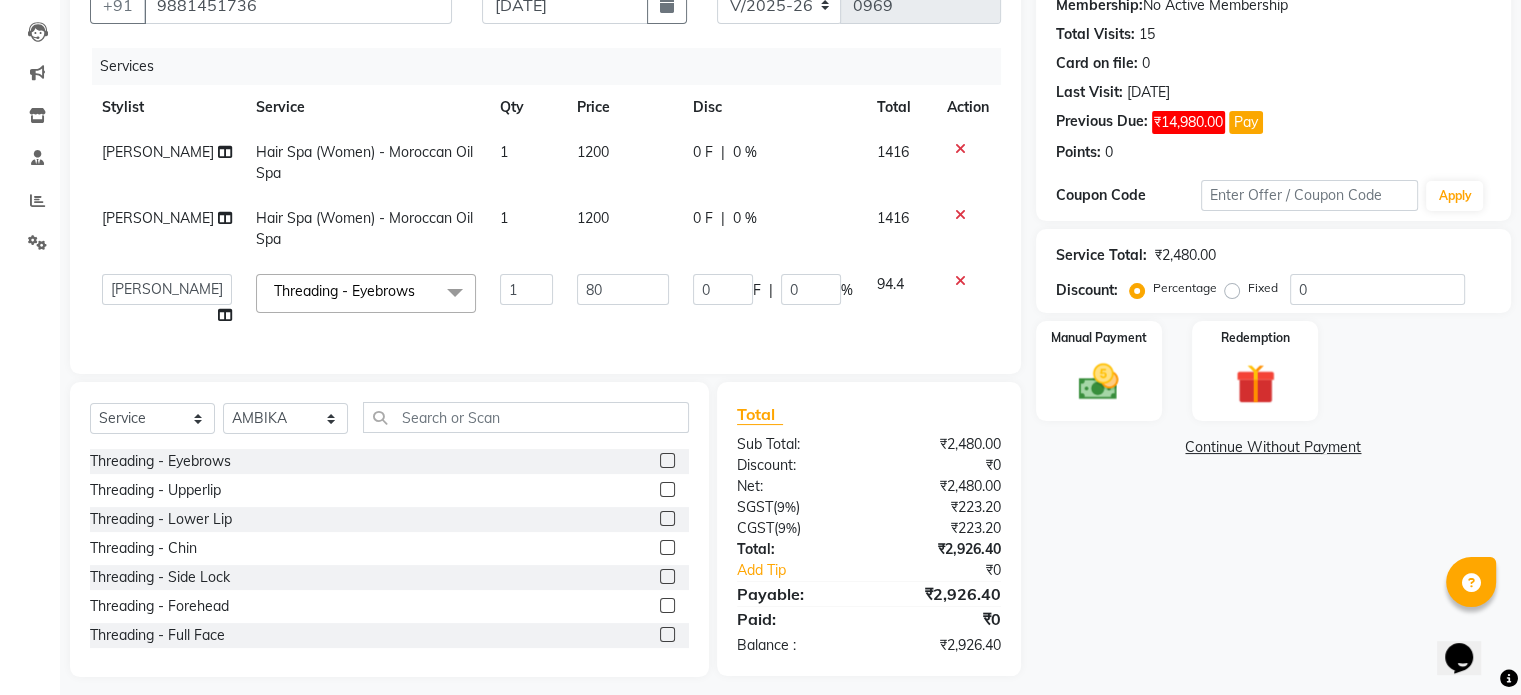 click on "1200" 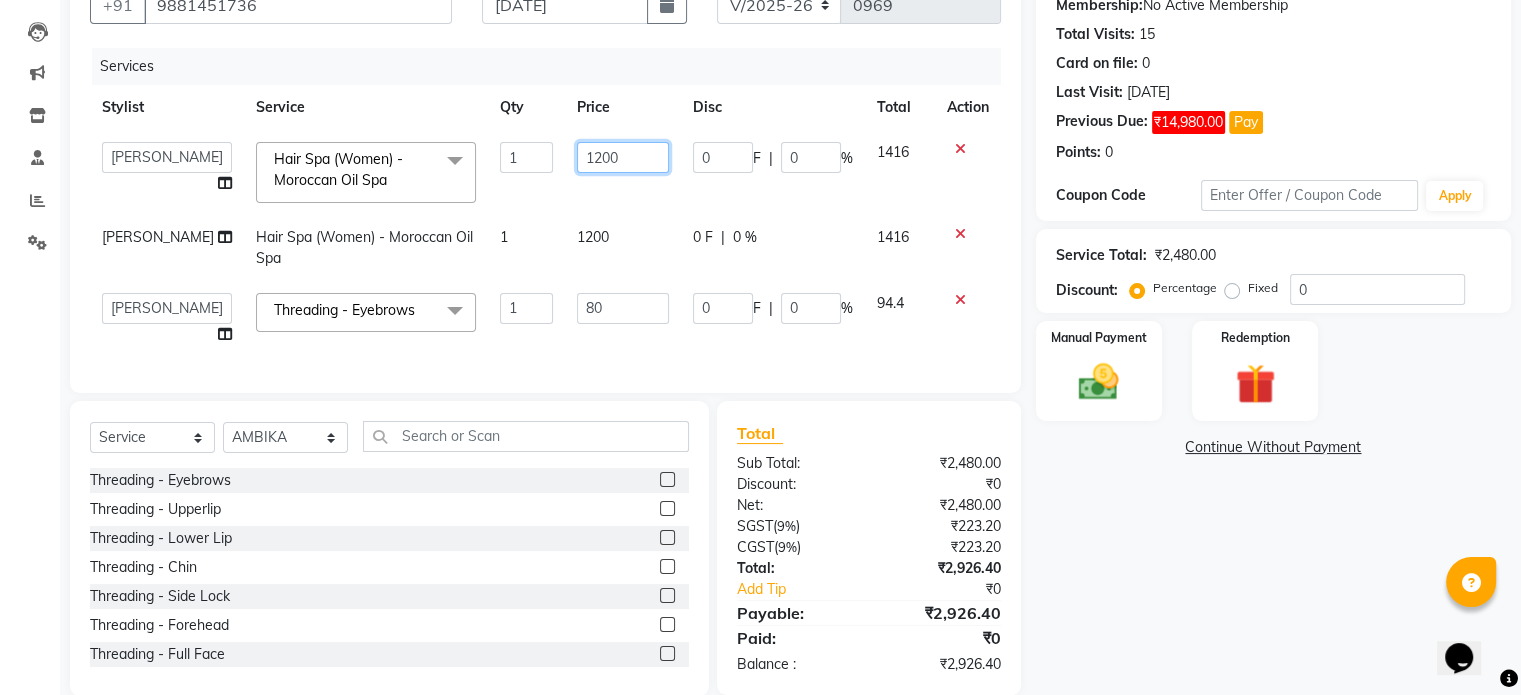 click on "1200" 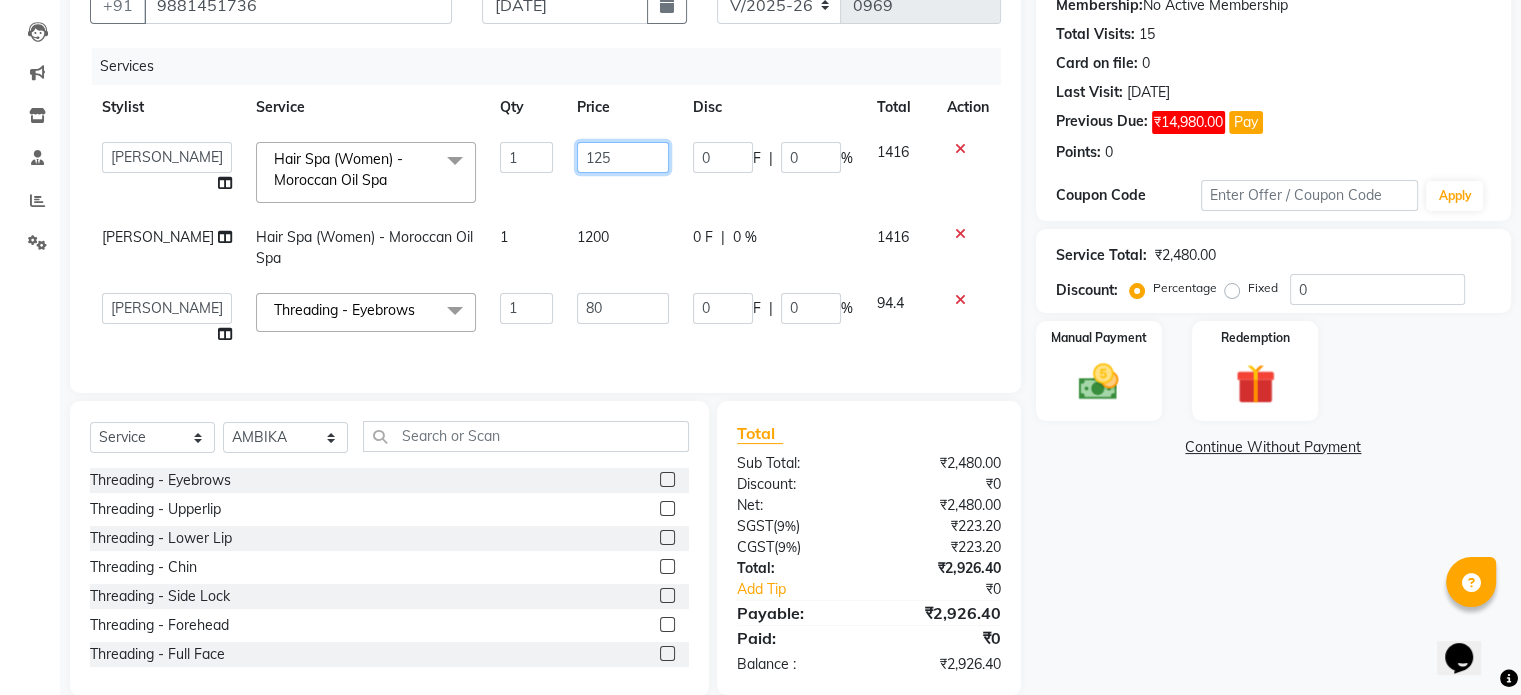 type on "1250" 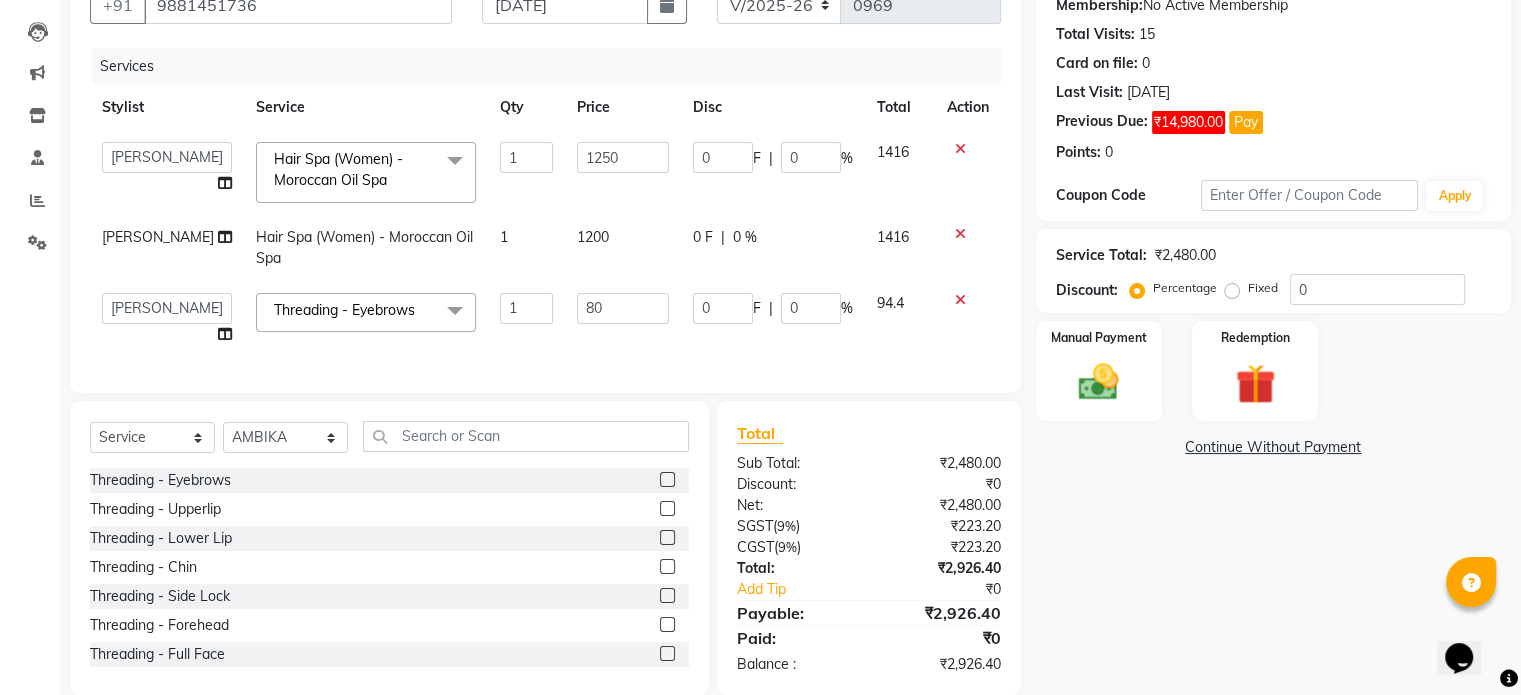 click on "abhishek   AMBIKA   komal    kusum   Manager   navazish   Riya Shetye   Saisha   SHARIF   Shubham  Pawar   siddhi   Vanshika  Hair Spa (Women) - Moroccan Oil Spa  x Threading - Eyebrows Threading - Upperlip Threading - Lower Lip Threading - Chin Threading - Side Lock Threading - Forehead Threading - Full Face Threading - Jawline Threading - Neck Scieutific Combing green peel DERMA PEELING  LHR YELLOW PEEL LE MARINE TREATMENT tatto removal D - Tan - Underarm D - Tan - Feet D - Tan - Face & Neck D - Tan - Full Arm/Half Arm D - Tan - Half Back/Front D - Tan - Midriff D - Tan - Face Neck & Blouse Line D - Tan - Full Back/Front D - Tan - Full Leg/Half Leg D - Tan - Full Body Waxing - Sugar Wax Full Arm Waxing - Sugar Wax Full Leg Waxing - Sugar Wax Half Arm Waxing - Sugar Wax Half Leg Waxing - Sugar Wax Under Arm Waxing - Sugar Wax Chin Waxing - Sugar Wax Upperlip/Lowerlip Waxing - Sugar Wax Side Lock Waxing - Sugar Wax Forehead Waxing - Sugar Wax Jawline Waxing - Sugar Wax Face Waxing - Sugar Wax Midriff 1 1250" 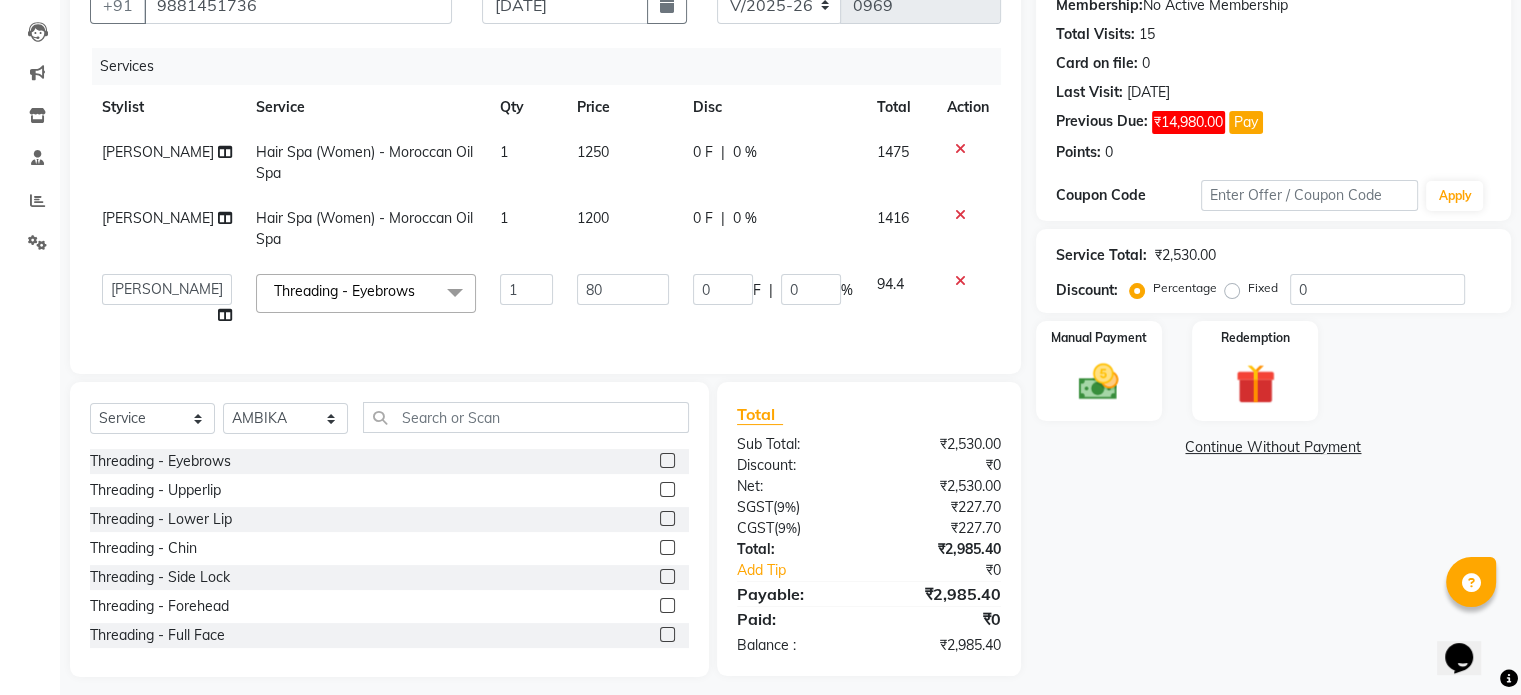 click on "1200" 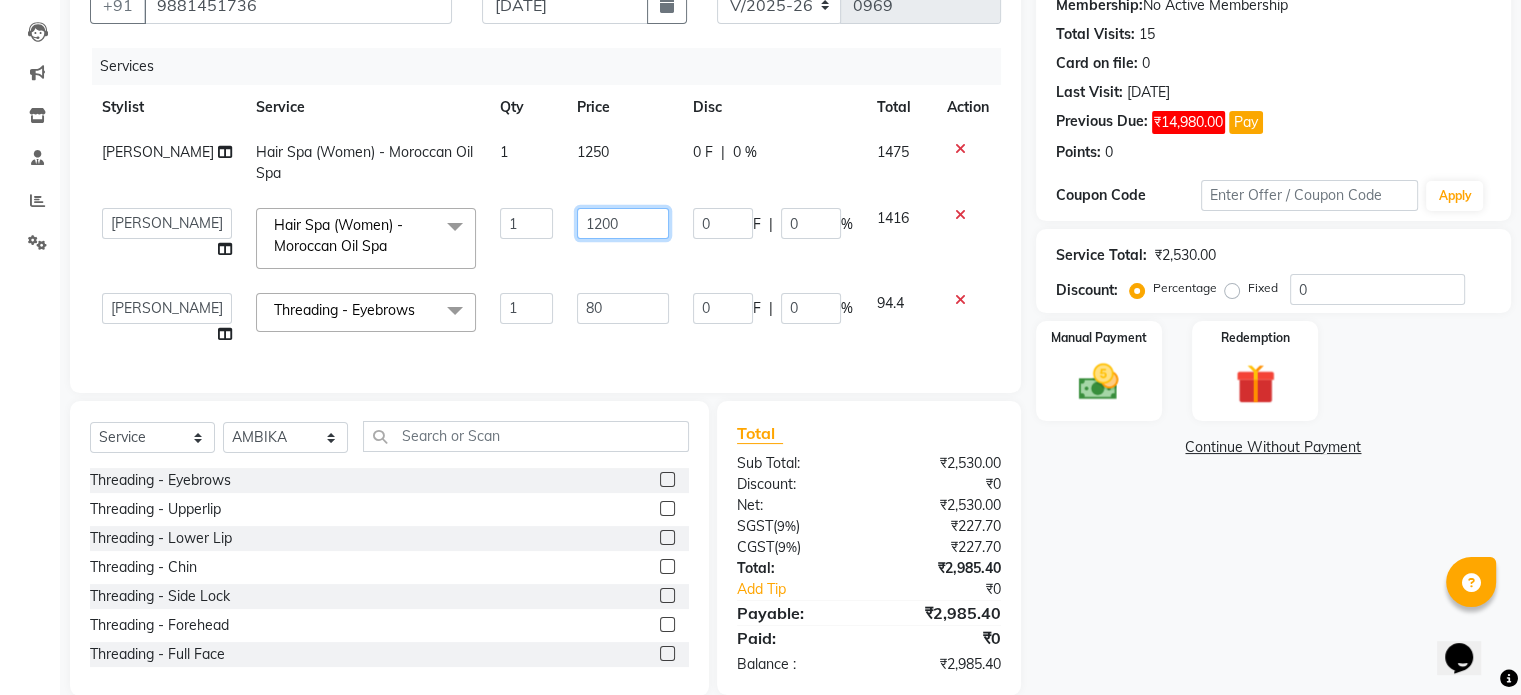 click on "1200" 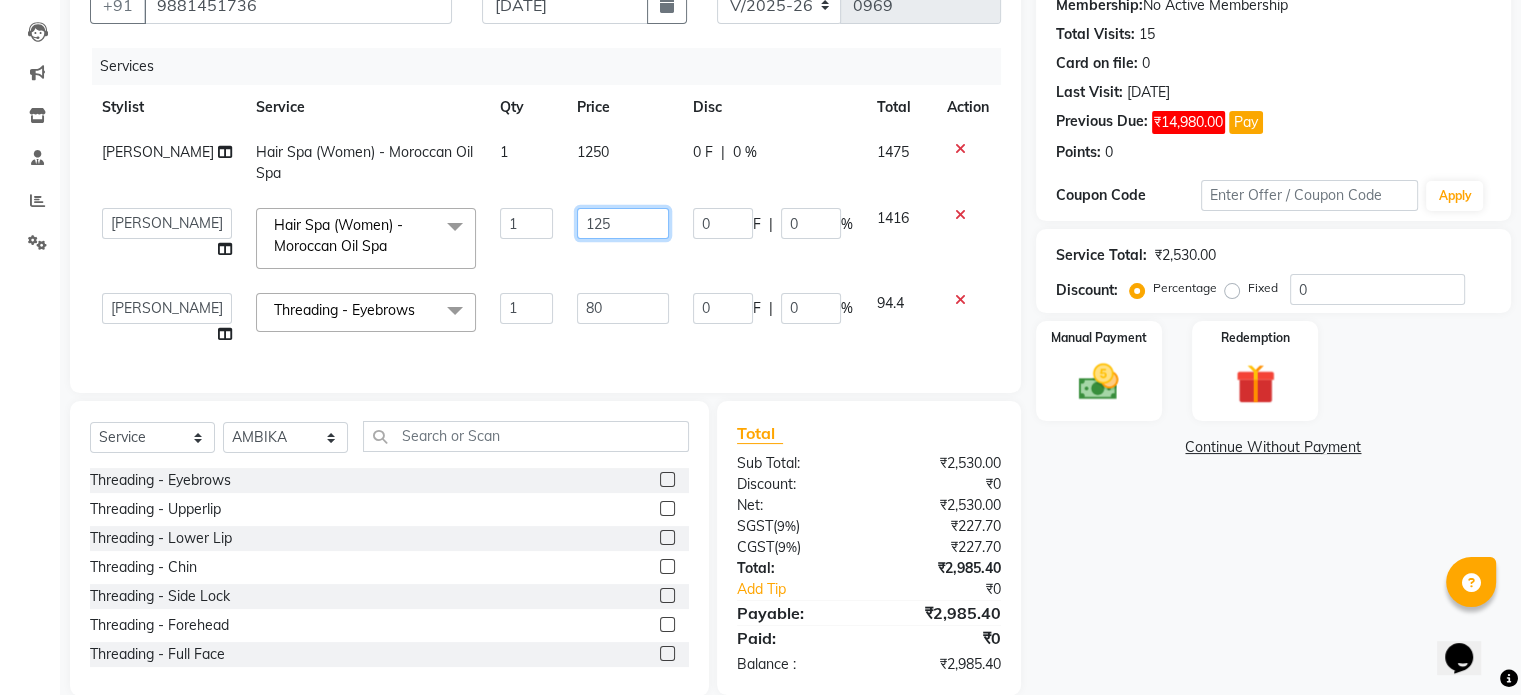 type on "1250" 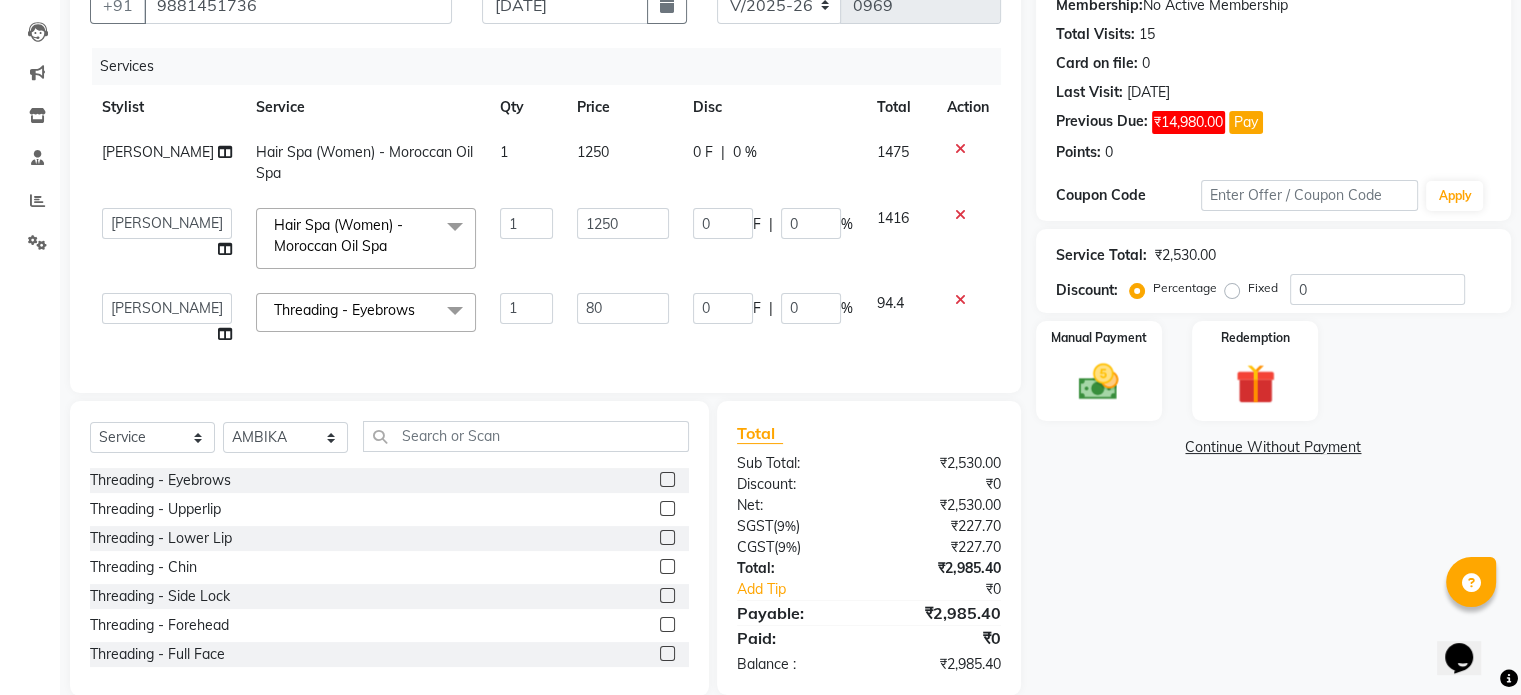 click on "Services Stylist Service Qty Price Disc Total Action SHARIF Hair Spa (Women) - Moroccan Oil Spa 1 1250 0 F | 0 % 1475  abhishek   AMBIKA   komal    kusum   Manager   navazish   Riya Shetye   Saisha   SHARIF   Shubham  Pawar   siddhi   Vanshika  Hair Spa (Women) - Moroccan Oil Spa  x Threading - Eyebrows Threading - Upperlip Threading - Lower Lip Threading - Chin Threading - Side Lock Threading - Forehead Threading - Full Face Threading - Jawline Threading - Neck Scieutific Combing green peel DERMA PEELING  LHR YELLOW PEEL LE MARINE TREATMENT tatto removal D - Tan - Underarm D - Tan - Feet D - Tan - Face & Neck D - Tan - Full Arm/Half Arm D - Tan - Half Back/Front D - Tan - Midriff D - Tan - Face Neck & Blouse Line D - Tan - Full Back/Front D - Tan - Full Leg/Half Leg D - Tan - Full Body Waxing - Sugar Wax Full Arm Waxing - Sugar Wax Full Leg Waxing - Sugar Wax Half Arm Waxing - Sugar Wax Half Leg Waxing - Sugar Wax Under Arm Waxing - Sugar Wax Chin Waxing - Sugar Wax Upperlip/Lowerlip Waxing - Sugar Wax Face" 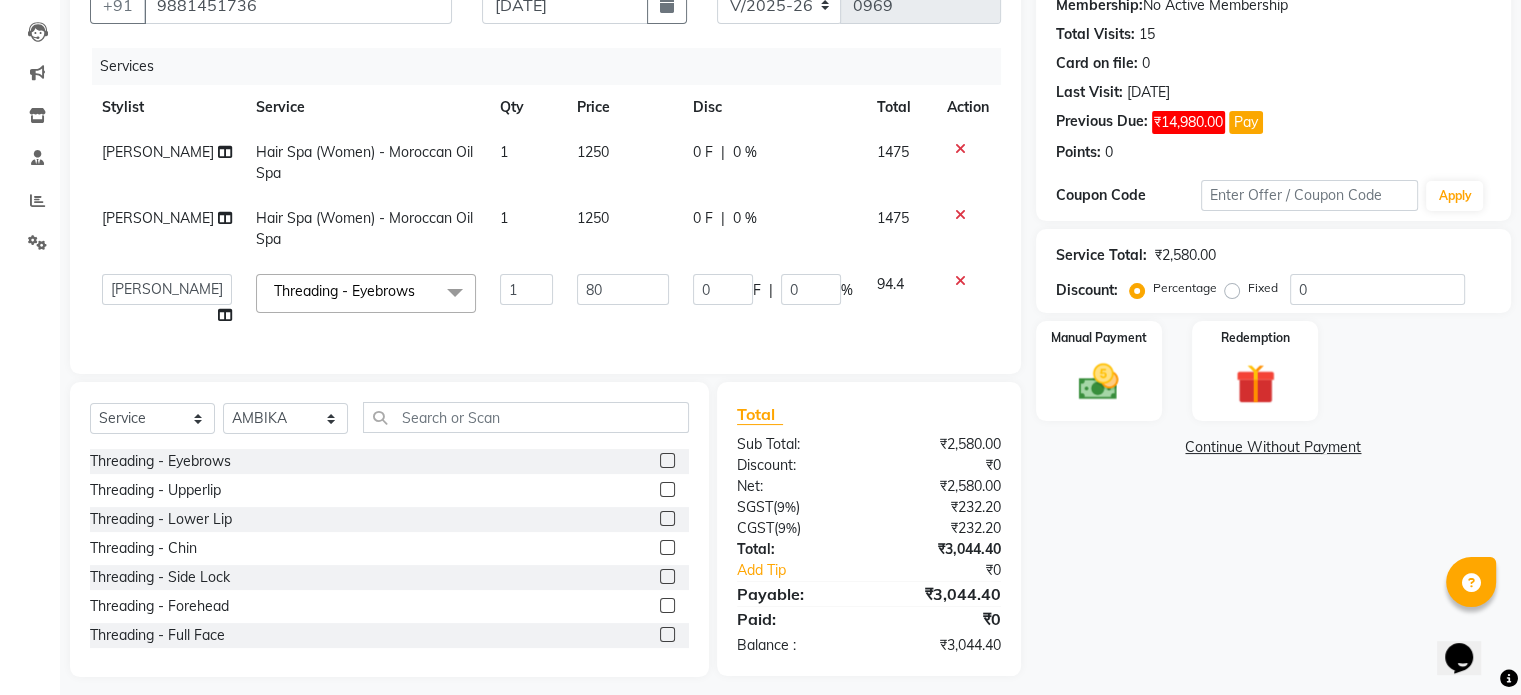 click on "1250" 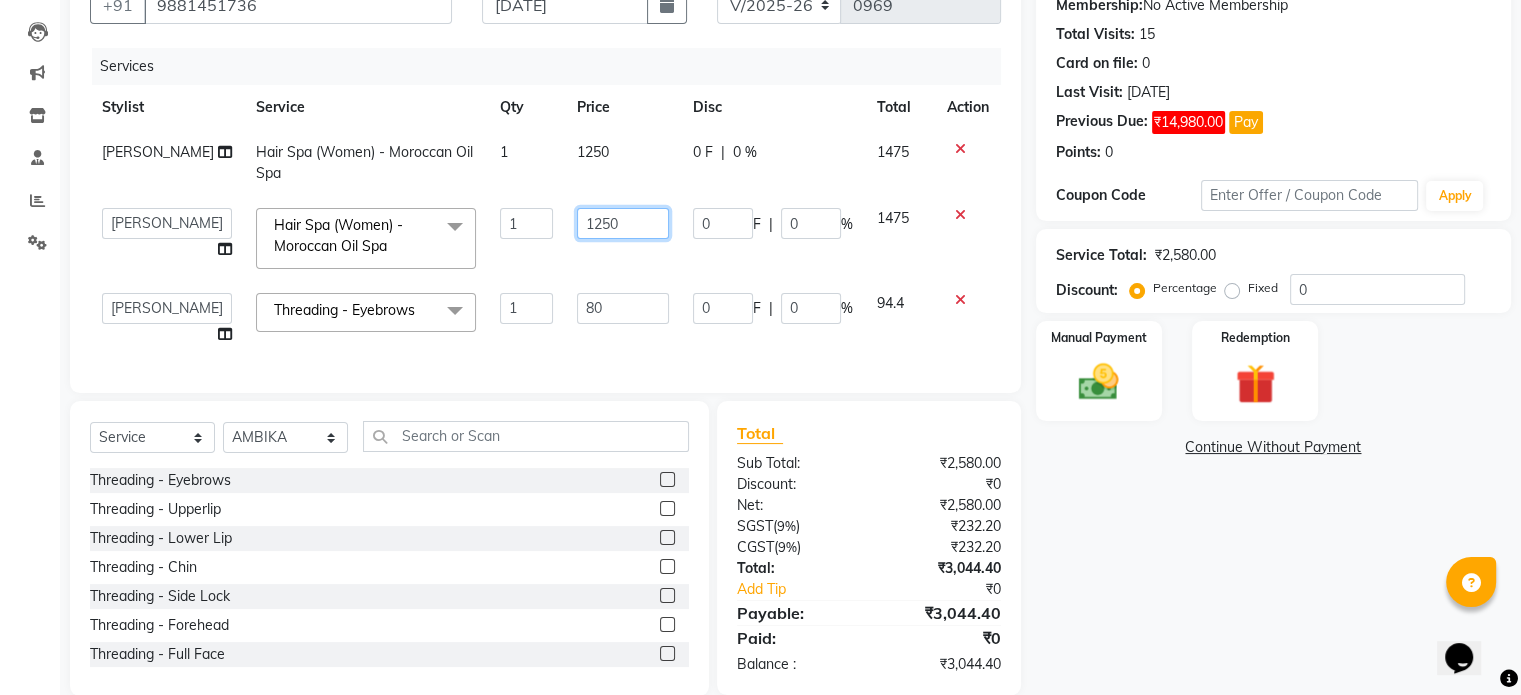 click on "1250" 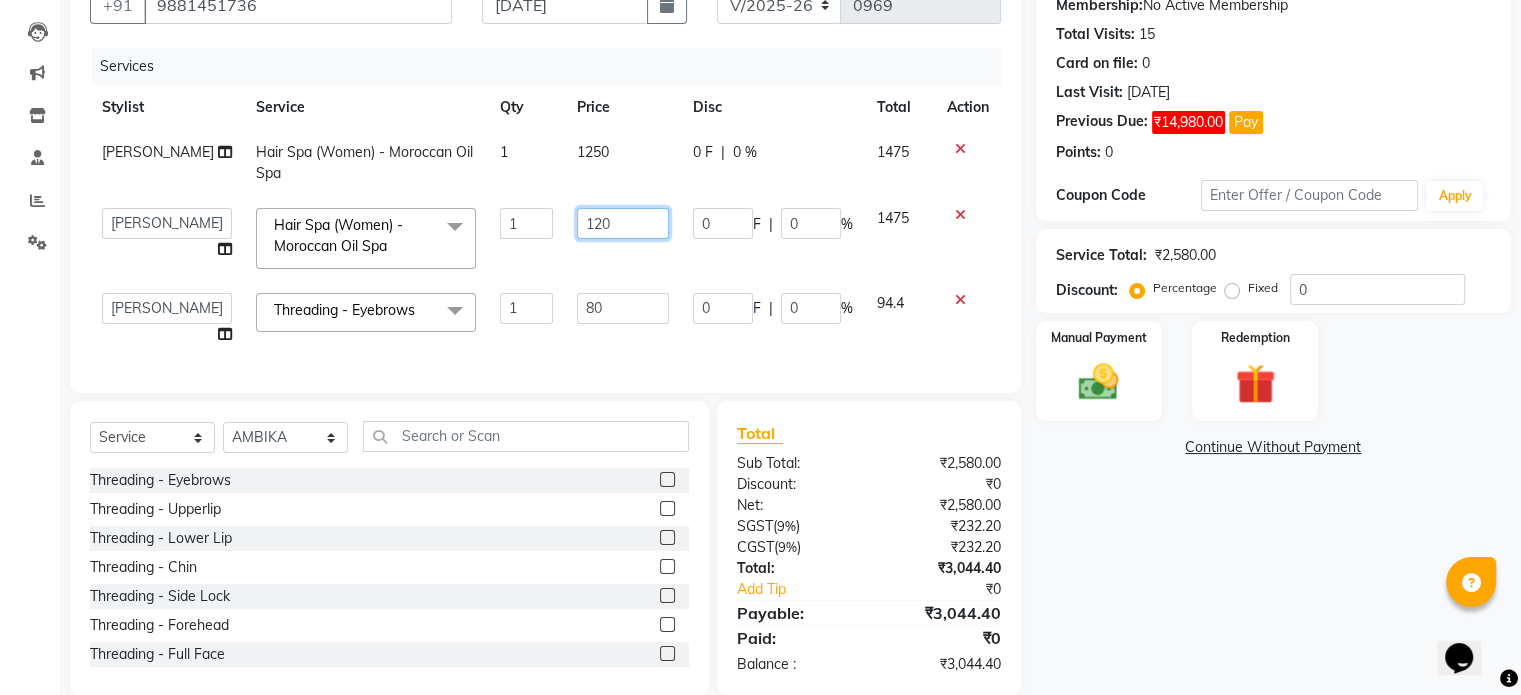 type on "1200" 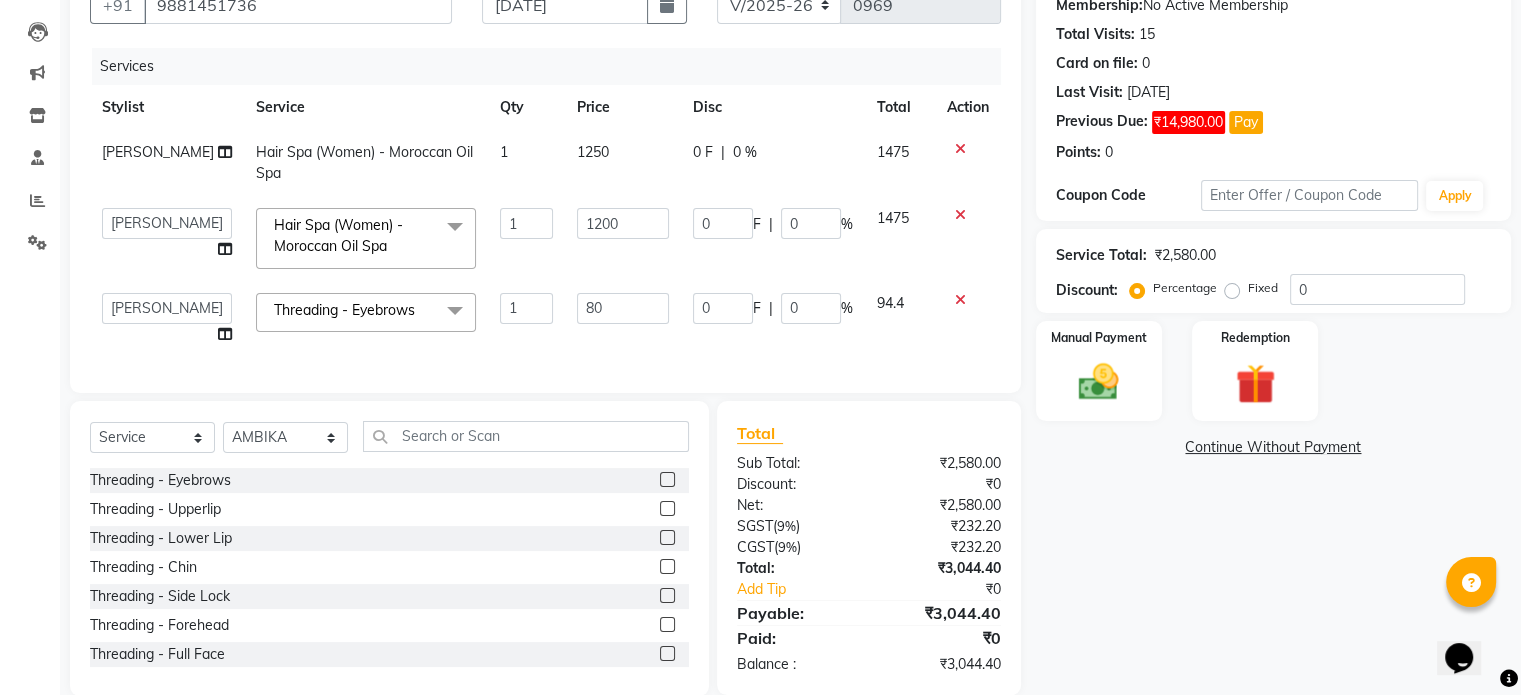 click on "1250" 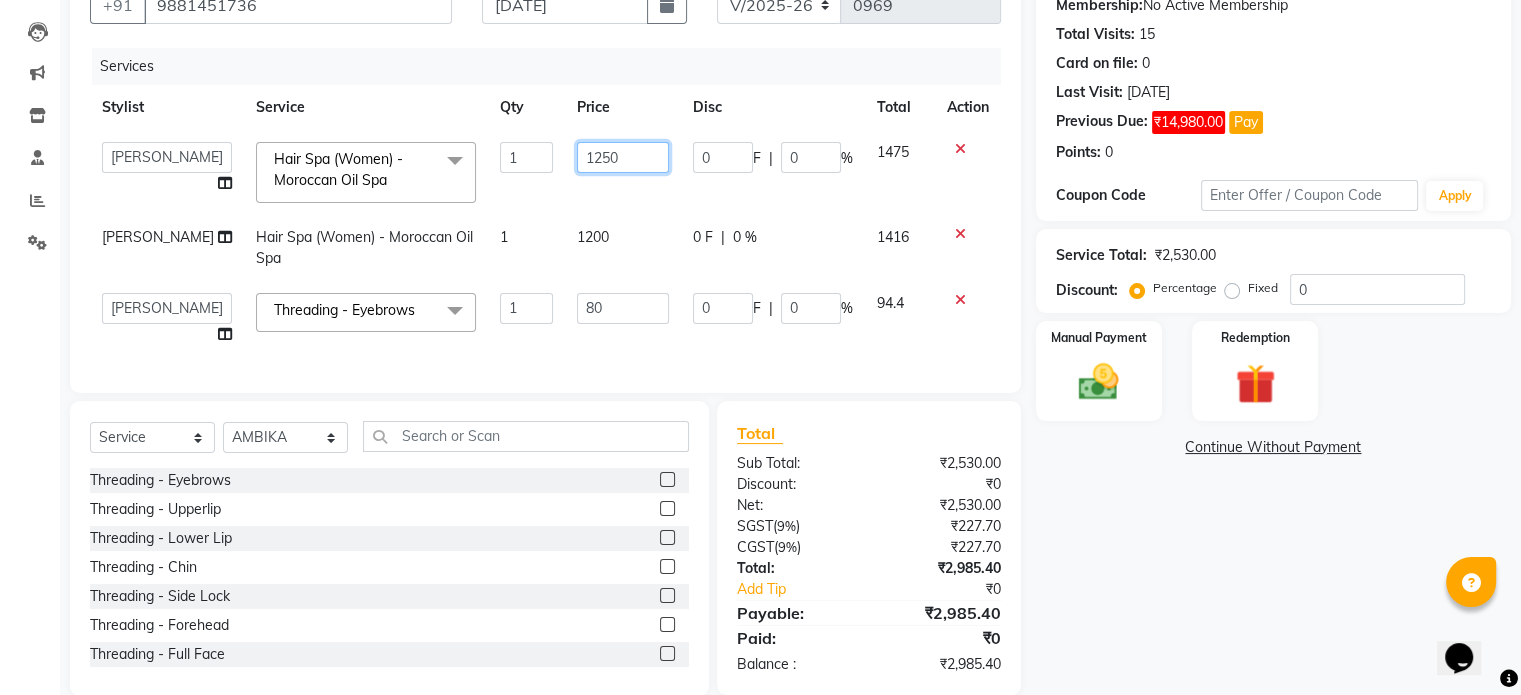 click on "1250" 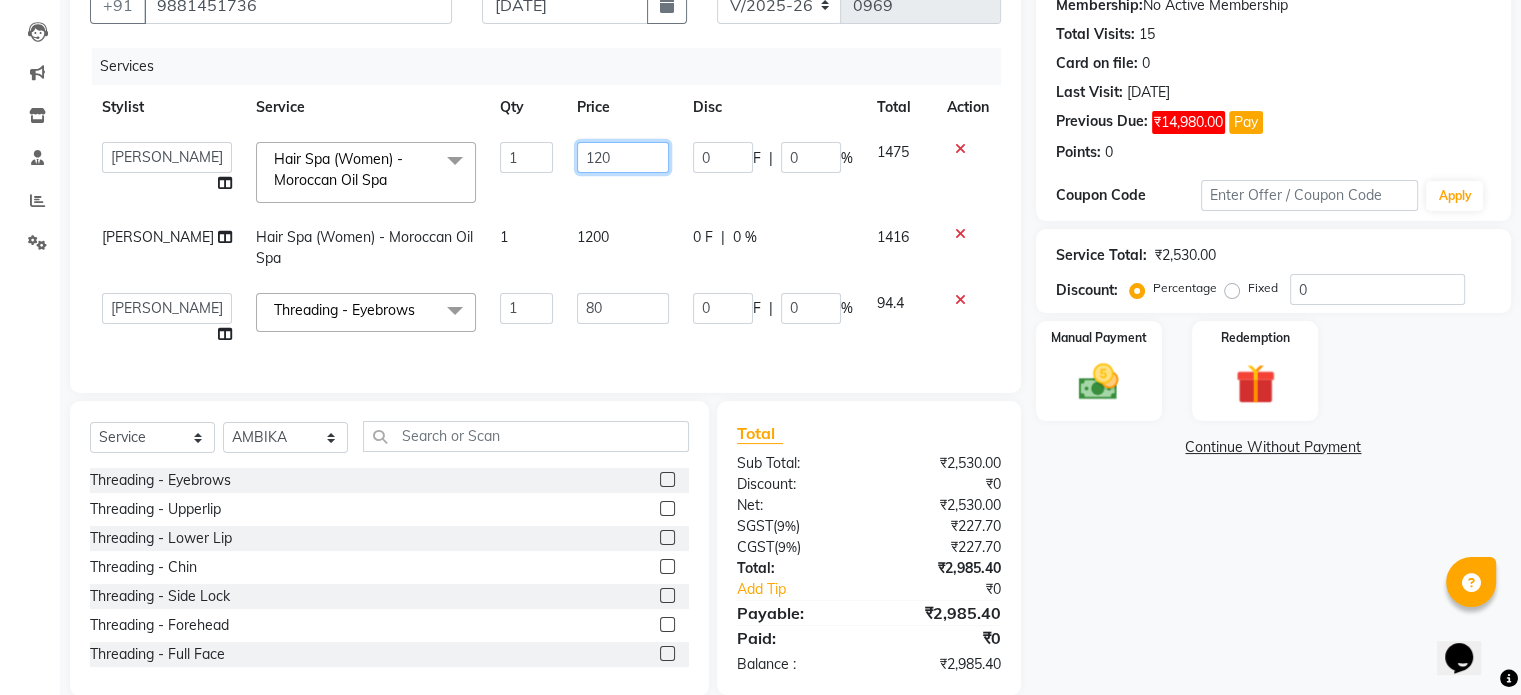 type on "1200" 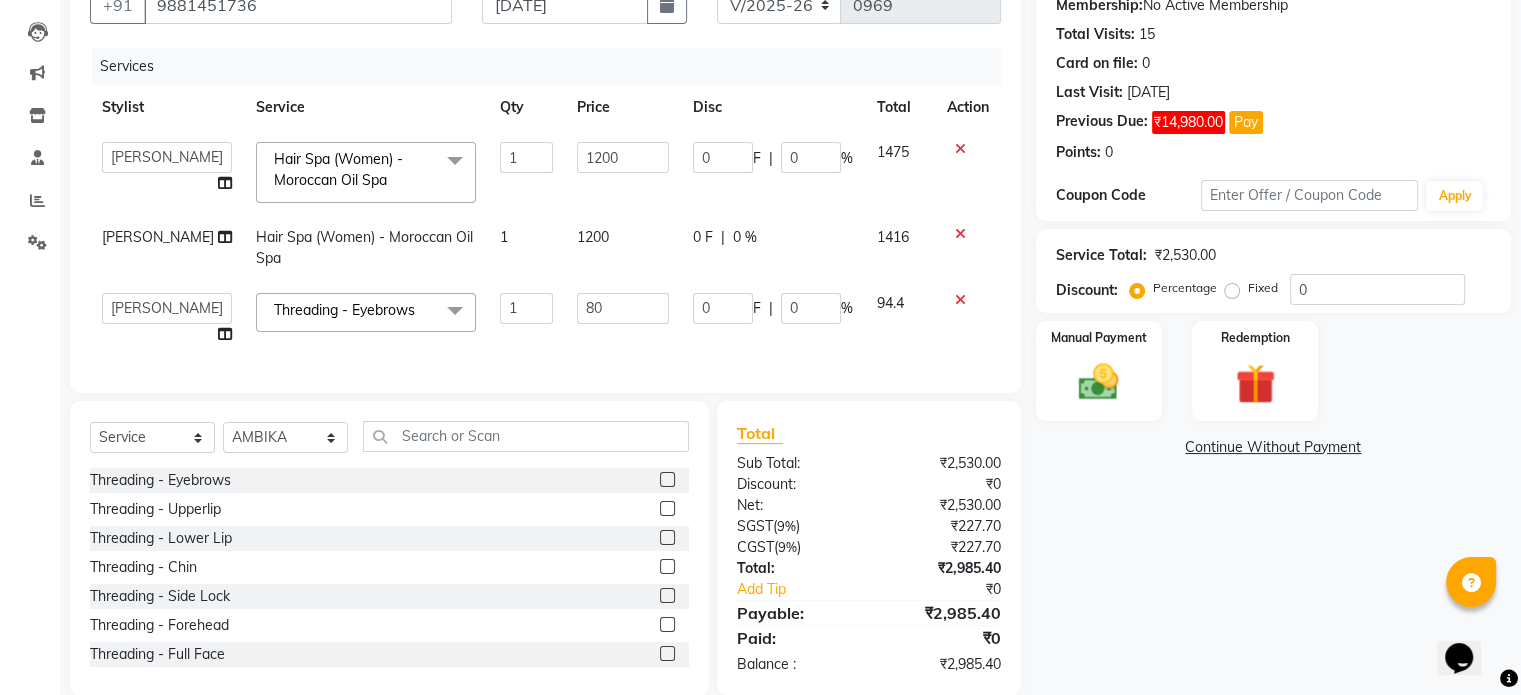 click on "94.4" 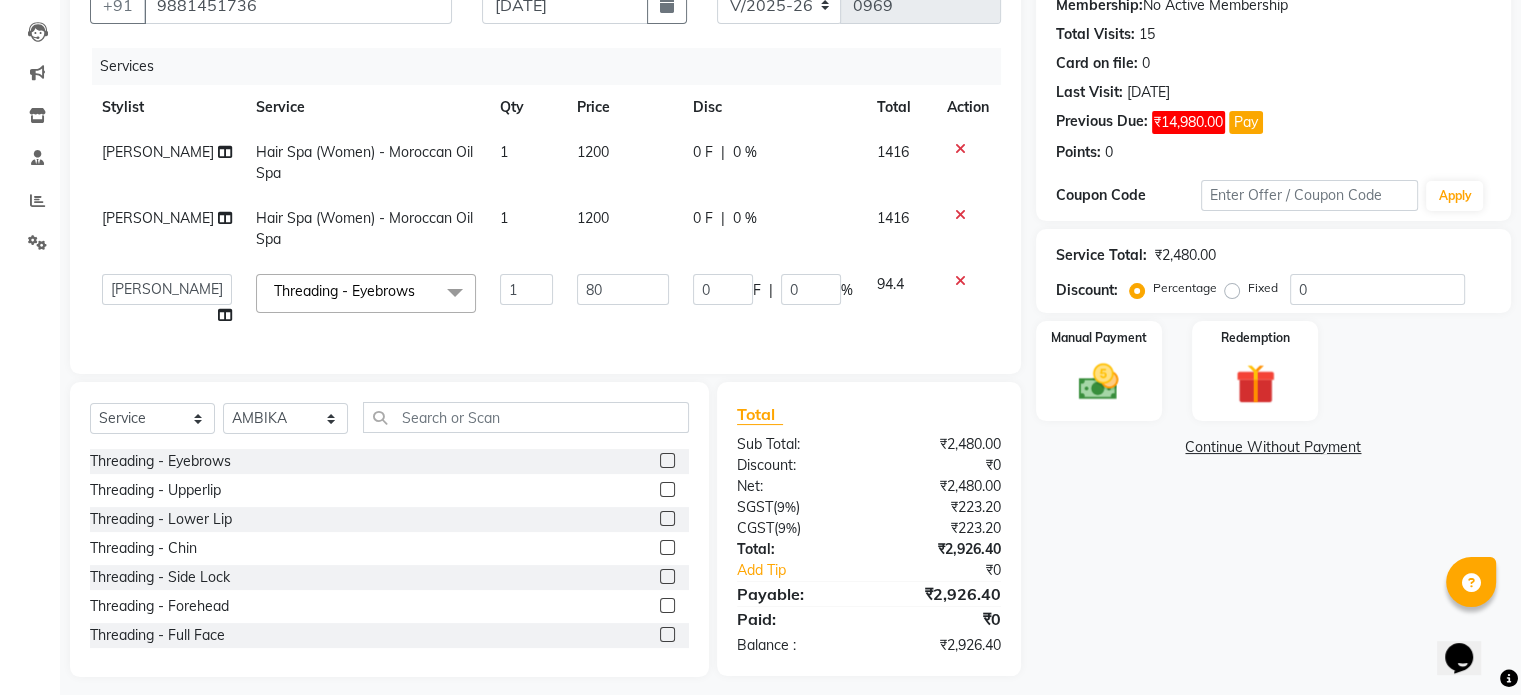 click on "1200" 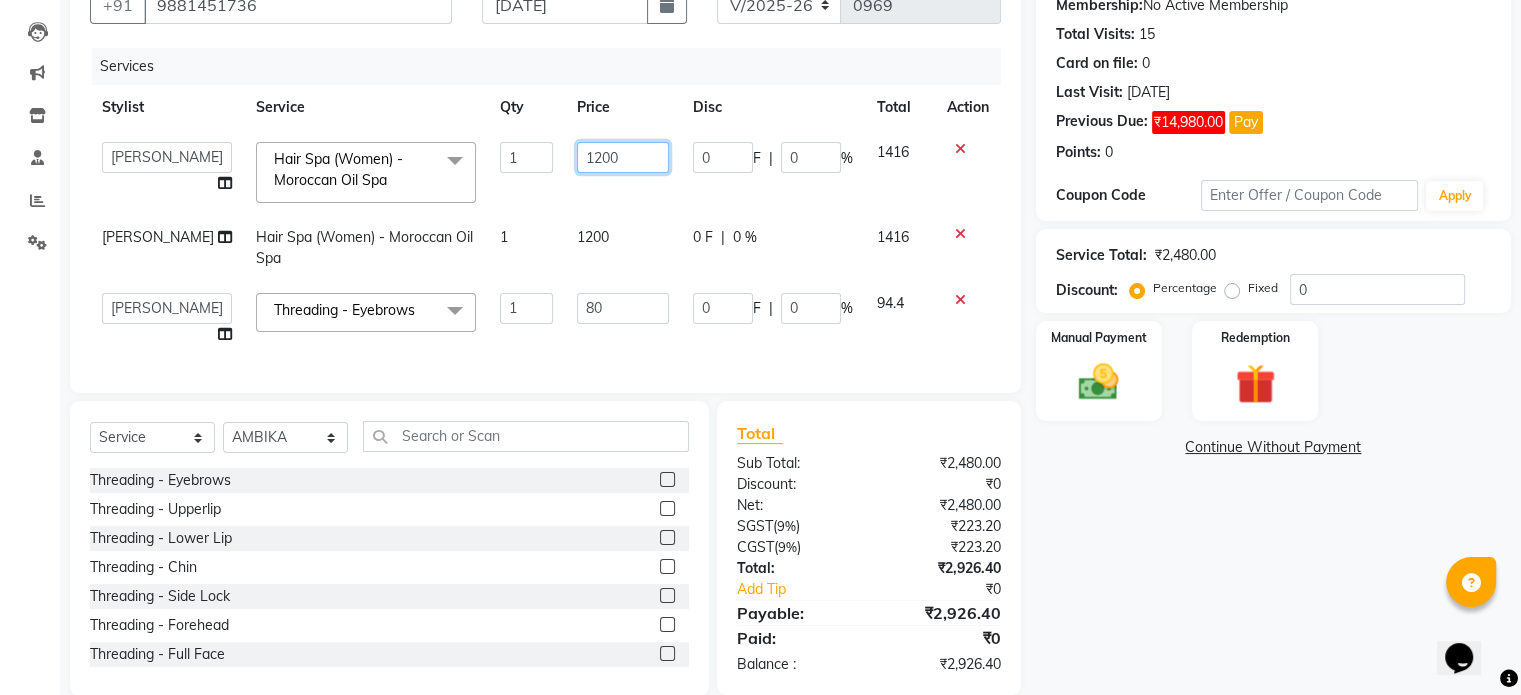 click on "1200" 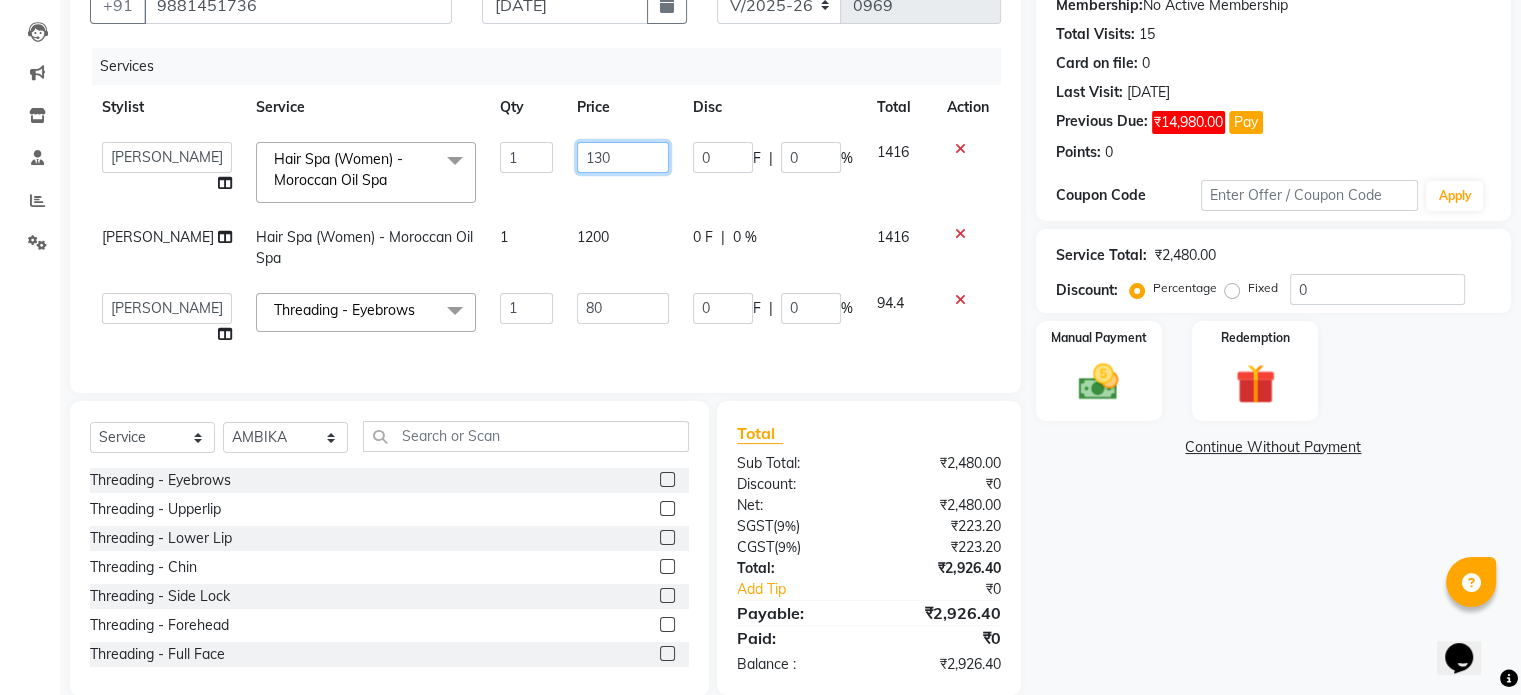 type on "1300" 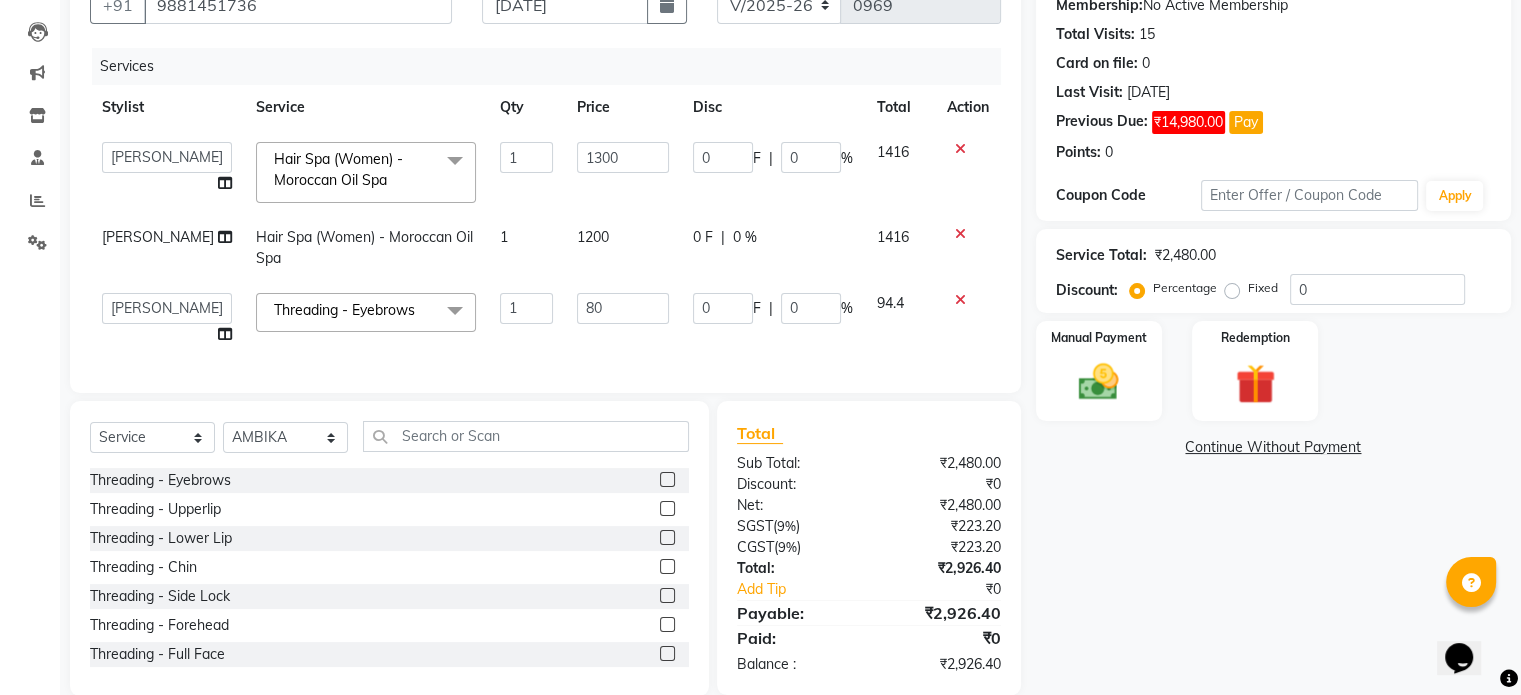click on "1200" 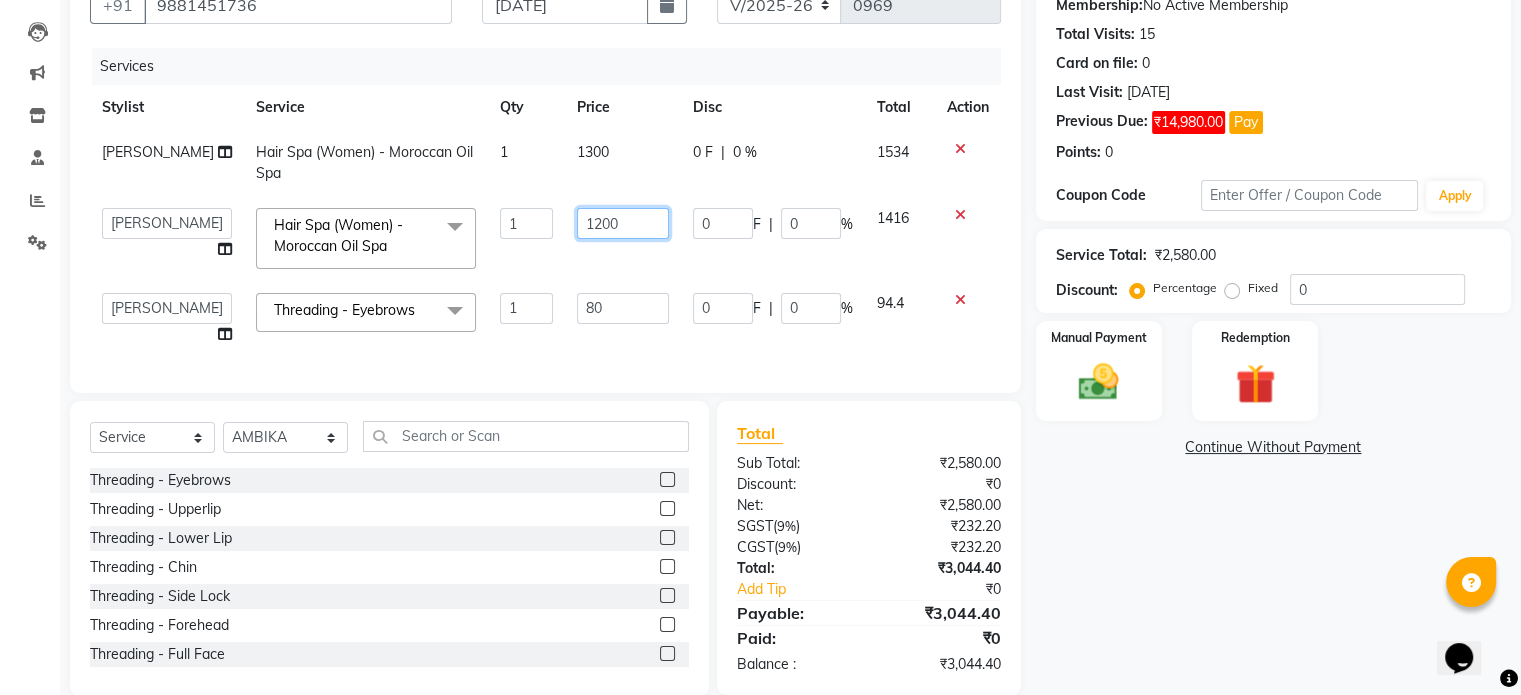 drag, startPoint x: 634, startPoint y: 223, endPoint x: 662, endPoint y: 213, distance: 29.732138 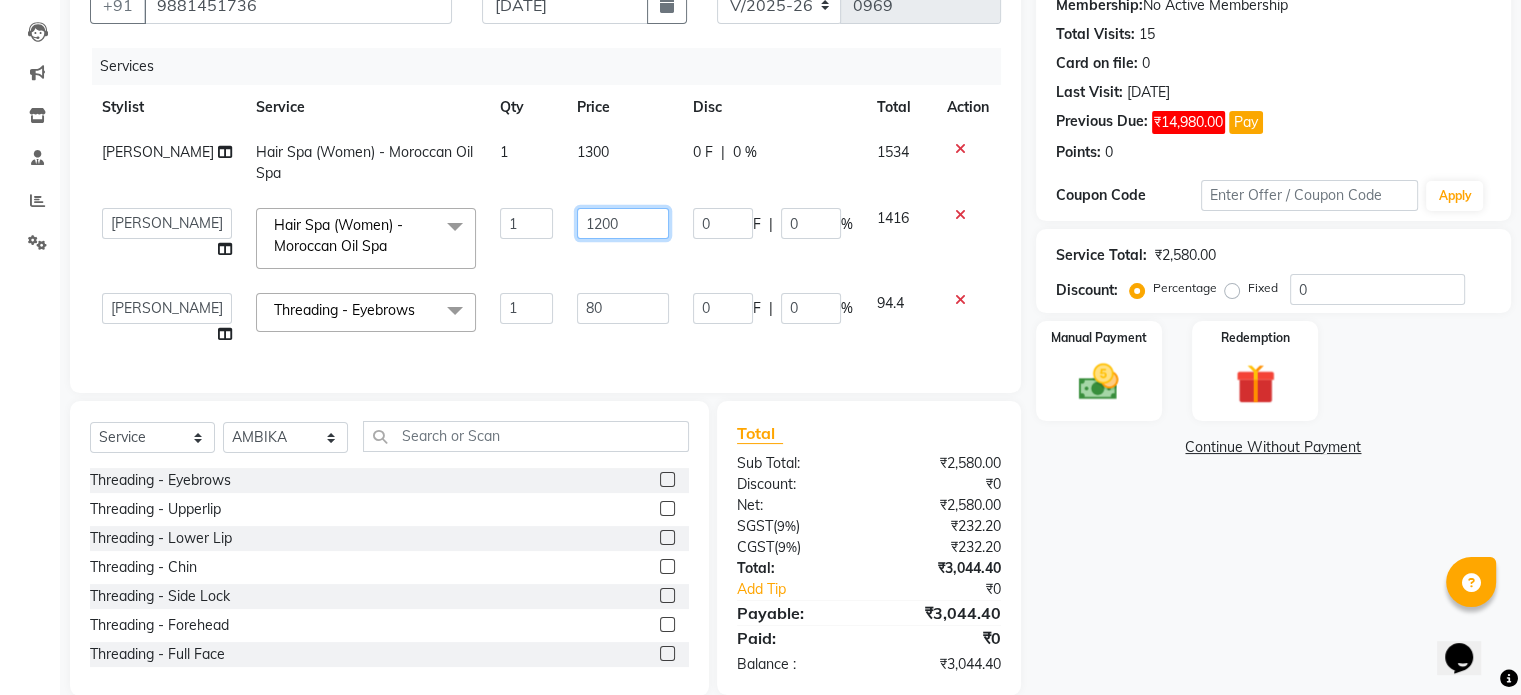 click on "1200" 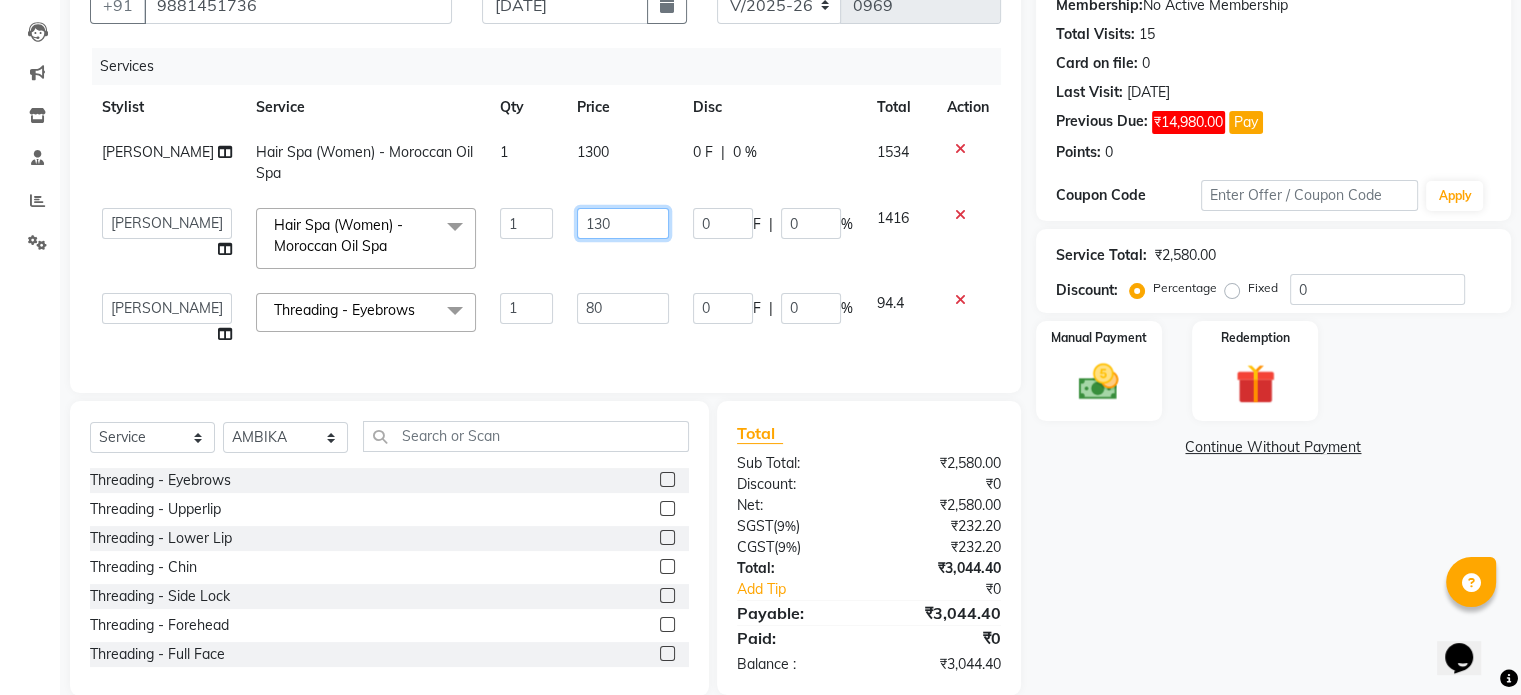 type on "1300" 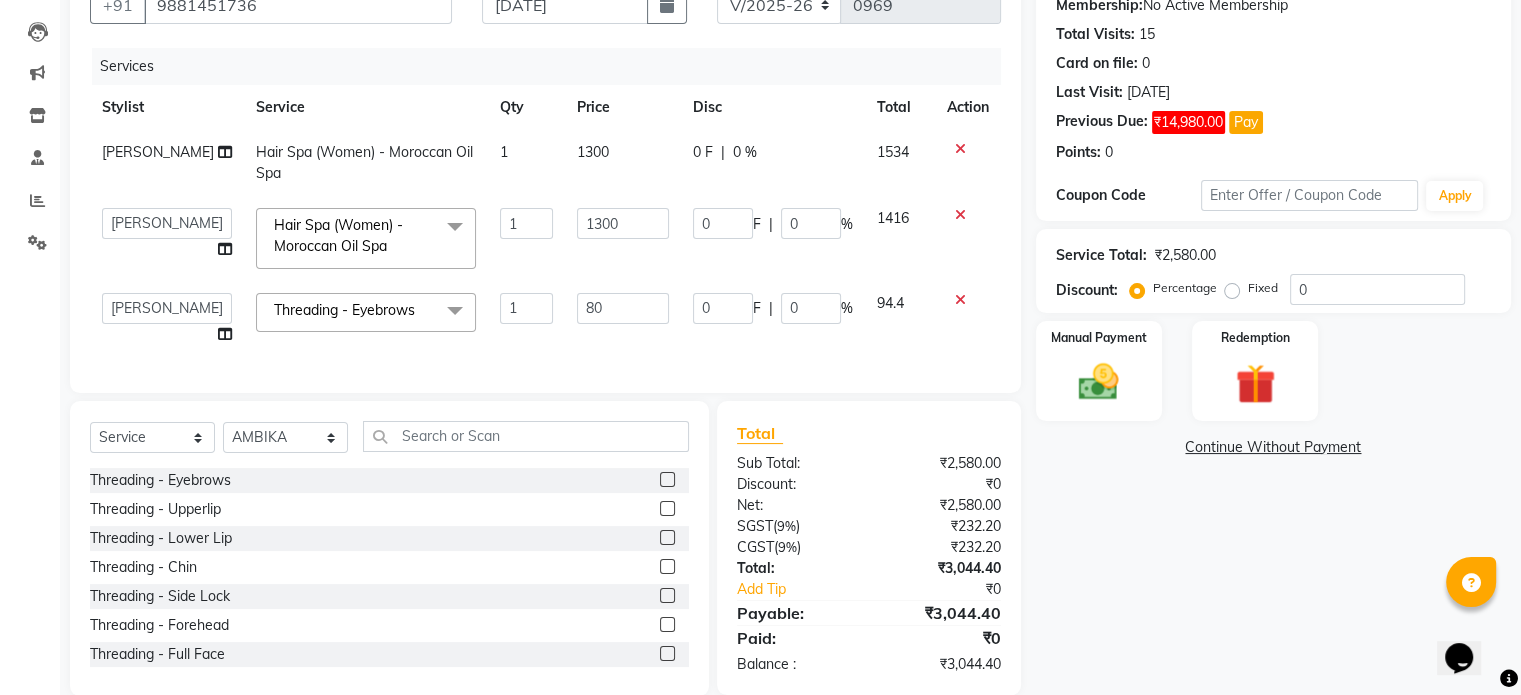 click on "Services Stylist Service Qty Price Disc Total Action SHARIF Hair Spa (Women) - Moroccan Oil Spa 1 1300 0 F | 0 % 1534  abhishek   AMBIKA   komal    kusum   Manager   navazish   Riya Shetye   Saisha   SHARIF   Shubham  Pawar   siddhi   Vanshika  Hair Spa (Women) - Moroccan Oil Spa  x Threading - Eyebrows Threading - Upperlip Threading - Lower Lip Threading - Chin Threading - Side Lock Threading - Forehead Threading - Full Face Threading - Jawline Threading - Neck Scieutific Combing green peel DERMA PEELING  LHR YELLOW PEEL LE MARINE TREATMENT tatto removal D - Tan - Underarm D - Tan - Feet D - Tan - Face & Neck D - Tan - Full Arm/Half Arm D - Tan - Half Back/Front D - Tan - Midriff D - Tan - Face Neck & Blouse Line D - Tan - Full Back/Front D - Tan - Full Leg/Half Leg D - Tan - Full Body Waxing - Sugar Wax Full Arm Waxing - Sugar Wax Full Leg Waxing - Sugar Wax Half Arm Waxing - Sugar Wax Half Leg Waxing - Sugar Wax Under Arm Waxing - Sugar Wax Chin Waxing - Sugar Wax Upperlip/Lowerlip Waxing - Sugar Wax Face" 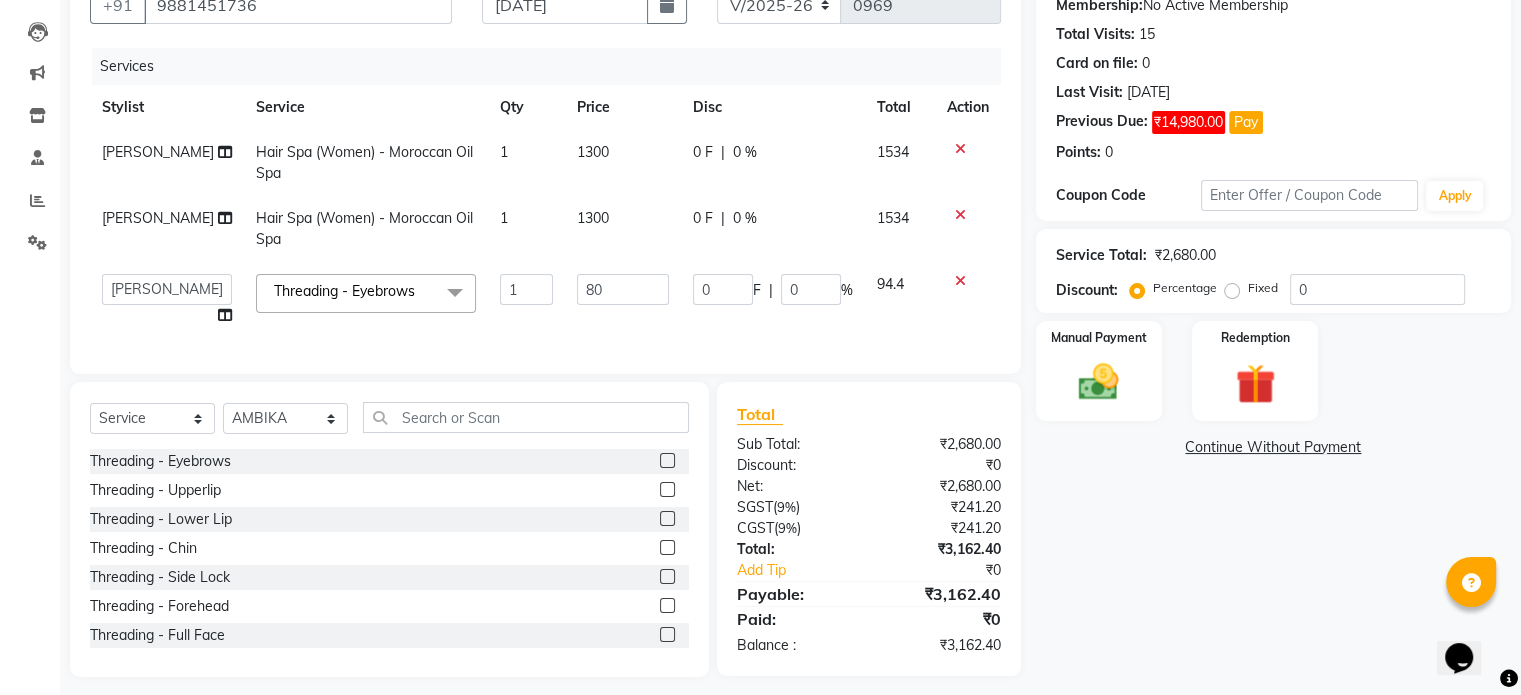 click on "1300" 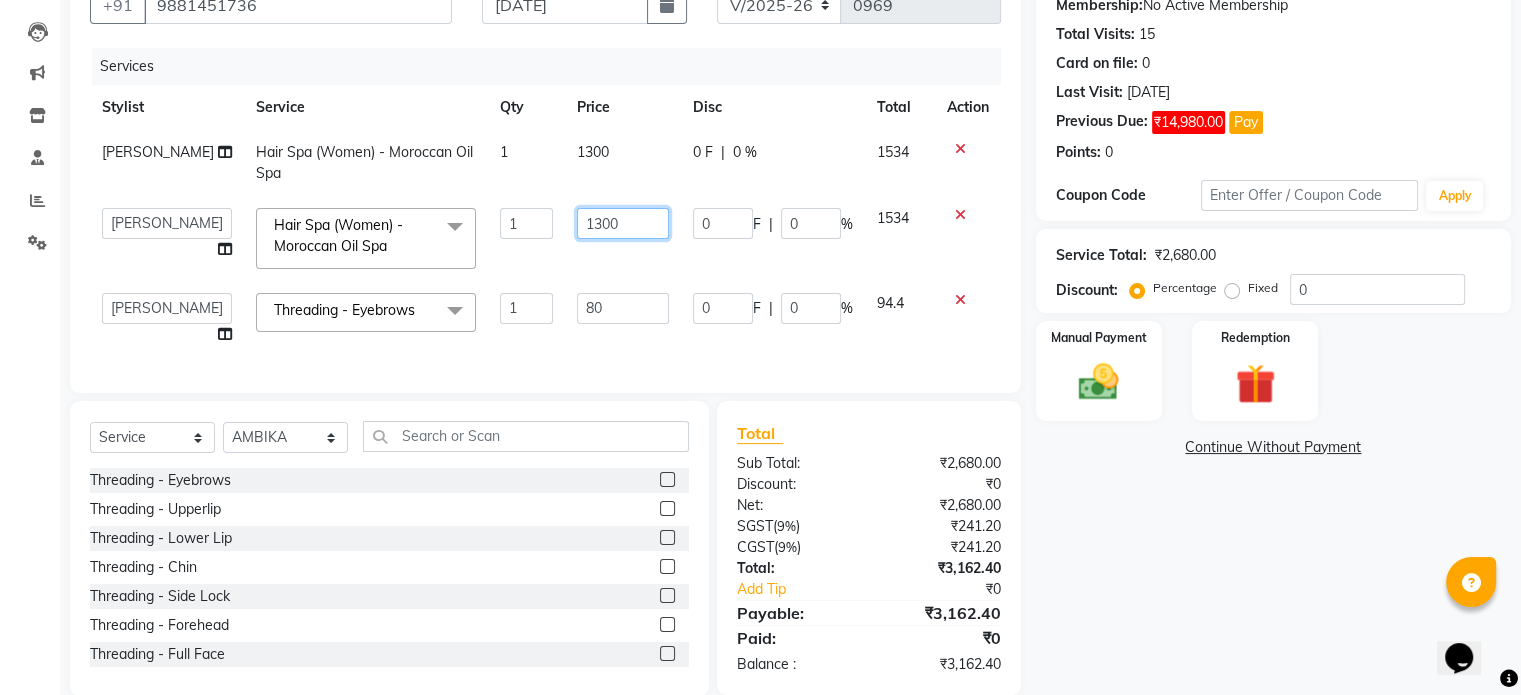 click on "1300" 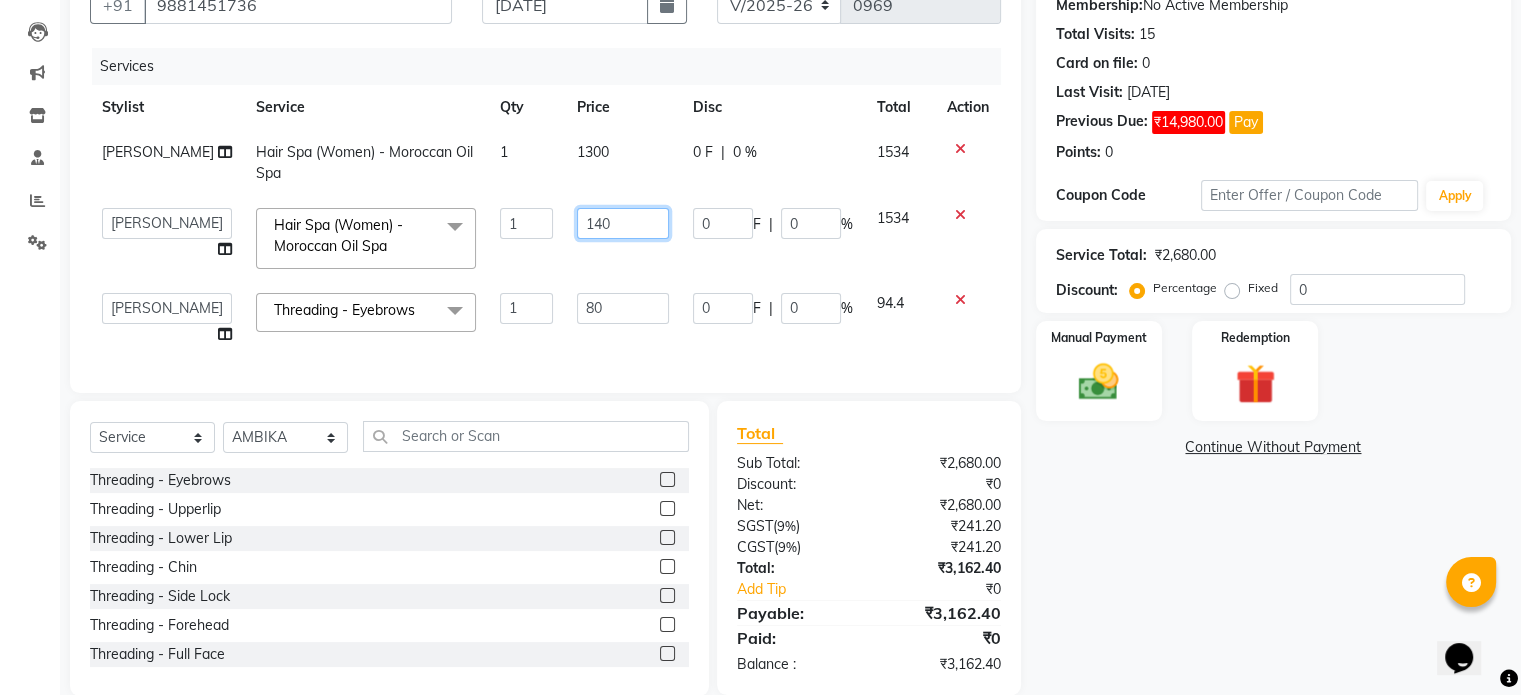 type on "1400" 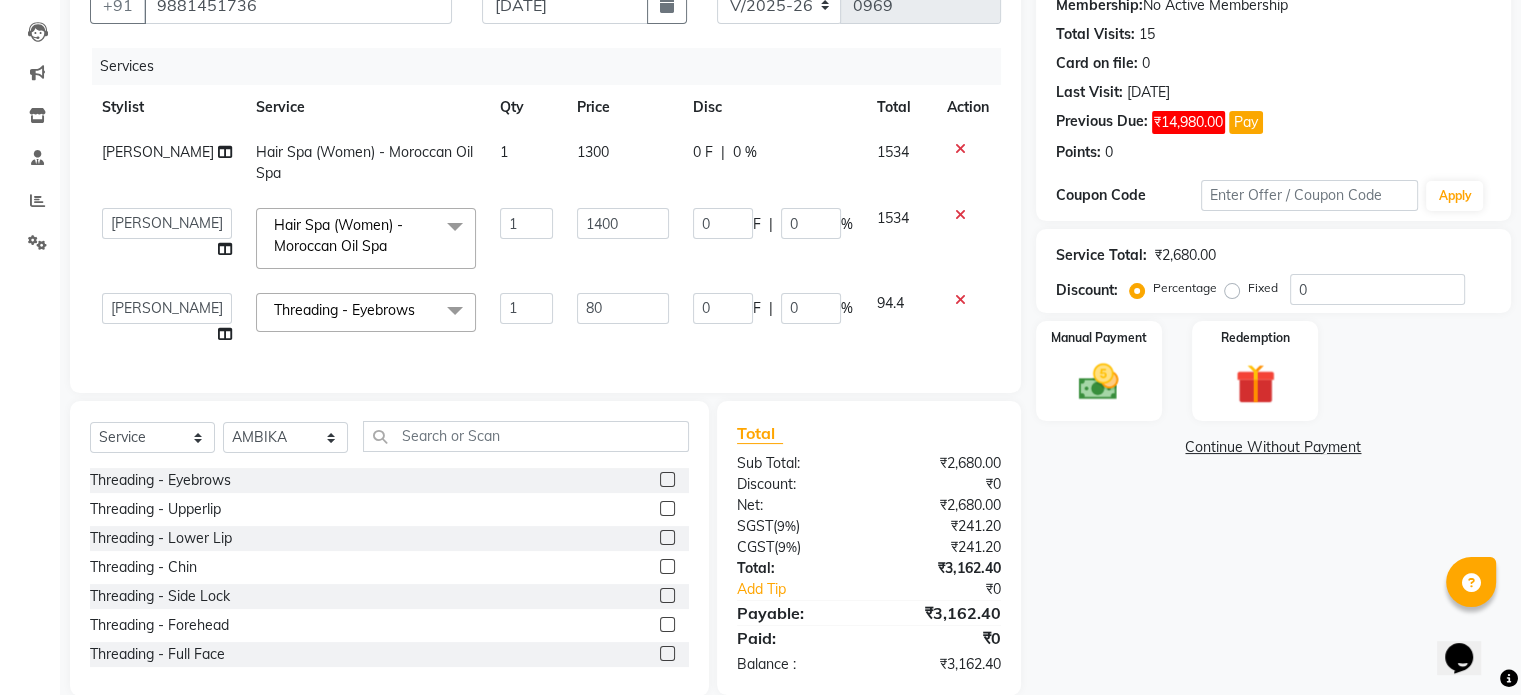 click on "1300" 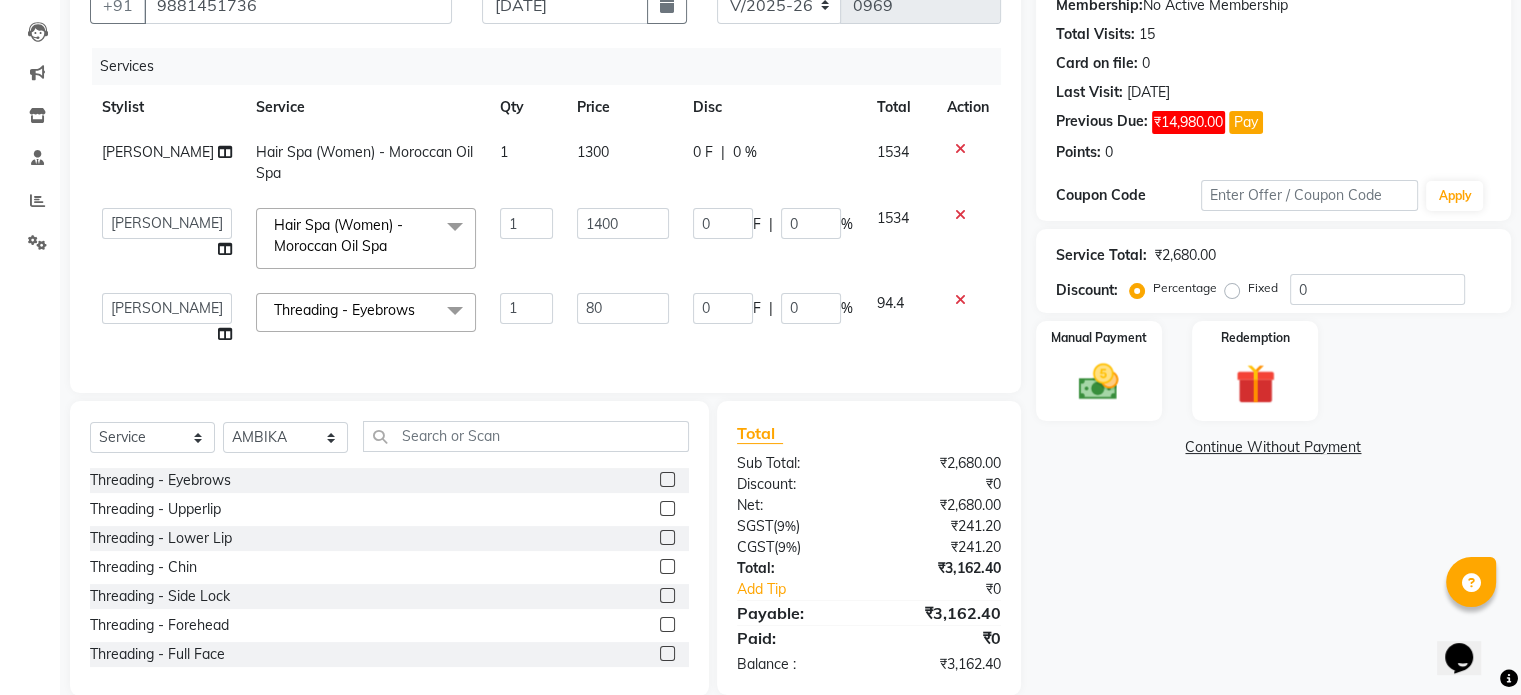 select on "47767" 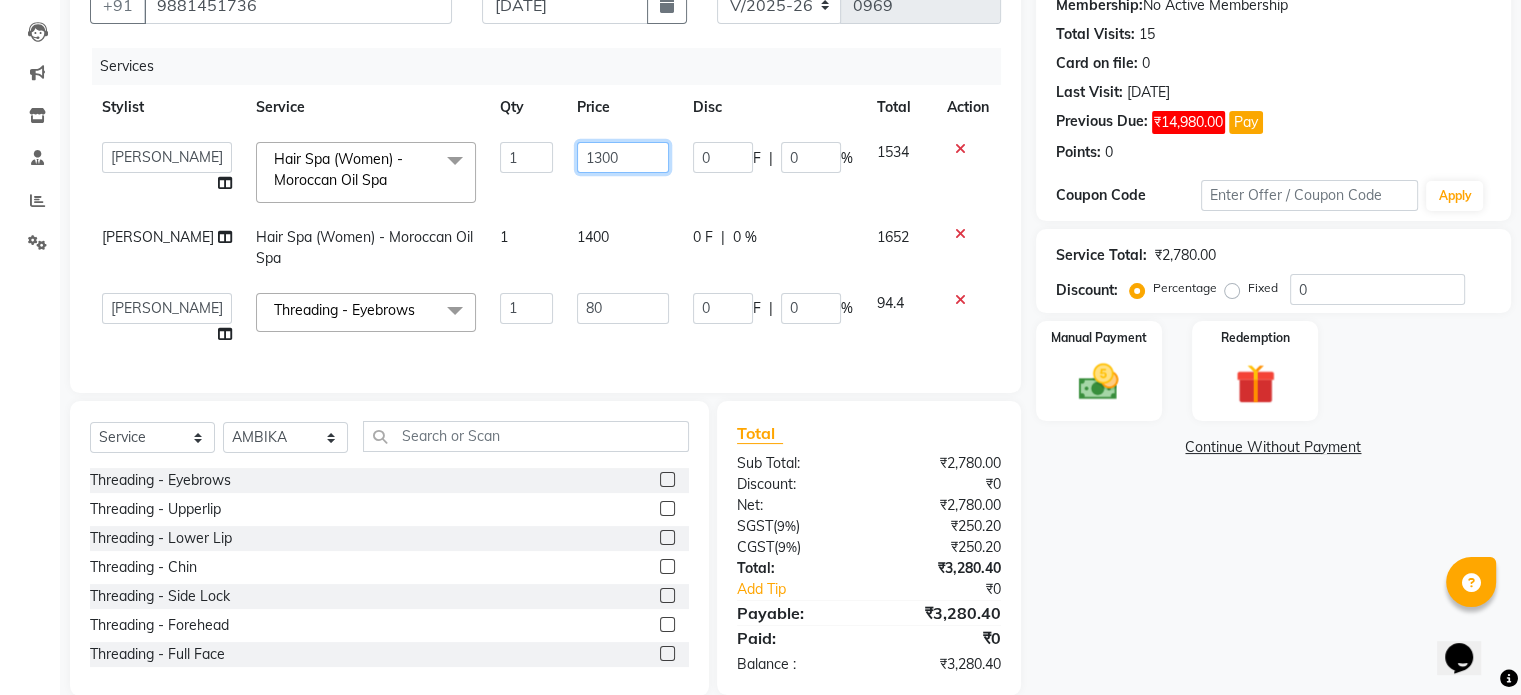 click on "1300" 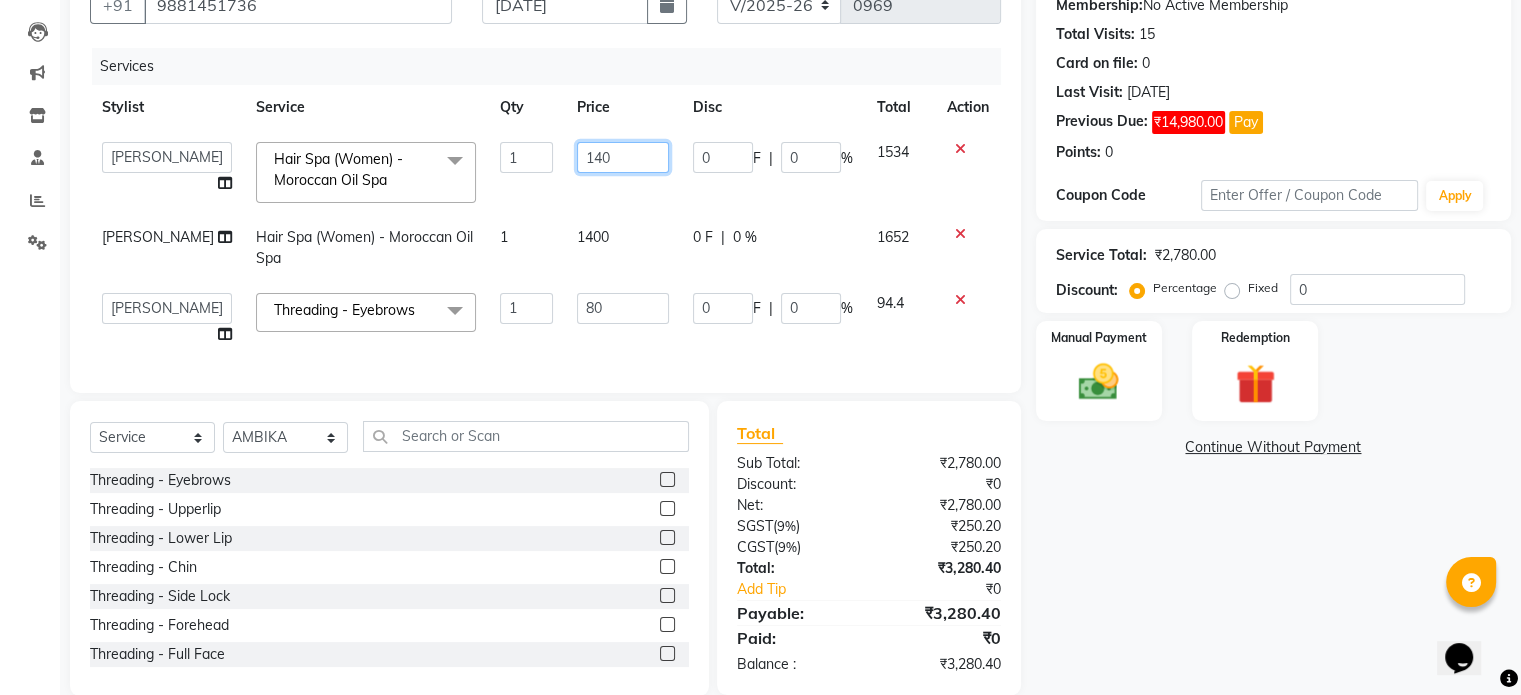 type on "1400" 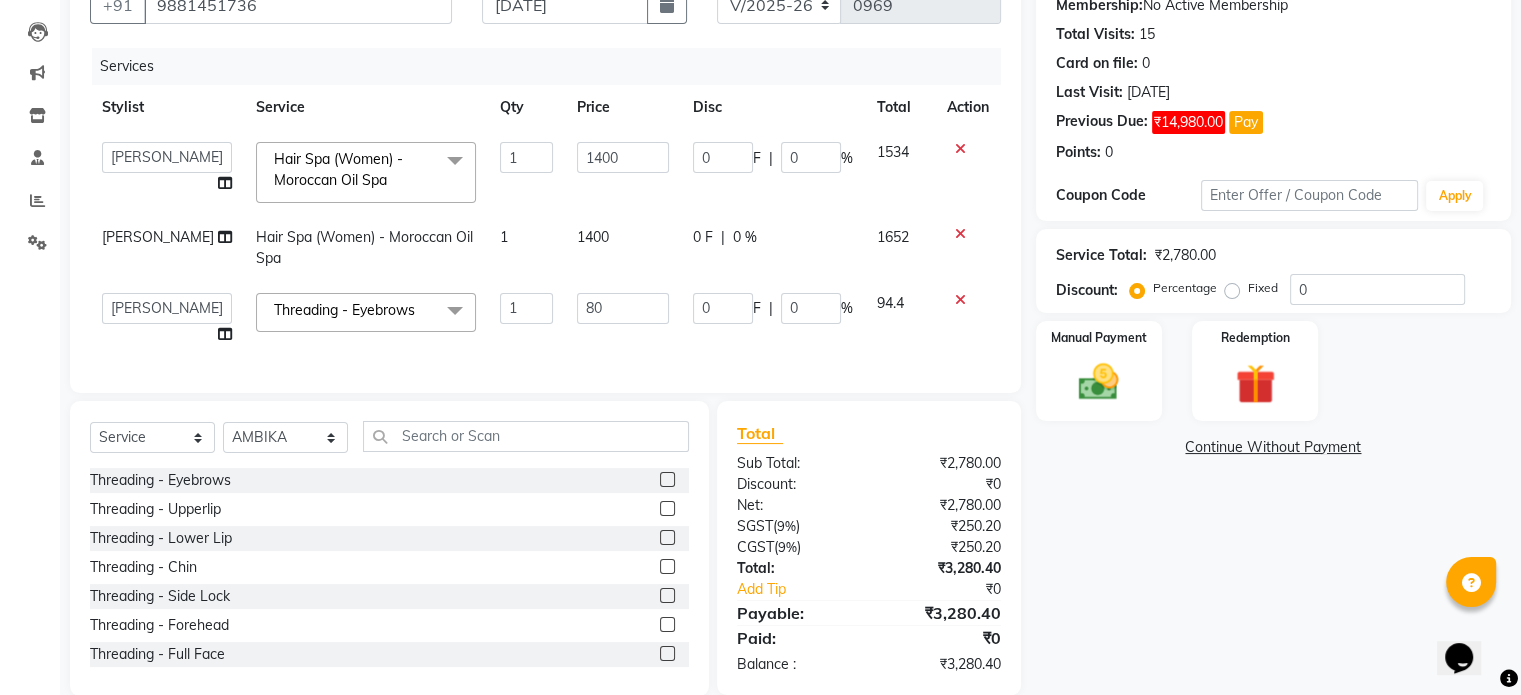 click on "1400" 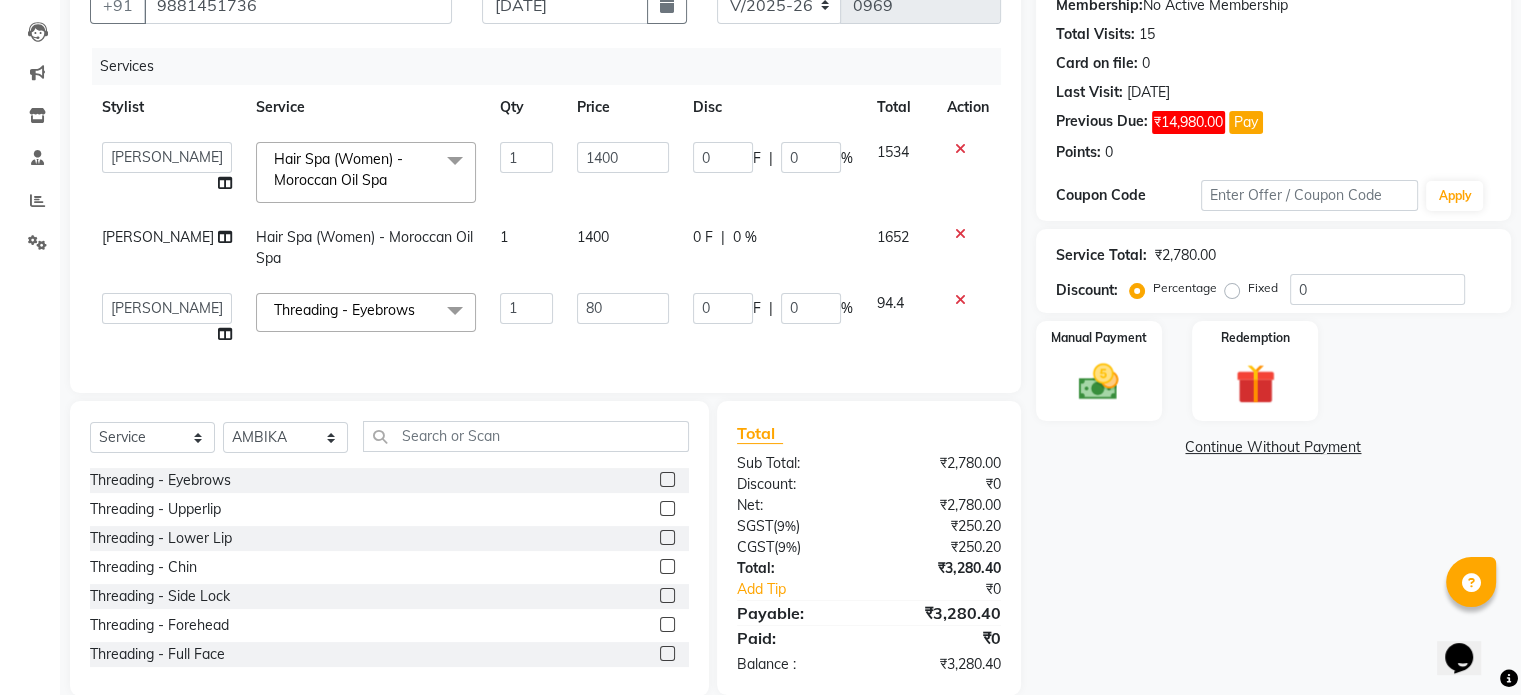 select on "47767" 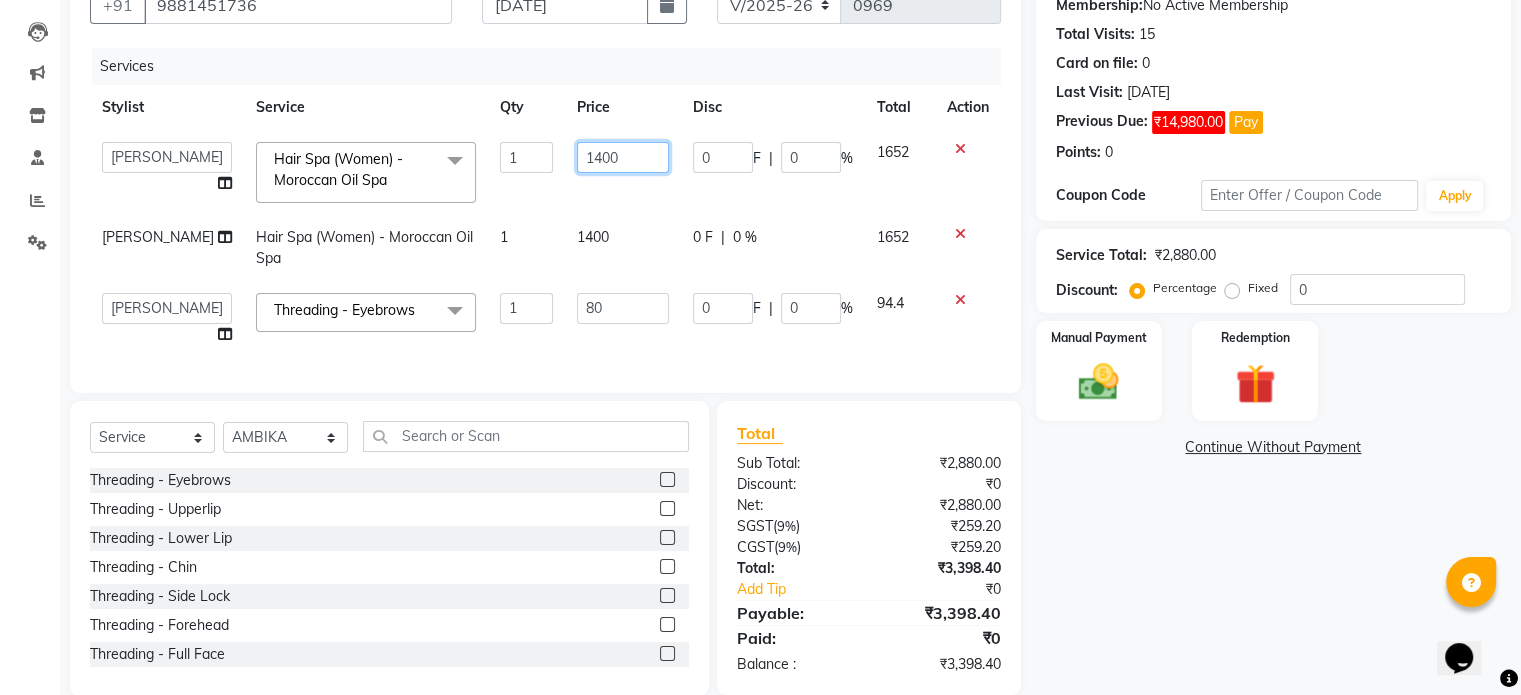 click on "1400" 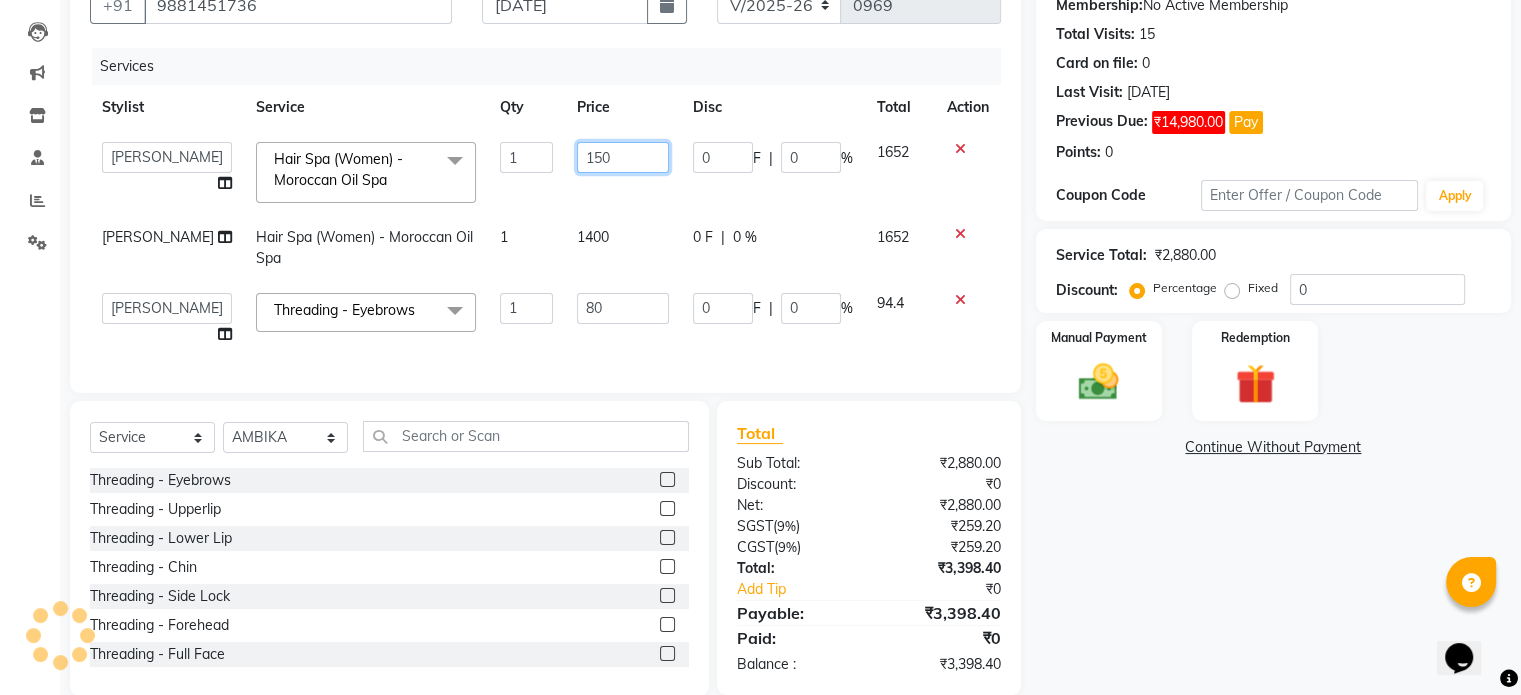 type on "1500" 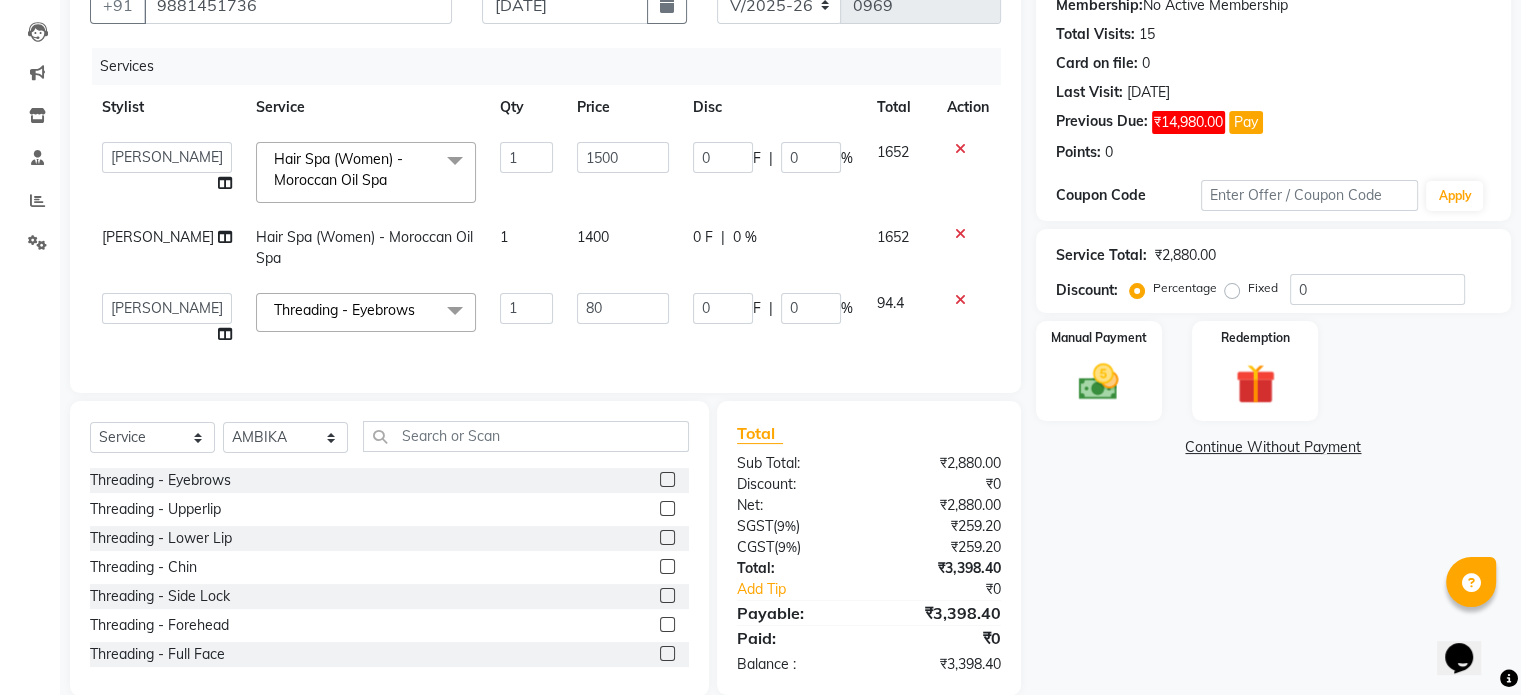 click on "1400" 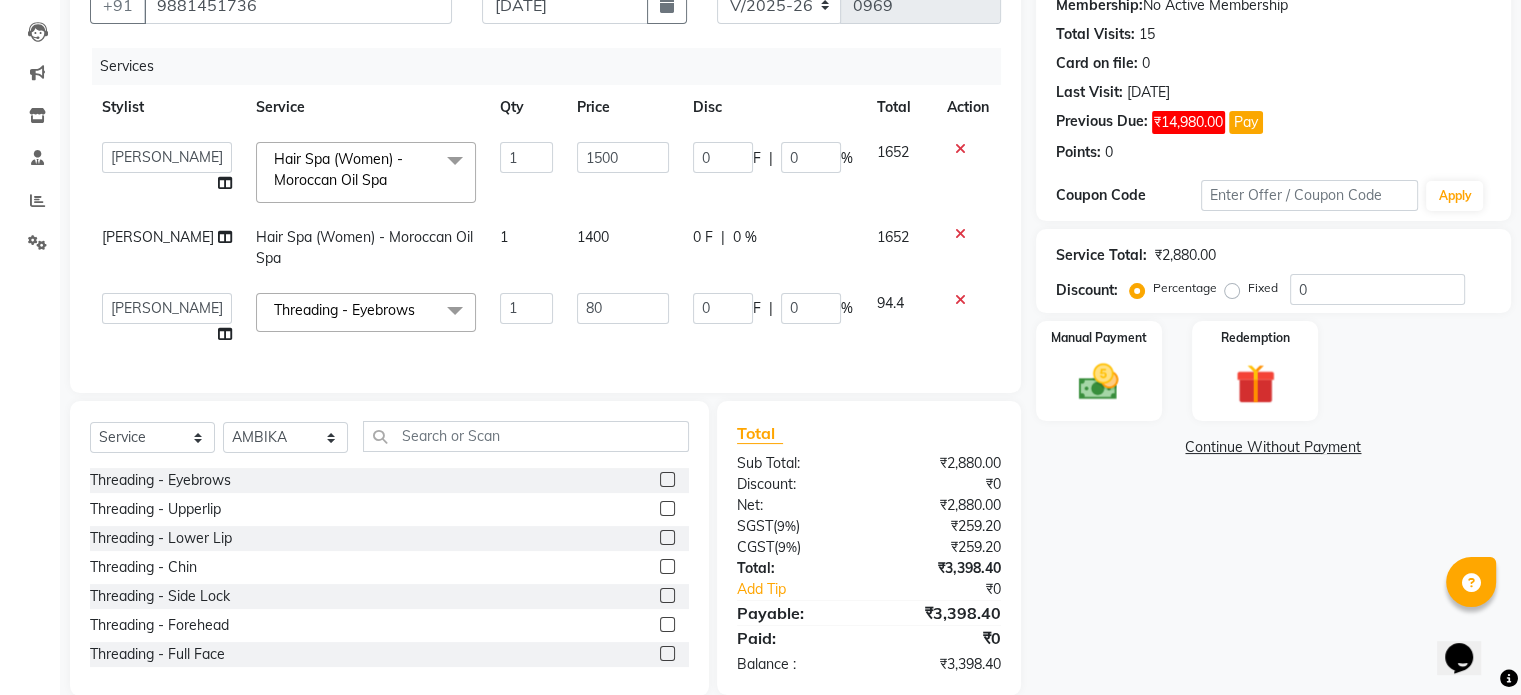 select on "14928" 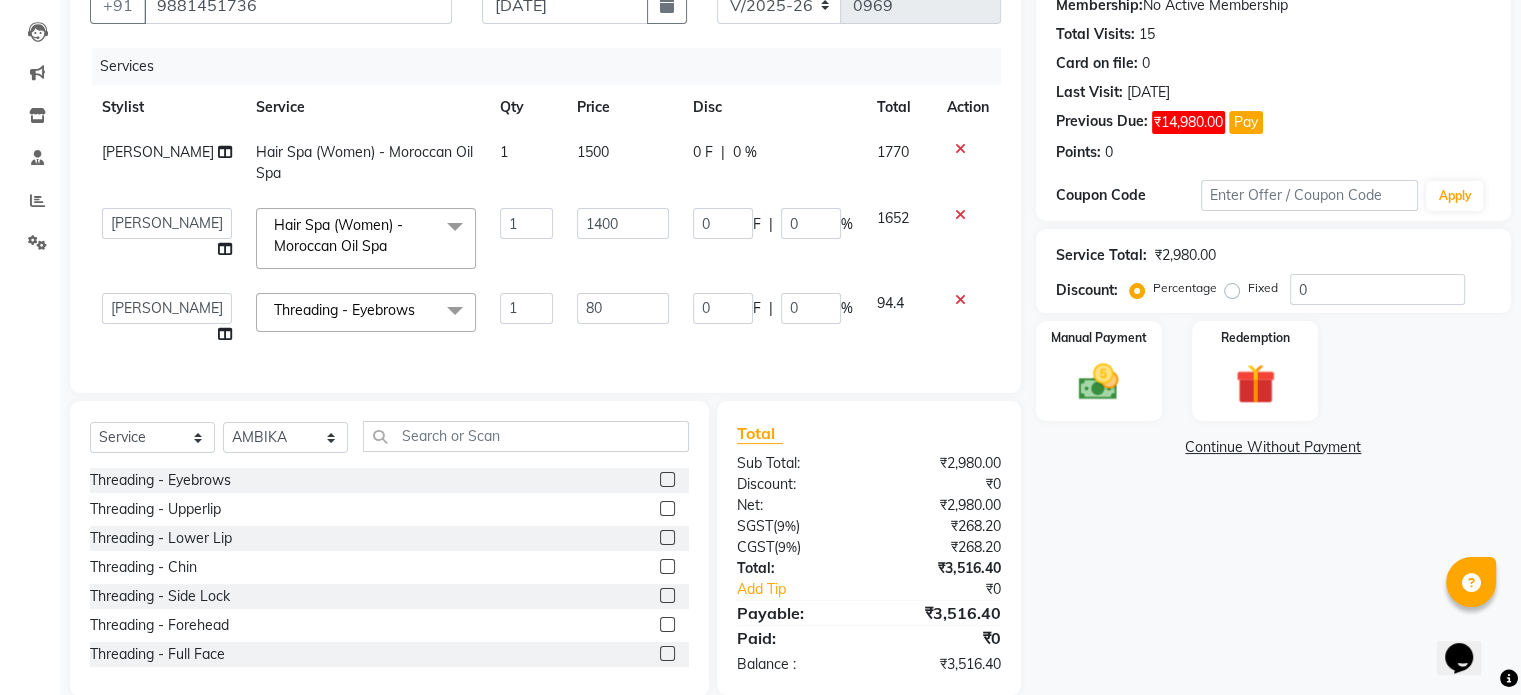 click on "1500" 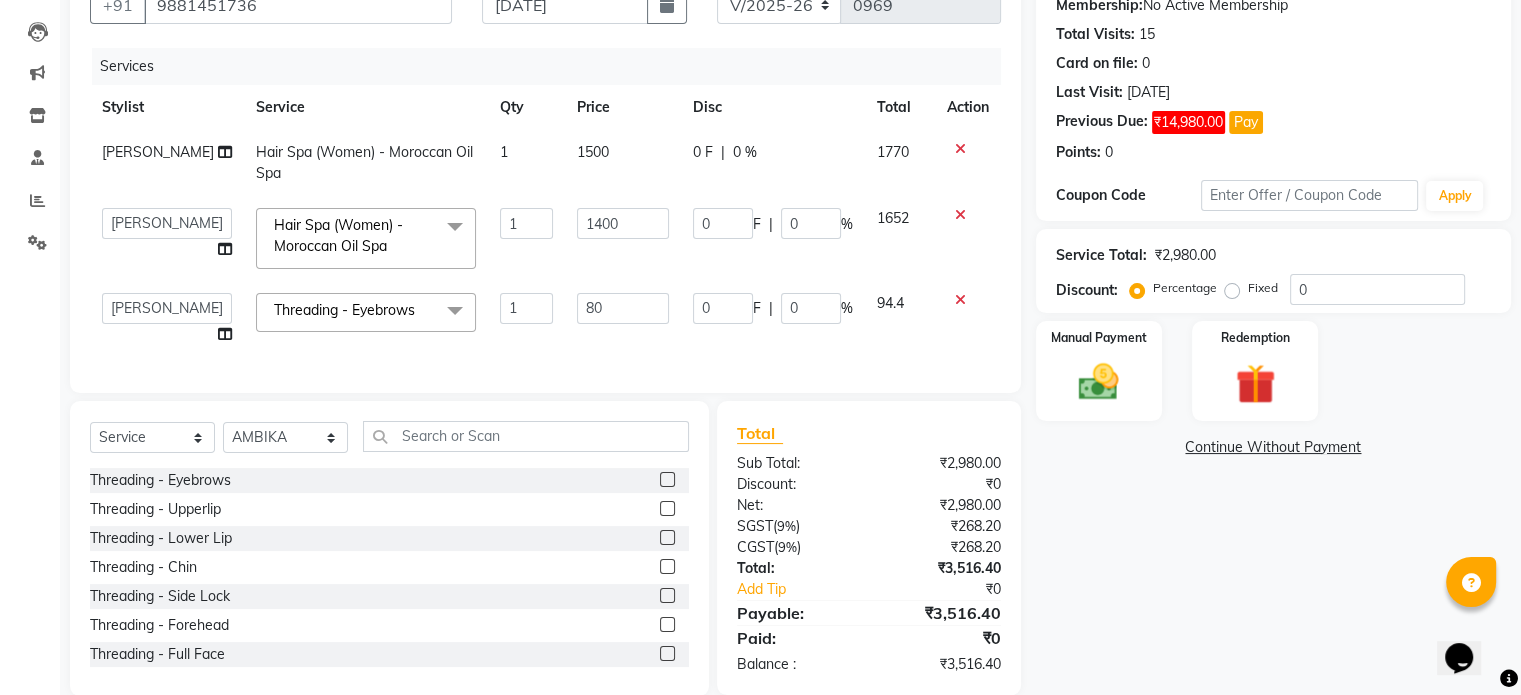 select on "47767" 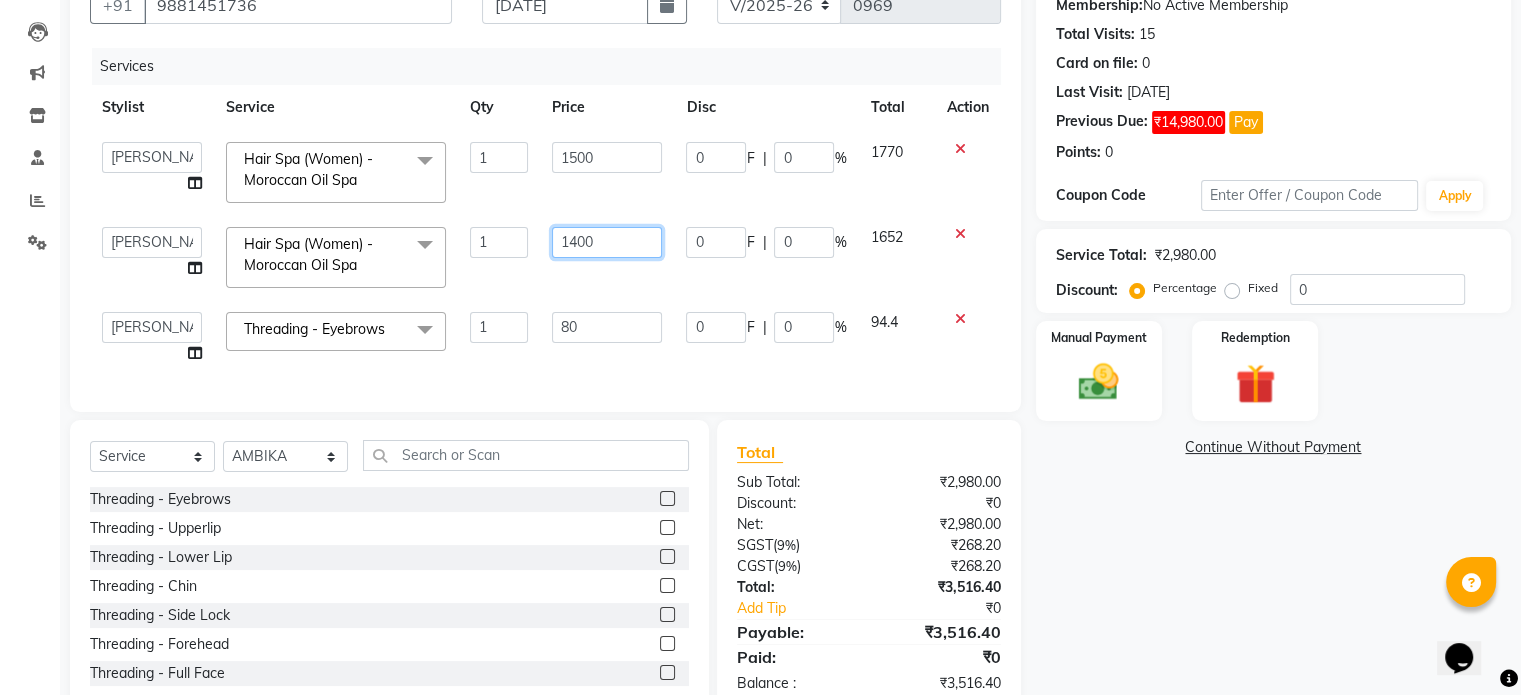 click on "1400" 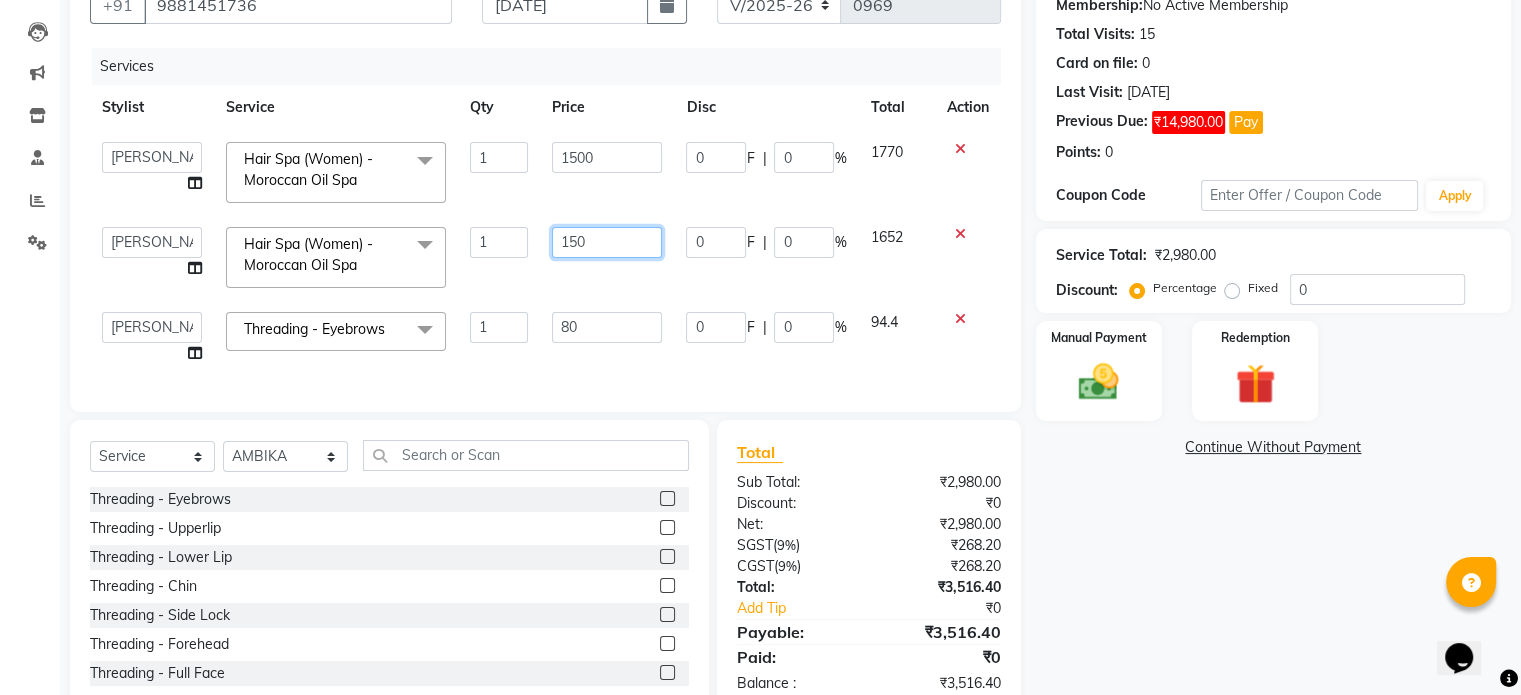 type on "1500" 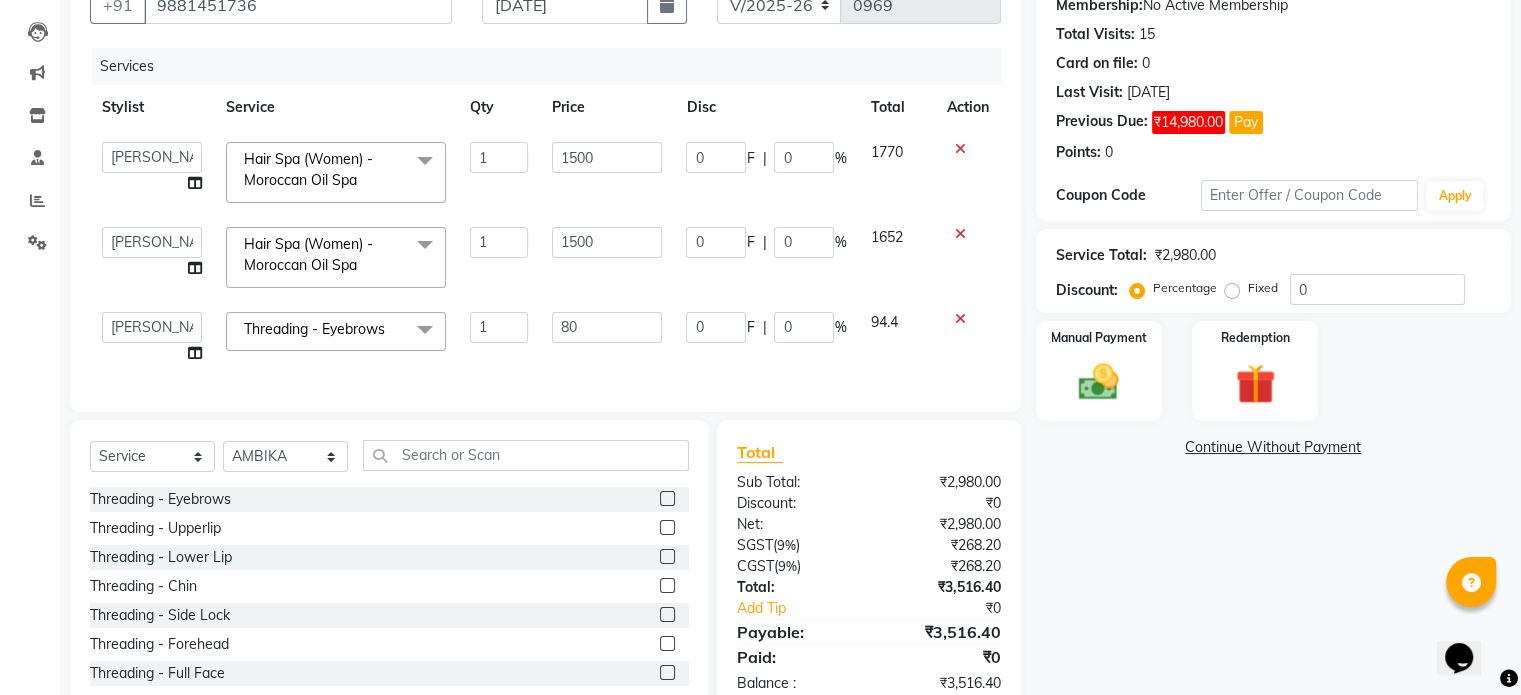 click on "Services Stylist Service Qty Price Disc Total Action  abhishek   AMBIKA   komal    kusum   Manager   navazish   Riya Shetye   Saisha   SHARIF   Shubham  Pawar   siddhi   Vanshika  Hair Spa (Women) - Moroccan Oil Spa  x Threading - Eyebrows Threading - Upperlip Threading - Lower Lip Threading - Chin Threading - Side Lock Threading - Forehead Threading - Full Face Threading - Jawline Threading - Neck Scieutific Combing green peel DERMA PEELING  LHR YELLOW PEEL LE MARINE TREATMENT tatto removal D - Tan - Underarm D - Tan - Feet D - Tan - Face & Neck D - Tan - Full Arm/Half Arm D - Tan - Half Back/Front D - Tan - Midriff D - Tan - Face Neck & Blouse Line D - Tan - Full Back/Front D - Tan - Full Leg/Half Leg D - Tan - Full Body Waxing - Sugar Wax Full Arm Waxing - Sugar Wax Full Leg Waxing - Sugar Wax Half Arm Waxing - Sugar Wax Half Leg Waxing - Sugar Wax Under Arm Waxing - Sugar Wax Chin Waxing - Sugar Wax Upperlip/Lowerlip Waxing - Sugar Wax Side Lock Waxing - Sugar Wax Forehead Waxing - Sugar Wax Jawline 1 0" 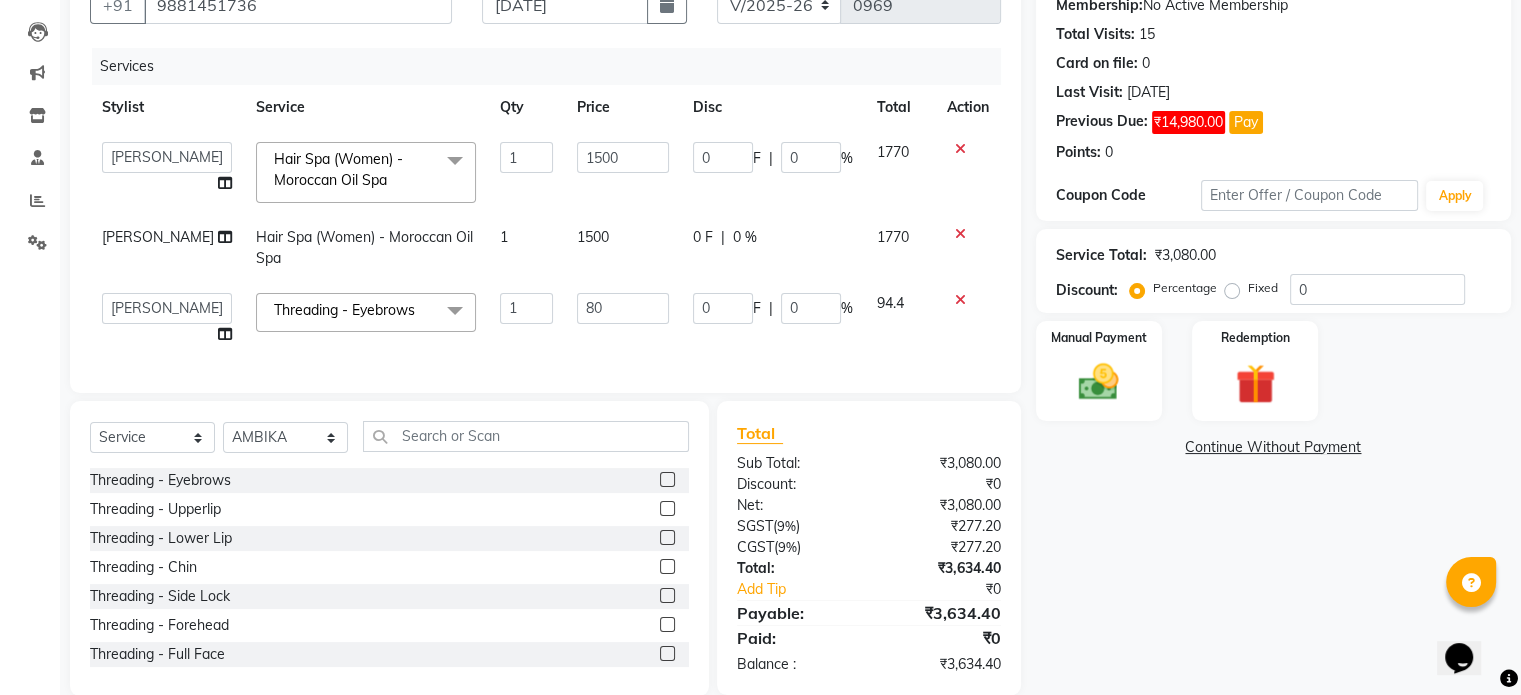 click on "1500" 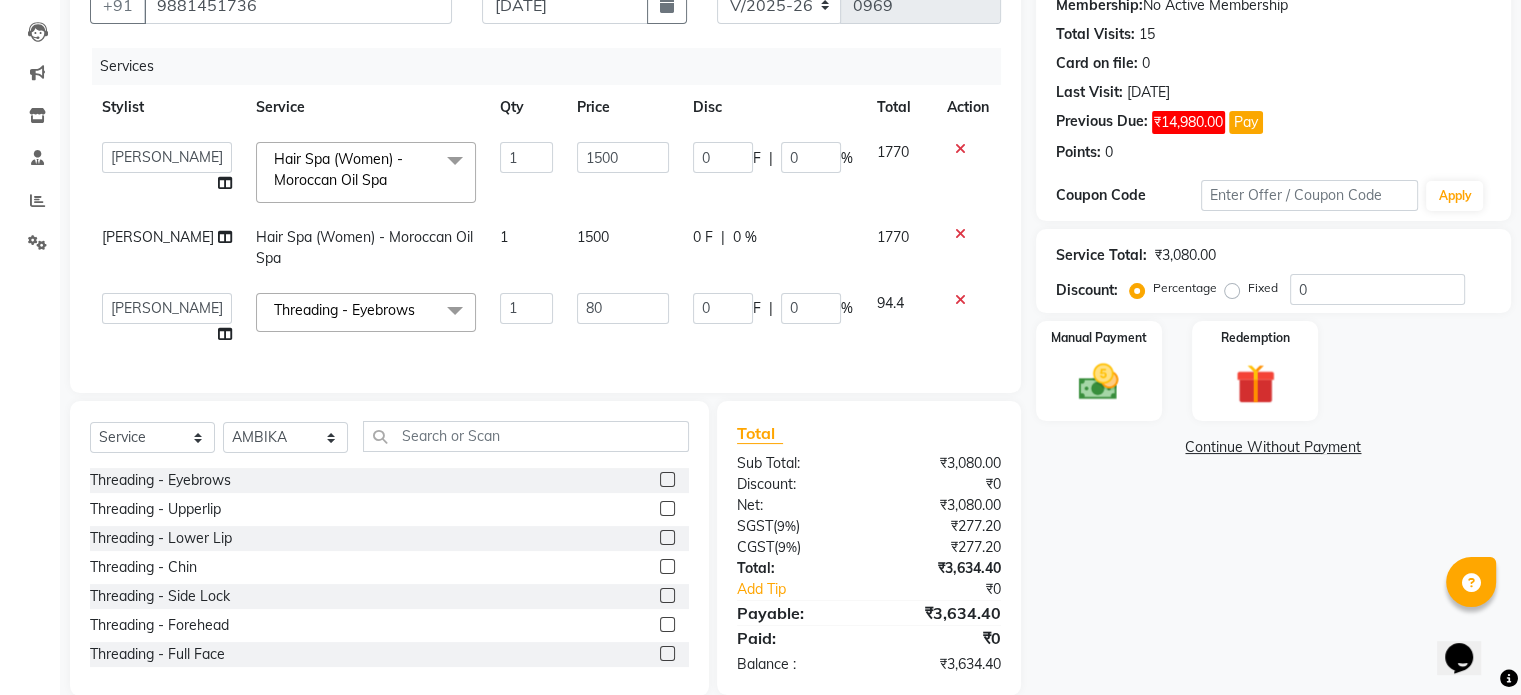 select on "14928" 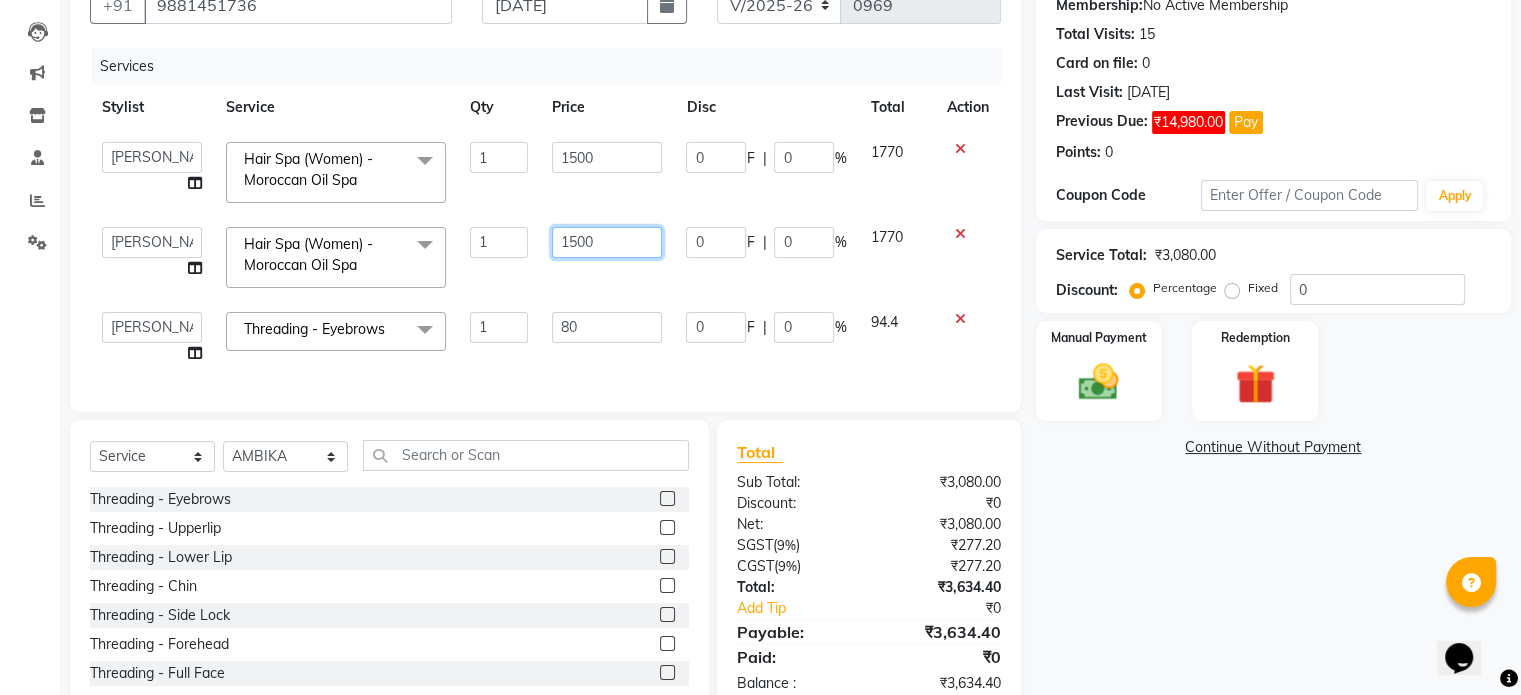 click on "1500" 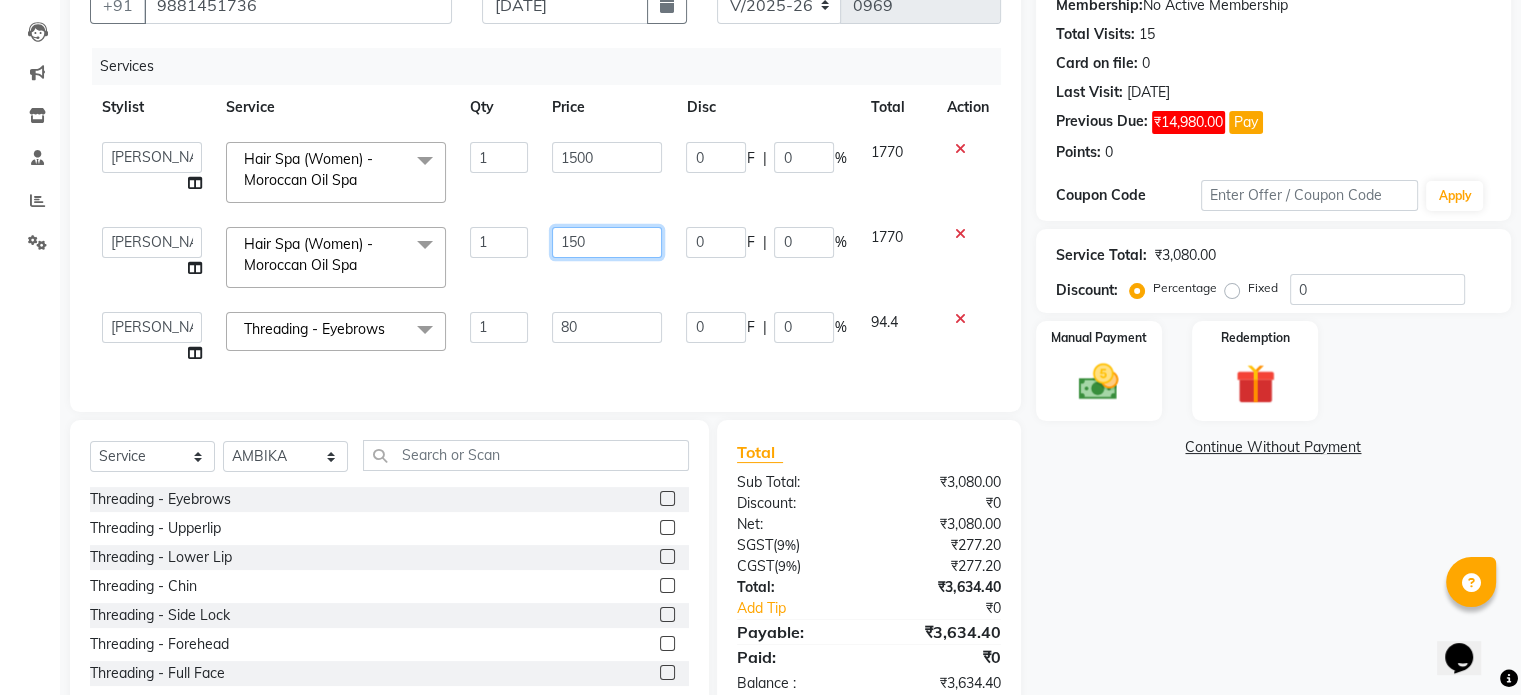type on "1505" 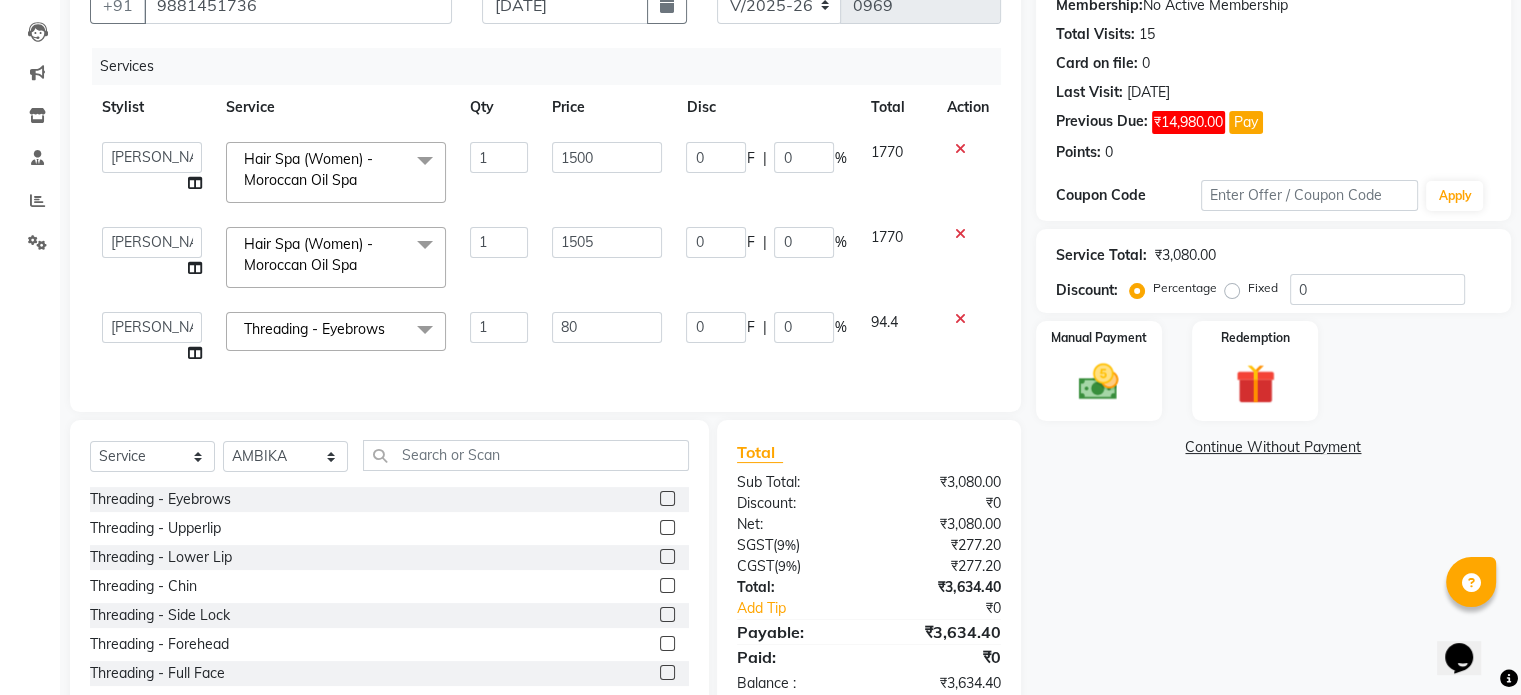 click on "Services Stylist Service Qty Price Disc Total Action  abhishek   AMBIKA   komal    kusum   Manager   navazish   Riya Shetye   Saisha   SHARIF   Shubham  Pawar   siddhi   Vanshika  Hair Spa (Women) - Moroccan Oil Spa  x Threading - Eyebrows Threading - Upperlip Threading - Lower Lip Threading - Chin Threading - Side Lock Threading - Forehead Threading - Full Face Threading - Jawline Threading - Neck Scieutific Combing green peel DERMA PEELING  LHR YELLOW PEEL LE MARINE TREATMENT tatto removal D - Tan - Underarm D - Tan - Feet D - Tan - Face & Neck D - Tan - Full Arm/Half Arm D - Tan - Half Back/Front D - Tan - Midriff D - Tan - Face Neck & Blouse Line D - Tan - Full Back/Front D - Tan - Full Leg/Half Leg D - Tan - Full Body Waxing - Sugar Wax Full Arm Waxing - Sugar Wax Full Leg Waxing - Sugar Wax Half Arm Waxing - Sugar Wax Half Leg Waxing - Sugar Wax Under Arm Waxing - Sugar Wax Chin Waxing - Sugar Wax Upperlip/Lowerlip Waxing - Sugar Wax Side Lock Waxing - Sugar Wax Forehead Waxing - Sugar Wax Jawline 1 0" 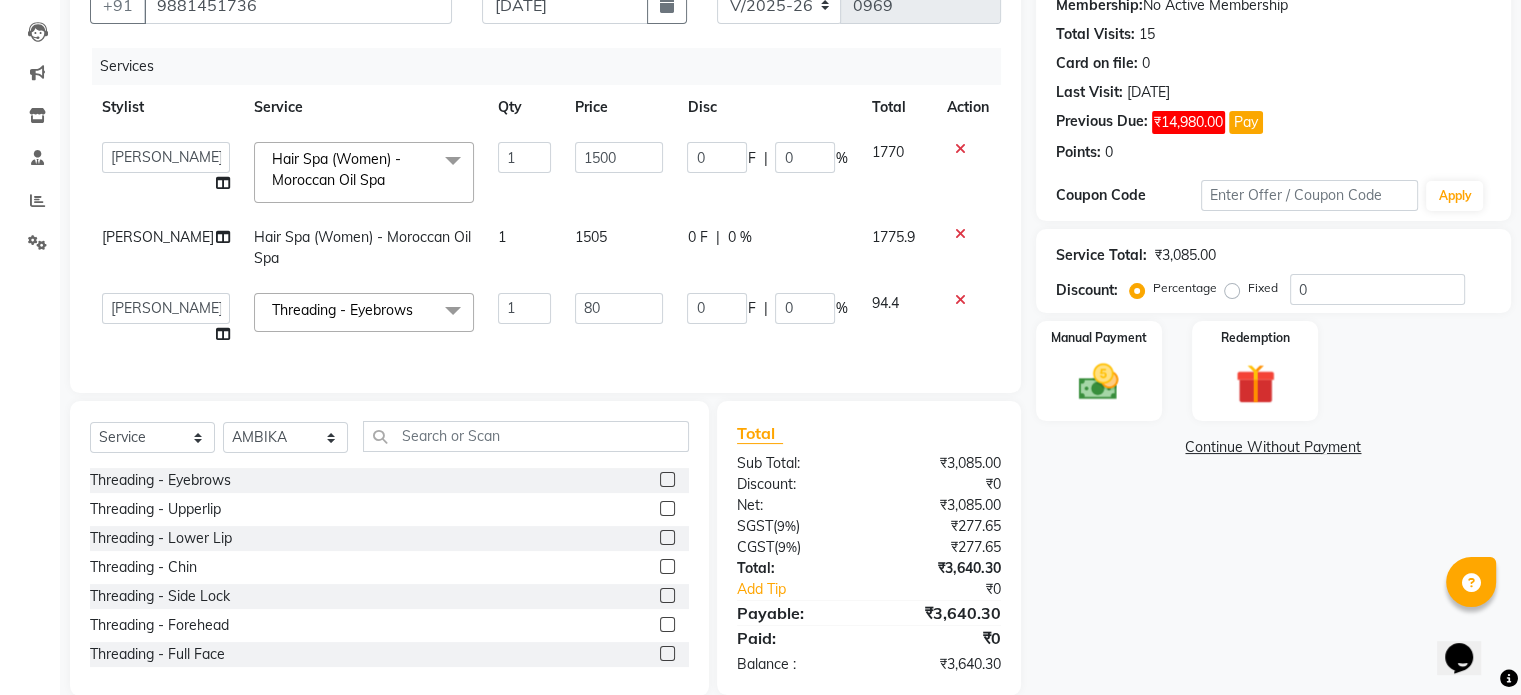 click on "1505" 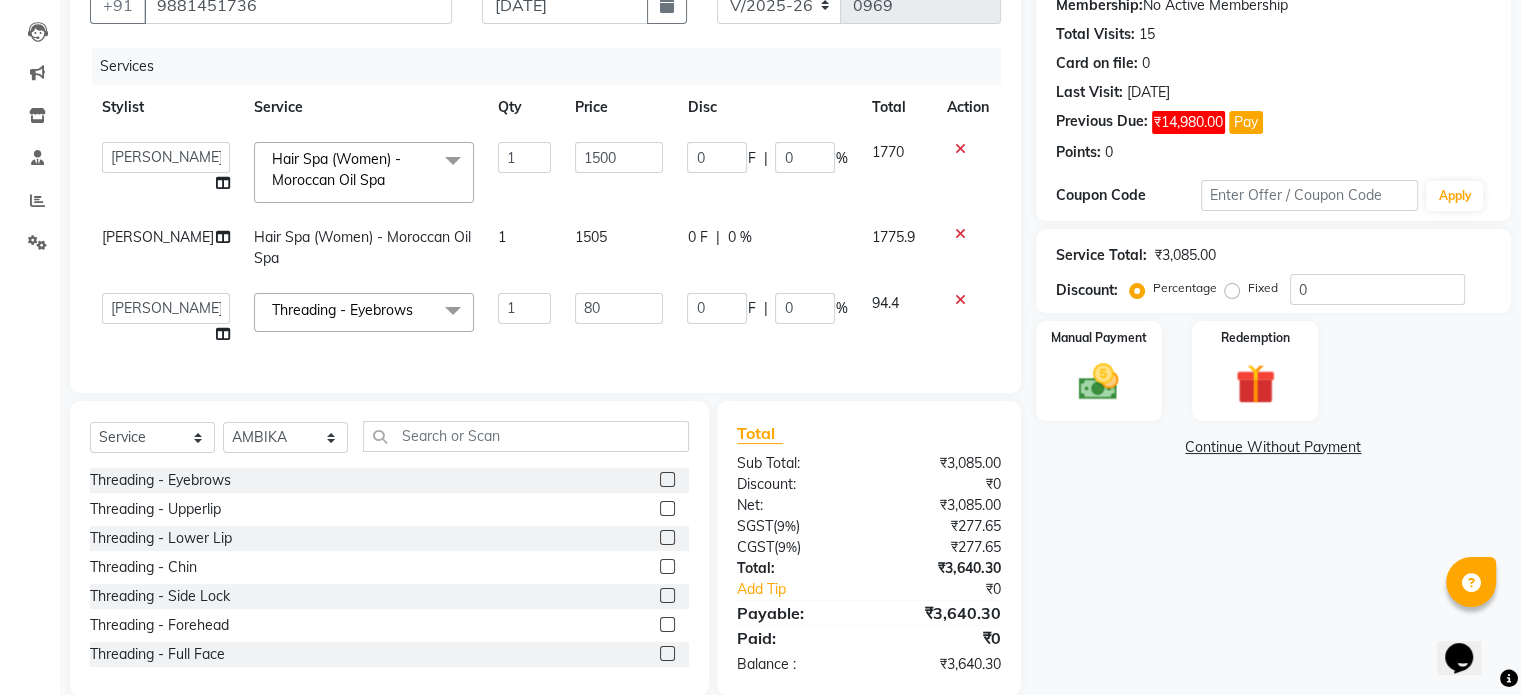select on "14928" 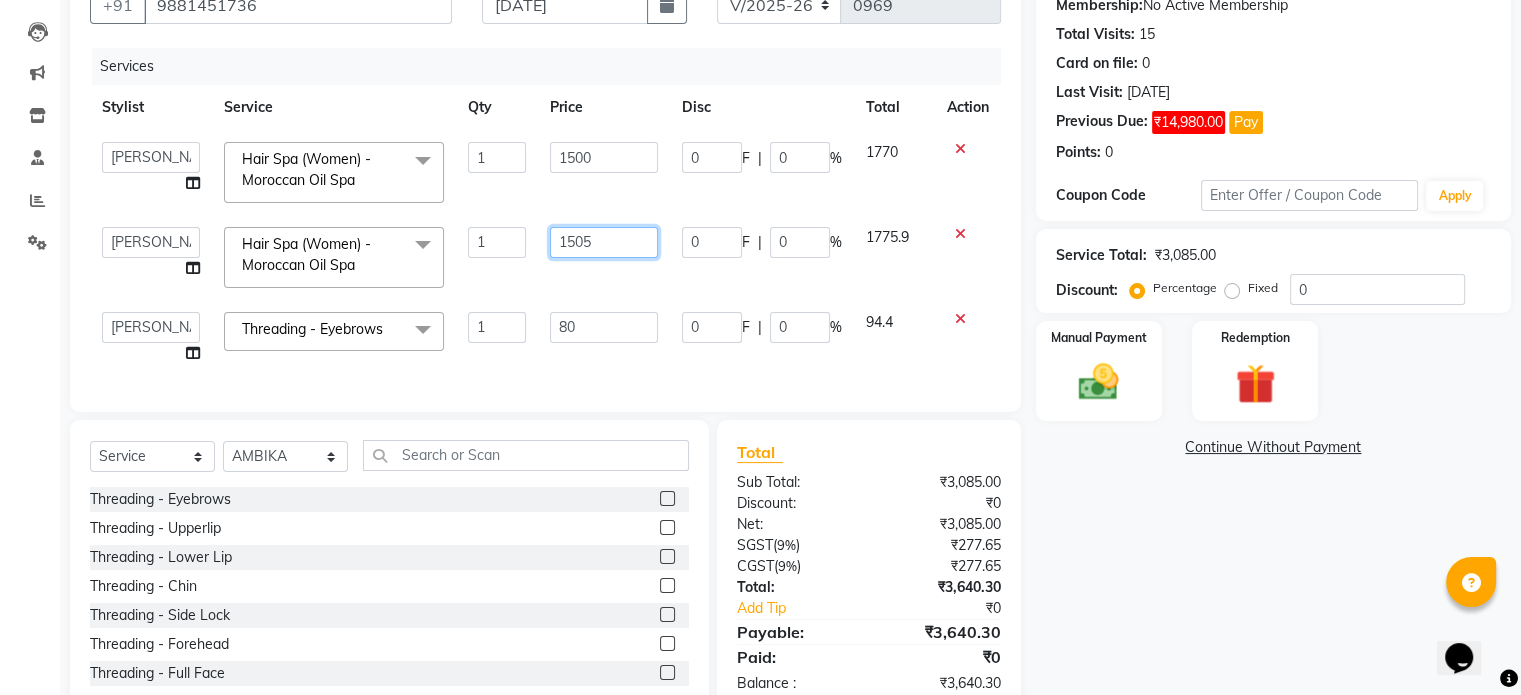click on "1505" 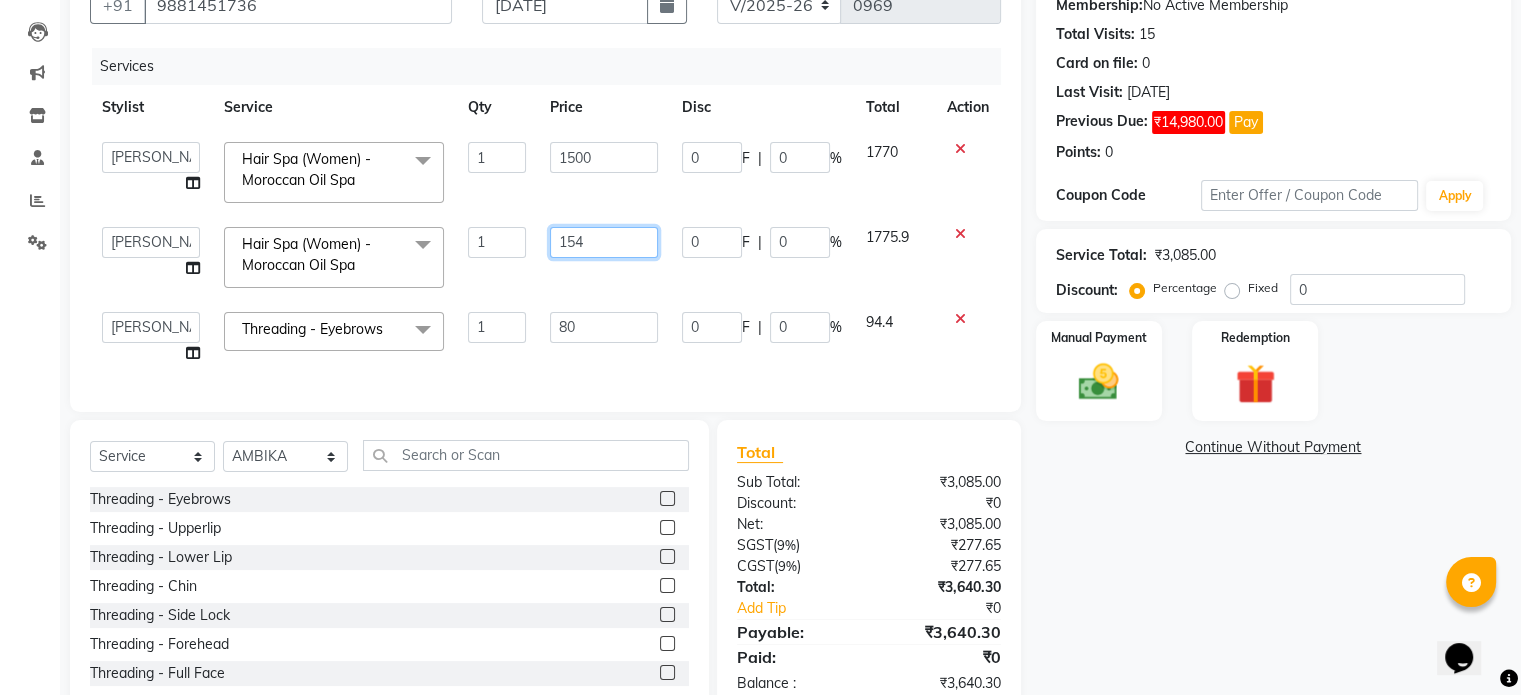 type on "1549" 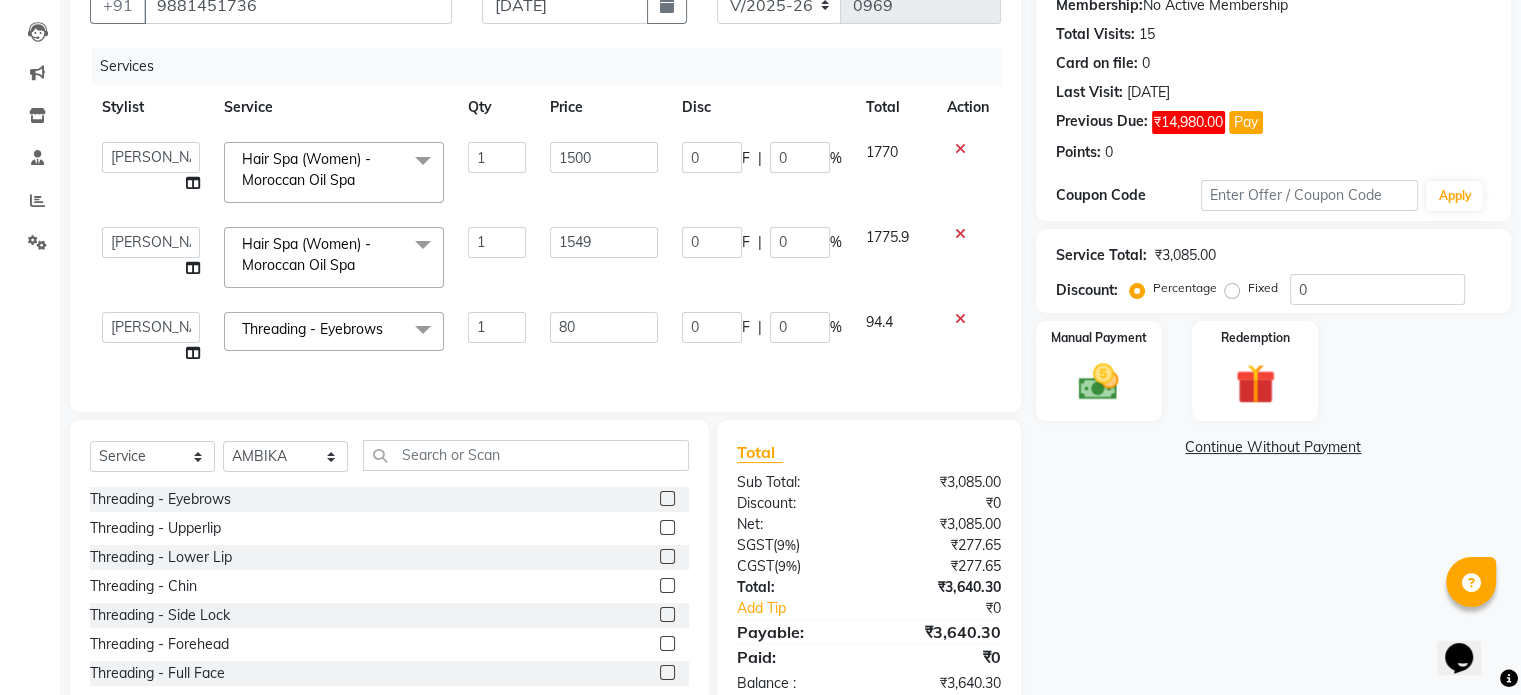 click on "Services Stylist Service Qty Price Disc Total Action  abhishek   AMBIKA   komal    kusum   Manager   navazish   Riya Shetye   Saisha   SHARIF   Shubham  Pawar   siddhi   Vanshika  Hair Spa (Women) - Moroccan Oil Spa  x Threading - Eyebrows Threading - Upperlip Threading - Lower Lip Threading - Chin Threading - Side Lock Threading - Forehead Threading - Full Face Threading - Jawline Threading - Neck Scieutific Combing green peel DERMA PEELING  LHR YELLOW PEEL LE MARINE TREATMENT tatto removal D - Tan - Underarm D - Tan - Feet D - Tan - Face & Neck D - Tan - Full Arm/Half Arm D - Tan - Half Back/Front D - Tan - Midriff D - Tan - Face Neck & Blouse Line D - Tan - Full Back/Front D - Tan - Full Leg/Half Leg D - Tan - Full Body Waxing - Sugar Wax Full Arm Waxing - Sugar Wax Full Leg Waxing - Sugar Wax Half Arm Waxing - Sugar Wax Half Leg Waxing - Sugar Wax Under Arm Waxing - Sugar Wax Chin Waxing - Sugar Wax Upperlip/Lowerlip Waxing - Sugar Wax Side Lock Waxing - Sugar Wax Forehead Waxing - Sugar Wax Jawline 1 0" 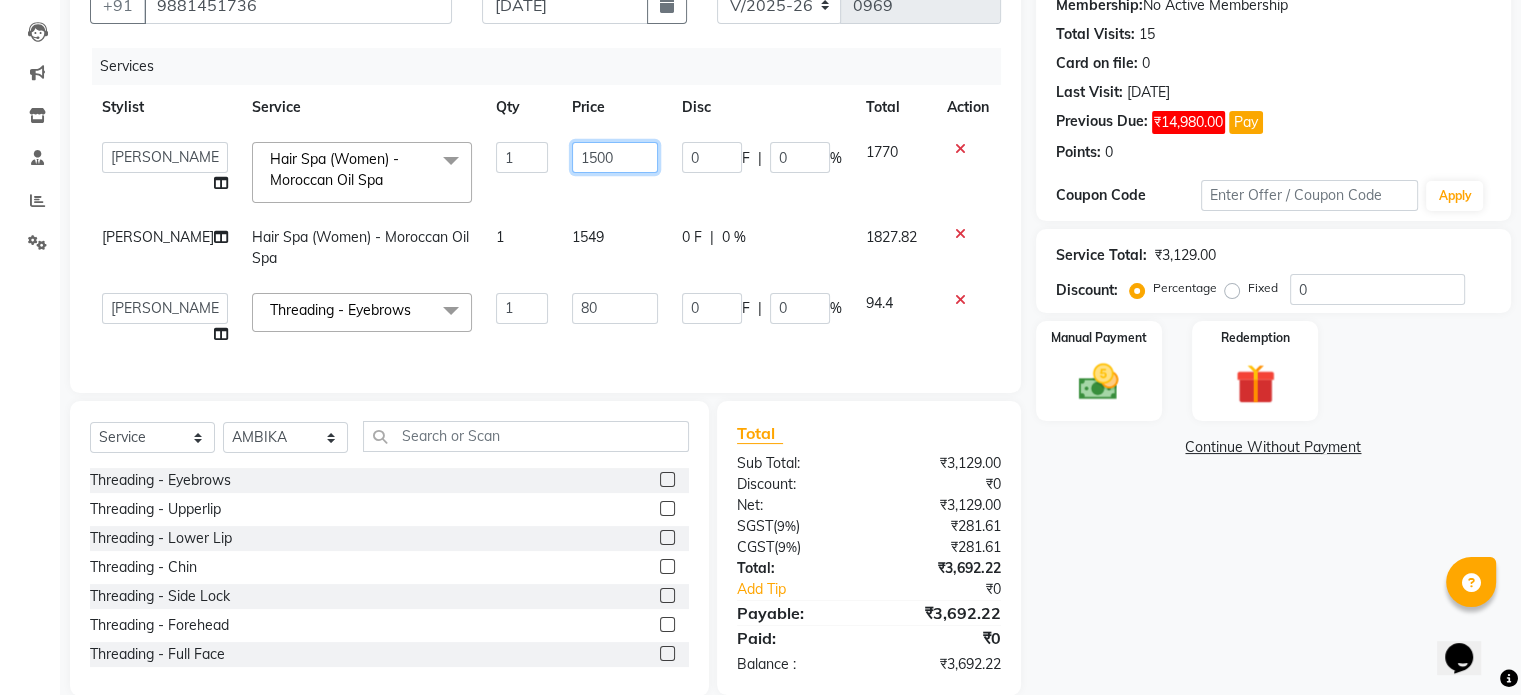 click on "1500" 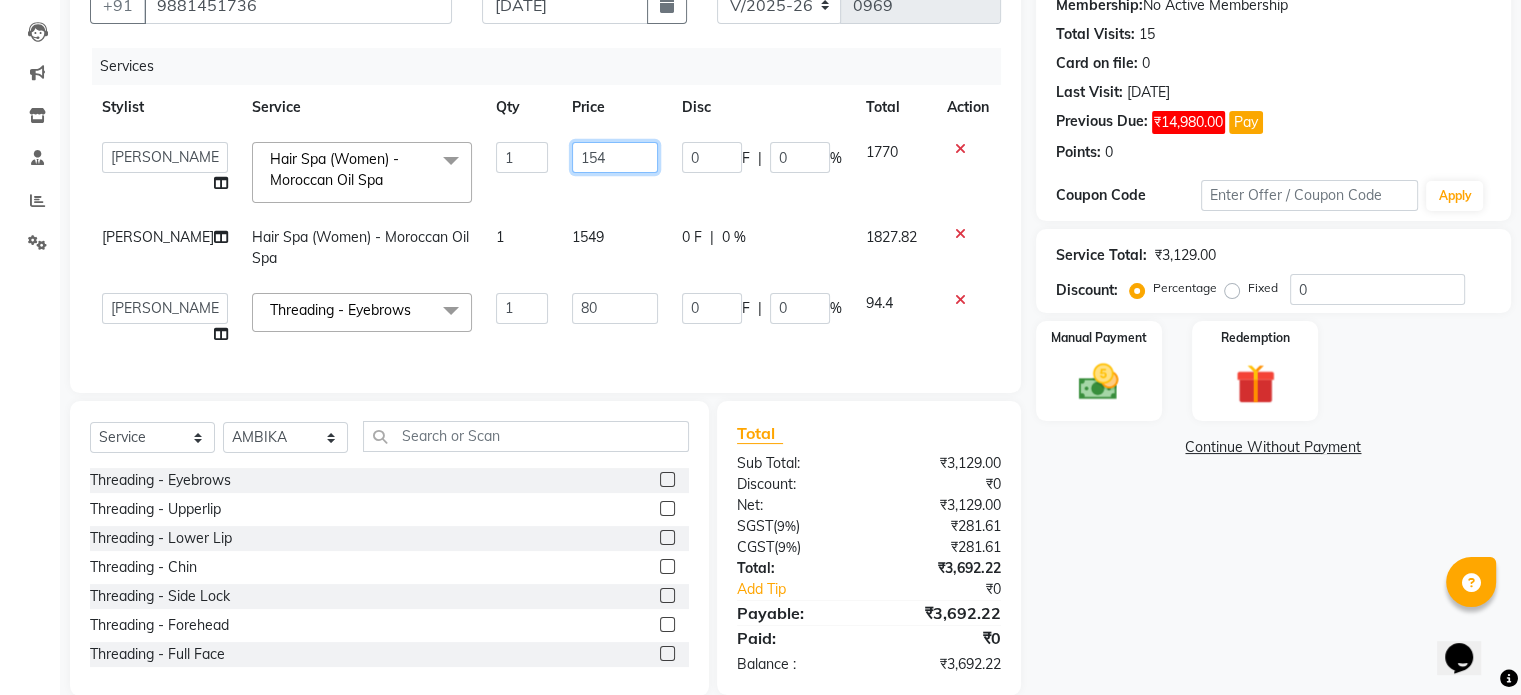 type on "1549" 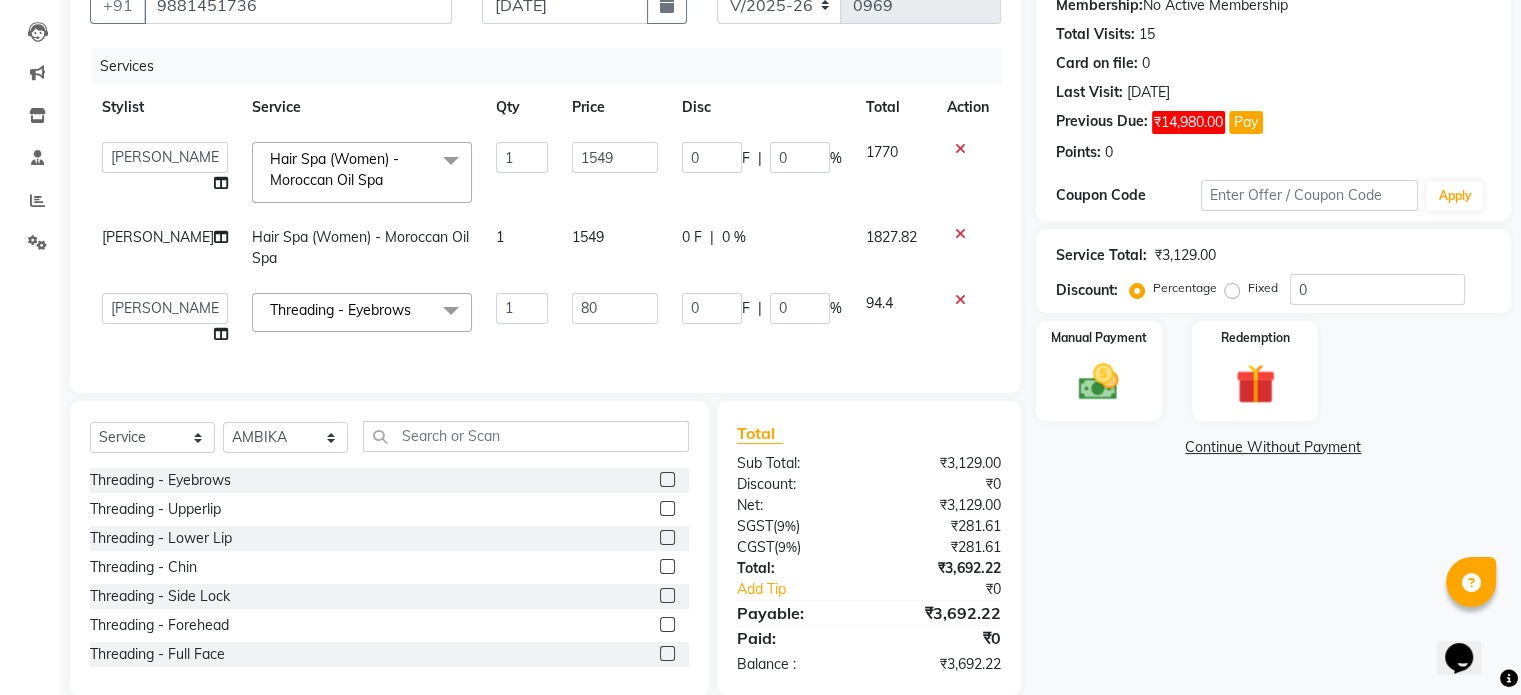 click on "abhishek   AMBIKA   komal    kusum   Manager   navazish   Riya Shetye   Saisha   SHARIF   Shubham  Pawar   siddhi   Vanshika  Hair Spa (Women) - Moroccan Oil Spa  x Threading - Eyebrows Threading - Upperlip Threading - Lower Lip Threading - Chin Threading - Side Lock Threading - Forehead Threading - Full Face Threading - Jawline Threading - Neck Scieutific Combing green peel DERMA PEELING  LHR YELLOW PEEL LE MARINE TREATMENT tatto removal D - Tan - Underarm D - Tan - Feet D - Tan - Face & Neck D - Tan - Full Arm/Half Arm D - Tan - Half Back/Front D - Tan - Midriff D - Tan - Face Neck & Blouse Line D - Tan - Full Back/Front D - Tan - Full Leg/Half Leg D - Tan - Full Body Waxing - Sugar Wax Full Arm Waxing - Sugar Wax Full Leg Waxing - Sugar Wax Half Arm Waxing - Sugar Wax Half Leg Waxing - Sugar Wax Under Arm Waxing - Sugar Wax Chin Waxing - Sugar Wax Upperlip/Lowerlip Waxing - Sugar Wax Side Lock Waxing - Sugar Wax Forehead Waxing - Sugar Wax Jawline Waxing - Sugar Wax Face Waxing - Sugar Wax Midriff 1 1549" 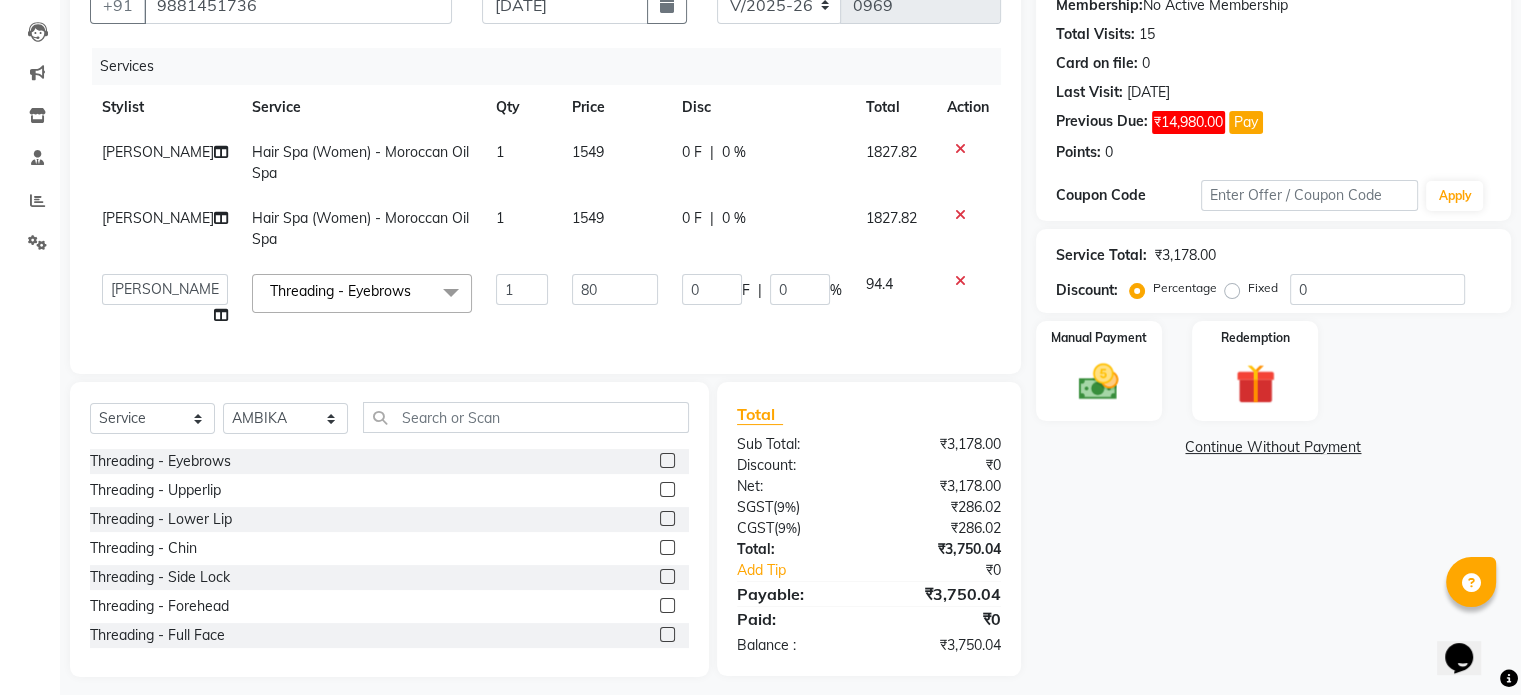 click on "1549" 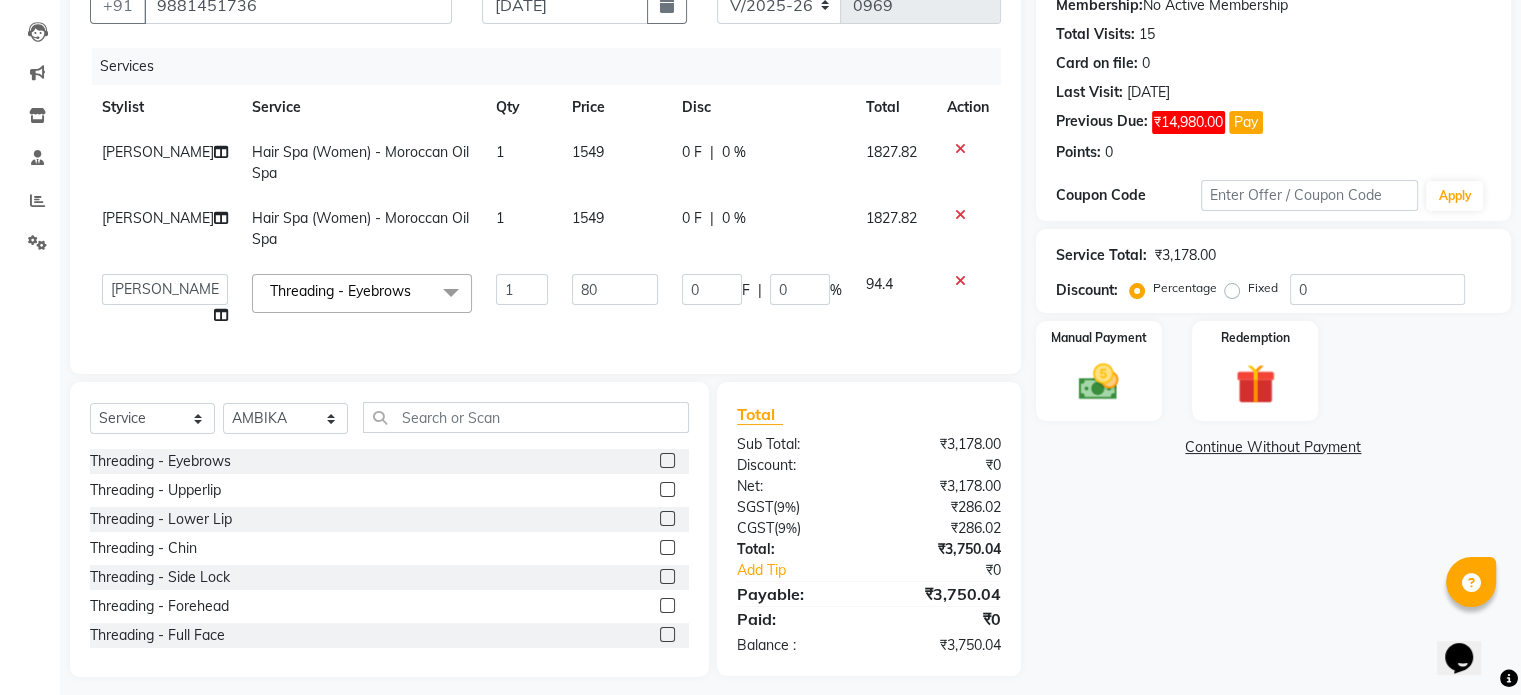 select on "47767" 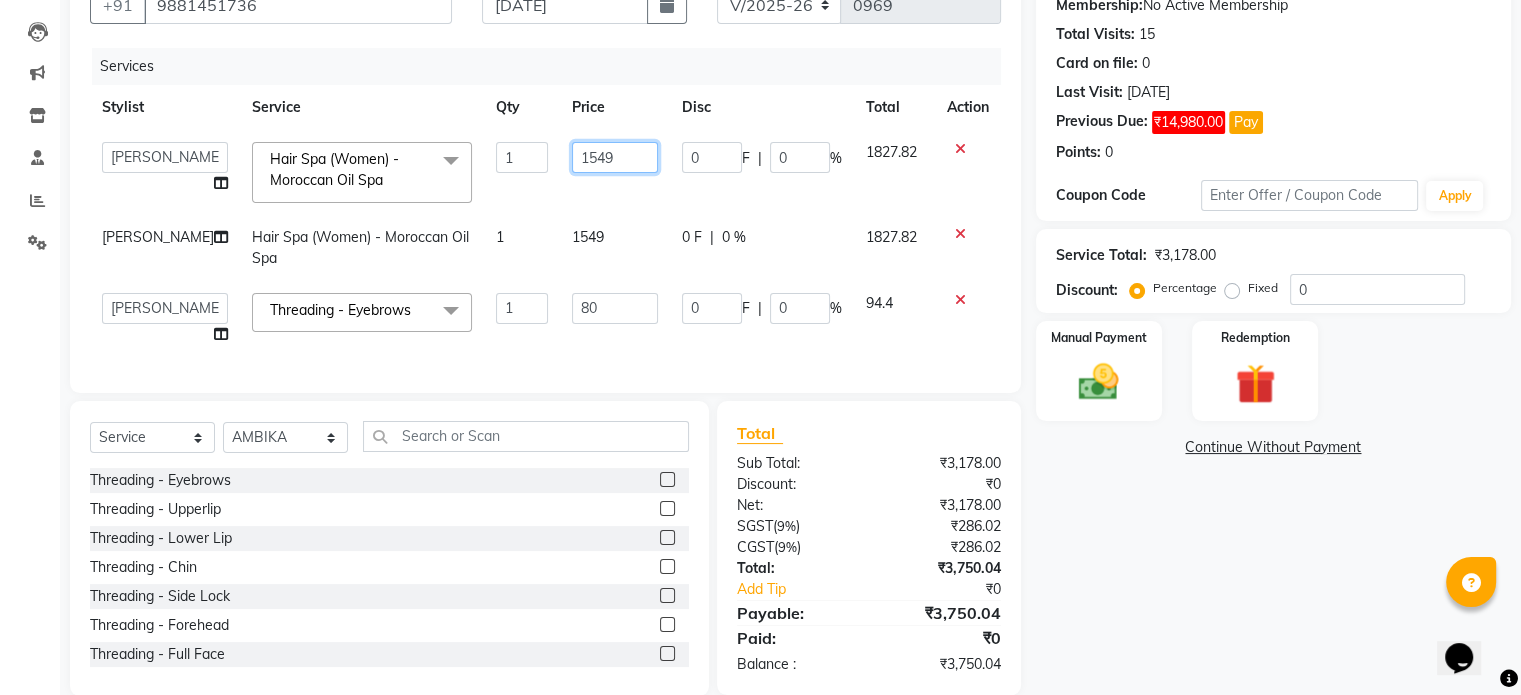 click on "1549" 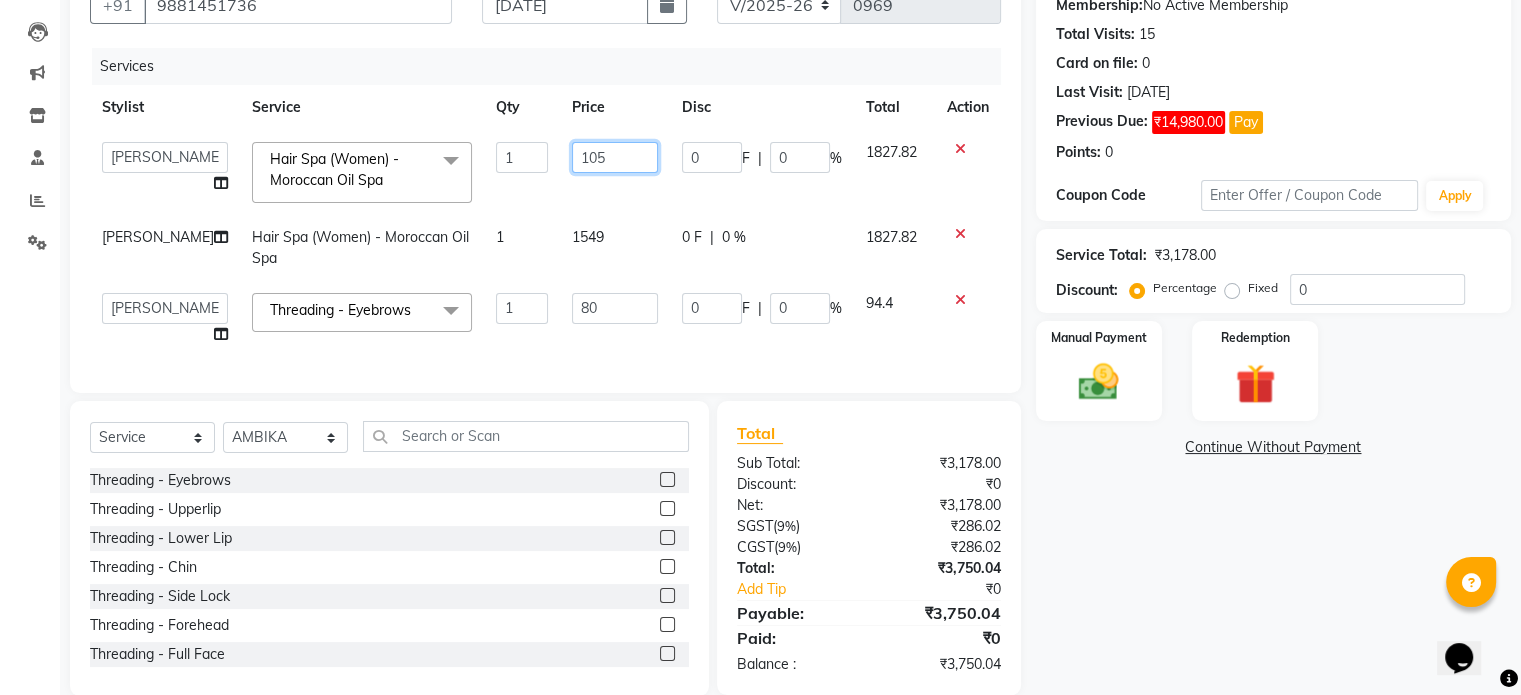 type on "1050" 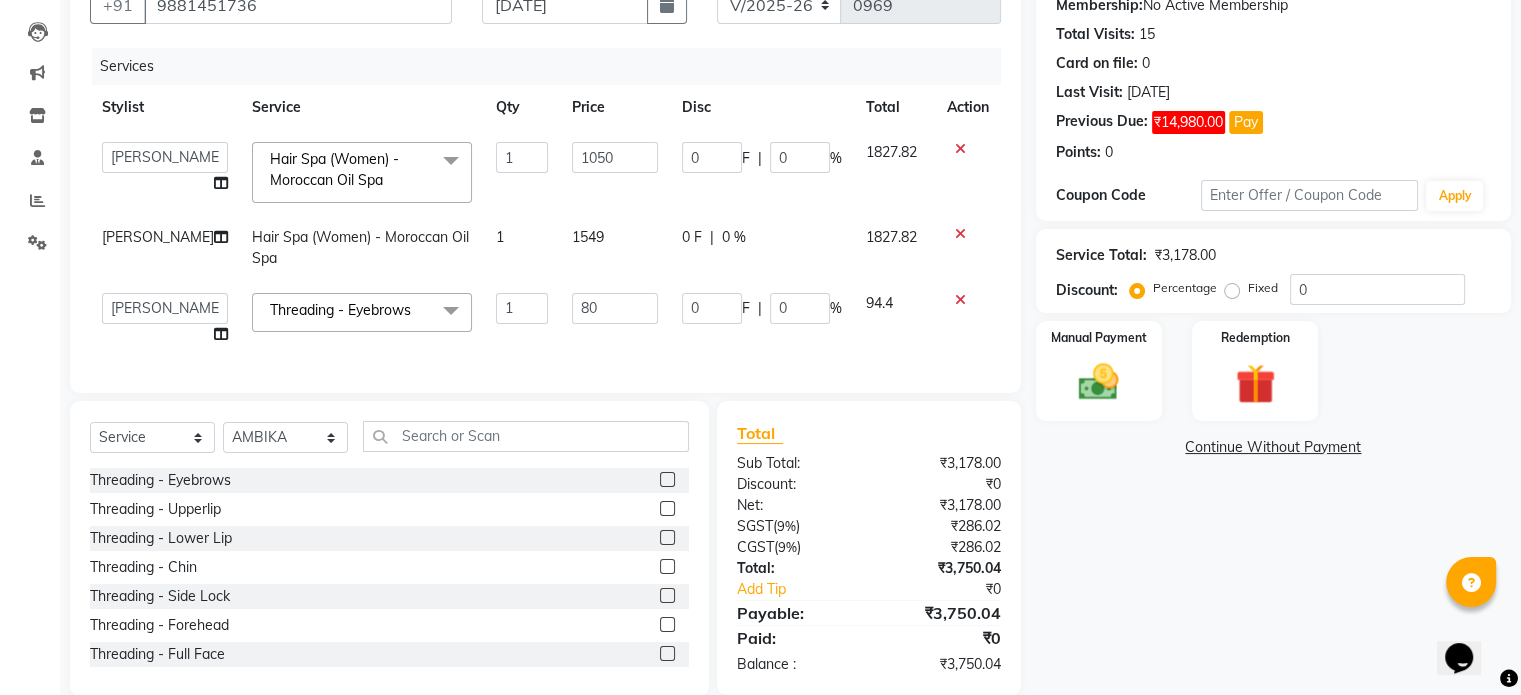click on "1549" 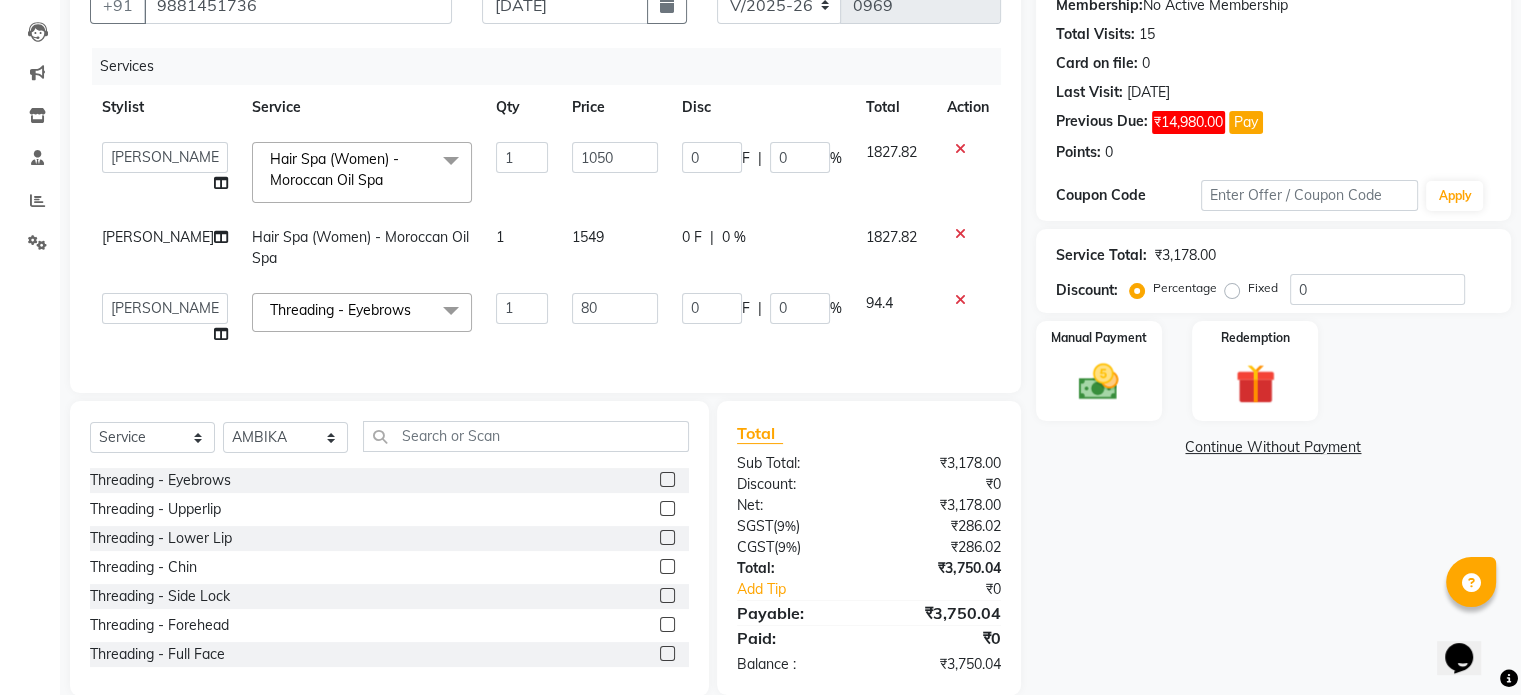 select on "14928" 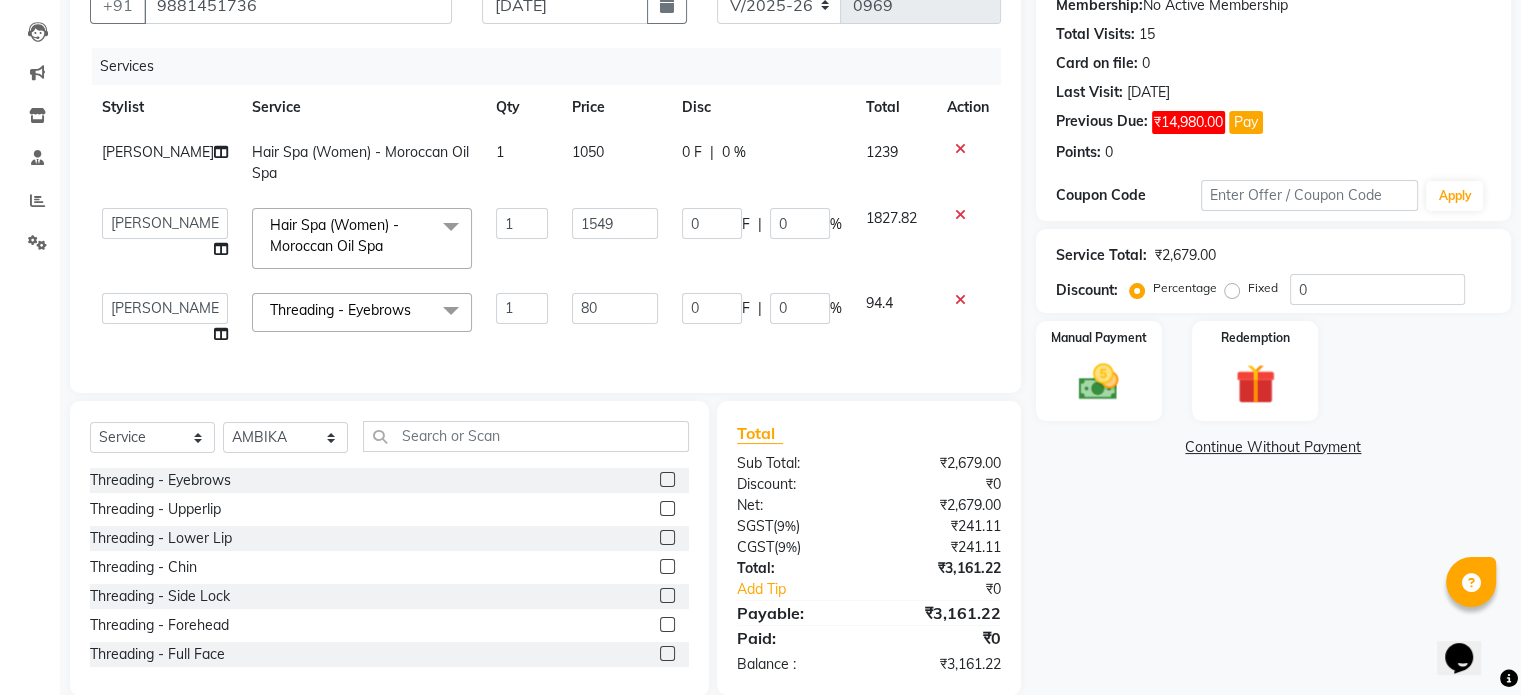 click on "1050" 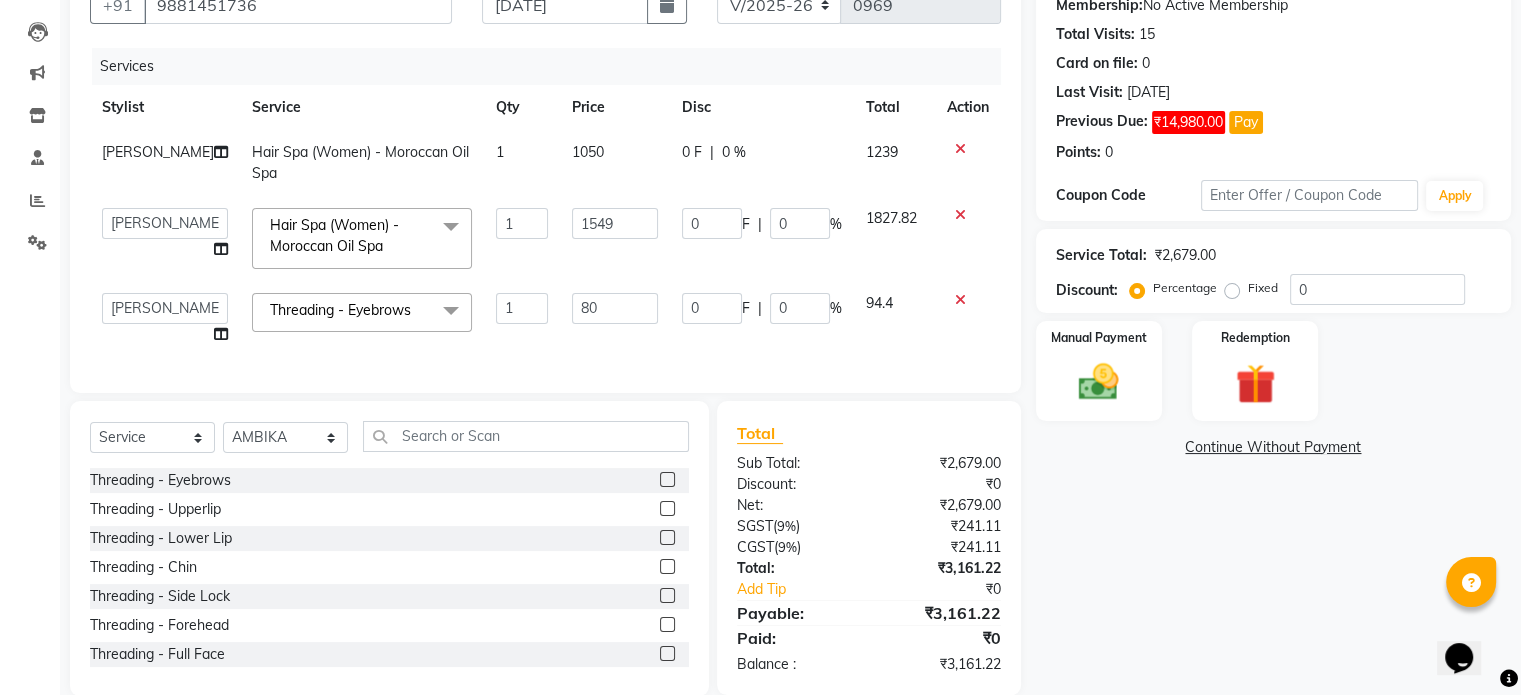 select on "47767" 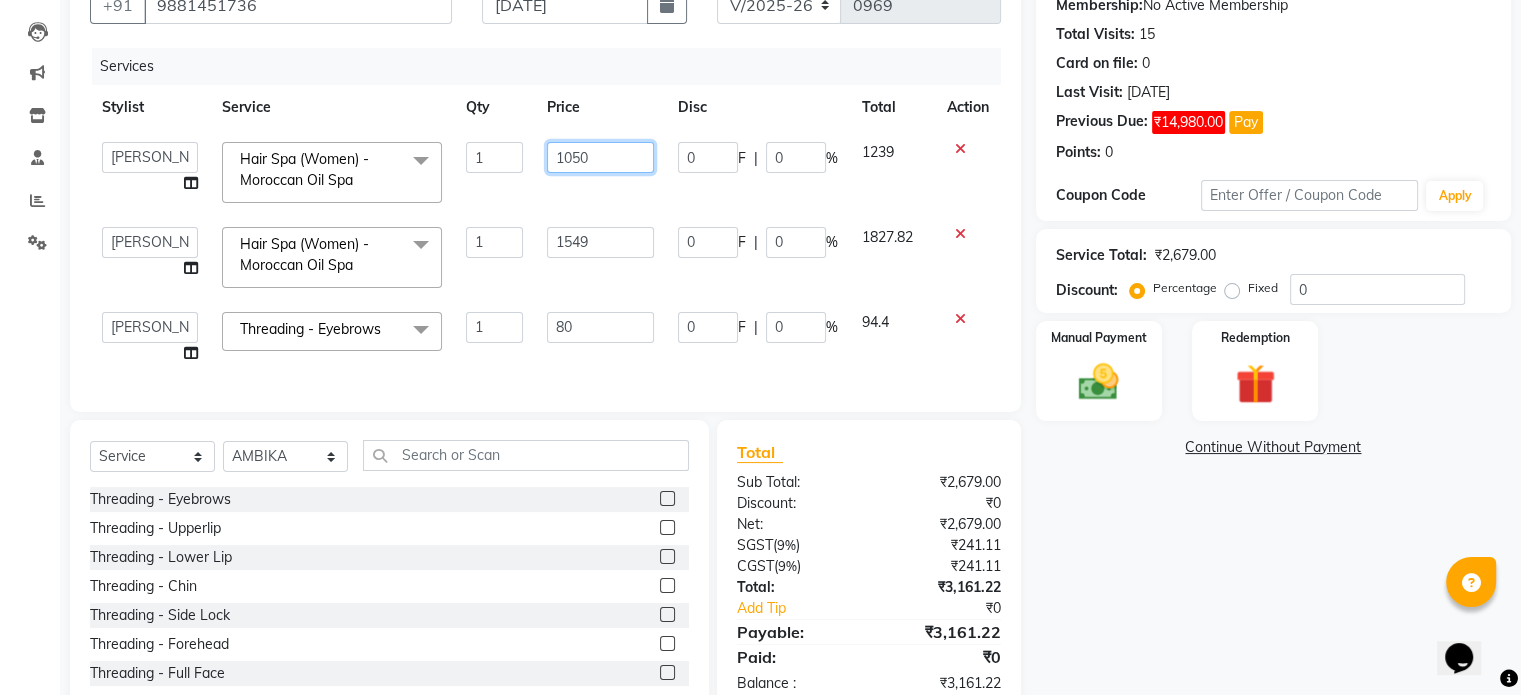 click on "1050" 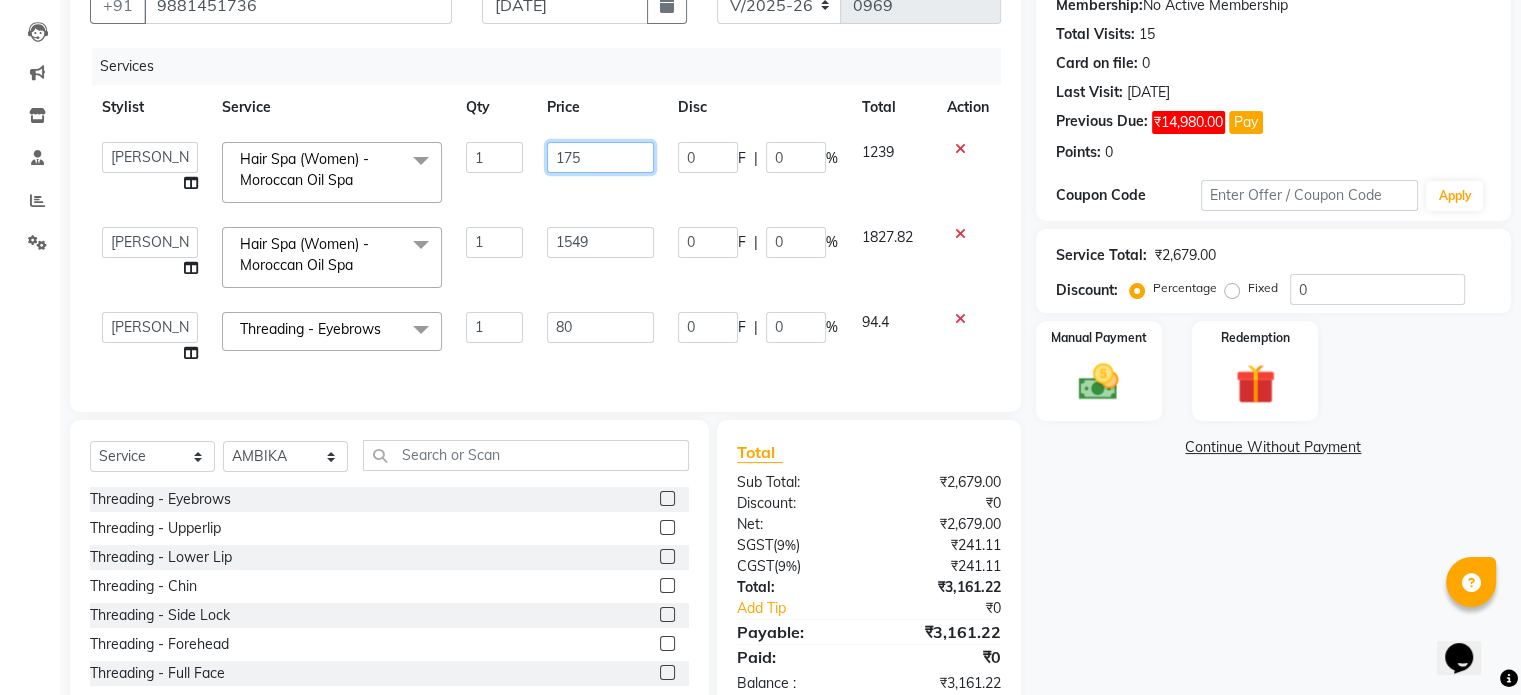 type on "1750" 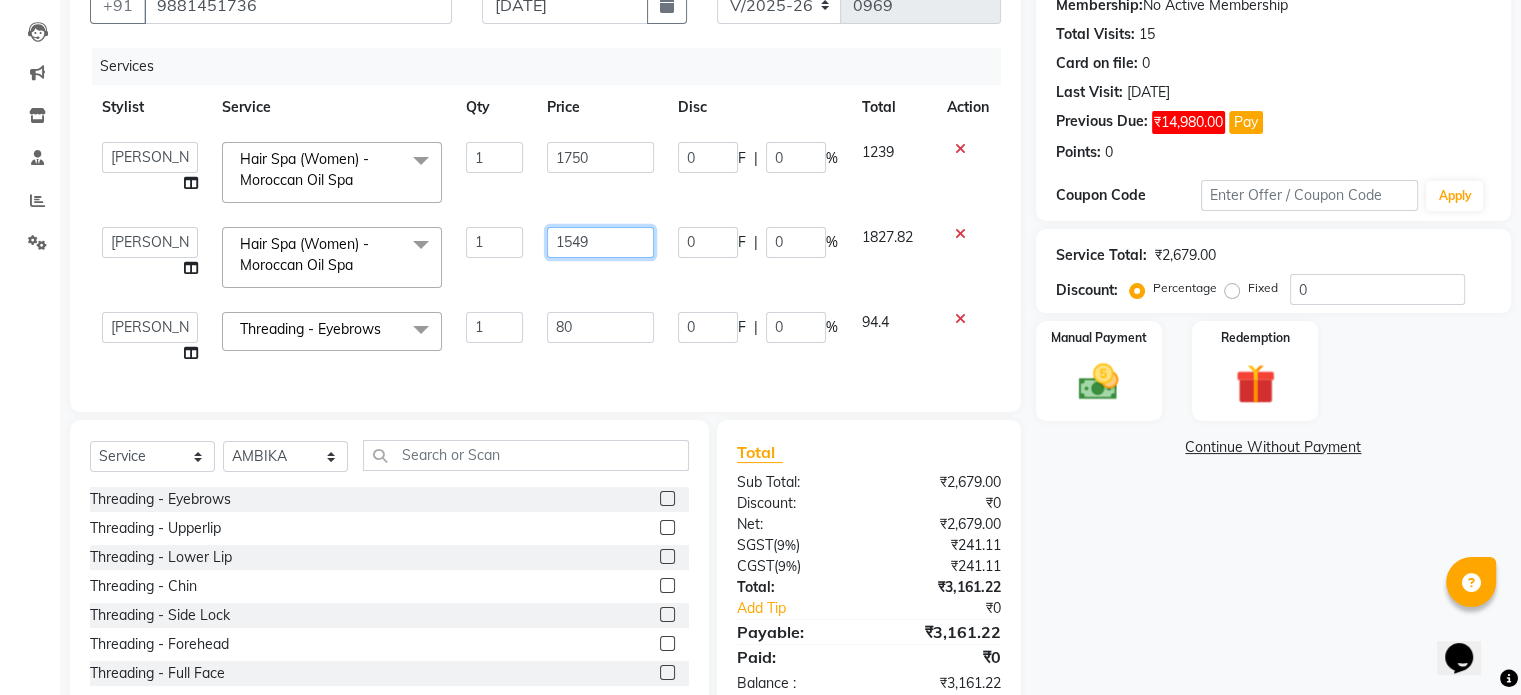 click on "1549" 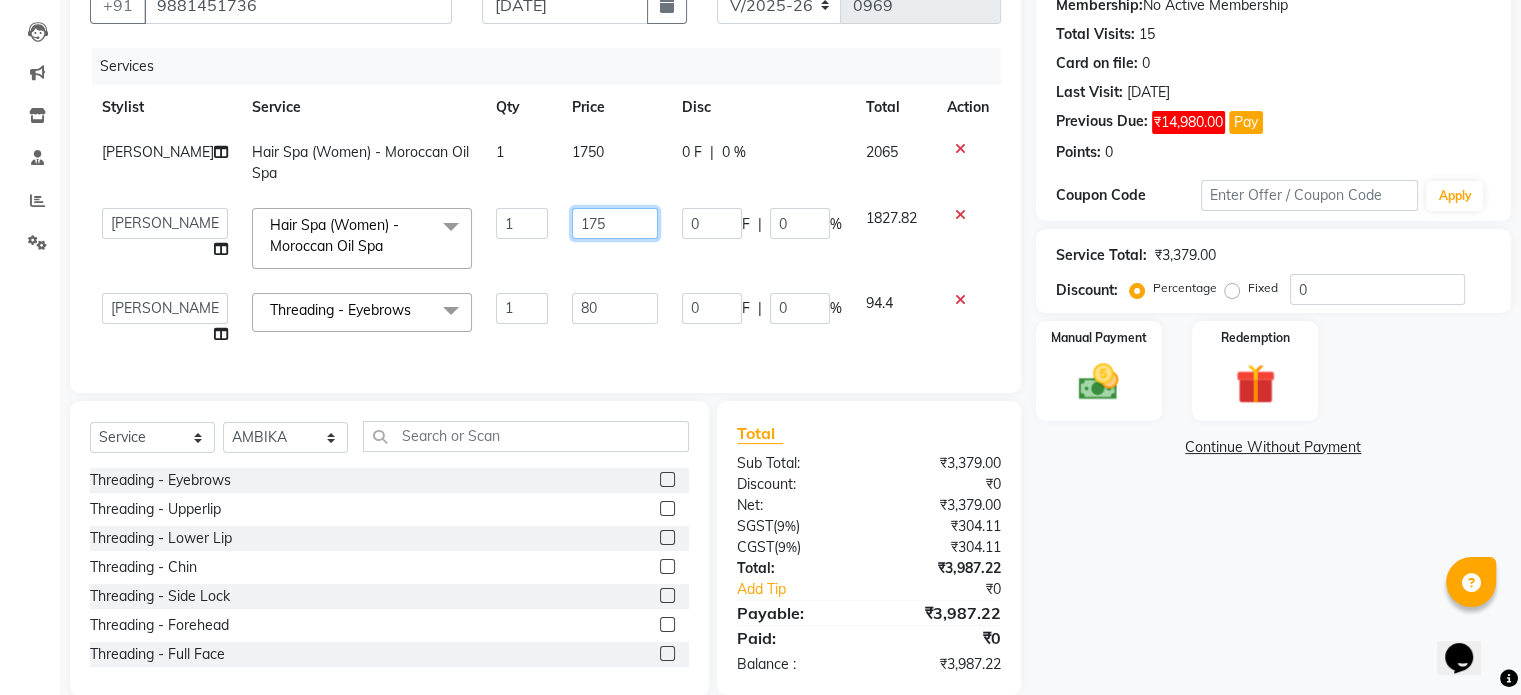 type on "1750" 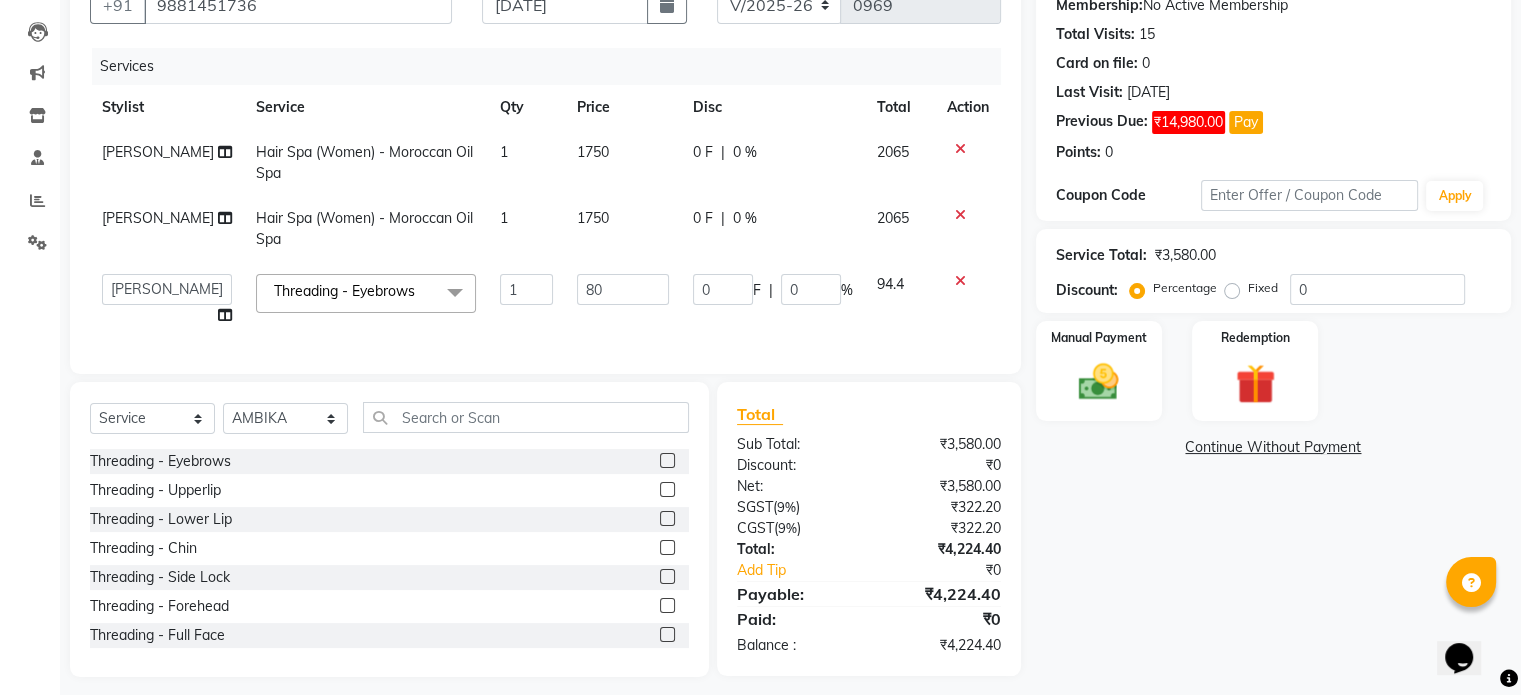 click on "80" 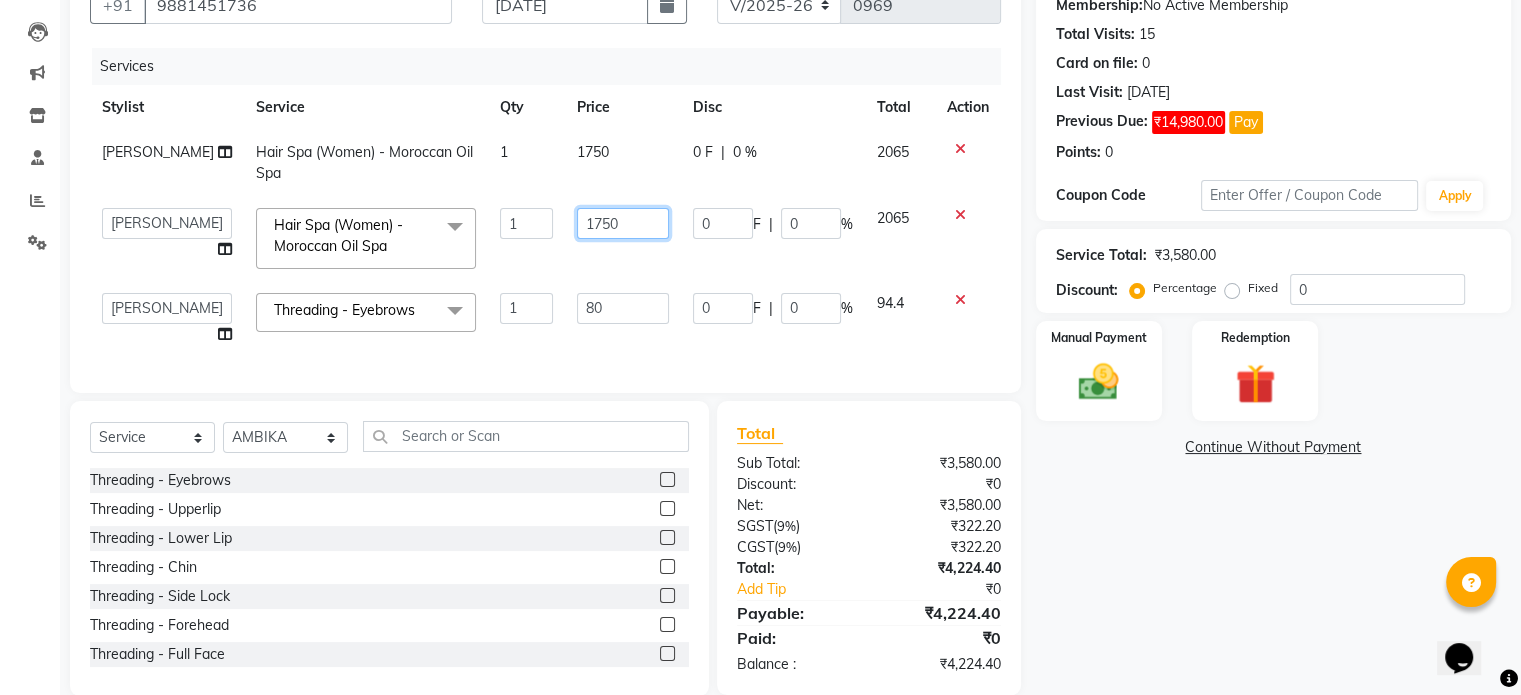 click on "1750" 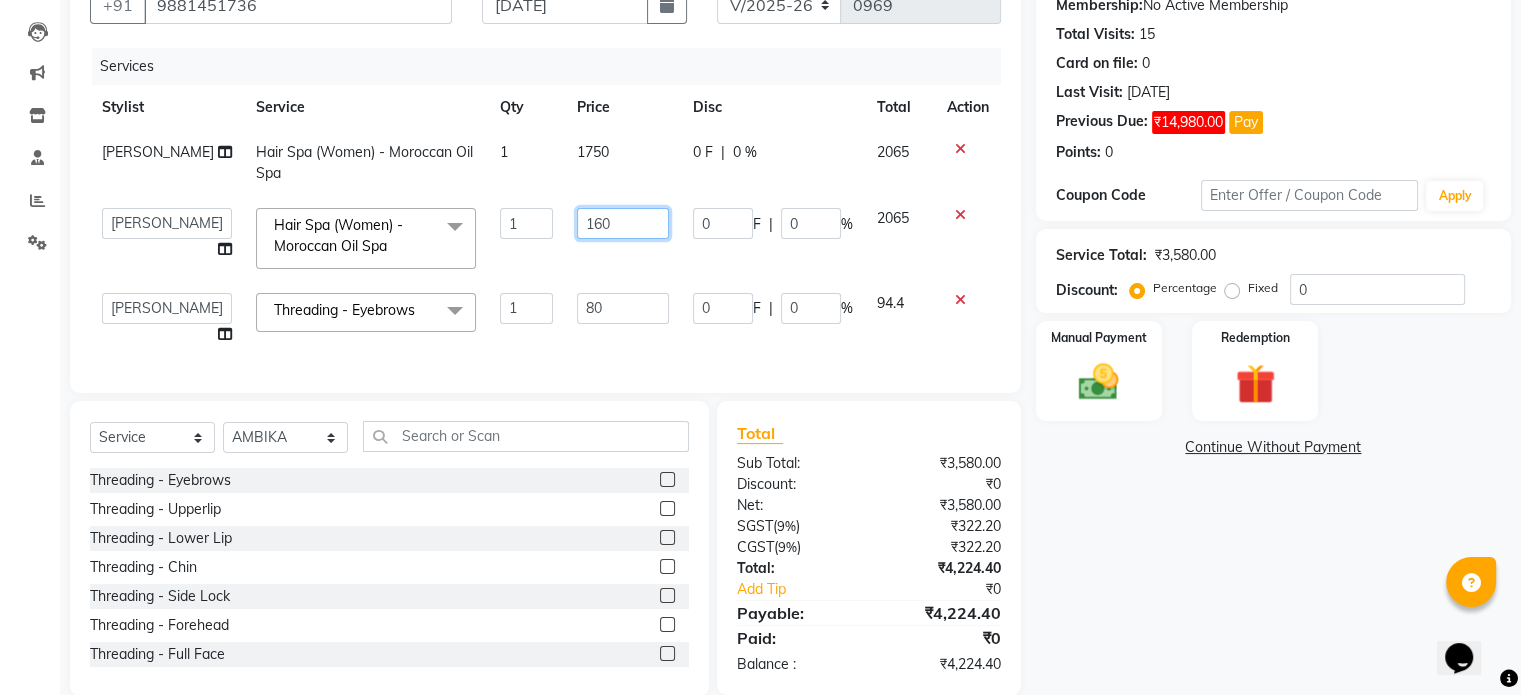 type on "1600" 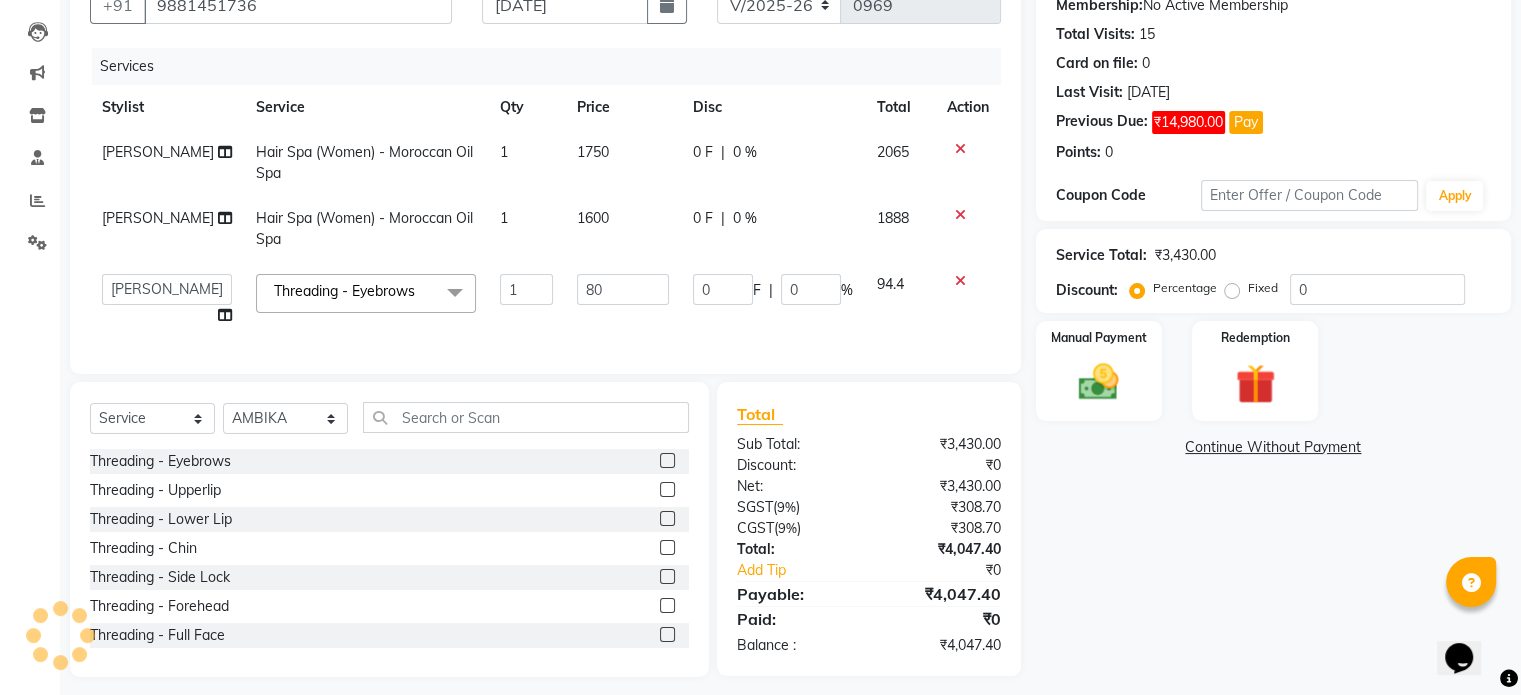click on "Services Stylist Service Qty Price Disc Total Action SHARIF Hair Spa (Women) - Moroccan Oil Spa 1 1750 0 F | 0 % 2065 Shubham  Pawar Hair Spa (Women) - Moroccan Oil Spa 1 1600 0 F | 0 % 1888  abhishek   AMBIKA   komal    kusum   Manager   navazish   Riya Shetye   Saisha   SHARIF   Shubham  Pawar   siddhi   Vanshika  Threading - Eyebrows  x Threading - Eyebrows Threading - Upperlip Threading - Lower Lip Threading - Chin Threading - Side Lock Threading - Forehead Threading - Full Face Threading - Jawline Threading - Neck Scieutific Combing green peel DERMA PEELING  LHR YELLOW PEEL LE MARINE TREATMENT tatto removal D - Tan - Underarm D - Tan - Feet D - Tan - Face & Neck D - Tan - Full Arm/Half Arm D - Tan - Half Back/Front D - Tan - Midriff D - Tan - Face Neck & Blouse Line D - Tan - Full Back/Front D - Tan - Full Leg/Half Leg D - Tan - Full Body Waxing - Sugar Wax Full Arm Waxing - Sugar Wax Full Leg Waxing - Sugar Wax Half Arm Waxing - Sugar Wax Half Leg Waxing - Sugar Wax Under Arm Waxing - Sugar Wax Chin 1" 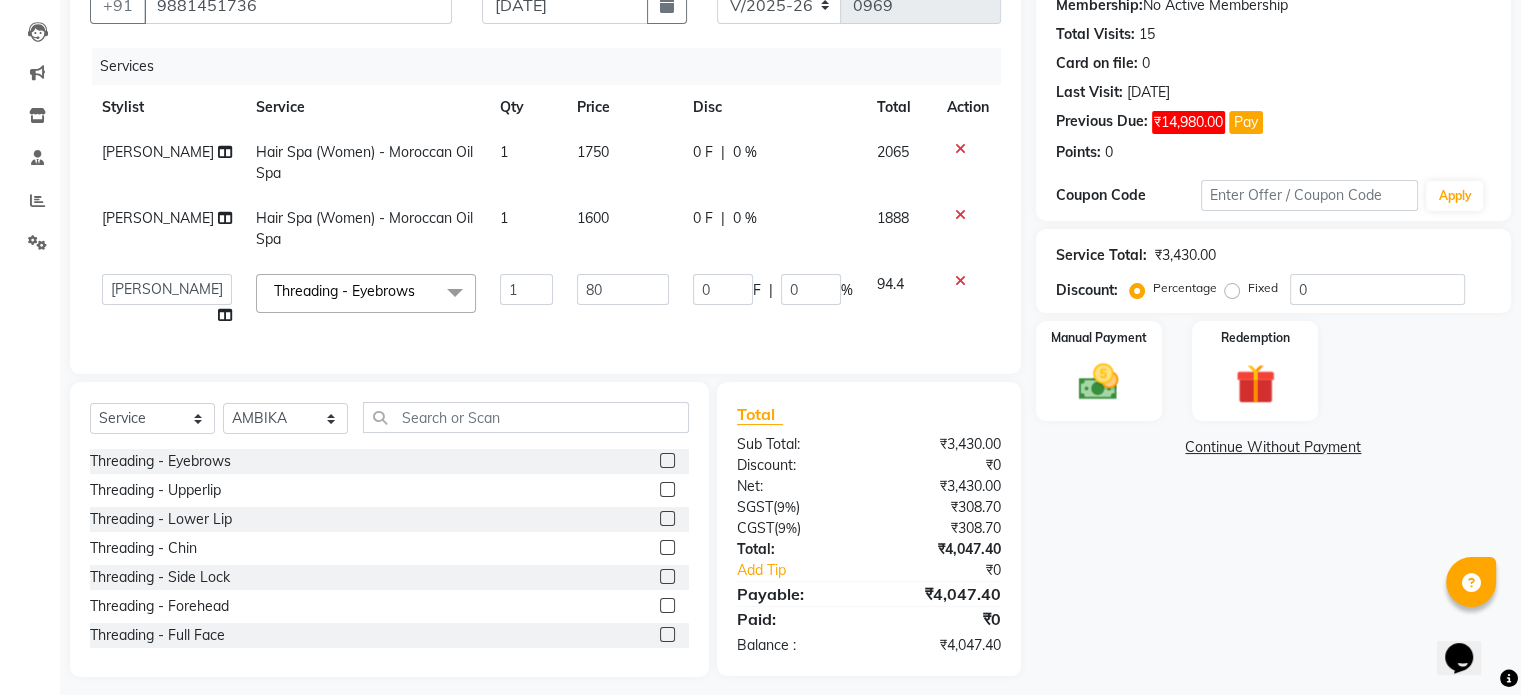 click on "1750" 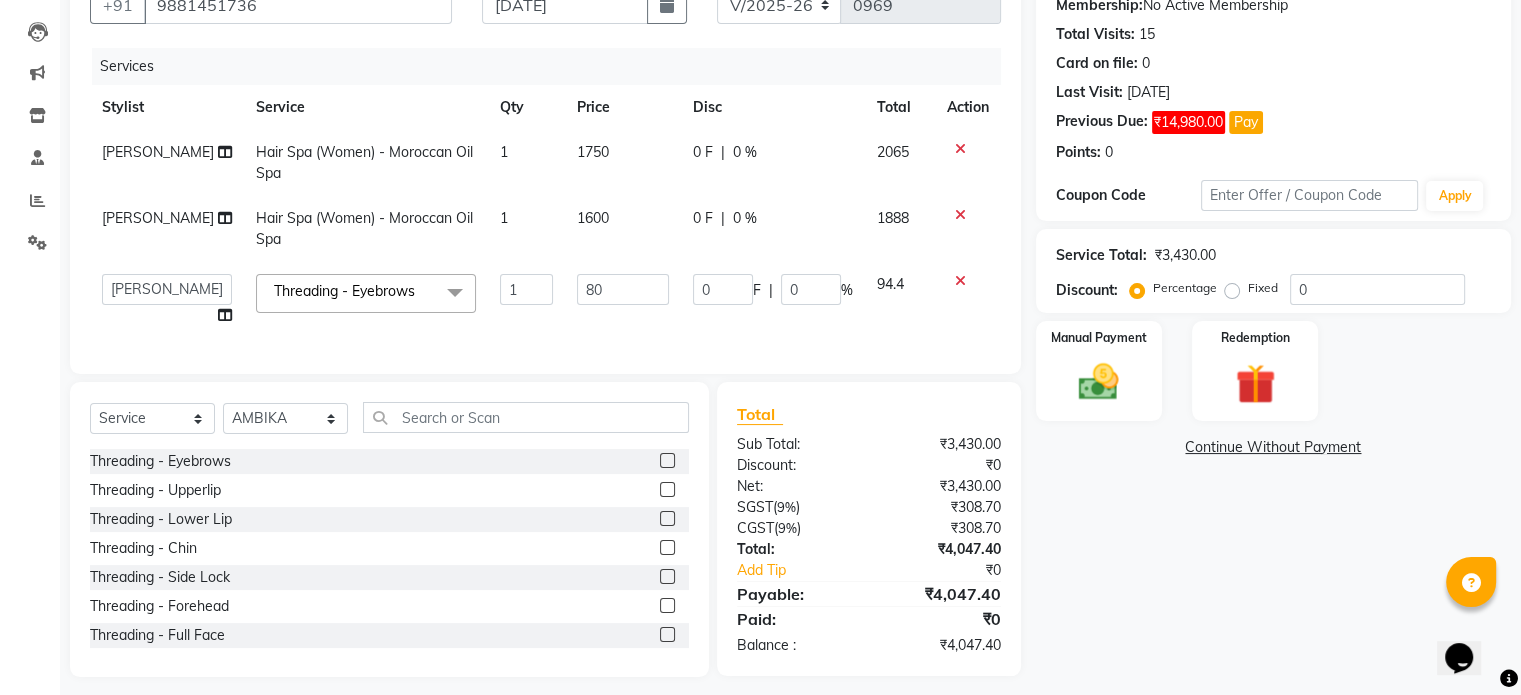 select on "47767" 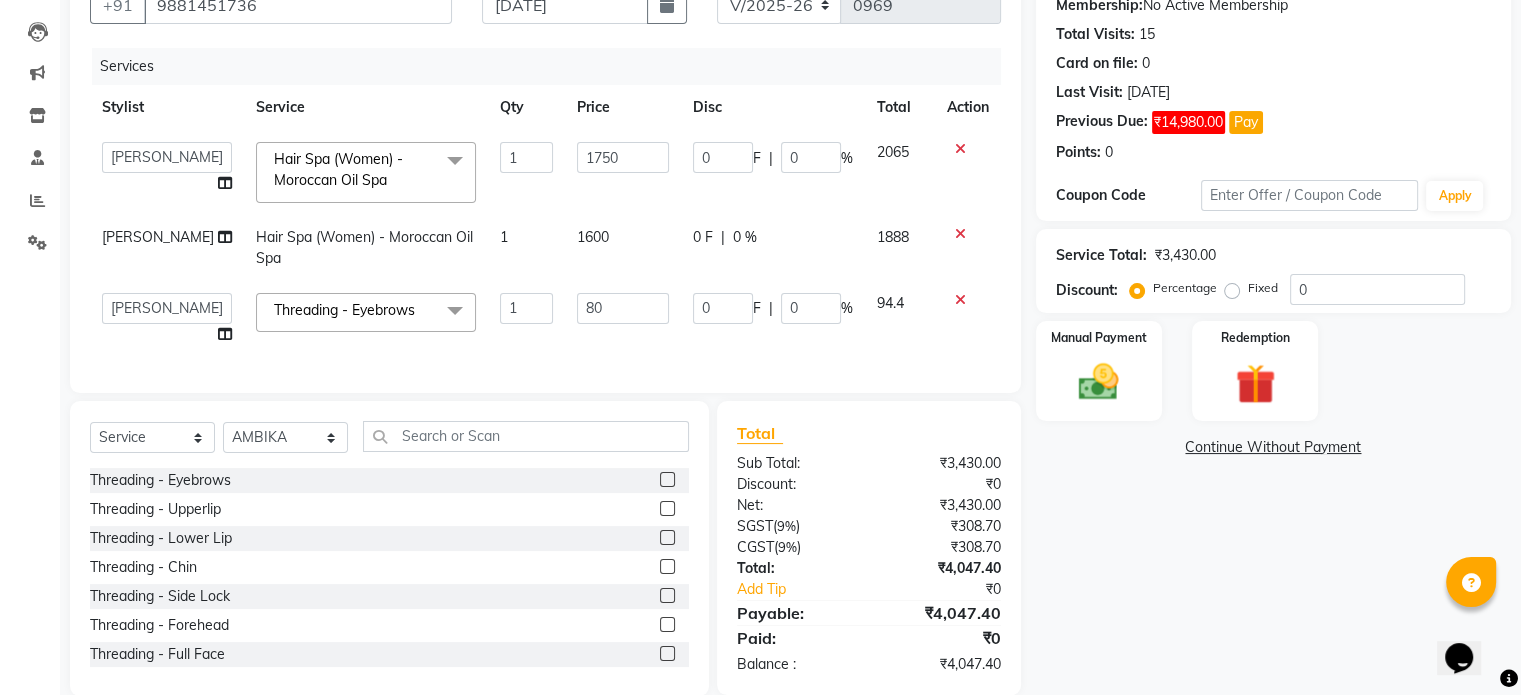 click on "1750" 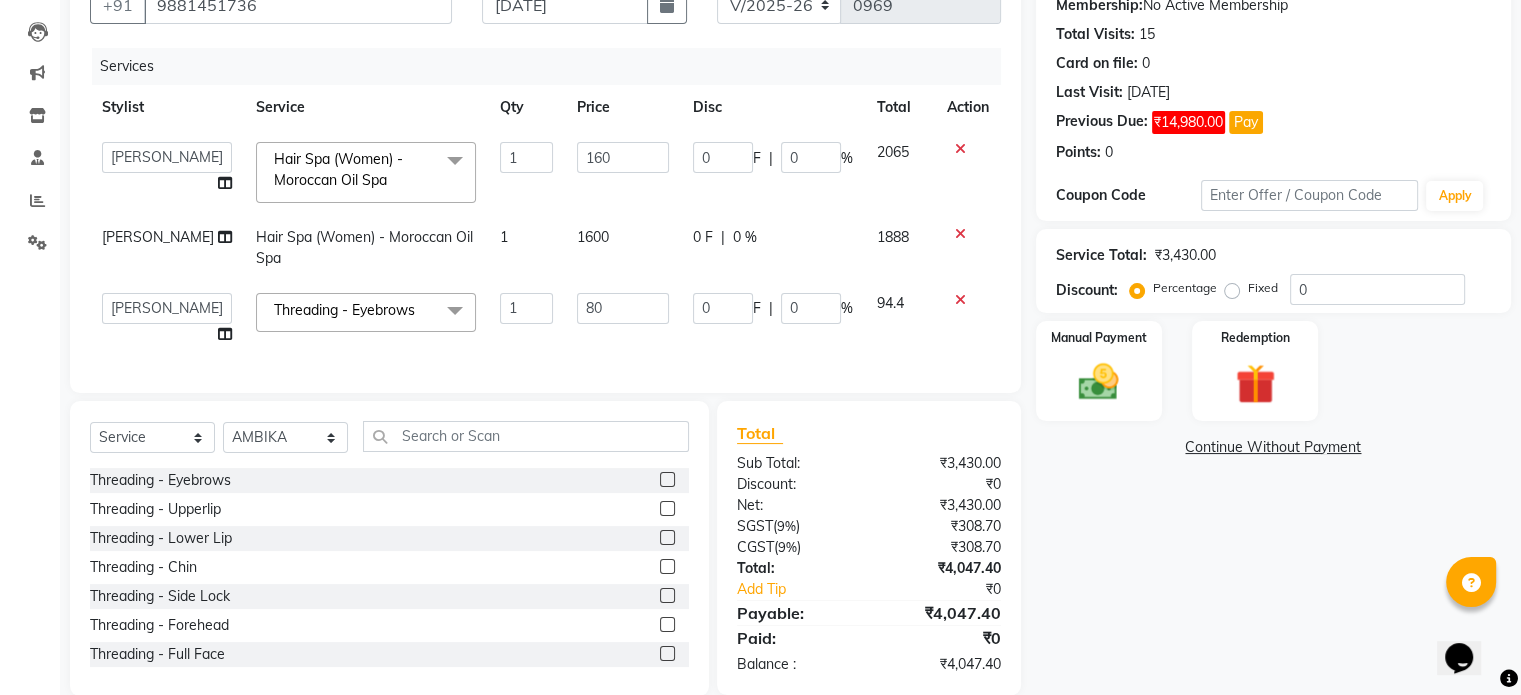 type on "1600" 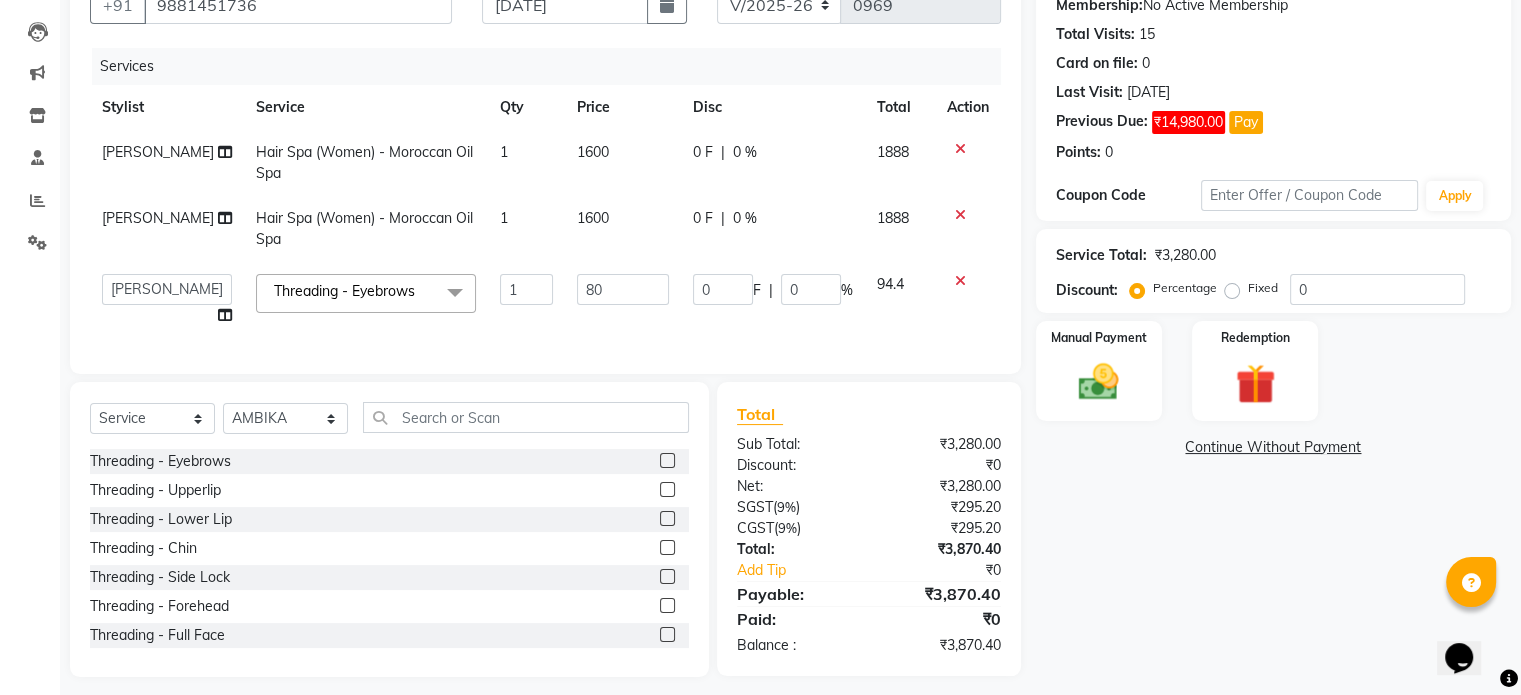 click on "Services Stylist Service Qty Price Disc Total Action SHARIF Hair Spa (Women) - Moroccan Oil Spa 1 1600 0 F | 0 % 1888 Shubham  Pawar Hair Spa (Women) - Moroccan Oil Spa 1 1600 0 F | 0 % 1888  abhishek   AMBIKA   komal    kusum   Manager   navazish   Riya Shetye   Saisha   SHARIF   Shubham  Pawar   siddhi   Vanshika  Threading - Eyebrows  x Threading - Eyebrows Threading - Upperlip Threading - Lower Lip Threading - Chin Threading - Side Lock Threading - Forehead Threading - Full Face Threading - Jawline Threading - Neck Scieutific Combing green peel DERMA PEELING  LHR YELLOW PEEL LE MARINE TREATMENT tatto removal D - Tan - Underarm D - Tan - Feet D - Tan - Face & Neck D - Tan - Full Arm/Half Arm D - Tan - Half Back/Front D - Tan - Midriff D - Tan - Face Neck & Blouse Line D - Tan - Full Back/Front D - Tan - Full Leg/Half Leg D - Tan - Full Body Waxing - Sugar Wax Full Arm Waxing - Sugar Wax Full Leg Waxing - Sugar Wax Half Arm Waxing - Sugar Wax Half Leg Waxing - Sugar Wax Under Arm Waxing - Sugar Wax Chin 1" 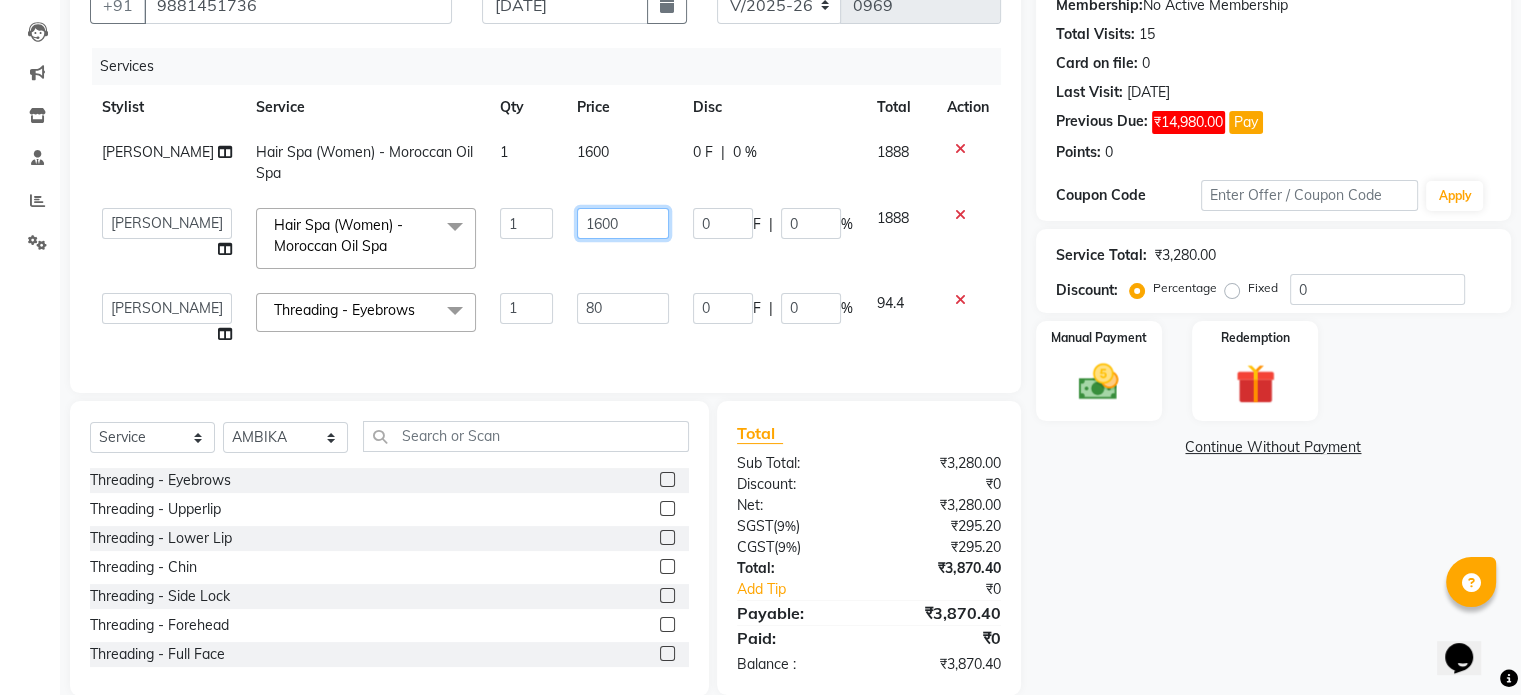 click on "1600" 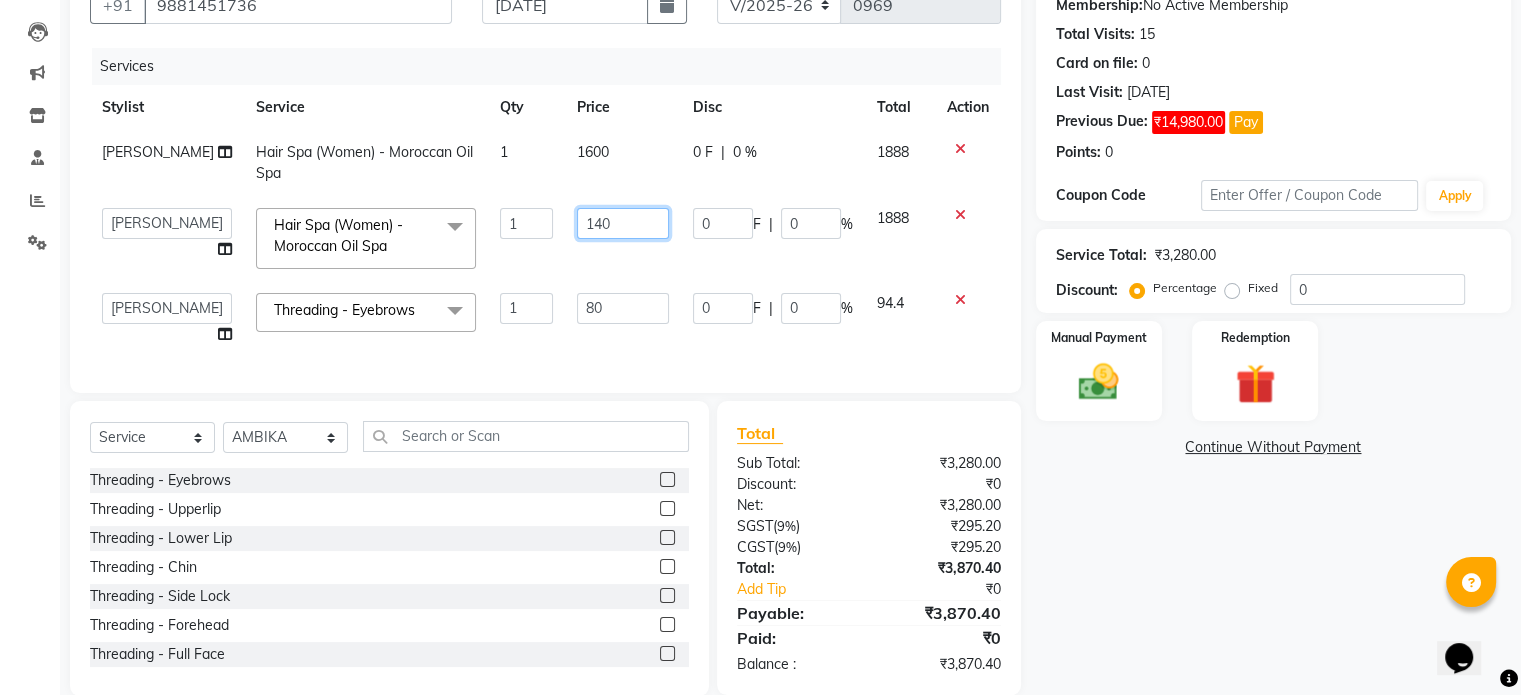 type on "1400" 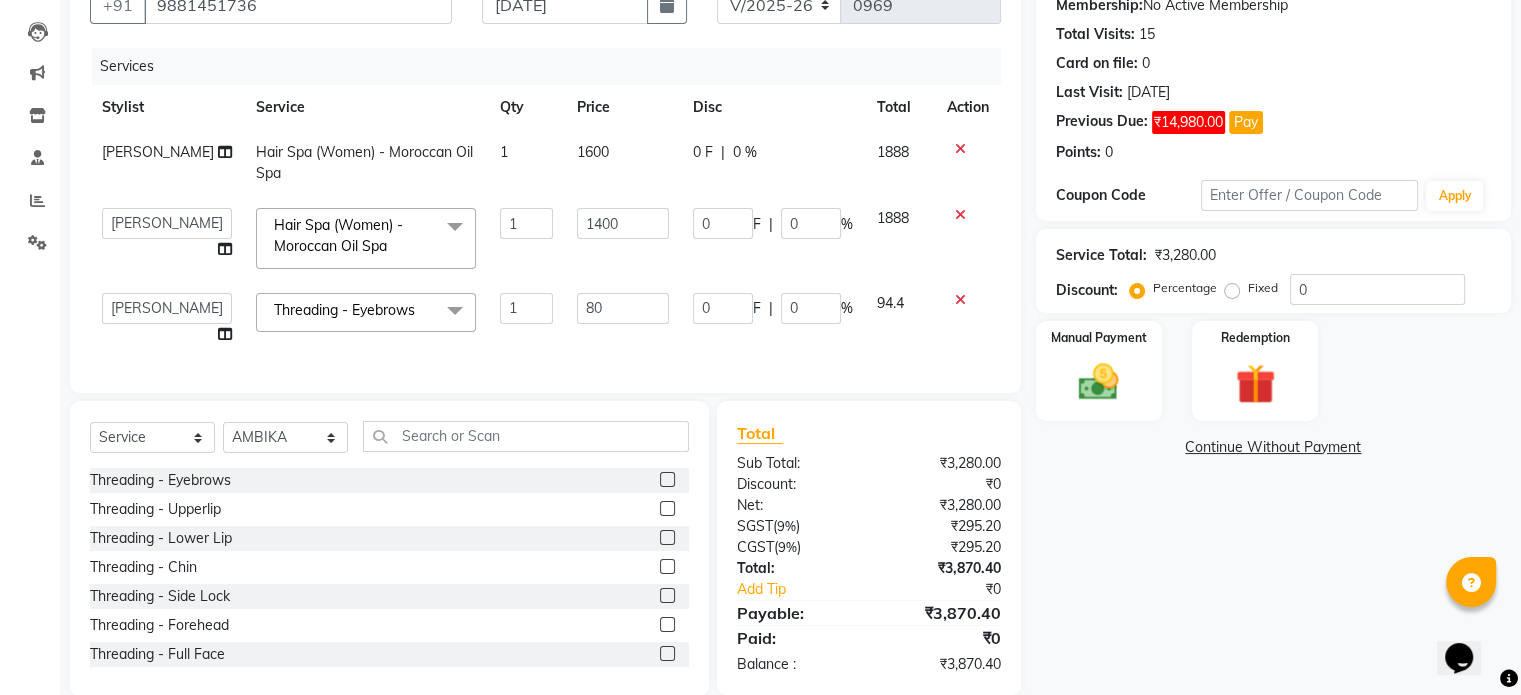 click on "Services Stylist Service Qty Price Disc Total Action SHARIF Hair Spa (Women) - Moroccan Oil Spa 1 1600 0 F | 0 % 1888  abhishek   AMBIKA   komal    kusum   Manager   navazish   Riya Shetye   Saisha   SHARIF   Shubham  Pawar   siddhi   Vanshika  Hair Spa (Women) - Moroccan Oil Spa  x Threading - Eyebrows Threading - Upperlip Threading - Lower Lip Threading - Chin Threading - Side Lock Threading - Forehead Threading - Full Face Threading - Jawline Threading - Neck Scieutific Combing green peel DERMA PEELING  LHR YELLOW PEEL LE MARINE TREATMENT tatto removal D - Tan - Underarm D - Tan - Feet D - Tan - Face & Neck D - Tan - Full Arm/Half Arm D - Tan - Half Back/Front D - Tan - Midriff D - Tan - Face Neck & Blouse Line D - Tan - Full Back/Front D - Tan - Full Leg/Half Leg D - Tan - Full Body Waxing - Sugar Wax Full Arm Waxing - Sugar Wax Full Leg Waxing - Sugar Wax Half Arm Waxing - Sugar Wax Half Leg Waxing - Sugar Wax Under Arm Waxing - Sugar Wax Chin Waxing - Sugar Wax Upperlip/Lowerlip Waxing - Sugar Wax Face" 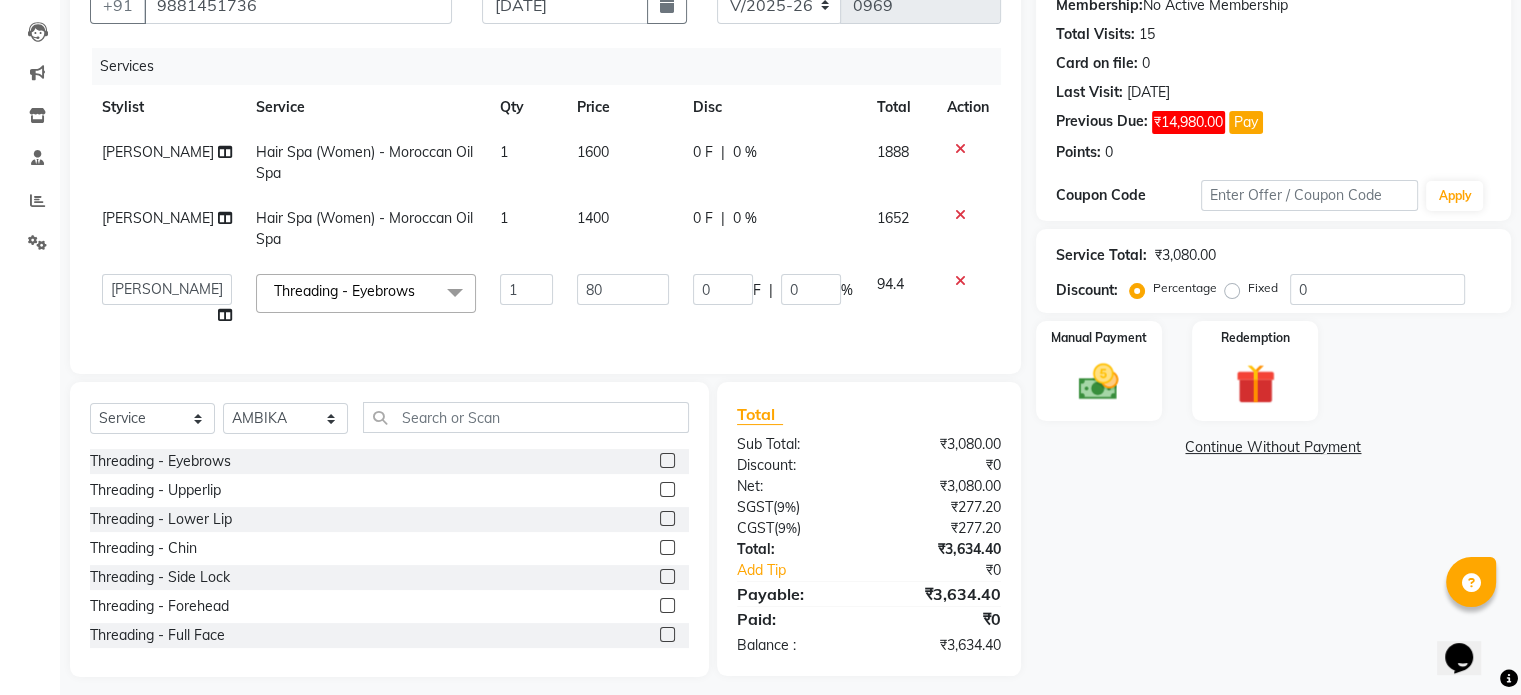 click on "1600" 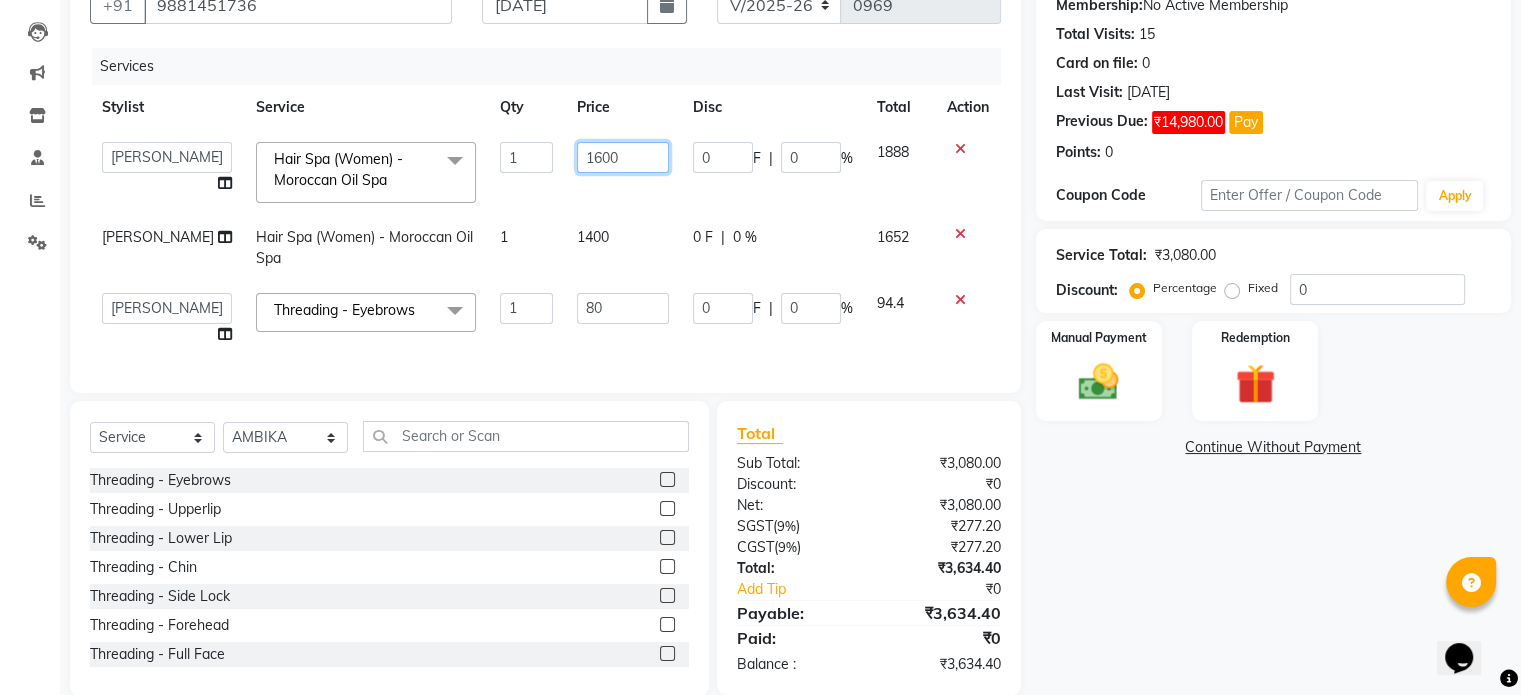 click on "1600" 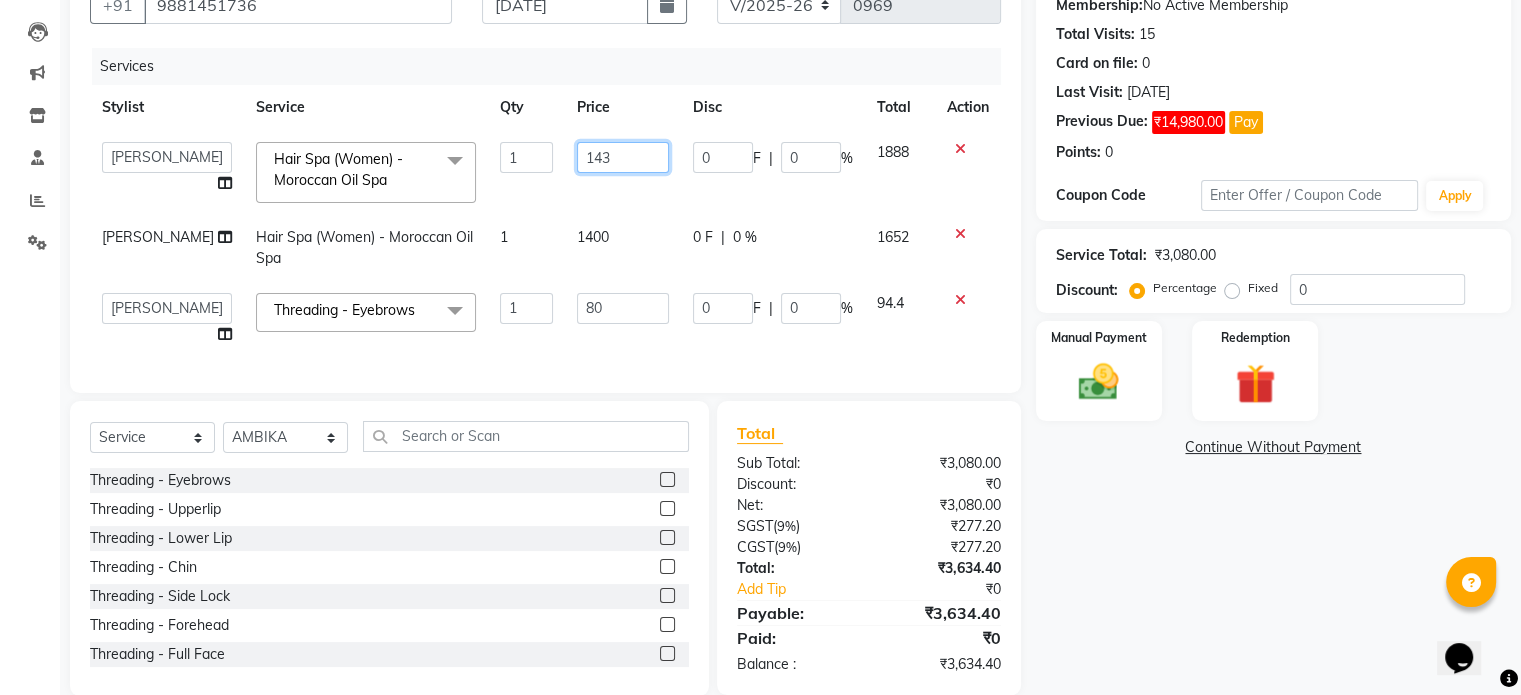 type on "1435" 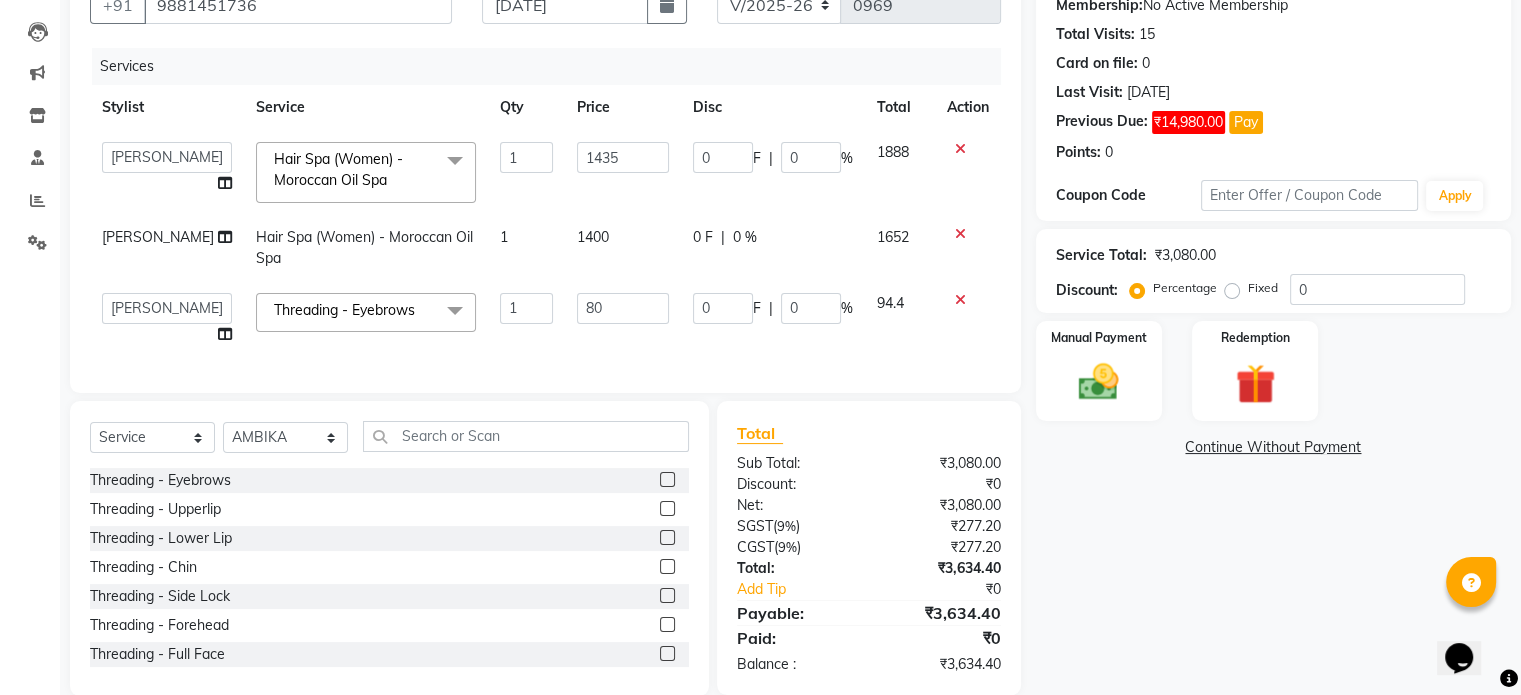 click on "80" 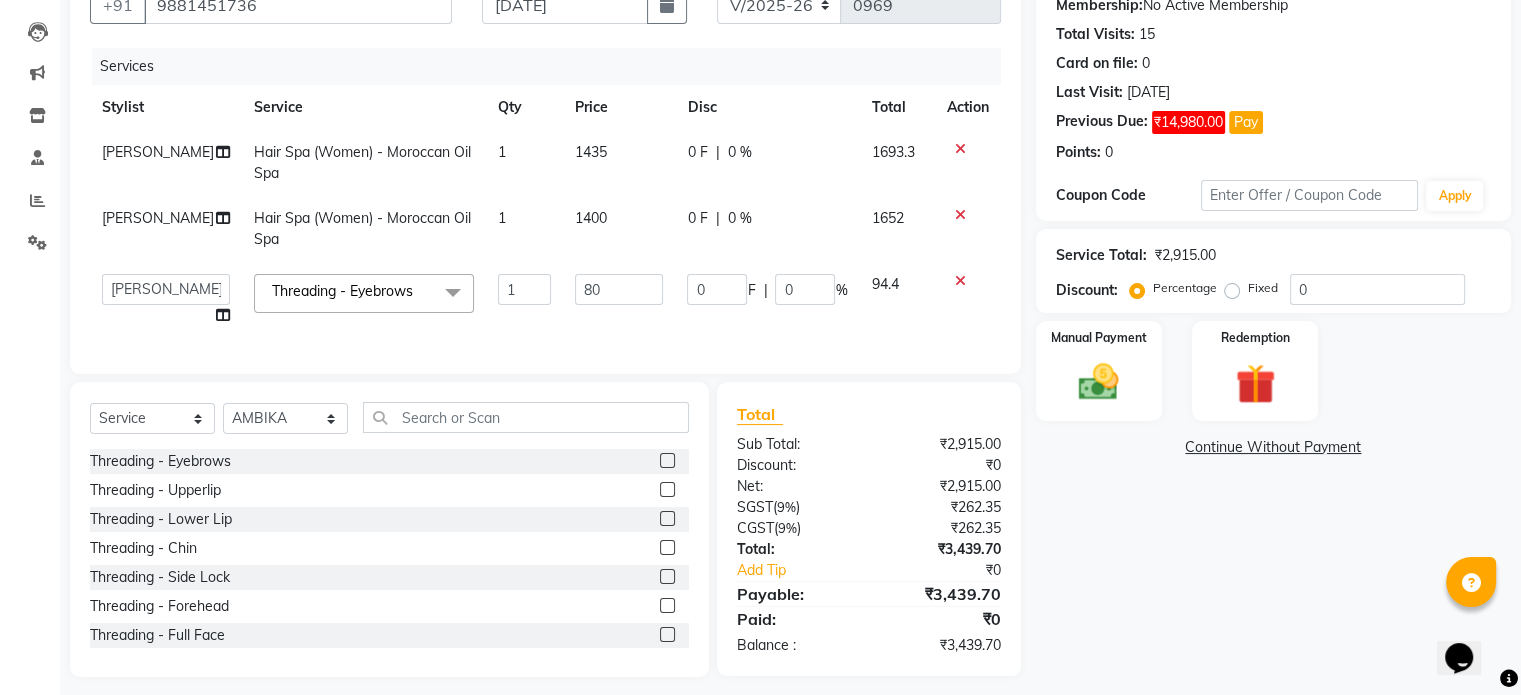 click on "1400" 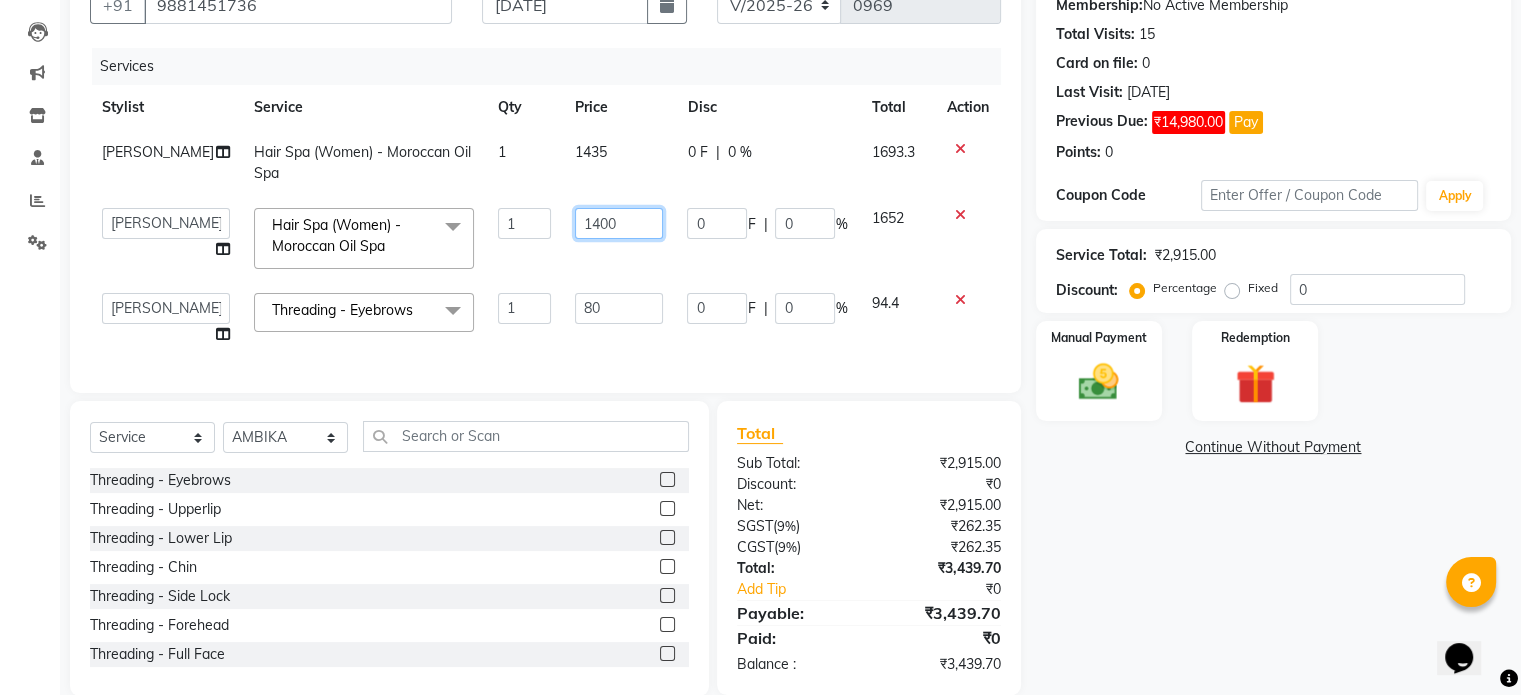 click on "1400" 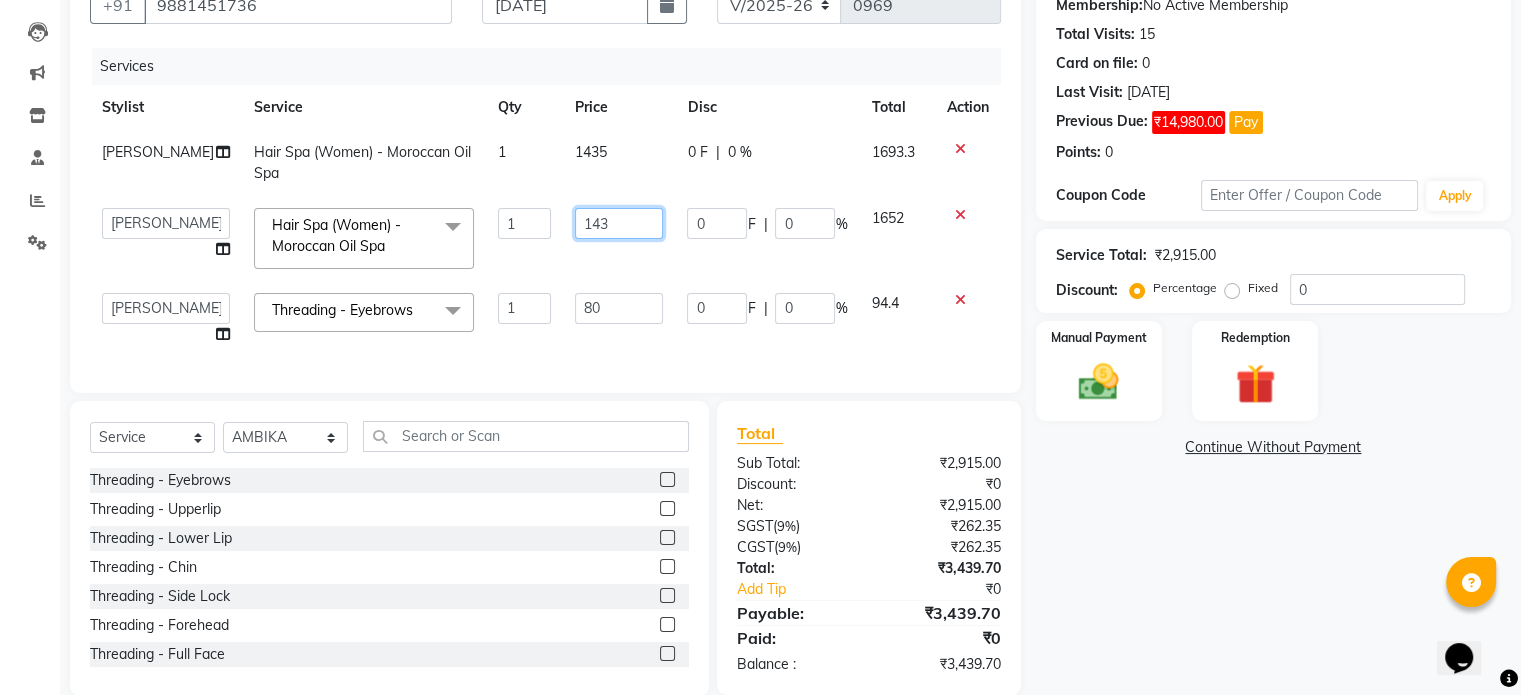 type on "1435" 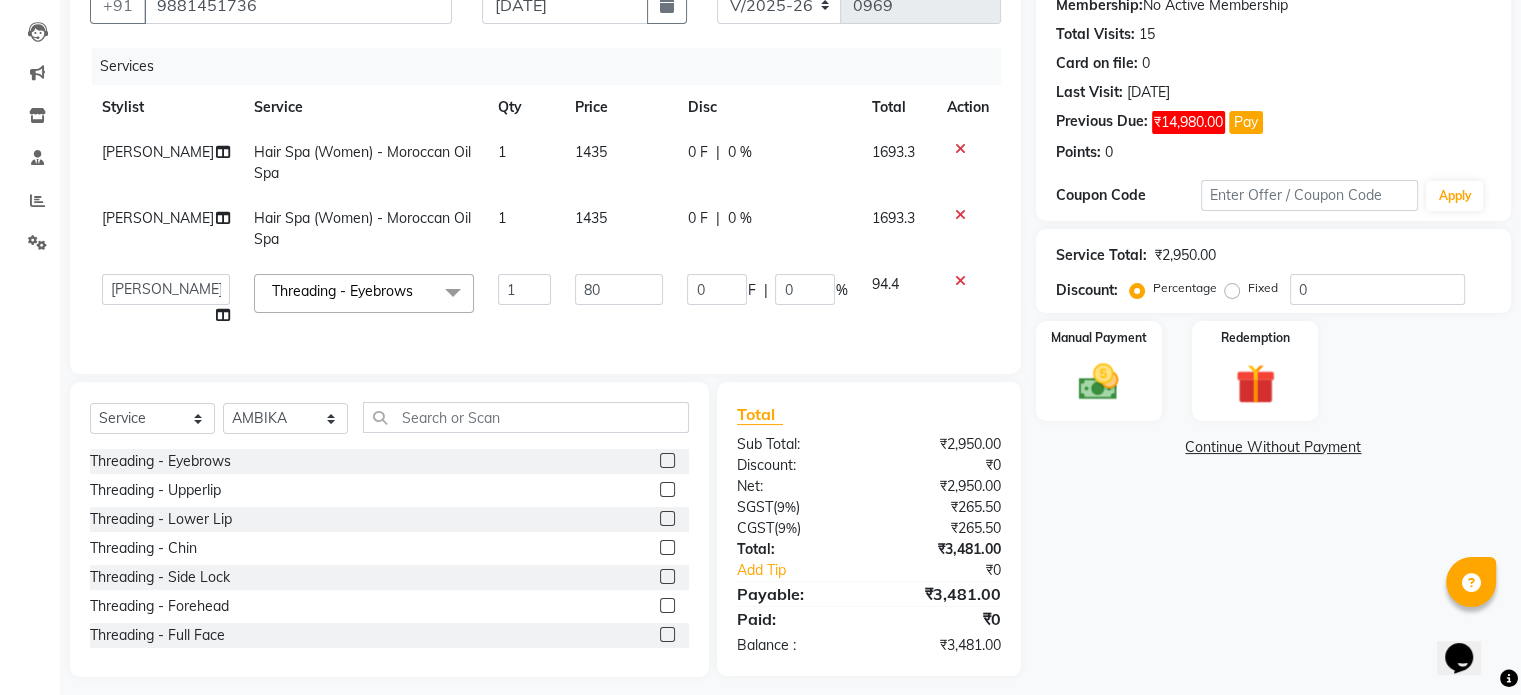 click on "80" 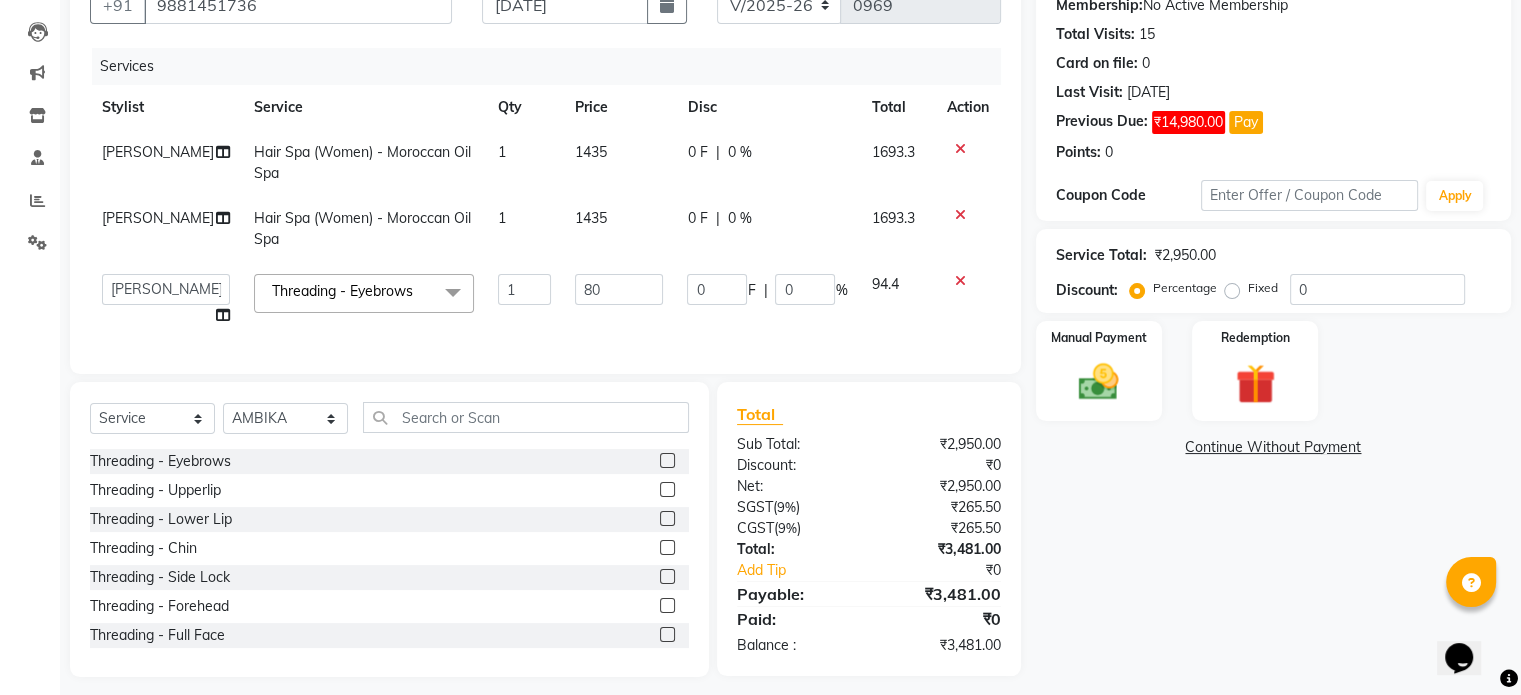 select on "14928" 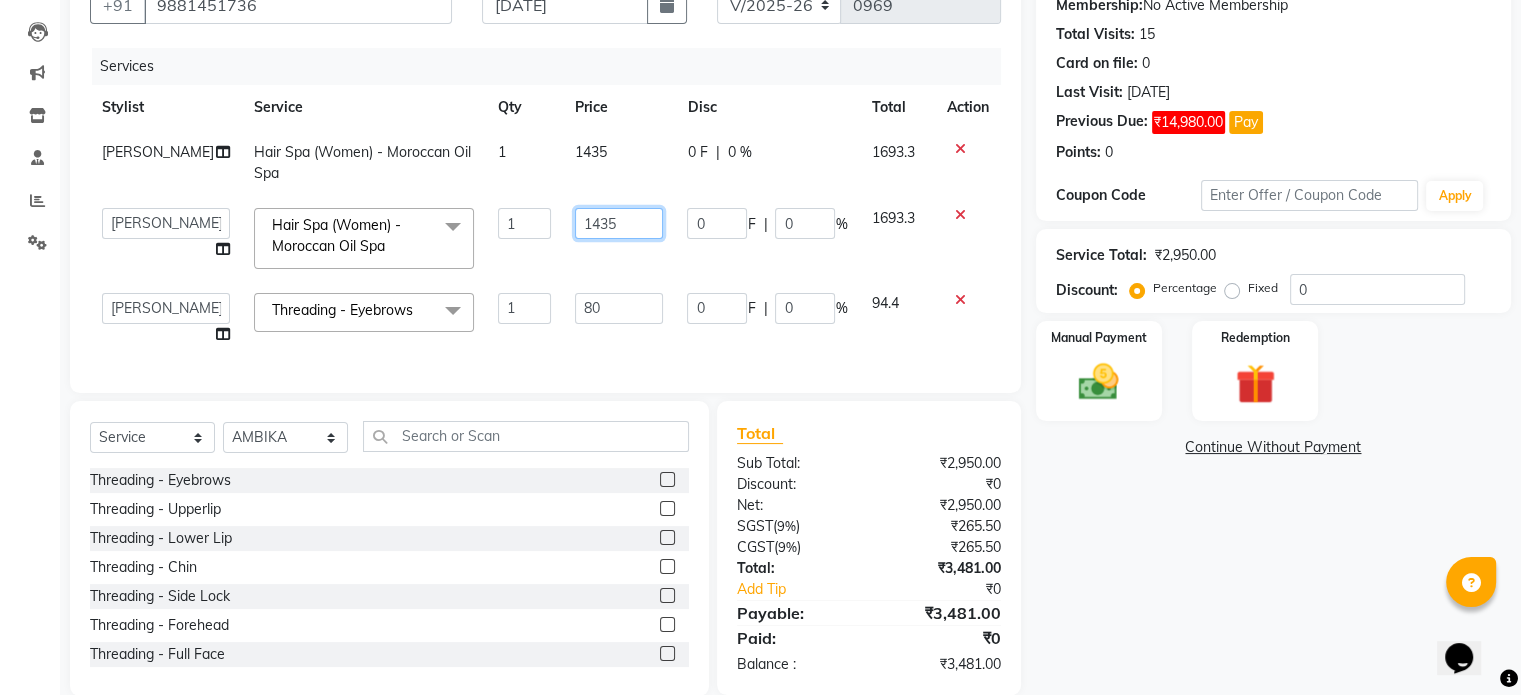 click on "1435" 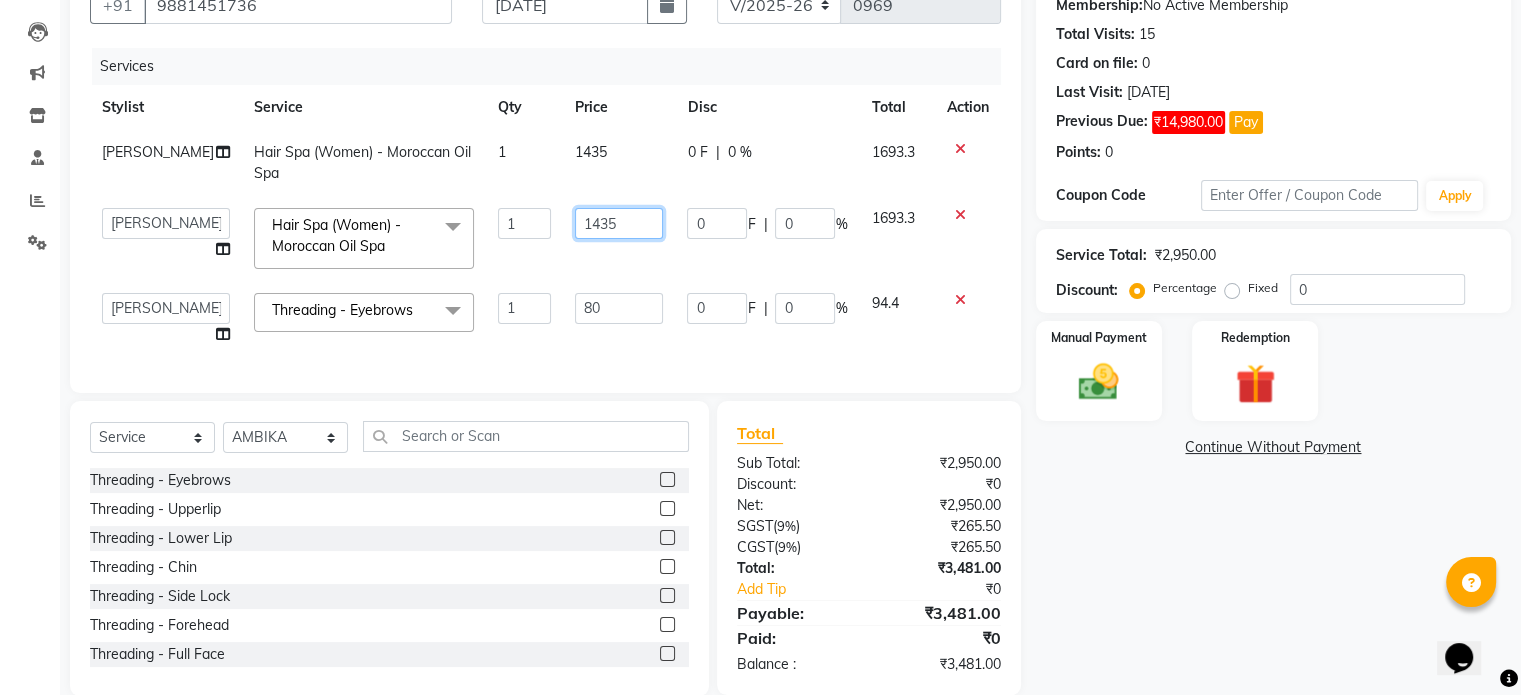 click on "1435" 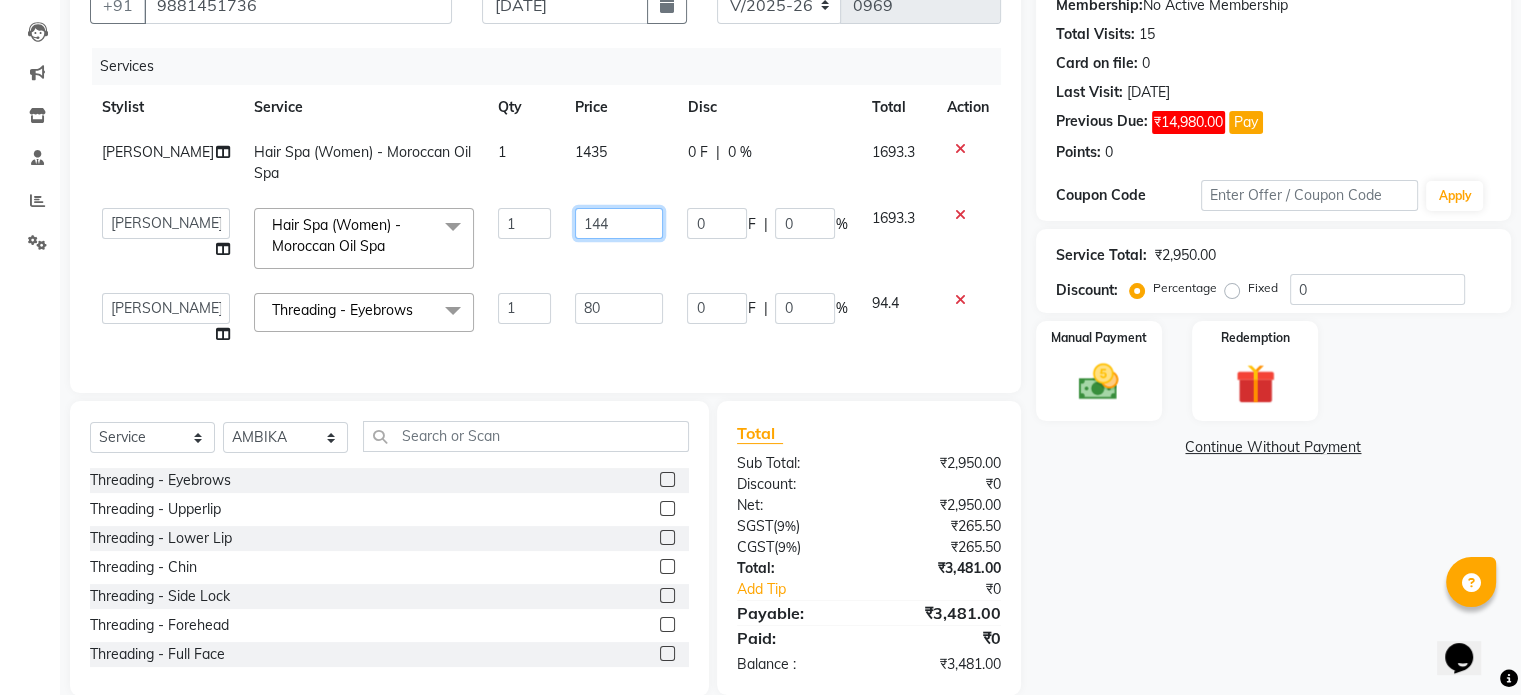 type on "1440" 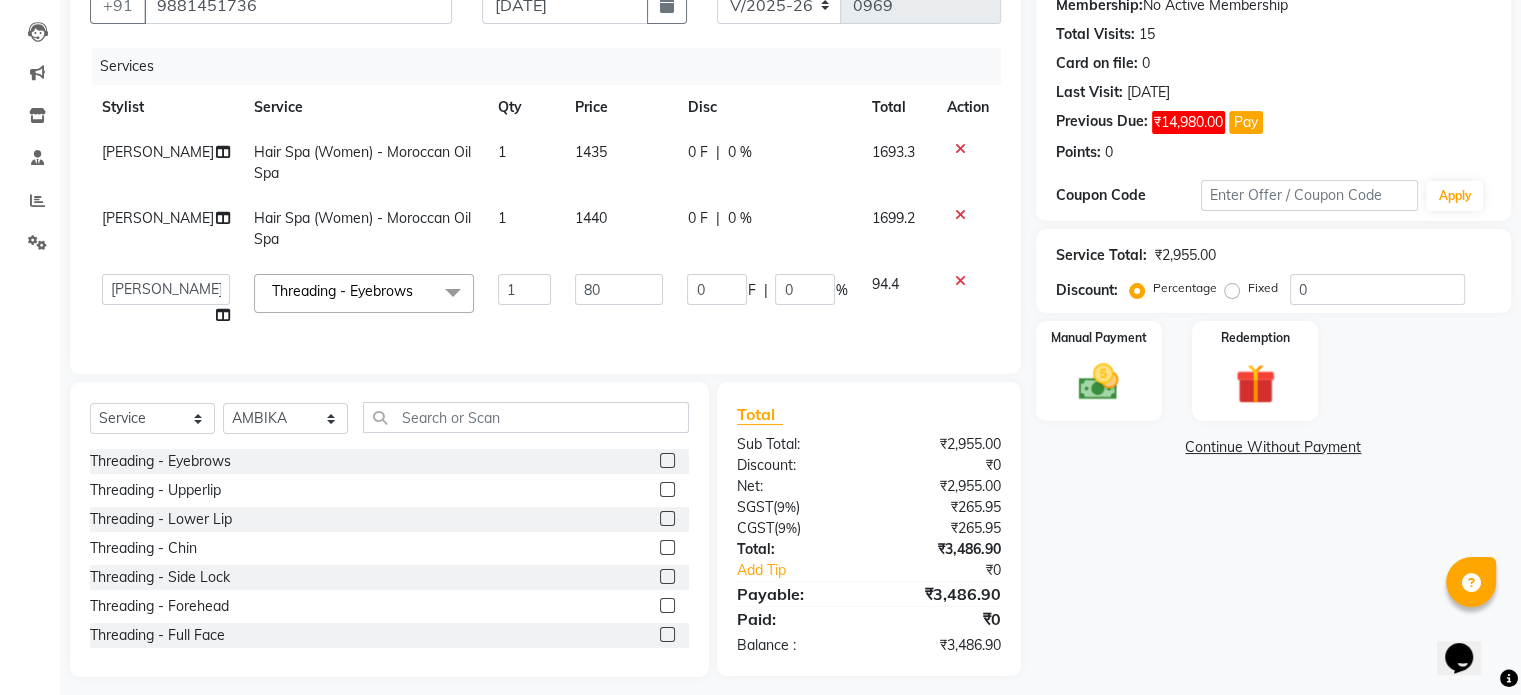 click on "Services Stylist Service Qty Price Disc Total Action SHARIF Hair Spa (Women) - Moroccan Oil Spa 1 1435 0 F | 0 % 1693.3 Shubham  Pawar Hair Spa (Women) - Moroccan Oil Spa 1 1440 0 F | 0 % 1699.2  abhishek   AMBIKA   komal    kusum   Manager   navazish   Riya Shetye   Saisha   SHARIF   Shubham  Pawar   siddhi   Vanshika  Threading - Eyebrows  x Threading - Eyebrows Threading - Upperlip Threading - Lower Lip Threading - Chin Threading - Side Lock Threading - Forehead Threading - Full Face Threading - Jawline Threading - Neck Scieutific Combing green peel DERMA PEELING  LHR YELLOW PEEL LE MARINE TREATMENT tatto removal D - Tan - Underarm D - Tan - Feet D - Tan - Face & Neck D - Tan - Full Arm/Half Arm D - Tan - Half Back/Front D - Tan - Midriff D - Tan - Face Neck & Blouse Line D - Tan - Full Back/Front D - Tan - Full Leg/Half Leg D - Tan - Full Body Waxing - Sugar Wax Full Arm Waxing - Sugar Wax Full Leg Waxing - Sugar Wax Half Arm Waxing - Sugar Wax Half Leg Waxing - Sugar Wax Under Arm Peel Off Waxing - Chin" 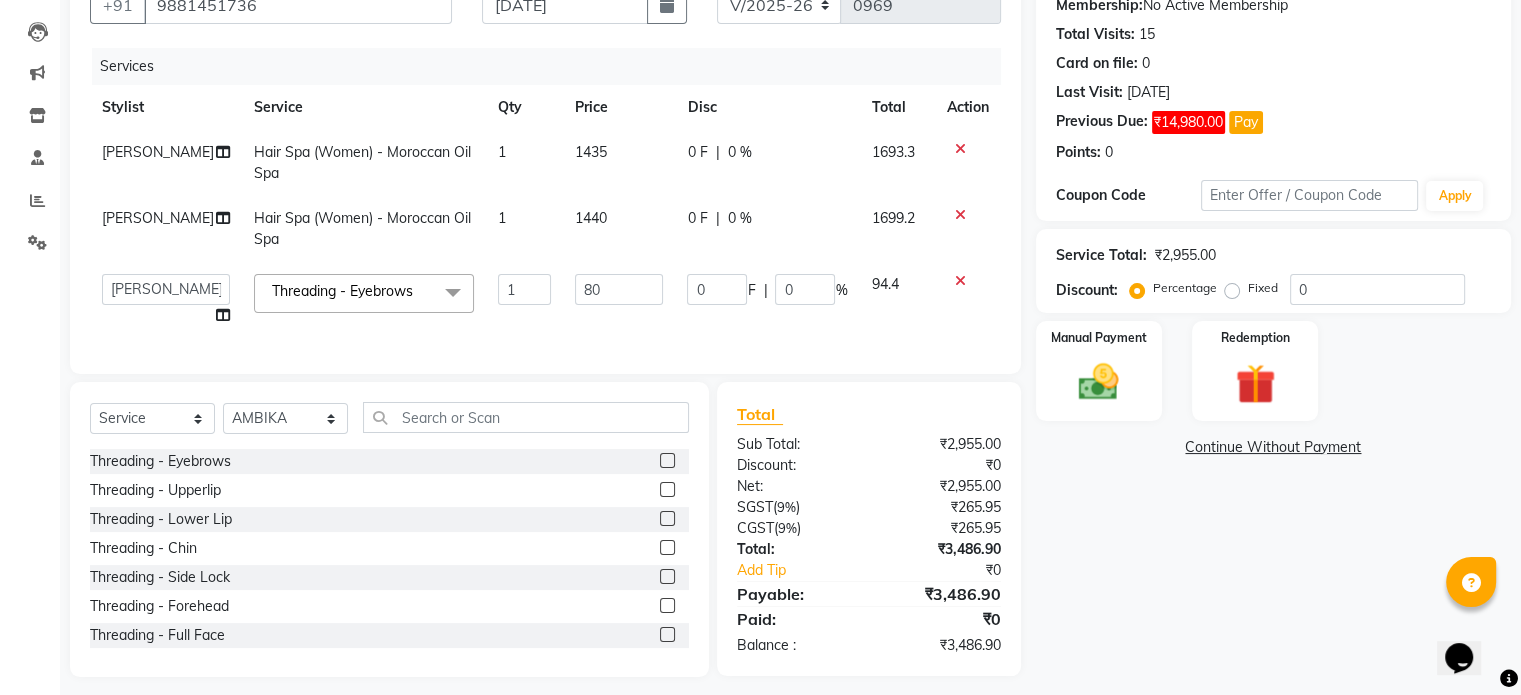 select on "47767" 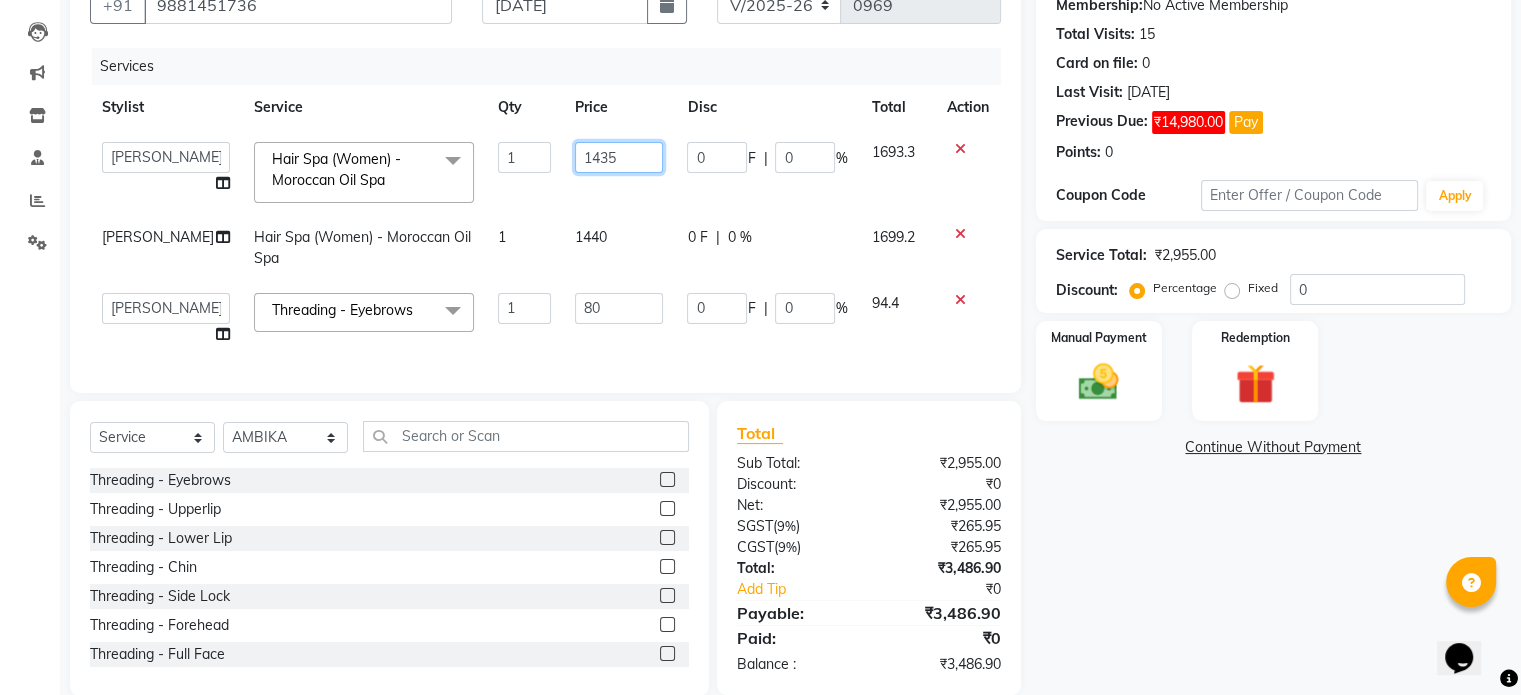 click on "1435" 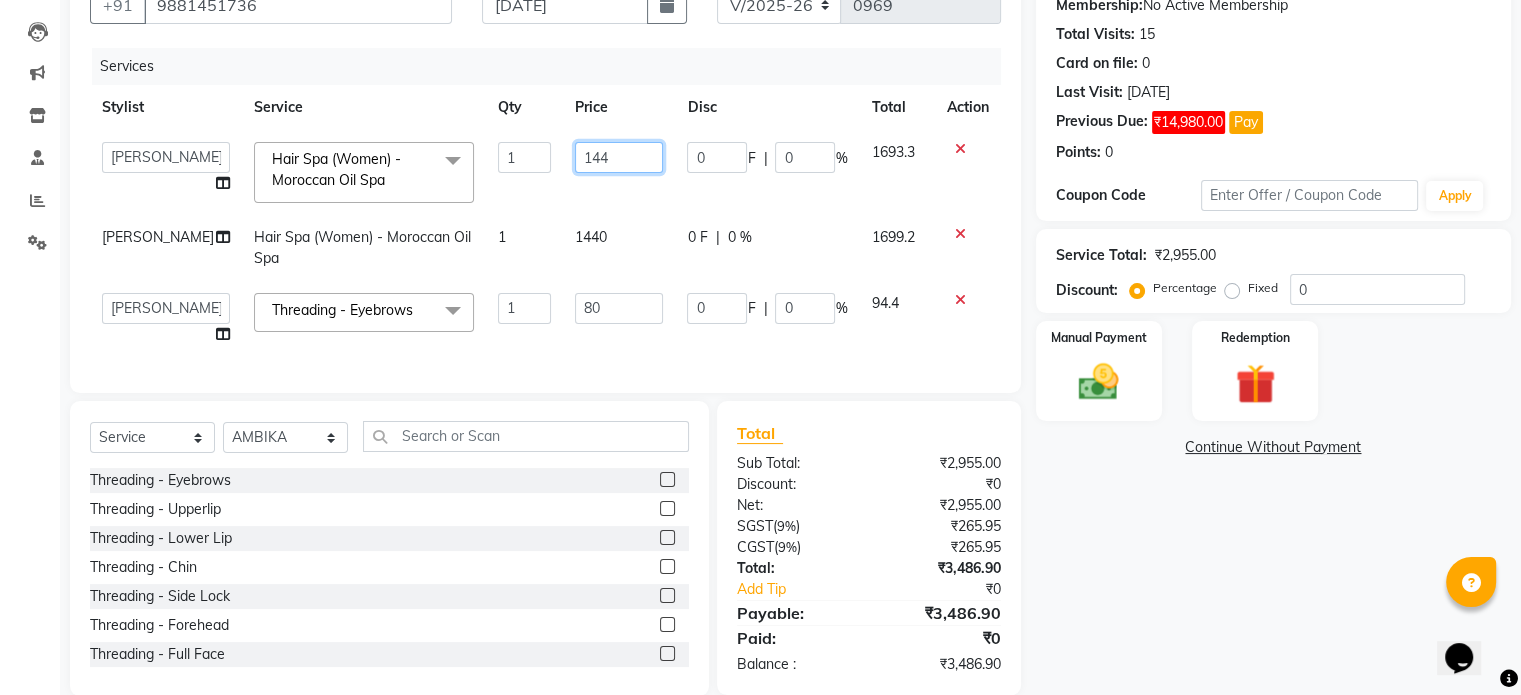 type on "1440" 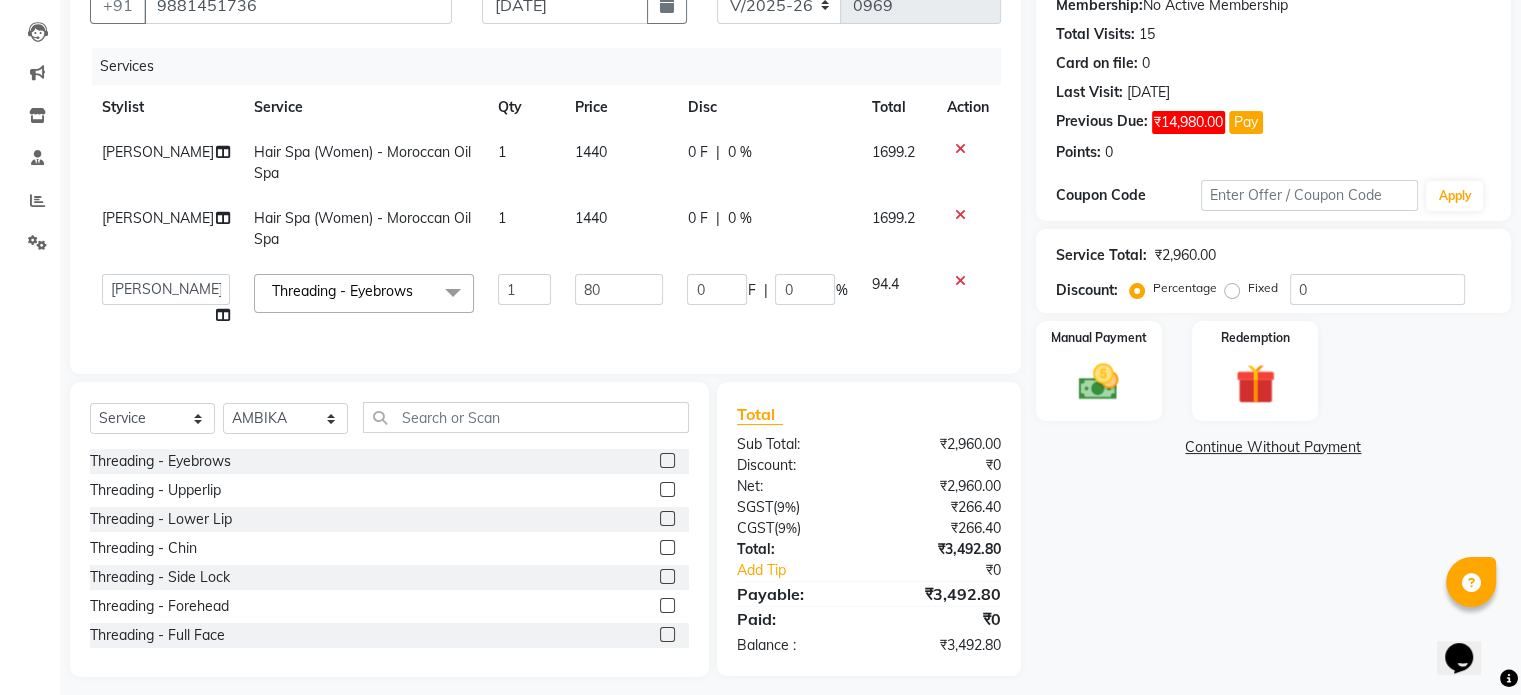 click on "Services Stylist Service Qty Price Disc Total Action SHARIF Hair Spa (Women) - Moroccan Oil Spa 1 1440 0 F | 0 % 1699.2 Shubham  Pawar Hair Spa (Women) - Moroccan Oil Spa 1 1440 0 F | 0 % 1699.2  abhishek   AMBIKA   komal    kusum   Manager   navazish   Riya Shetye   Saisha   SHARIF   Shubham  Pawar   siddhi   Vanshika  Threading - Eyebrows  x Threading - Eyebrows Threading - Upperlip Threading - Lower Lip Threading - Chin Threading - Side Lock Threading - Forehead Threading - Full Face Threading - Jawline Threading - Neck Scieutific Combing green peel DERMA PEELING  LHR YELLOW PEEL LE MARINE TREATMENT tatto removal D - Tan - Underarm D - Tan - Feet D - Tan - Face & Neck D - Tan - Full Arm/Half Arm D - Tan - Half Back/Front D - Tan - Midriff D - Tan - Face Neck & Blouse Line D - Tan - Full Back/Front D - Tan - Full Leg/Half Leg D - Tan - Full Body Waxing - Sugar Wax Full Arm Waxing - Sugar Wax Full Leg Waxing - Sugar Wax Half Arm Waxing - Sugar Wax Half Leg Waxing - Sugar Wax Under Arm Peel Off Waxing - Chin" 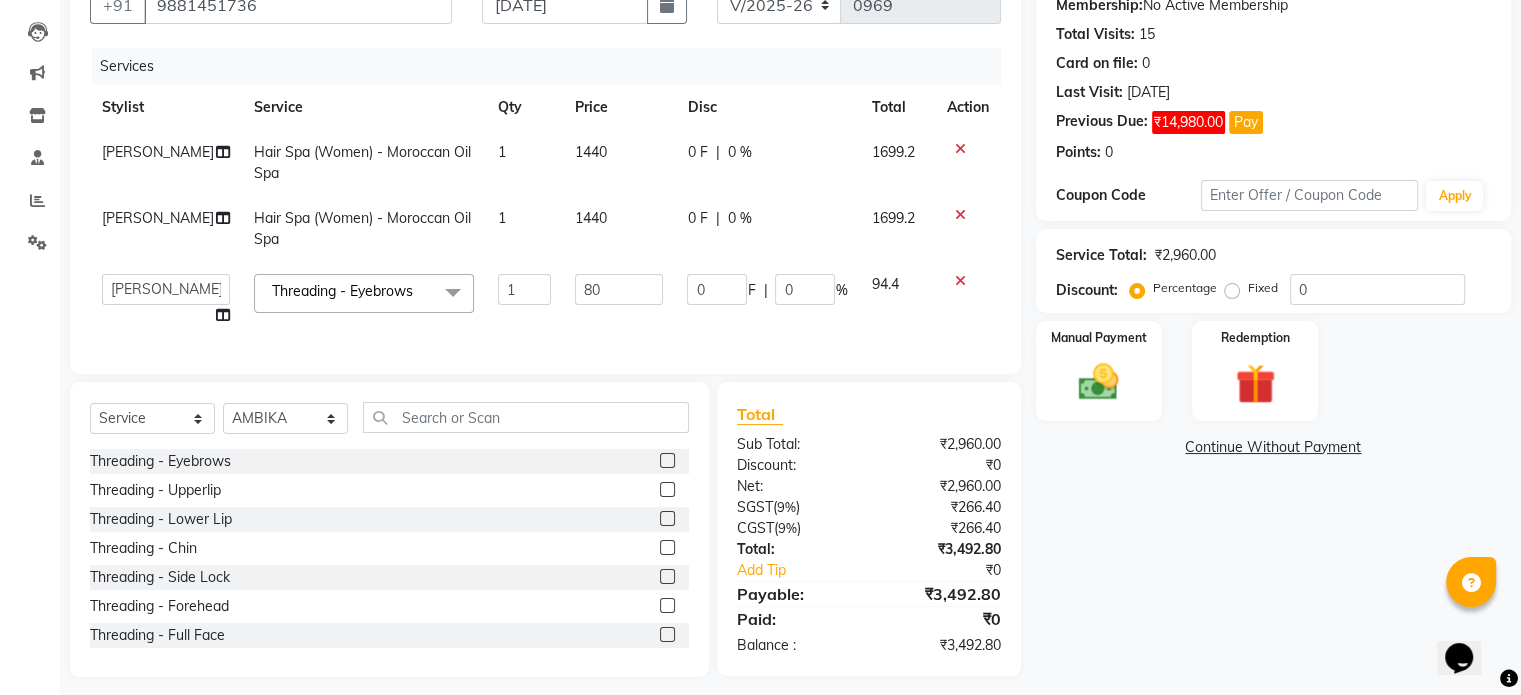 select on "14928" 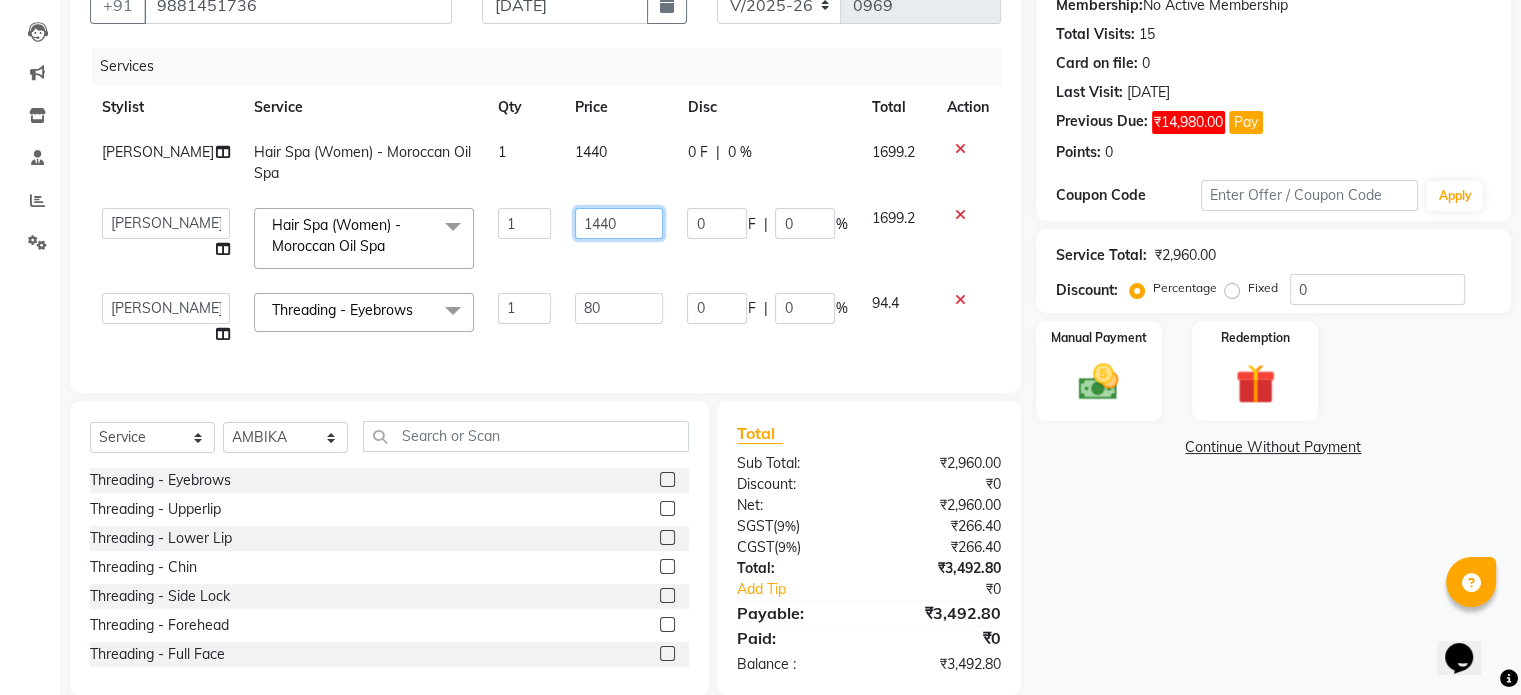 click on "1440" 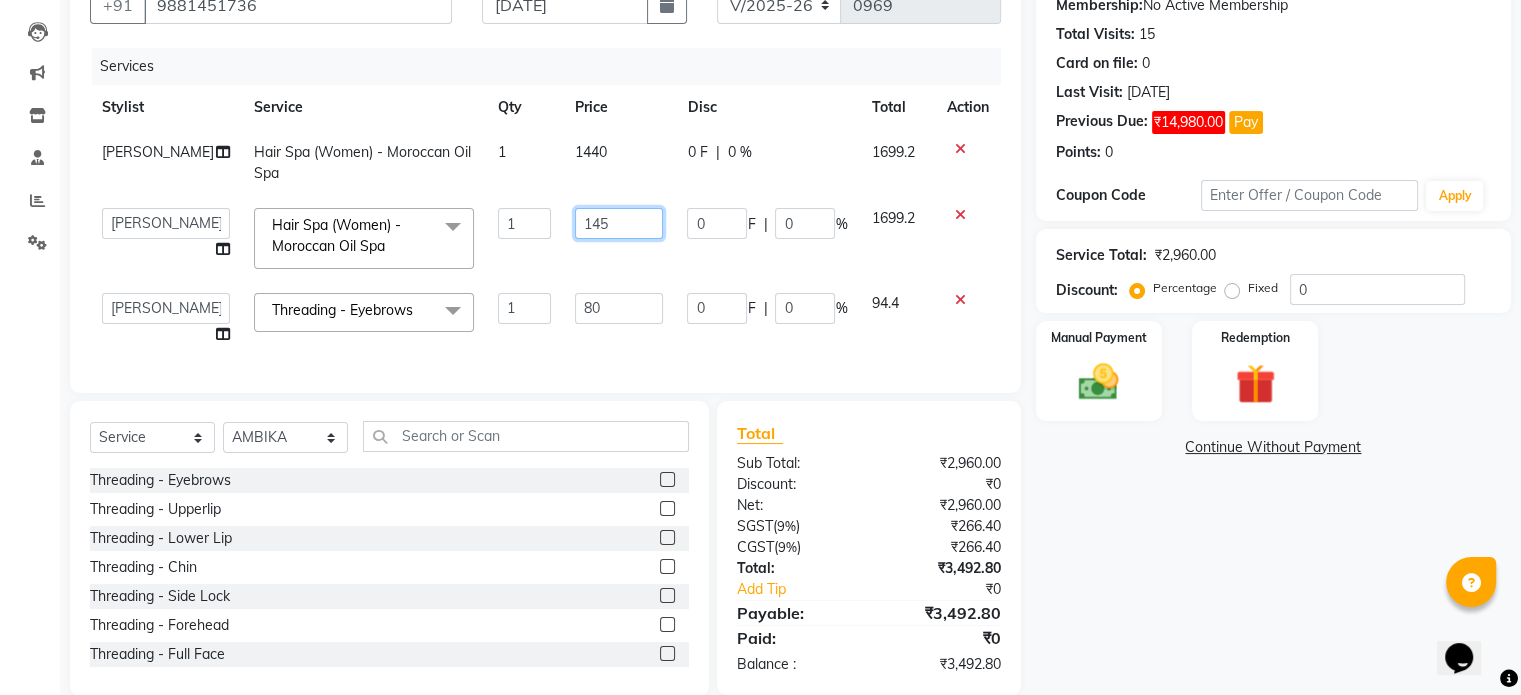 type on "1450" 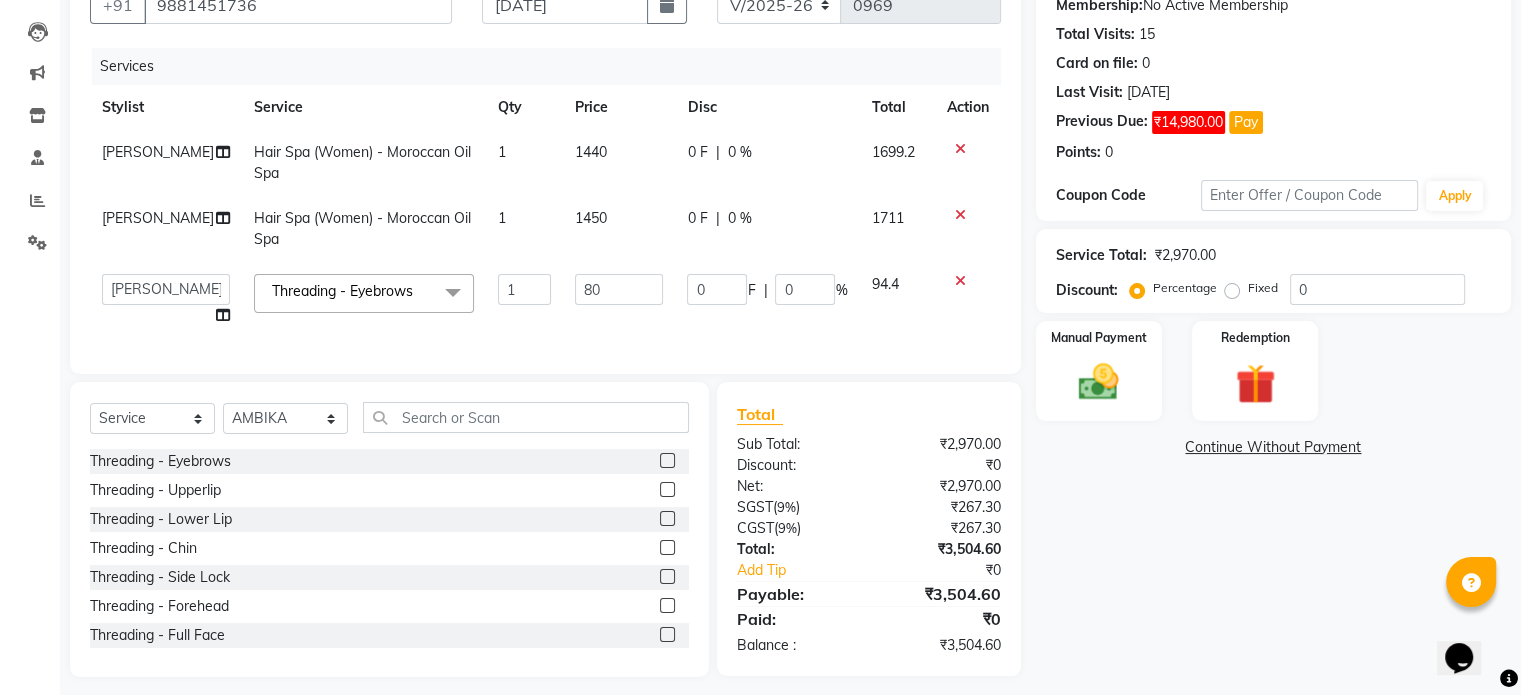 click on "1440" 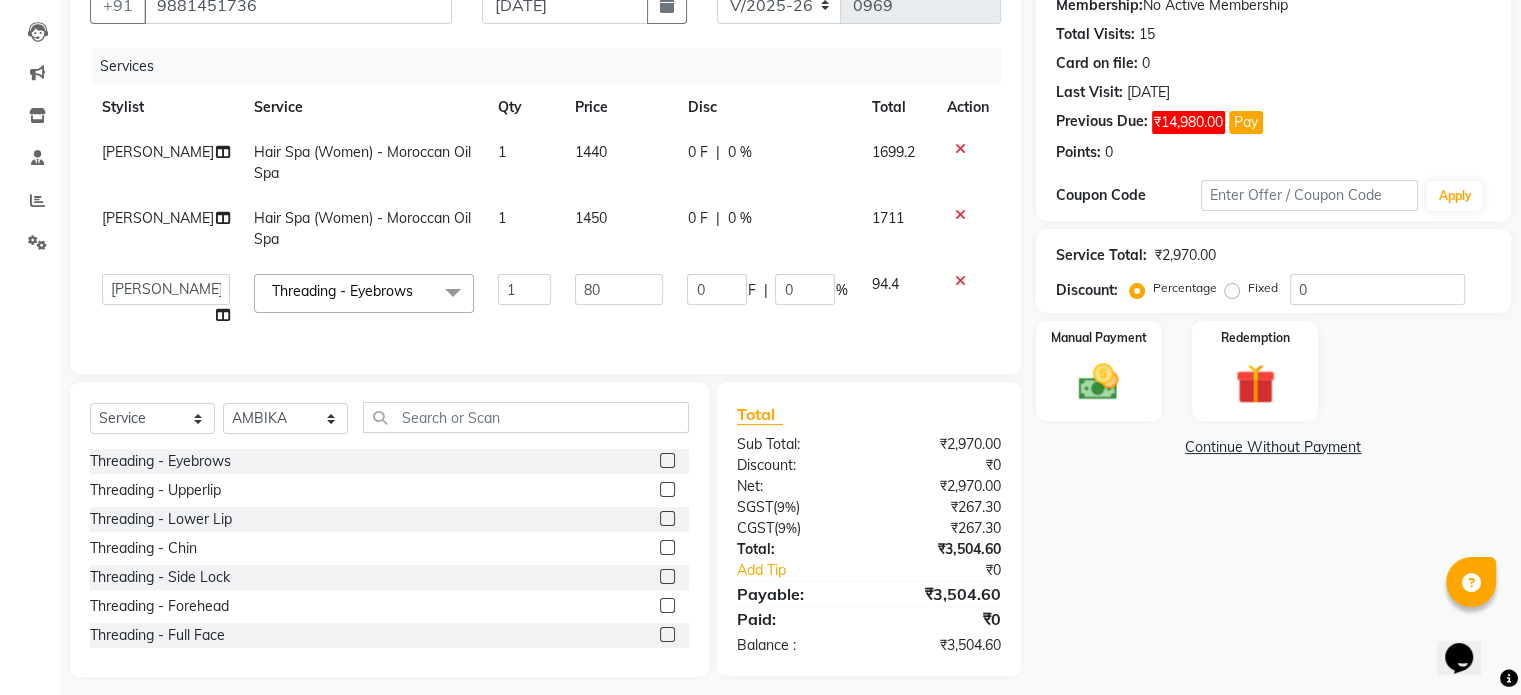 select on "47767" 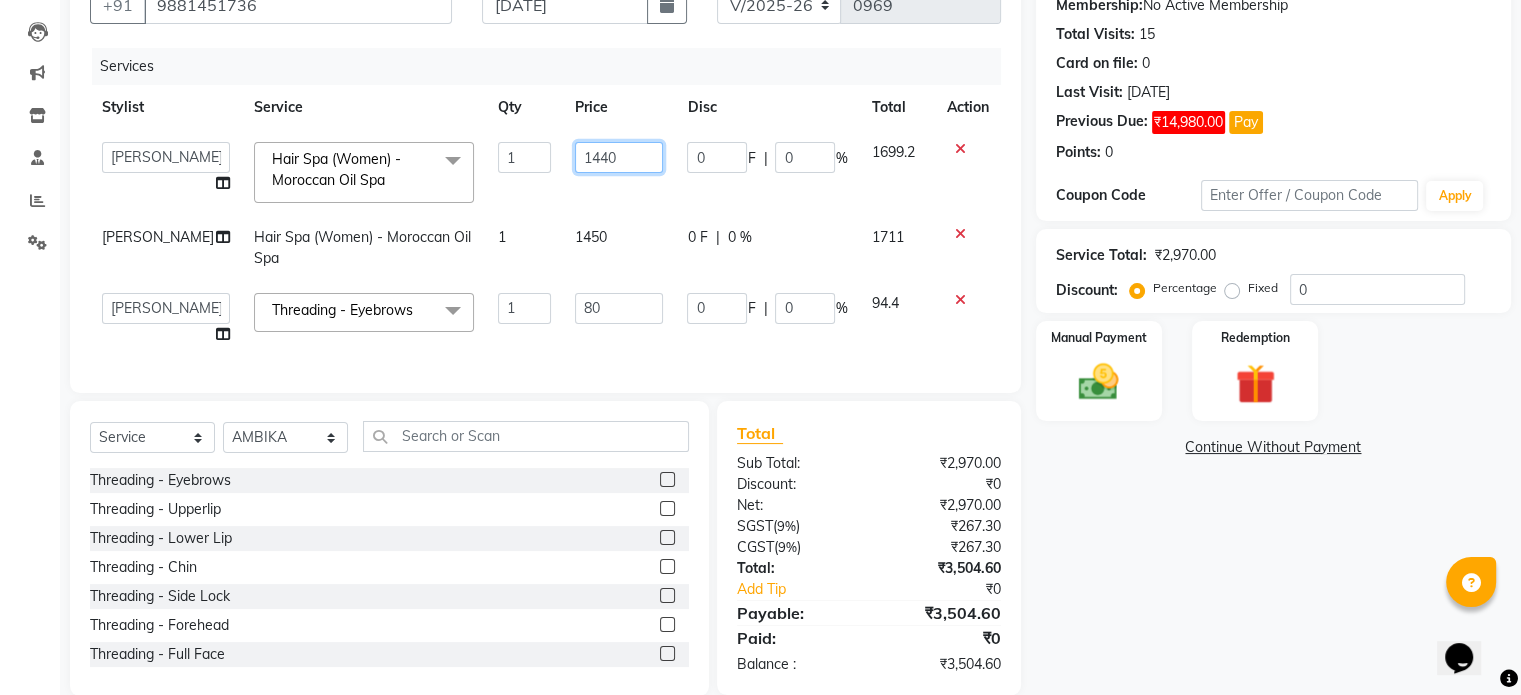 click on "1440" 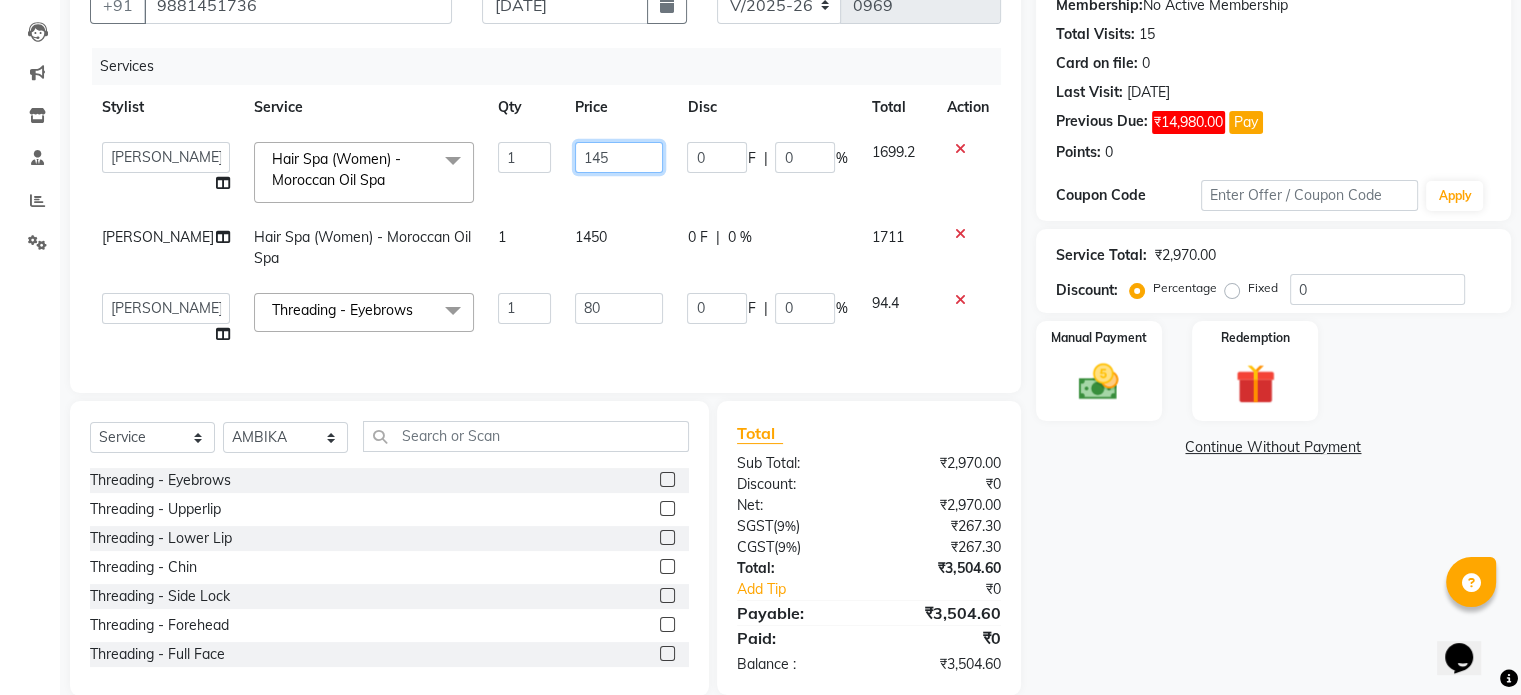 type on "1450" 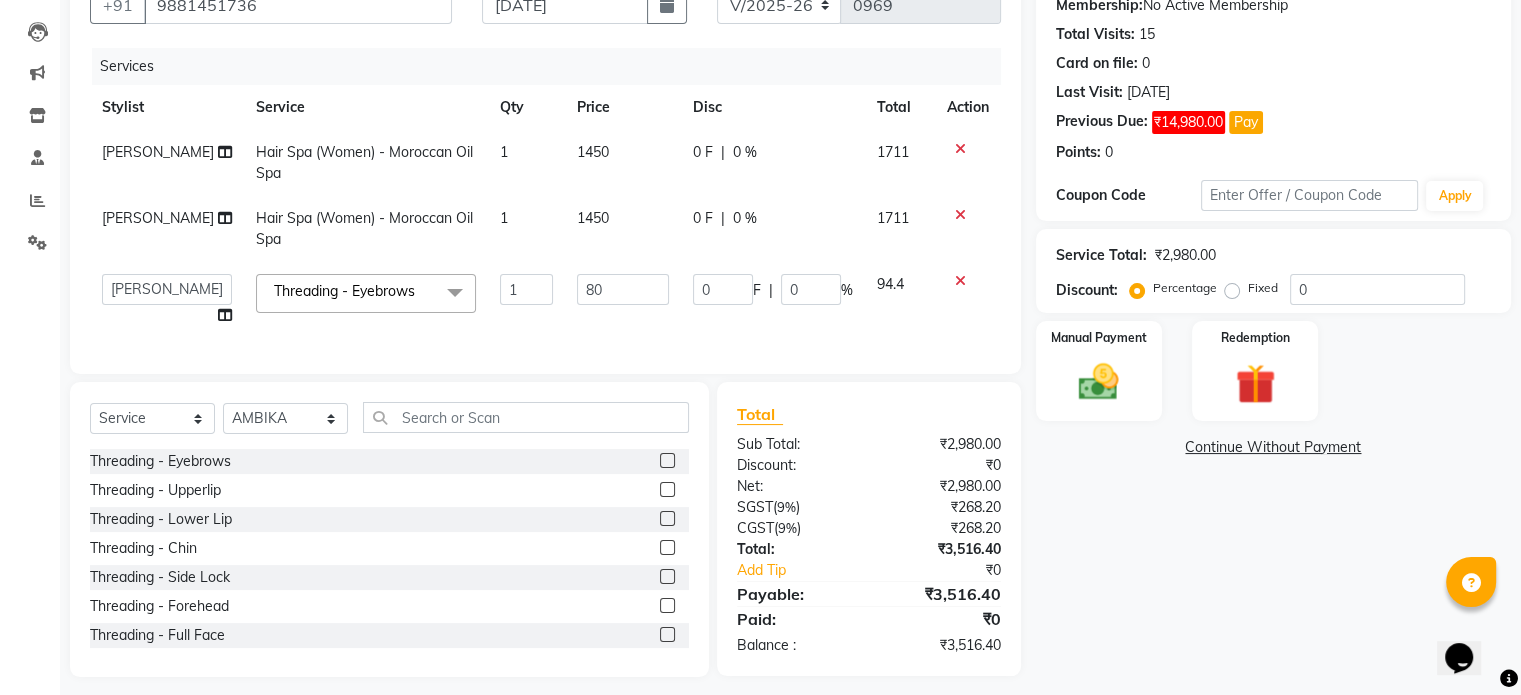 click on "Services Stylist Service Qty Price Disc Total Action SHARIF Hair Spa (Women) - Moroccan Oil Spa 1 1450 0 F | 0 % 1711 Shubham  Pawar Hair Spa (Women) - Moroccan Oil Spa 1 1450 0 F | 0 % 1711  abhishek   AMBIKA   komal    kusum   Manager   navazish   Riya Shetye   Saisha   SHARIF   Shubham  Pawar   siddhi   Vanshika  Threading - Eyebrows  x Threading - Eyebrows Threading - Upperlip Threading - Lower Lip Threading - Chin Threading - Side Lock Threading - Forehead Threading - Full Face Threading - Jawline Threading - Neck Scieutific Combing green peel DERMA PEELING  LHR YELLOW PEEL LE MARINE TREATMENT tatto removal D - Tan - Underarm D - Tan - Feet D - Tan - Face & Neck D - Tan - Full Arm/Half Arm D - Tan - Half Back/Front D - Tan - Midriff D - Tan - Face Neck & Blouse Line D - Tan - Full Back/Front D - Tan - Full Leg/Half Leg D - Tan - Full Body Waxing - Sugar Wax Full Arm Waxing - Sugar Wax Full Leg Waxing - Sugar Wax Half Arm Waxing - Sugar Wax Half Leg Waxing - Sugar Wax Under Arm Waxing - Sugar Wax Chin 1" 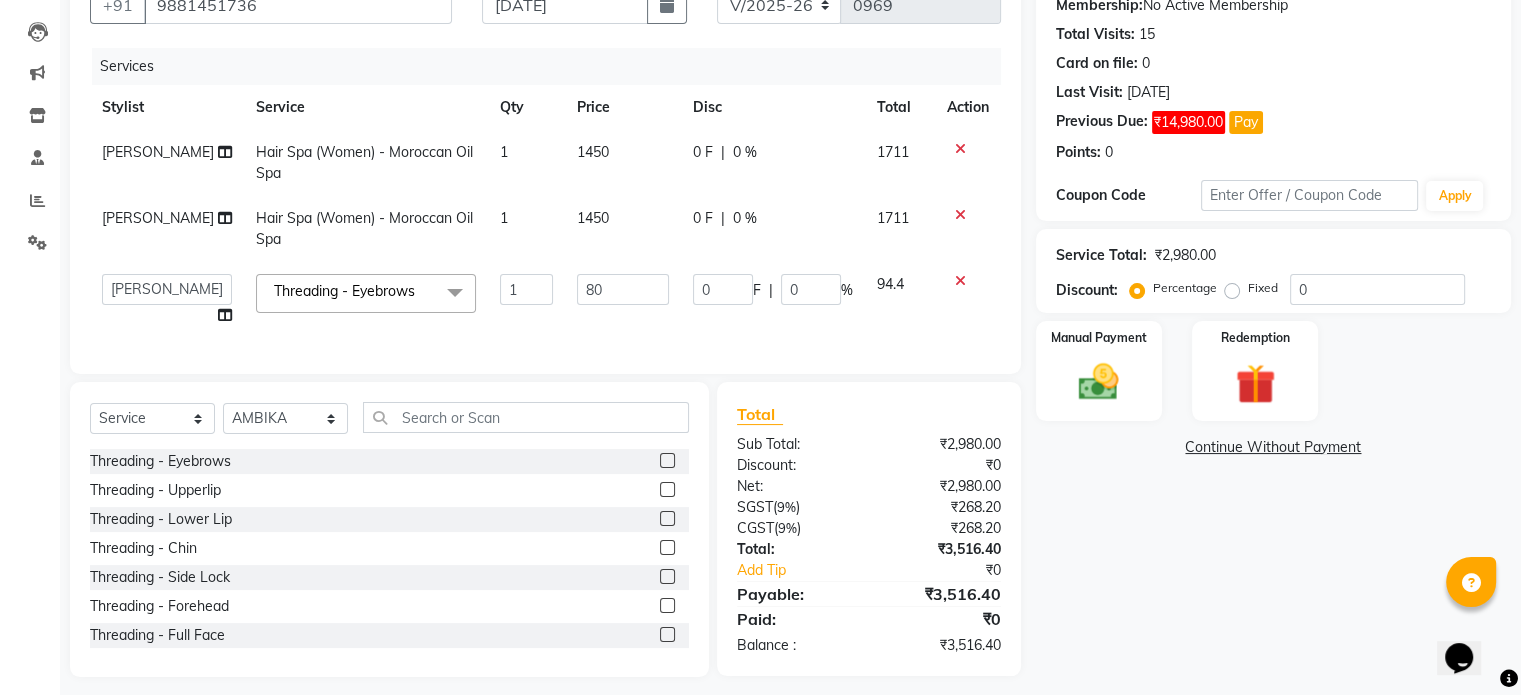 select on "47767" 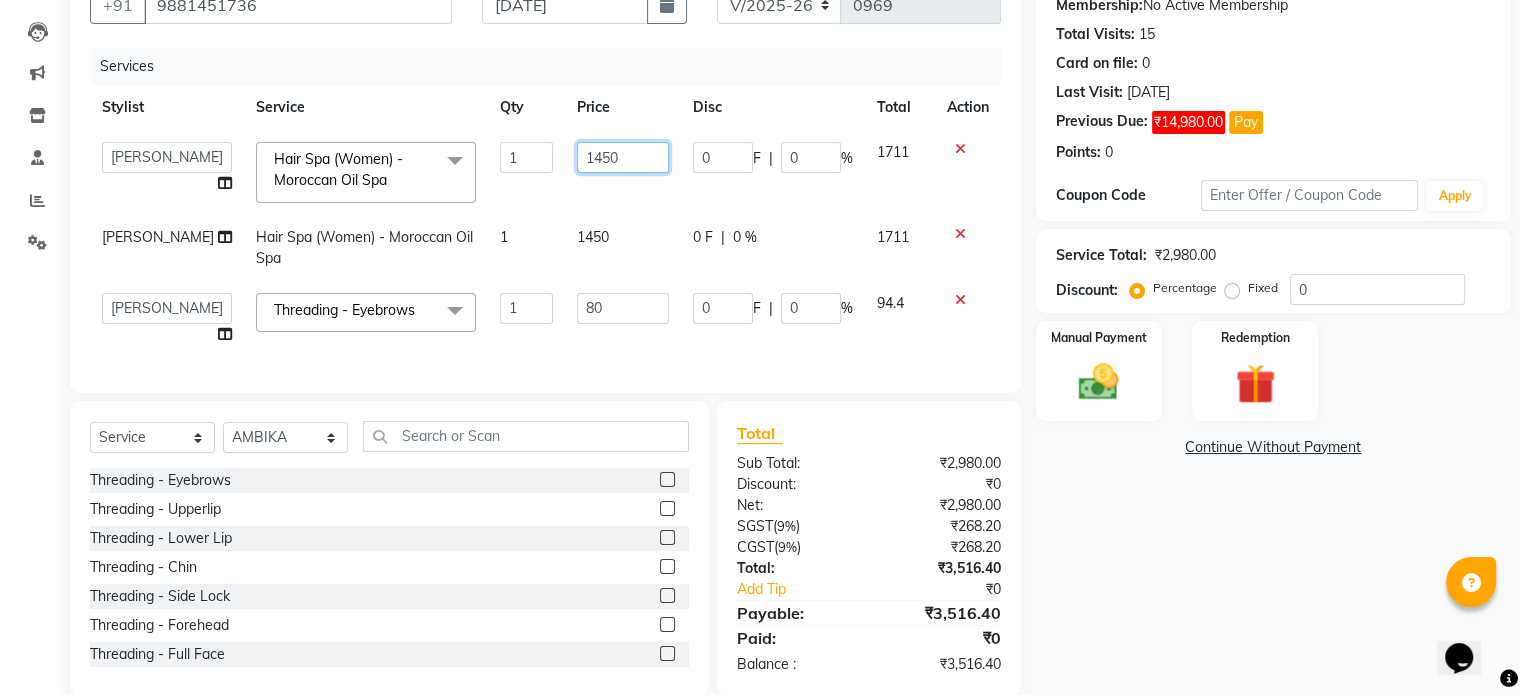 click on "1450" 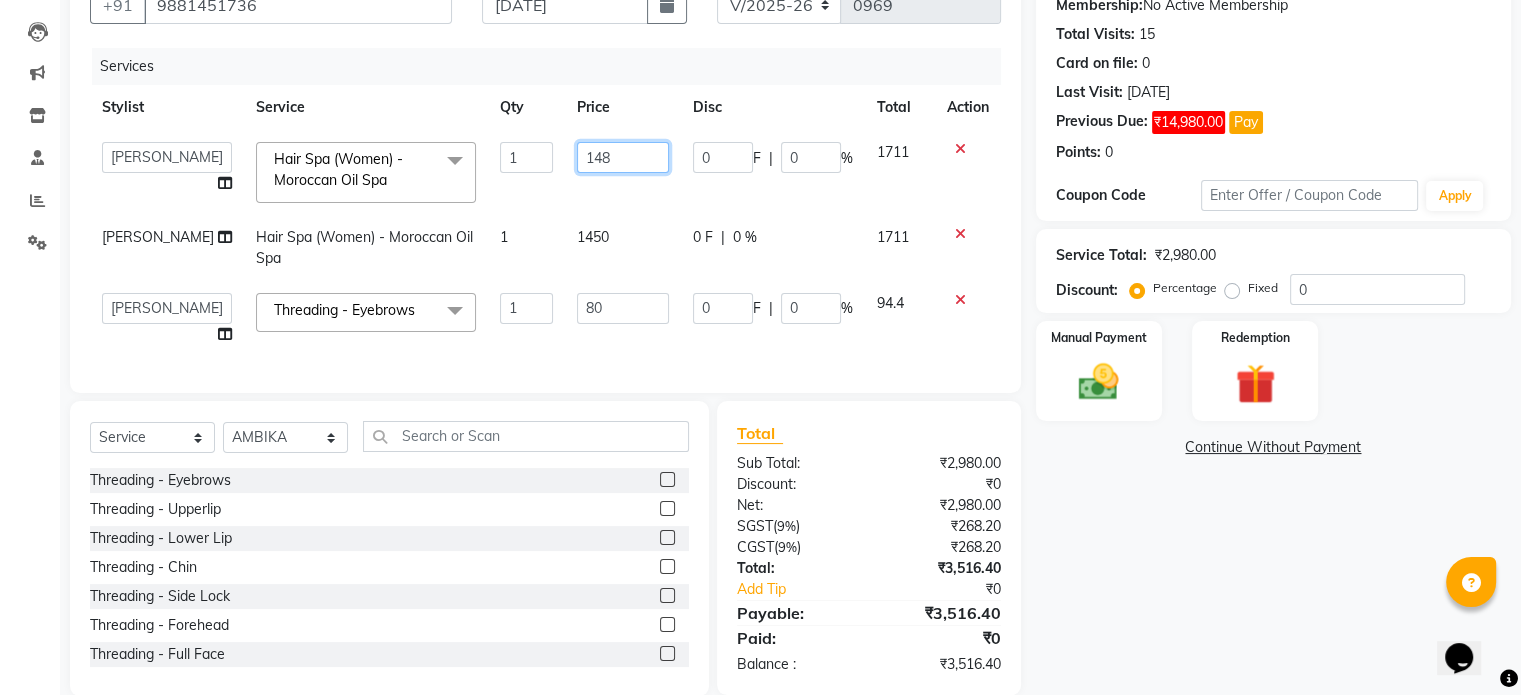 type on "1480" 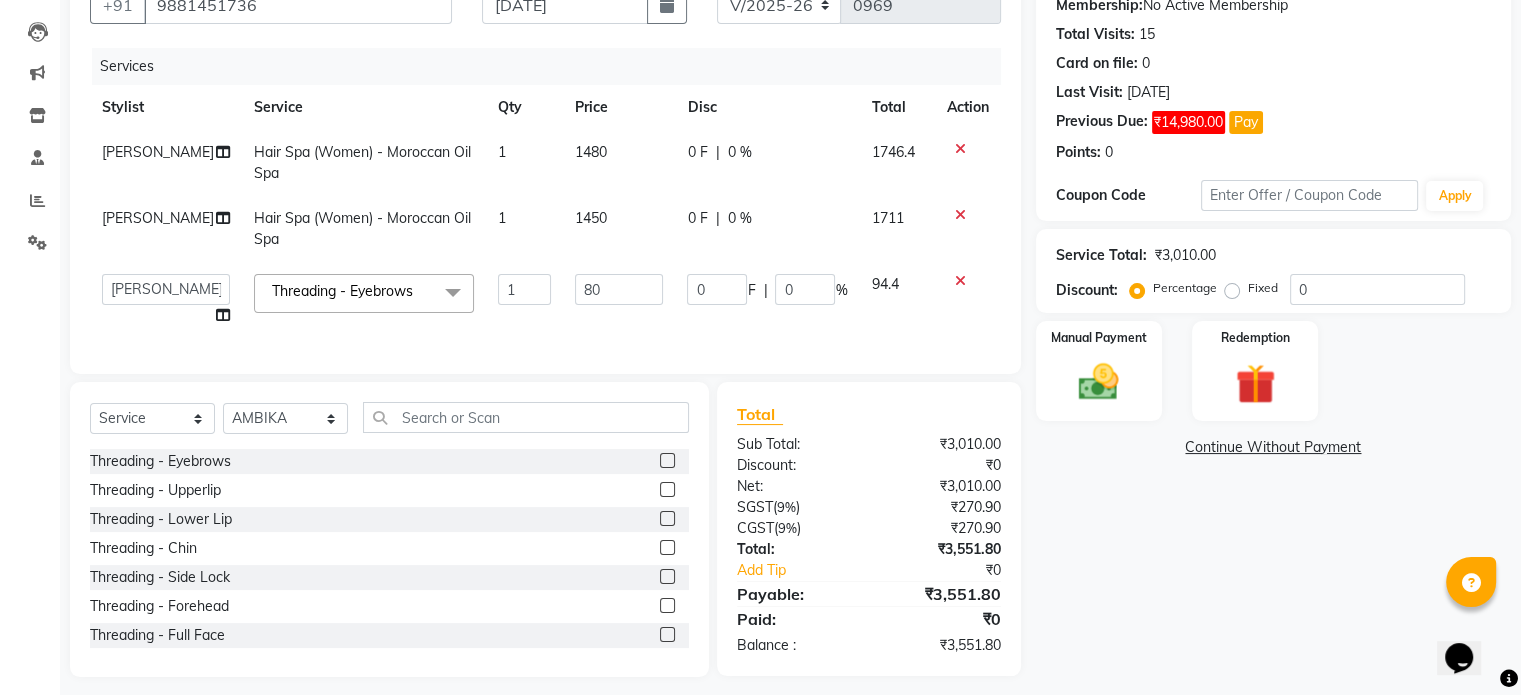 click on "Services Stylist Service Qty Price Disc Total Action SHARIF Hair Spa (Women) - Moroccan Oil Spa 1 1480 0 F | 0 % 1746.4 Shubham  Pawar Hair Spa (Women) - Moroccan Oil Spa 1 1450 0 F | 0 % 1711  abhishek   AMBIKA   komal    kusum   Manager   navazish   Riya Shetye   Saisha   SHARIF   Shubham  Pawar   siddhi   Vanshika  Threading - Eyebrows  x Threading - Eyebrows Threading - Upperlip Threading - Lower Lip Threading - Chin Threading - Side Lock Threading - Forehead Threading - Full Face Threading - Jawline Threading - Neck Scieutific Combing green peel DERMA PEELING  LHR YELLOW PEEL LE MARINE TREATMENT tatto removal D - Tan - Underarm D - Tan - Feet D - Tan - Face & Neck D - Tan - Full Arm/Half Arm D - Tan - Half Back/Front D - Tan - Midriff D - Tan - Face Neck & Blouse Line D - Tan - Full Back/Front D - Tan - Full Leg/Half Leg D - Tan - Full Body Waxing - Sugar Wax Full Arm Waxing - Sugar Wax Full Leg Waxing - Sugar Wax Half Arm Waxing - Sugar Wax Half Leg Waxing - Sugar Wax Under Arm Waxing - Sugar Wax Chin" 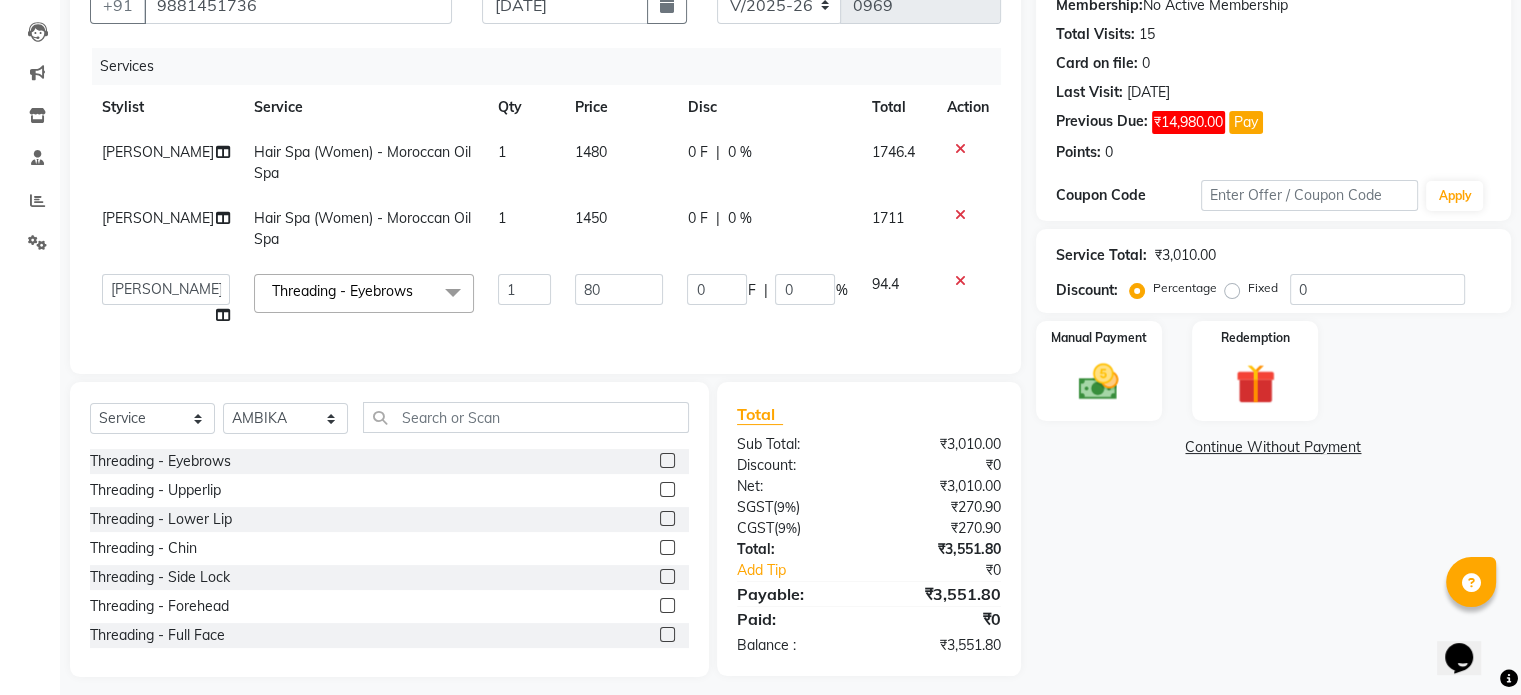 select on "14928" 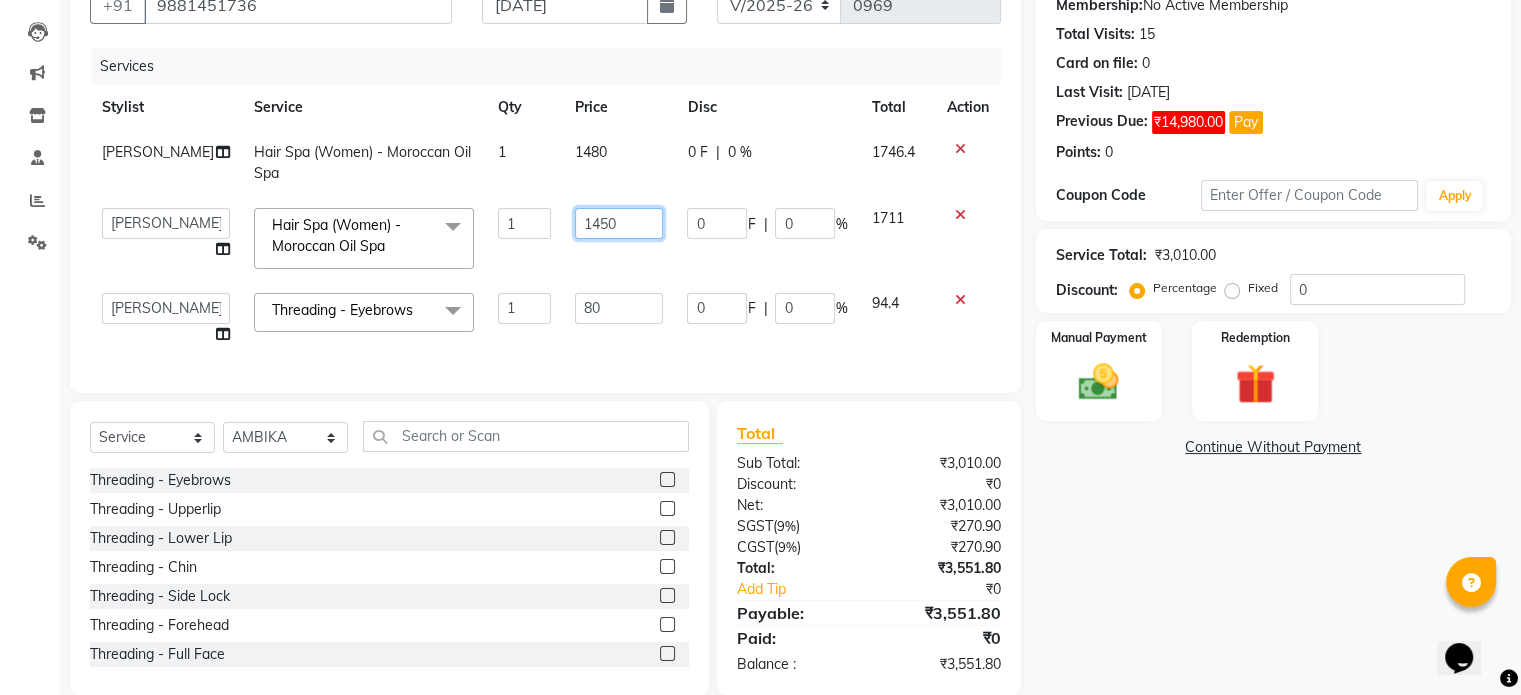 click on "1450" 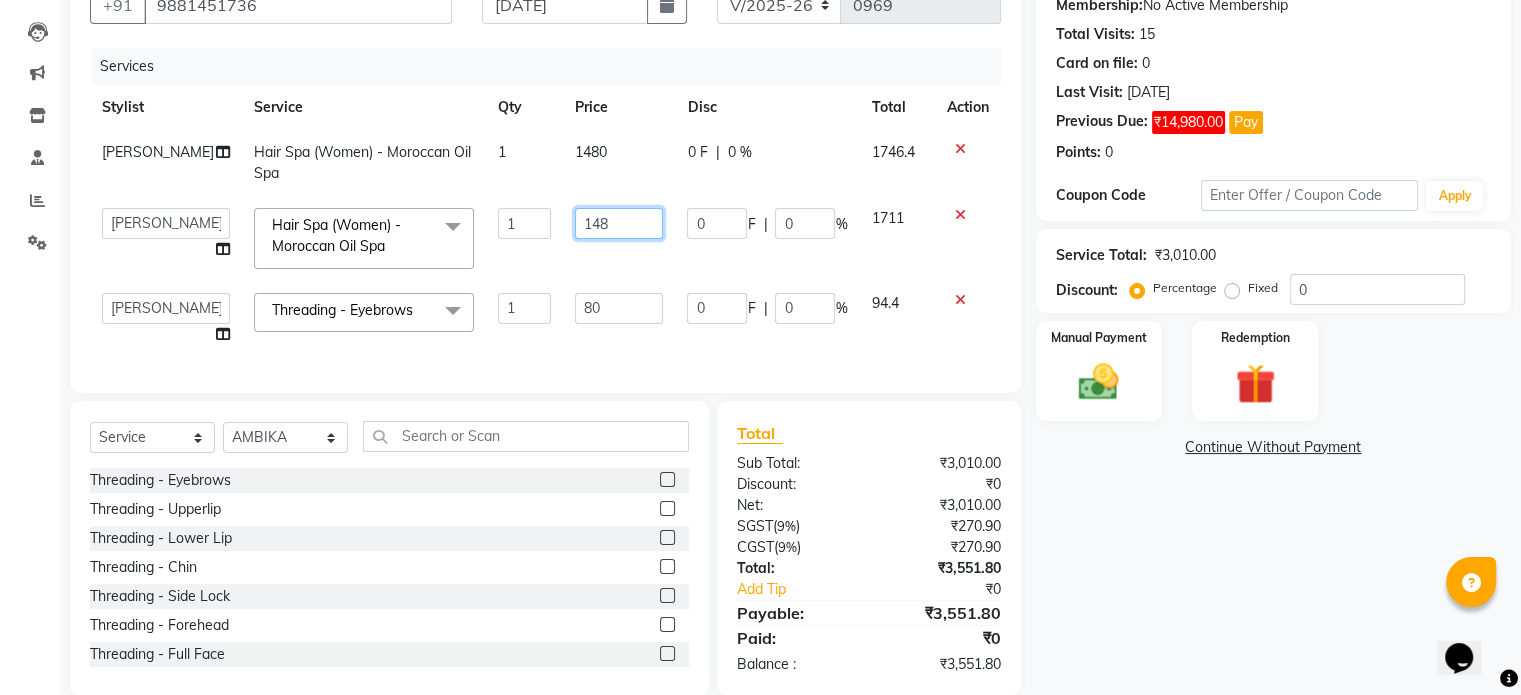 type on "1480" 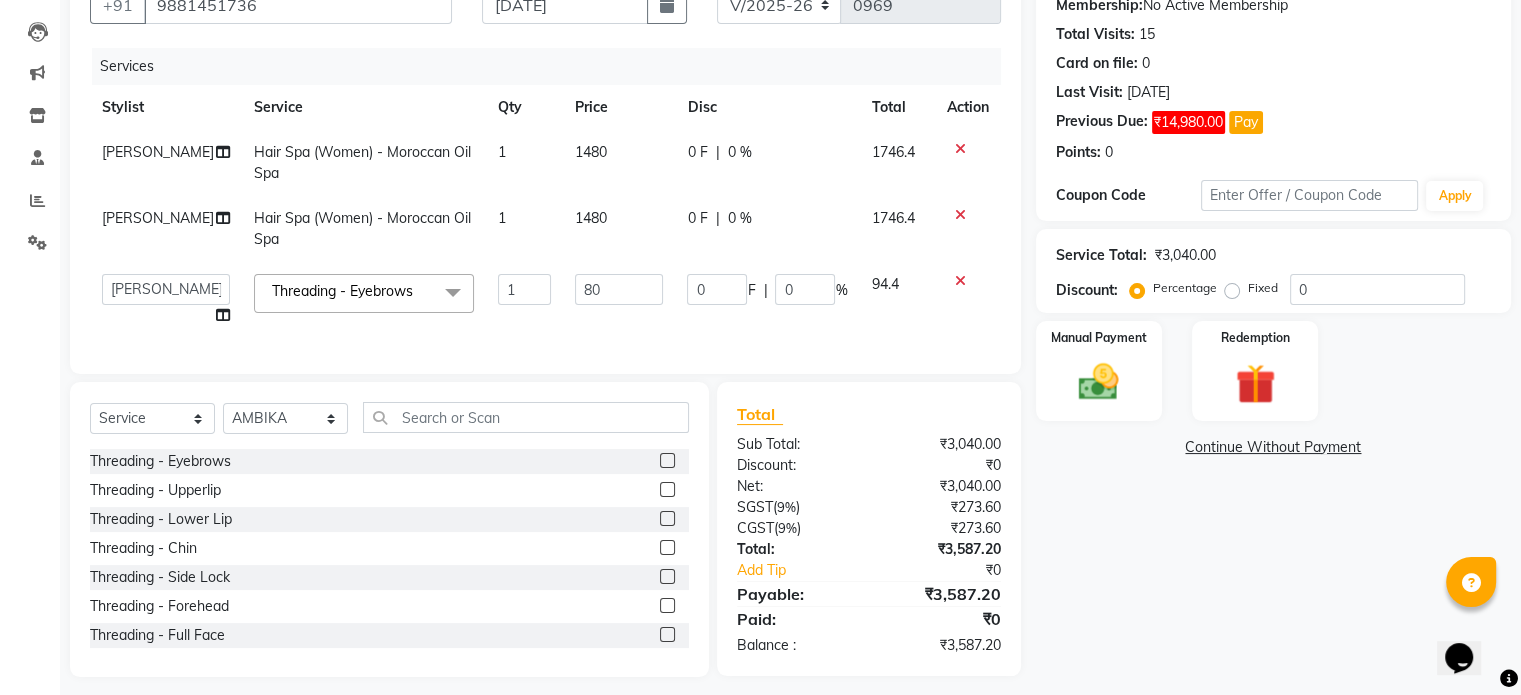 click on "80" 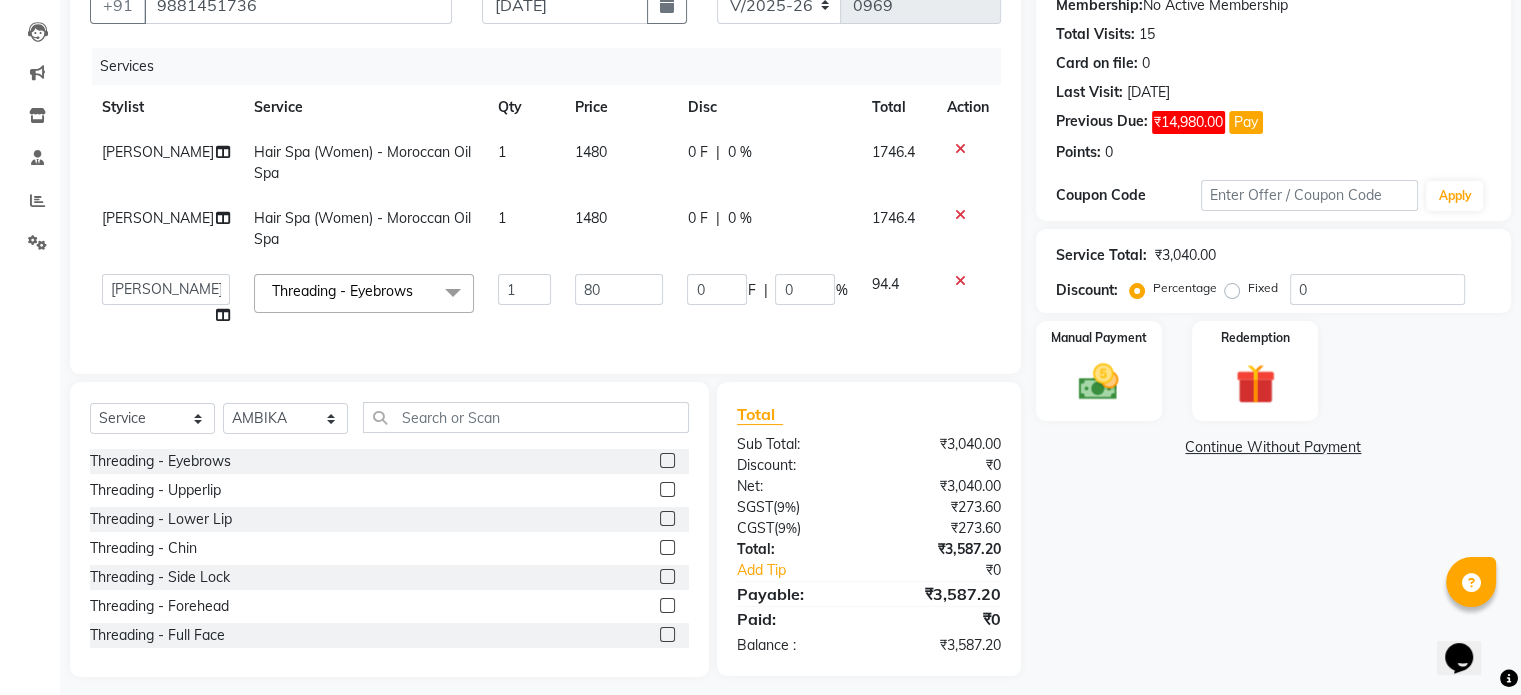 select on "14928" 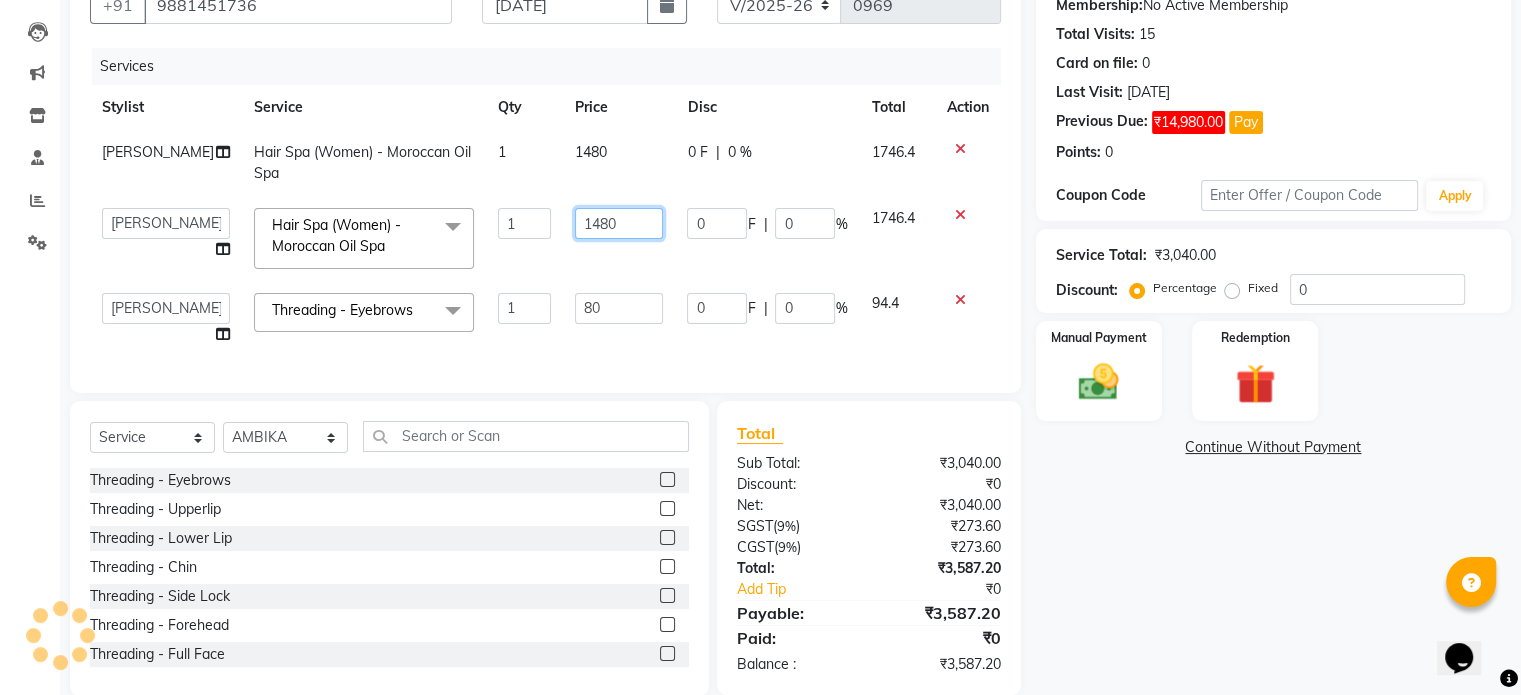 click on "1480" 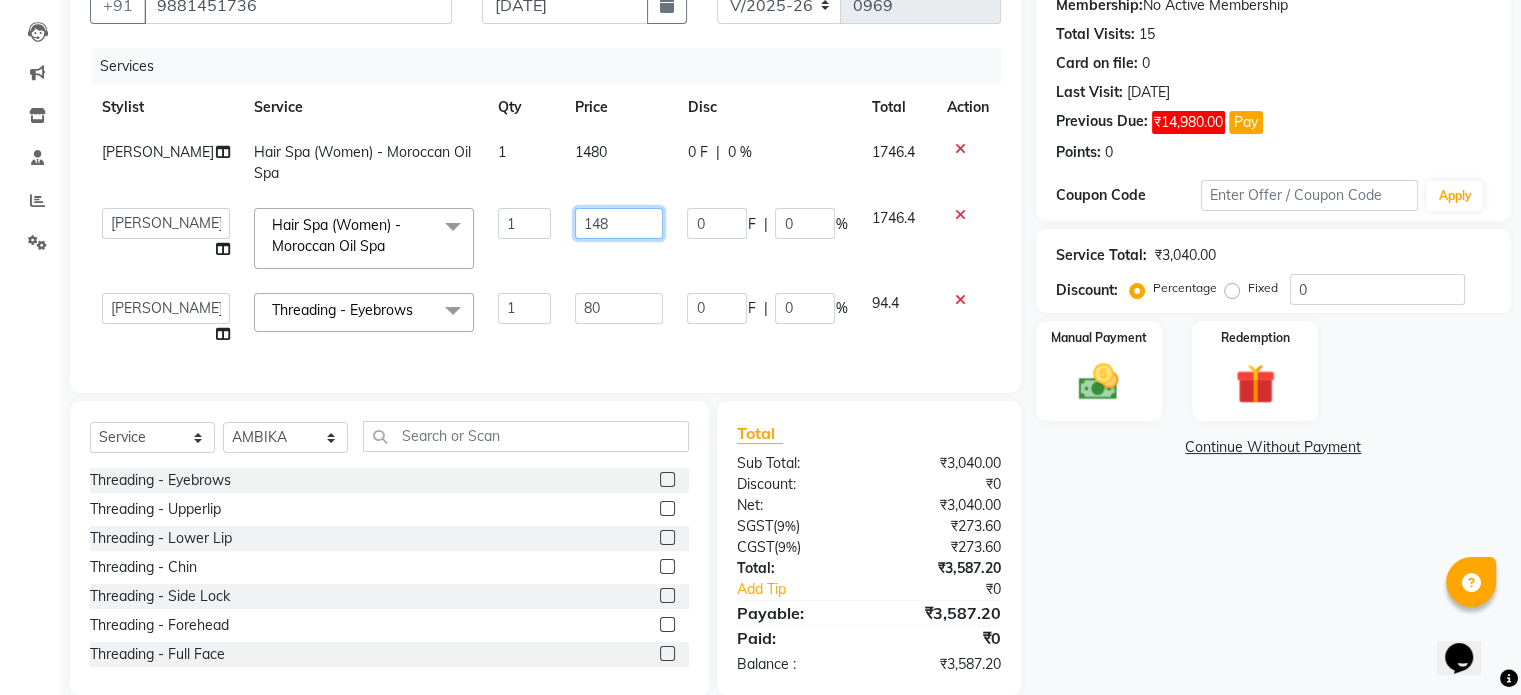 type on "1485" 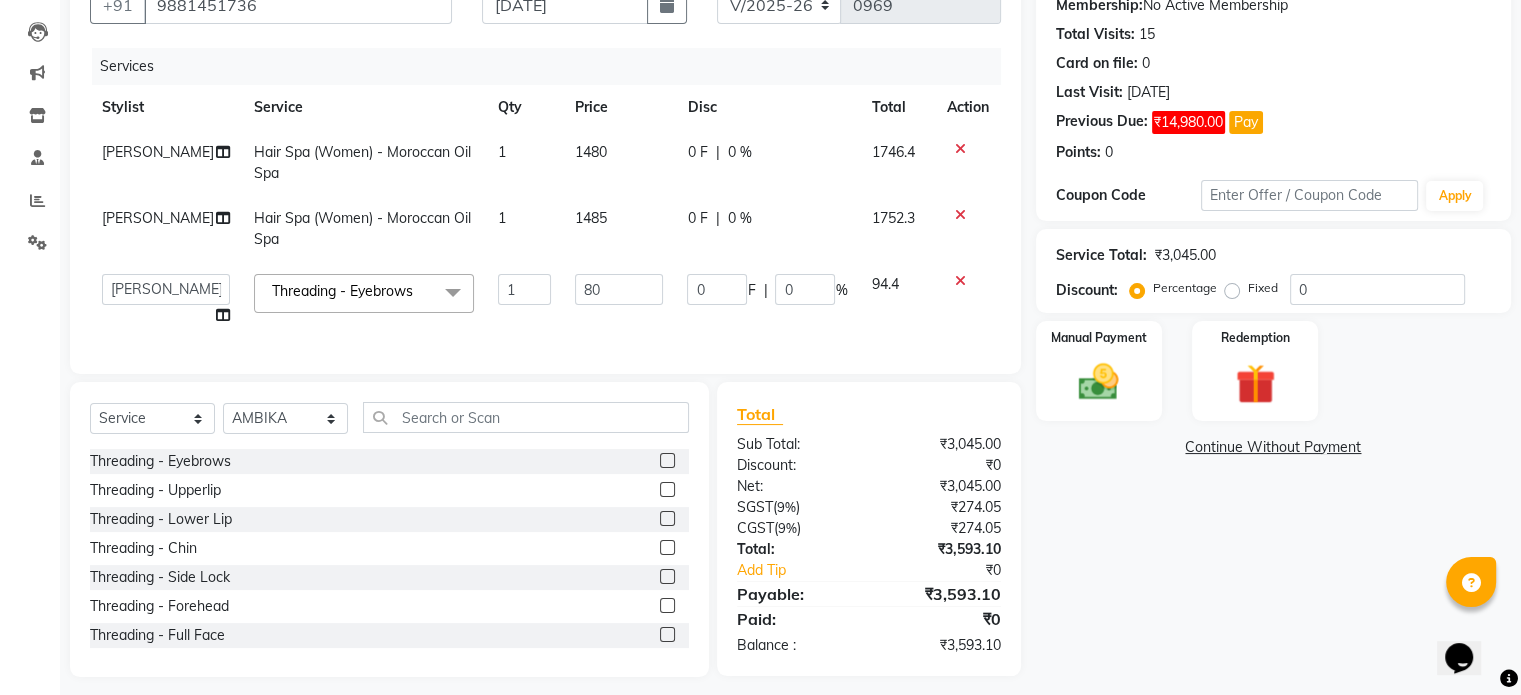 click on "Services Stylist Service Qty Price Disc Total Action SHARIF Hair Spa (Women) - Moroccan Oil Spa 1 1480 0 F | 0 % 1746.4 Shubham  Pawar Hair Spa (Women) - Moroccan Oil Spa 1 1485 0 F | 0 % 1752.3  abhishek   AMBIKA   komal    kusum   Manager   navazish   Riya Shetye   Saisha   SHARIF   Shubham  Pawar   siddhi   Vanshika  Threading - Eyebrows  x Threading - Eyebrows Threading - Upperlip Threading - Lower Lip Threading - Chin Threading - Side Lock Threading - Forehead Threading - Full Face Threading - Jawline Threading - Neck Scieutific Combing green peel DERMA PEELING  LHR YELLOW PEEL LE MARINE TREATMENT tatto removal D - Tan - Underarm D - Tan - Feet D - Tan - Face & Neck D - Tan - Full Arm/Half Arm D - Tan - Half Back/Front D - Tan - Midriff D - Tan - Face Neck & Blouse Line D - Tan - Full Back/Front D - Tan - Full Leg/Half Leg D - Tan - Full Body Waxing - Sugar Wax Full Arm Waxing - Sugar Wax Full Leg Waxing - Sugar Wax Half Arm Waxing - Sugar Wax Half Leg Waxing - Sugar Wax Under Arm Peel Off Waxing - Chin" 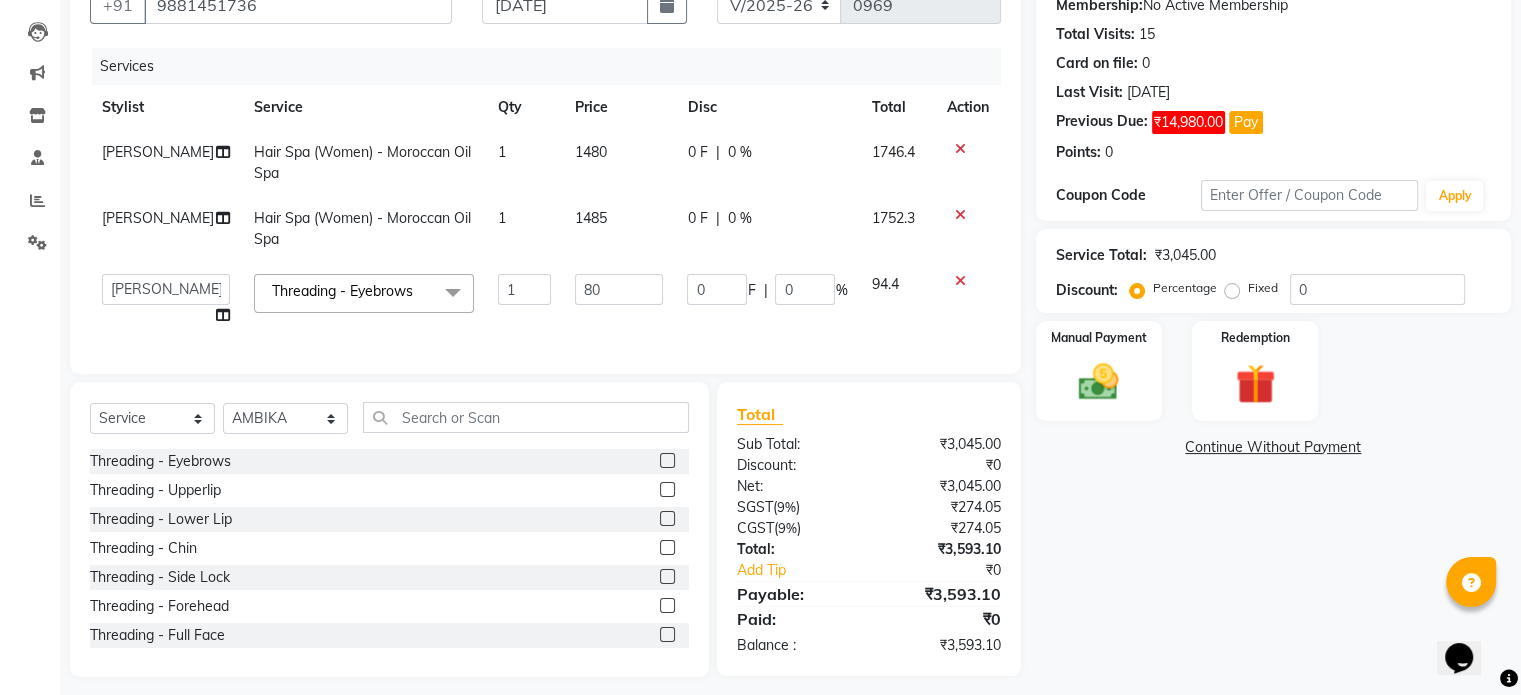 select on "47767" 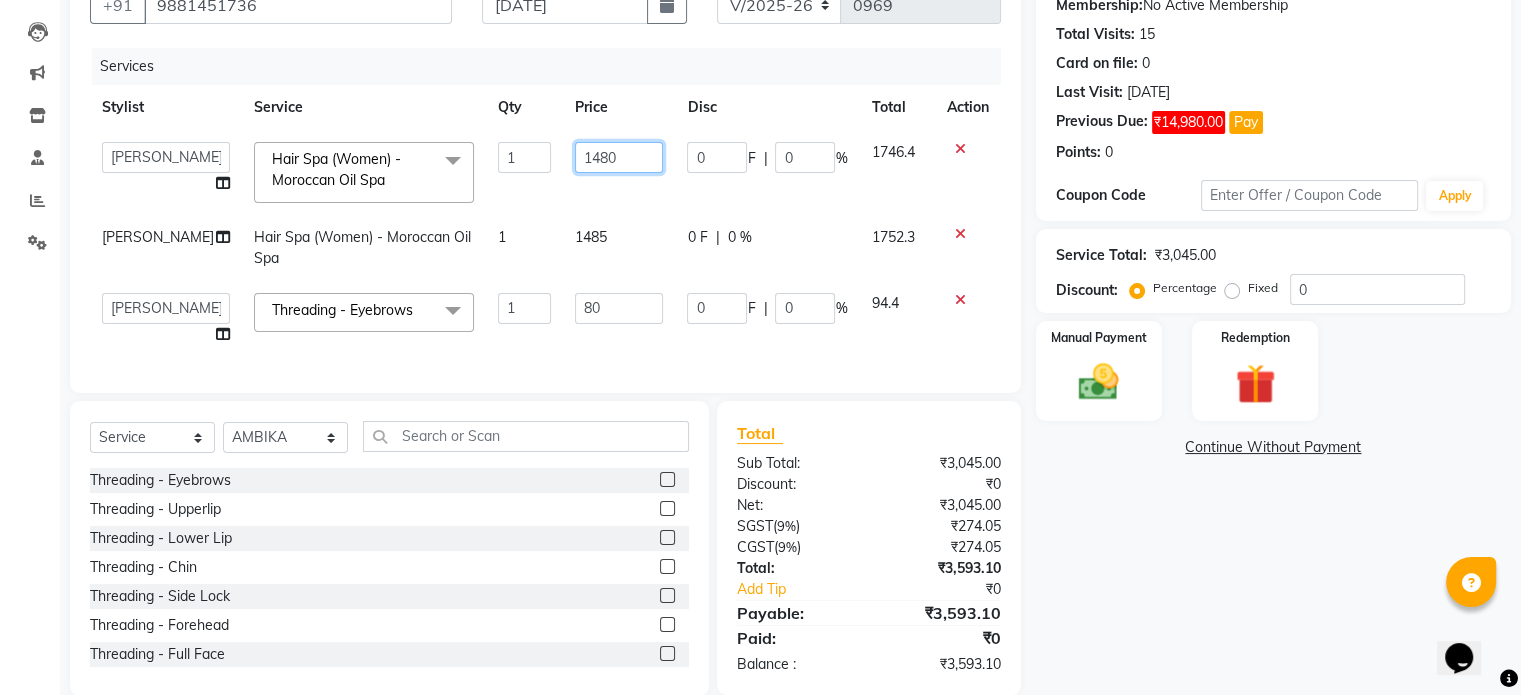 click on "1480" 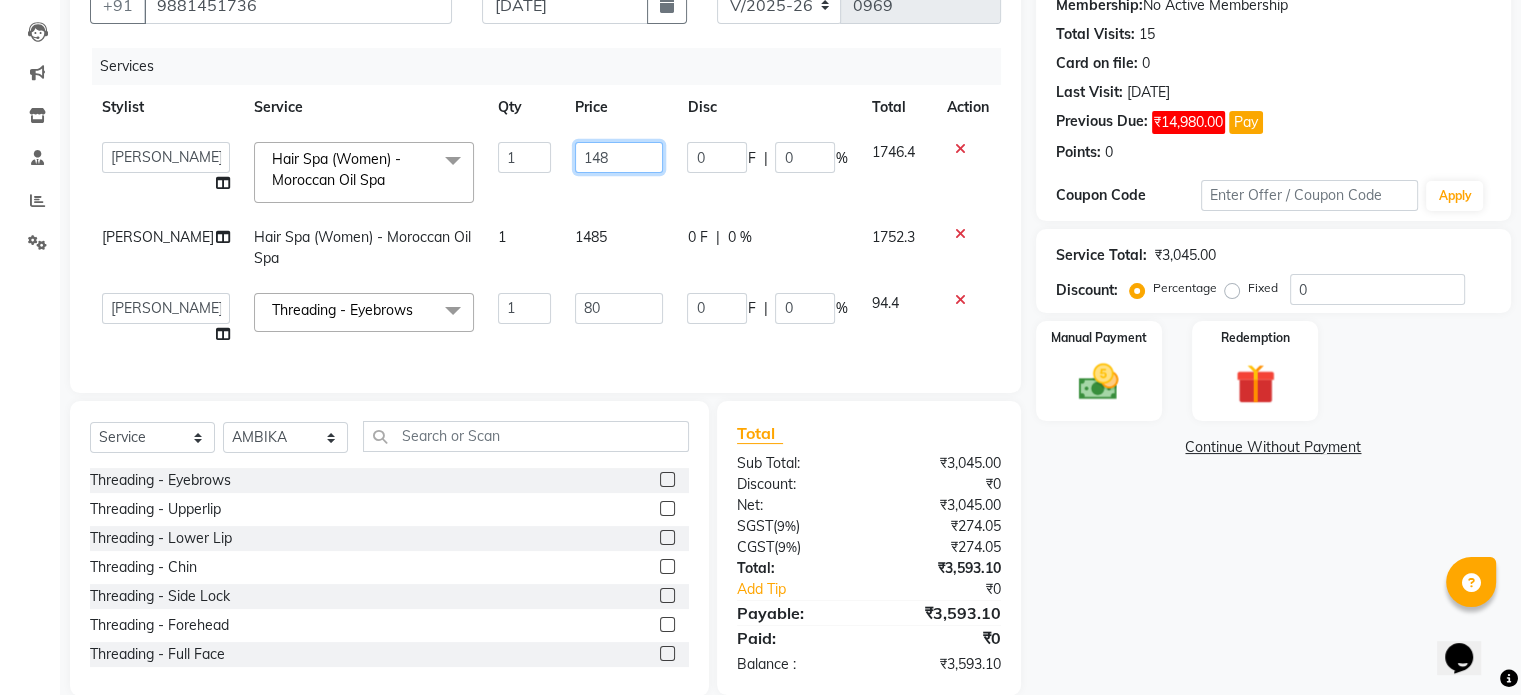 type 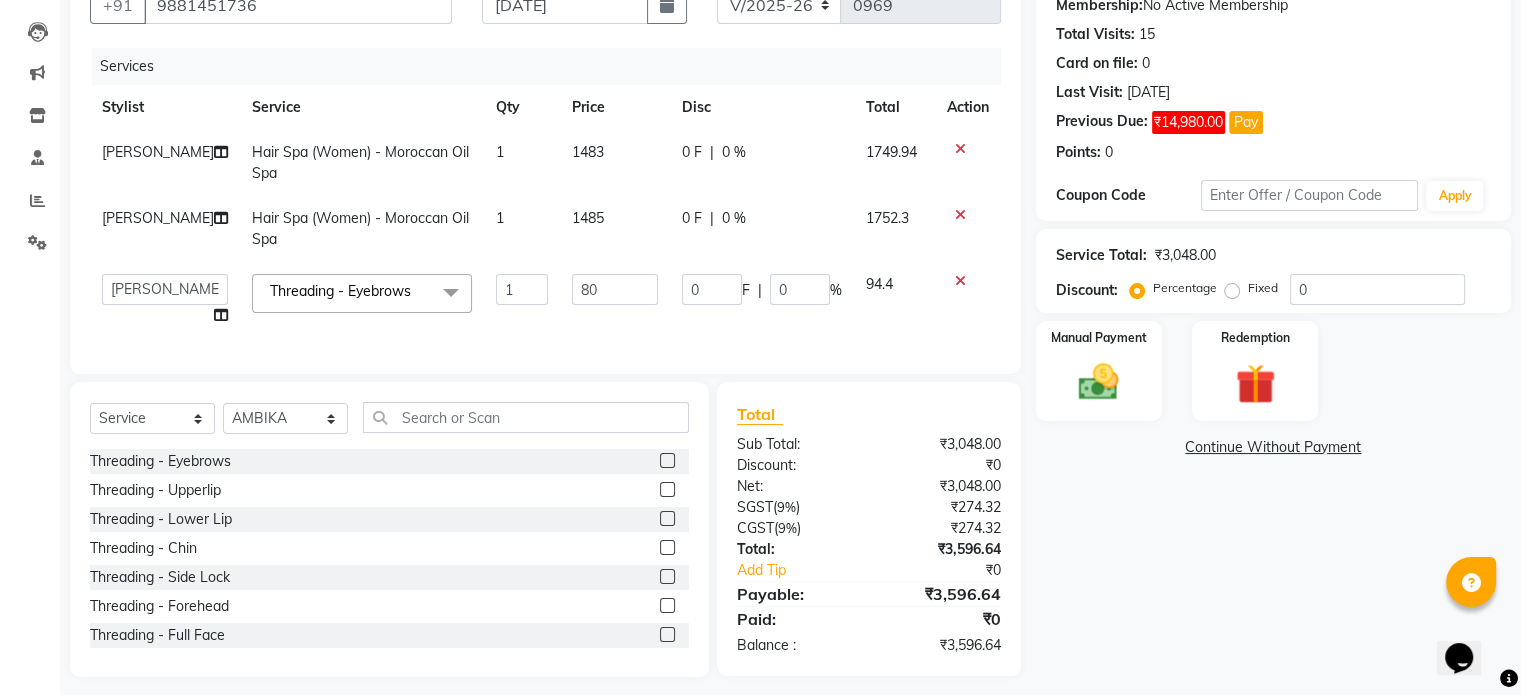 click on "Services Stylist Service Qty Price Disc Total Action SHARIF Hair Spa (Women) - Moroccan Oil Spa 1 1483 0 F | 0 % 1749.94 Shubham  Pawar Hair Spa (Women) - Moroccan Oil Spa 1 1485 0 F | 0 % 1752.3  abhishek   AMBIKA   komal    kusum   Manager   navazish   Riya Shetye   Saisha   SHARIF   Shubham  Pawar   siddhi   Vanshika  Threading - Eyebrows  x Threading - Eyebrows Threading - Upperlip Threading - Lower Lip Threading - Chin Threading - Side Lock Threading - Forehead Threading - Full Face Threading - Jawline Threading - Neck Scieutific Combing green peel DERMA PEELING  LHR YELLOW PEEL LE MARINE TREATMENT tatto removal D - Tan - Underarm D - Tan - Feet D - Tan - Face & Neck D - Tan - Full Arm/Half Arm D - Tan - Half Back/Front D - Tan - Midriff D - Tan - Face Neck & Blouse Line D - Tan - Full Back/Front D - Tan - Full Leg/Half Leg D - Tan - Full Body Waxing - Sugar Wax Full Arm Waxing - Sugar Wax Full Leg Waxing - Sugar Wax Half Arm Waxing - Sugar Wax Half Leg Waxing - Sugar Wax Under Arm B.B GLOW FACIAL 1 80" 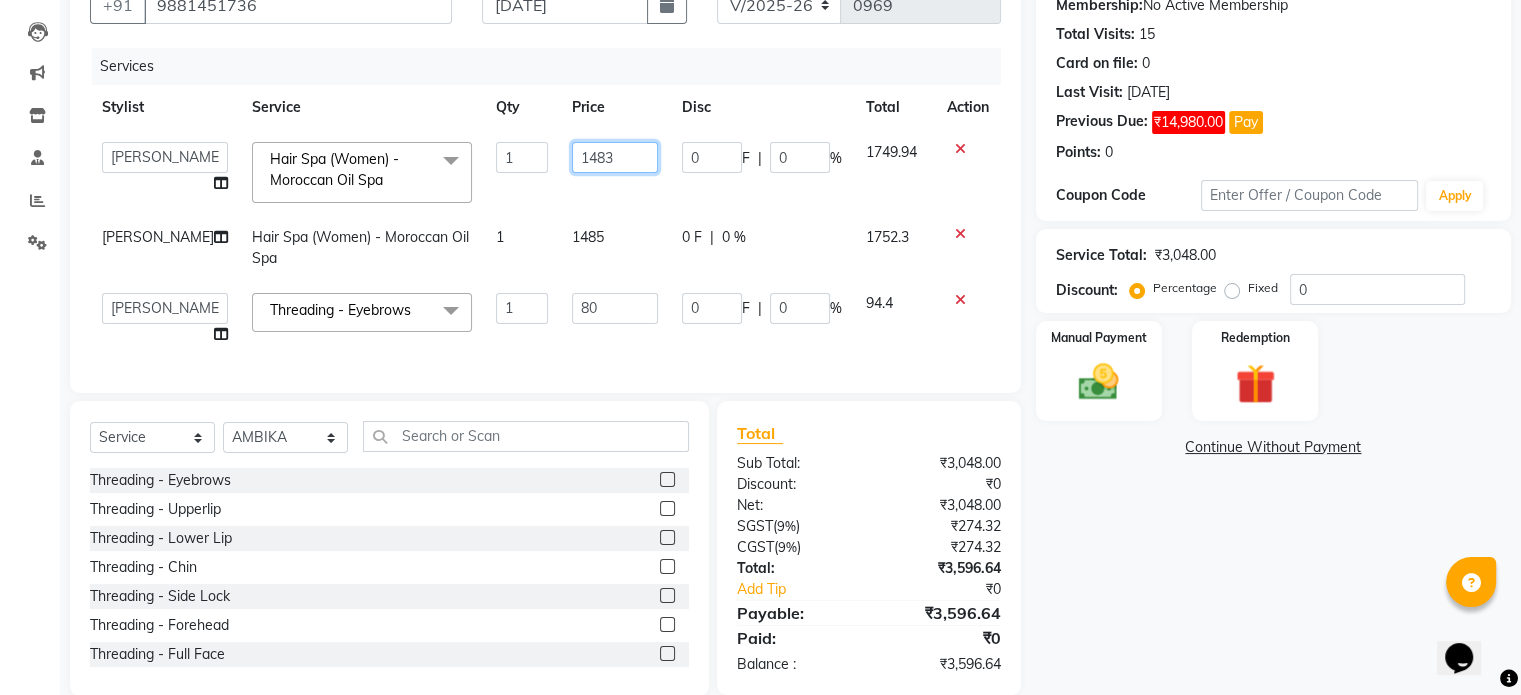 click on "1483" 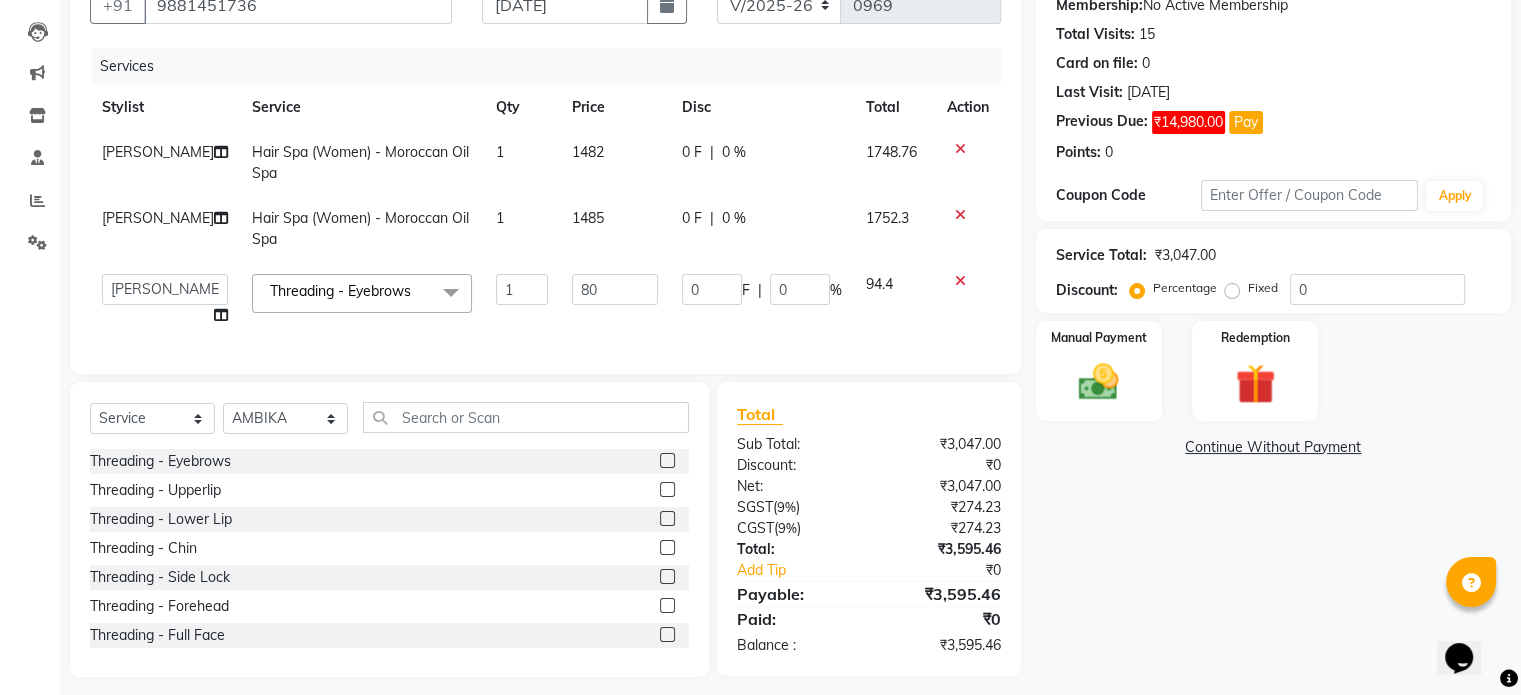 click on "80" 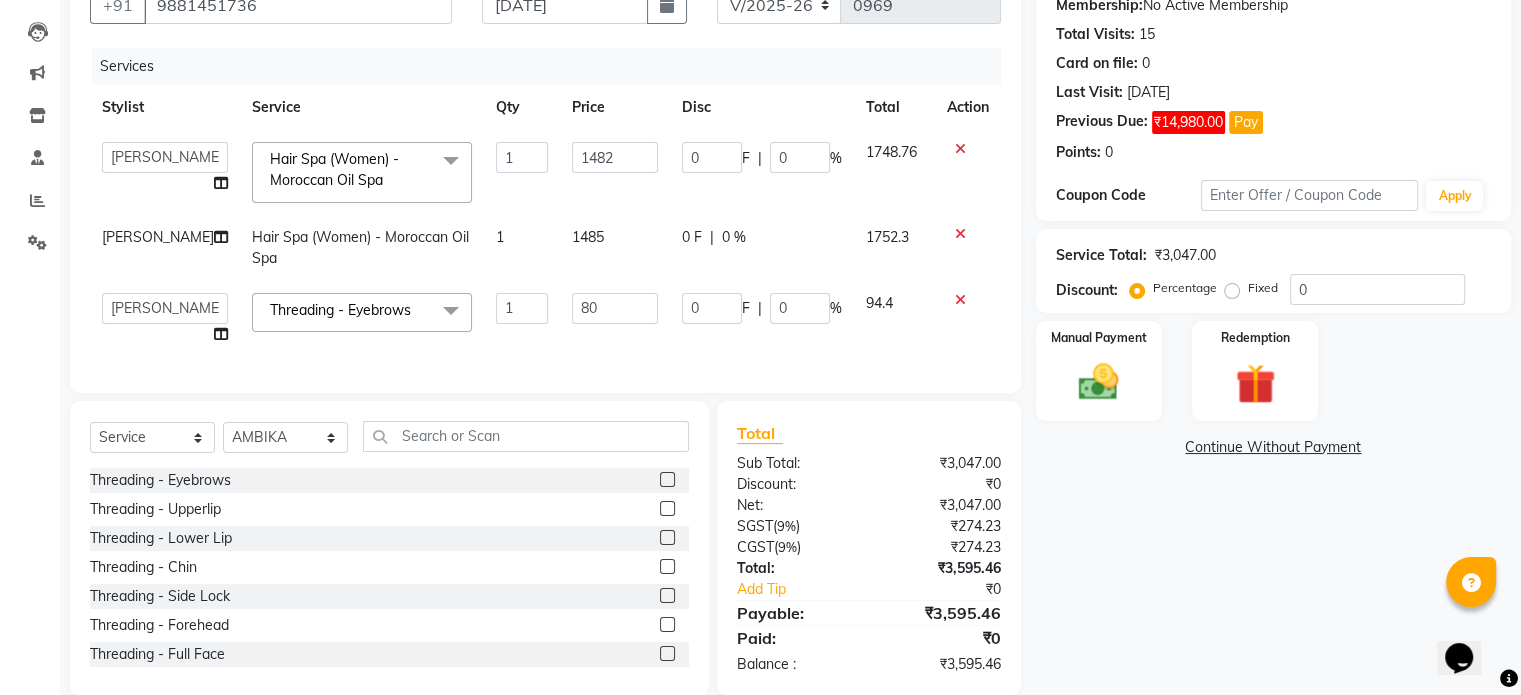 click on "1485" 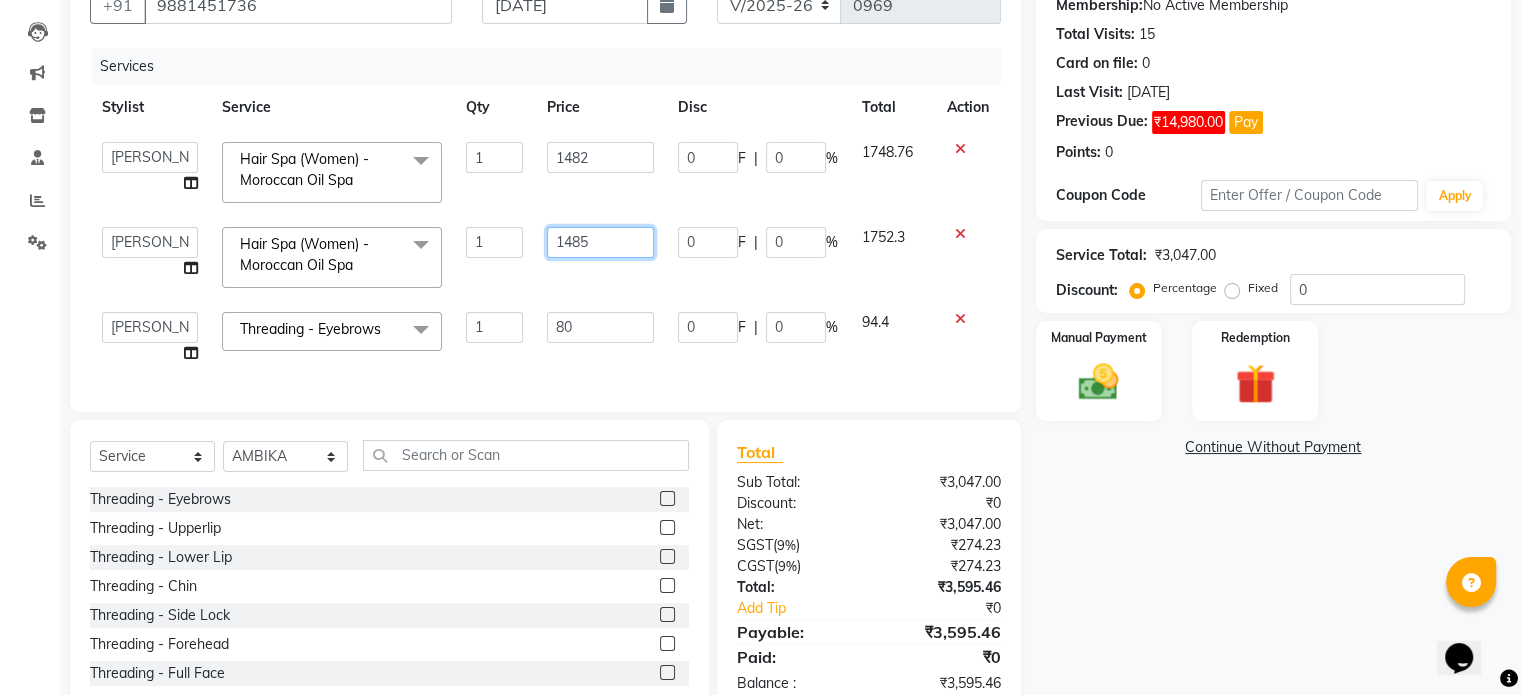 click on "1485" 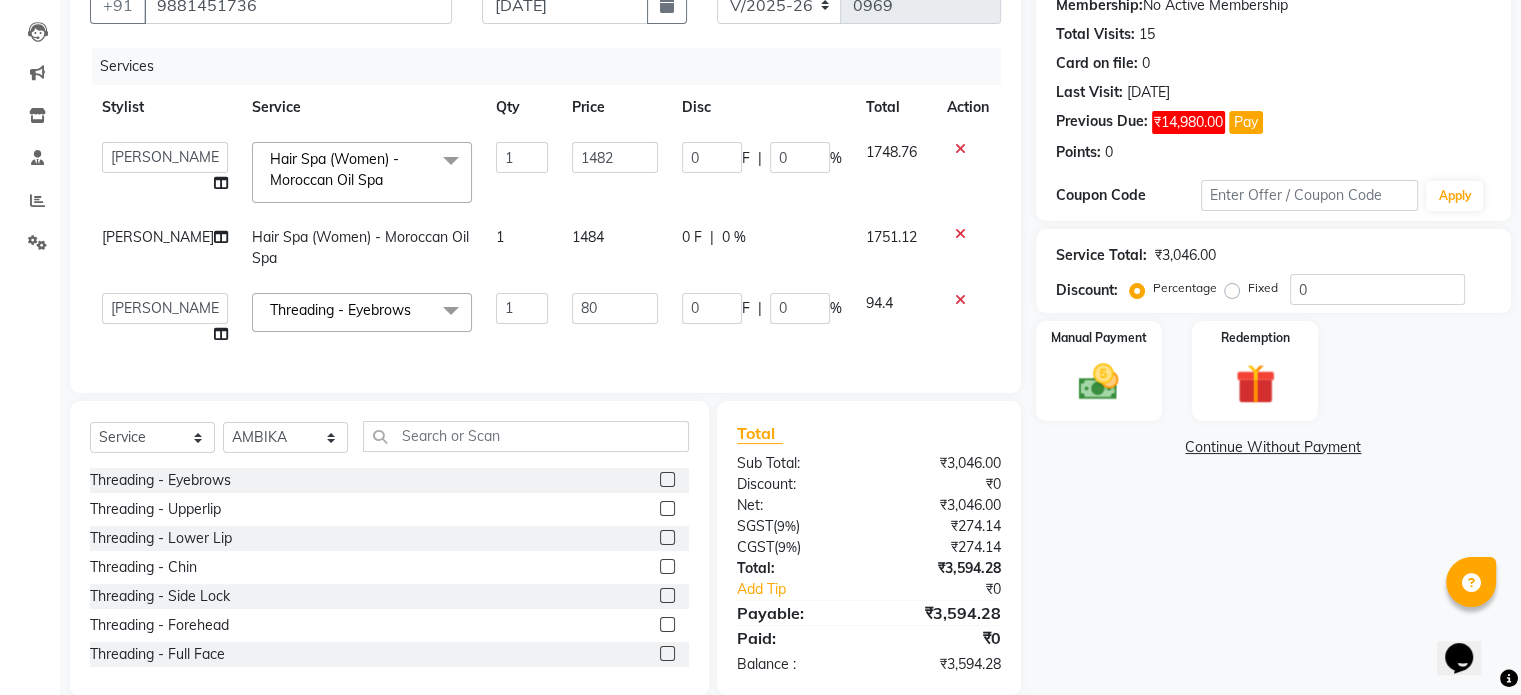 click on "80" 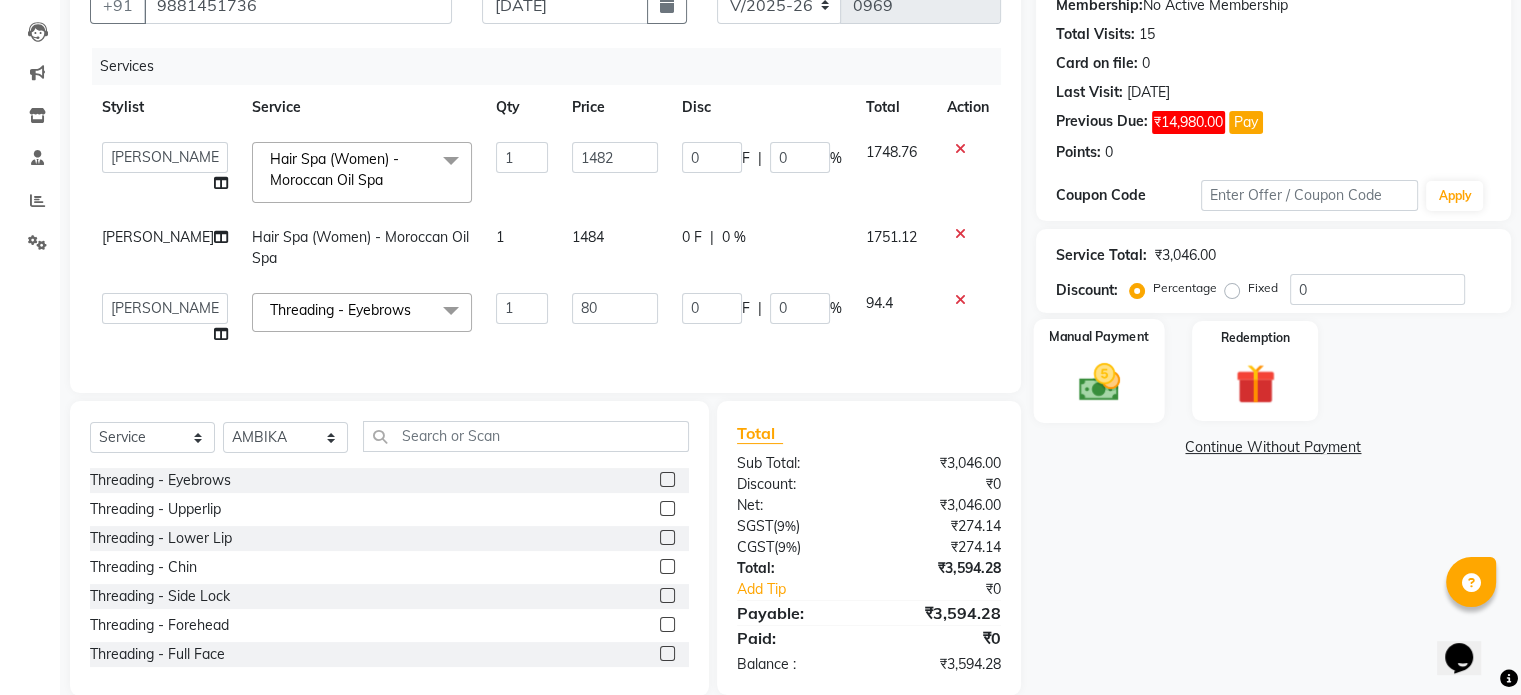 click 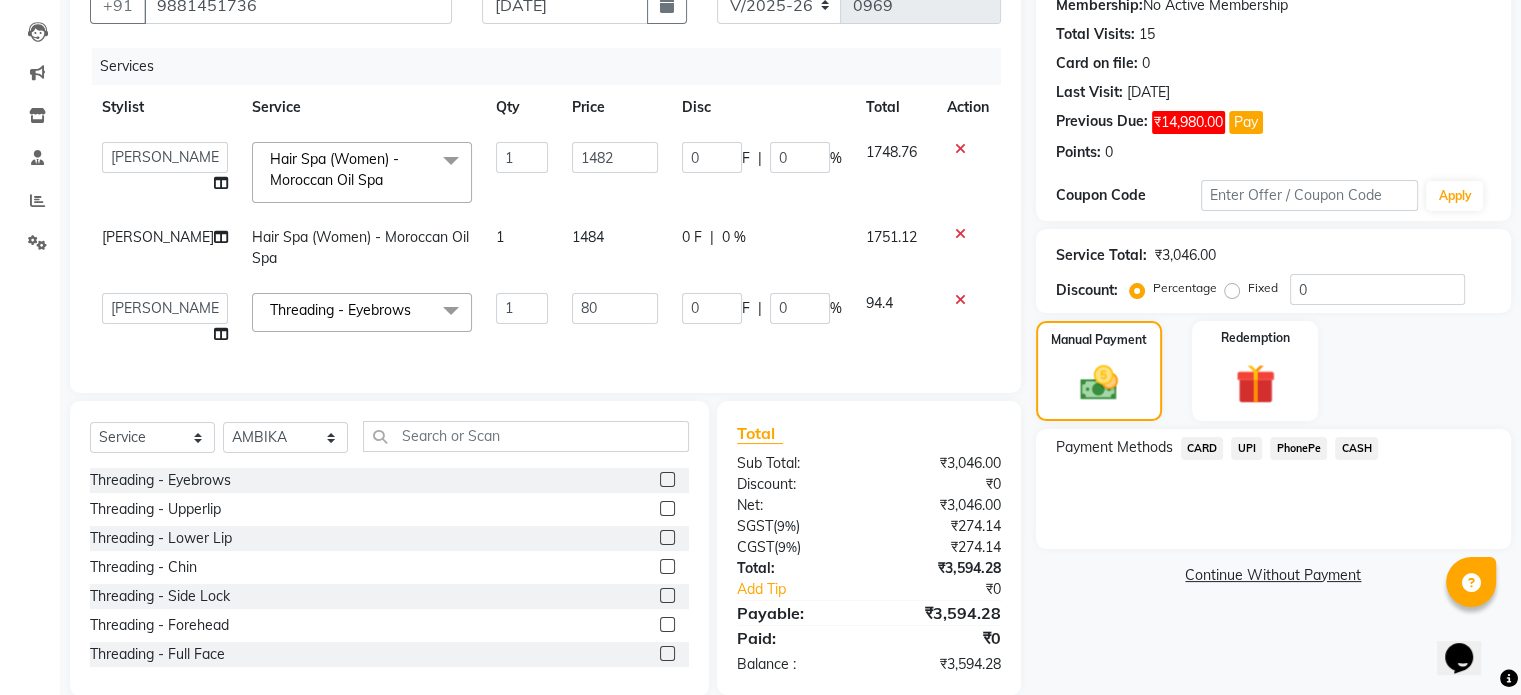 click on "CARD" 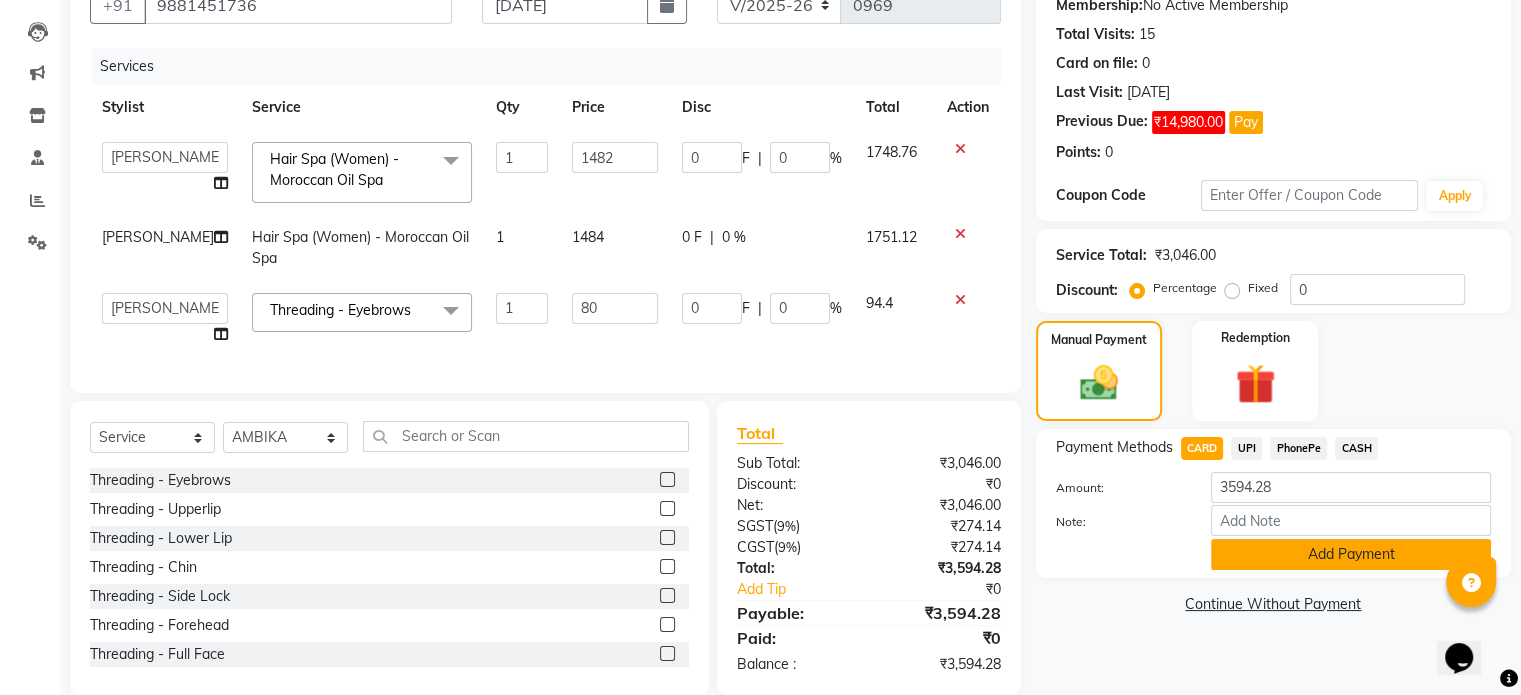 click on "Add Payment" 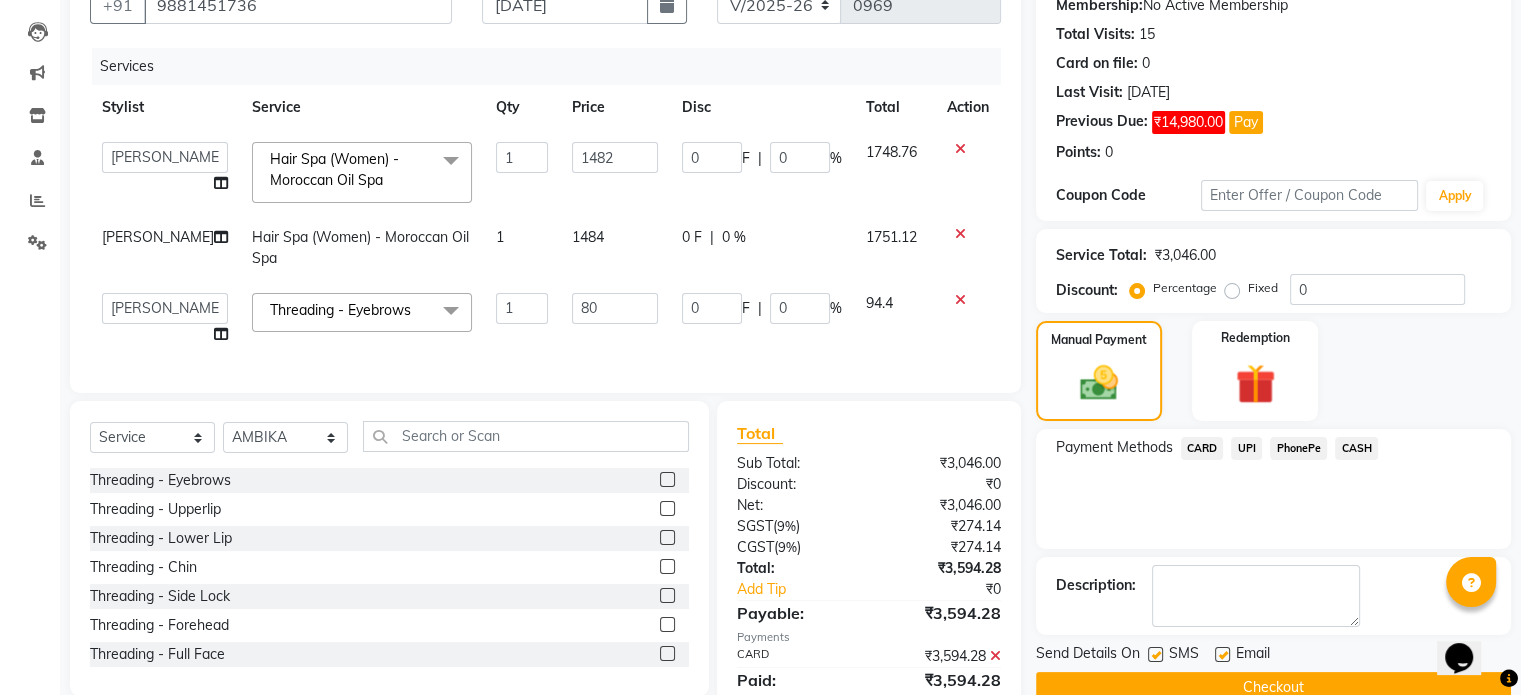 scroll, scrollTop: 287, scrollLeft: 0, axis: vertical 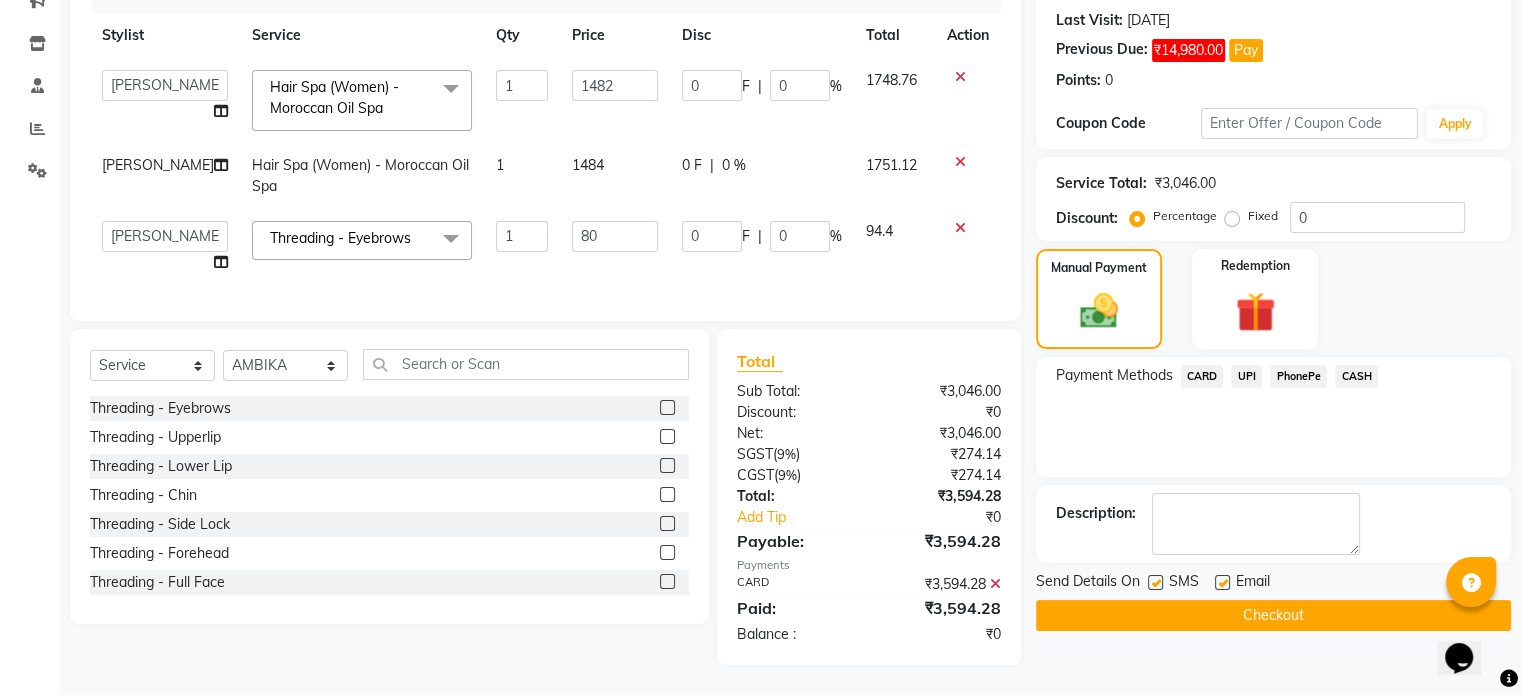 click on "Checkout" 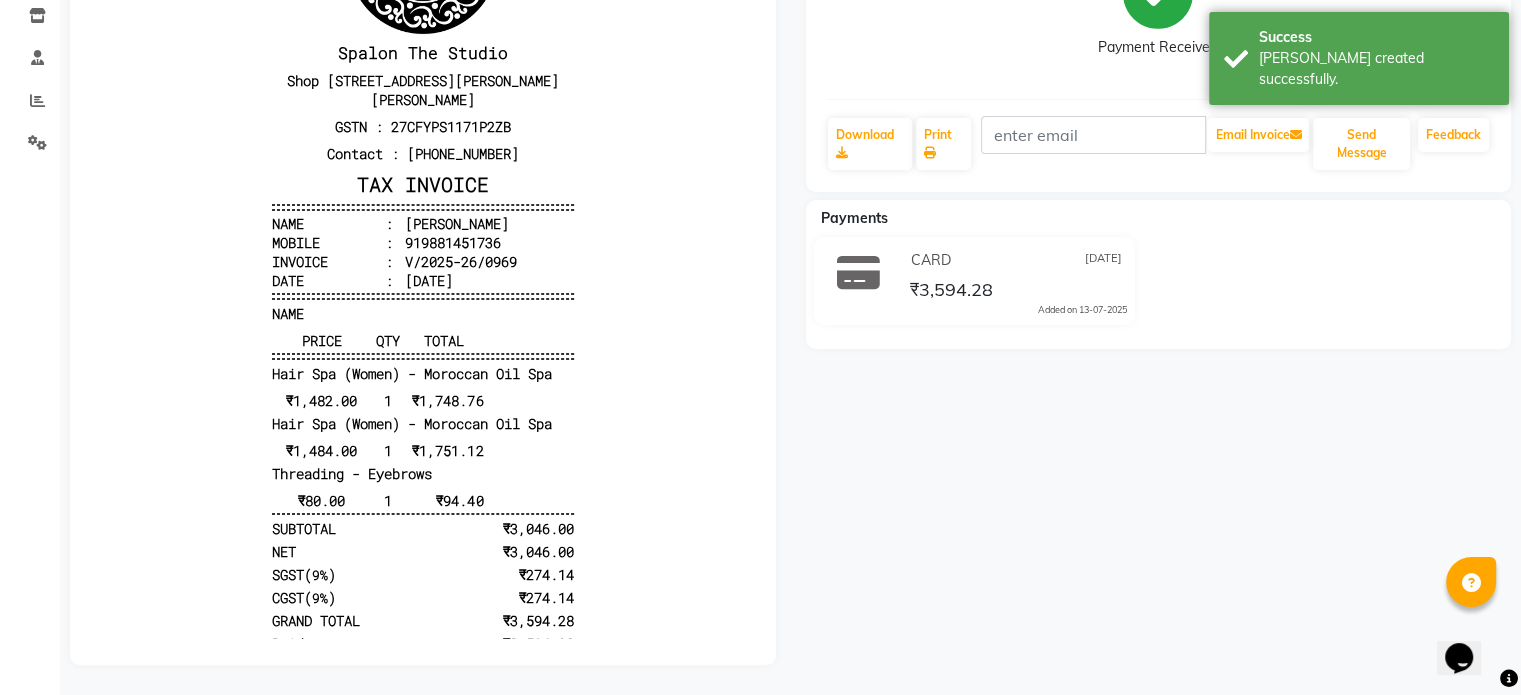 scroll, scrollTop: 0, scrollLeft: 0, axis: both 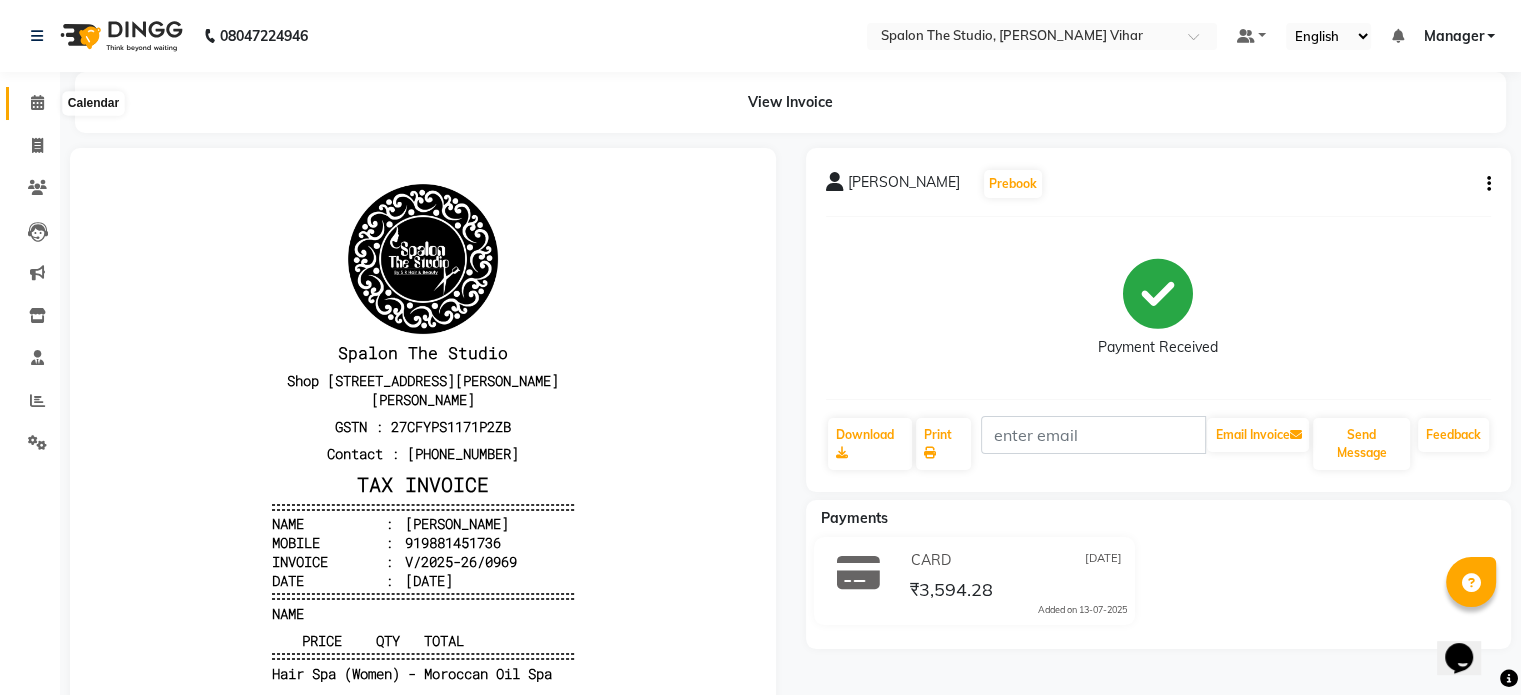 click 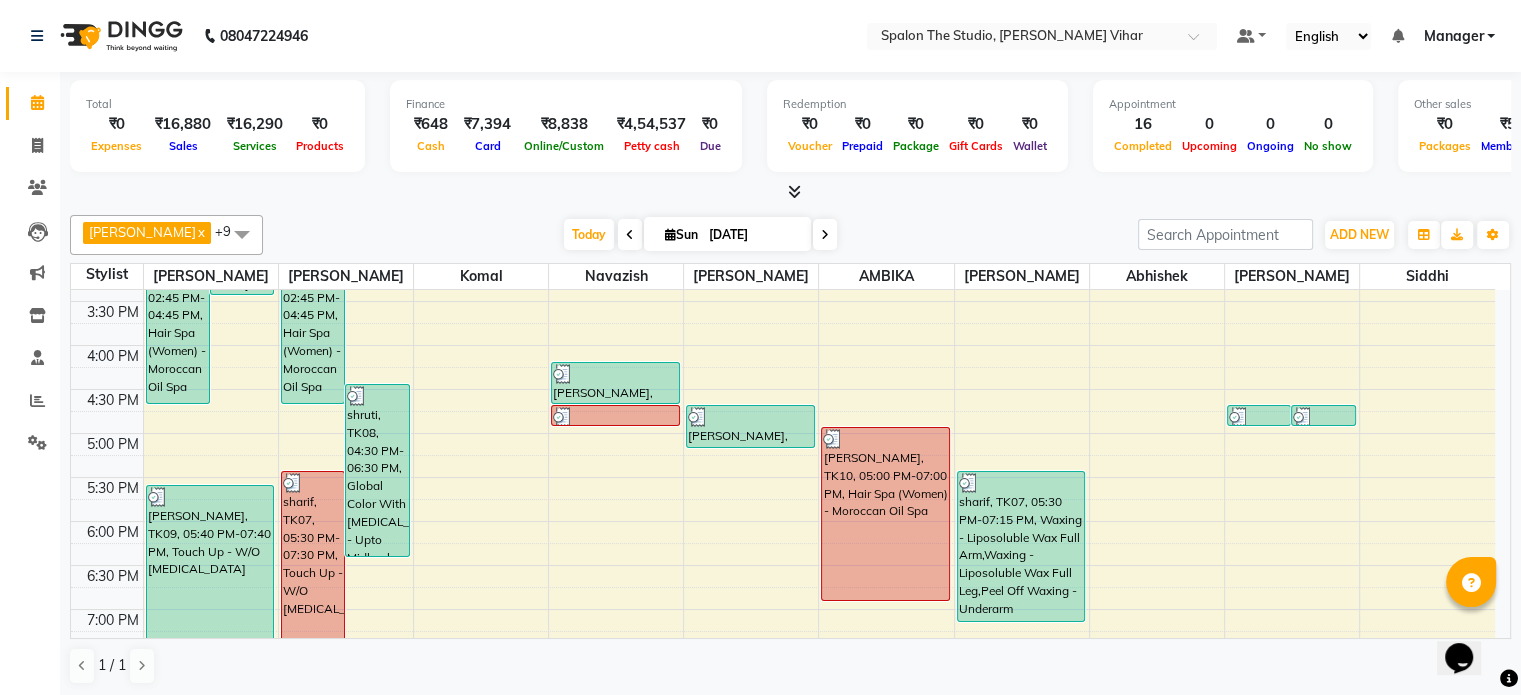scroll, scrollTop: 562, scrollLeft: 0, axis: vertical 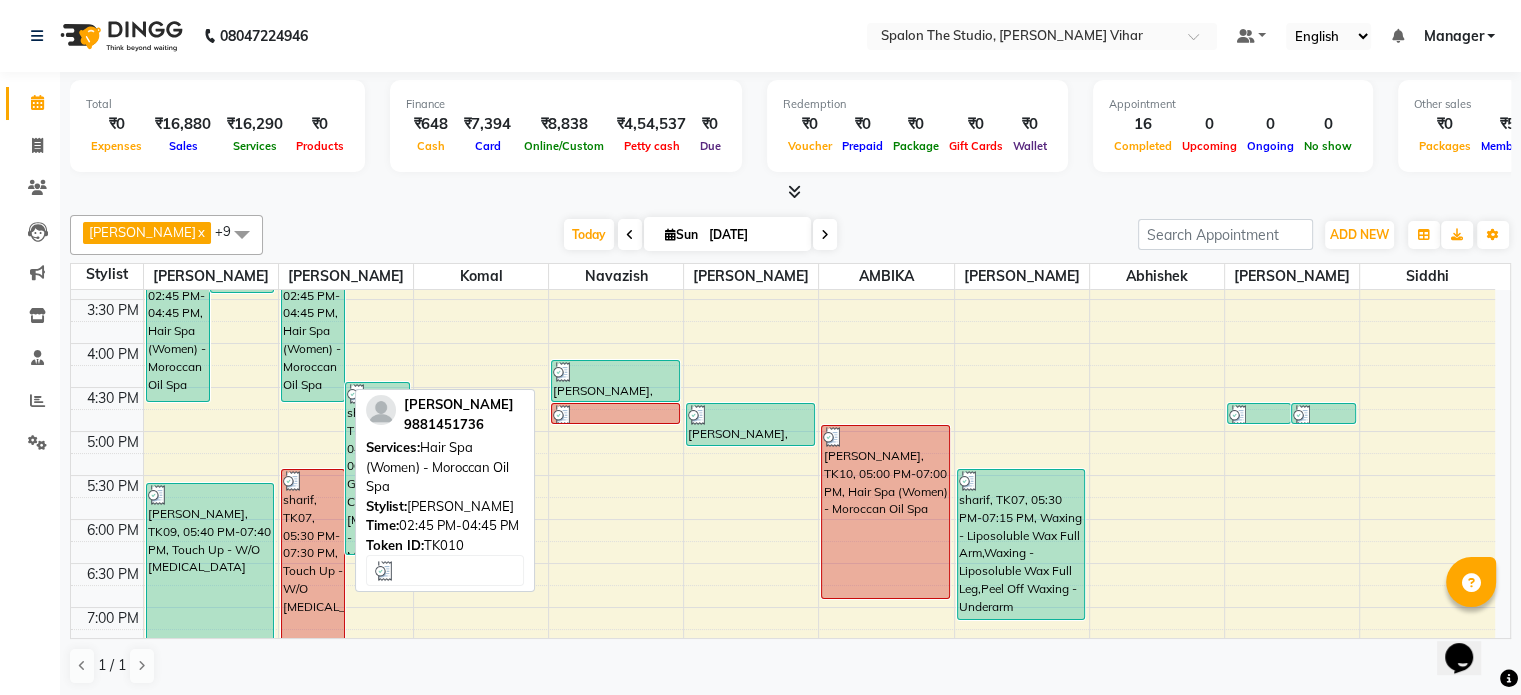 click on "[PERSON_NAME], TK10, 02:45 PM-04:45 PM, Hair Spa (Women) - Moroccan Oil Spa" at bounding box center (313, 315) 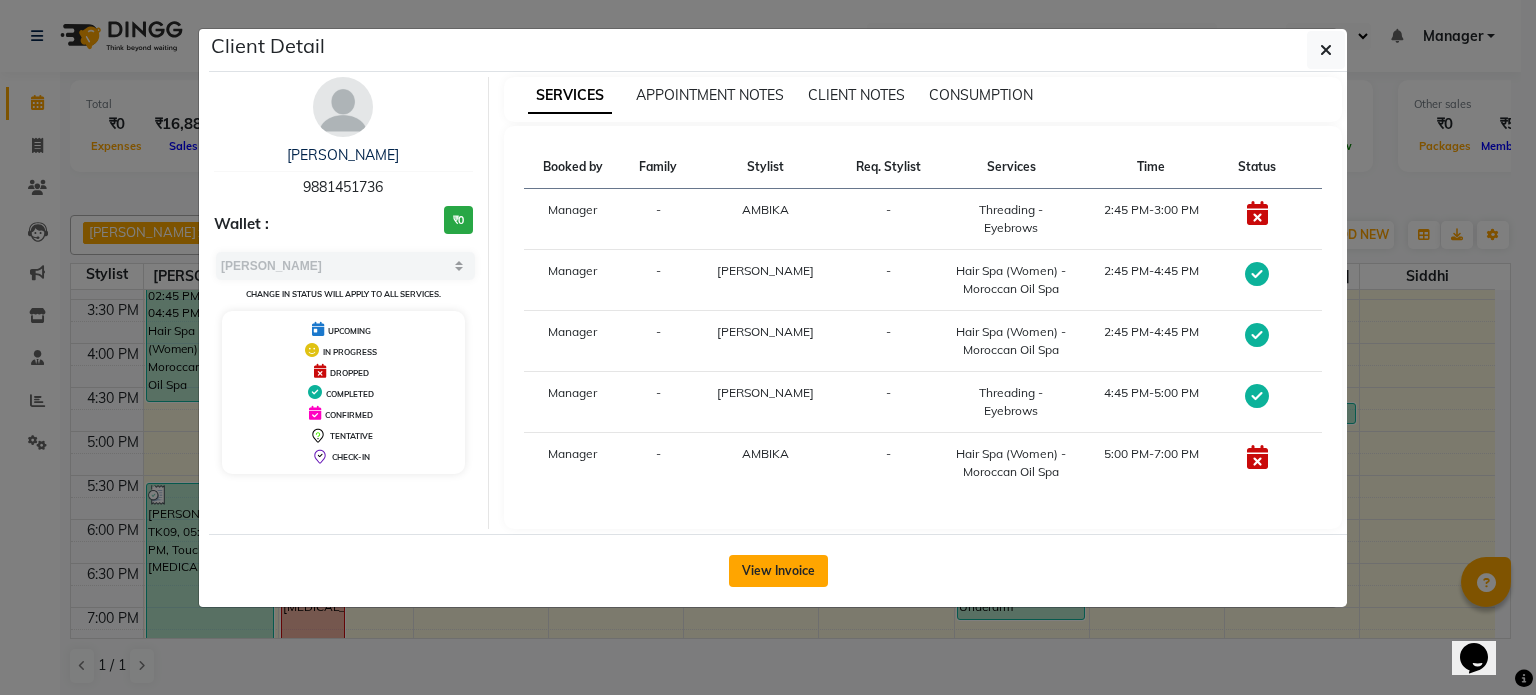click on "View Invoice" 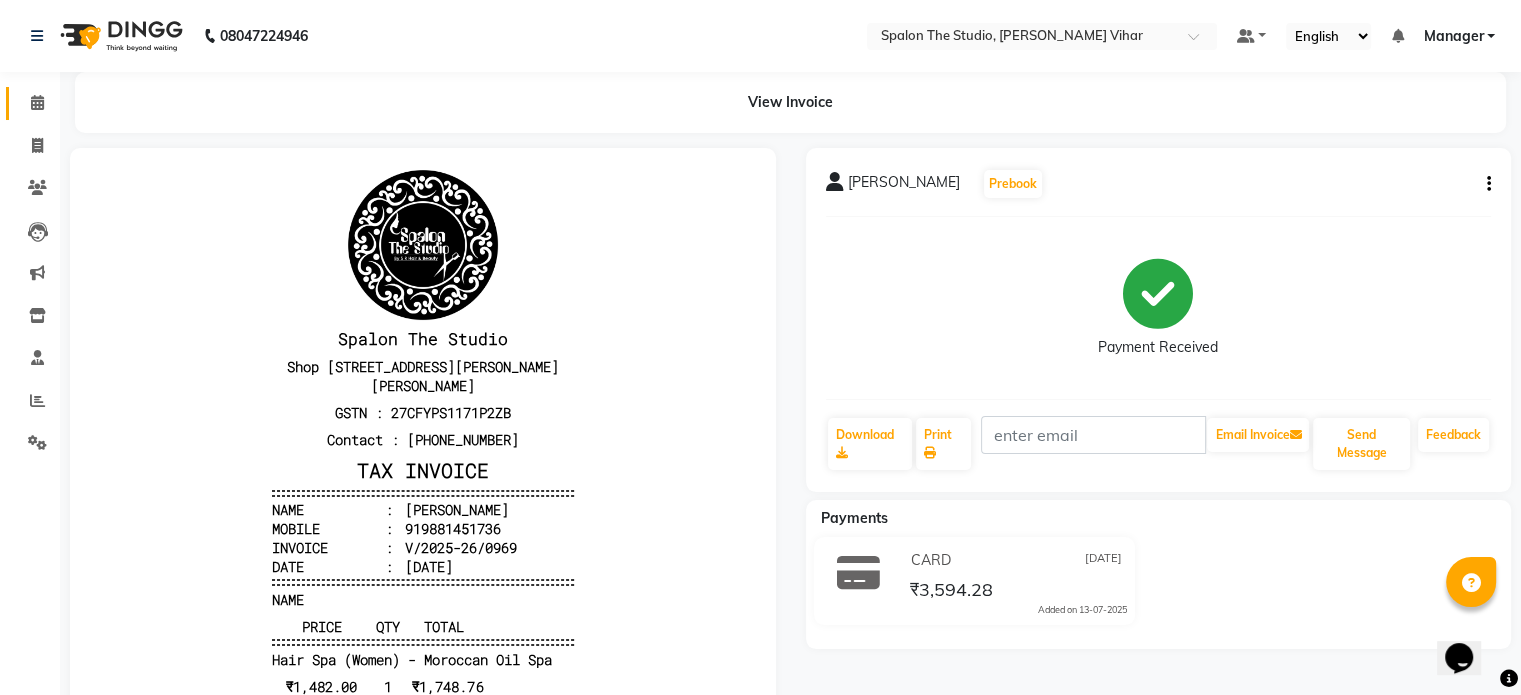 scroll, scrollTop: 0, scrollLeft: 0, axis: both 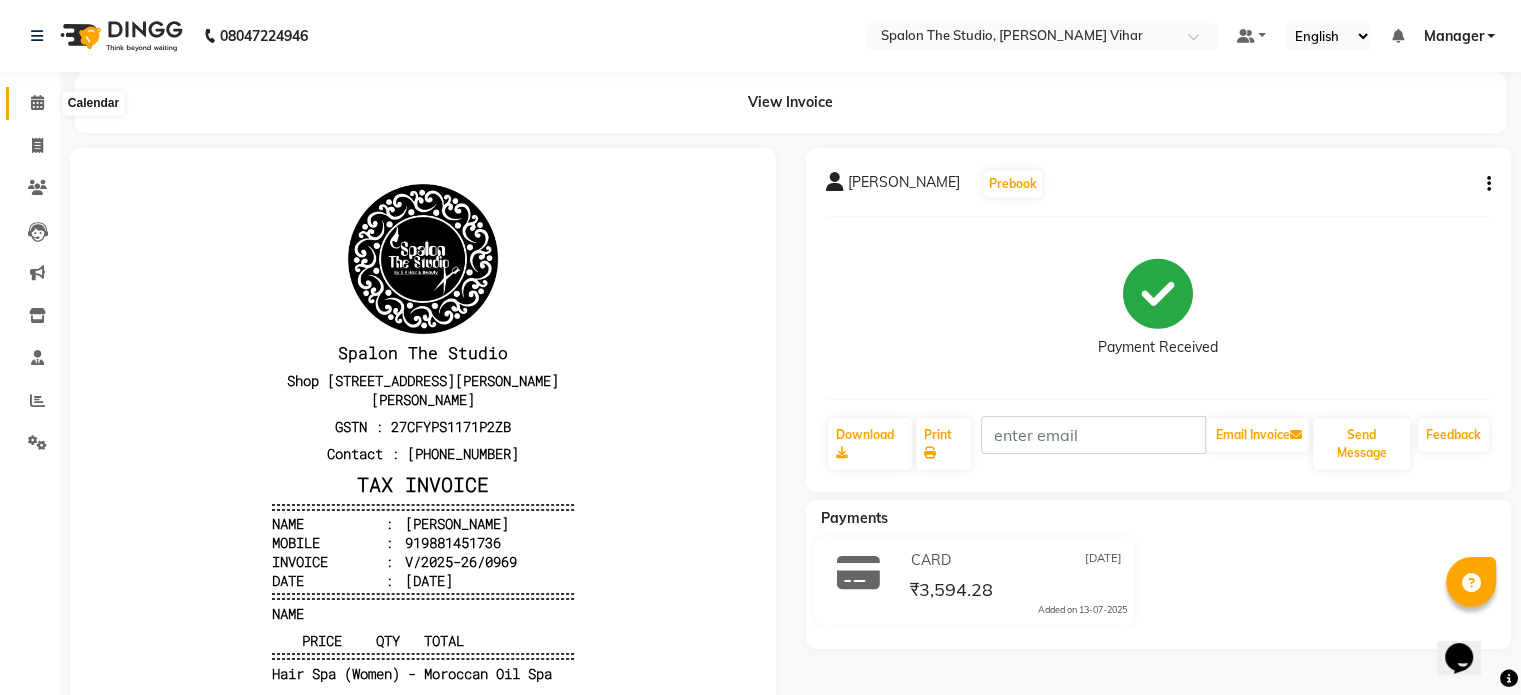 click 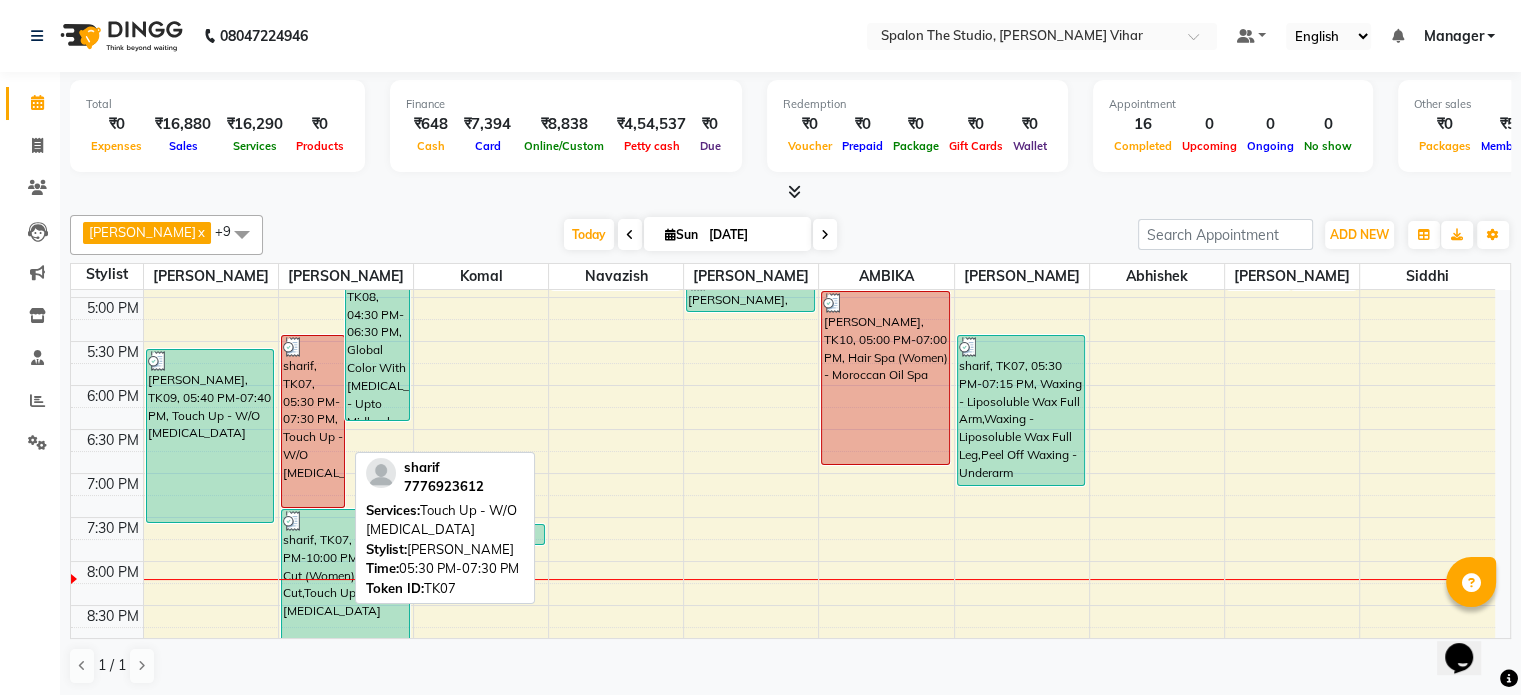 scroll, scrollTop: 696, scrollLeft: 0, axis: vertical 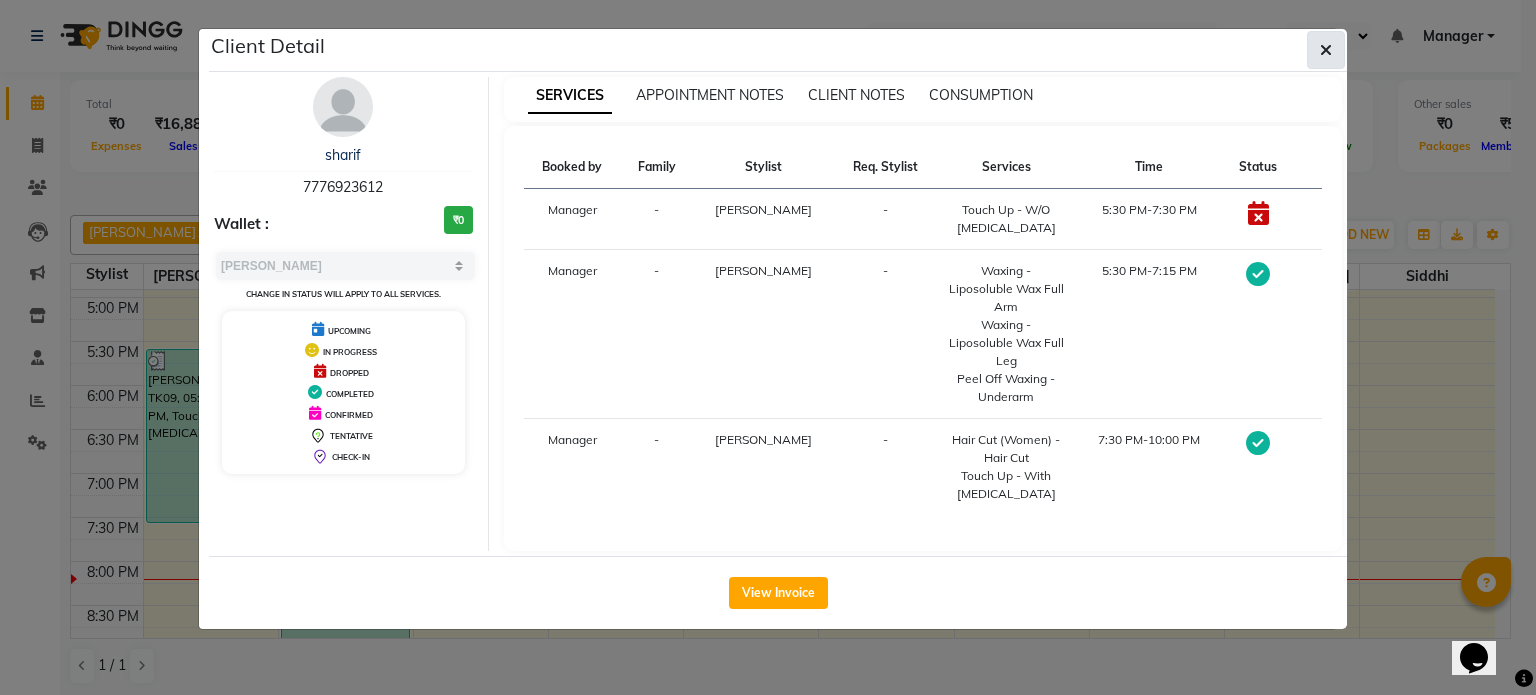 click 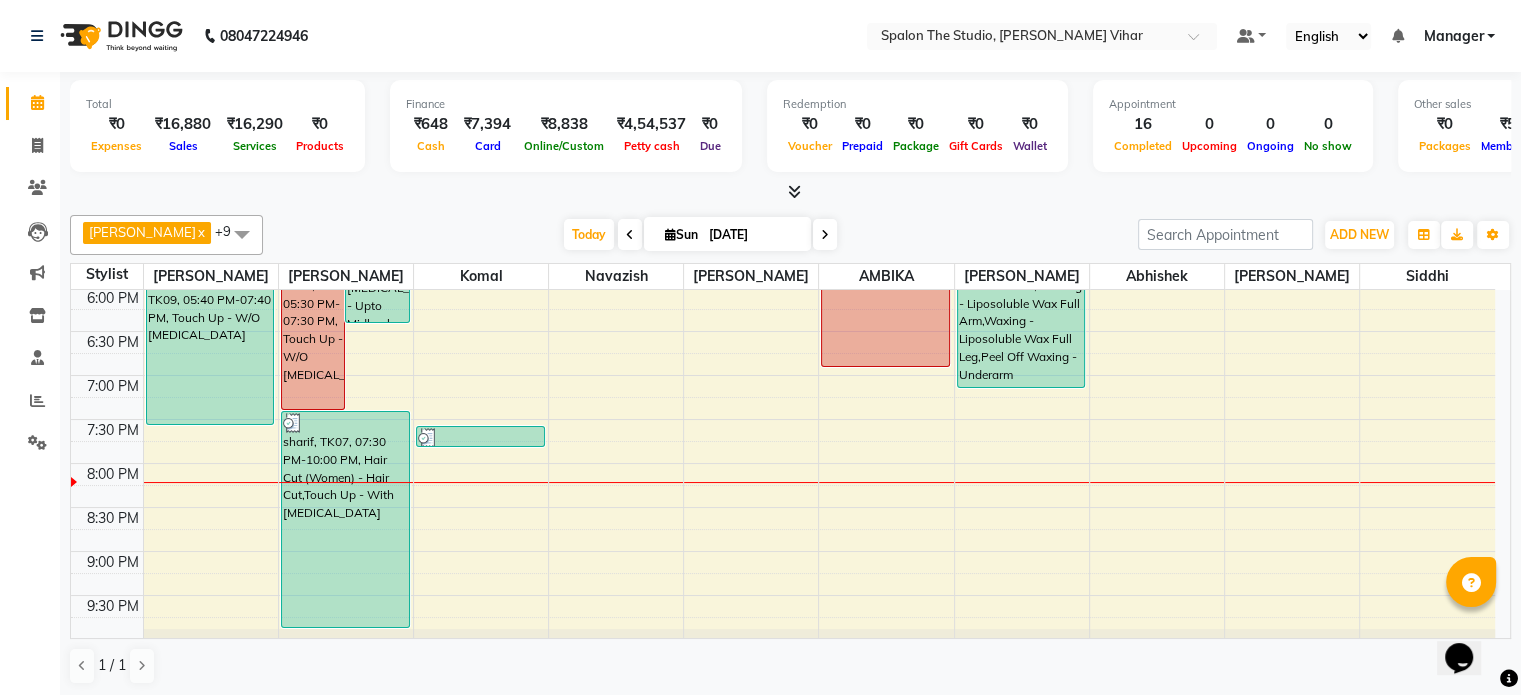 scroll, scrollTop: 871, scrollLeft: 0, axis: vertical 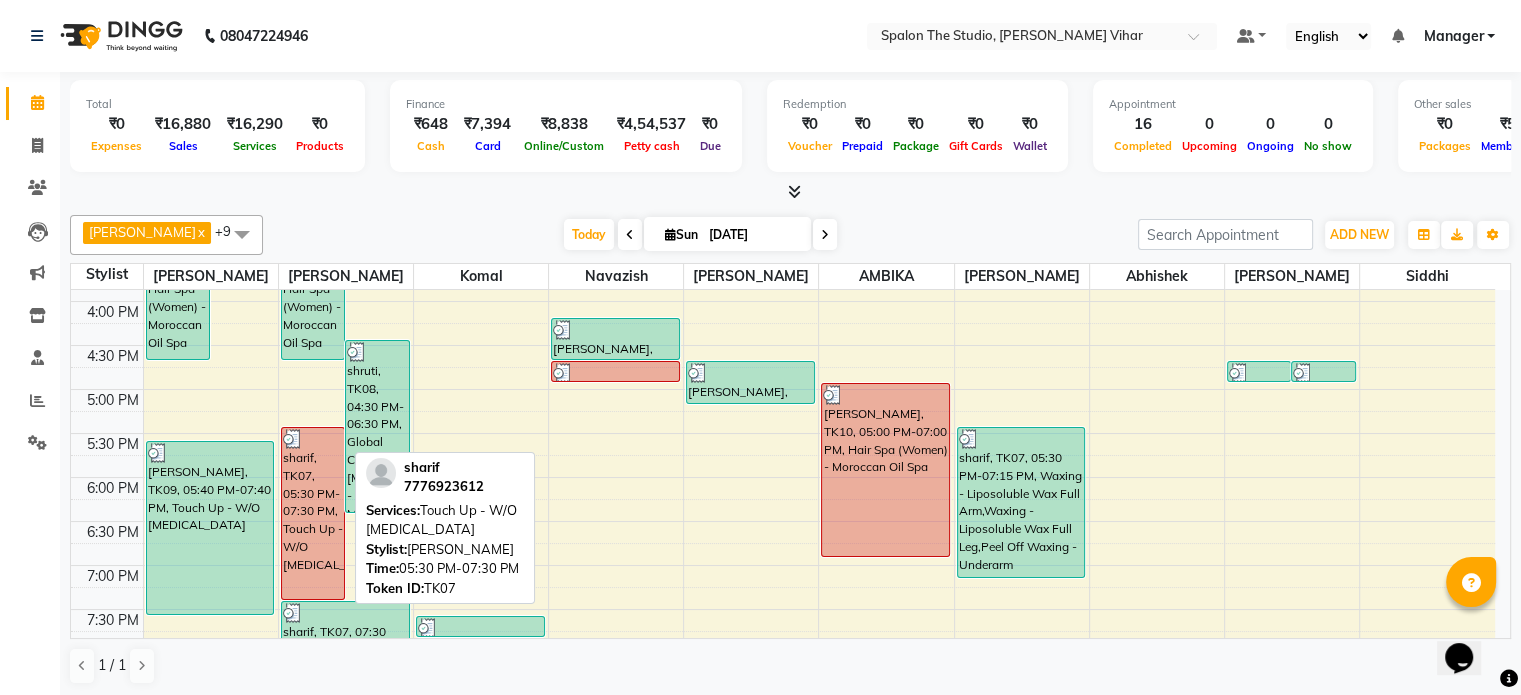 click on "sharif, TK07, 05:30 PM-07:30 PM, Touch Up - W/O [MEDICAL_DATA]" at bounding box center [313, 513] 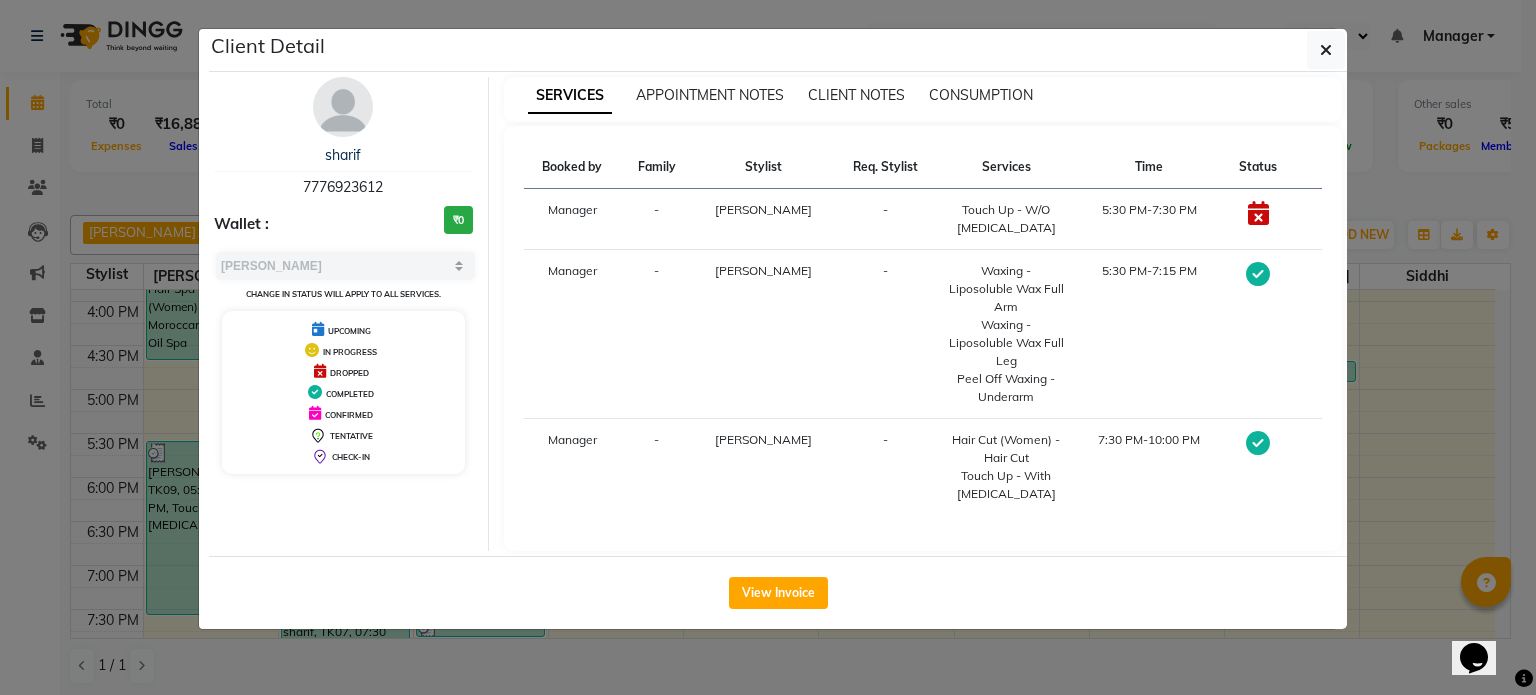 click on "DROPPED" at bounding box center (349, 373) 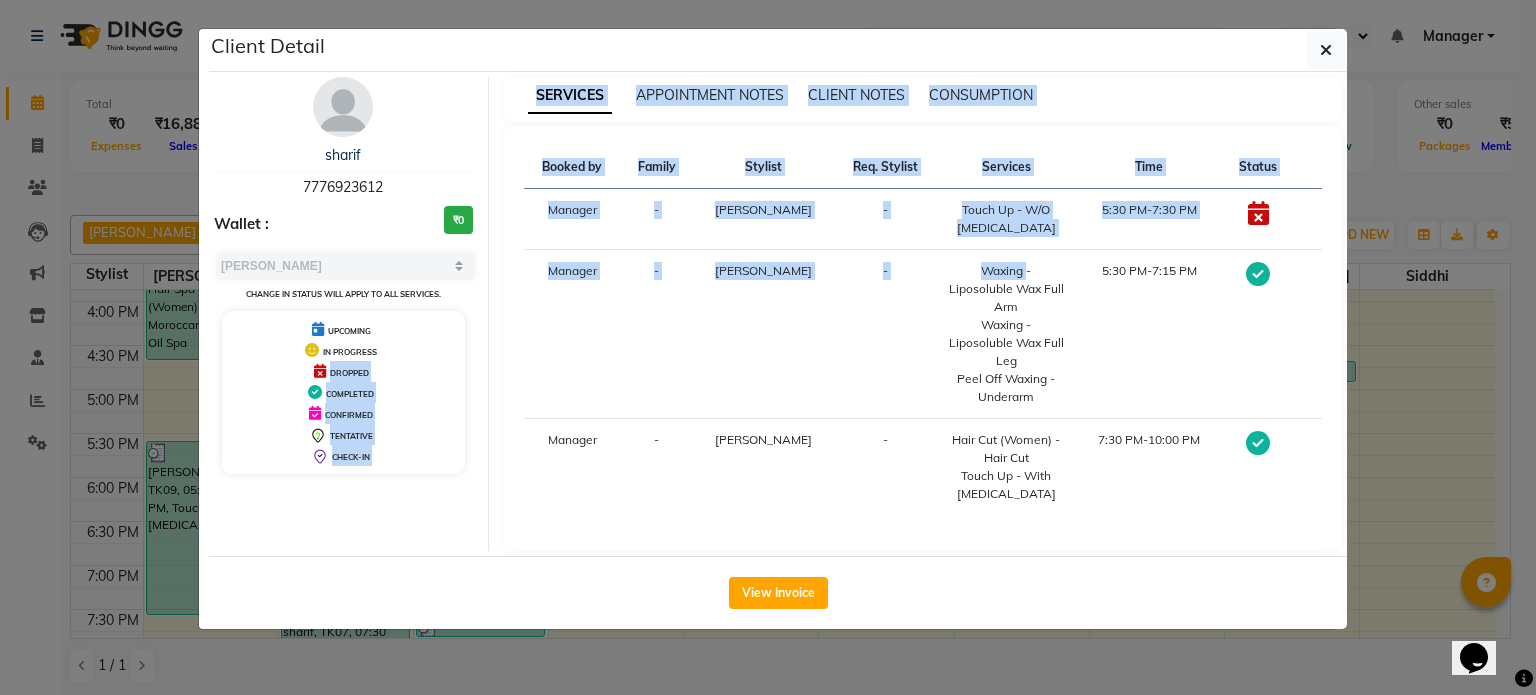 drag, startPoint x: 329, startPoint y: 371, endPoint x: 960, endPoint y: 255, distance: 641.57385 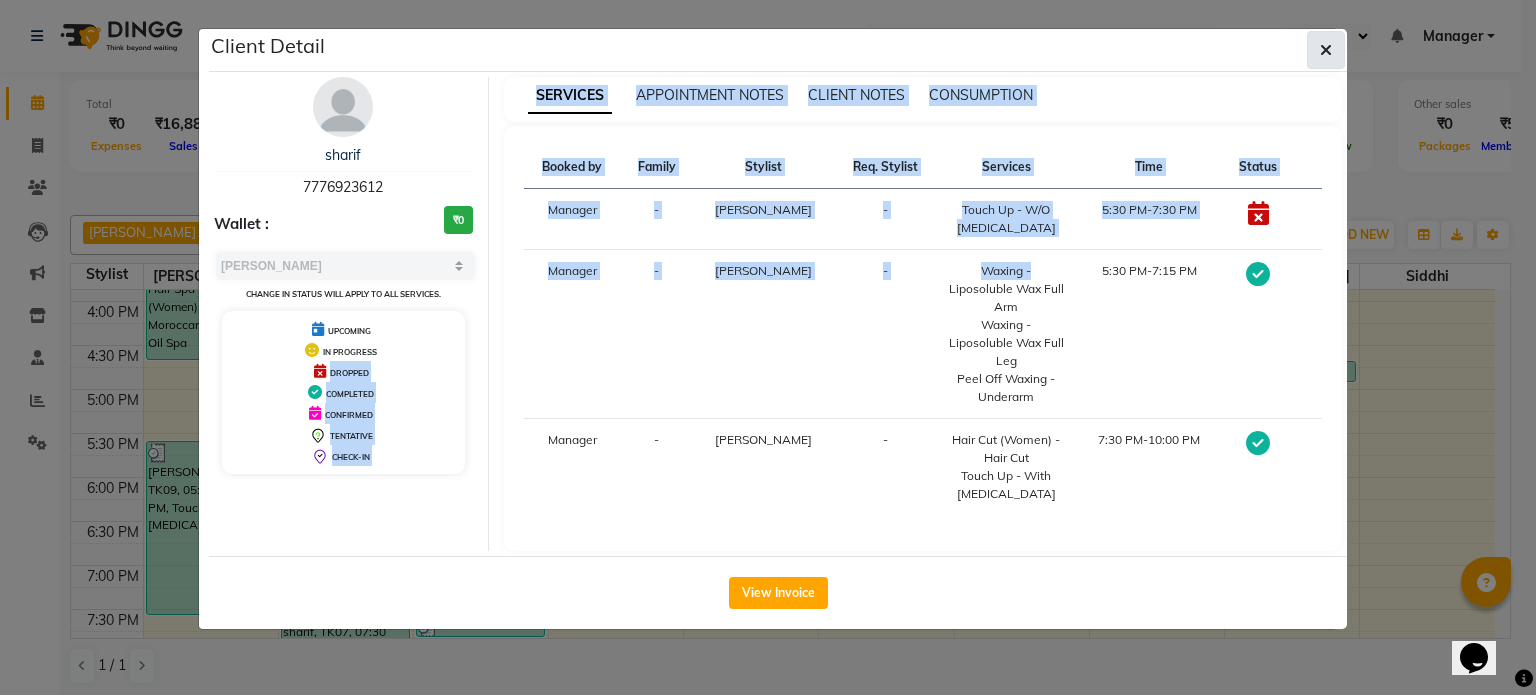 click 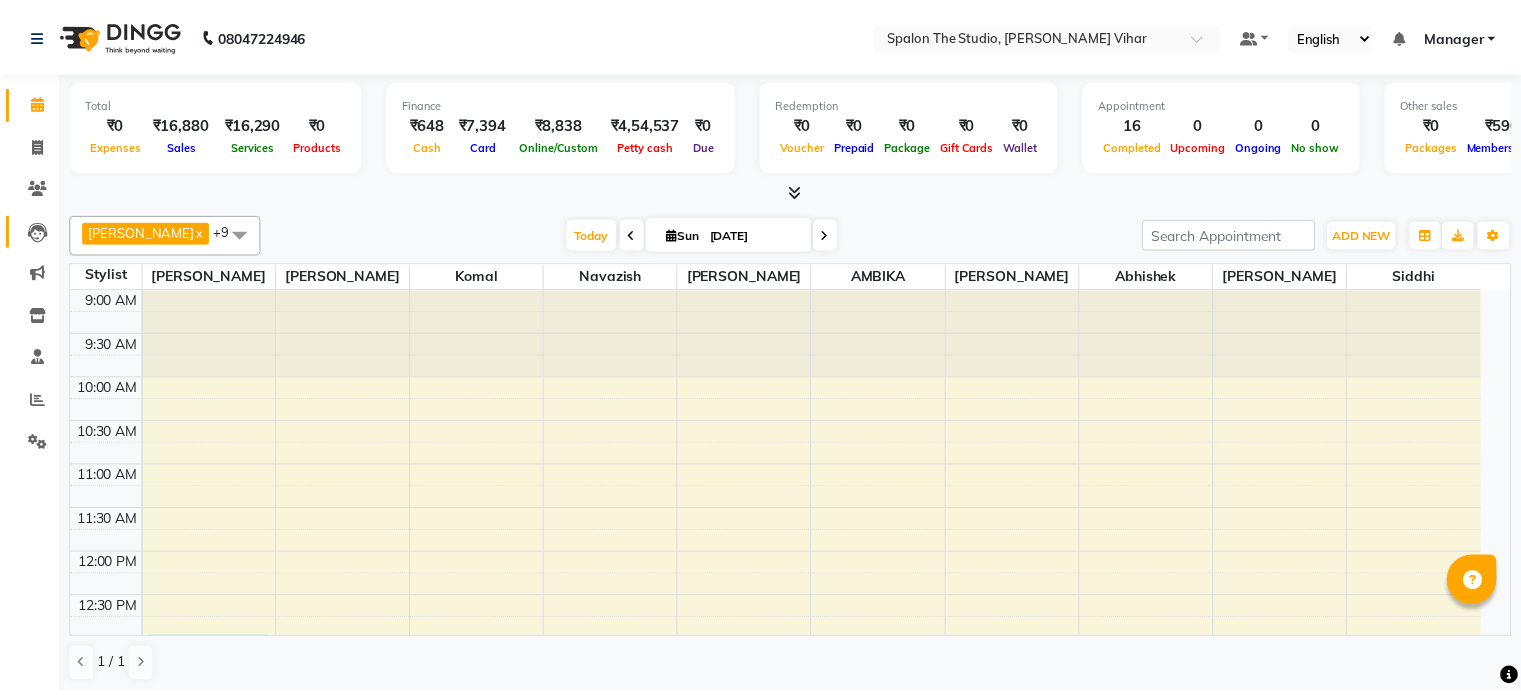 scroll, scrollTop: 0, scrollLeft: 0, axis: both 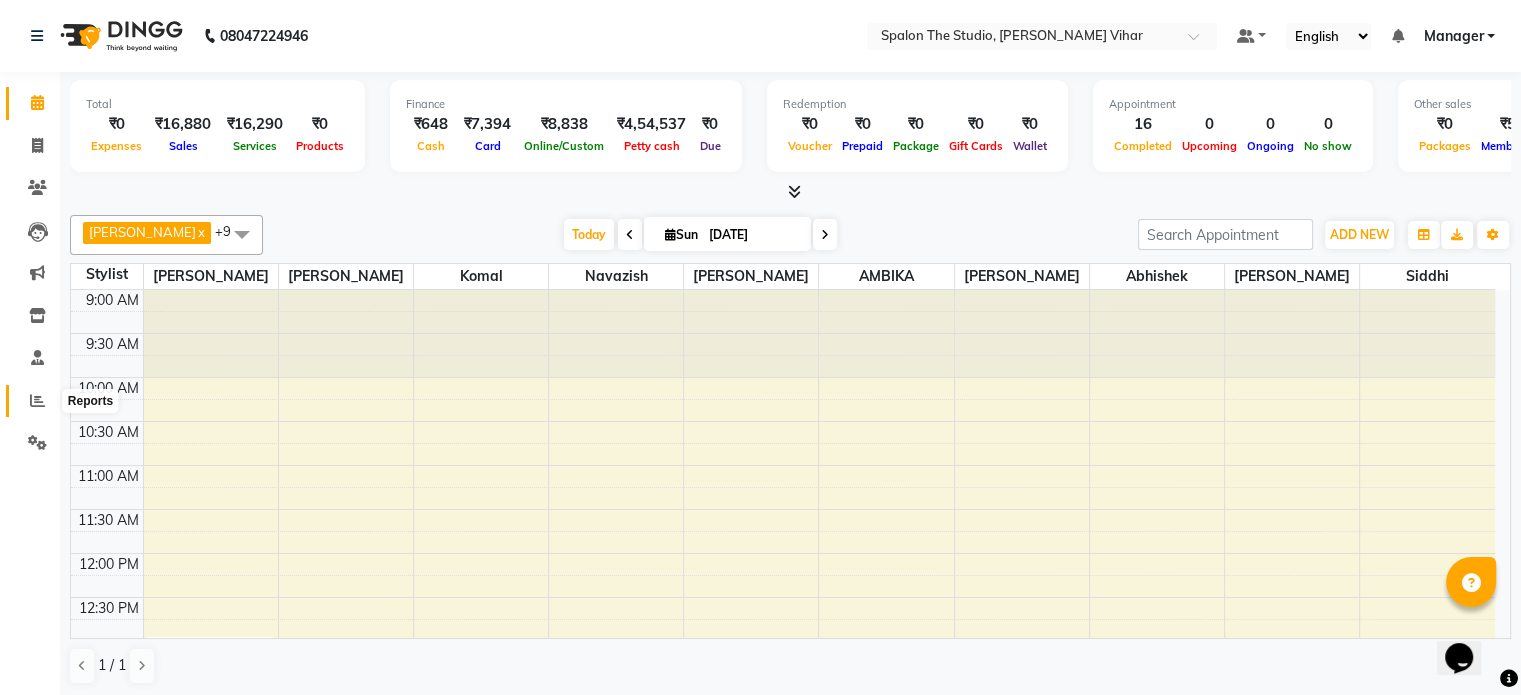 click 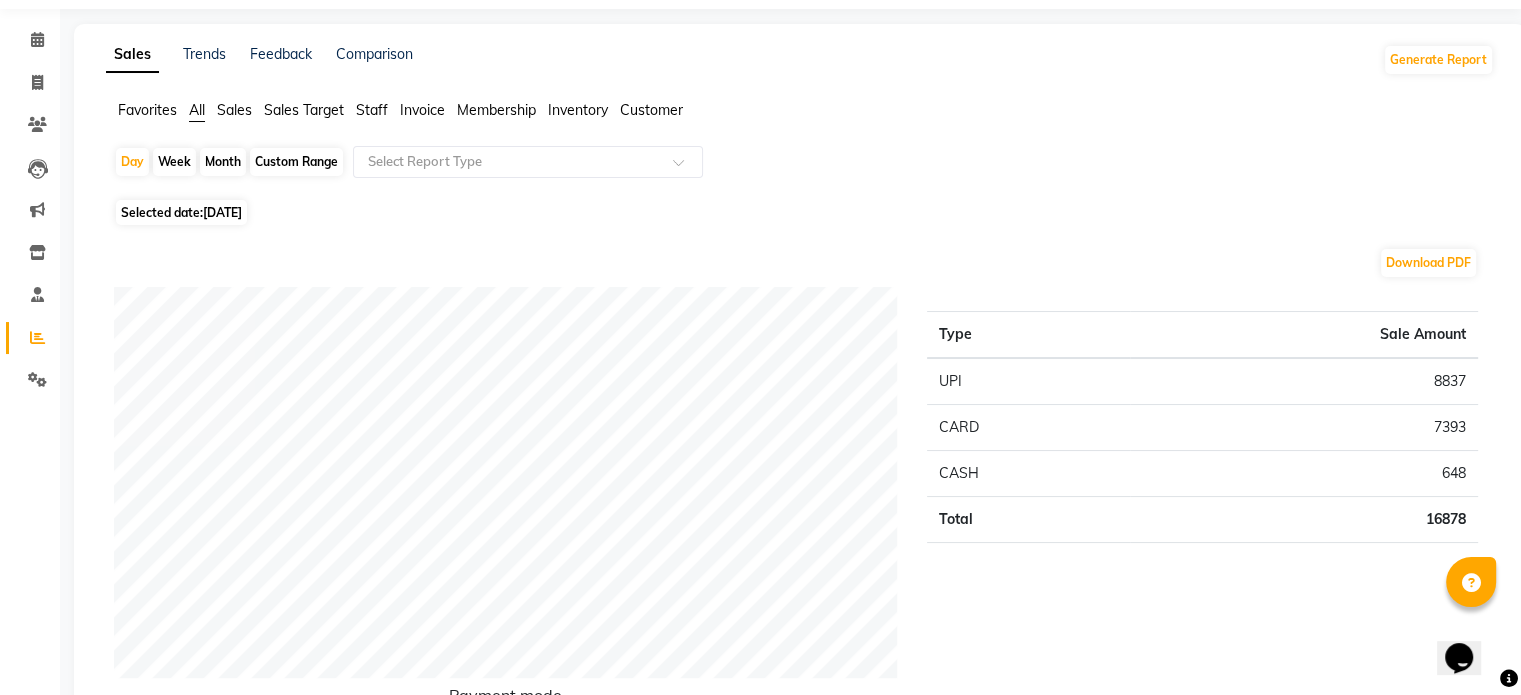 scroll, scrollTop: 0, scrollLeft: 0, axis: both 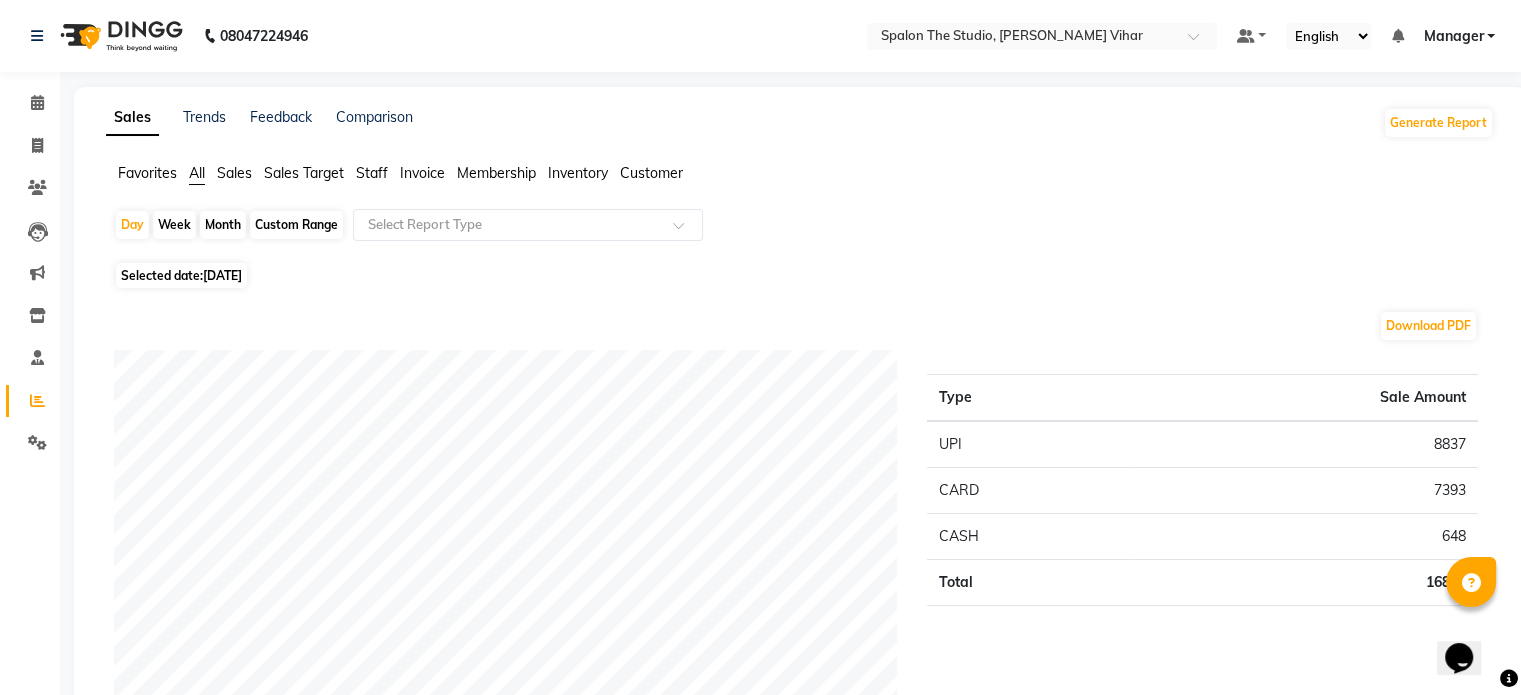 click on "Staff" 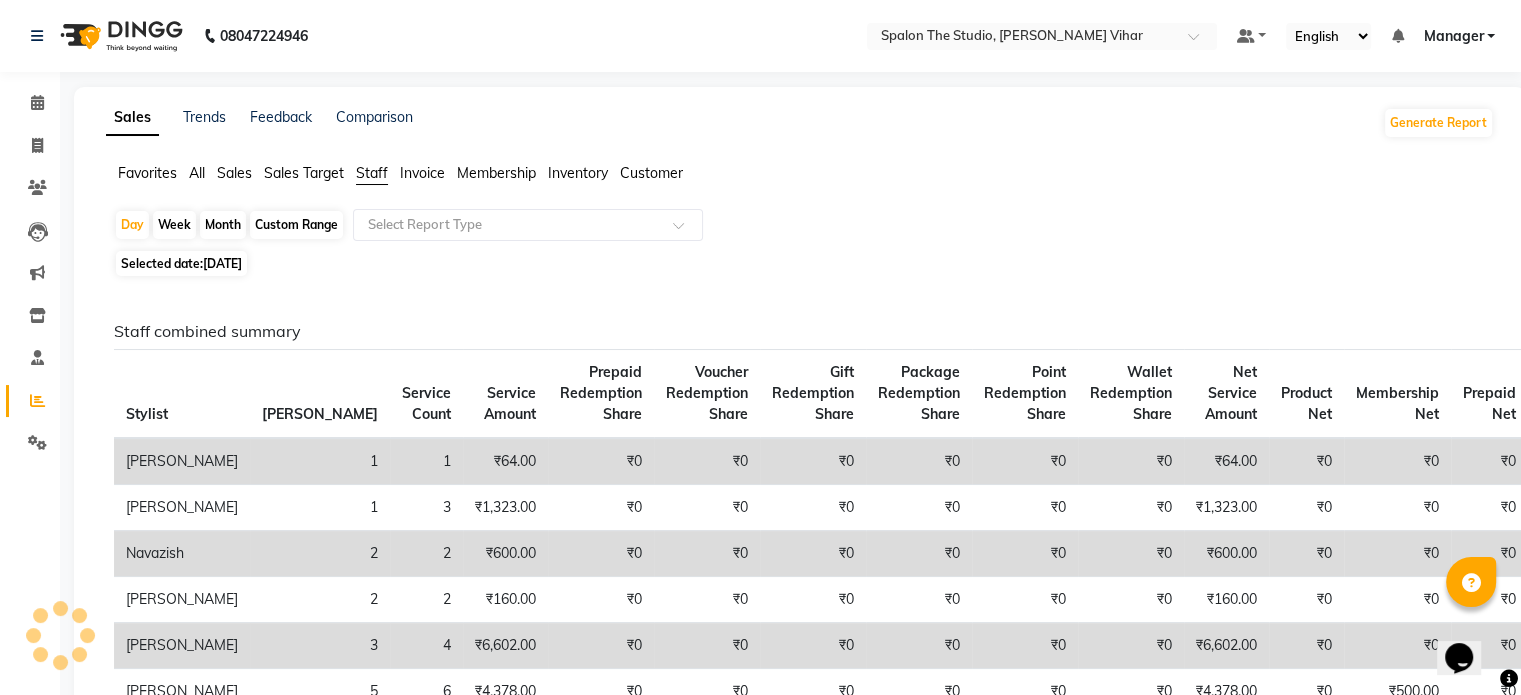 click on "Month" 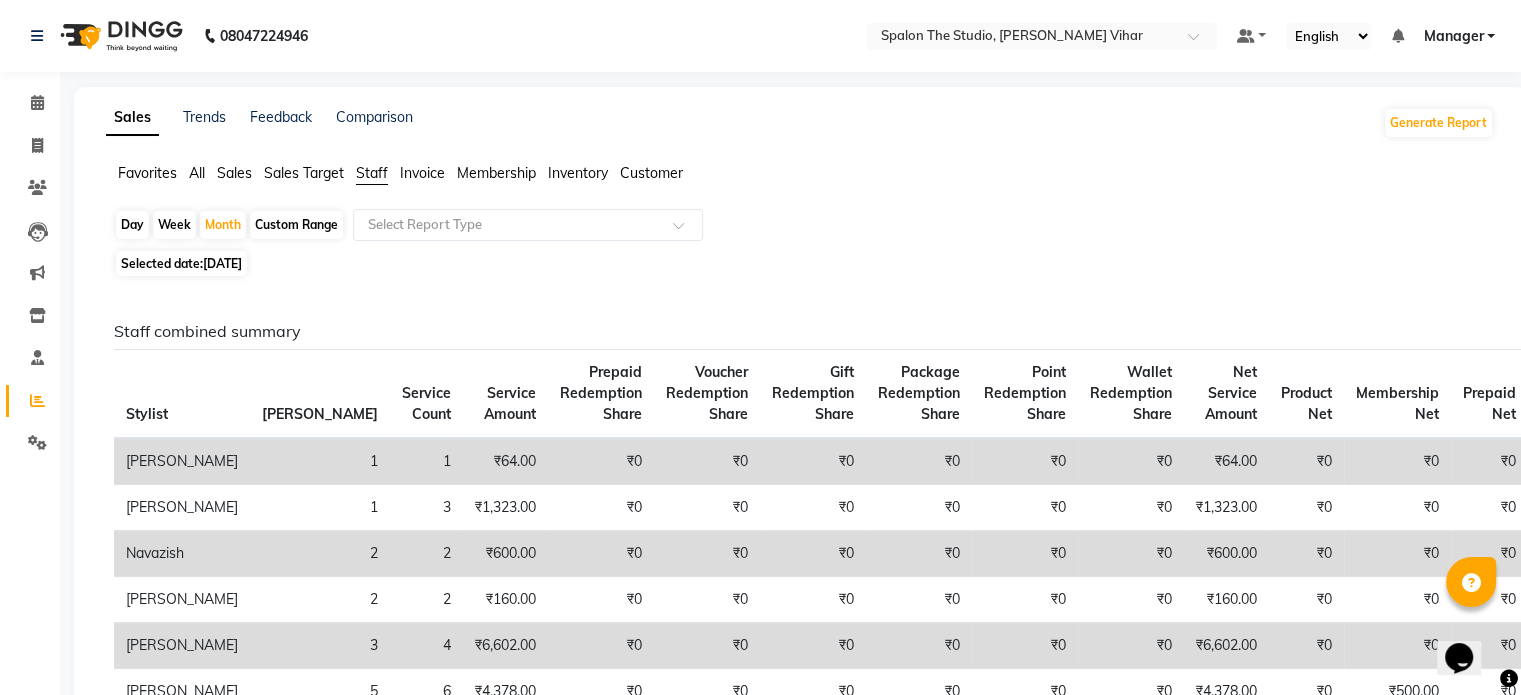 click on "Staff" 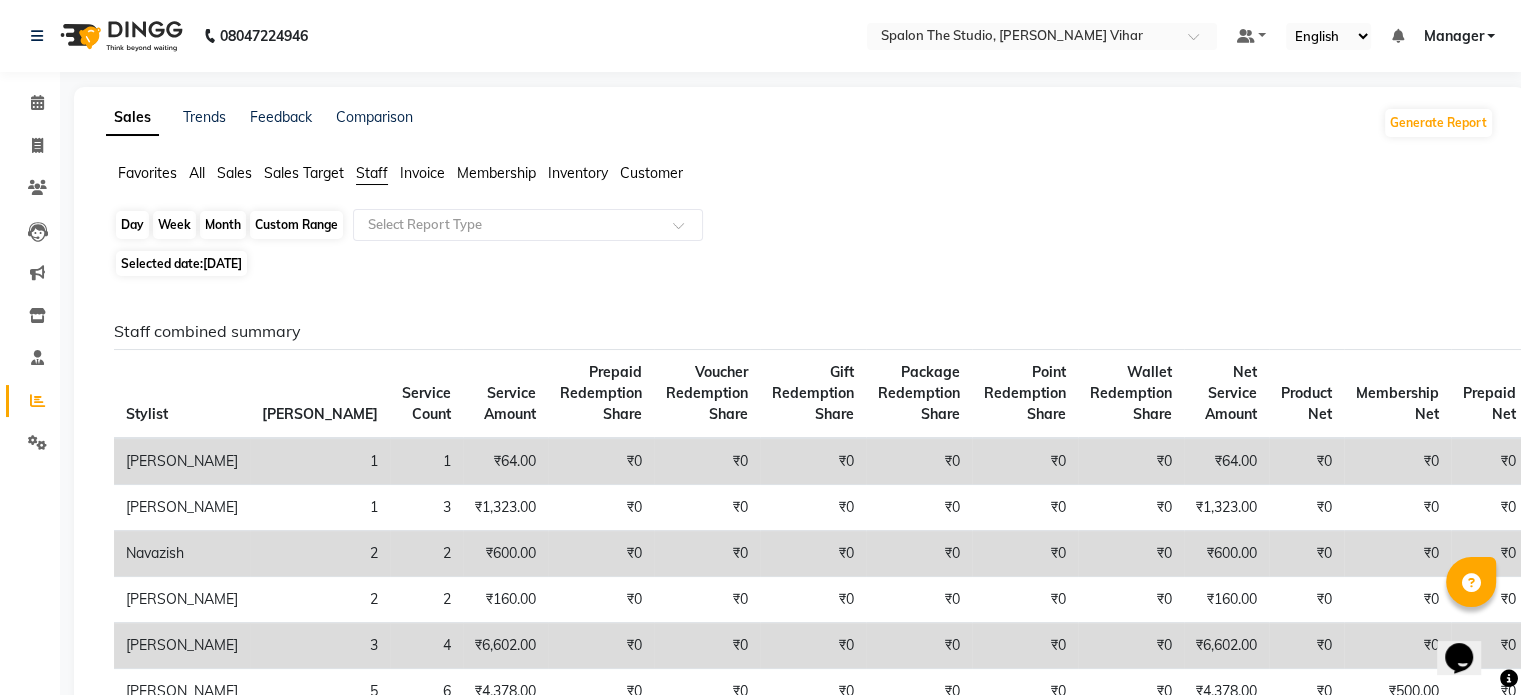 click on "Month" 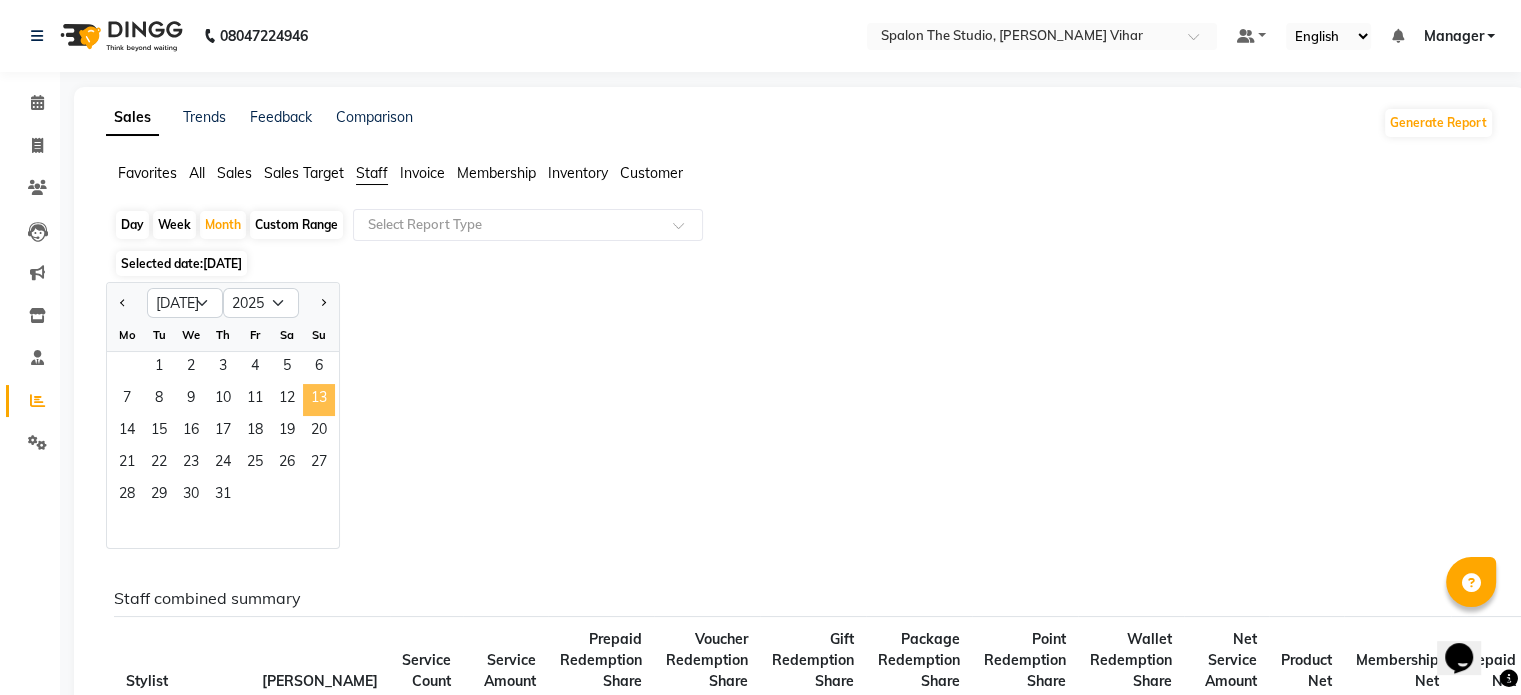 click on "13" 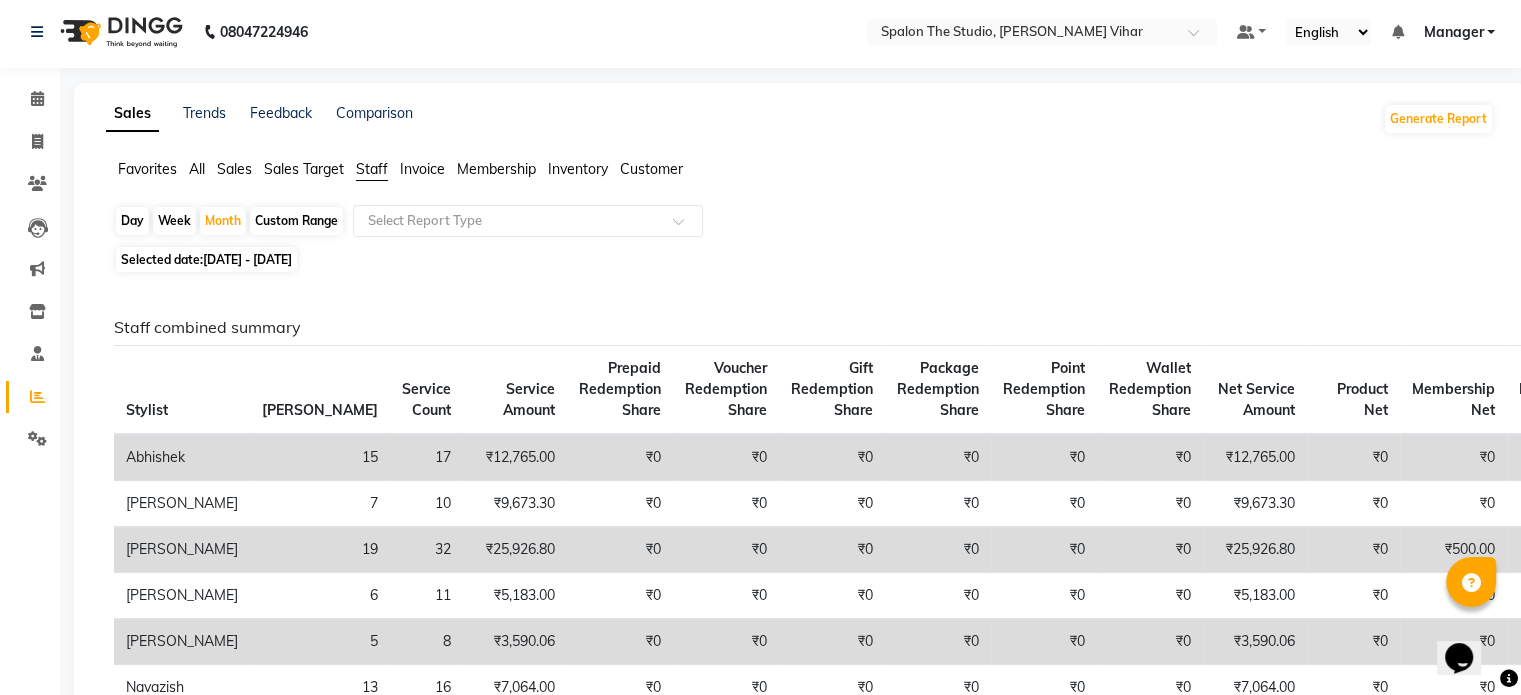 scroll, scrollTop: 0, scrollLeft: 0, axis: both 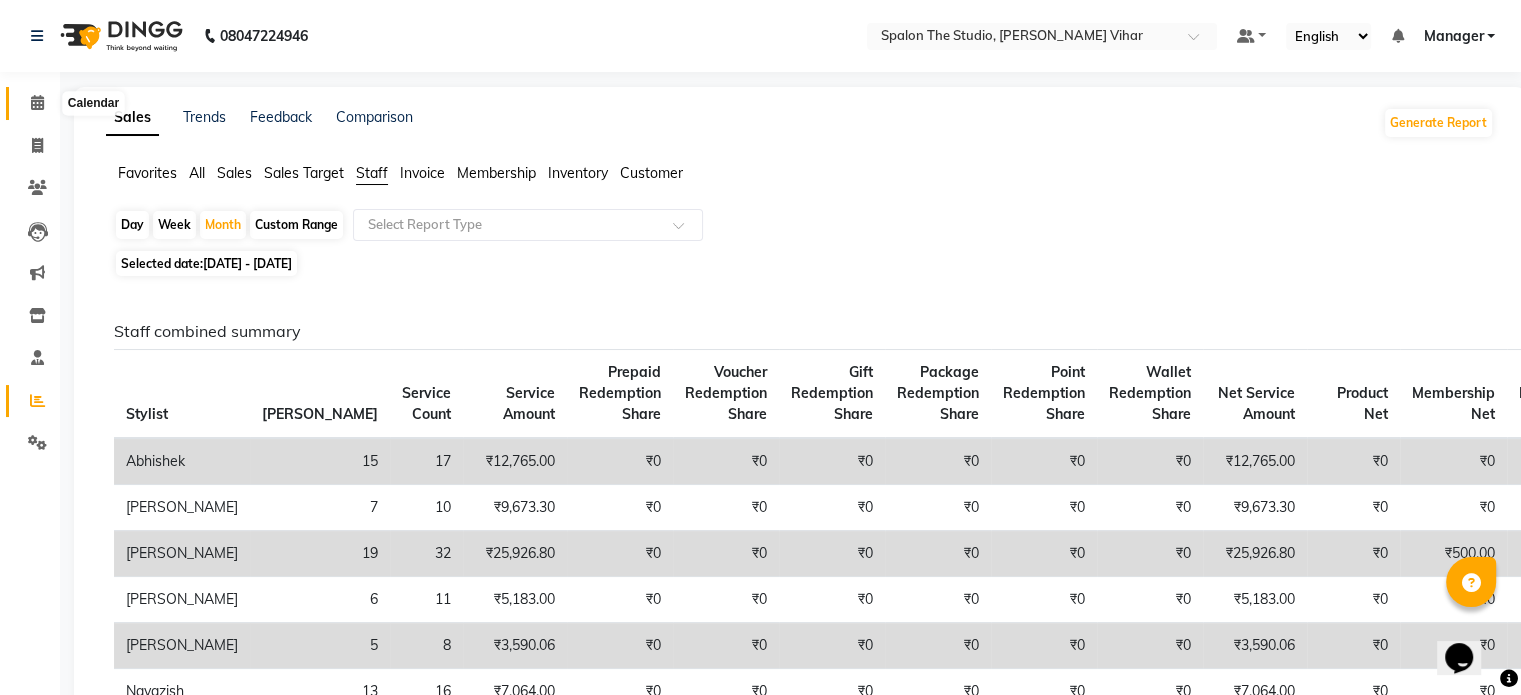 click 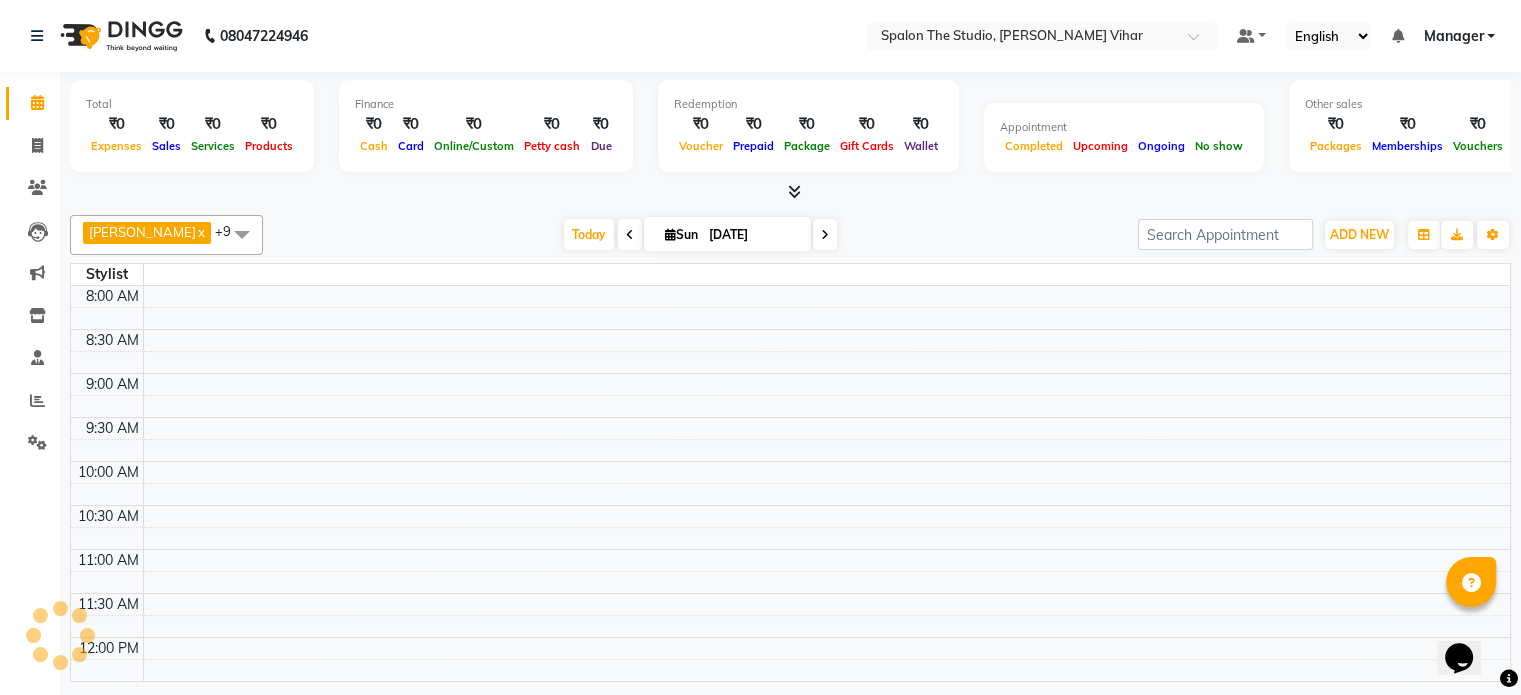 scroll, scrollTop: 0, scrollLeft: 0, axis: both 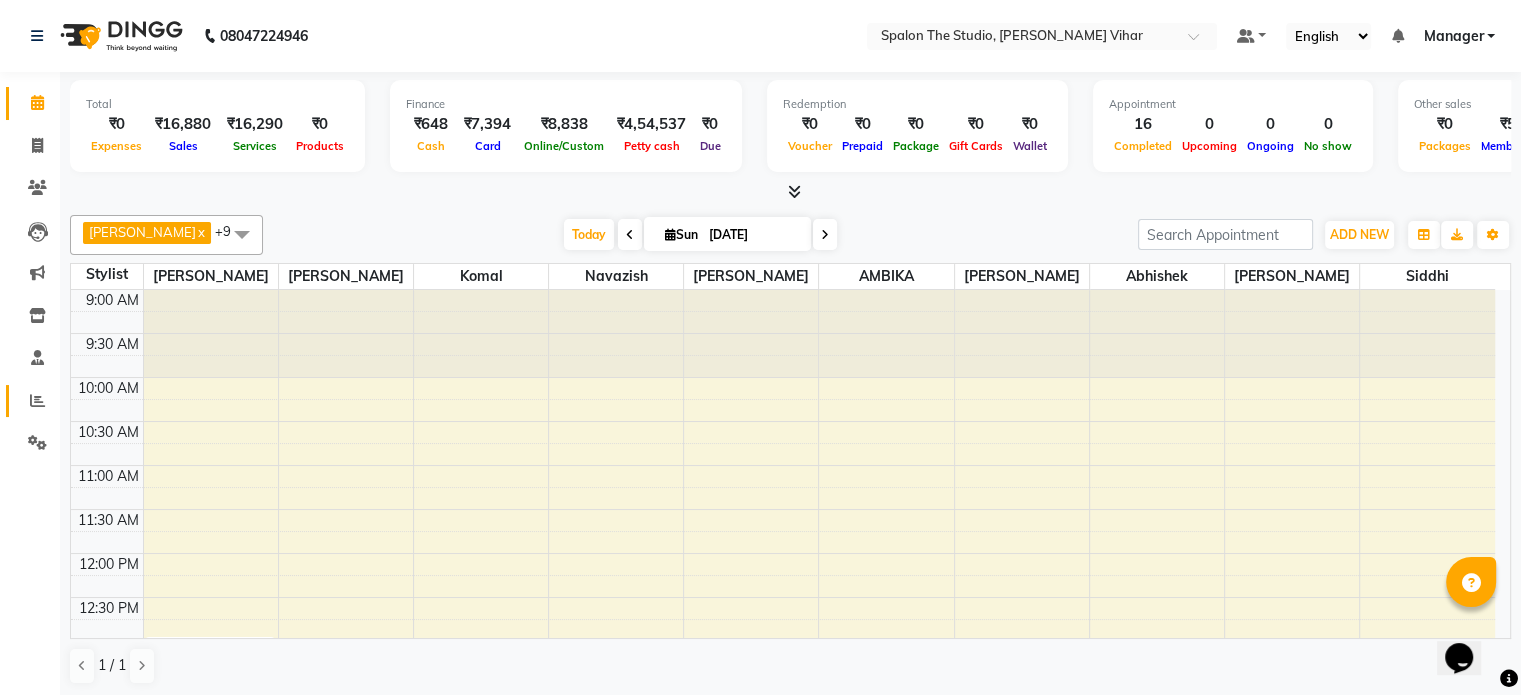 click 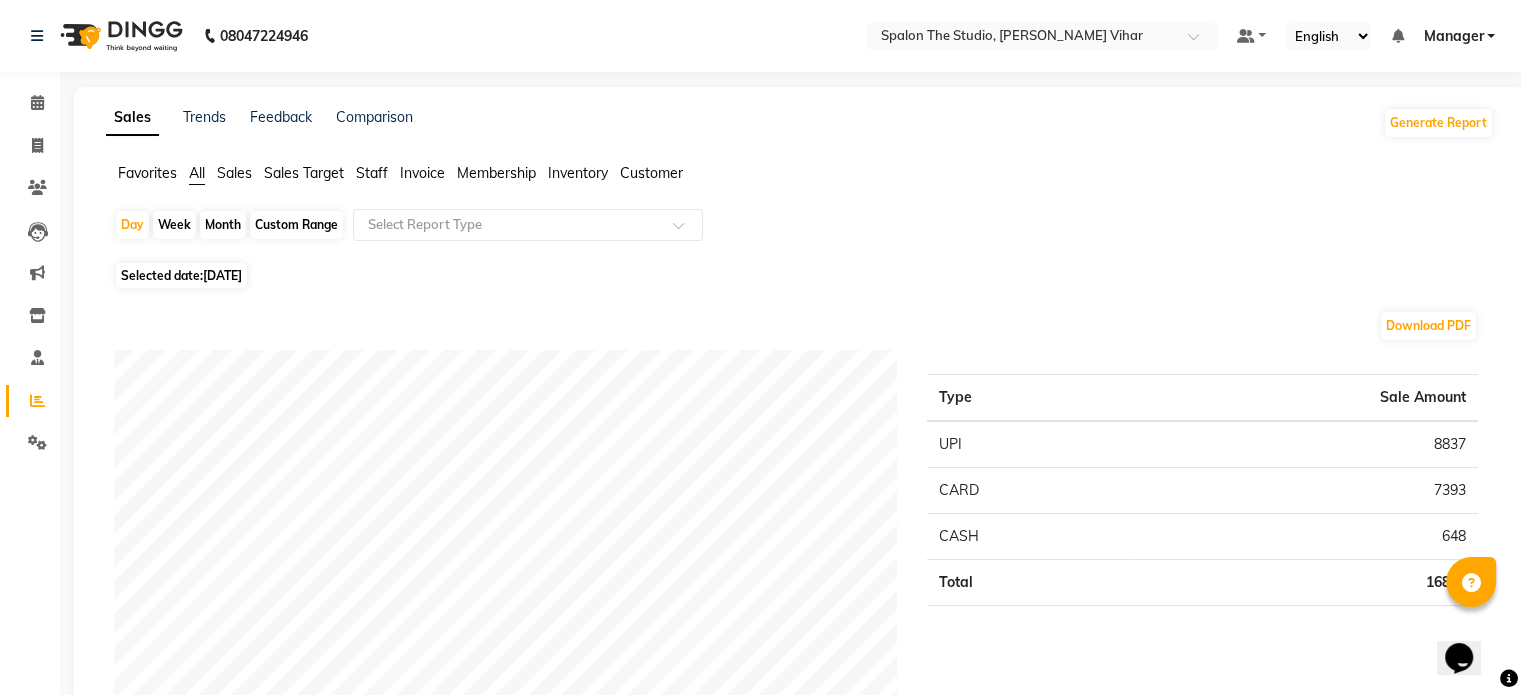 click on "Staff" 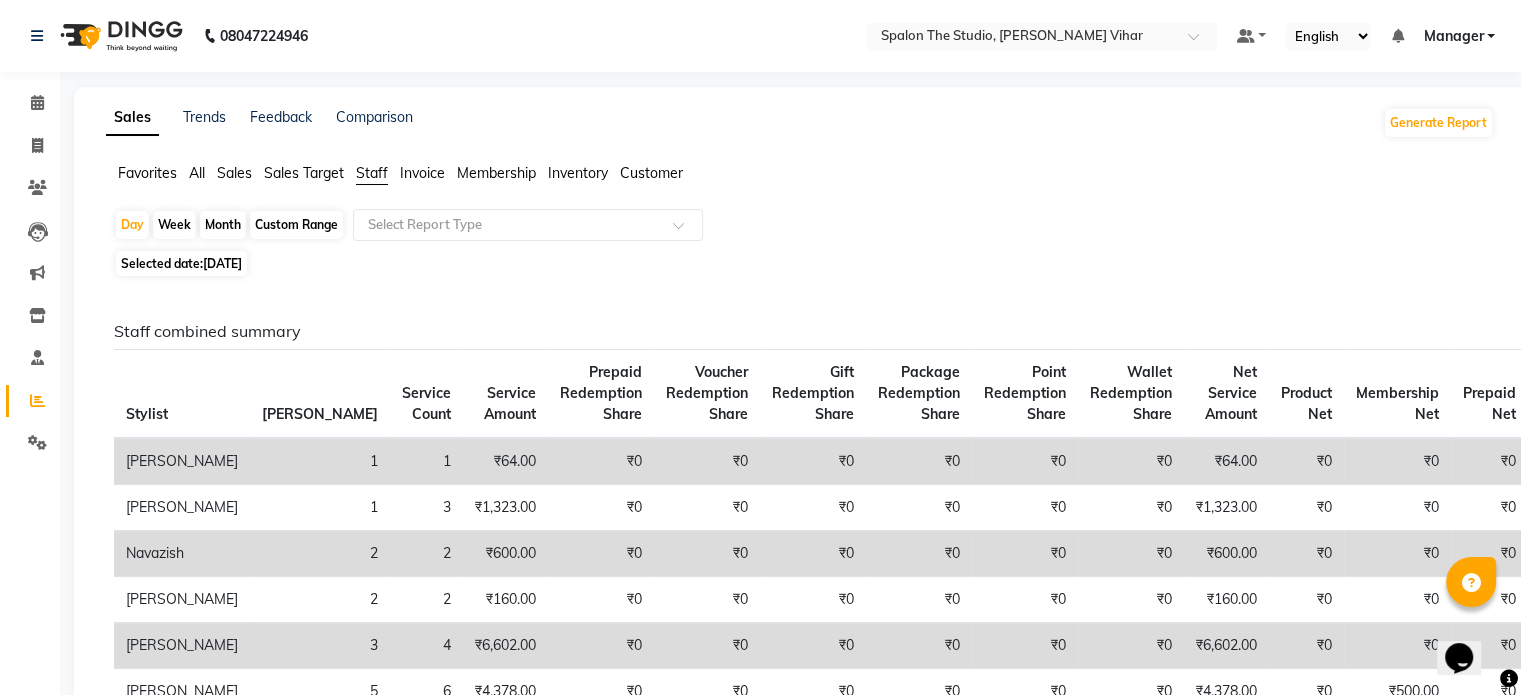 click on "Month" 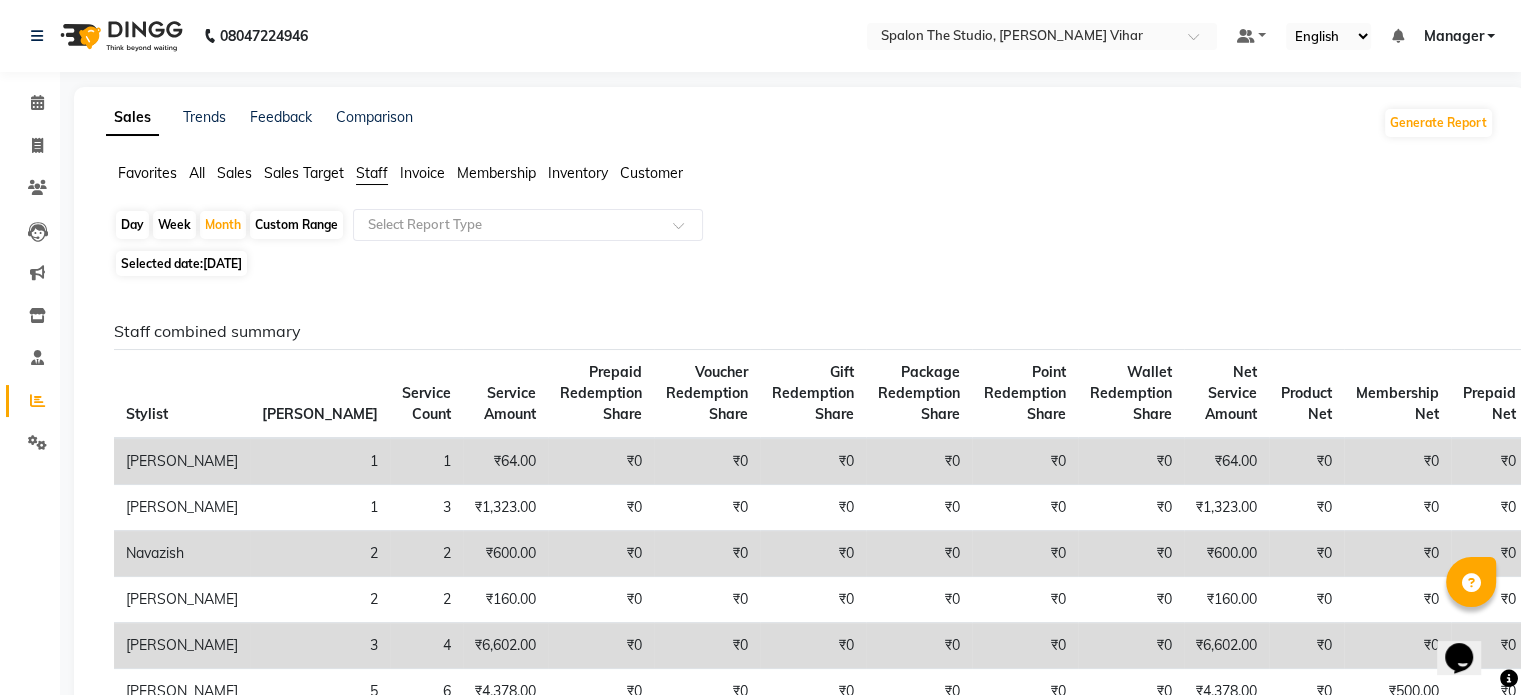 click on "Service Count" 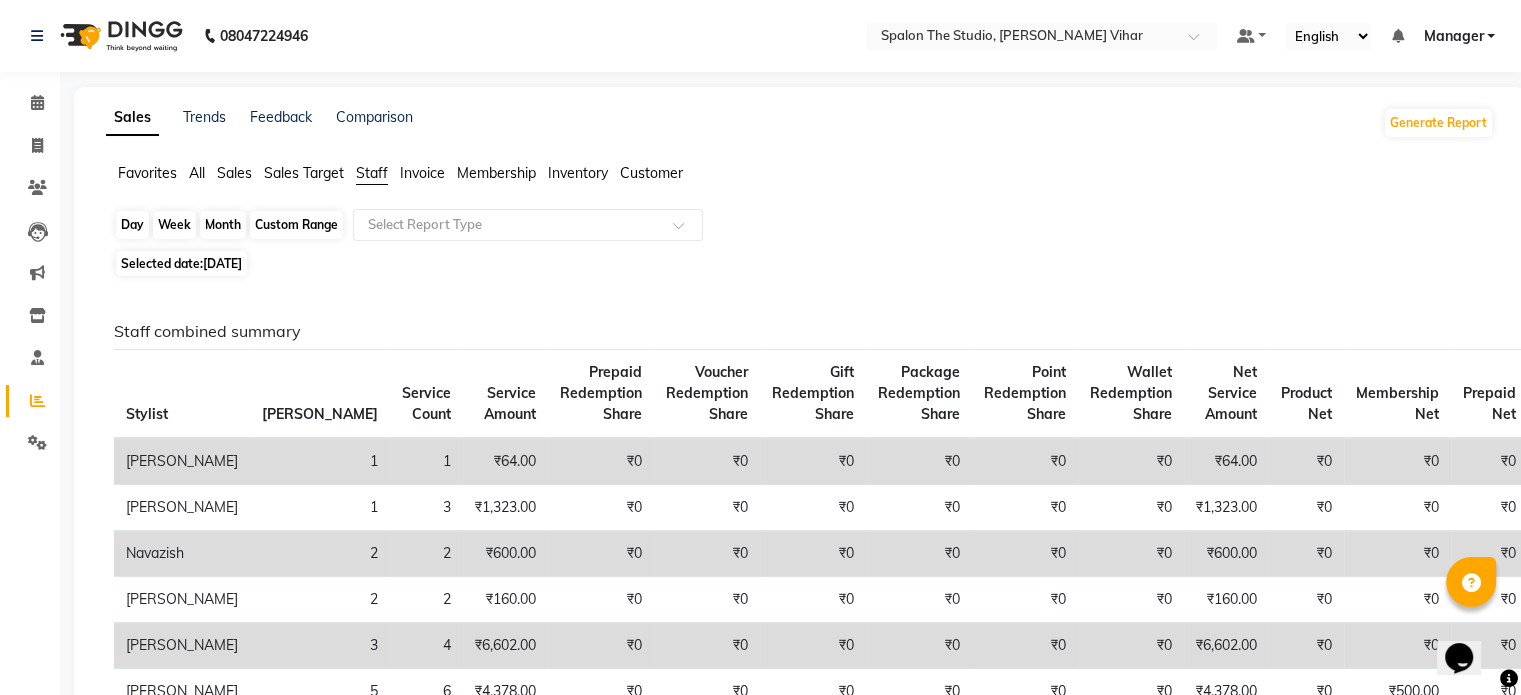 click on "Month" 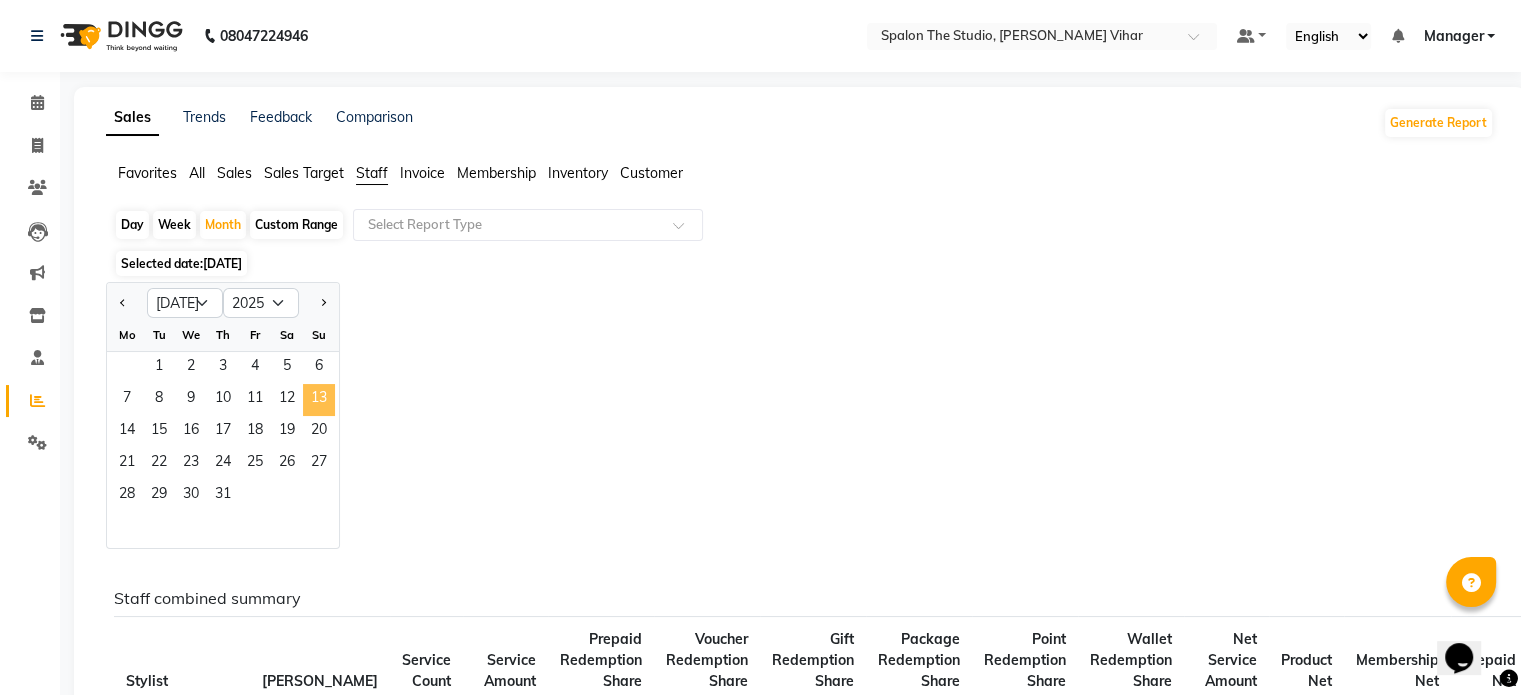 click on "13" 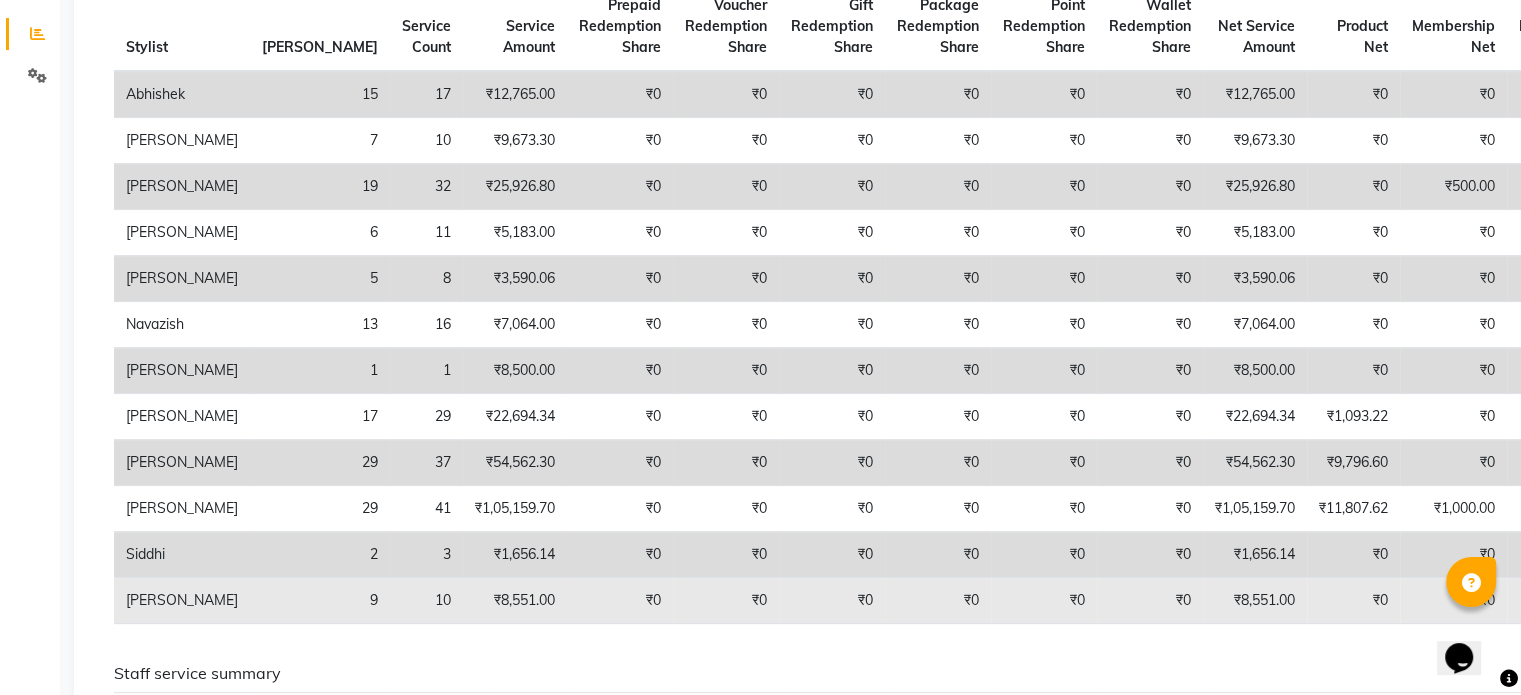 scroll, scrollTop: 0, scrollLeft: 0, axis: both 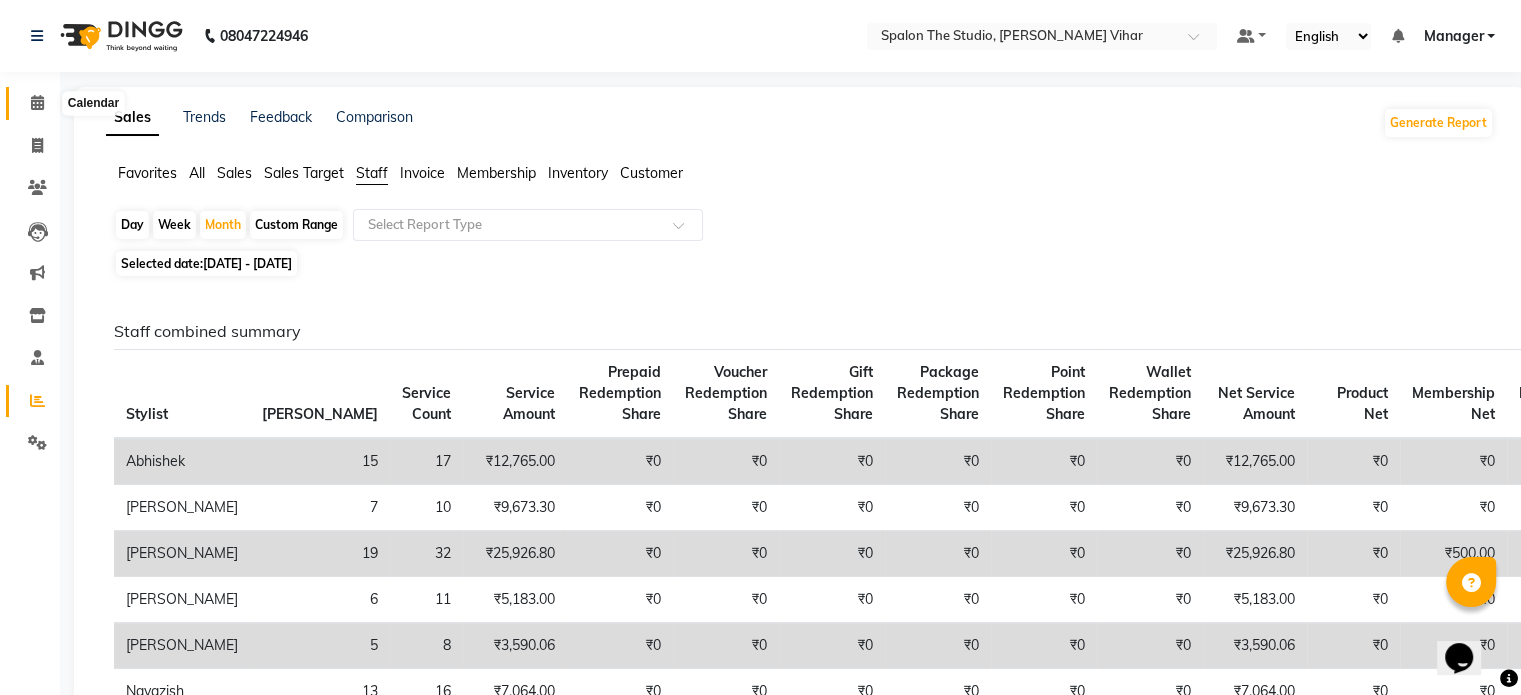 click 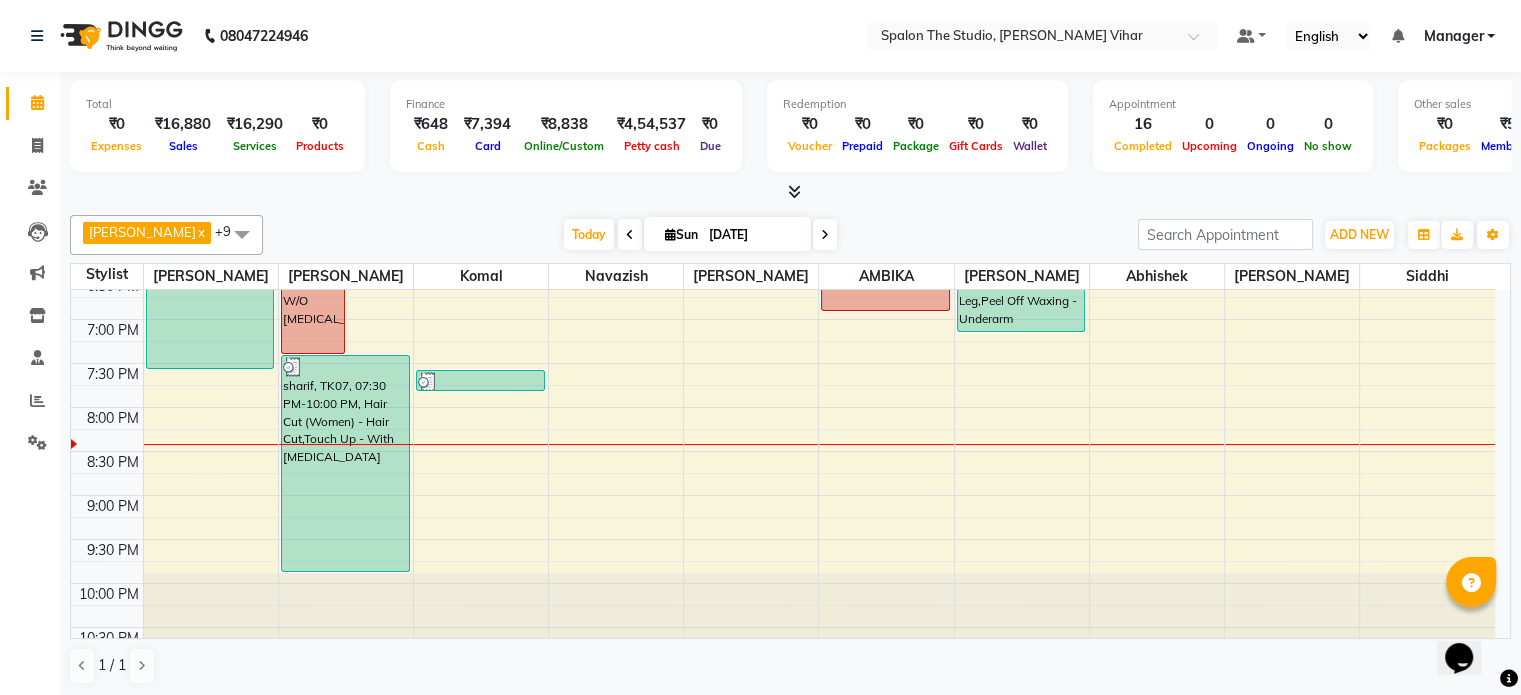 scroll, scrollTop: 871, scrollLeft: 0, axis: vertical 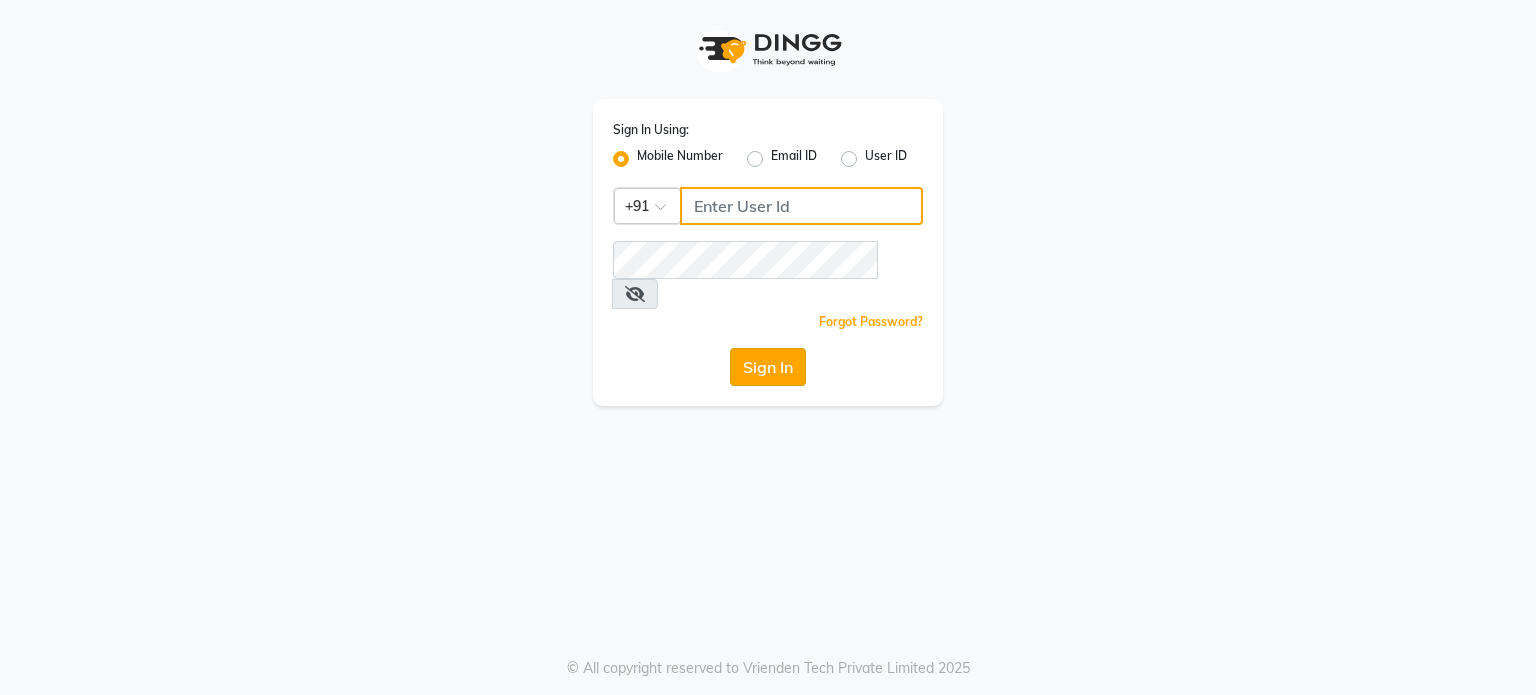 type on "7775066332" 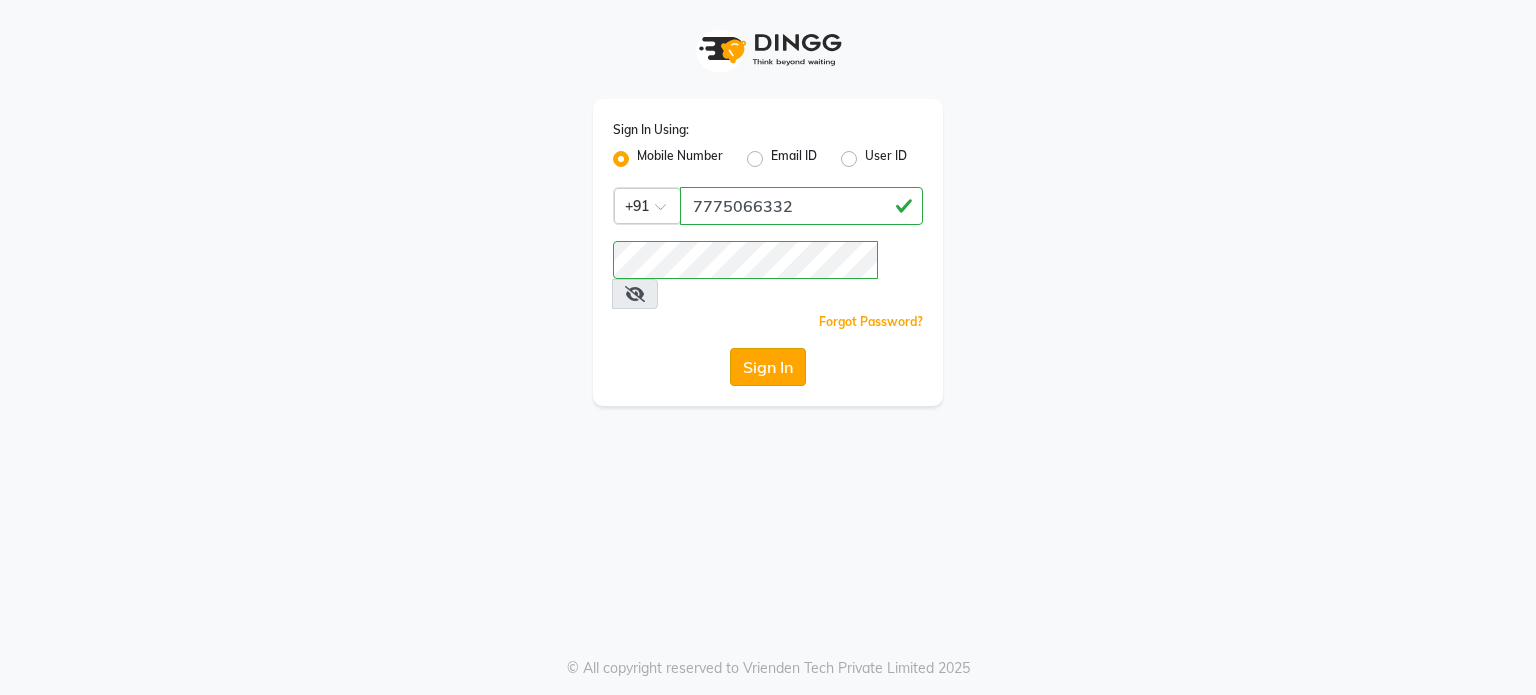click on "Sign In" 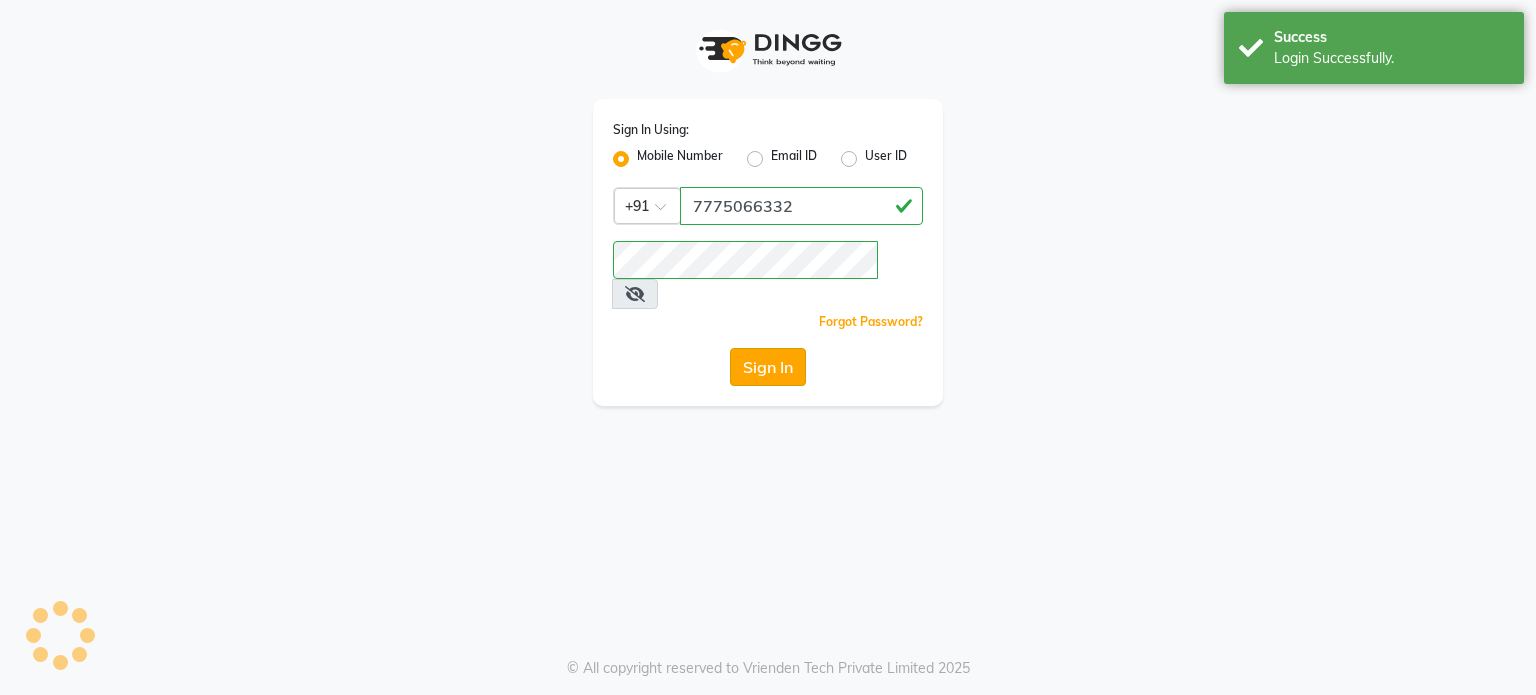 select on "service" 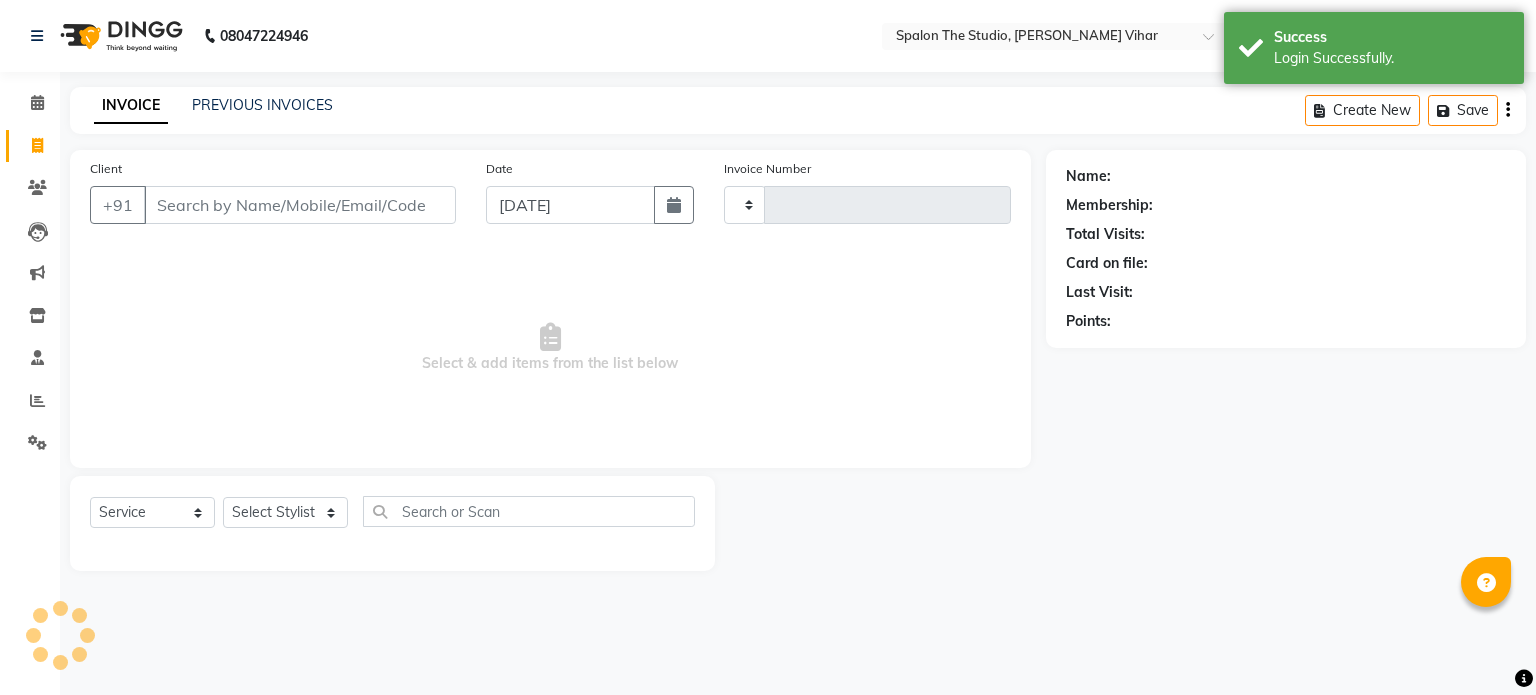 type on "0970" 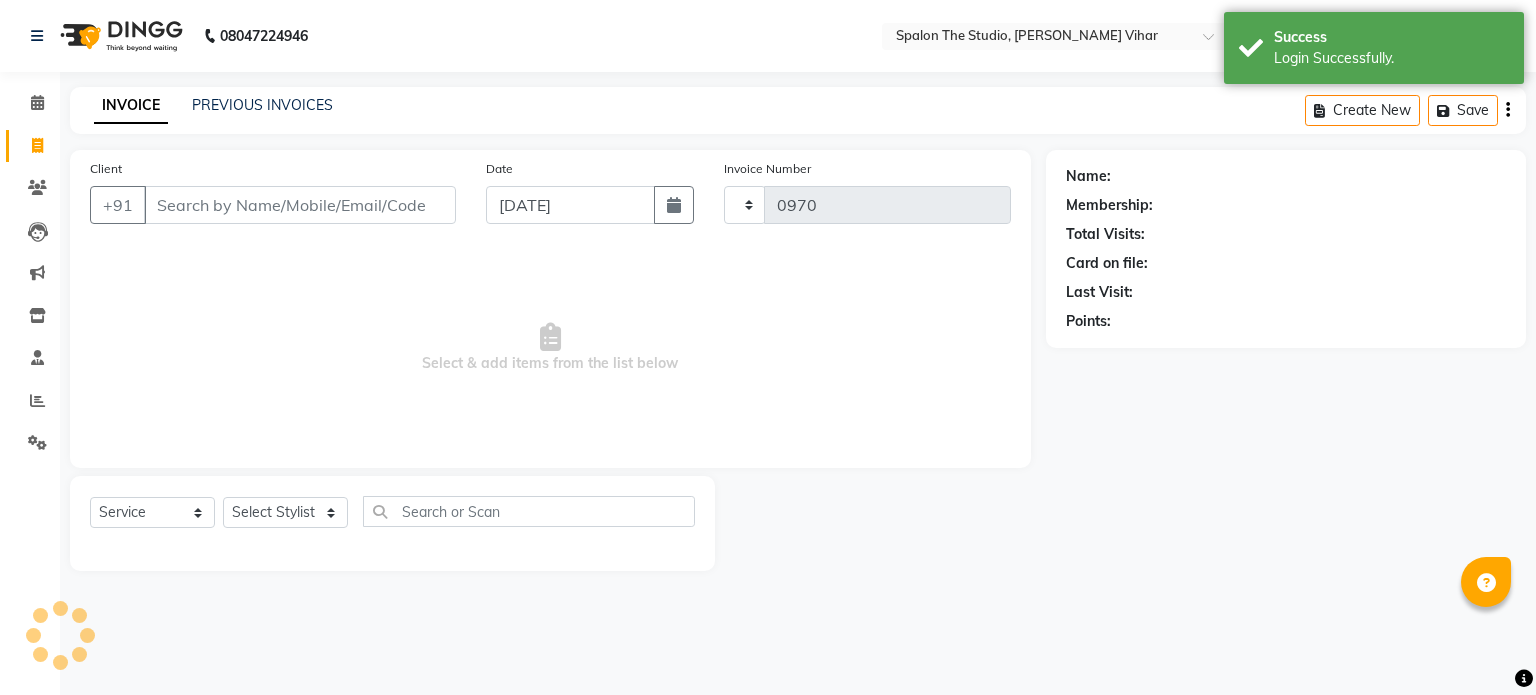 select on "903" 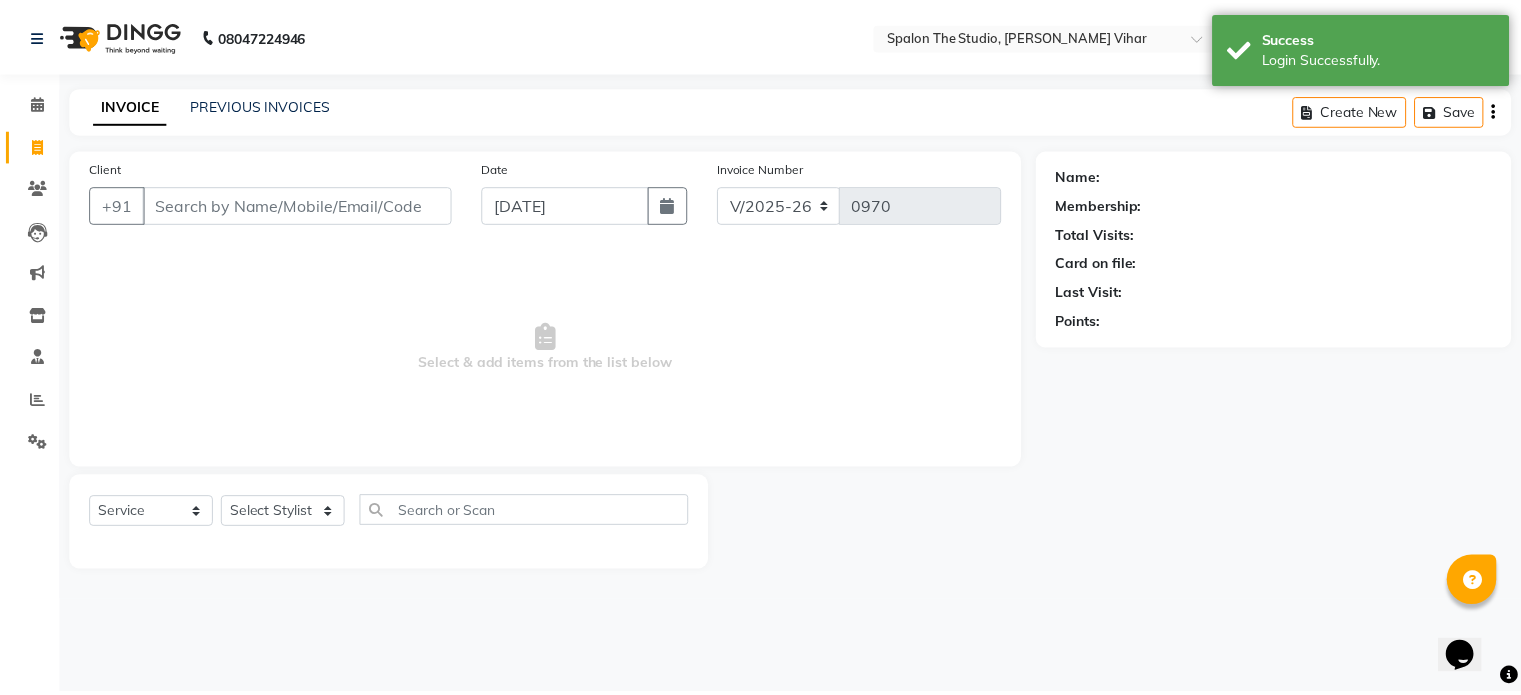 scroll, scrollTop: 0, scrollLeft: 0, axis: both 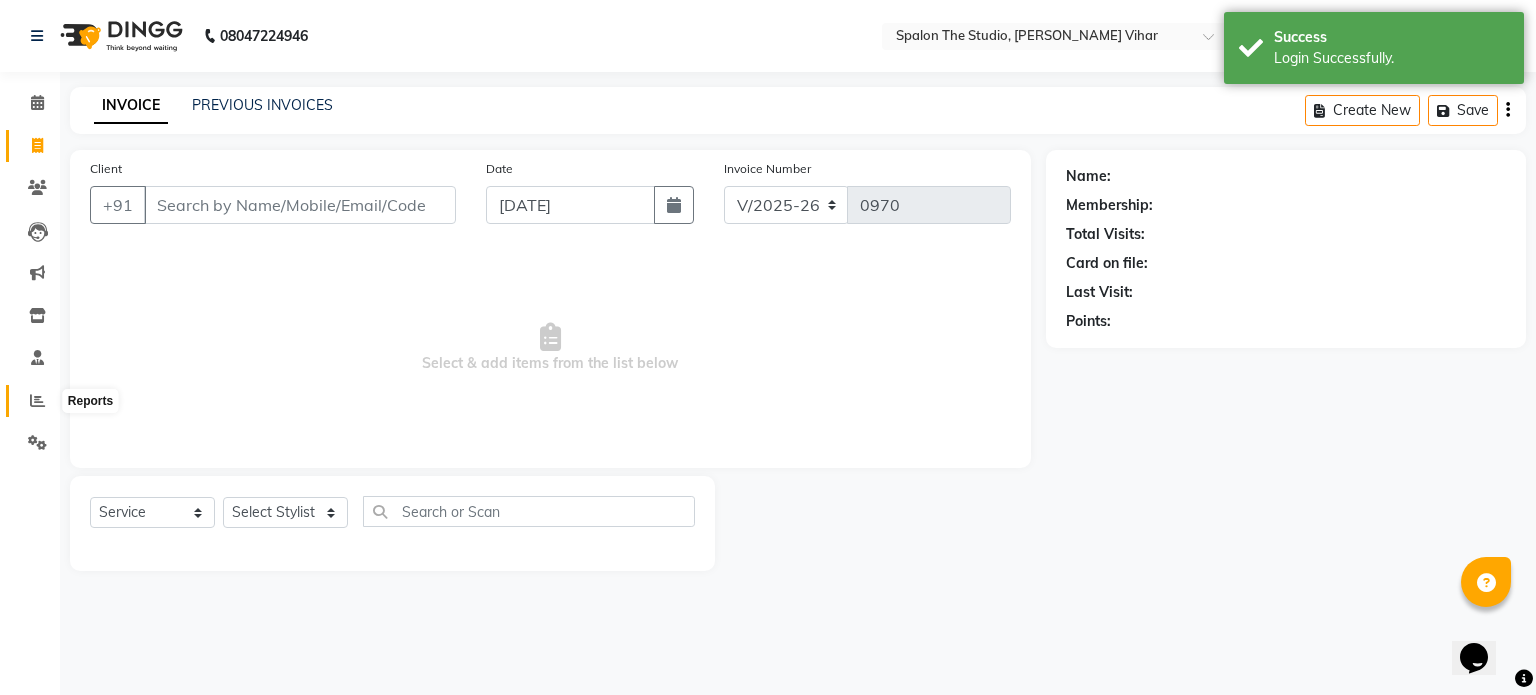 click 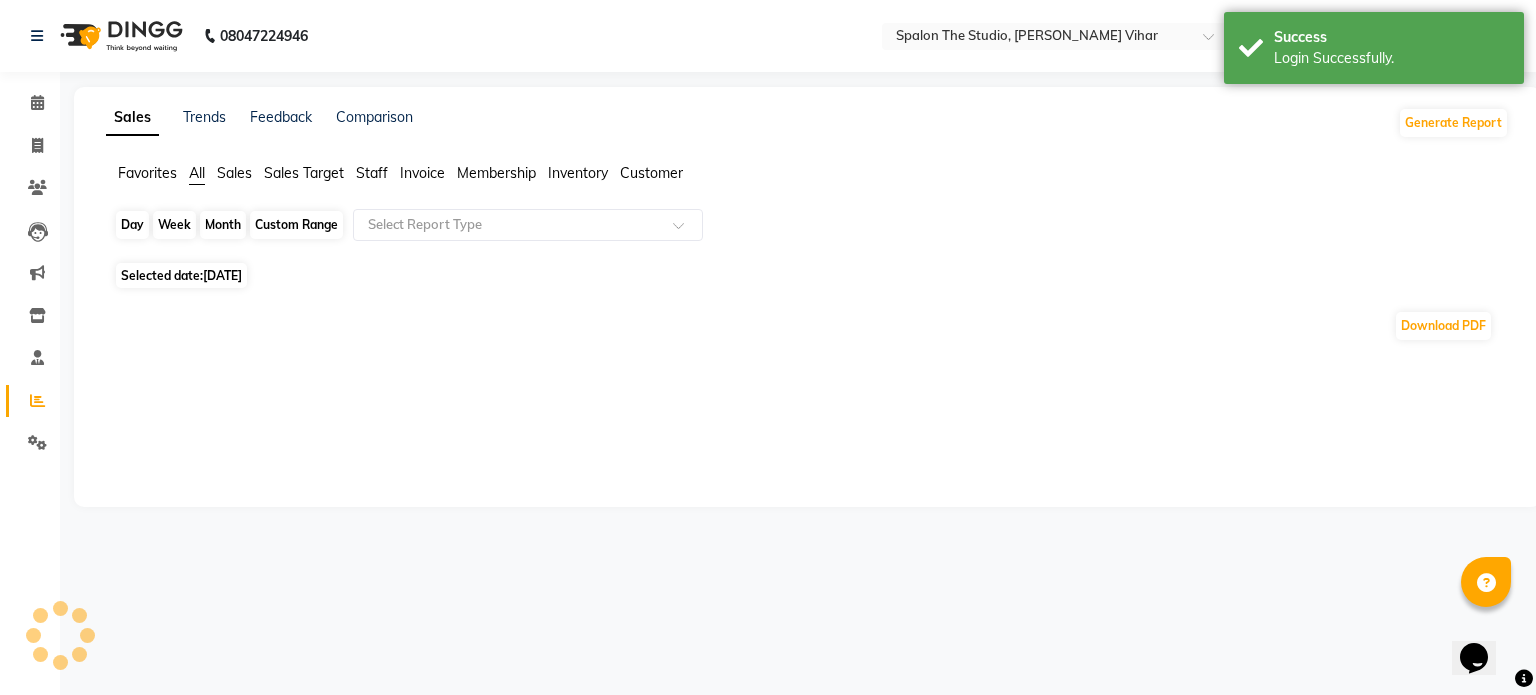 click on "Day" 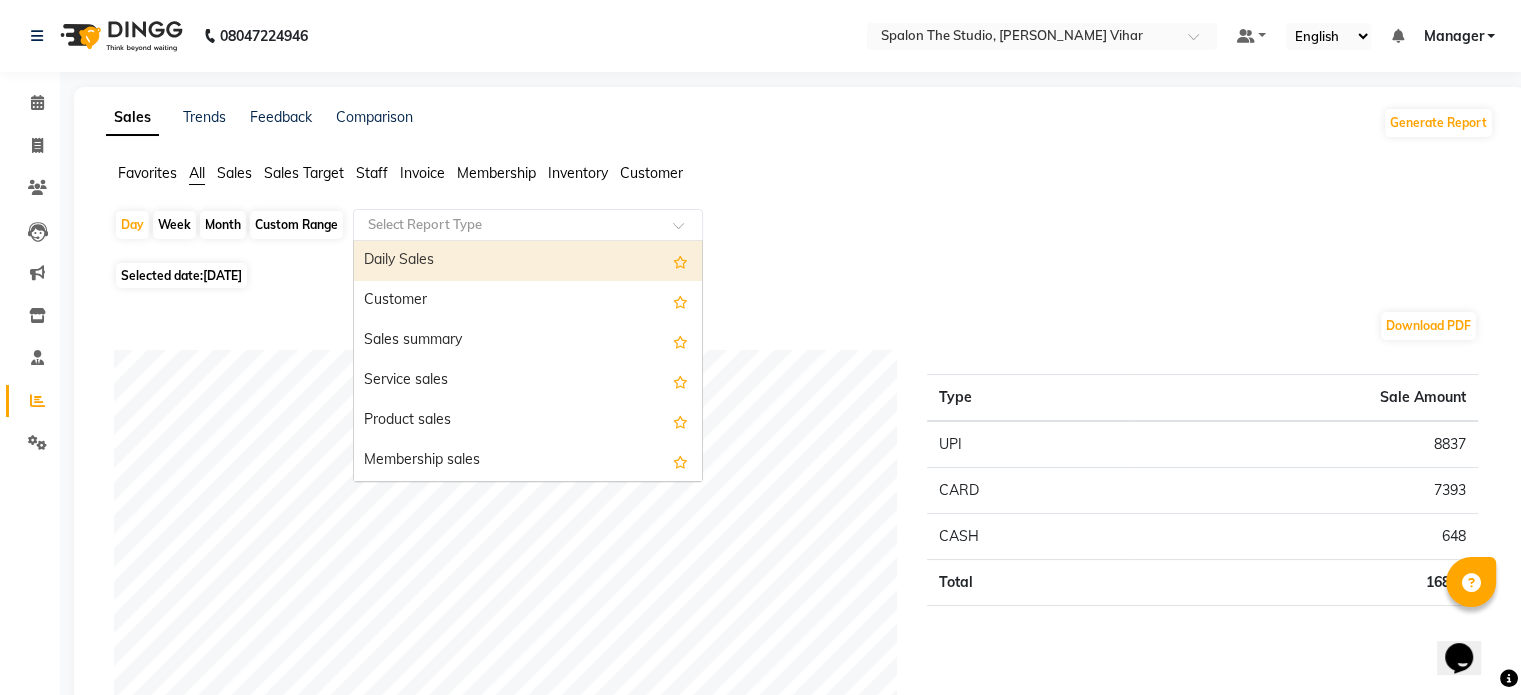 click 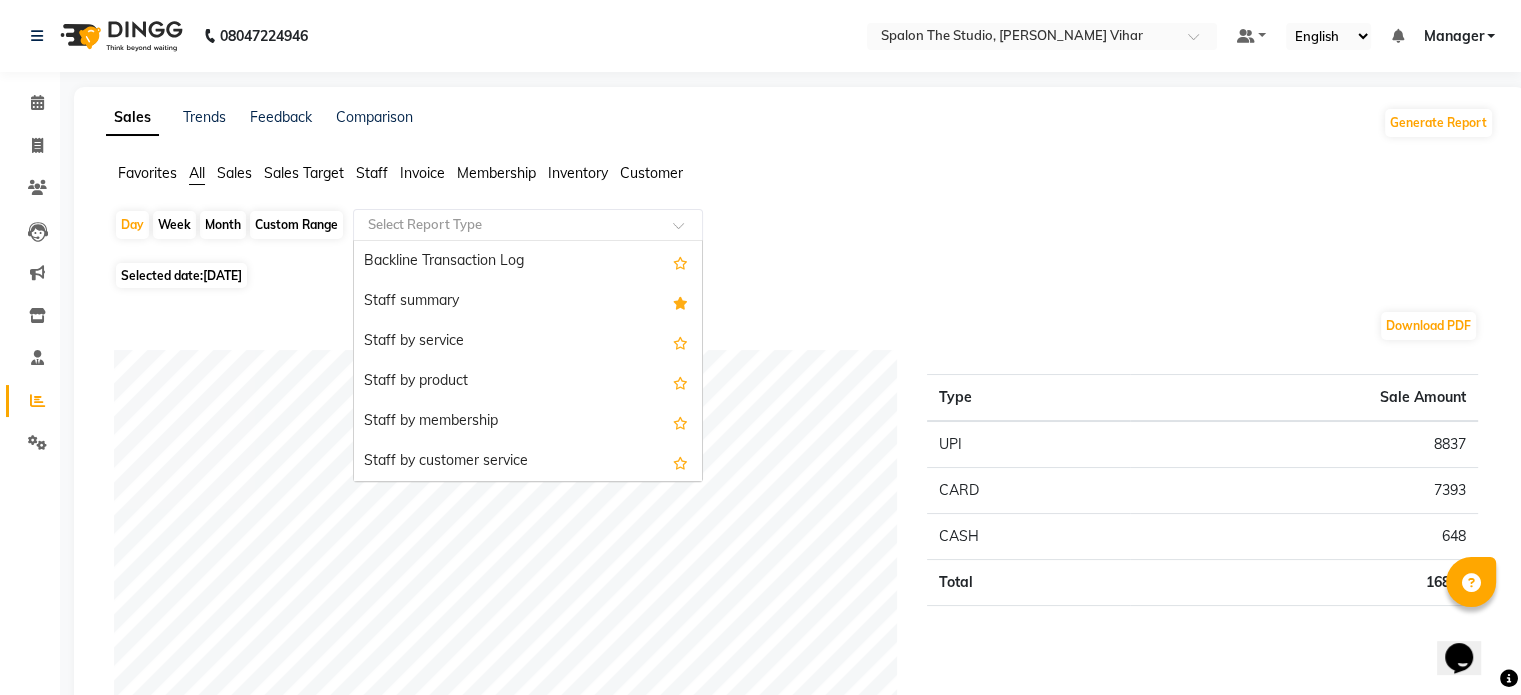 scroll, scrollTop: 600, scrollLeft: 0, axis: vertical 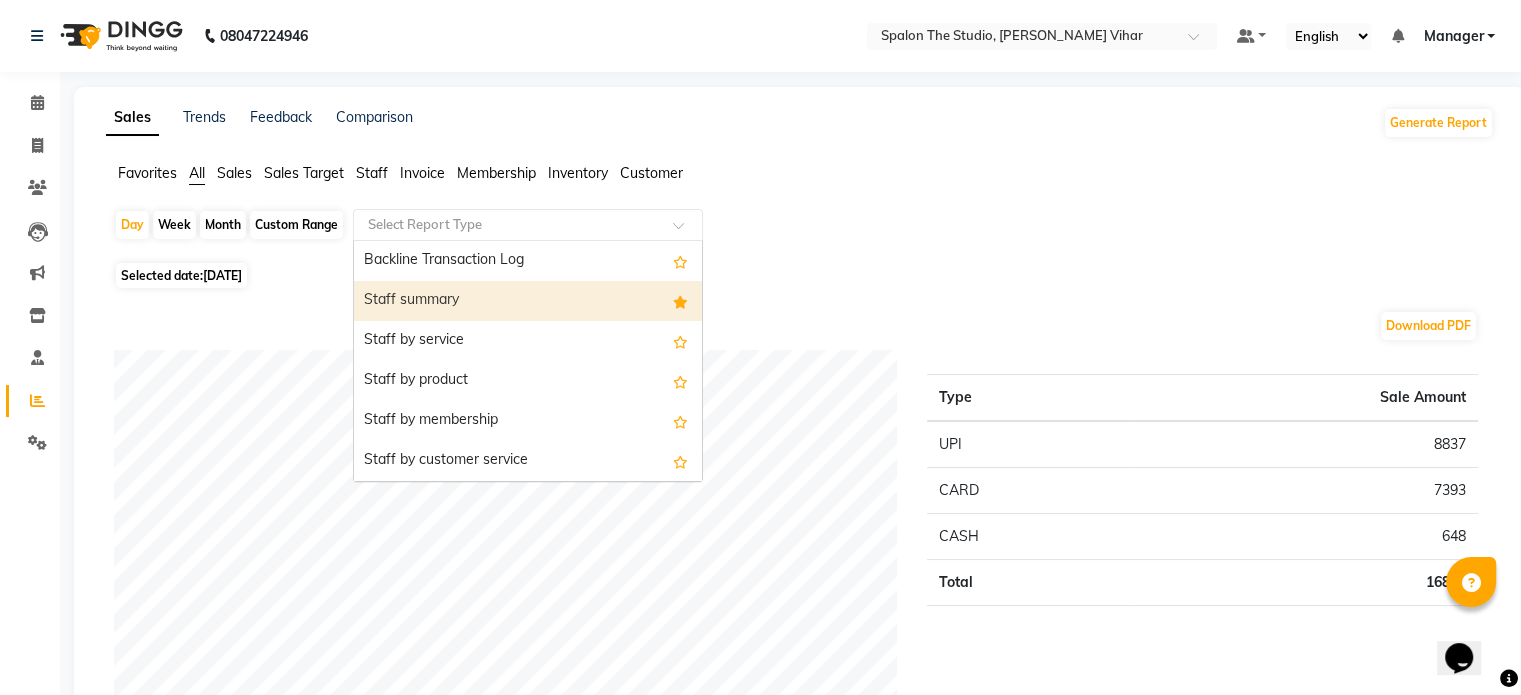 click on "Staff summary" at bounding box center [528, 301] 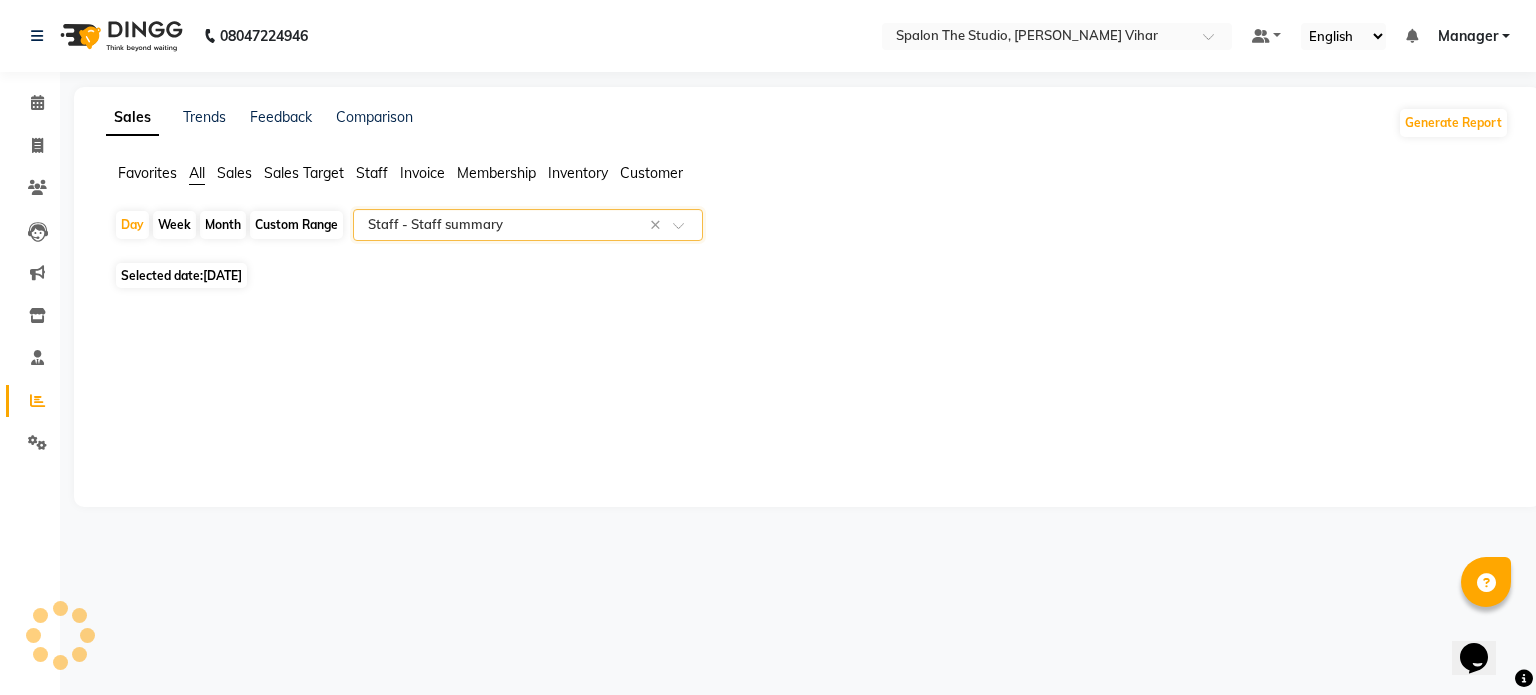 select on "full_report" 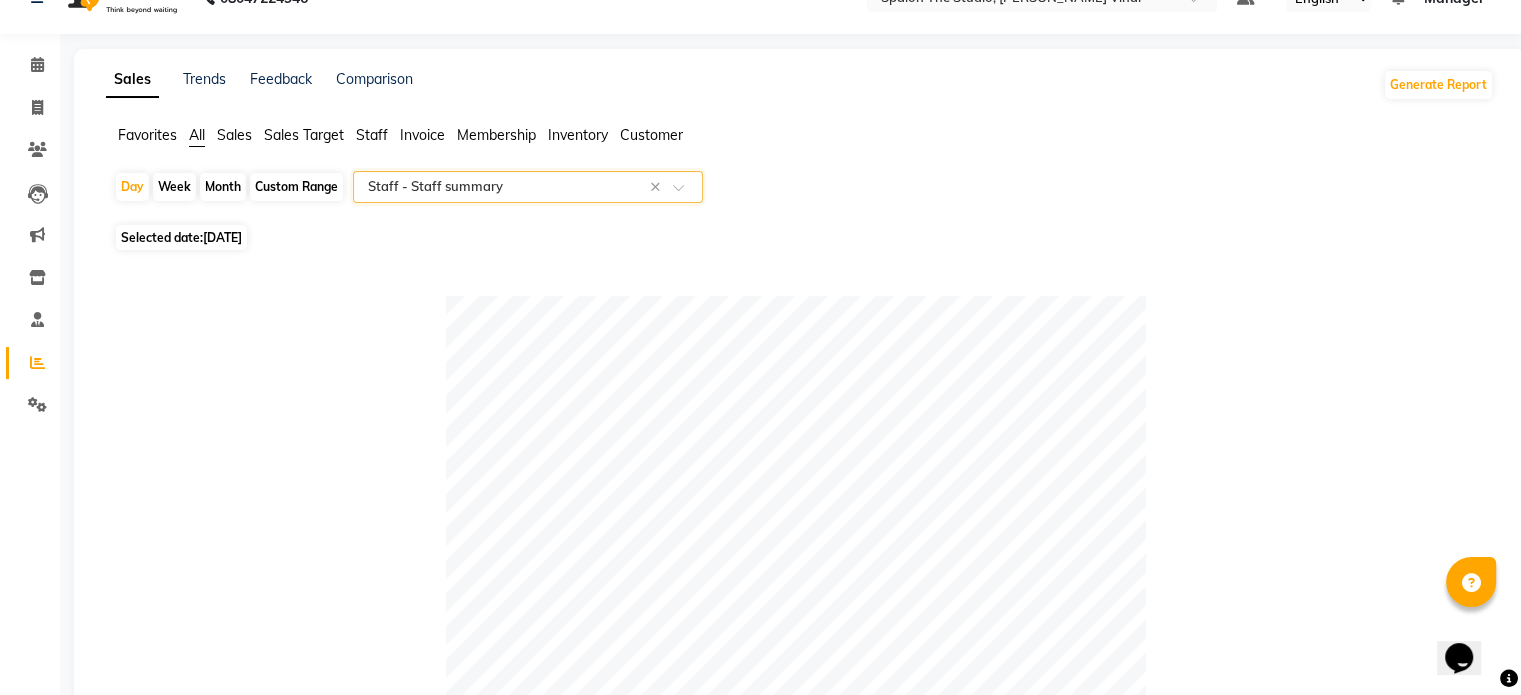 scroll, scrollTop: 0, scrollLeft: 0, axis: both 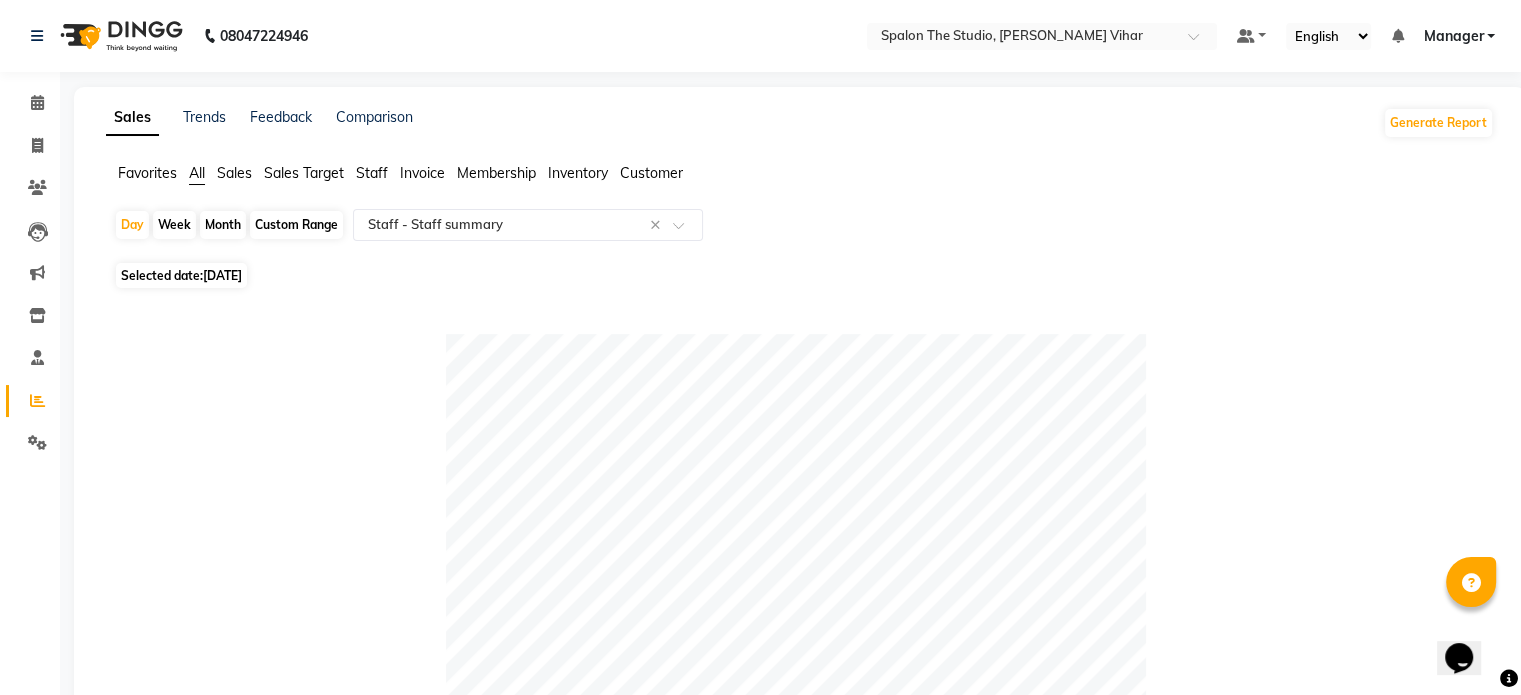 click on "Month" 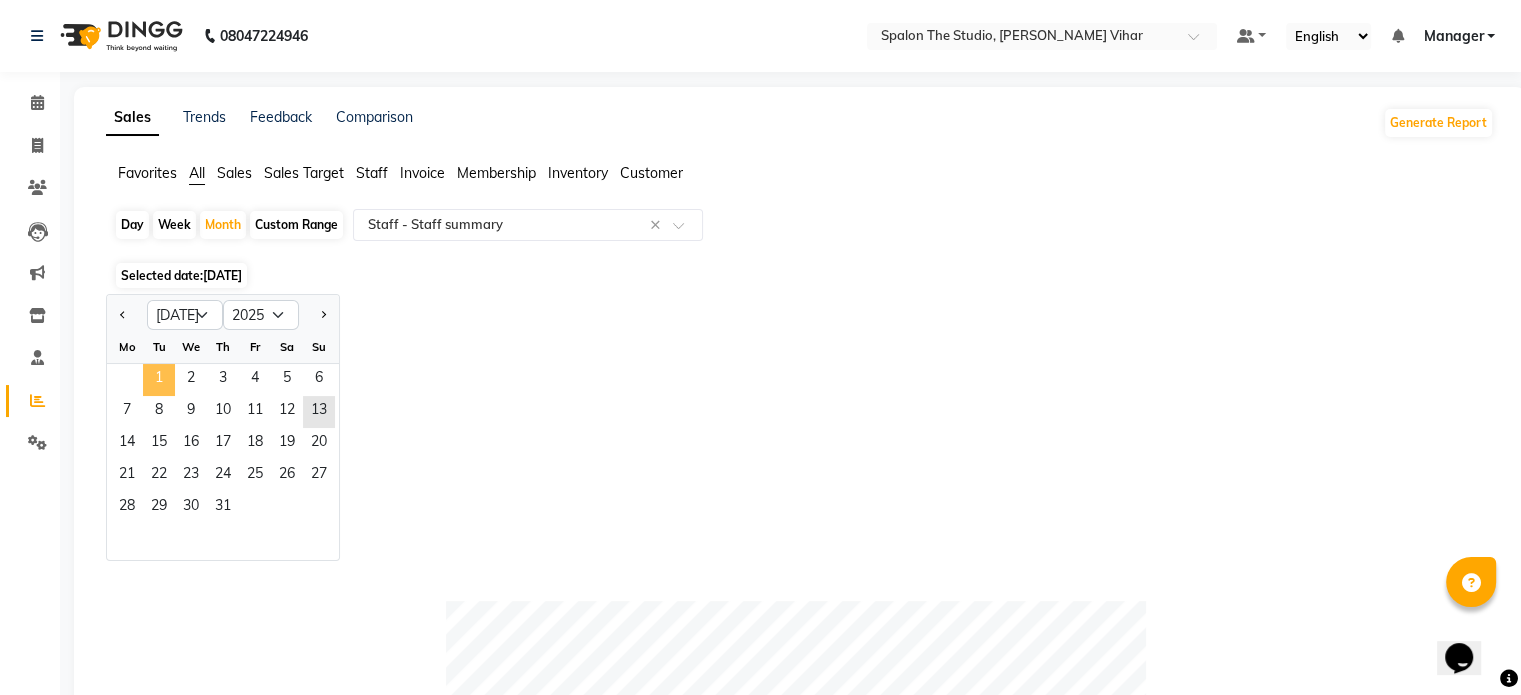 click on "1" 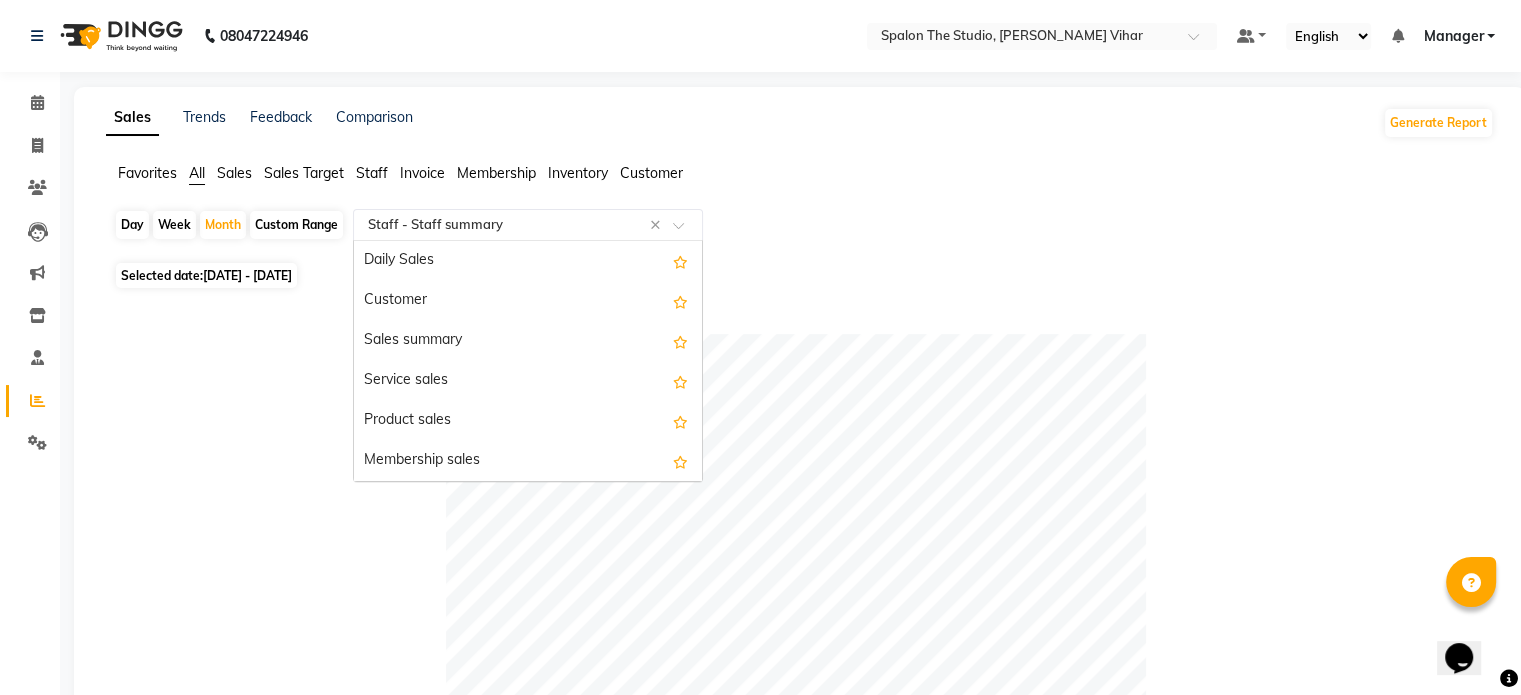 click 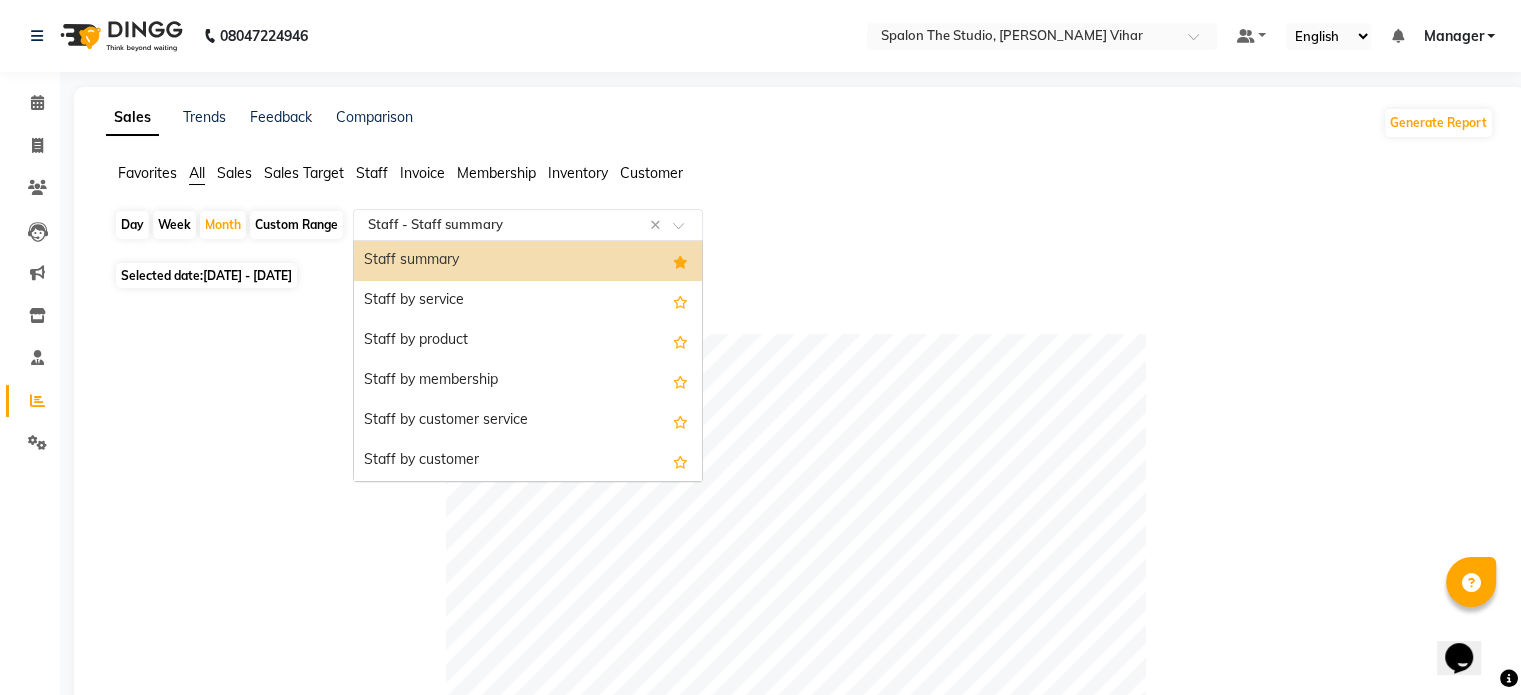 click on "Staff summary" at bounding box center [528, 261] 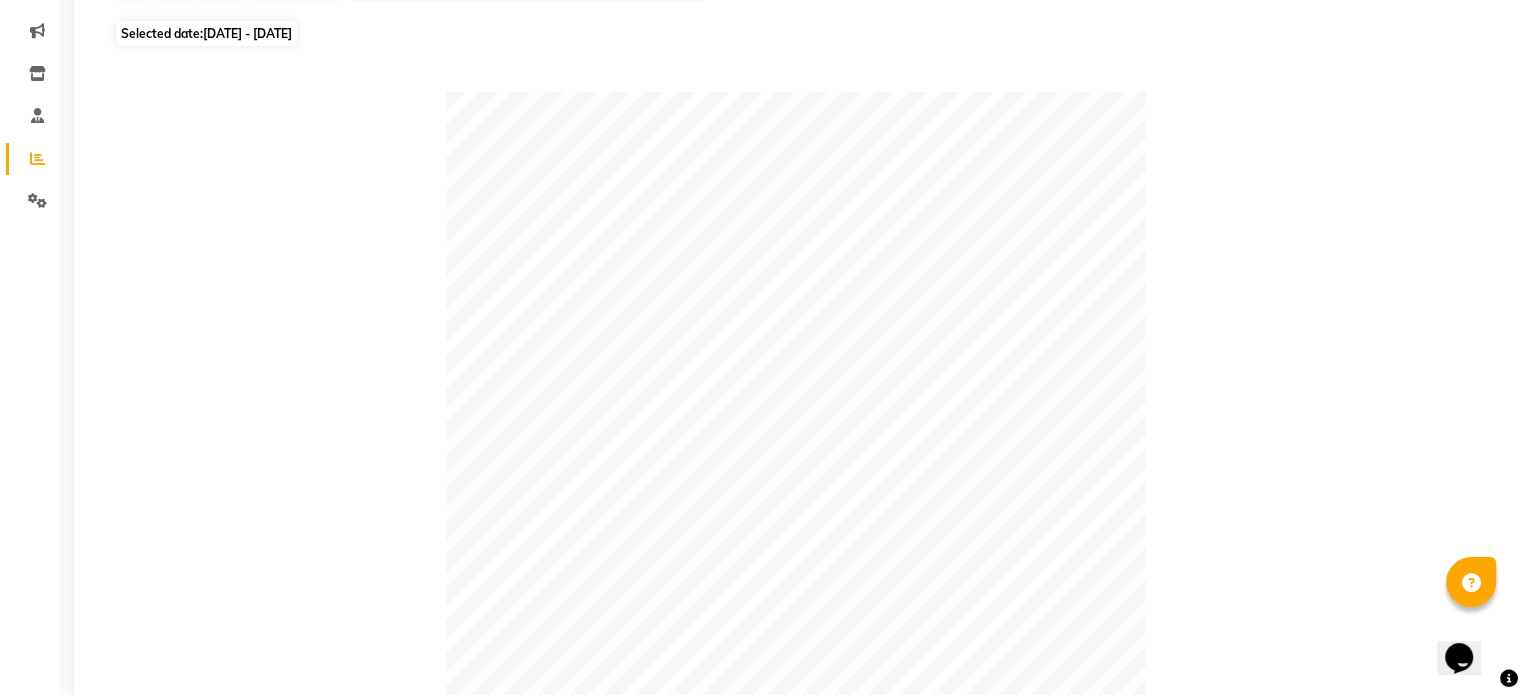 scroll, scrollTop: 300, scrollLeft: 0, axis: vertical 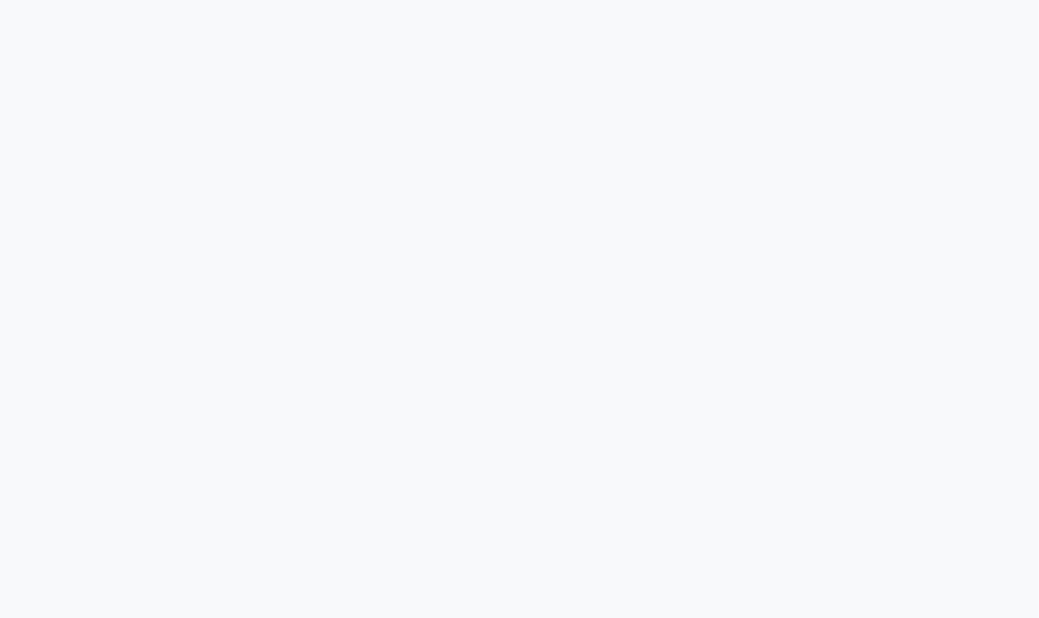 select on "service" 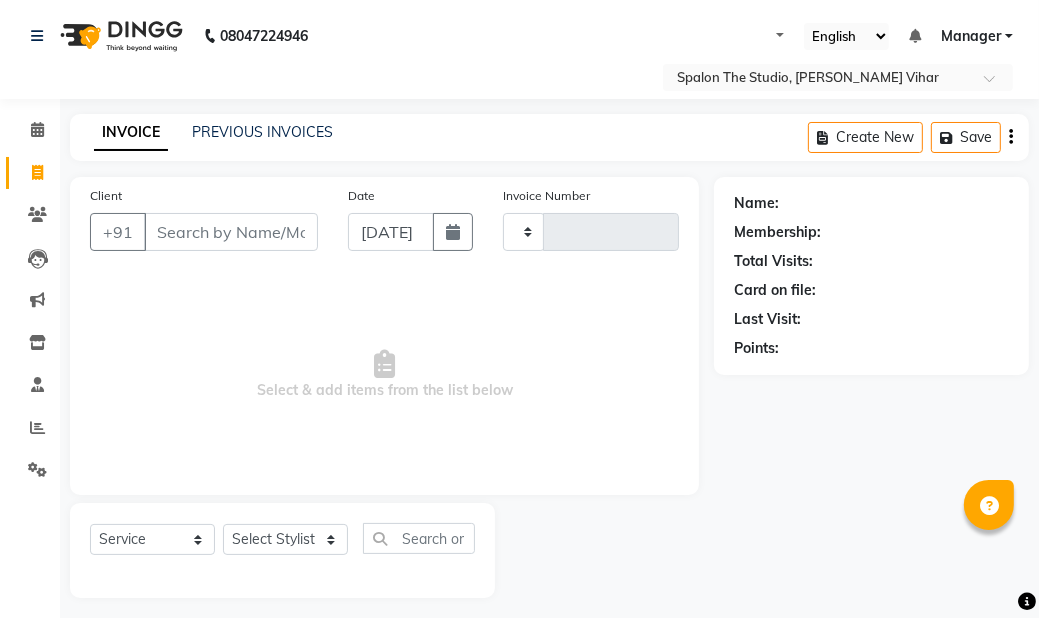 type on "0970" 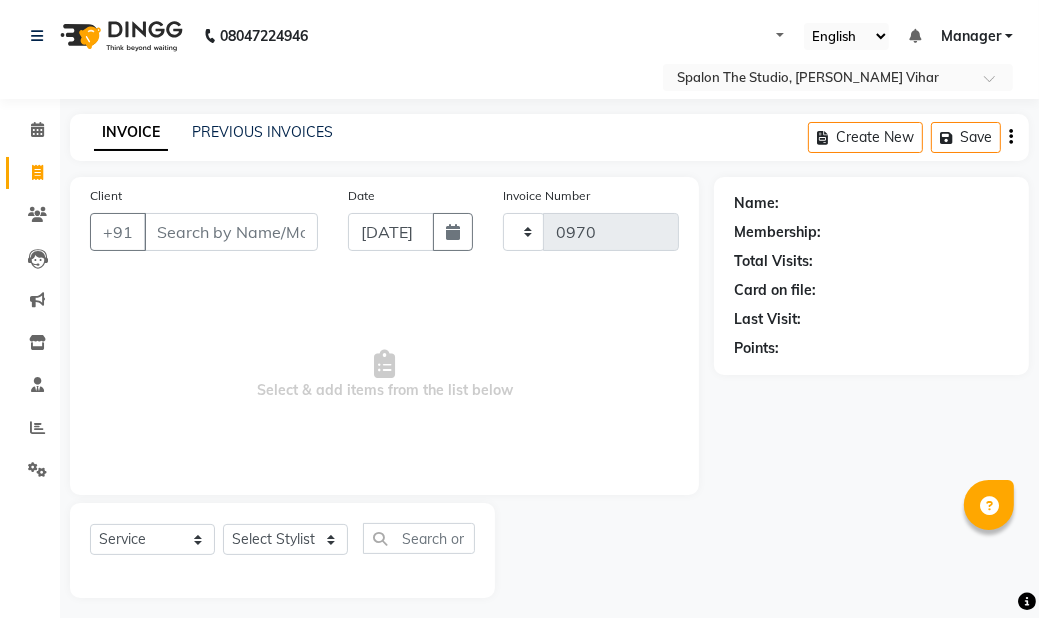 select on "903" 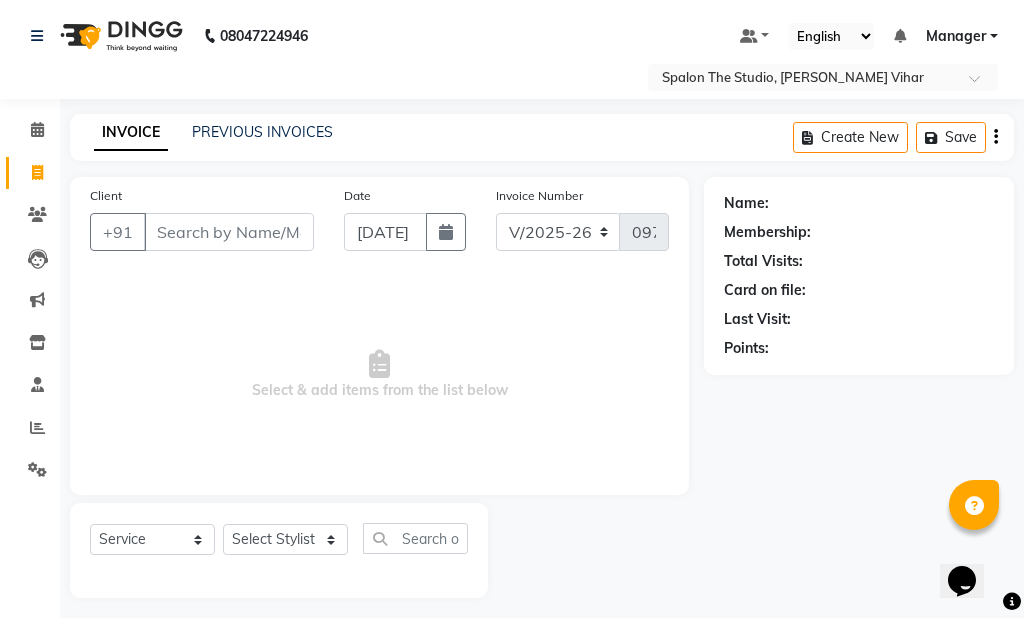 scroll, scrollTop: 0, scrollLeft: 0, axis: both 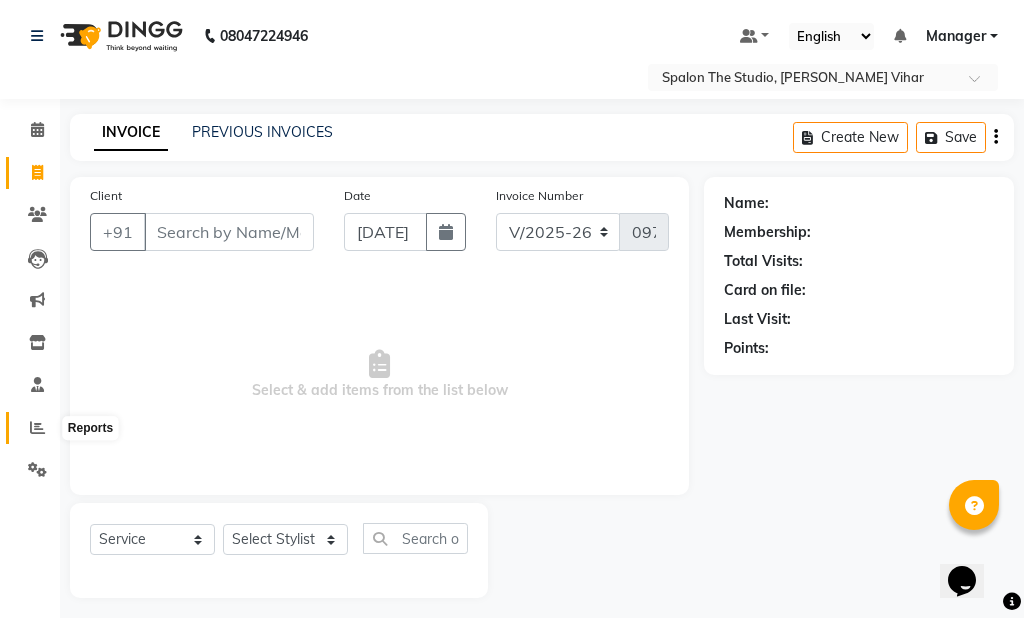 click 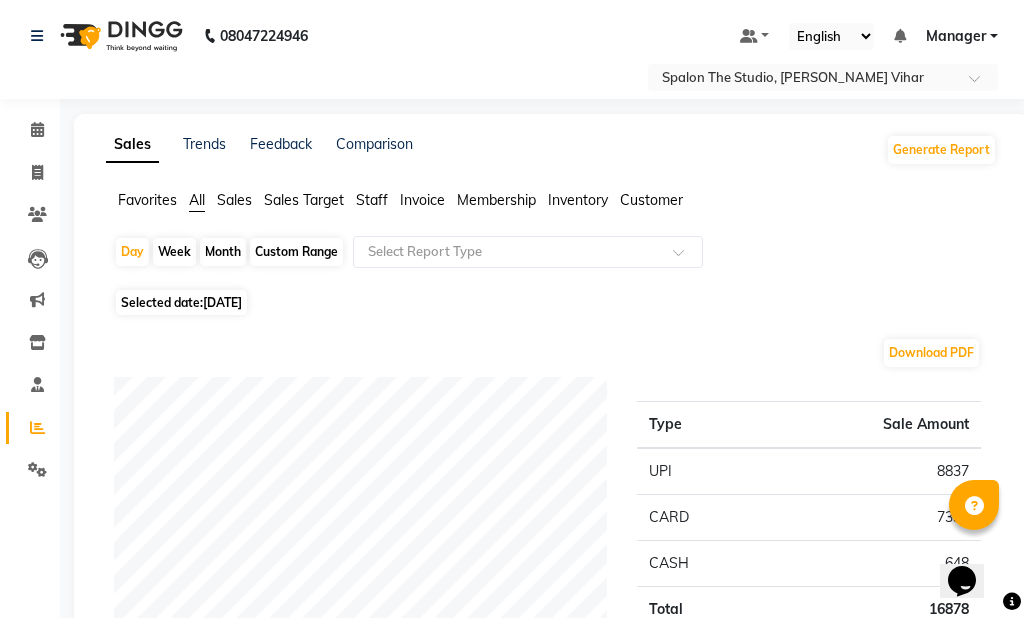 click on "Month" 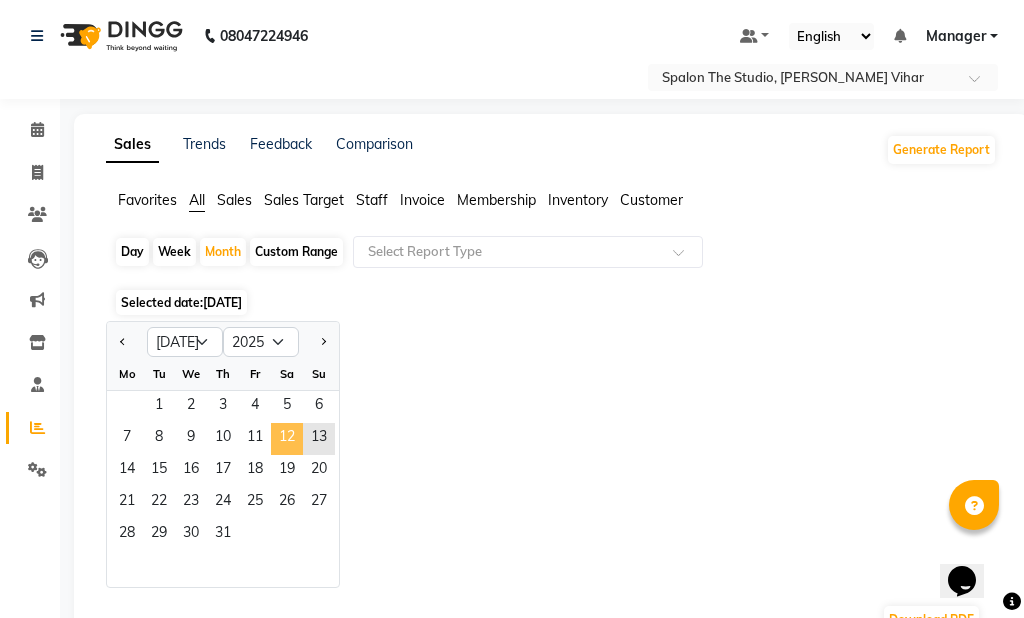 click on "12" 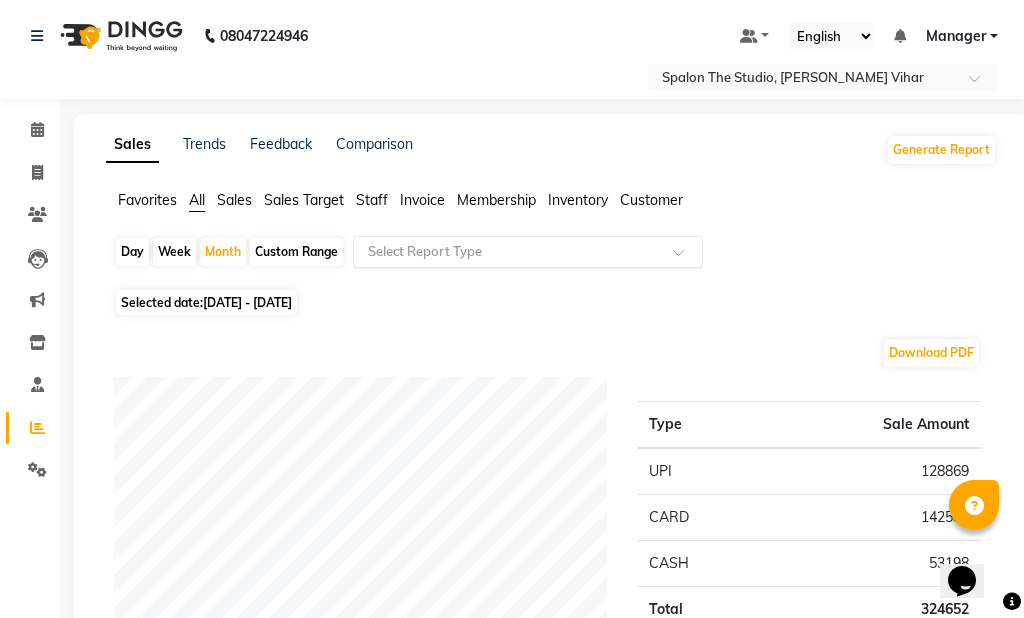 click 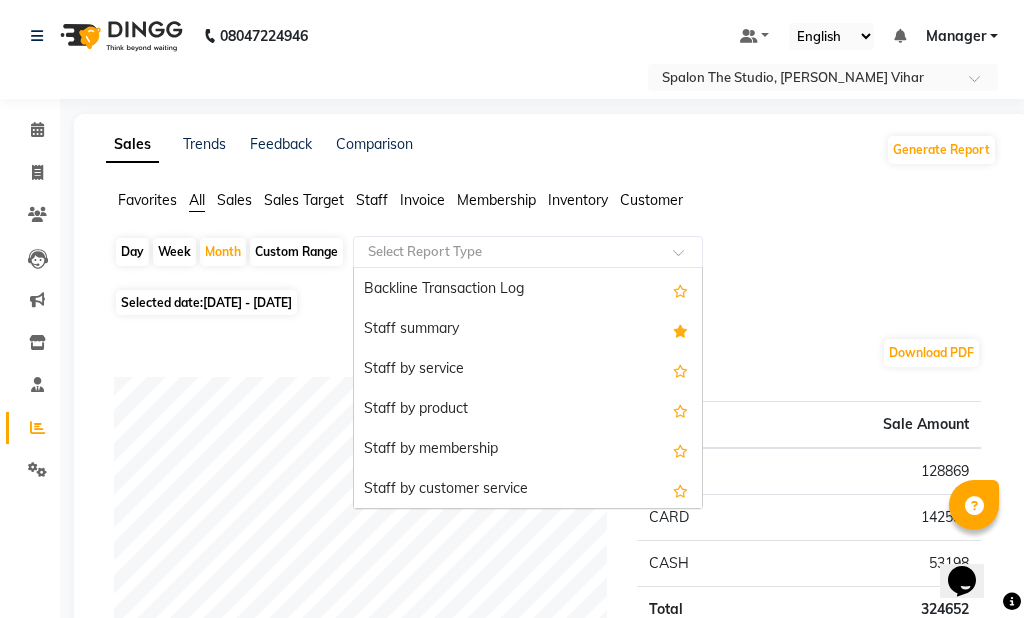 scroll, scrollTop: 600, scrollLeft: 0, axis: vertical 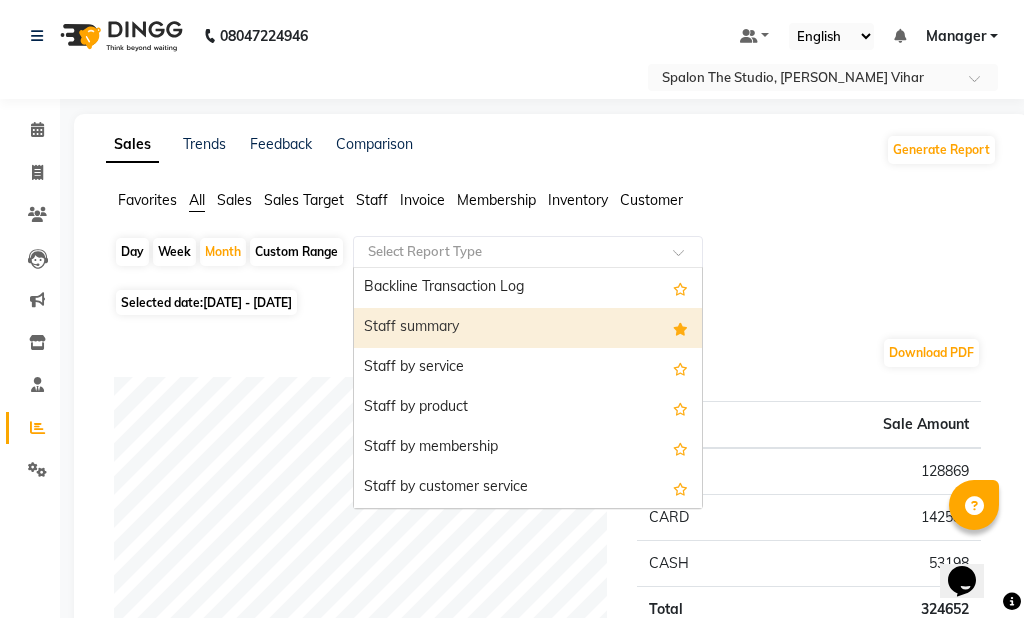 click on "Staff summary" at bounding box center (528, 328) 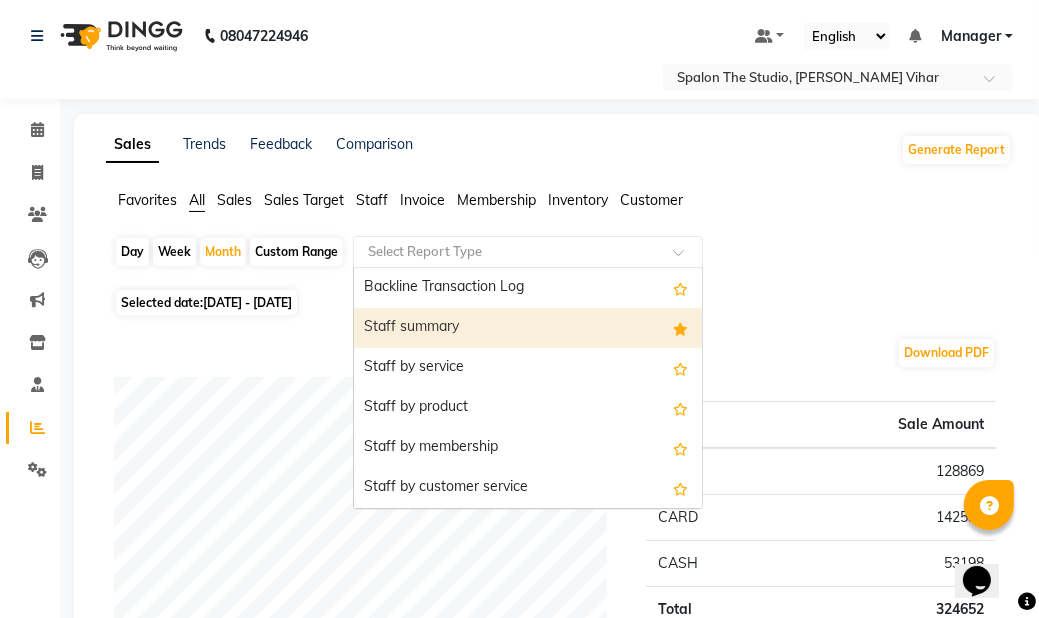 select on "full_report" 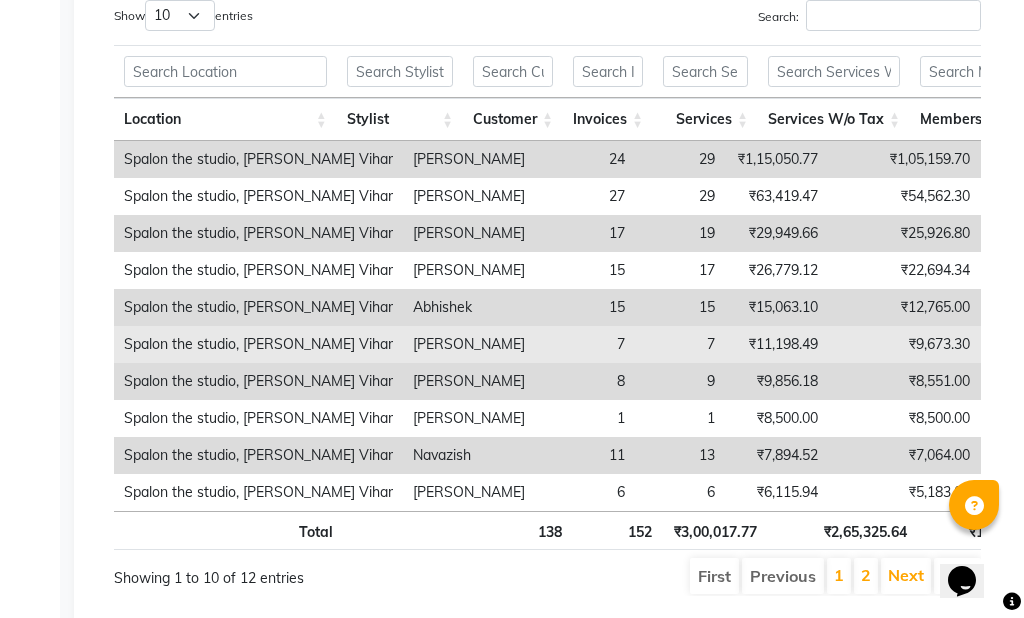scroll, scrollTop: 1000, scrollLeft: 0, axis: vertical 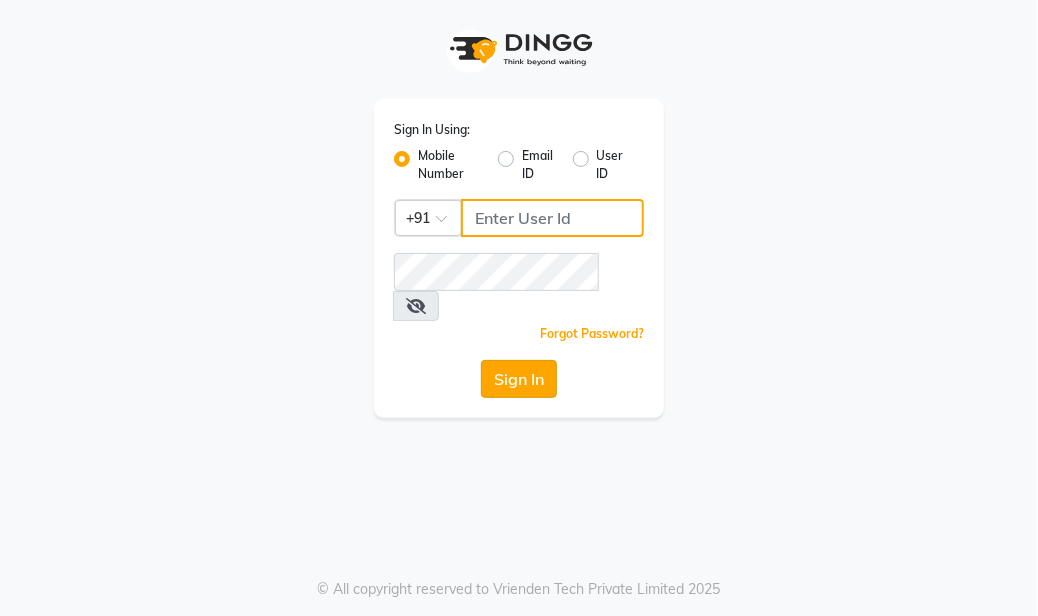 type on "7775066332" 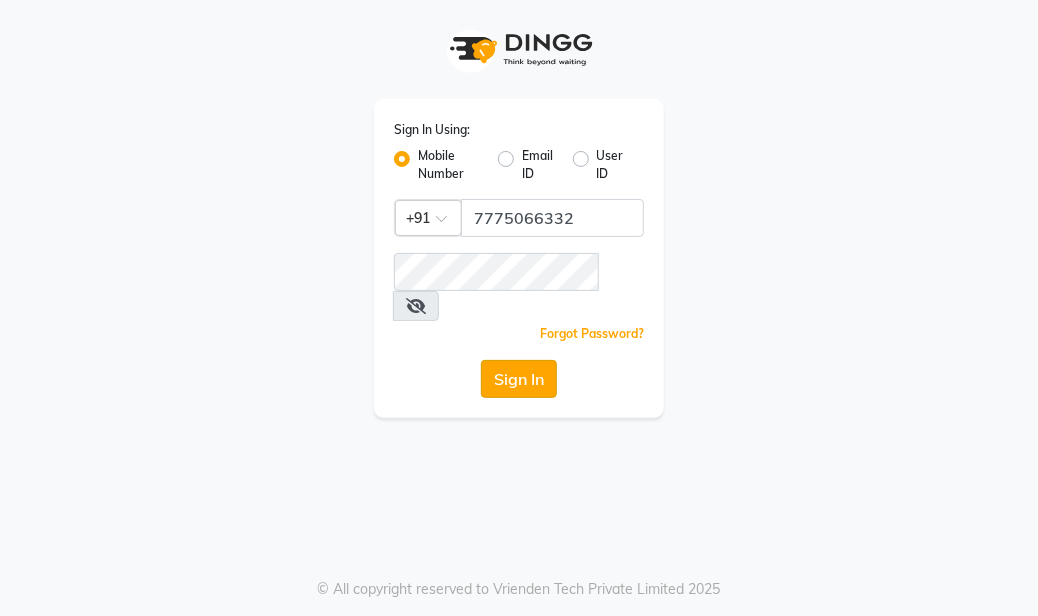 click on "Sign In" 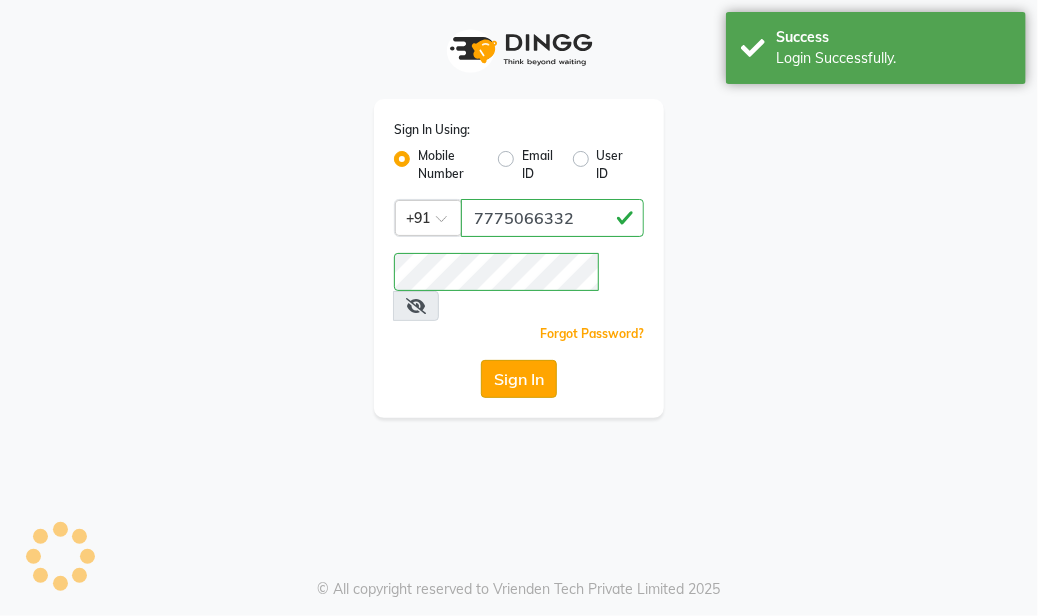 select on "903" 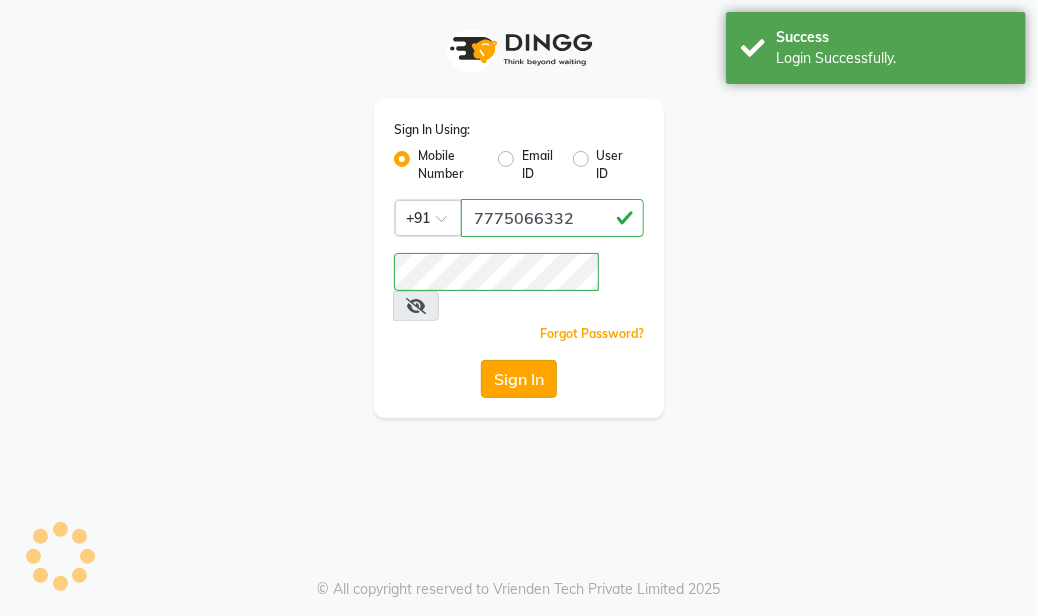 select on "service" 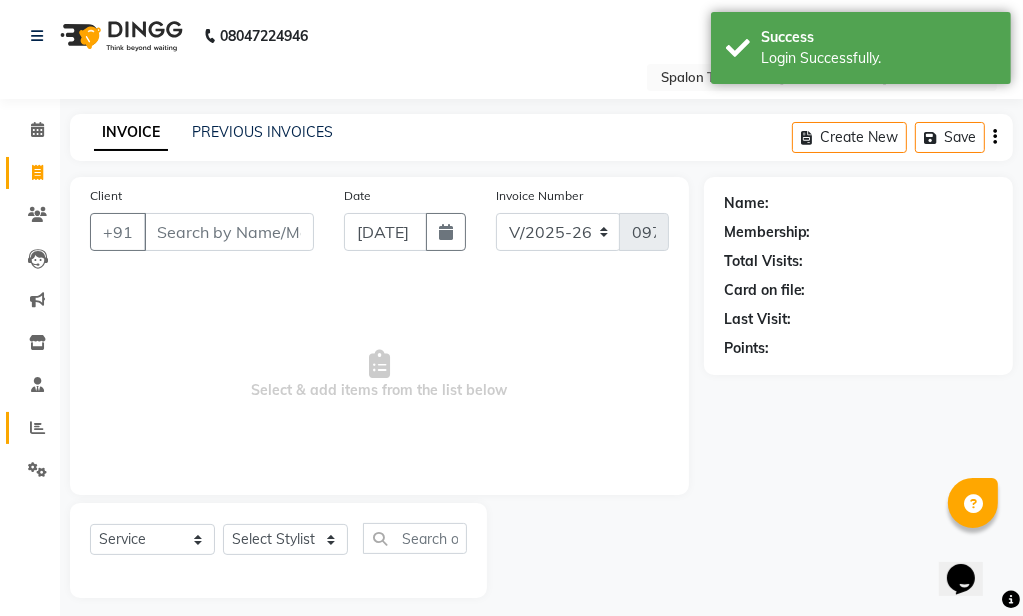 scroll, scrollTop: 0, scrollLeft: 0, axis: both 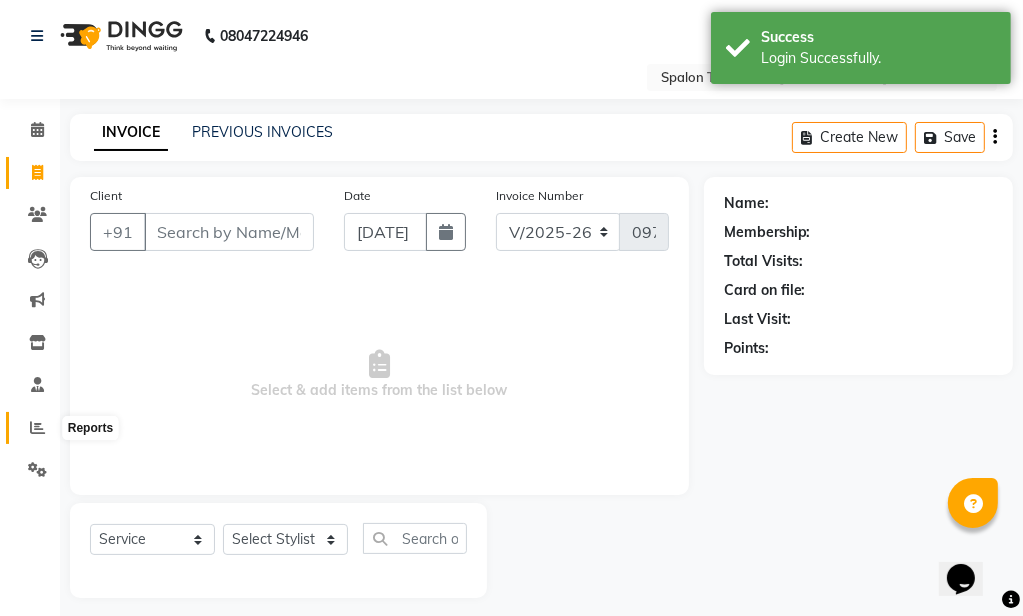 click 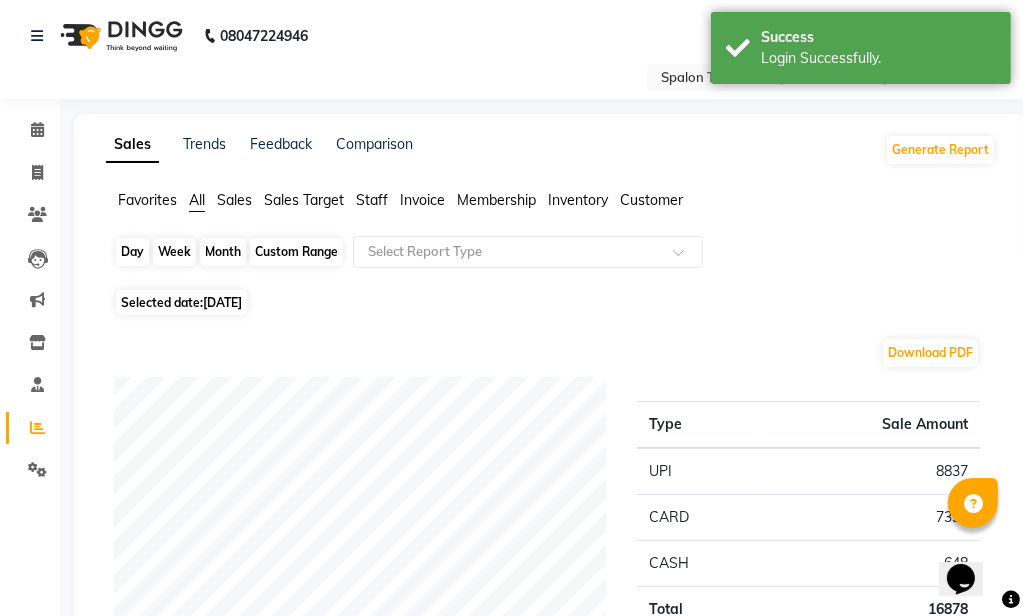 click on "Day" 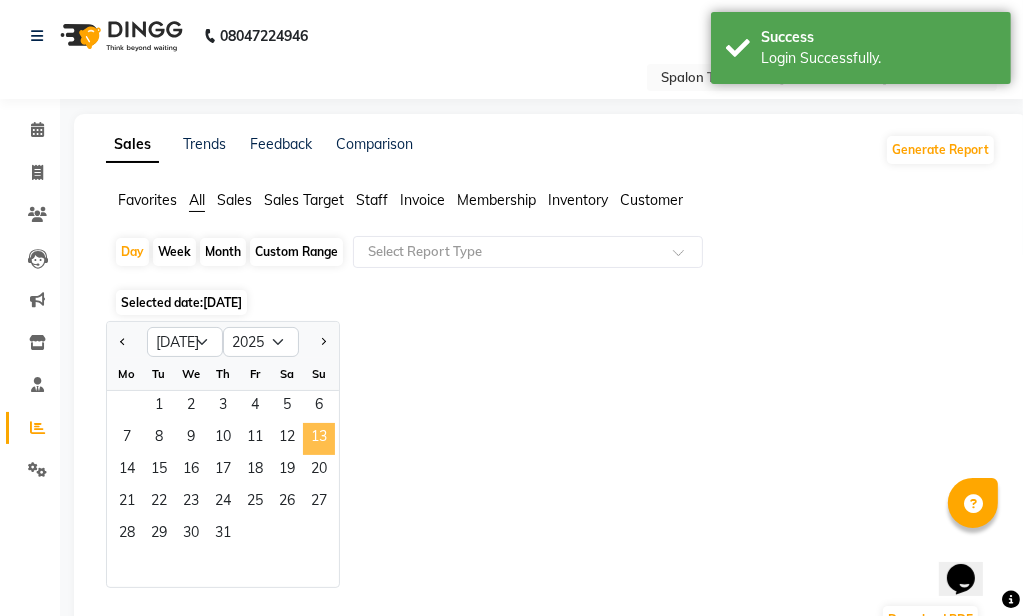 click on "13" 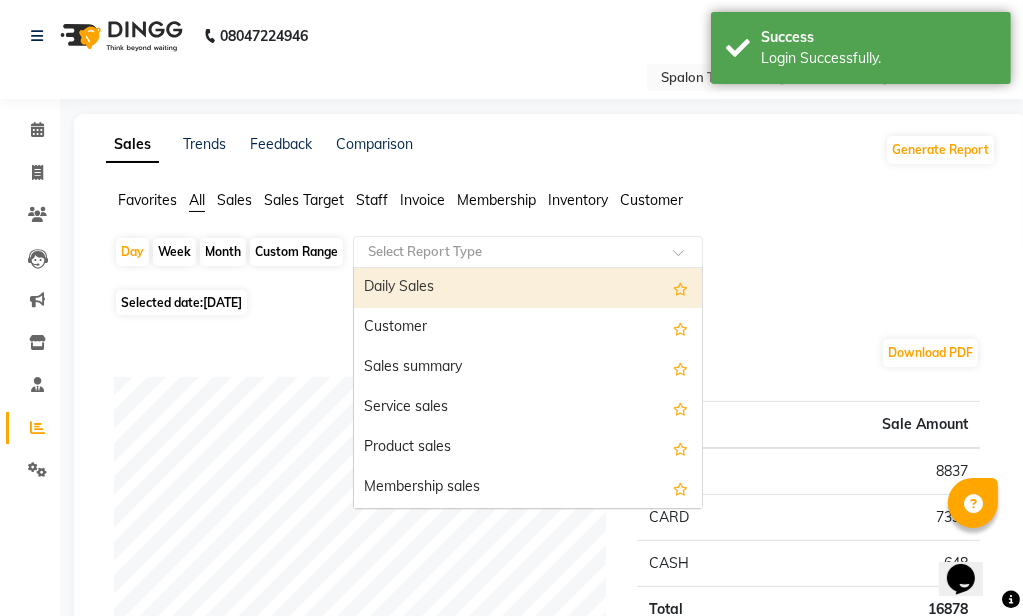 click 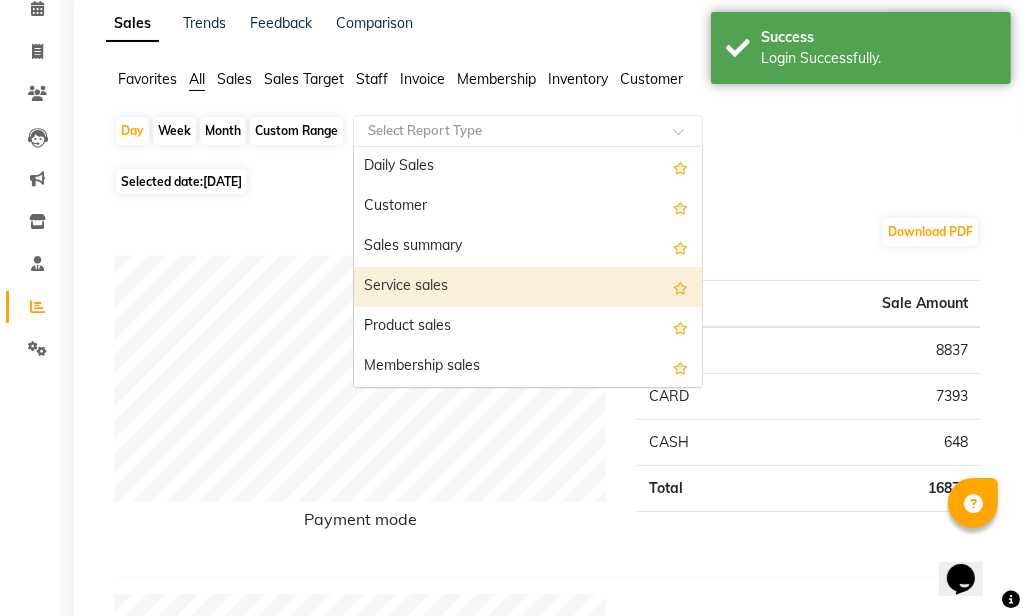 scroll, scrollTop: 200, scrollLeft: 0, axis: vertical 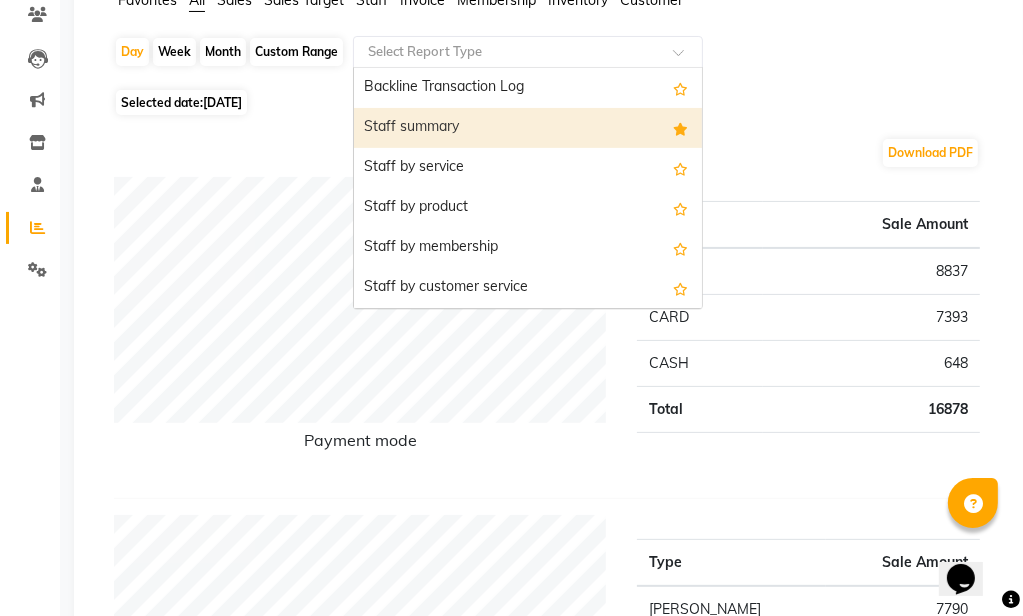 click on "Staff summary" at bounding box center [528, 128] 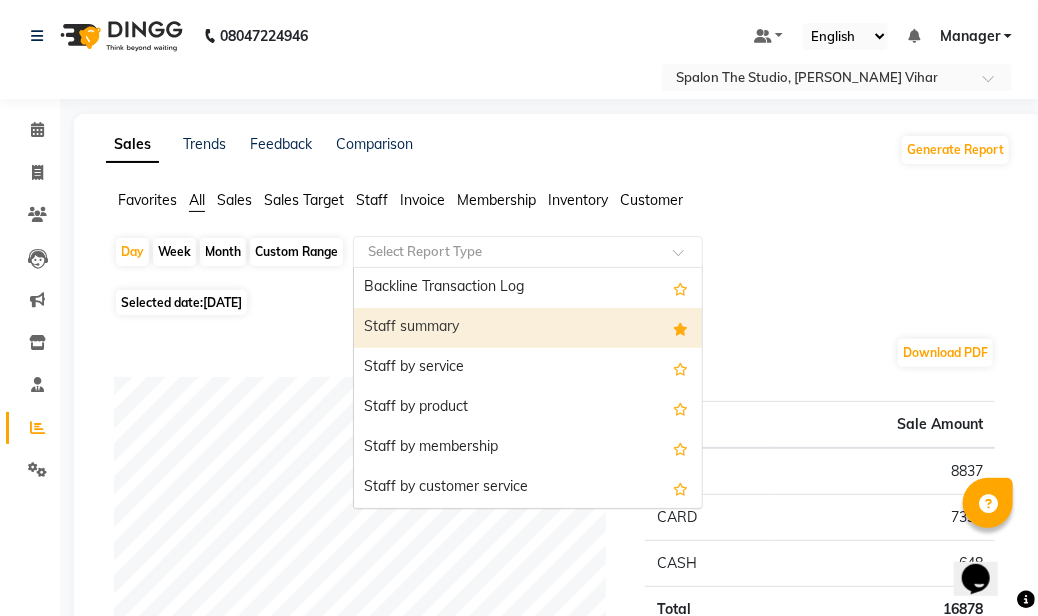 select on "full_report" 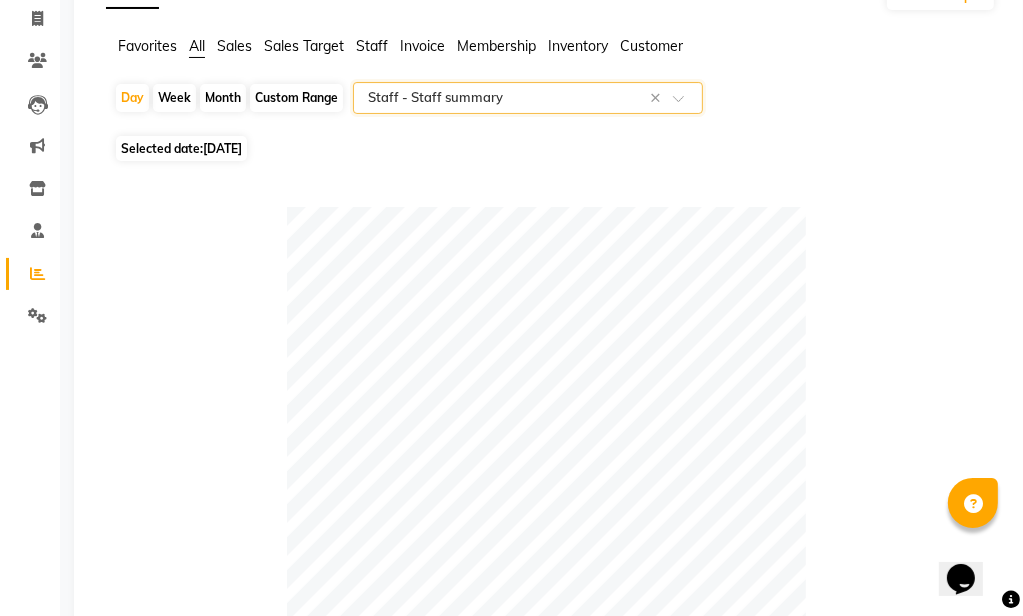 scroll, scrollTop: 200, scrollLeft: 0, axis: vertical 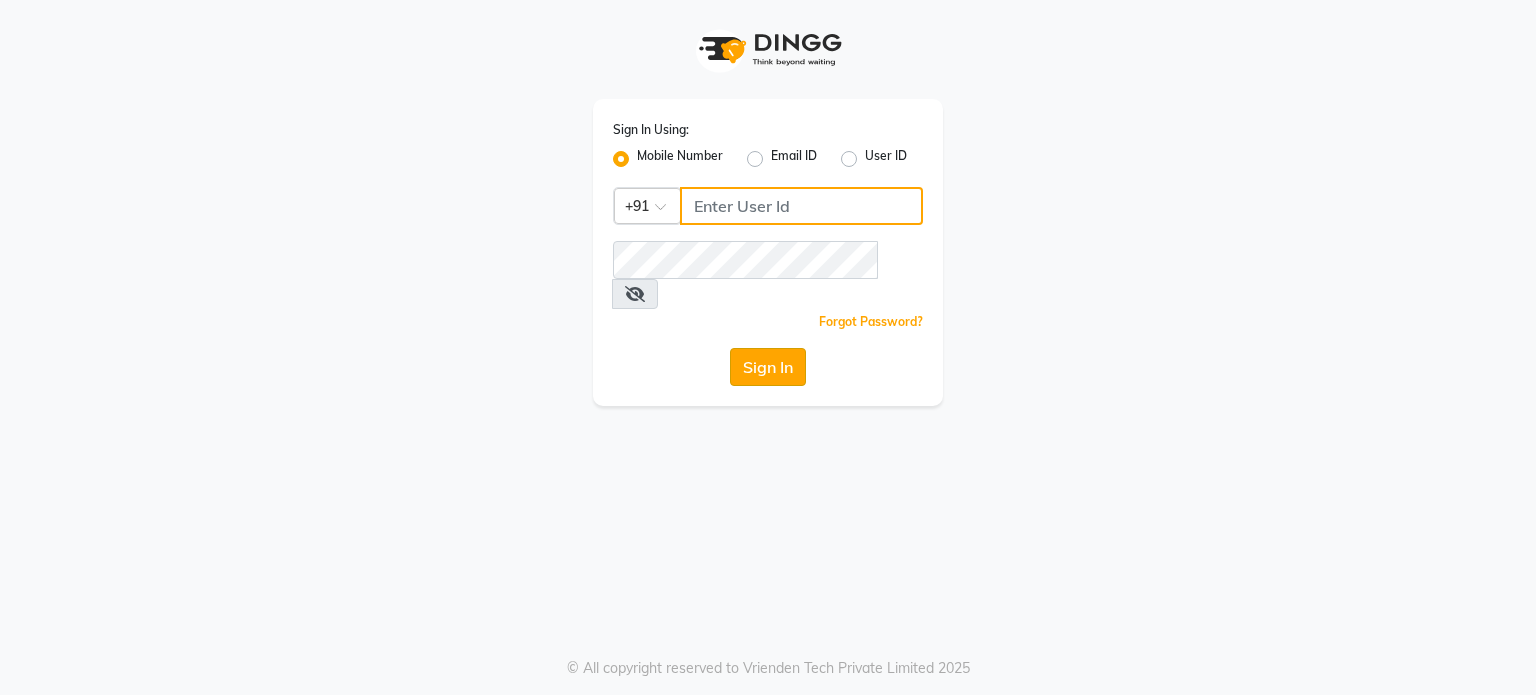 type on "7775066332" 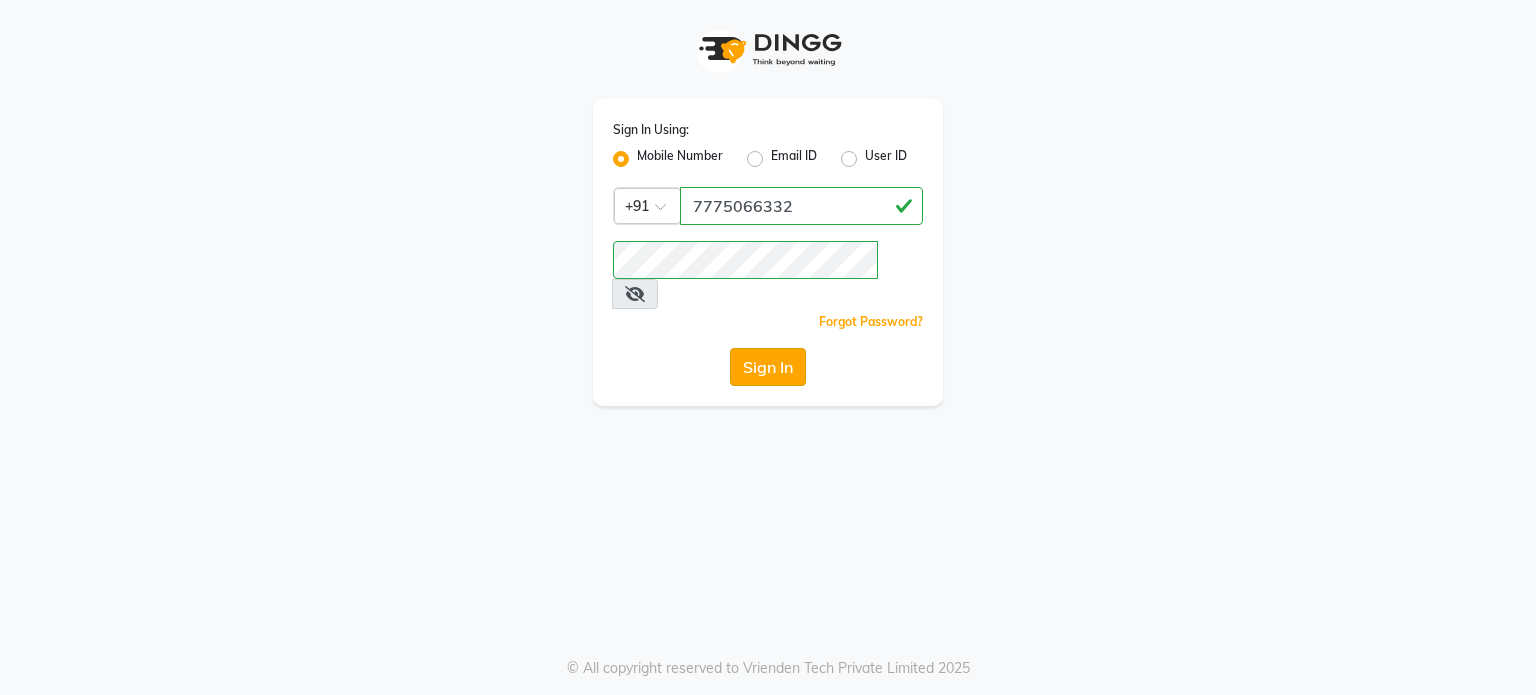 click on "Sign In" 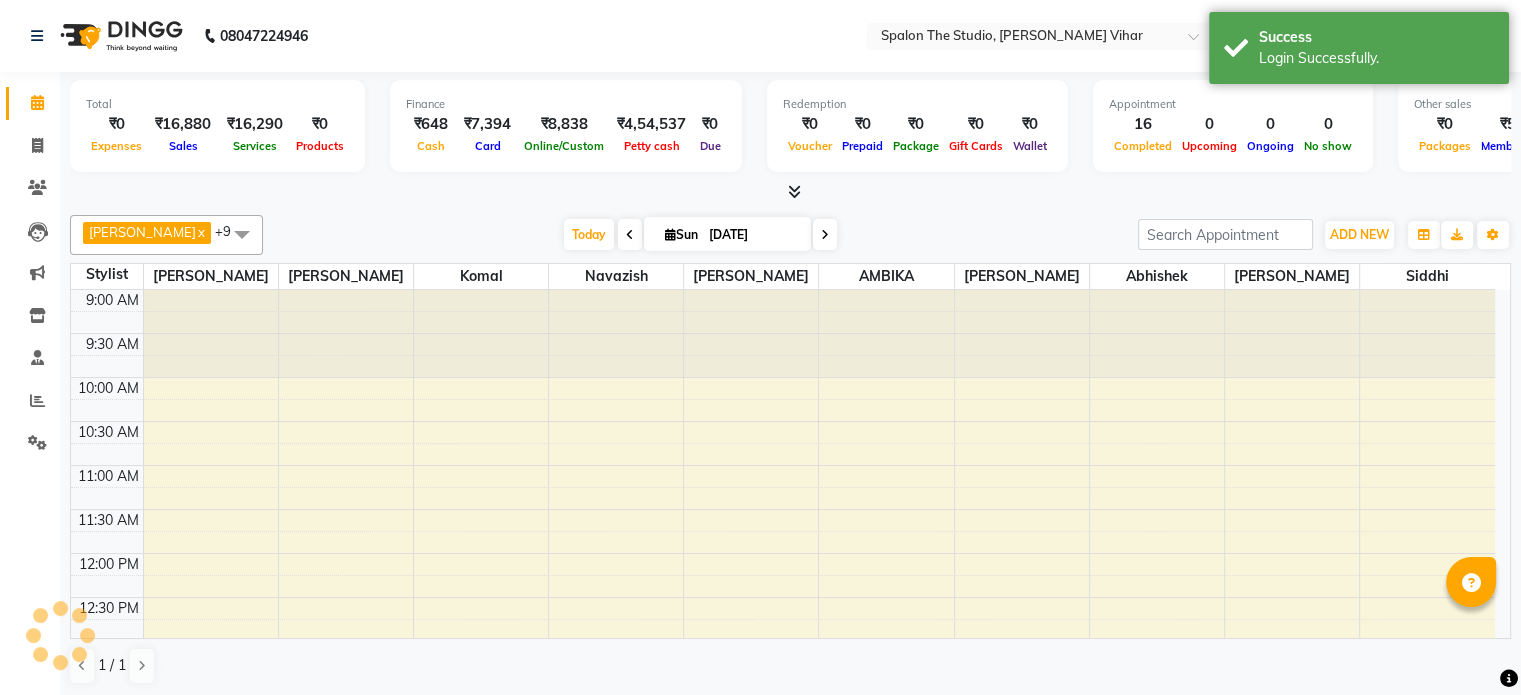 scroll, scrollTop: 0, scrollLeft: 0, axis: both 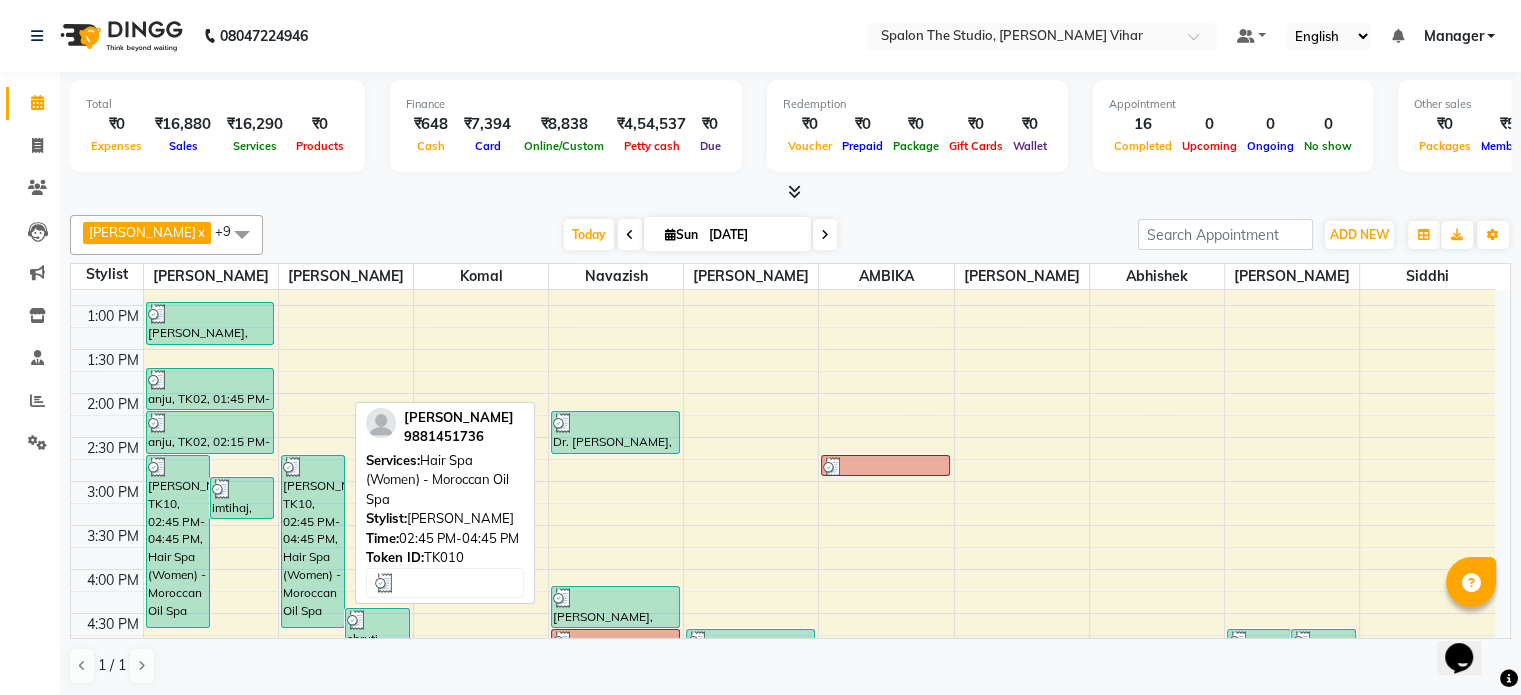 click on "[PERSON_NAME], TK10, 02:45 PM-04:45 PM, Hair Spa (Women) - Moroccan Oil Spa" at bounding box center [313, 541] 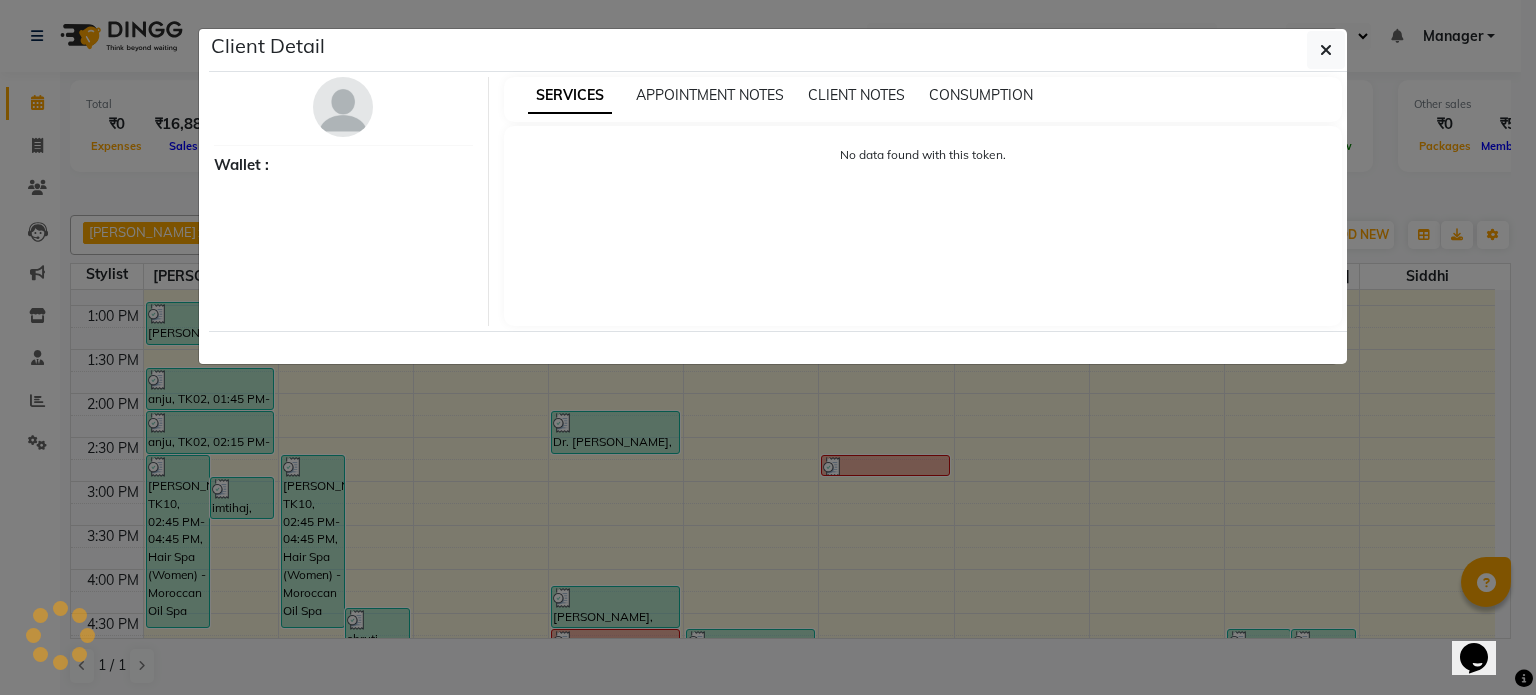 select on "3" 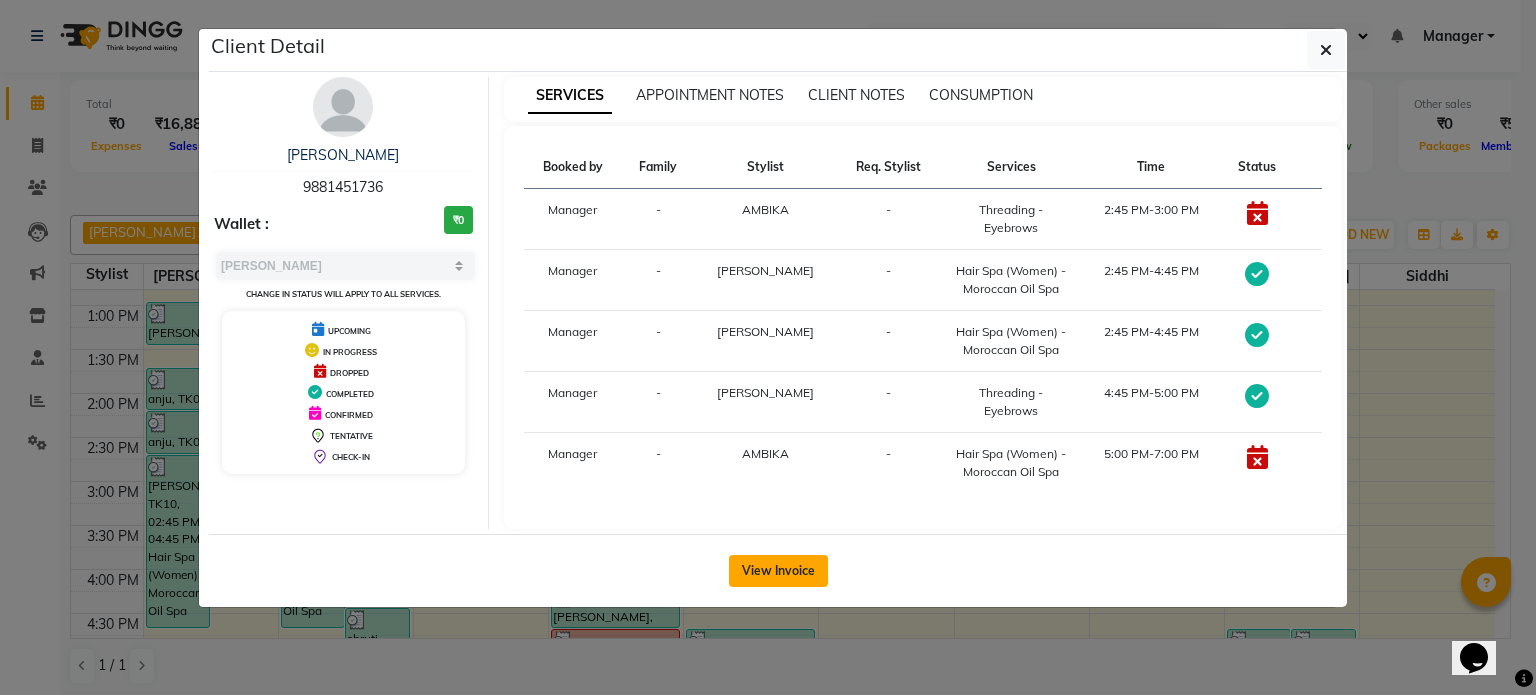 click on "View Invoice" 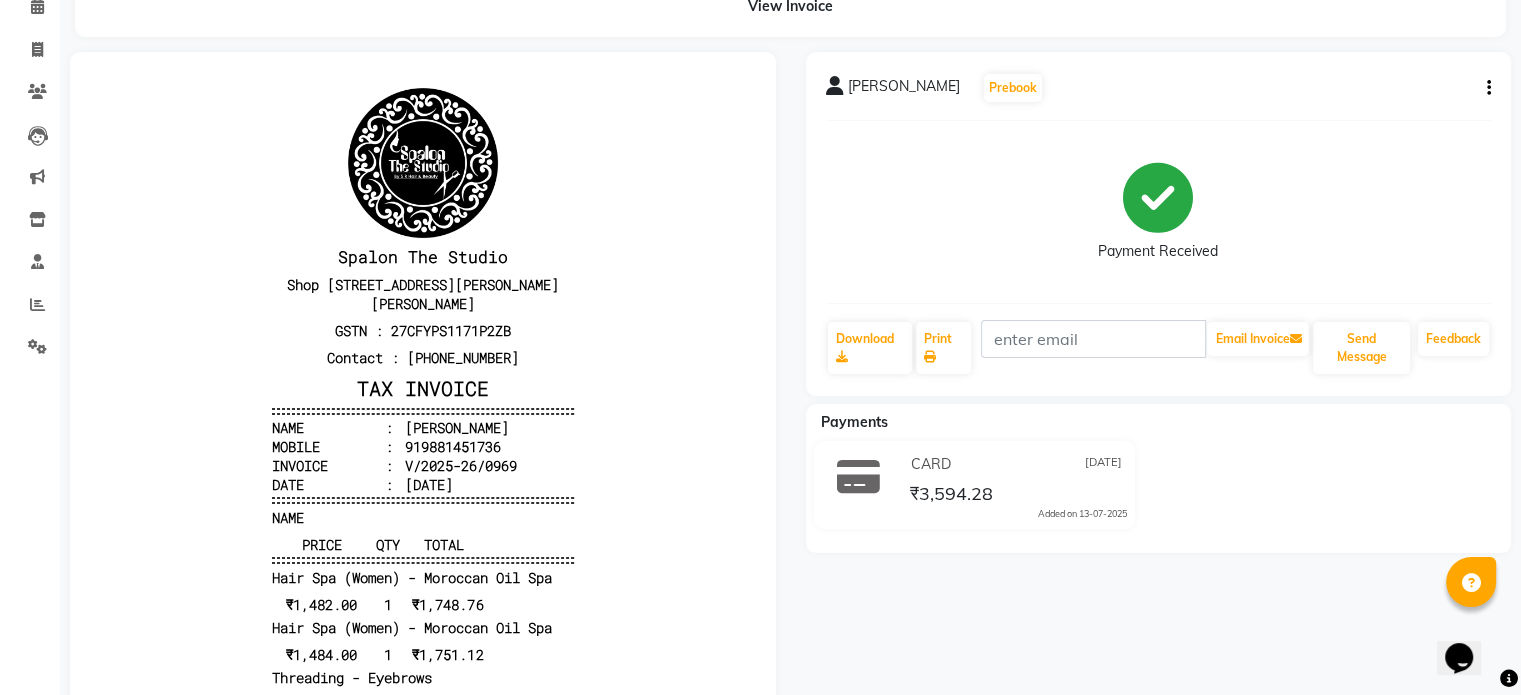 scroll, scrollTop: 0, scrollLeft: 0, axis: both 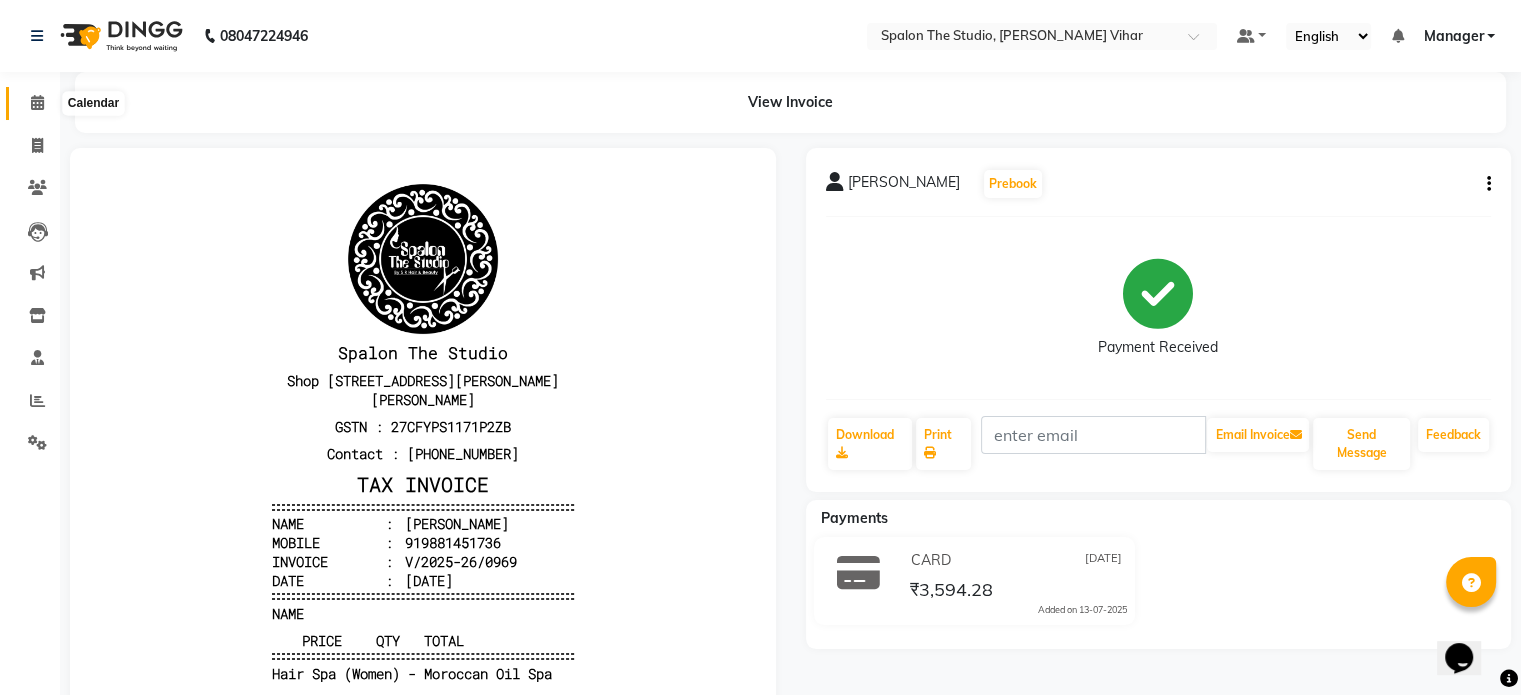 click 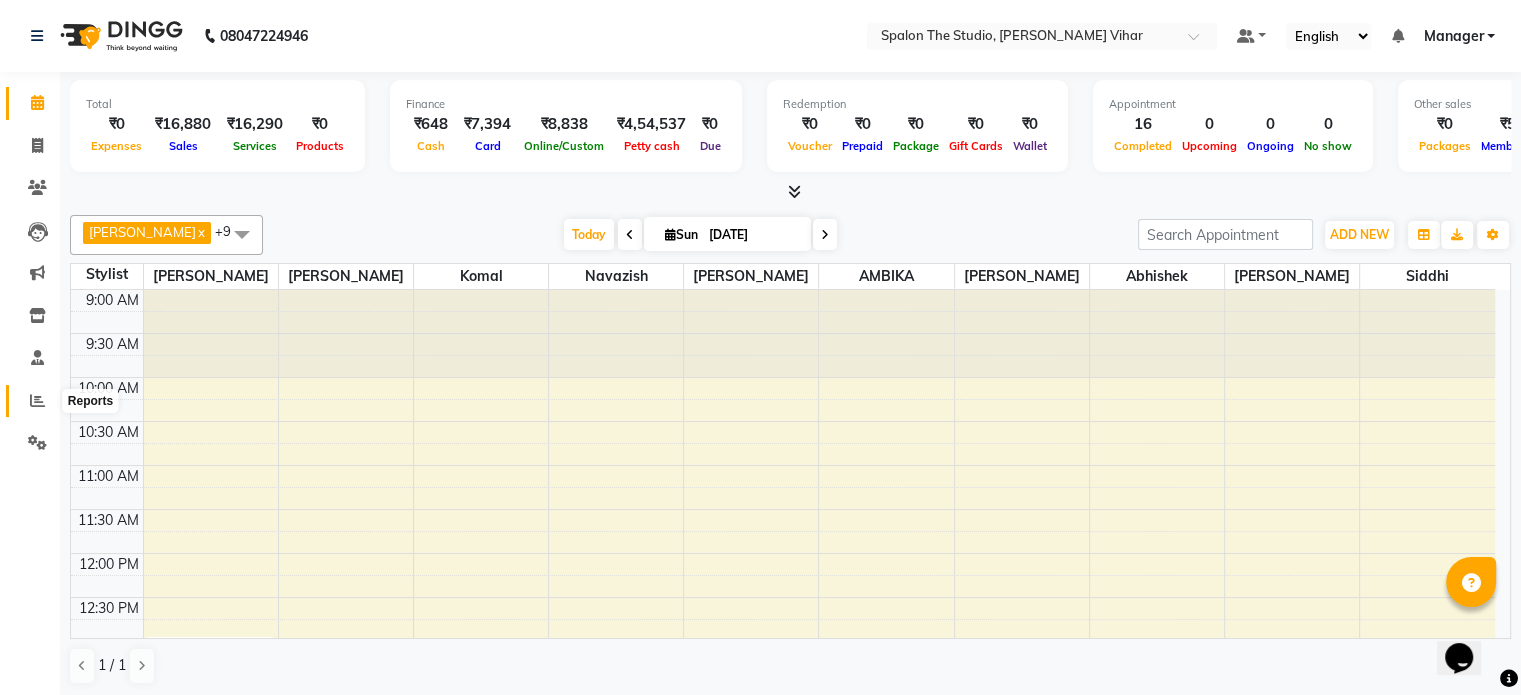 click 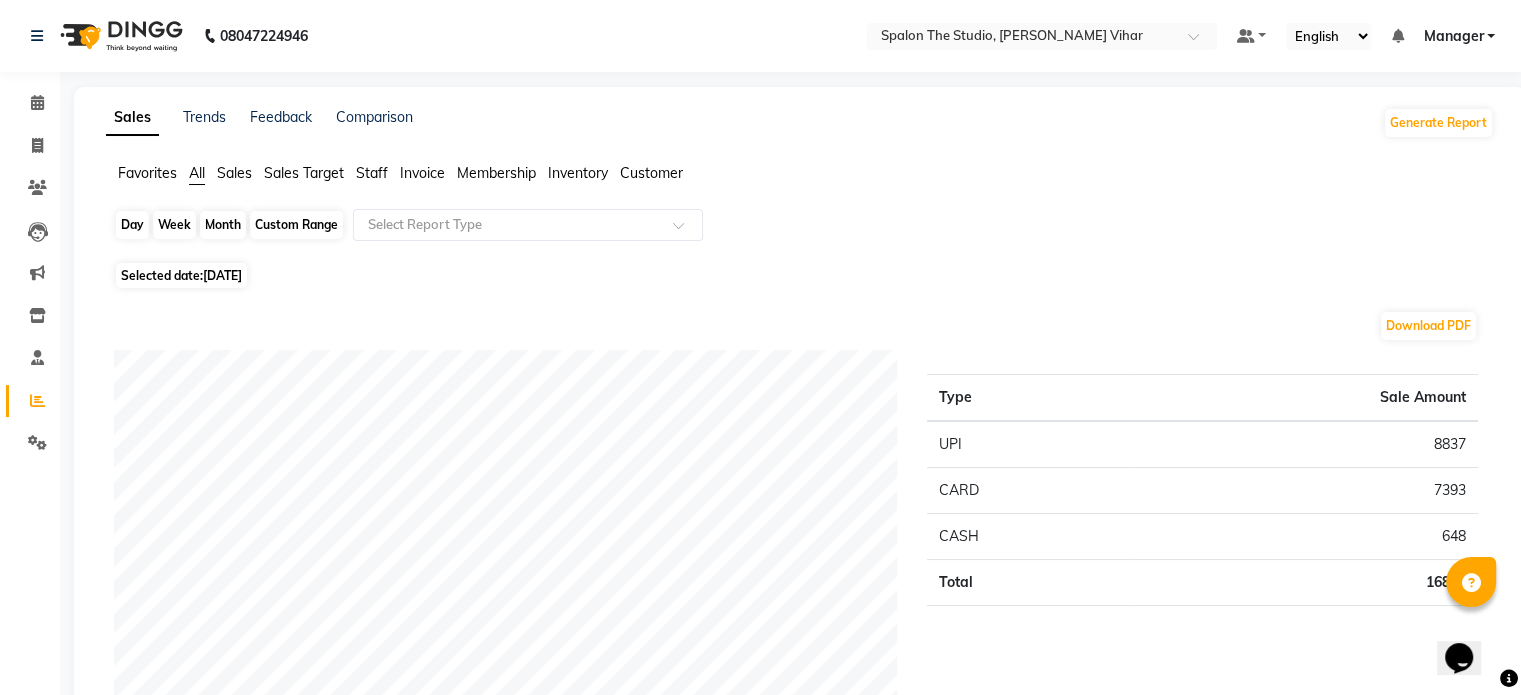 click on "Day" 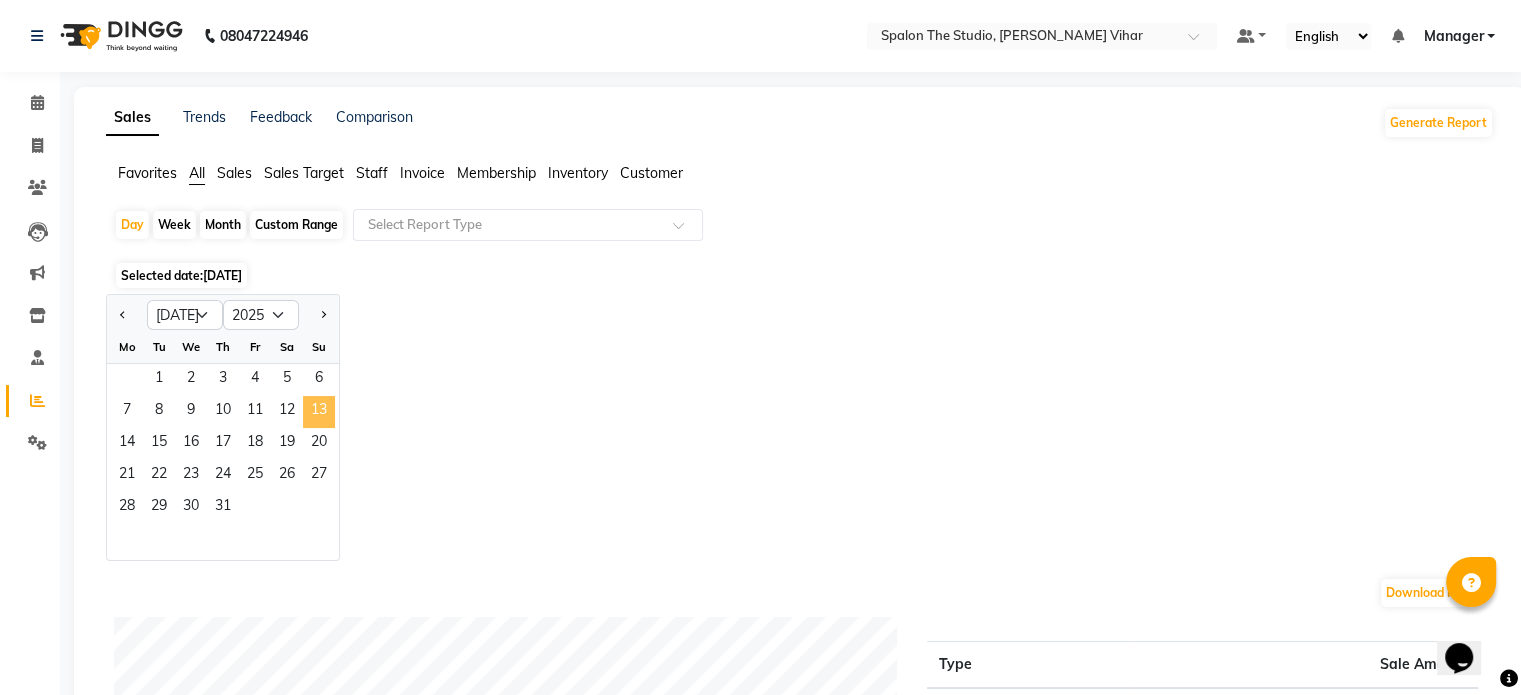 click on "13" 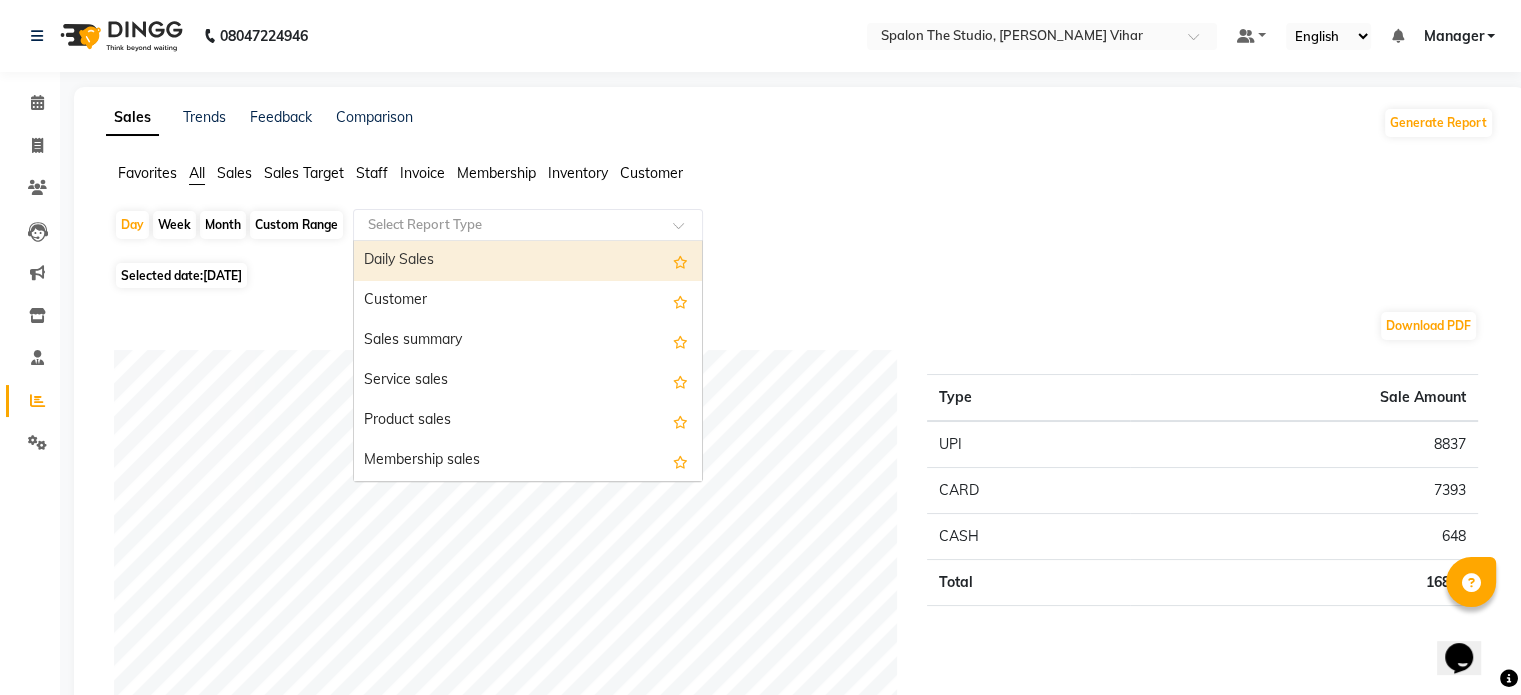 click 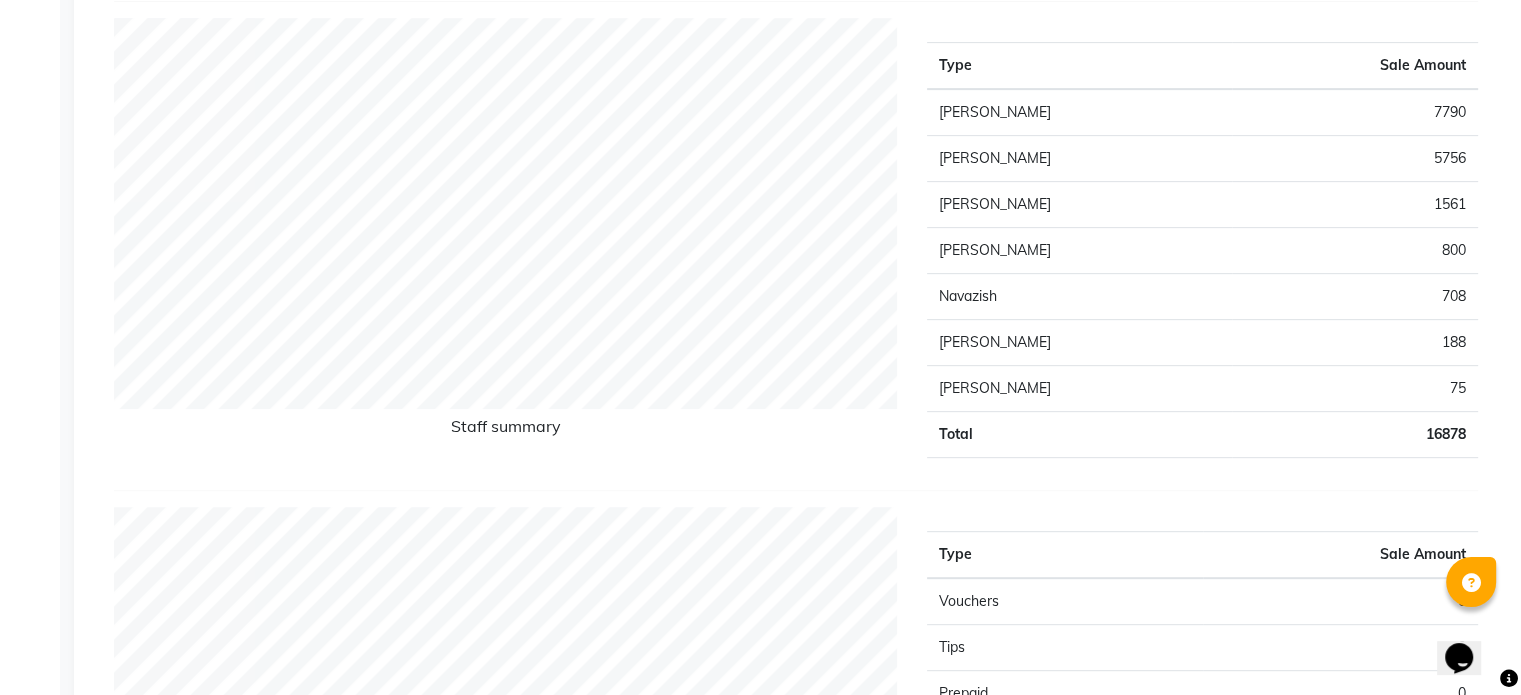 scroll, scrollTop: 0, scrollLeft: 0, axis: both 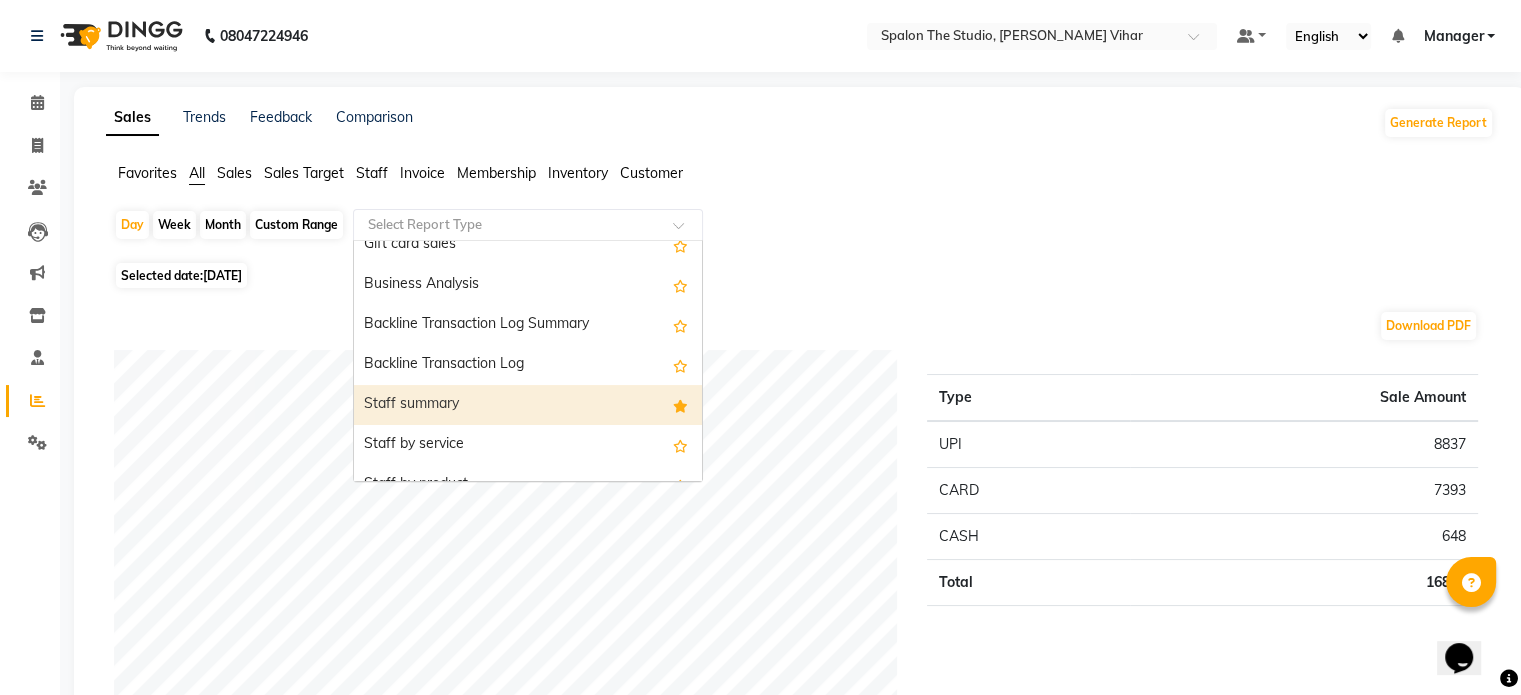 click on "Staff summary" at bounding box center [528, 405] 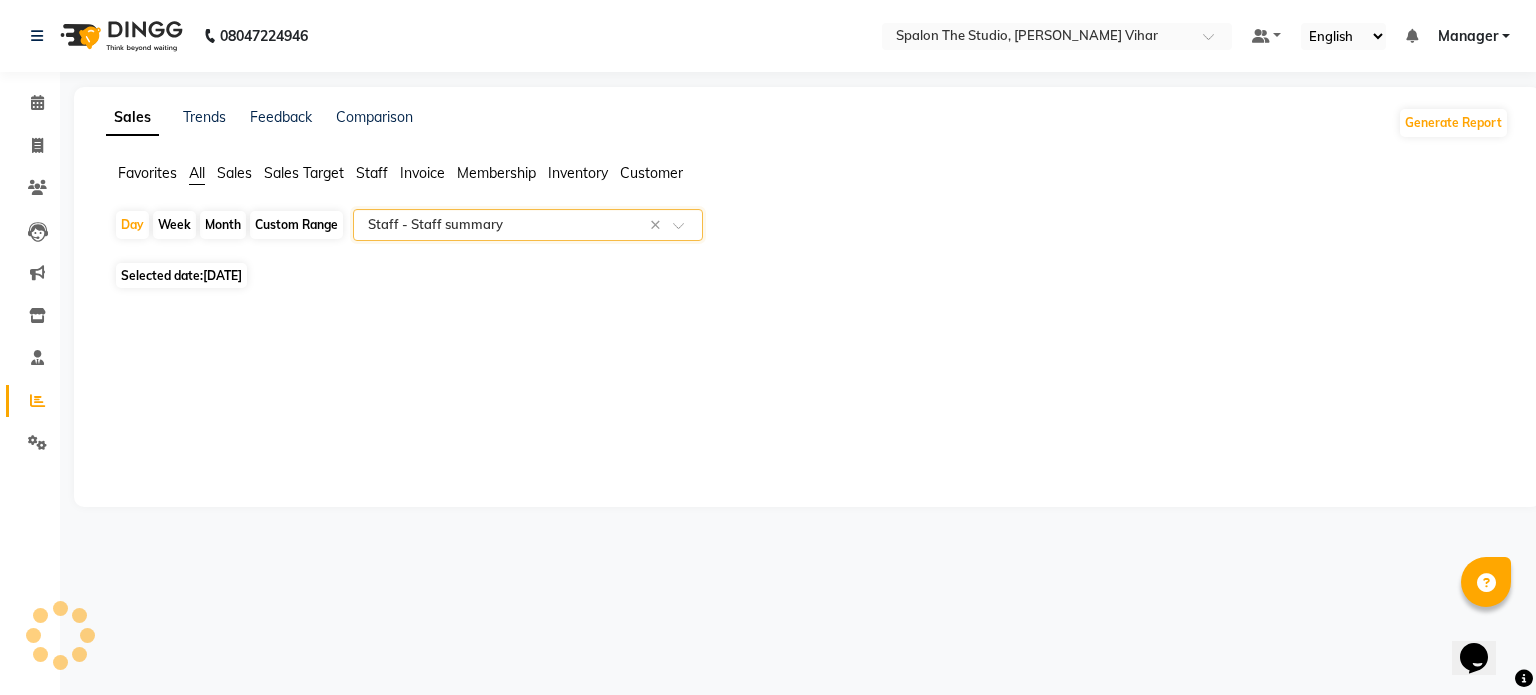 select on "full_report" 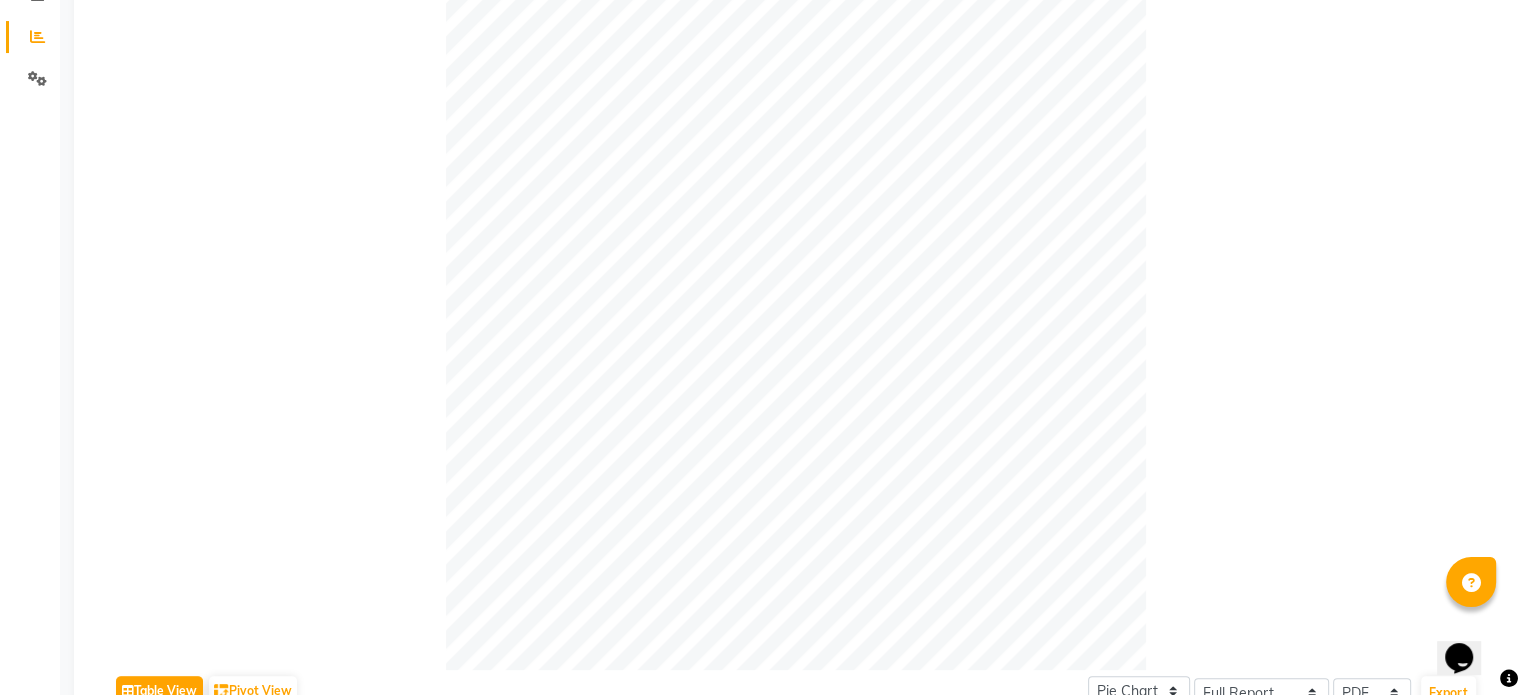 scroll, scrollTop: 0, scrollLeft: 0, axis: both 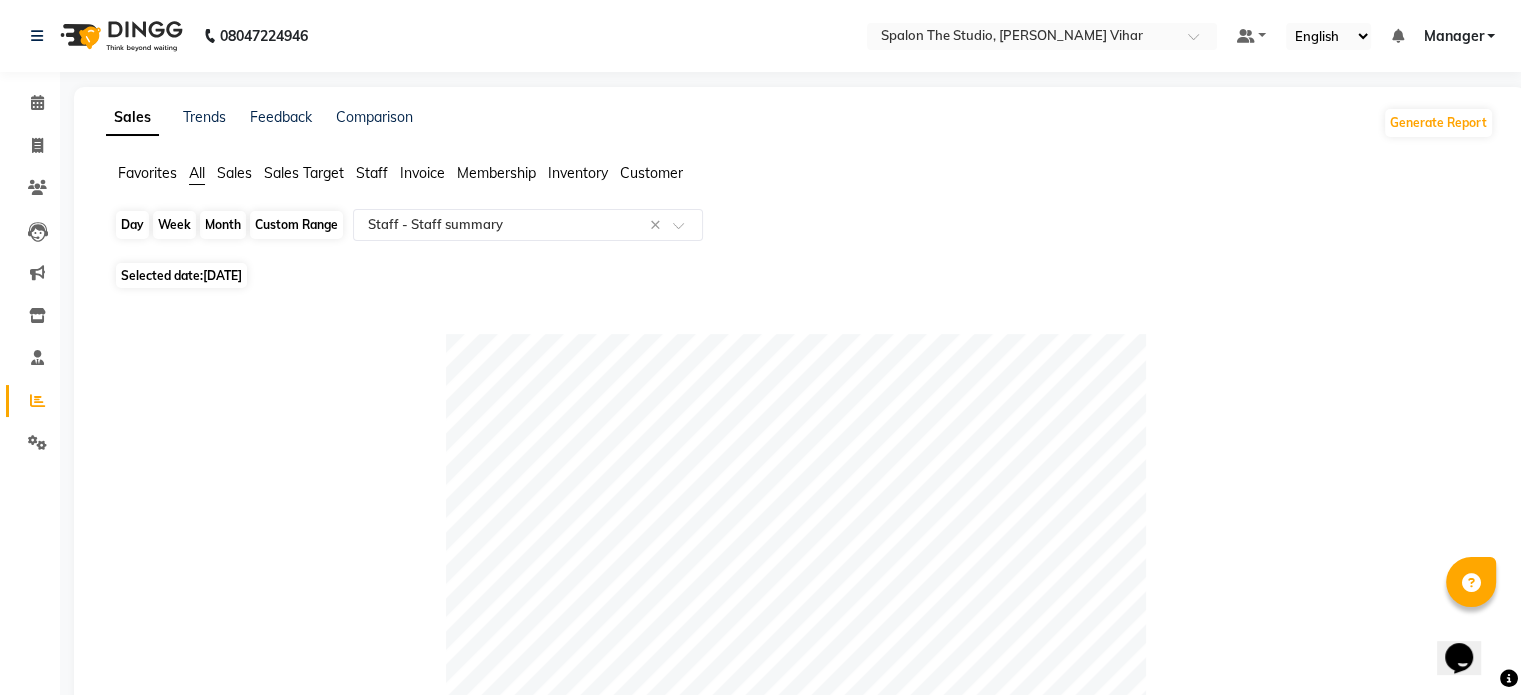 click on "Day" 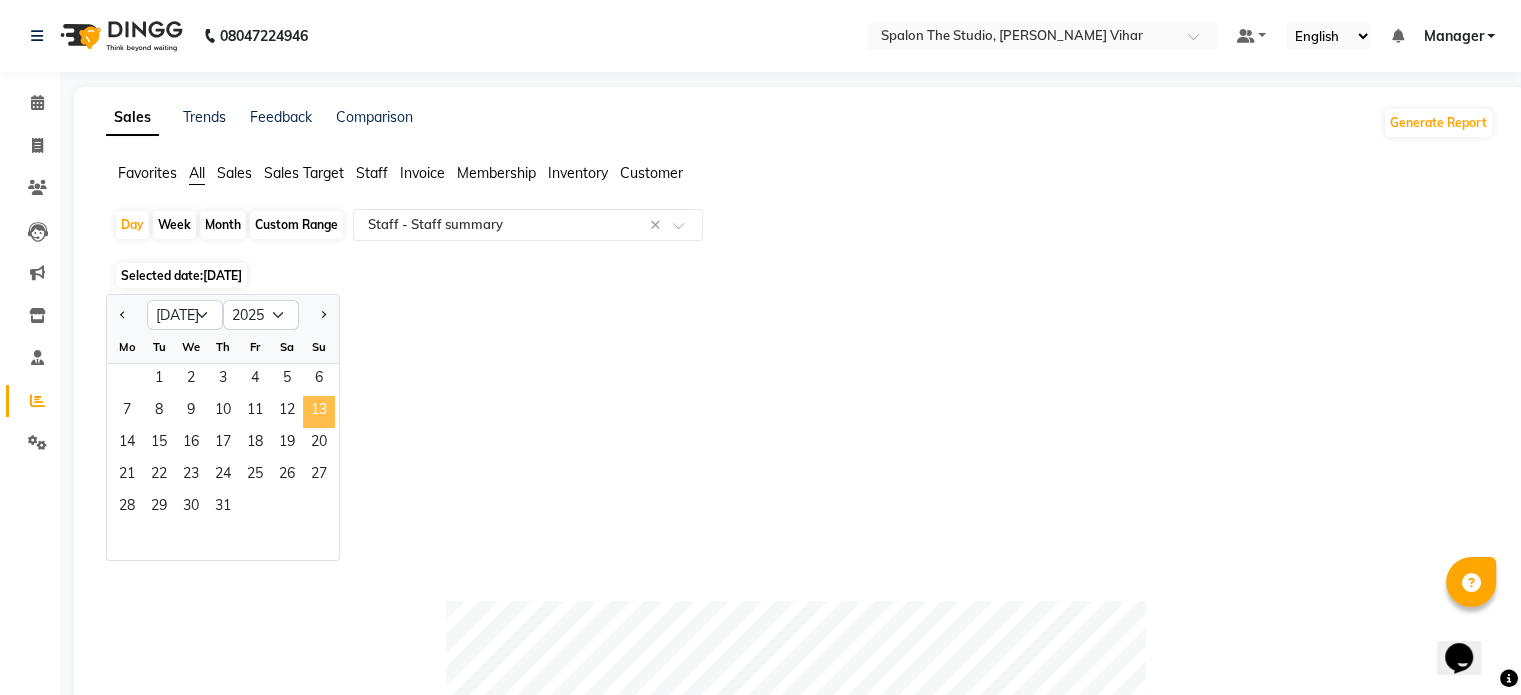 click on "13" 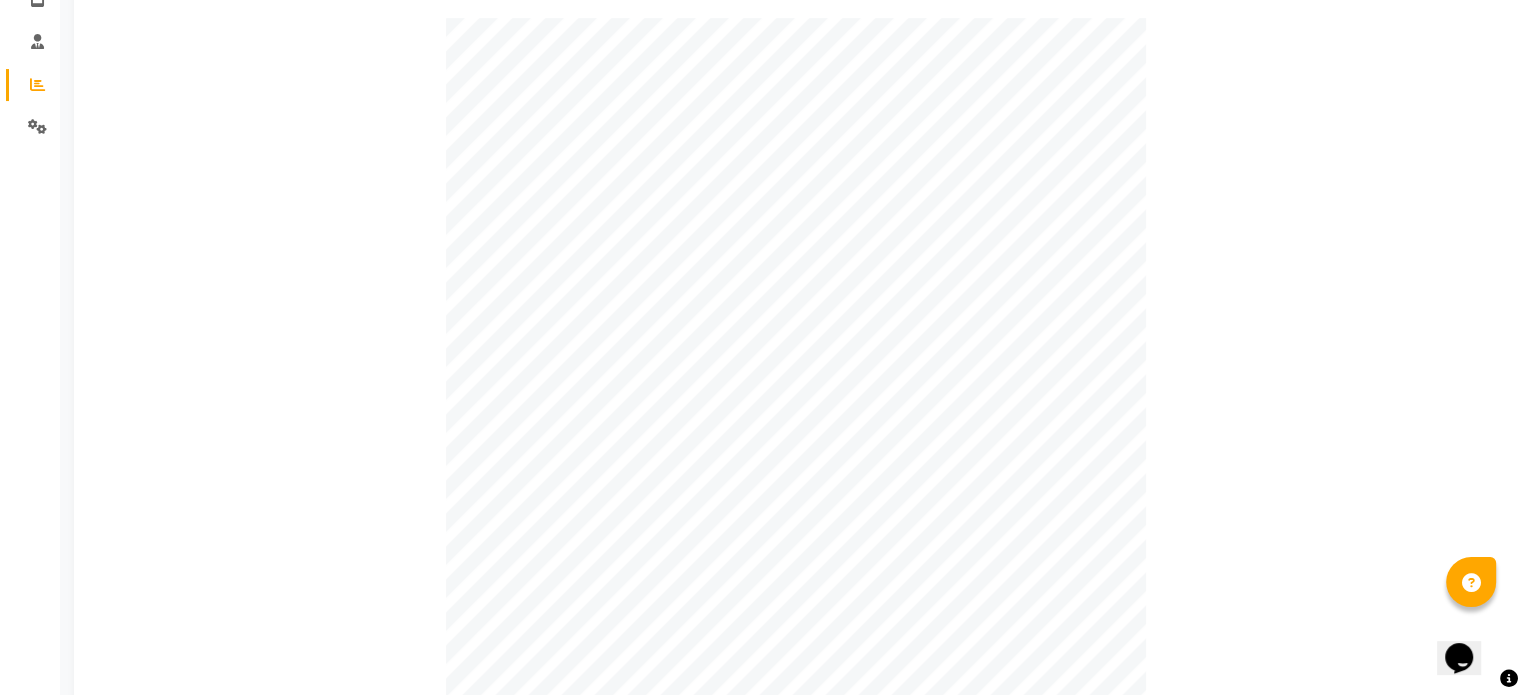 scroll, scrollTop: 0, scrollLeft: 0, axis: both 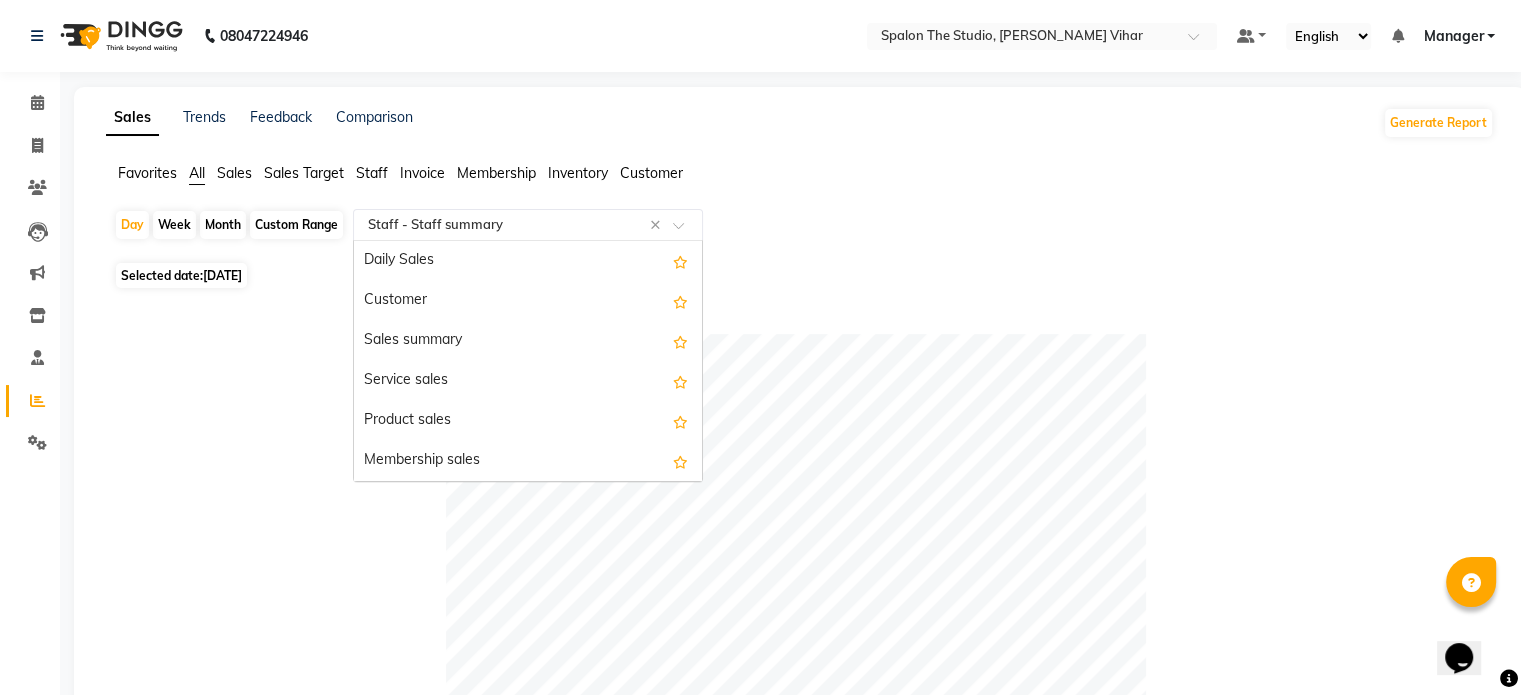 click 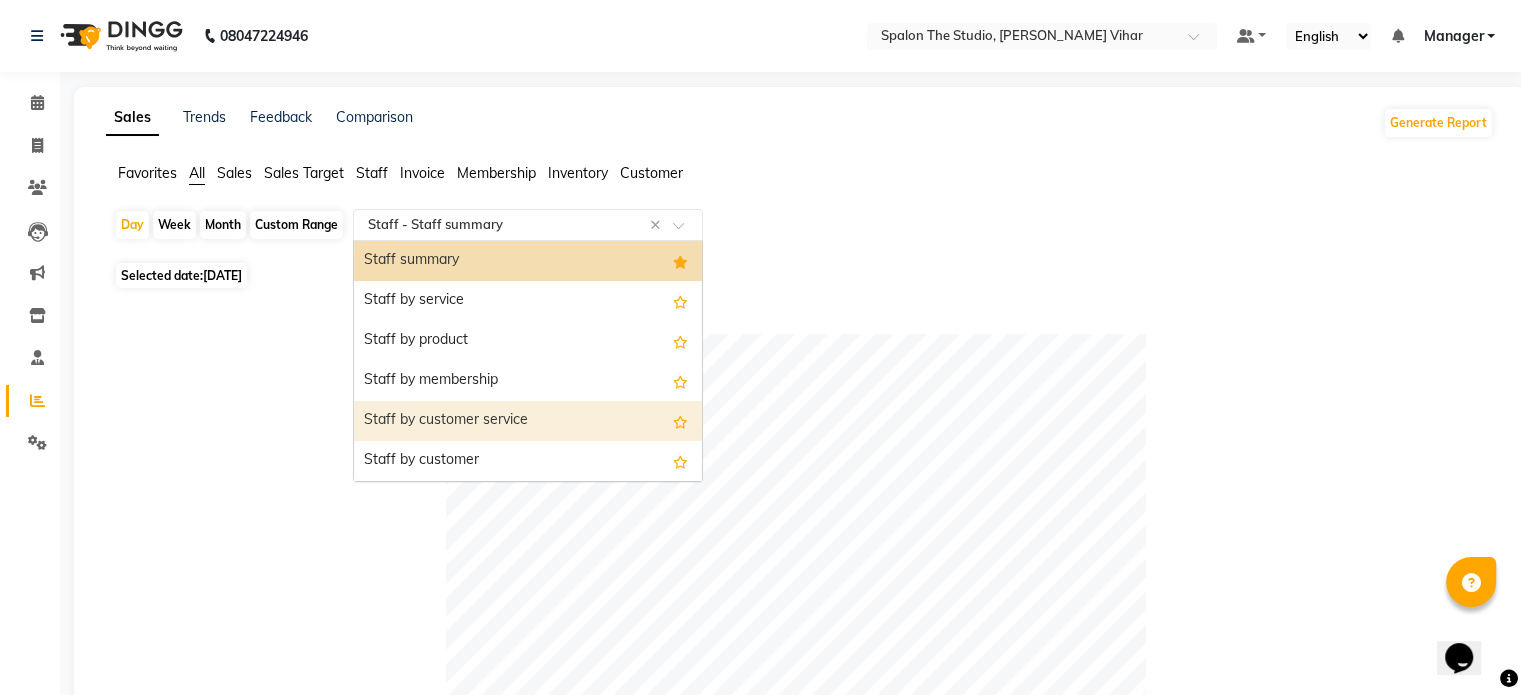 click on "Staff by customer service" at bounding box center [528, 421] 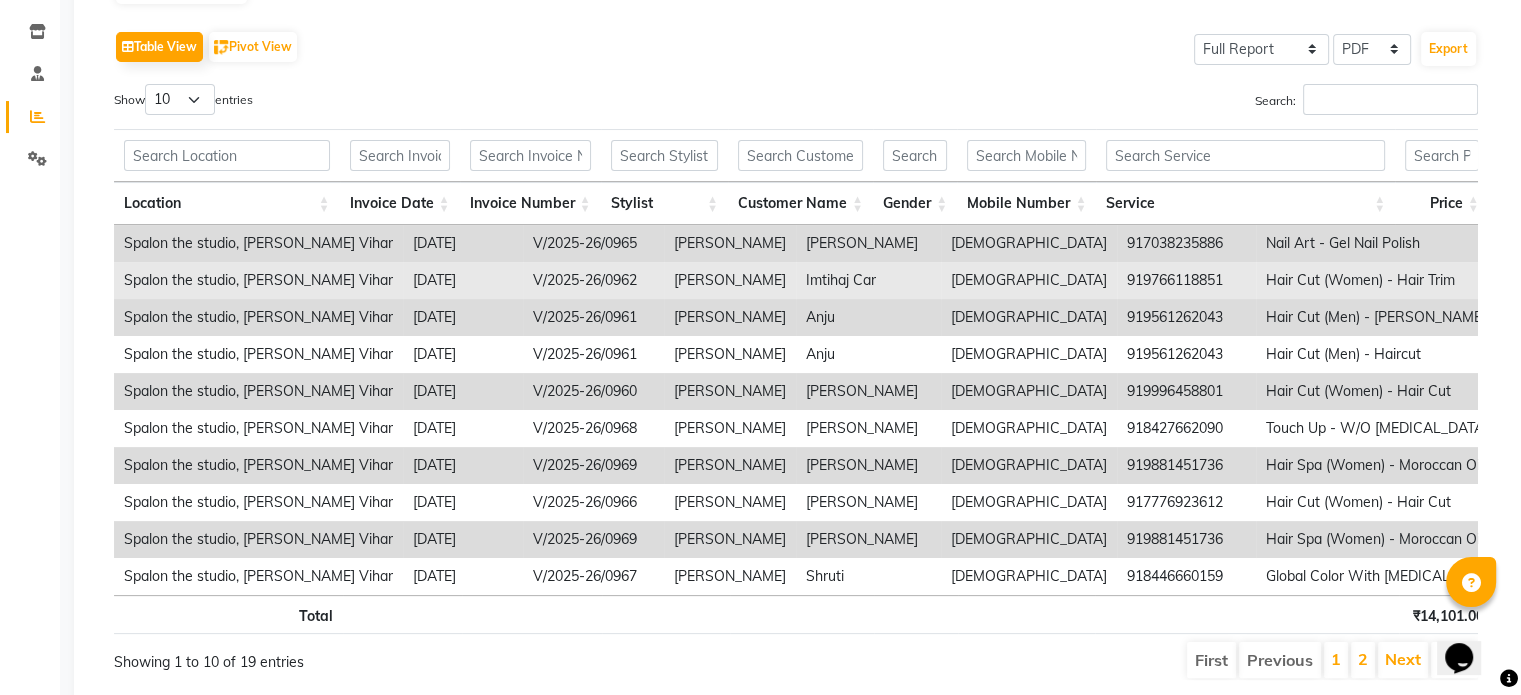 scroll, scrollTop: 284, scrollLeft: 0, axis: vertical 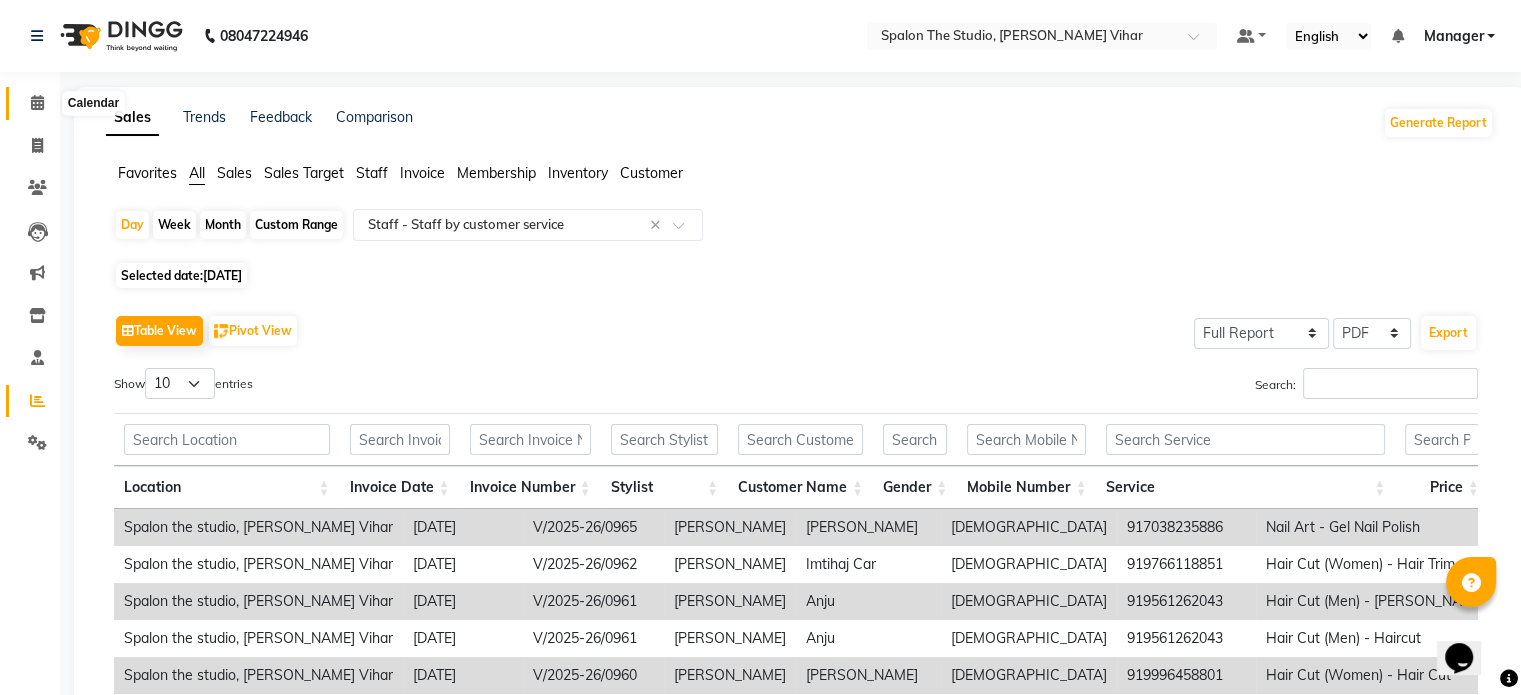 click 